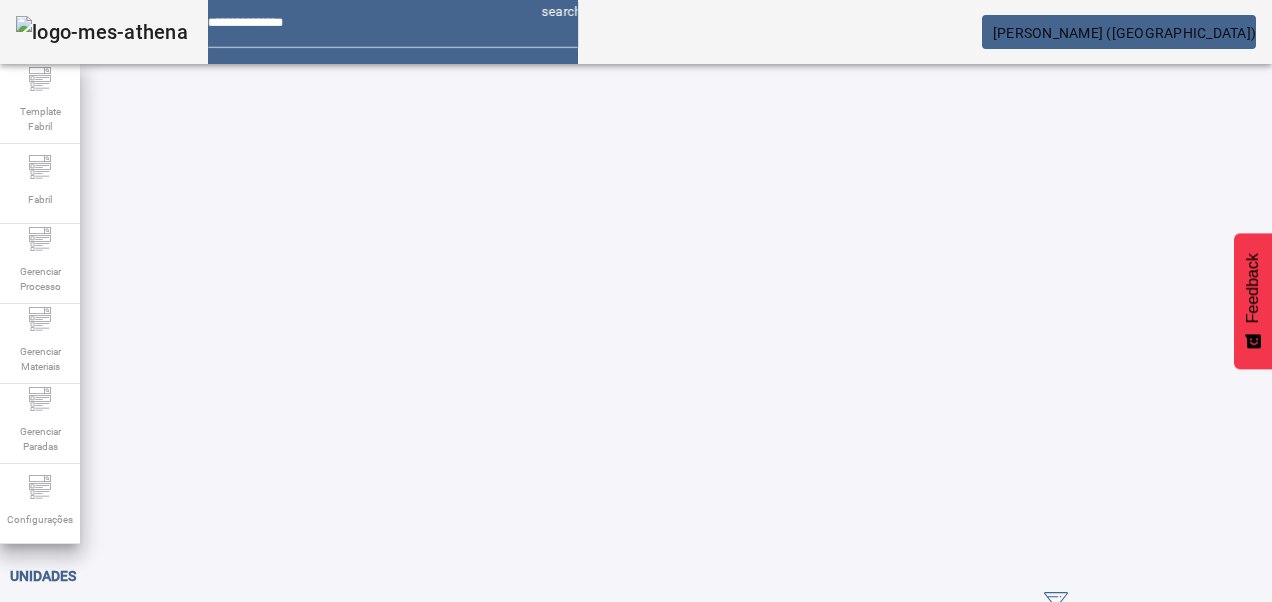 scroll, scrollTop: 0, scrollLeft: 0, axis: both 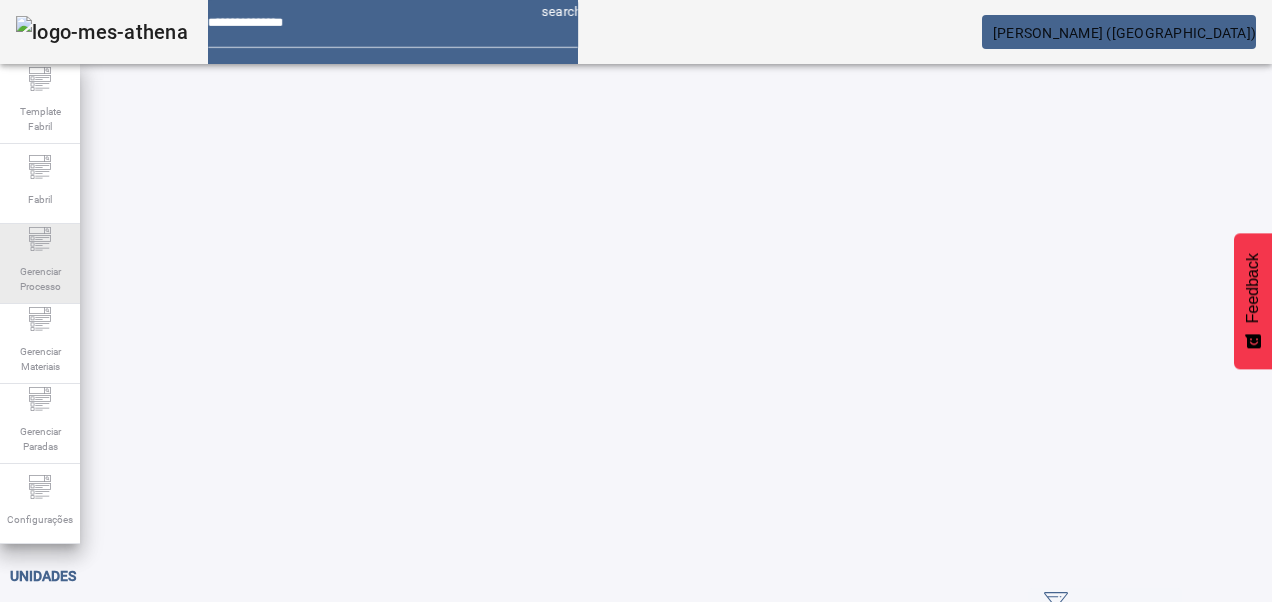 drag, startPoint x: 66, startPoint y: 281, endPoint x: 55, endPoint y: 277, distance: 11.7046995 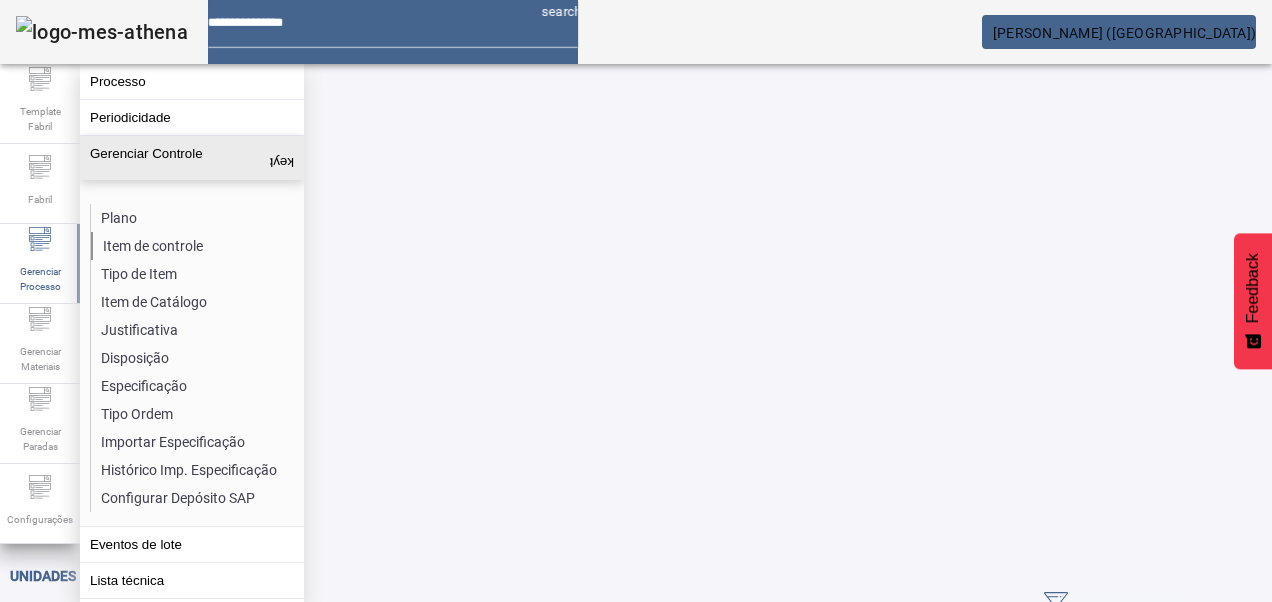 click on "Item de controle" 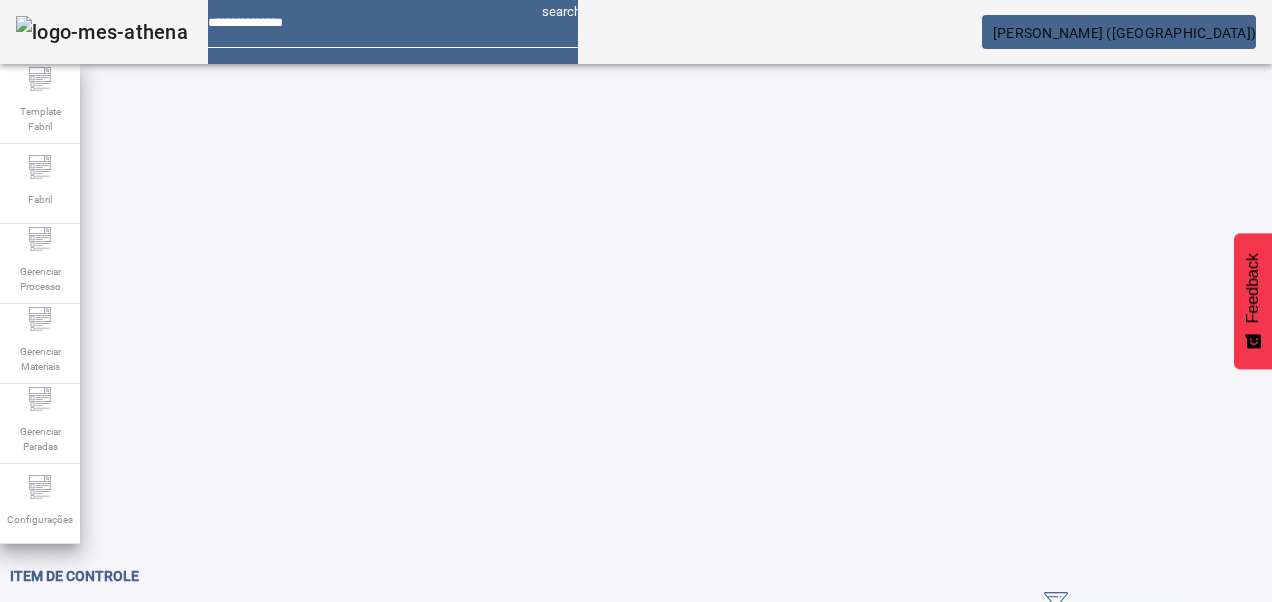 drag, startPoint x: 1142, startPoint y: 128, endPoint x: 567, endPoint y: 156, distance: 575.68134 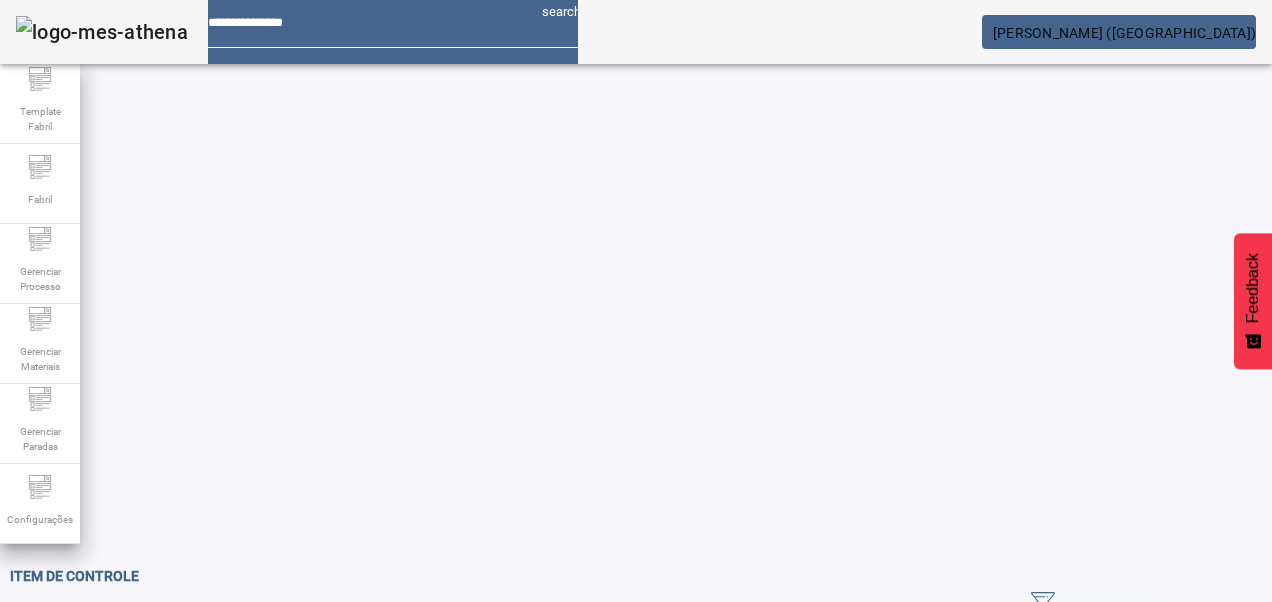click on "Pesquise por Código" 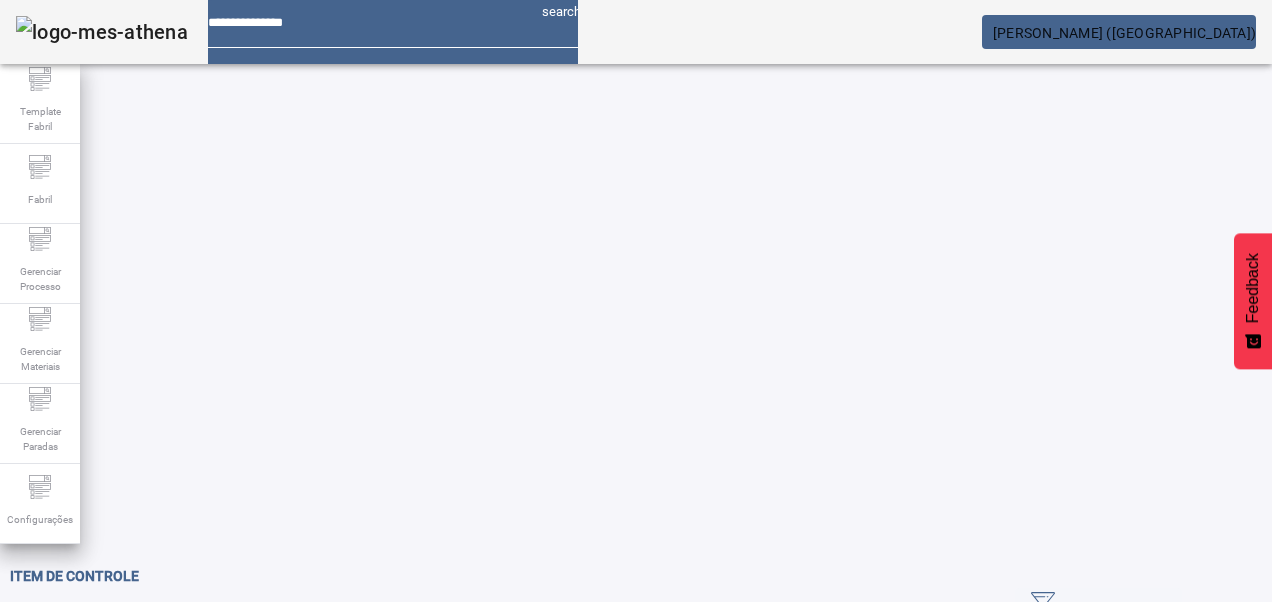 click on "Pesquise por descrição" 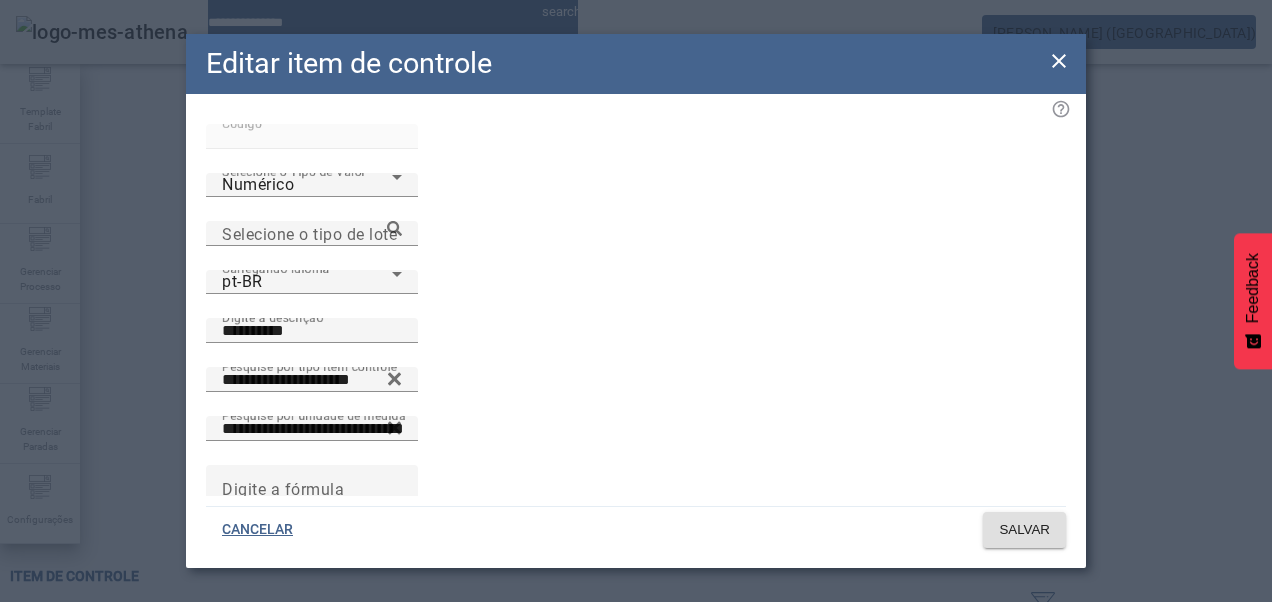 click 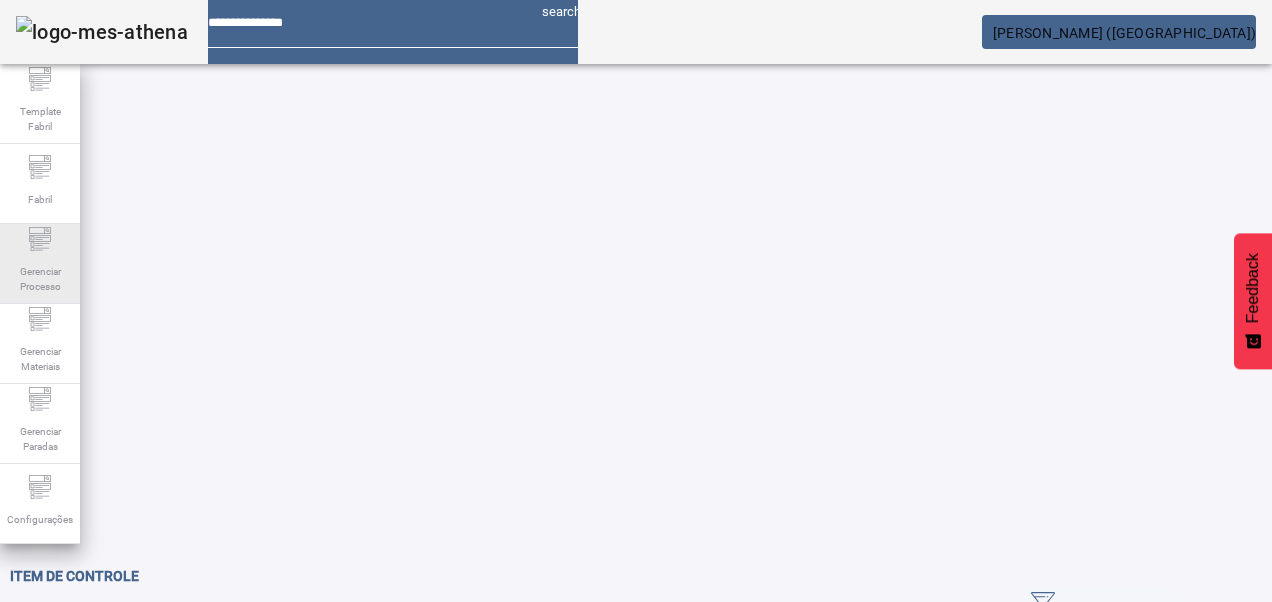 drag, startPoint x: 51, startPoint y: 245, endPoint x: 41, endPoint y: 242, distance: 10.440307 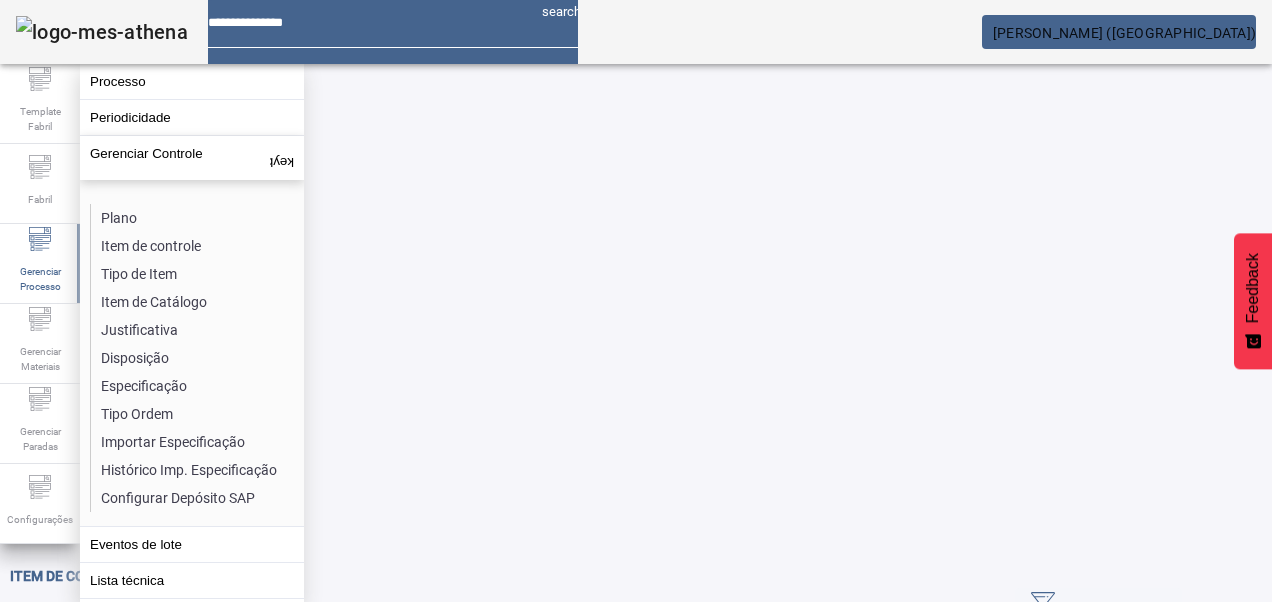 click on "EDITAR" at bounding box center [351, 828] 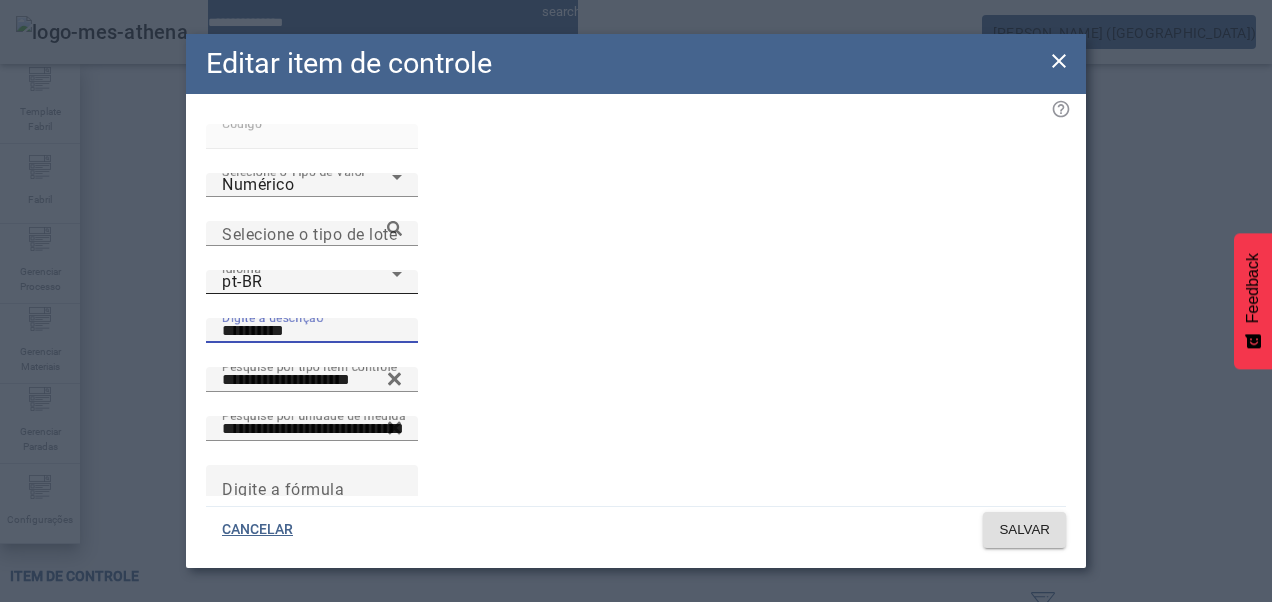drag, startPoint x: 554, startPoint y: 248, endPoint x: 394, endPoint y: 244, distance: 160.04999 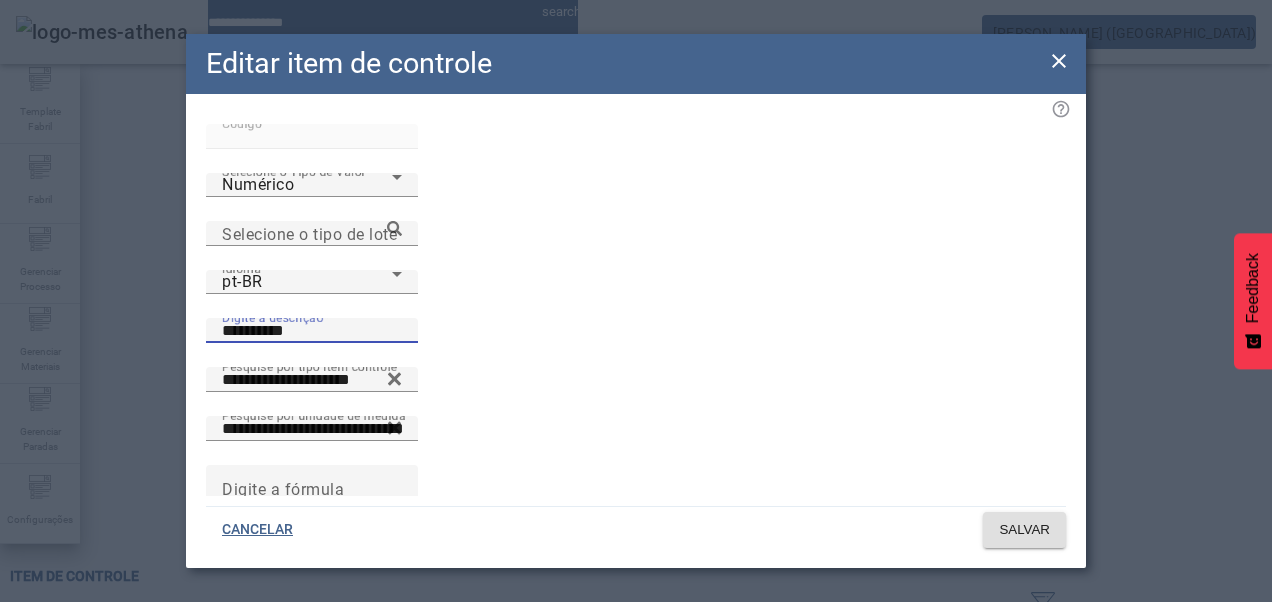 click 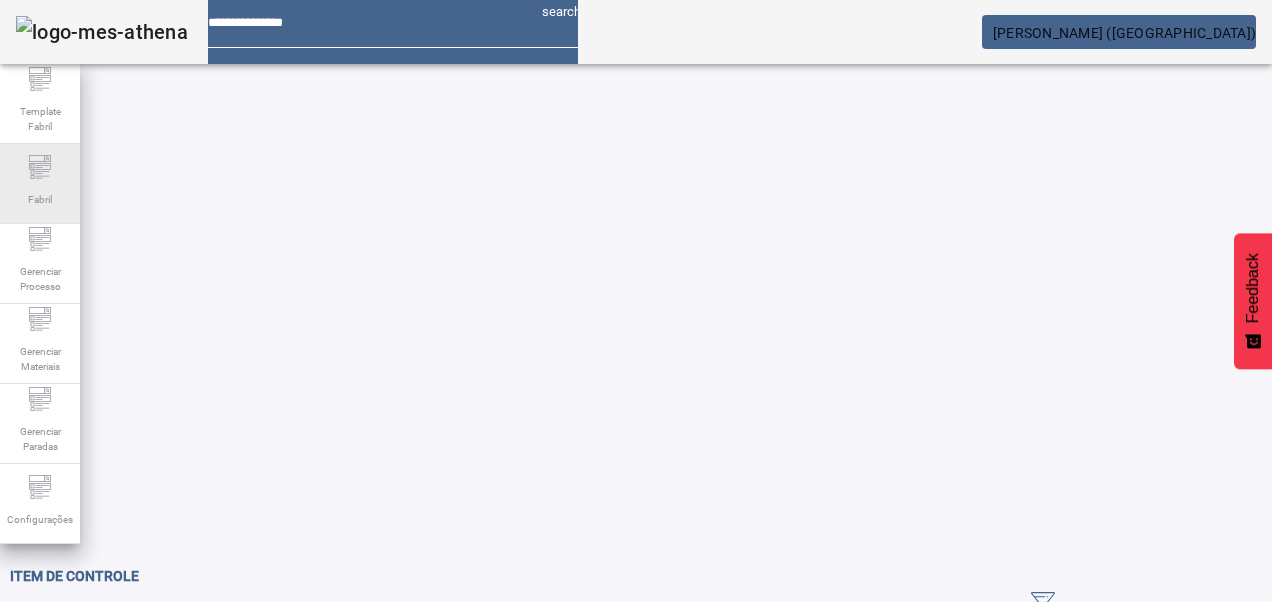 click 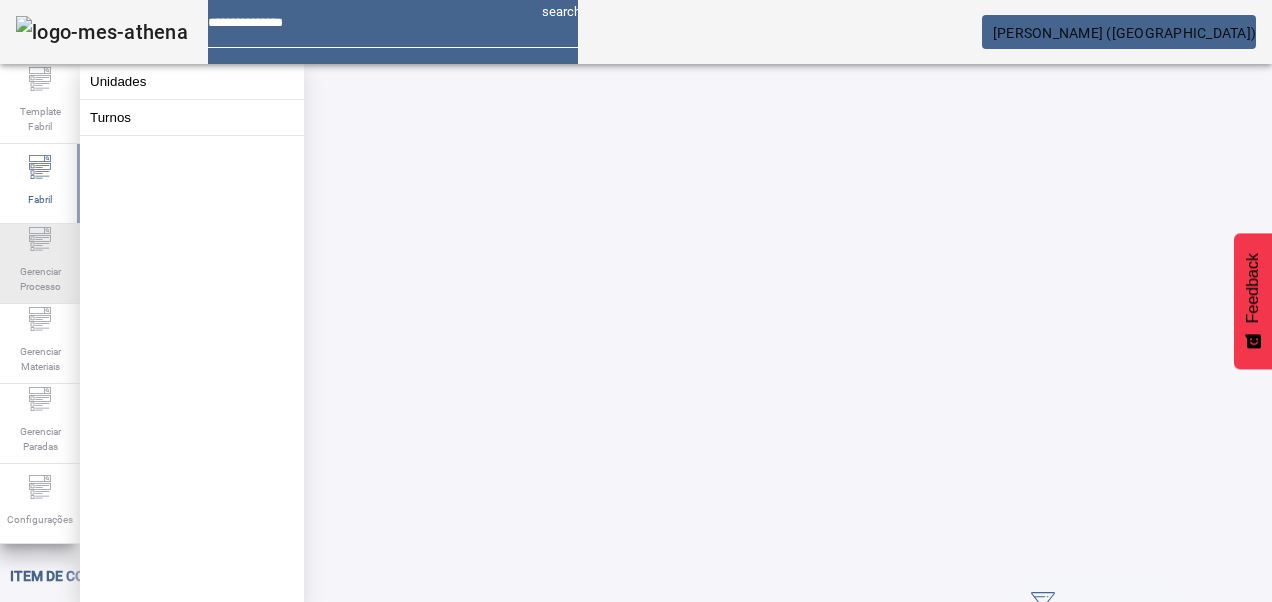 click on "Gerenciar Processo" 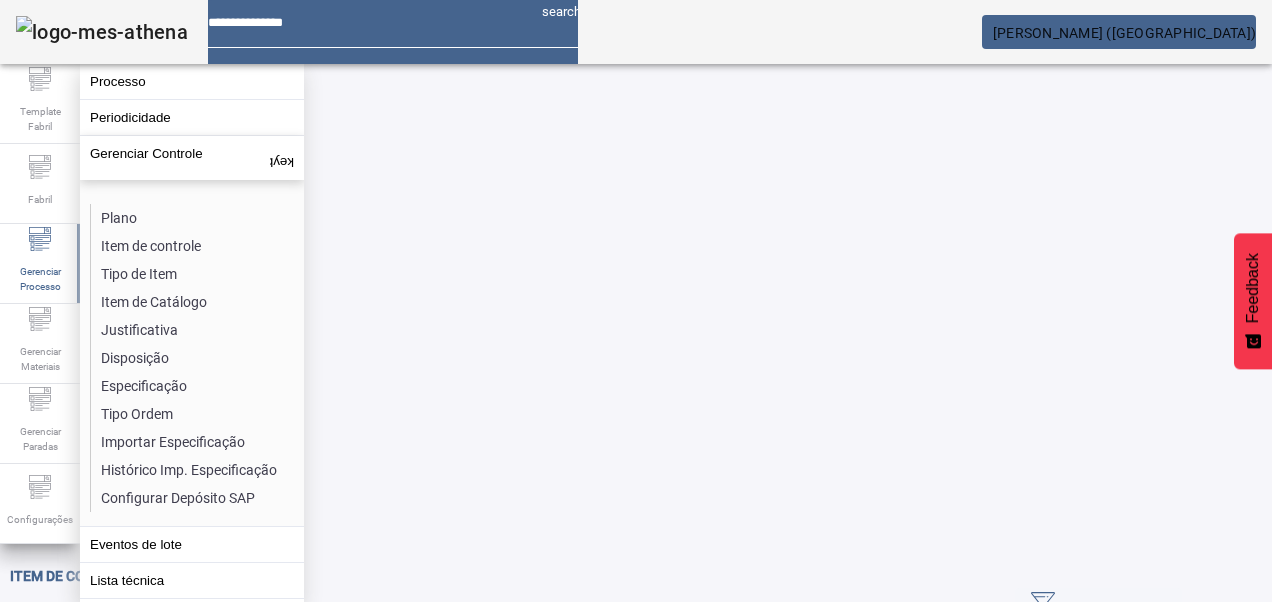 drag, startPoint x: 136, startPoint y: 379, endPoint x: 131, endPoint y: 370, distance: 10.29563 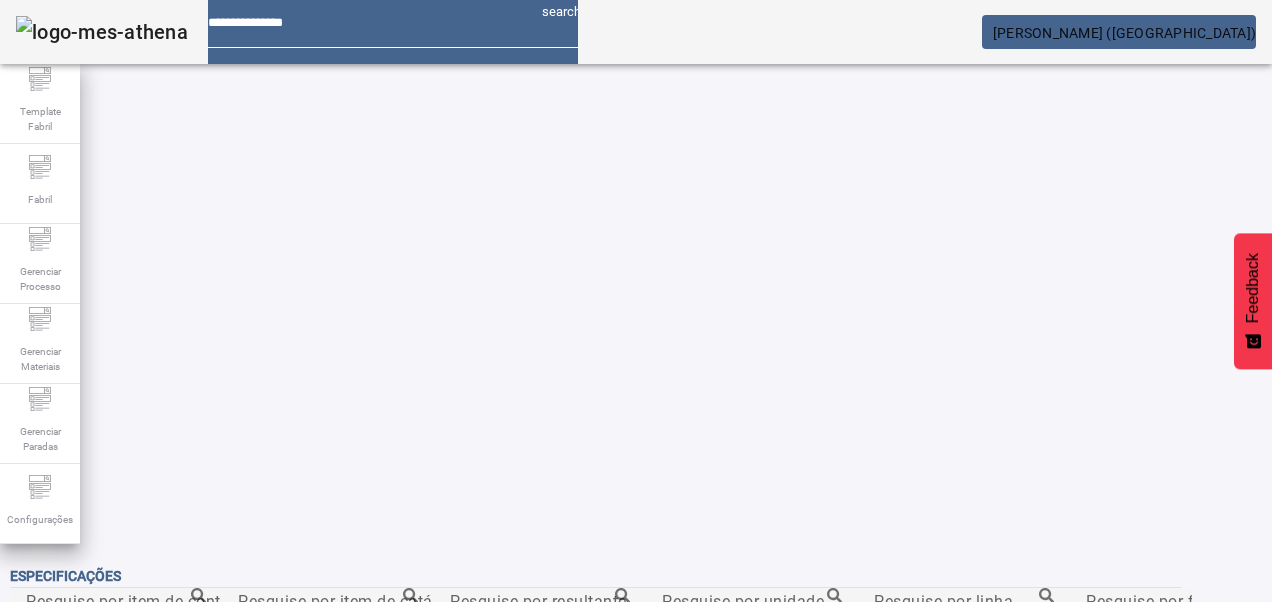 click on "Pesquise por item de controle" at bounding box center (137, 600) 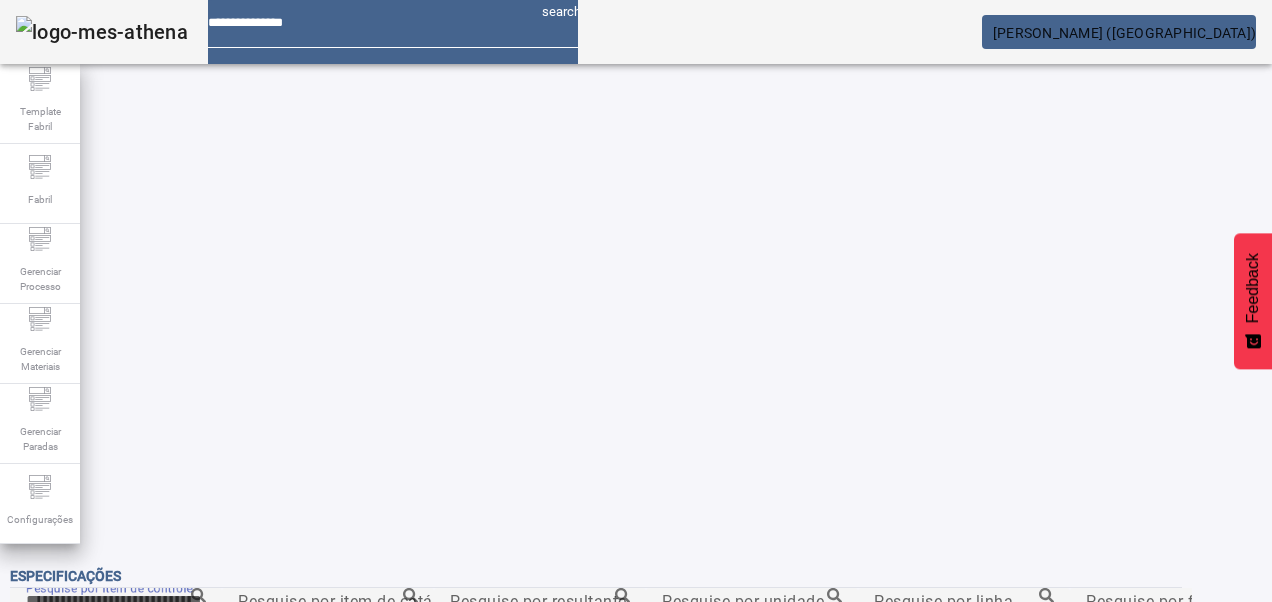 paste on "**********" 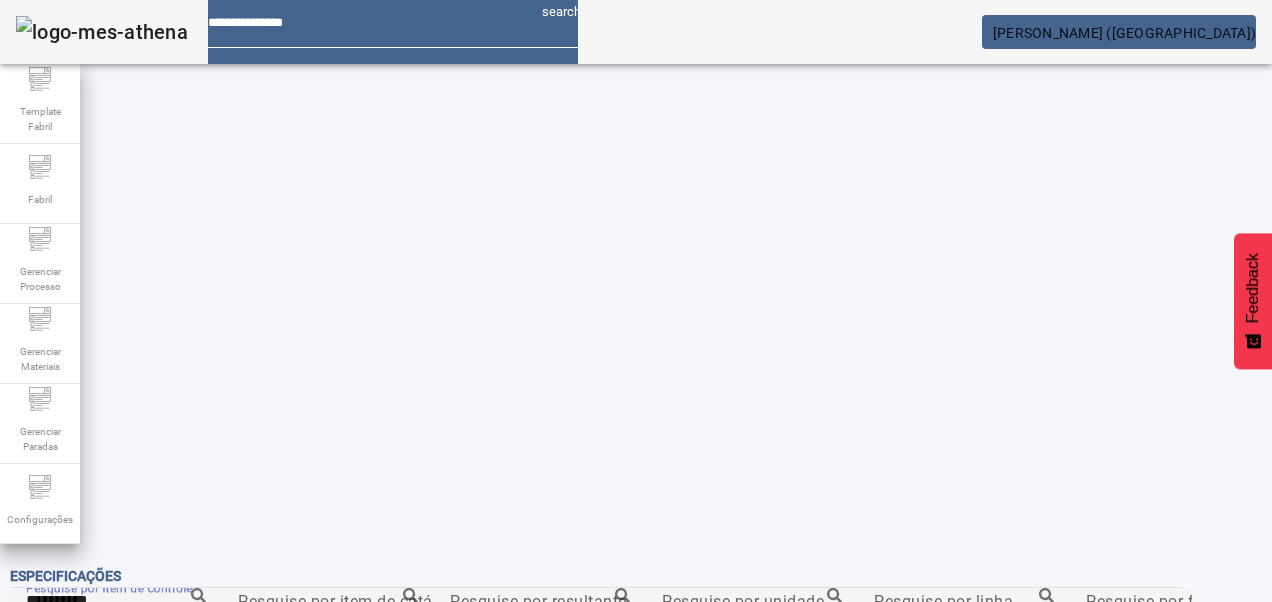 click 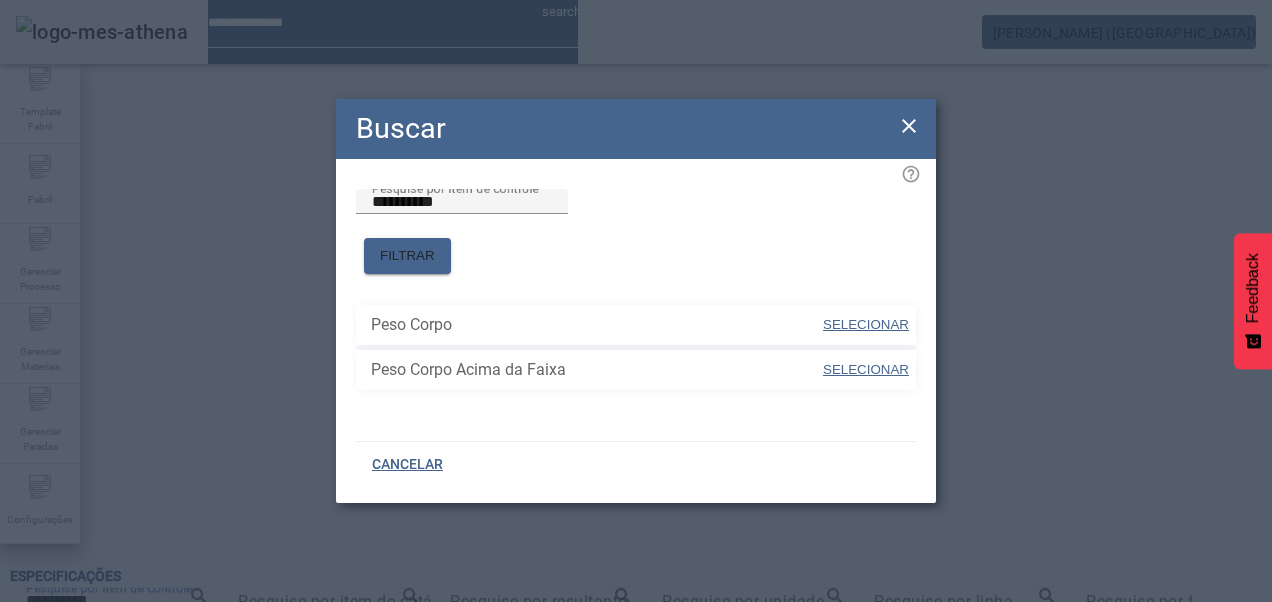 click on "SELECIONAR" at bounding box center (866, 324) 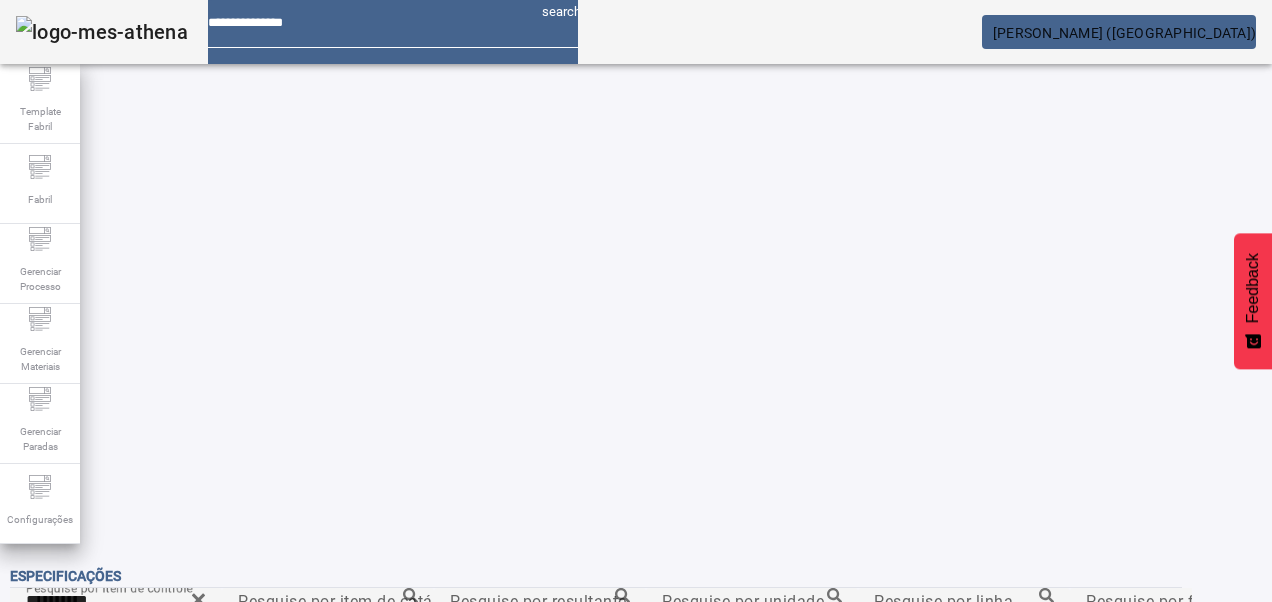 click on "FILTRAR" 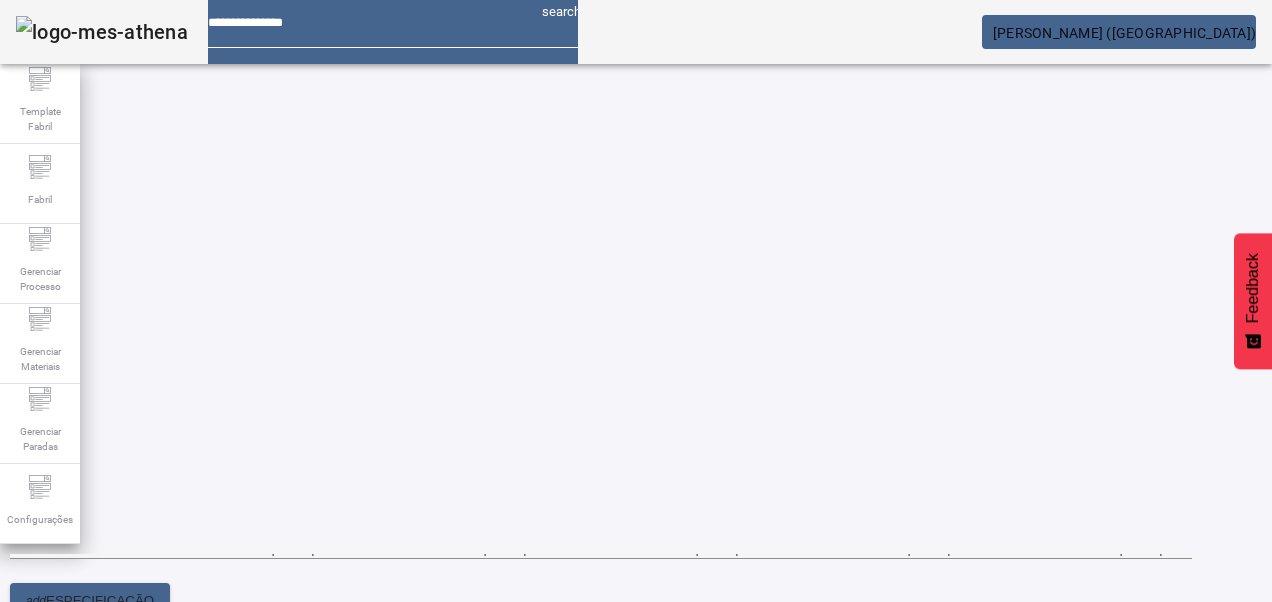 scroll, scrollTop: 0, scrollLeft: 0, axis: both 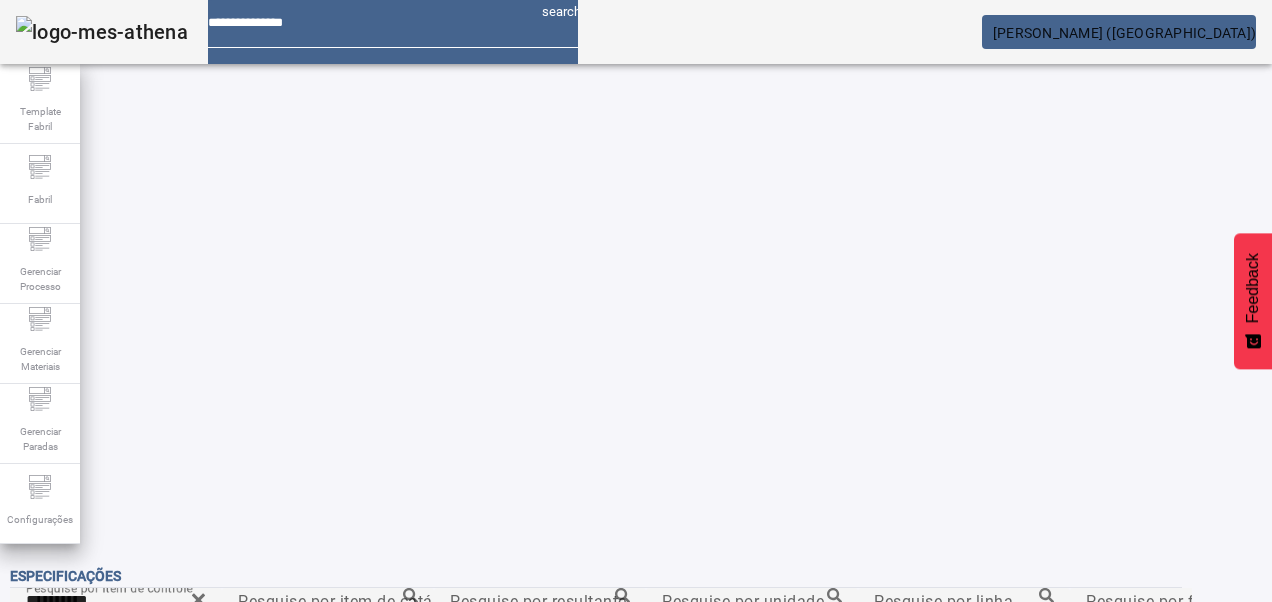click on "Pesquise por item de catálogo" at bounding box center [328, 601] 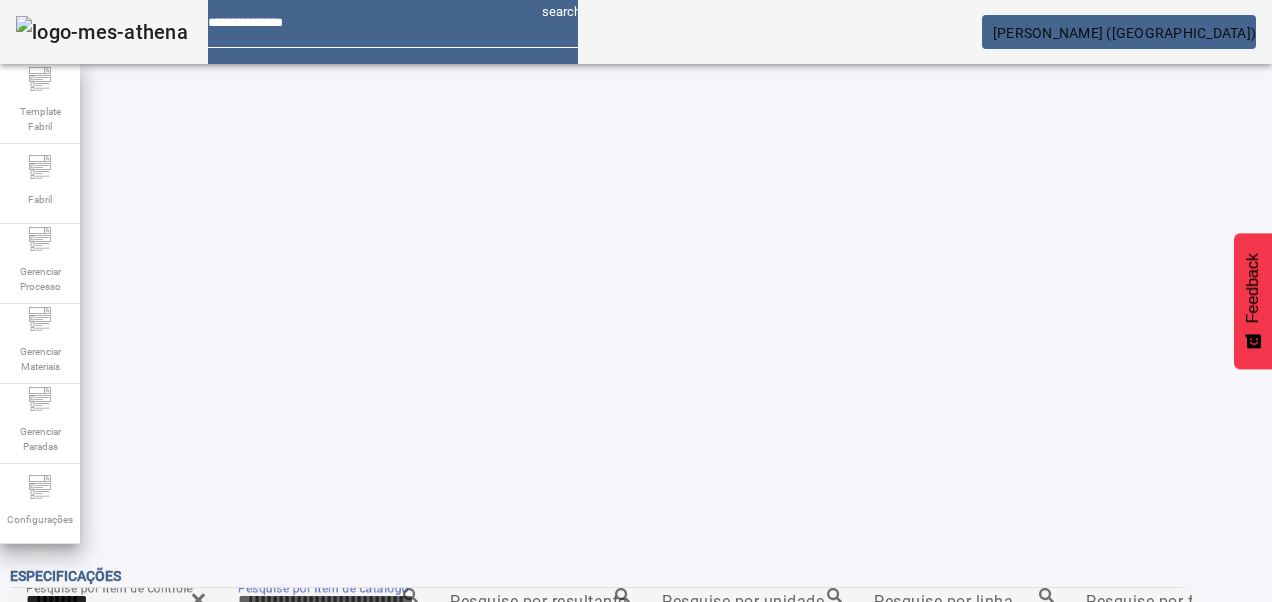 paste on "**********" 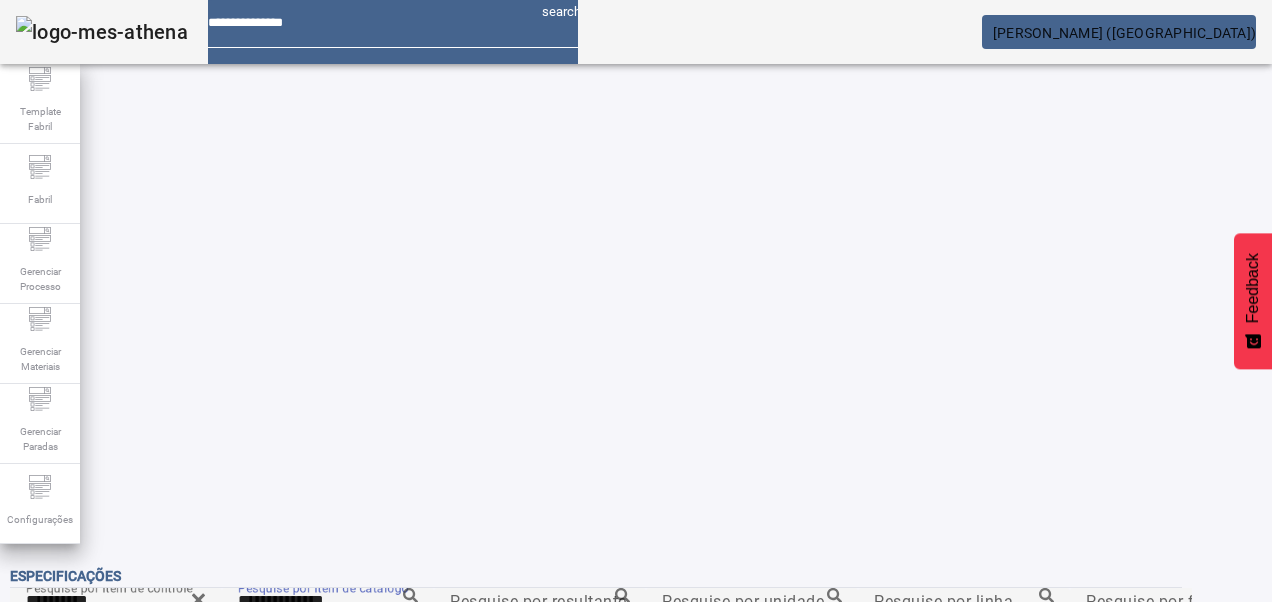 click 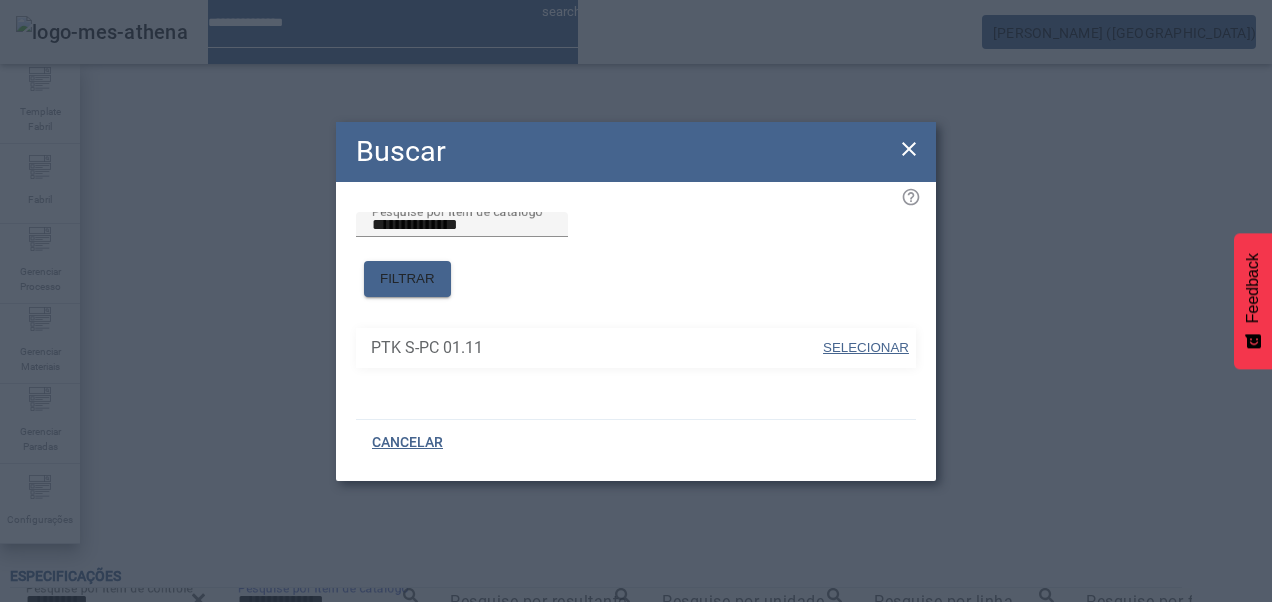 click on "SELECIONAR" at bounding box center (866, 347) 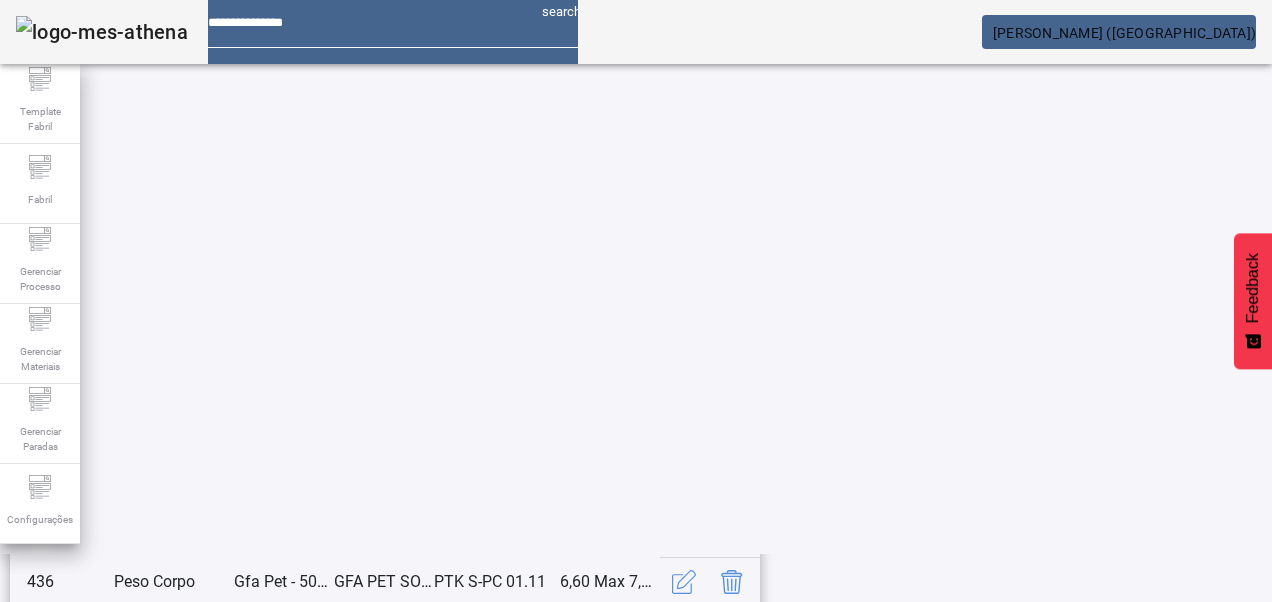 scroll, scrollTop: 0, scrollLeft: 0, axis: both 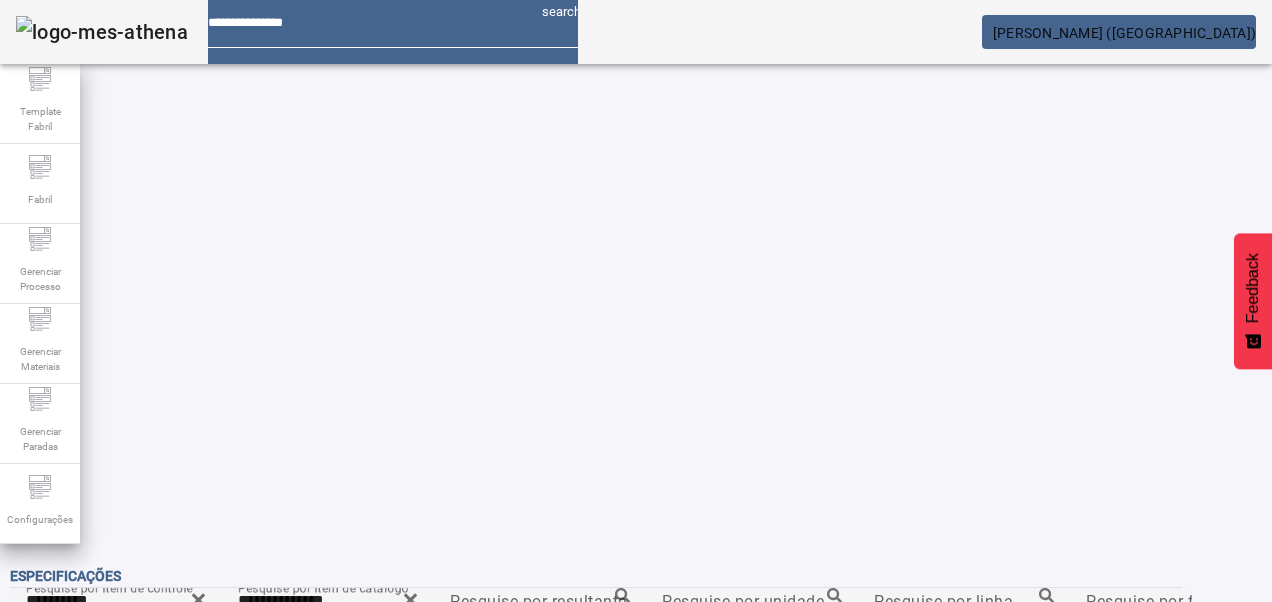 click on "FILTRAR" 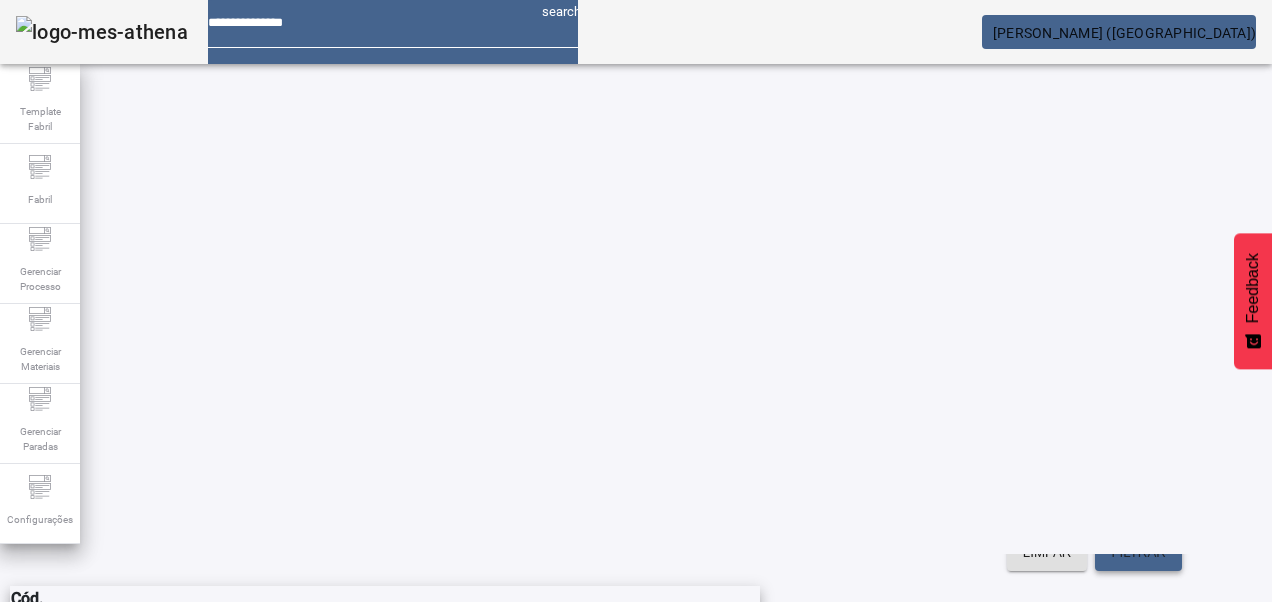 scroll, scrollTop: 253, scrollLeft: 0, axis: vertical 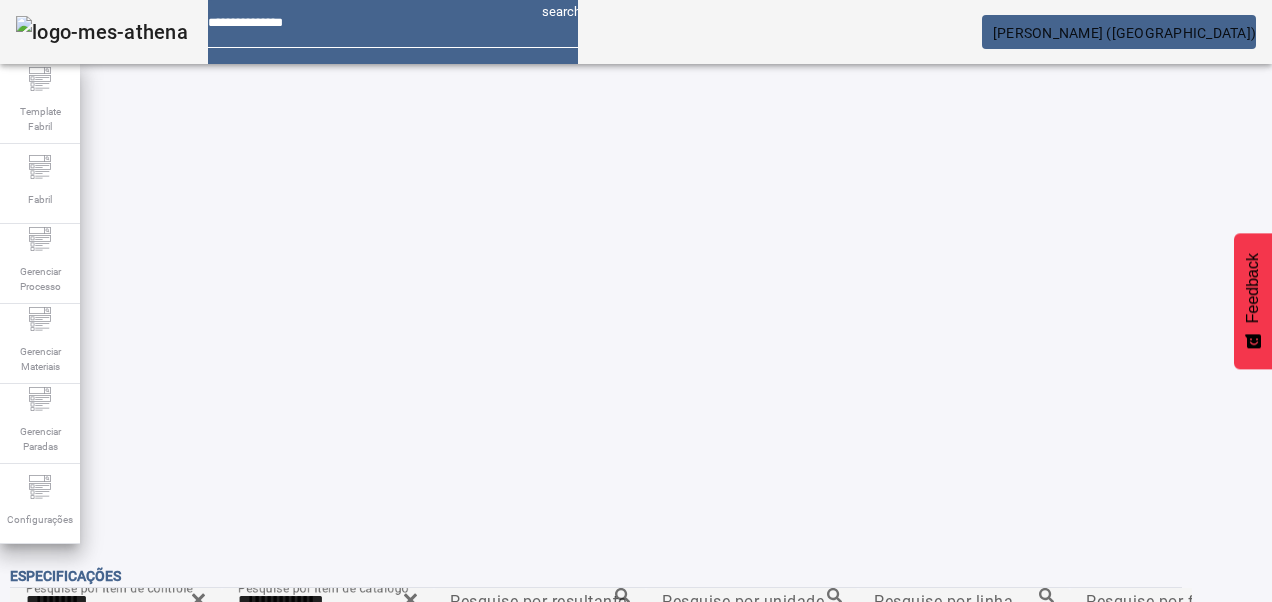 drag, startPoint x: 302, startPoint y: 219, endPoint x: 312, endPoint y: 216, distance: 10.440307 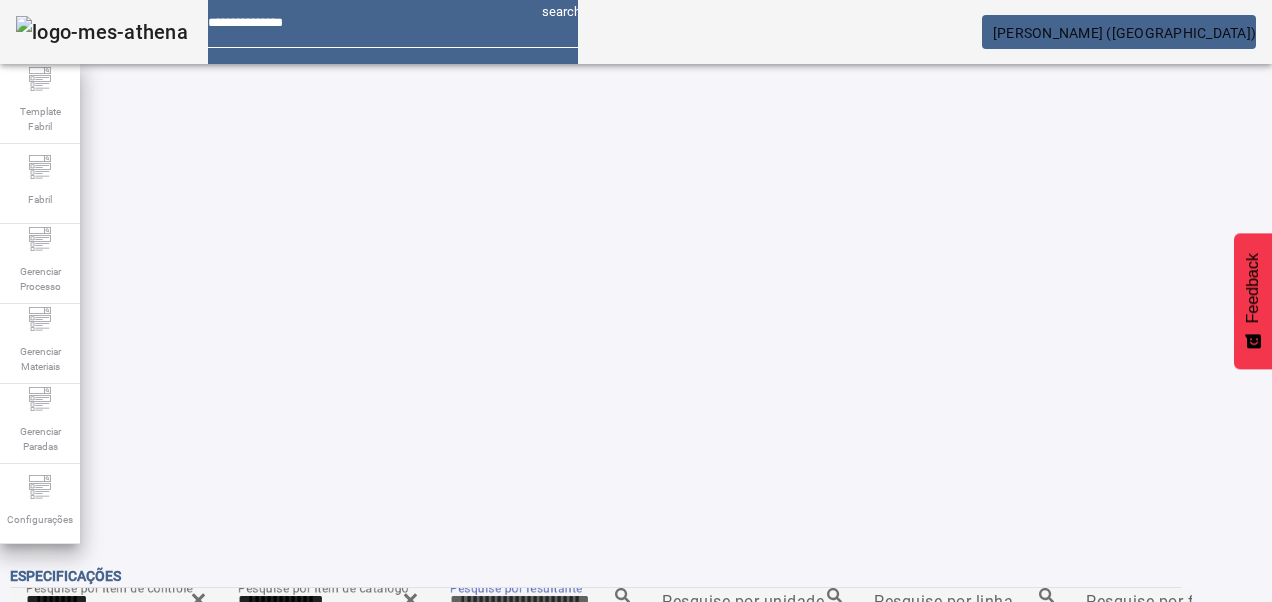 paste on "**********" 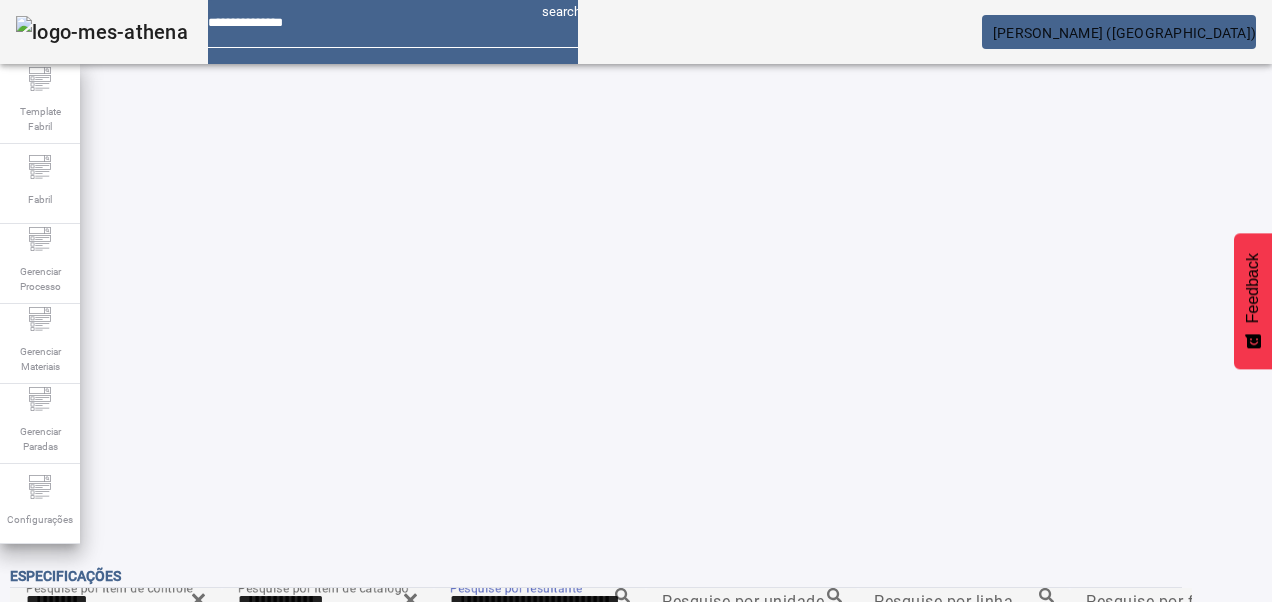 click 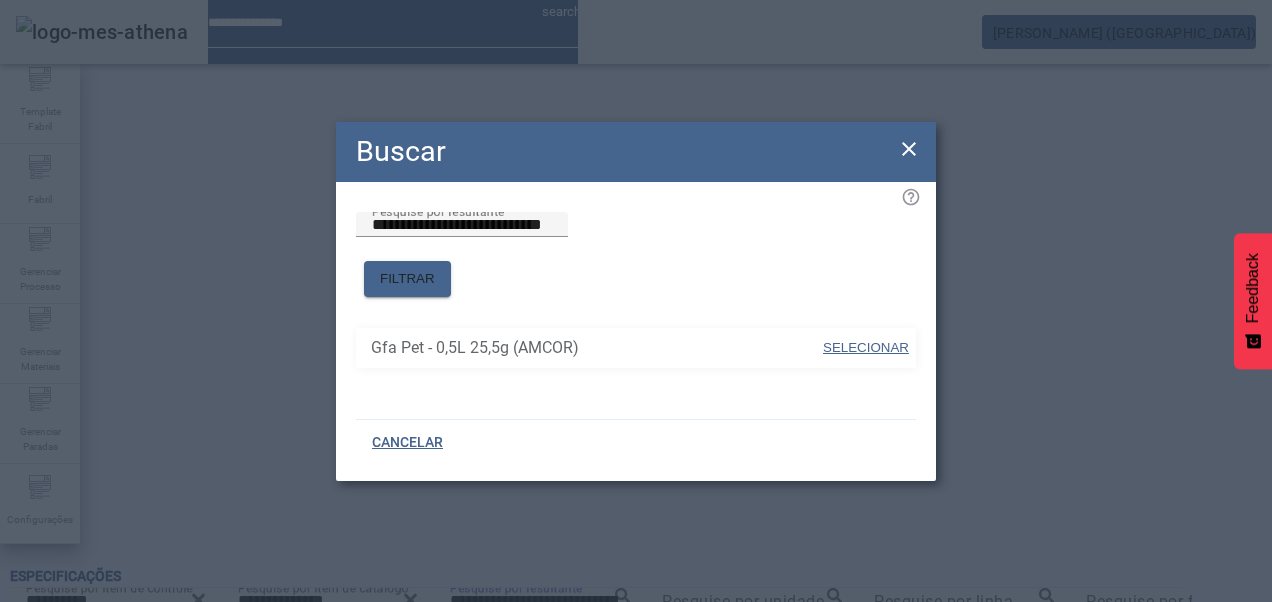 click on "SELECIONAR" at bounding box center (866, 347) 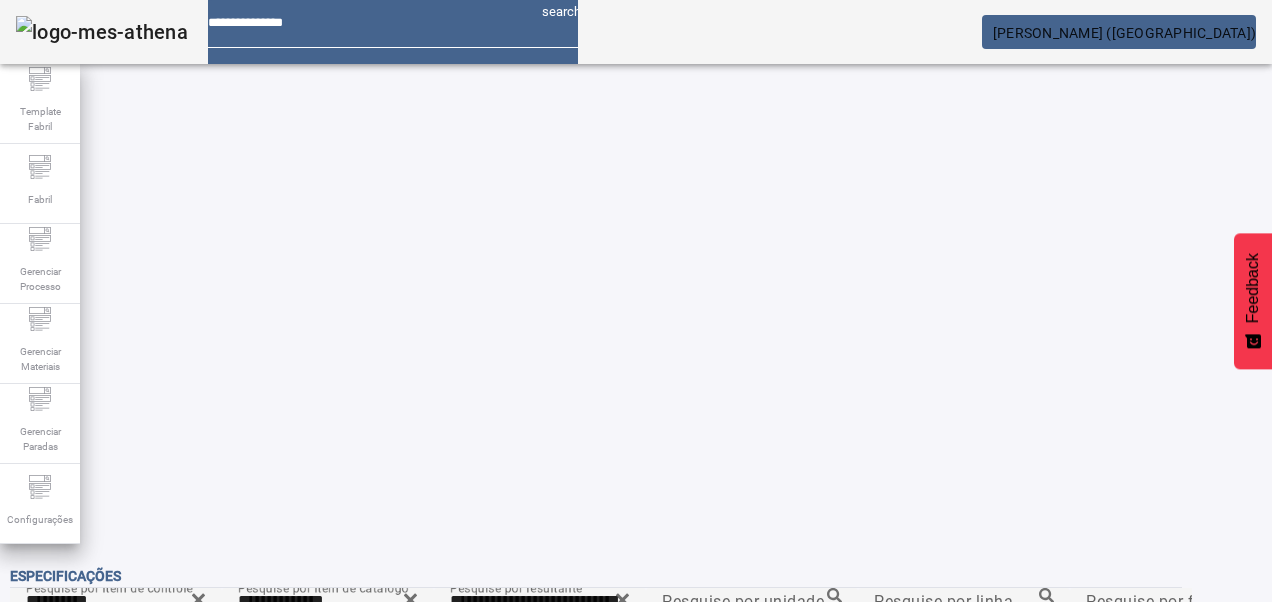 click on "FILTRAR" 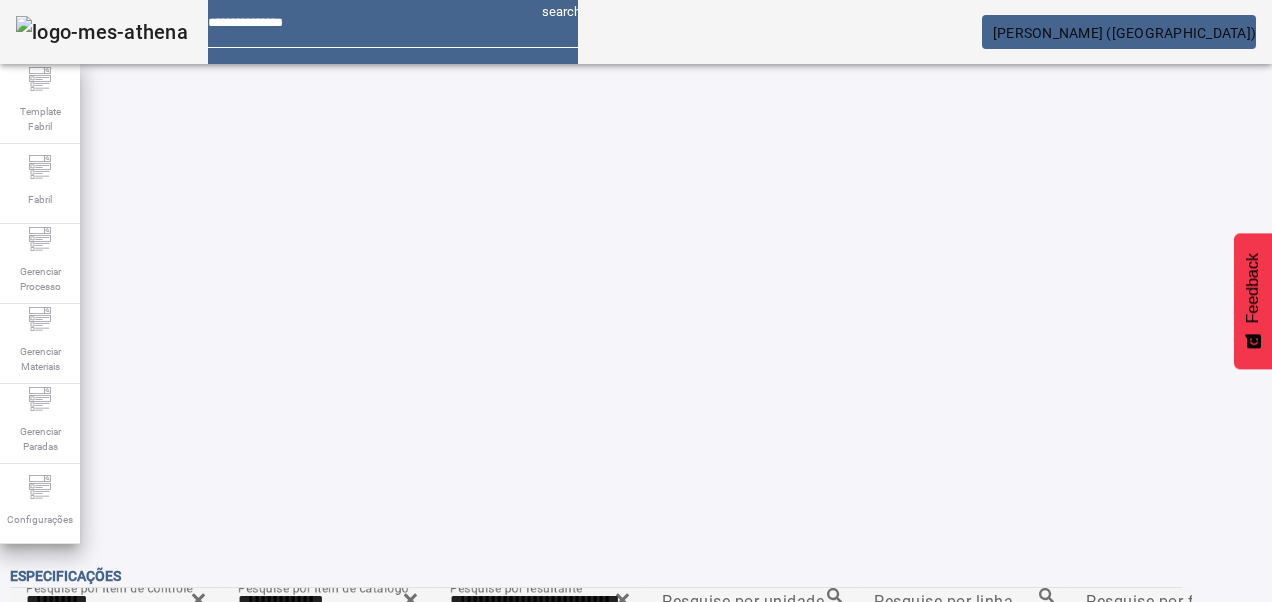 scroll, scrollTop: 0, scrollLeft: 0, axis: both 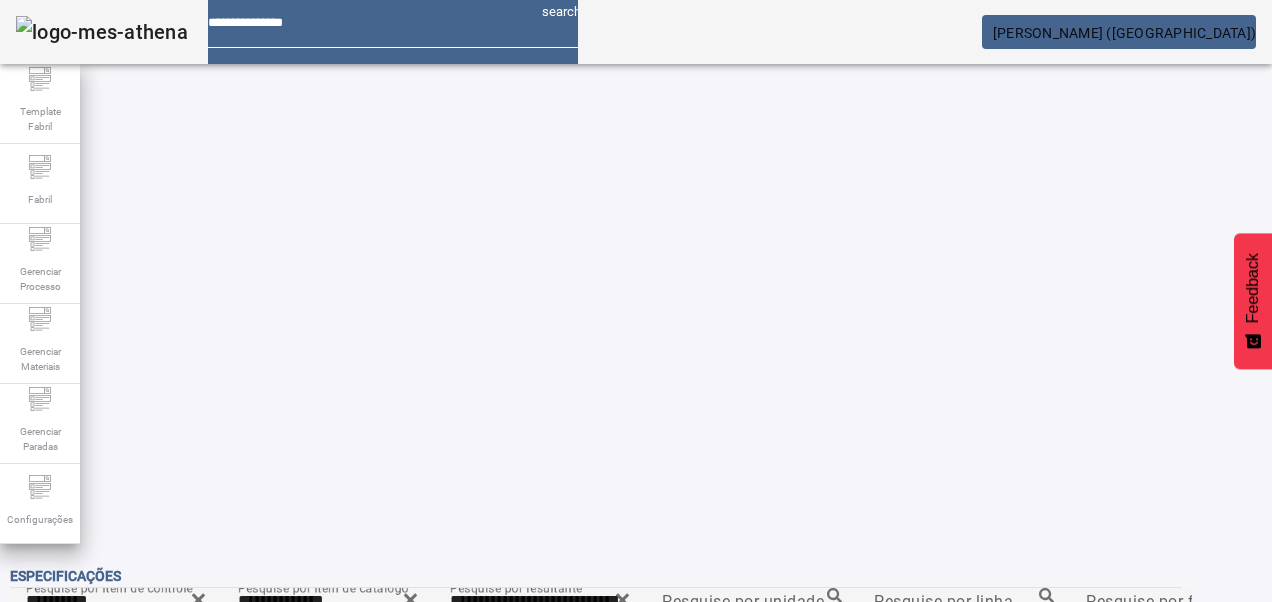 drag, startPoint x: 1156, startPoint y: 476, endPoint x: 1142, endPoint y: 475, distance: 14.035668 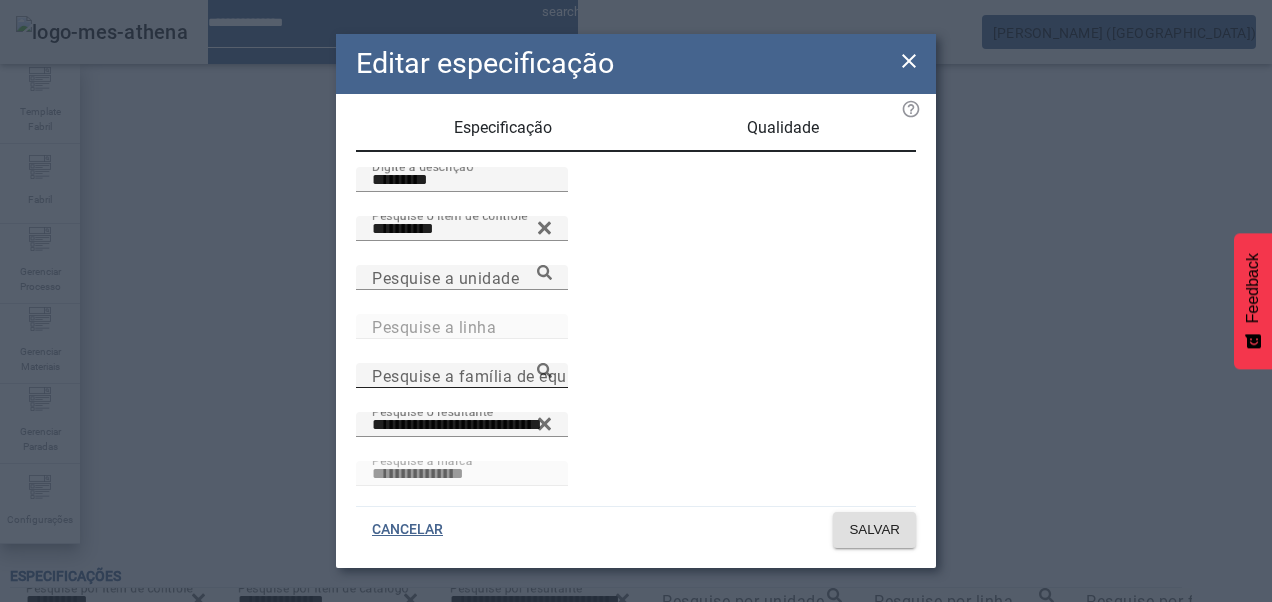 scroll, scrollTop: 0, scrollLeft: 0, axis: both 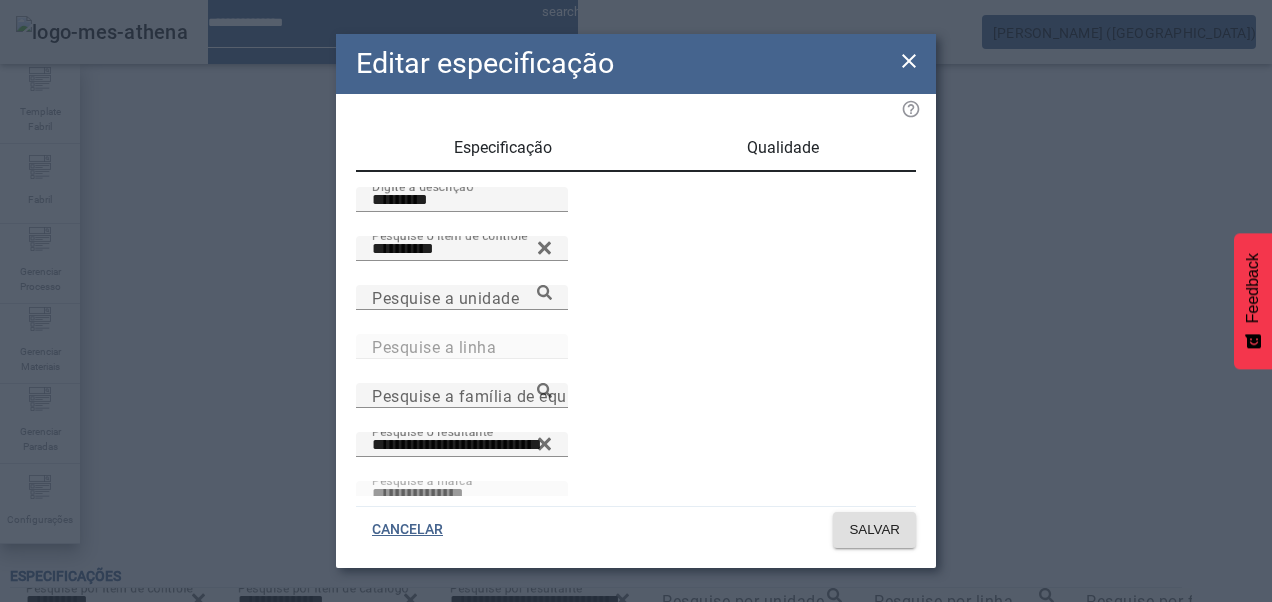 click on "**********" 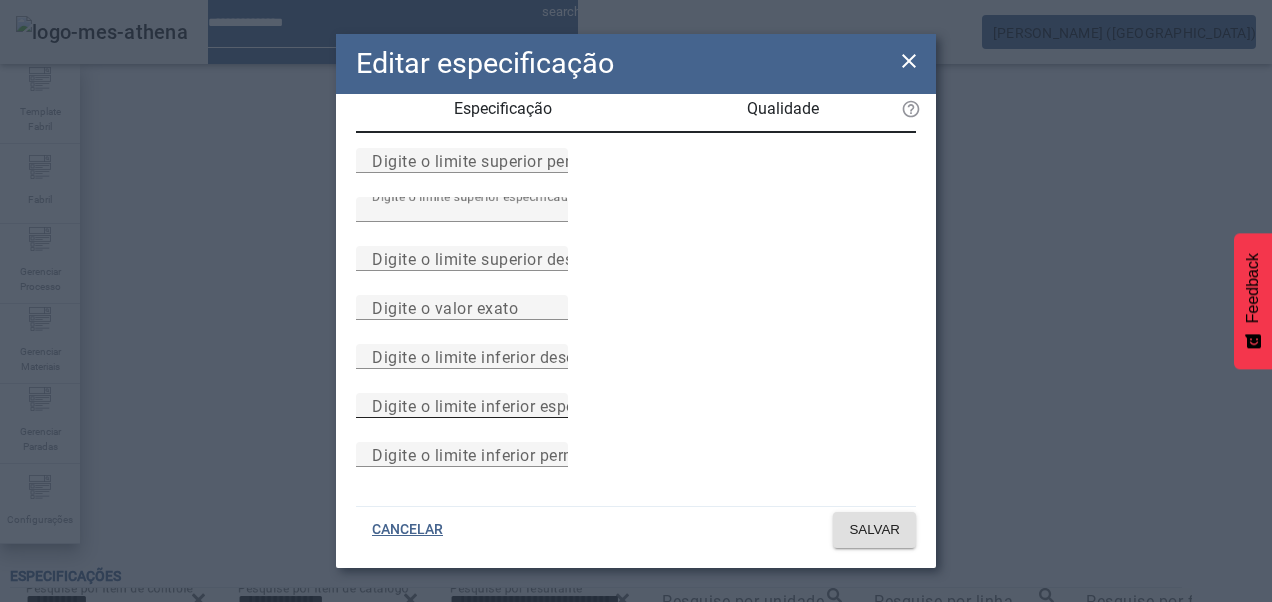 scroll, scrollTop: 0, scrollLeft: 0, axis: both 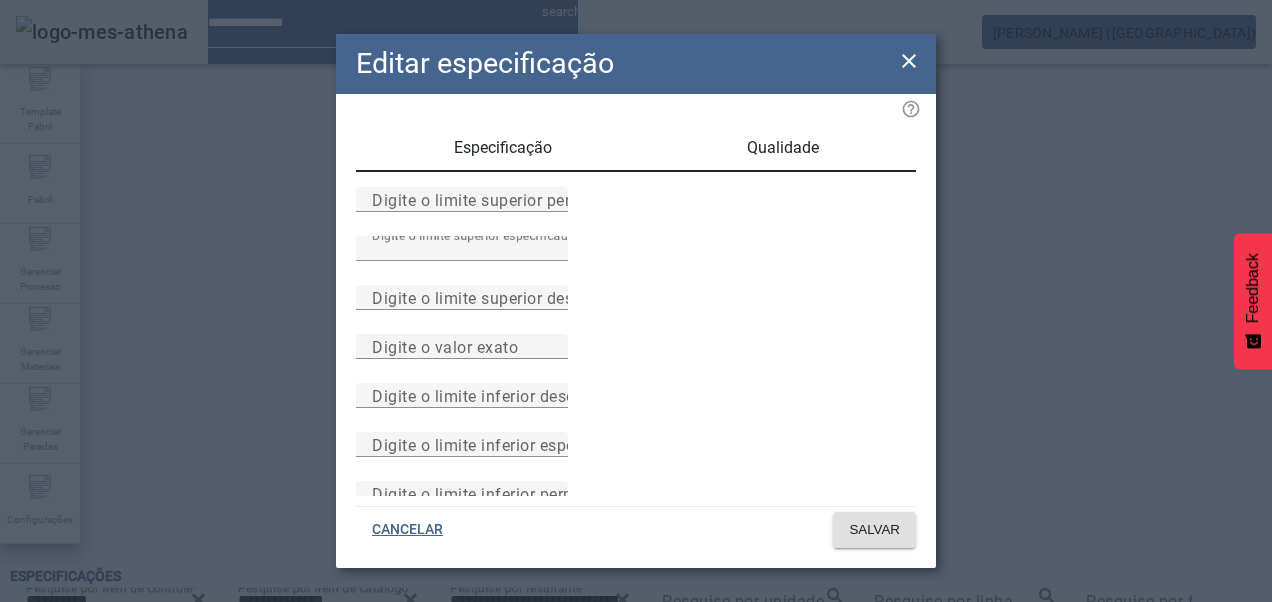 click on "Especificação" at bounding box center [503, 148] 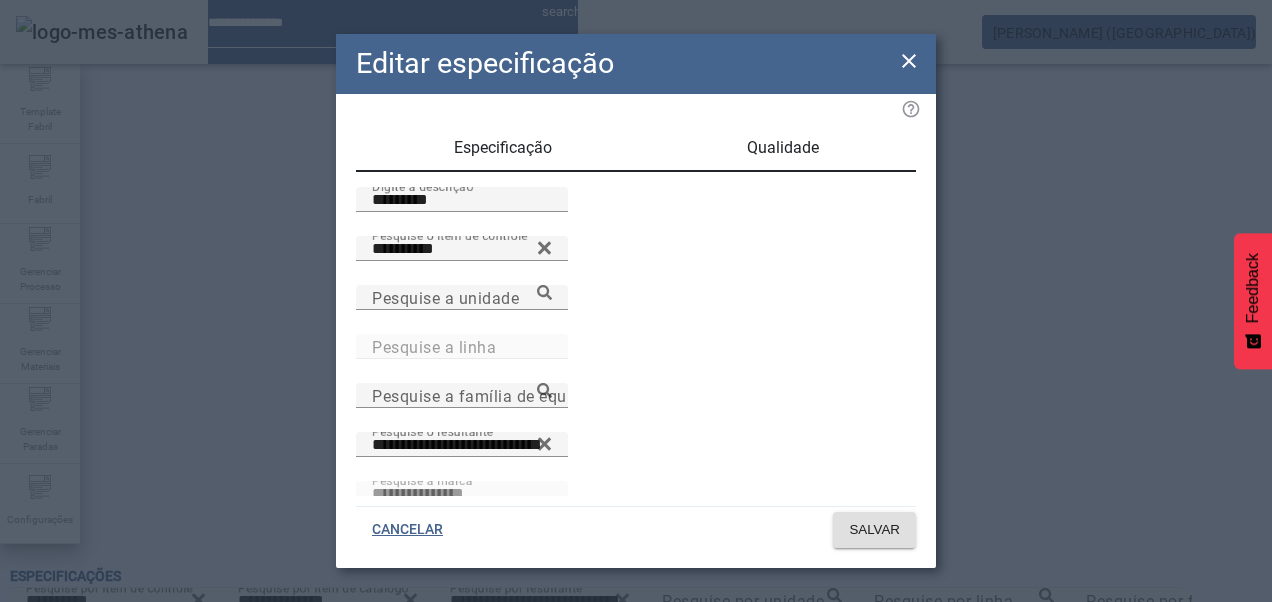 drag, startPoint x: 786, startPoint y: 148, endPoint x: 708, endPoint y: 183, distance: 85.49269 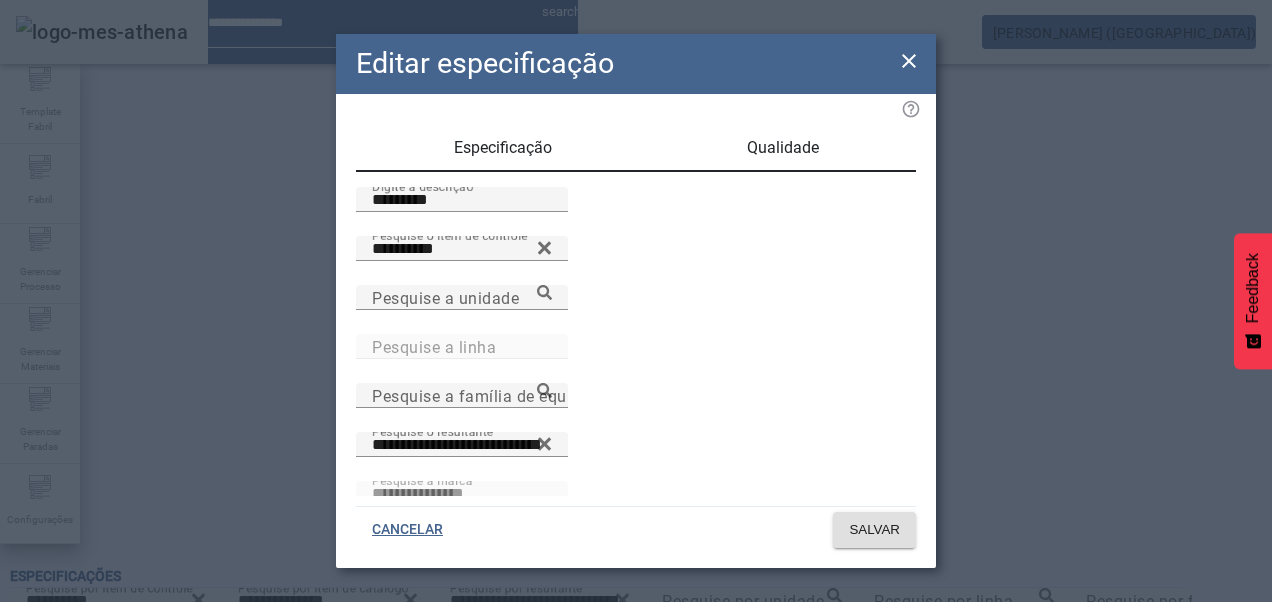 click on "Qualidade" at bounding box center (783, 148) 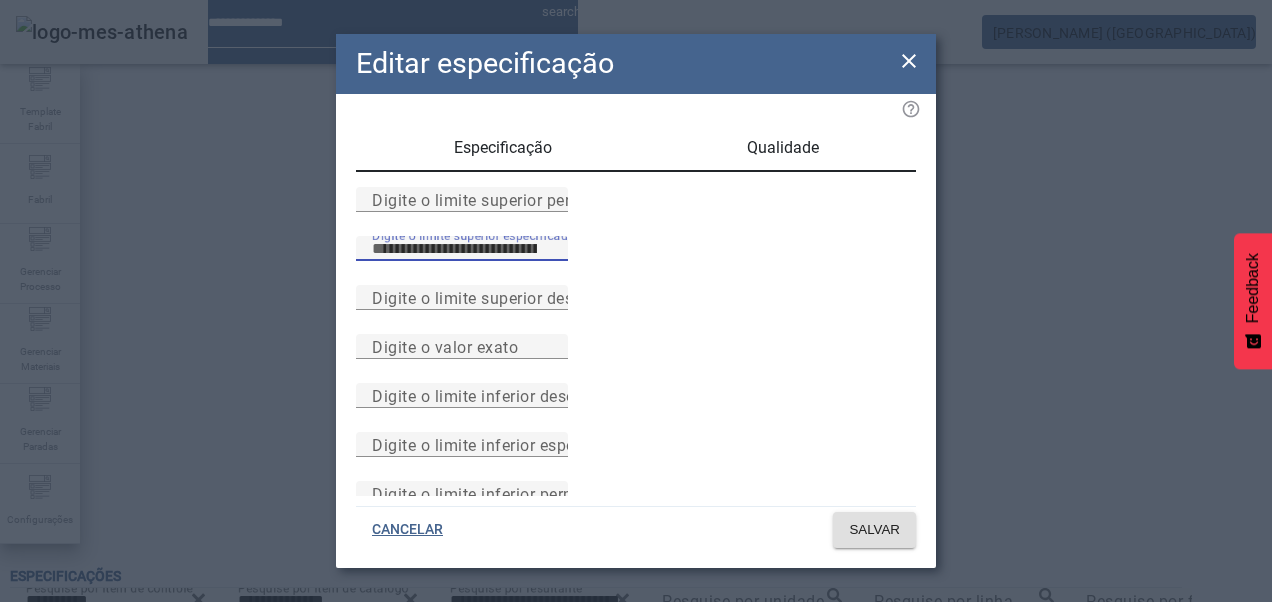 drag, startPoint x: 467, startPoint y: 295, endPoint x: 520, endPoint y: 306, distance: 54.129475 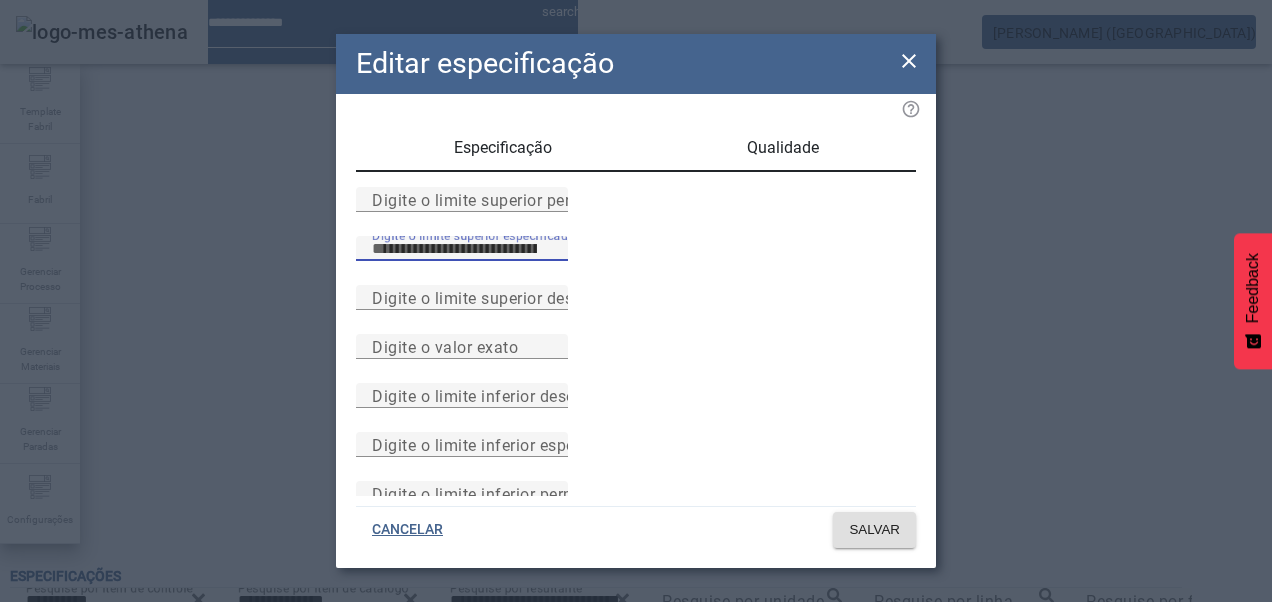 click on "***" at bounding box center (462, 249) 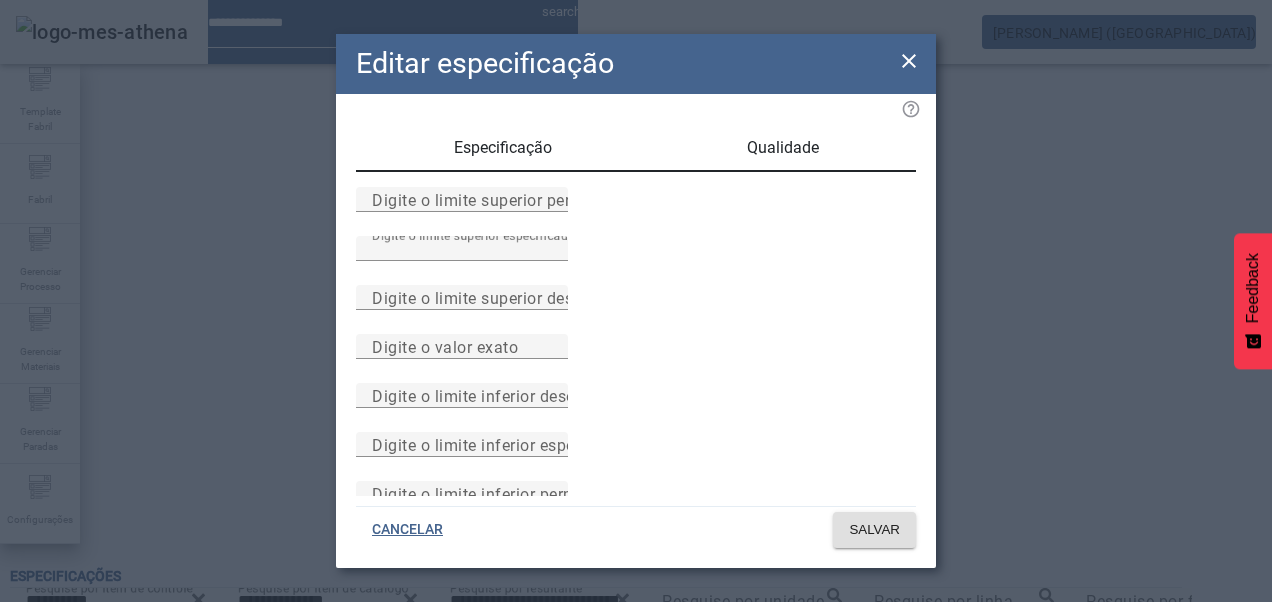 click on "Especificação" at bounding box center (503, 148) 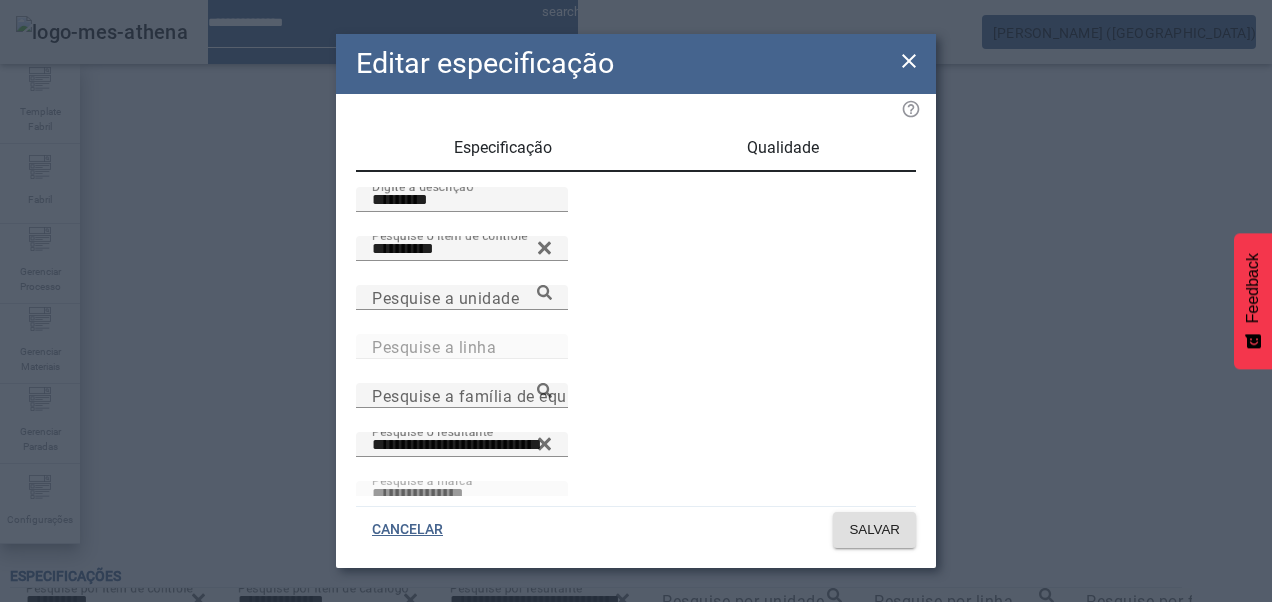 click on "Qualidade" at bounding box center (783, 148) 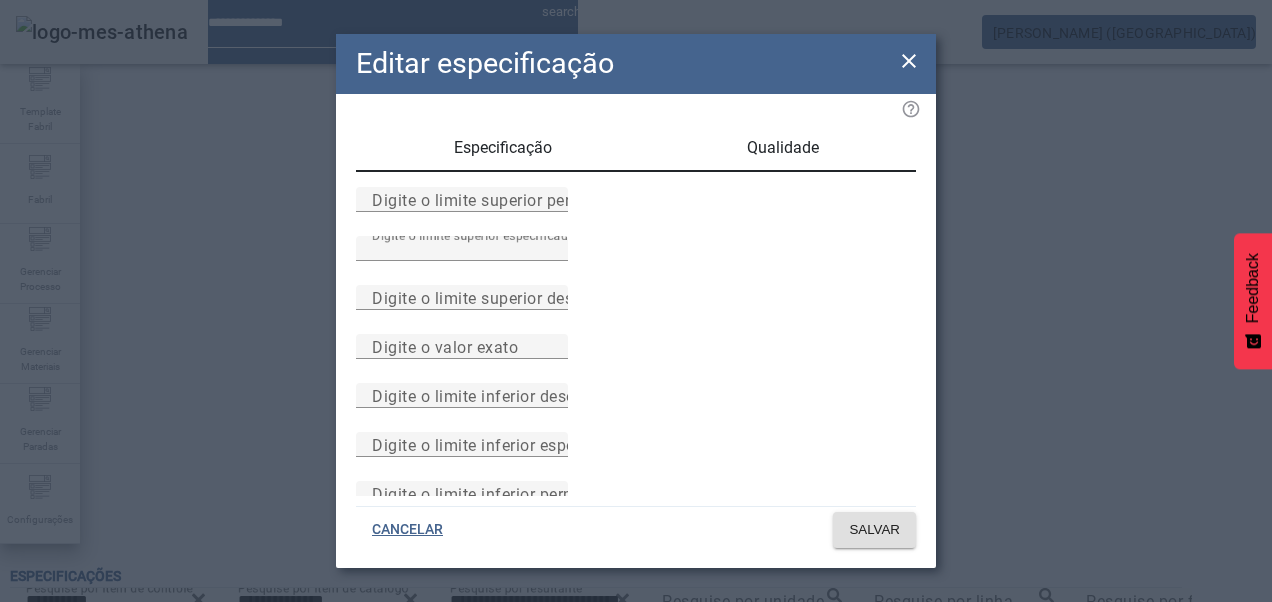 click on "Especificação" at bounding box center (503, 148) 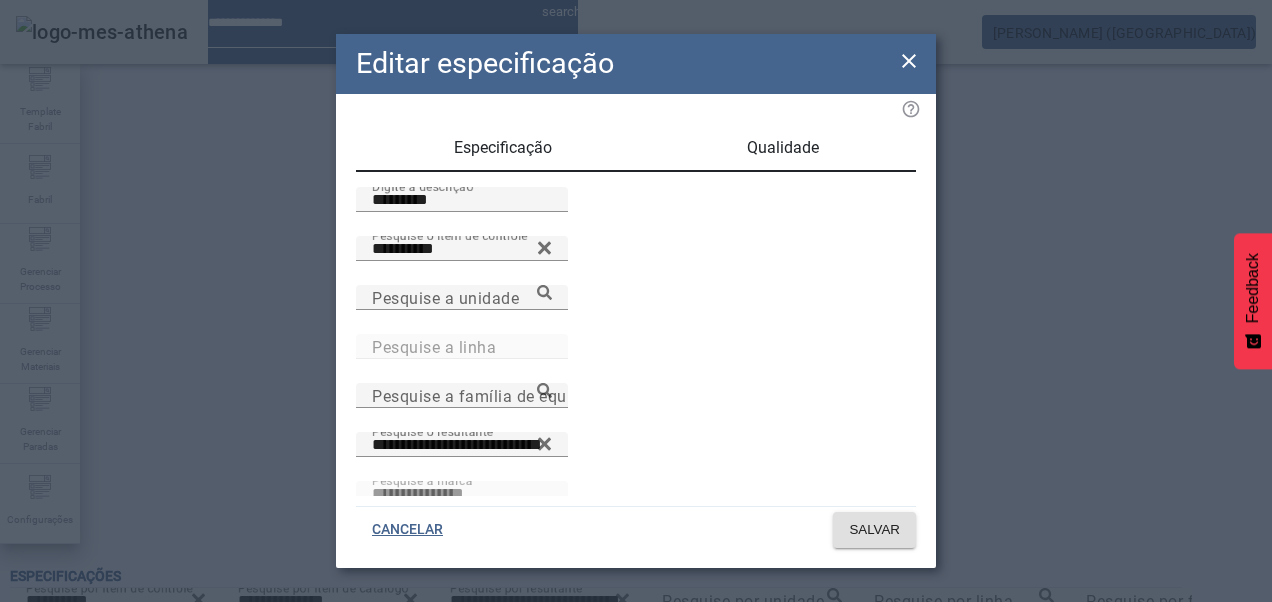 click on "Qualidade" at bounding box center (783, 148) 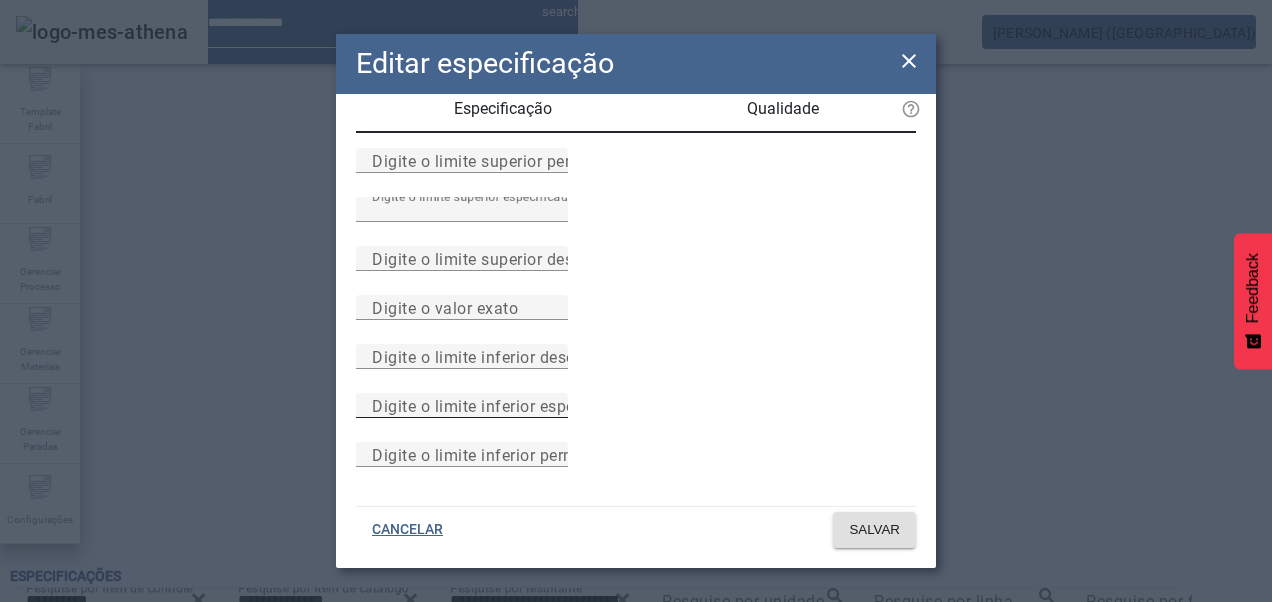 scroll, scrollTop: 0, scrollLeft: 0, axis: both 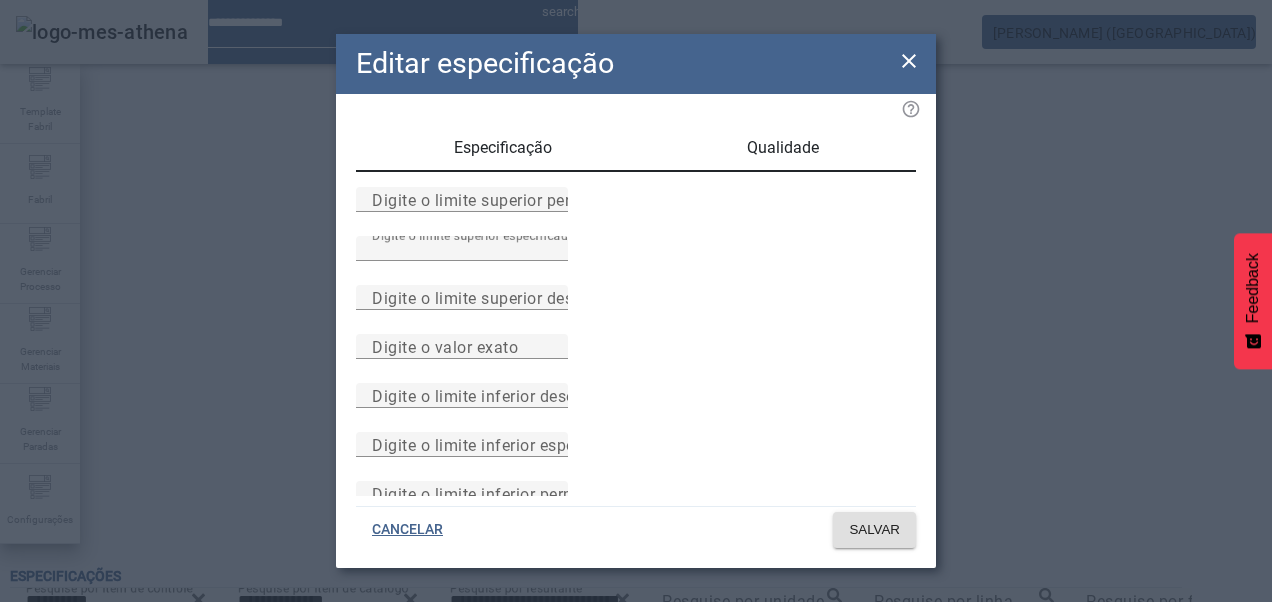 click on "Especificação Qualidade Digite o limite superior permitido Digite o limite superior especificado **** Digite o limite superior desejado Digite o valor exato Digite o limite inferior desejado Digite o limite inferior especificado Digite o limite inferior permitido" 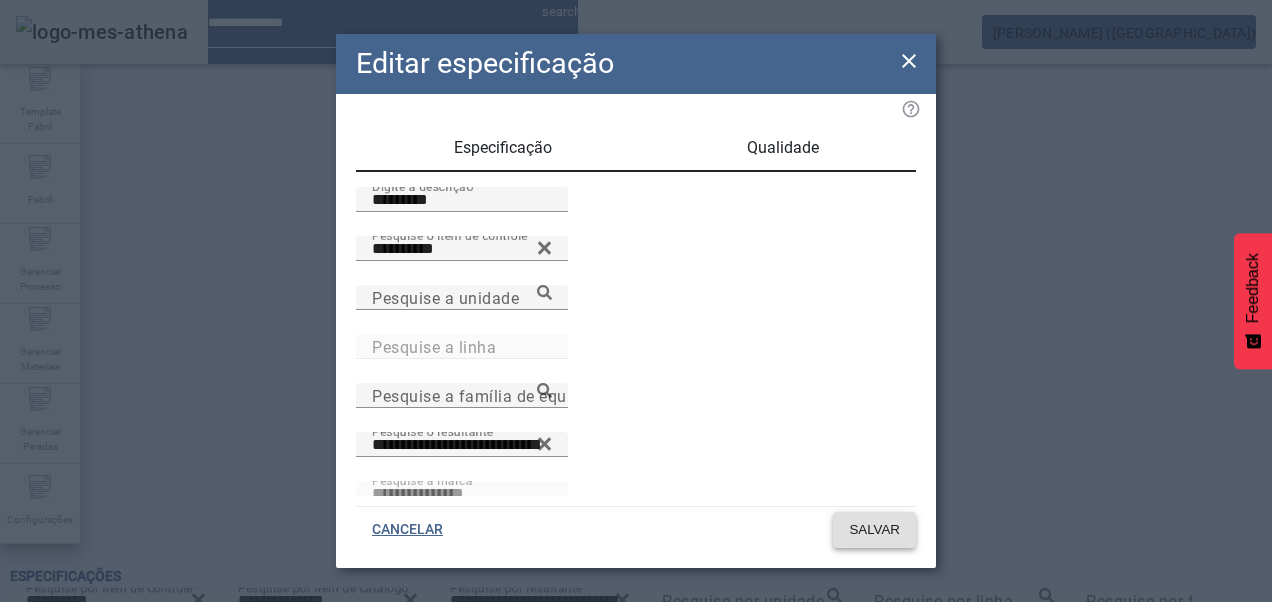 click on "SALVAR" 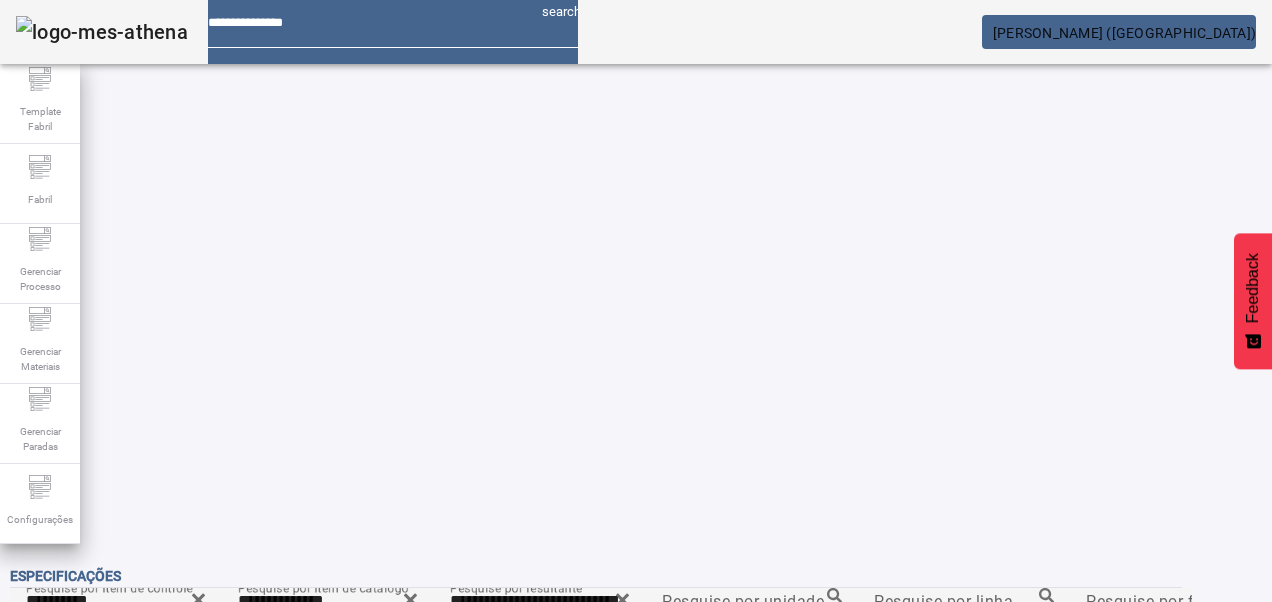 scroll, scrollTop: 0, scrollLeft: 0, axis: both 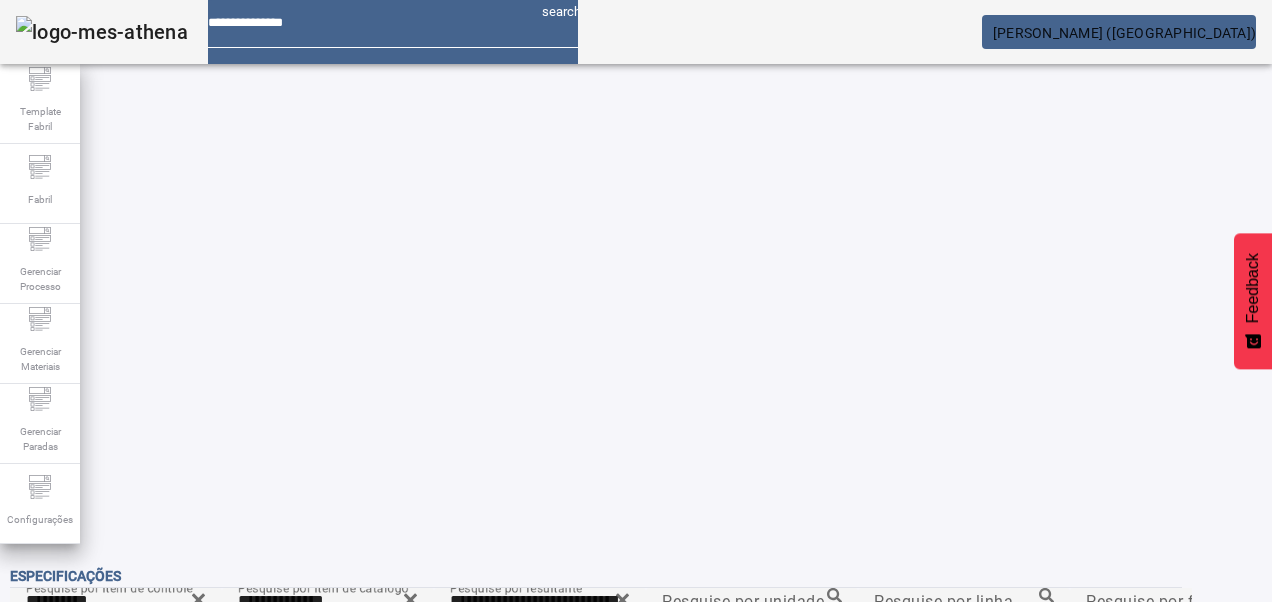 drag, startPoint x: 642, startPoint y: 153, endPoint x: 564, endPoint y: 138, distance: 79.429214 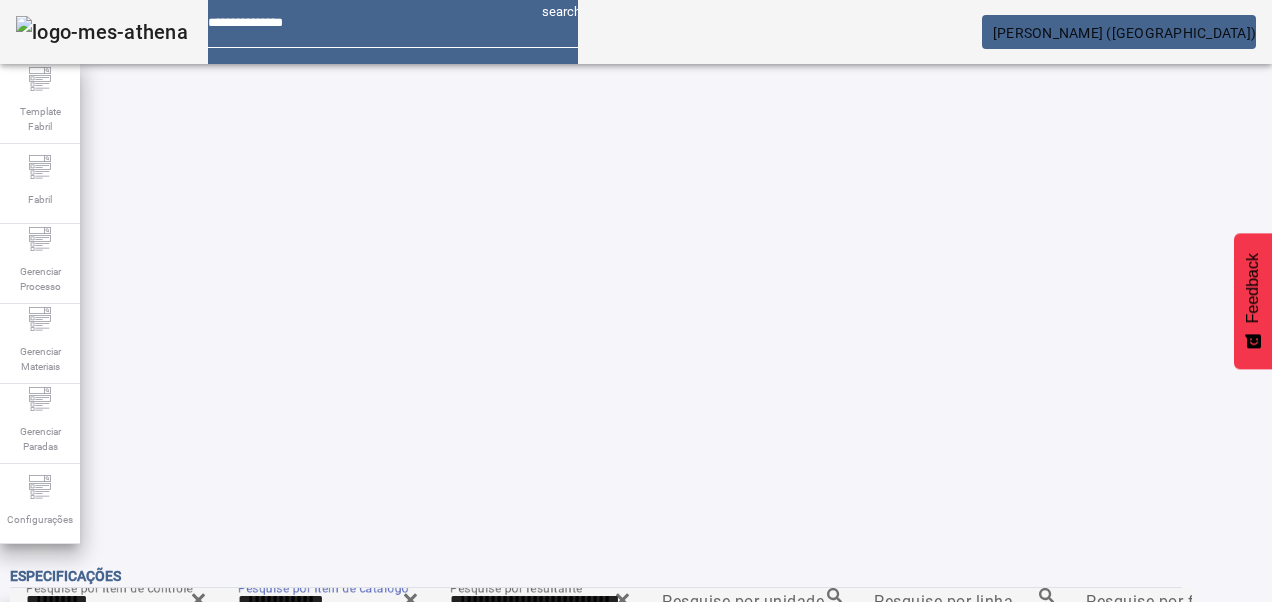click 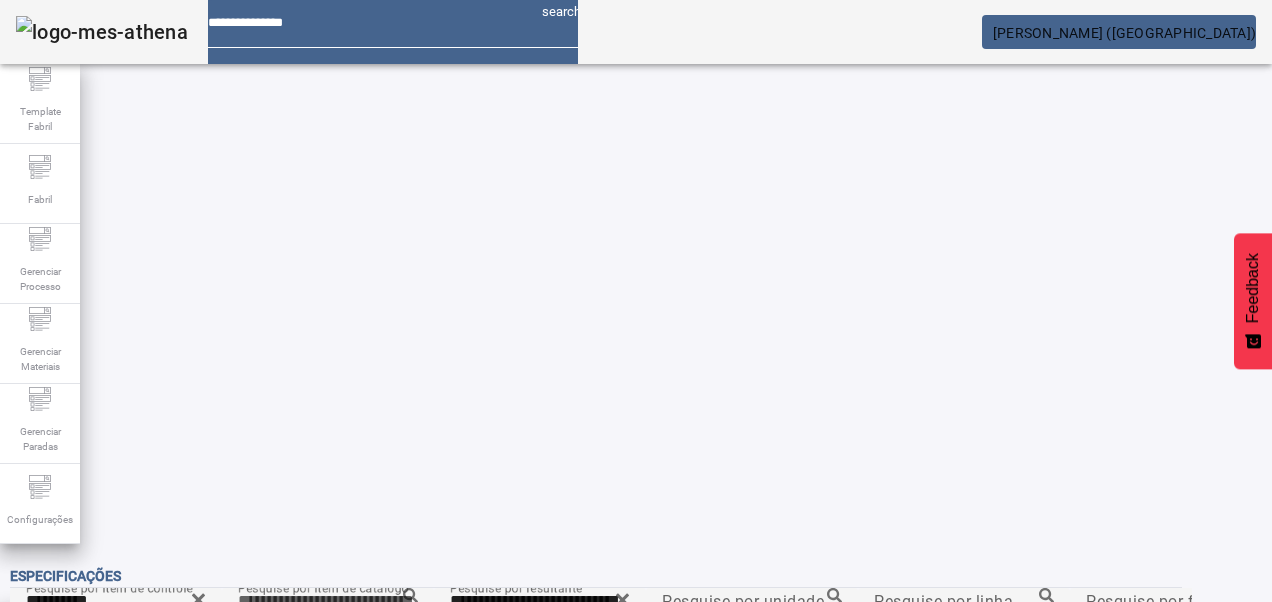 click on "FILTRAR" 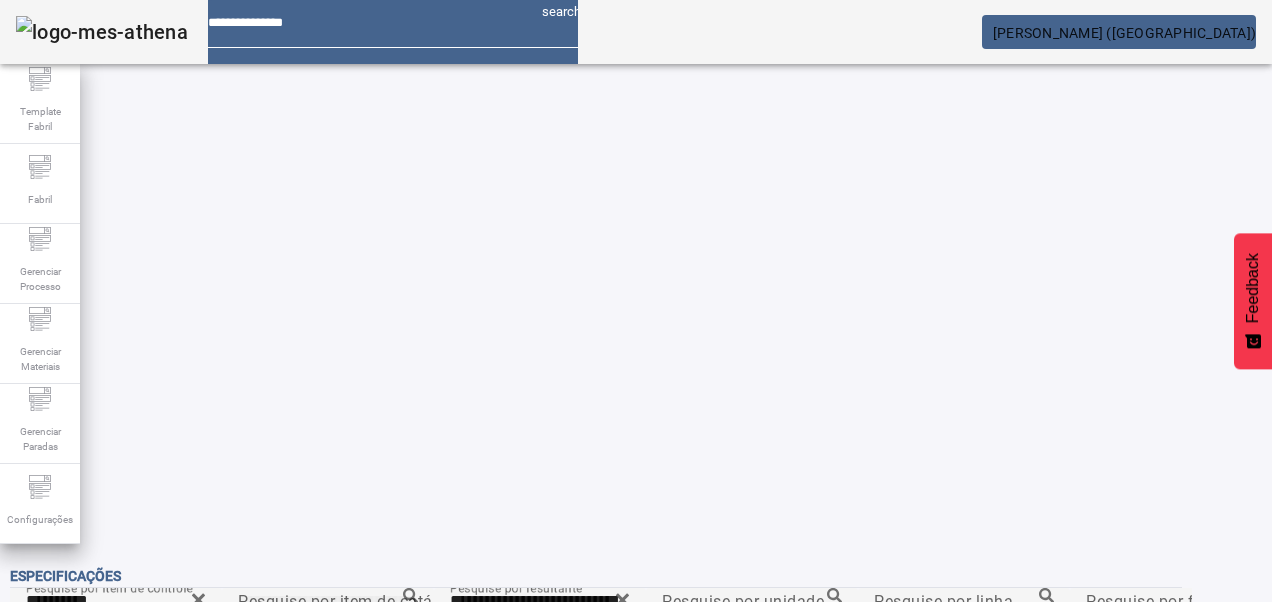 scroll, scrollTop: 0, scrollLeft: 0, axis: both 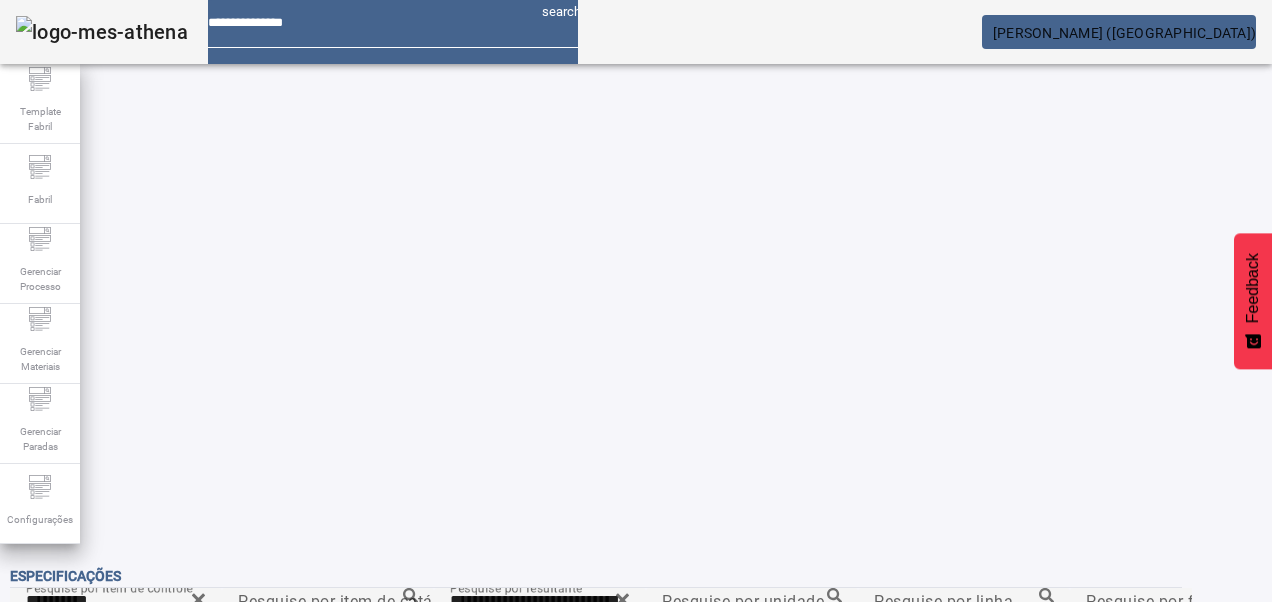 drag, startPoint x: 642, startPoint y: 218, endPoint x: 650, endPoint y: 225, distance: 10.630146 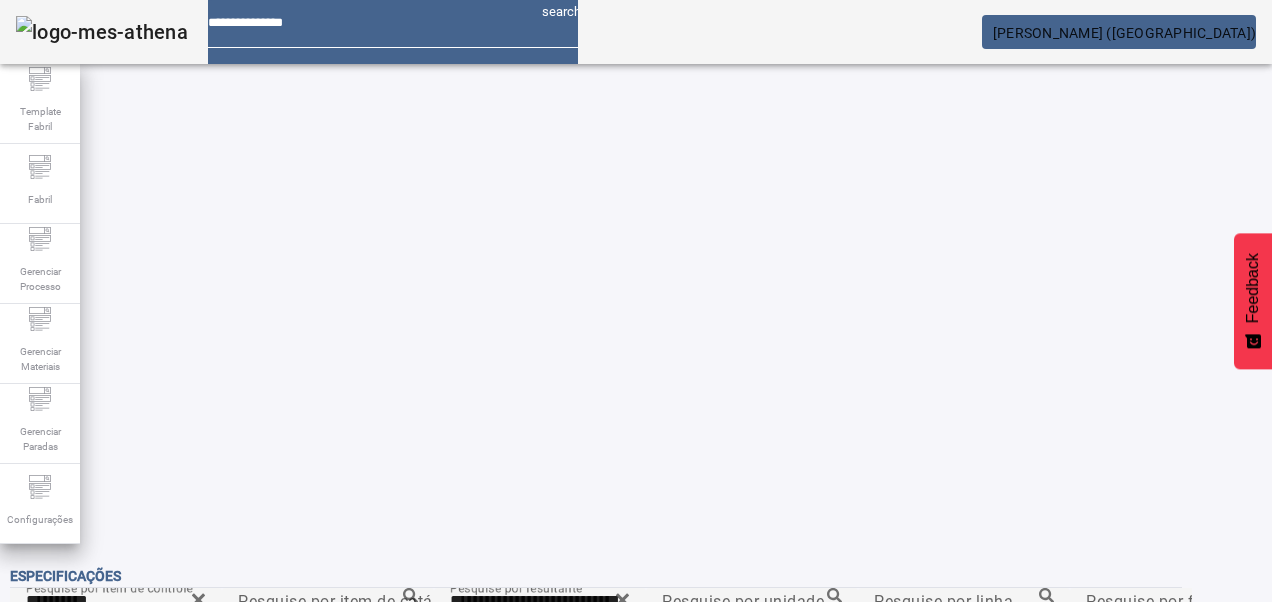 click 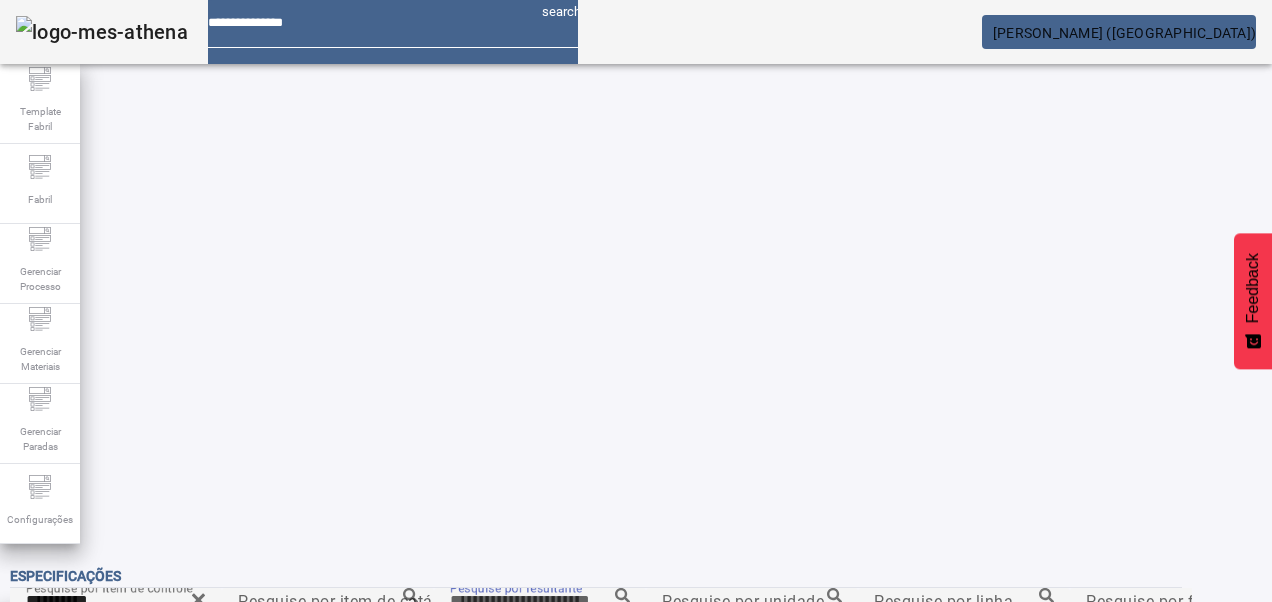 click on "FILTRAR" 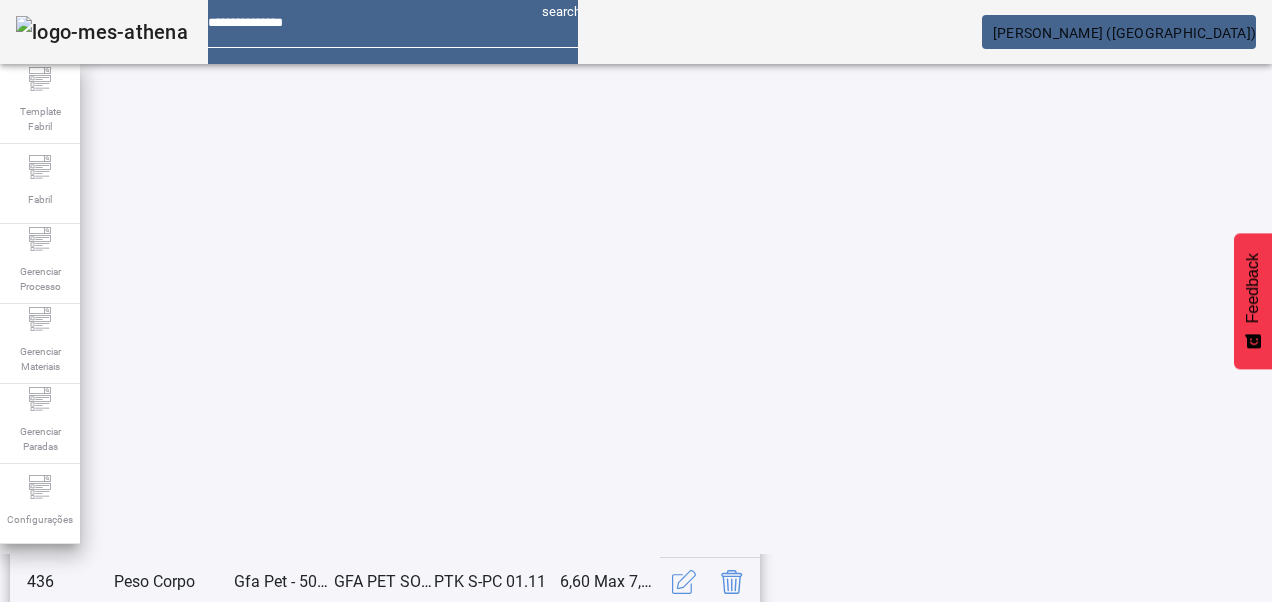 scroll, scrollTop: 423, scrollLeft: 0, axis: vertical 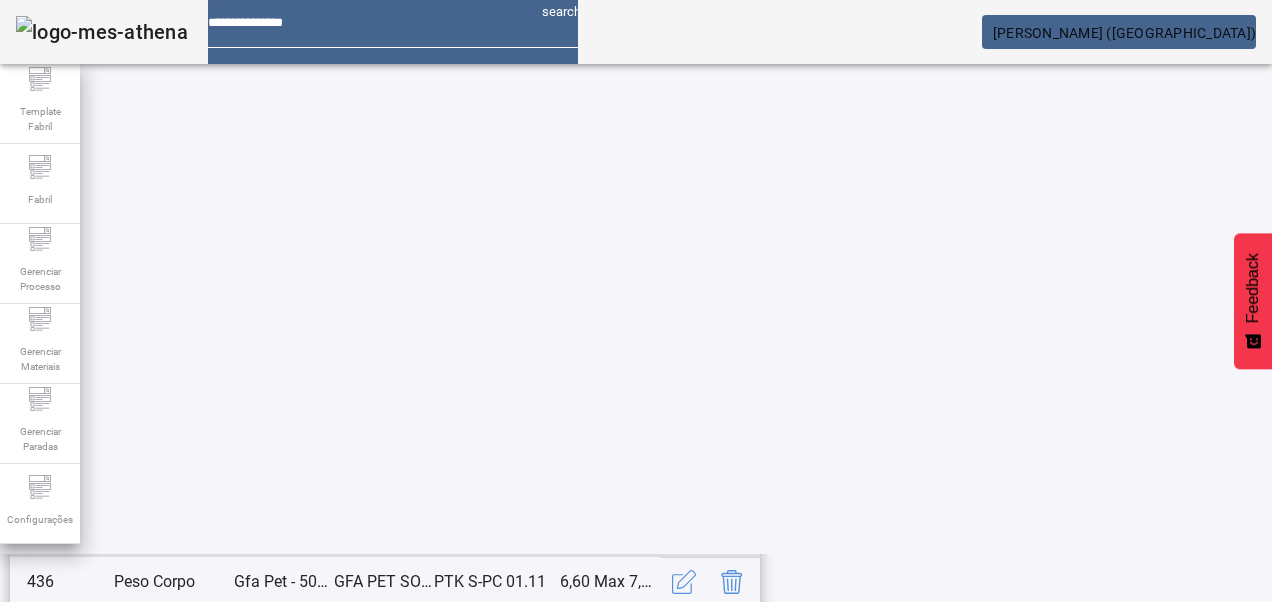 drag, startPoint x: 1153, startPoint y: 277, endPoint x: 1142, endPoint y: 277, distance: 11 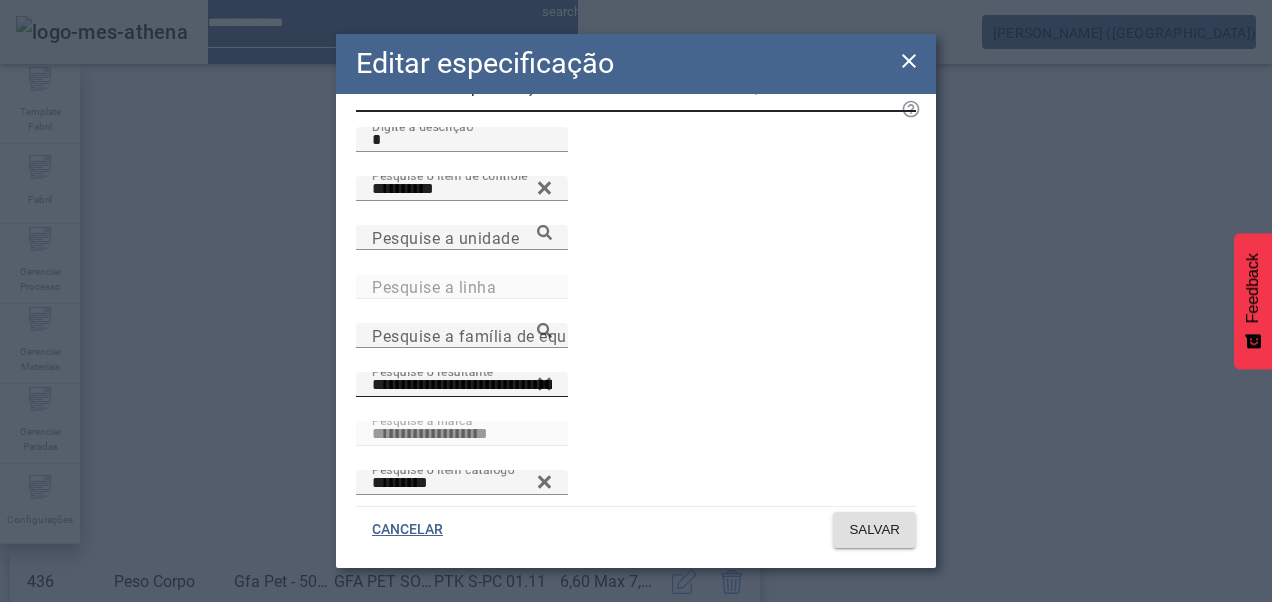 scroll, scrollTop: 164, scrollLeft: 0, axis: vertical 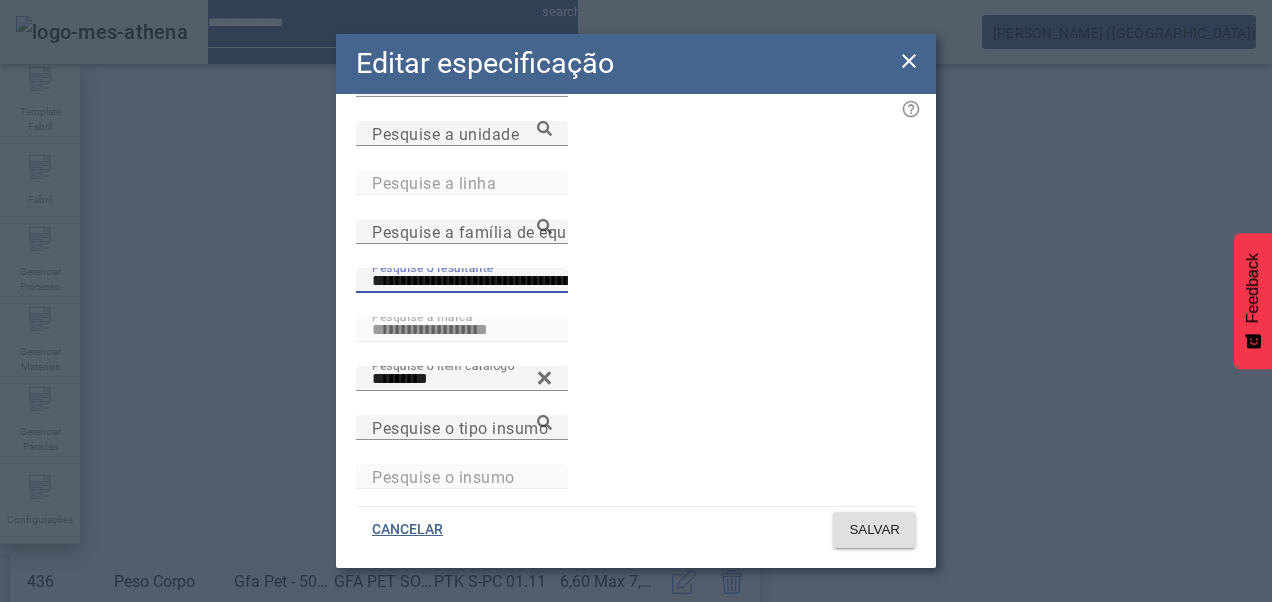 drag, startPoint x: 863, startPoint y: 287, endPoint x: 1030, endPoint y: 289, distance: 167.01198 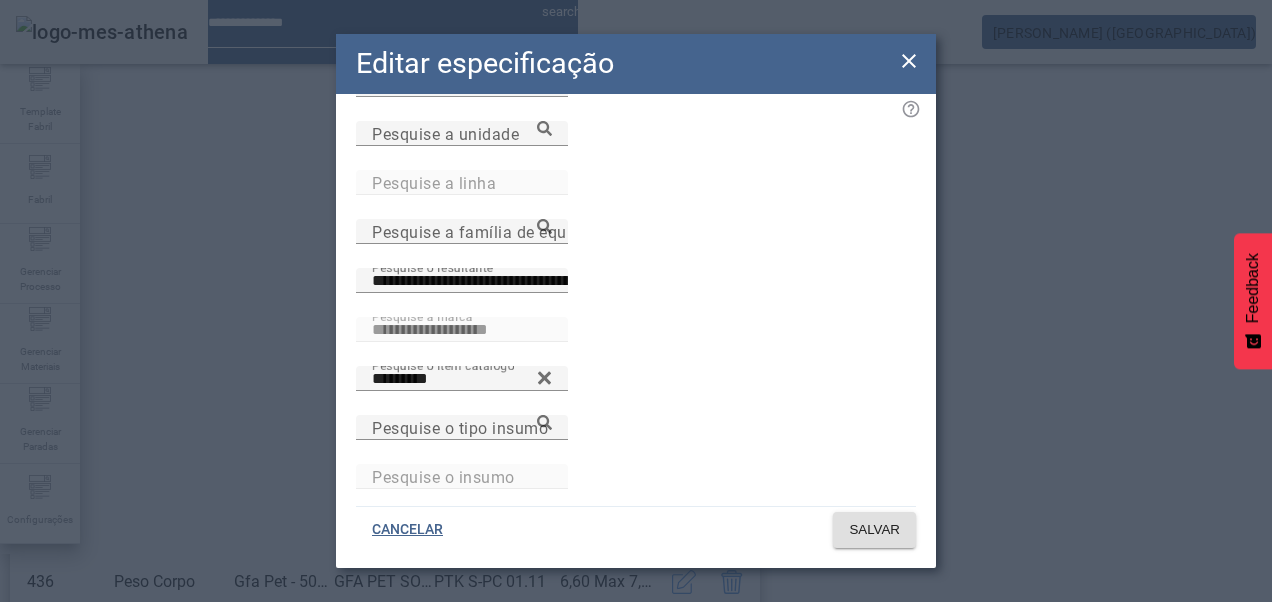 scroll, scrollTop: 0, scrollLeft: 0, axis: both 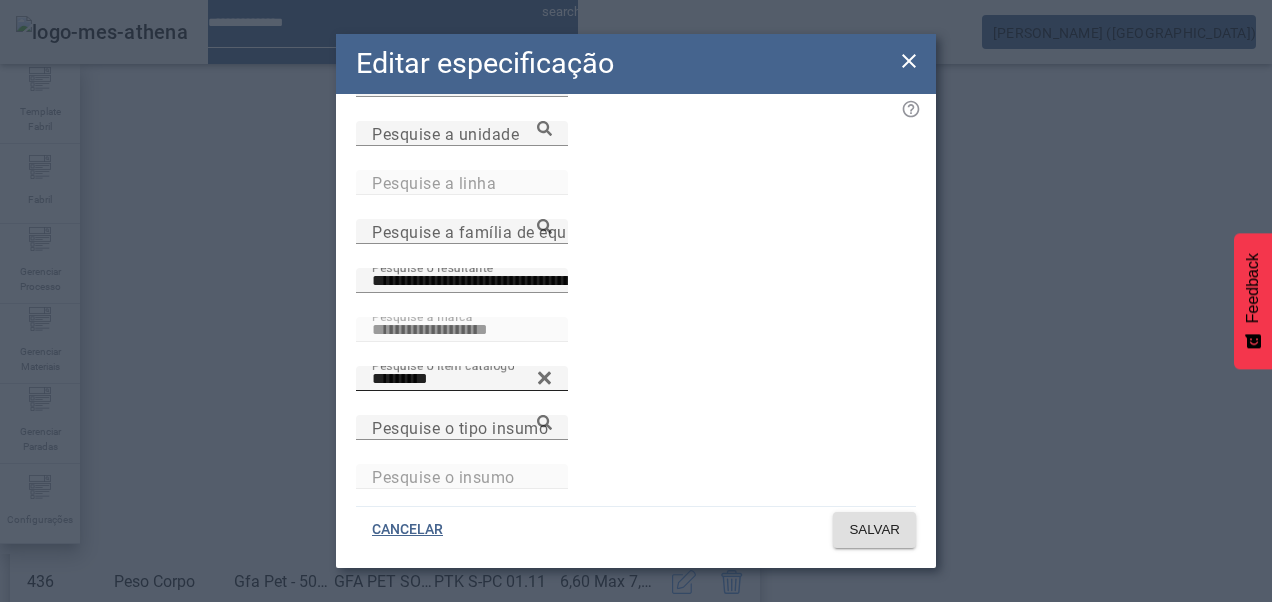click 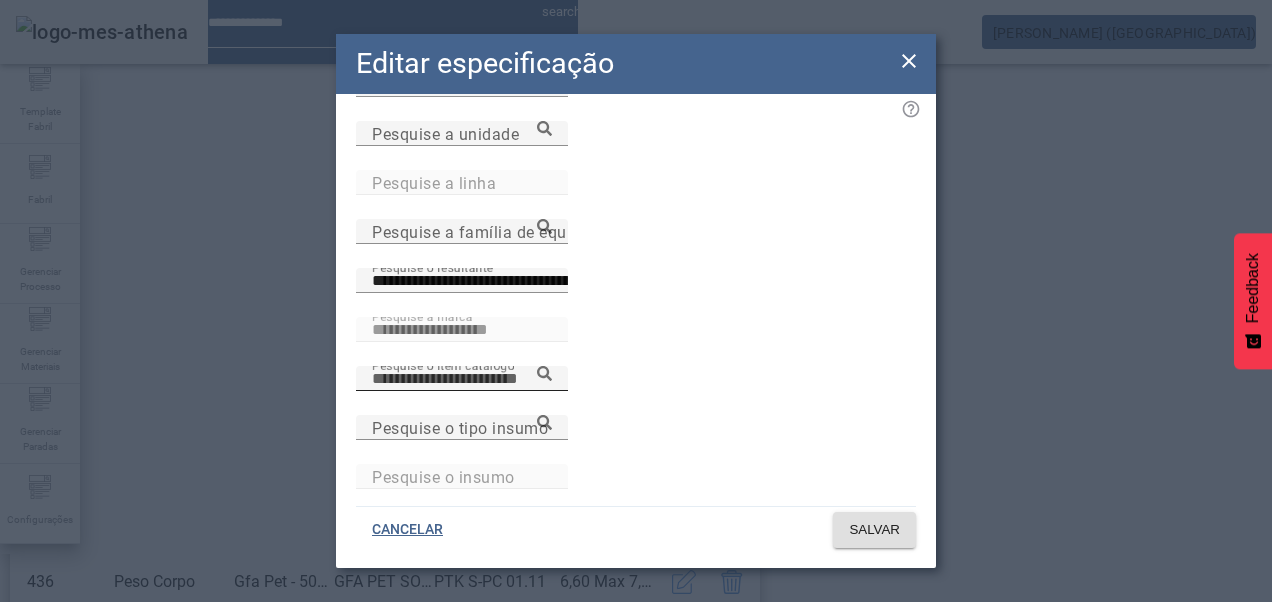 click on "Pesquise o item catálogo" at bounding box center [462, 378] 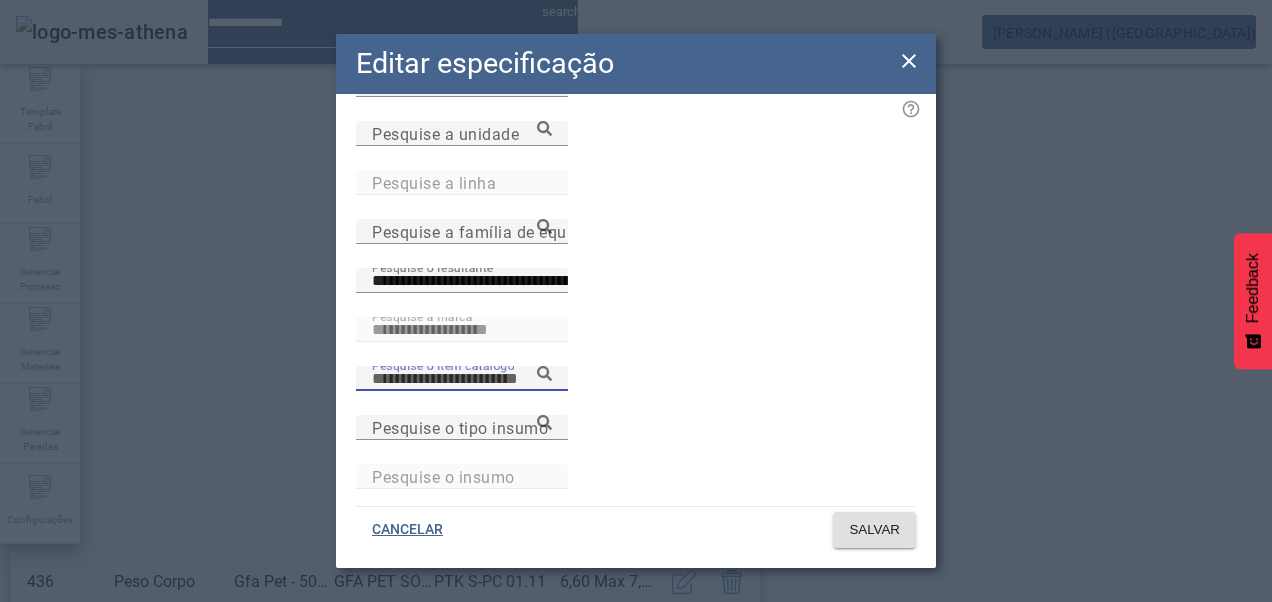 paste on "**********" 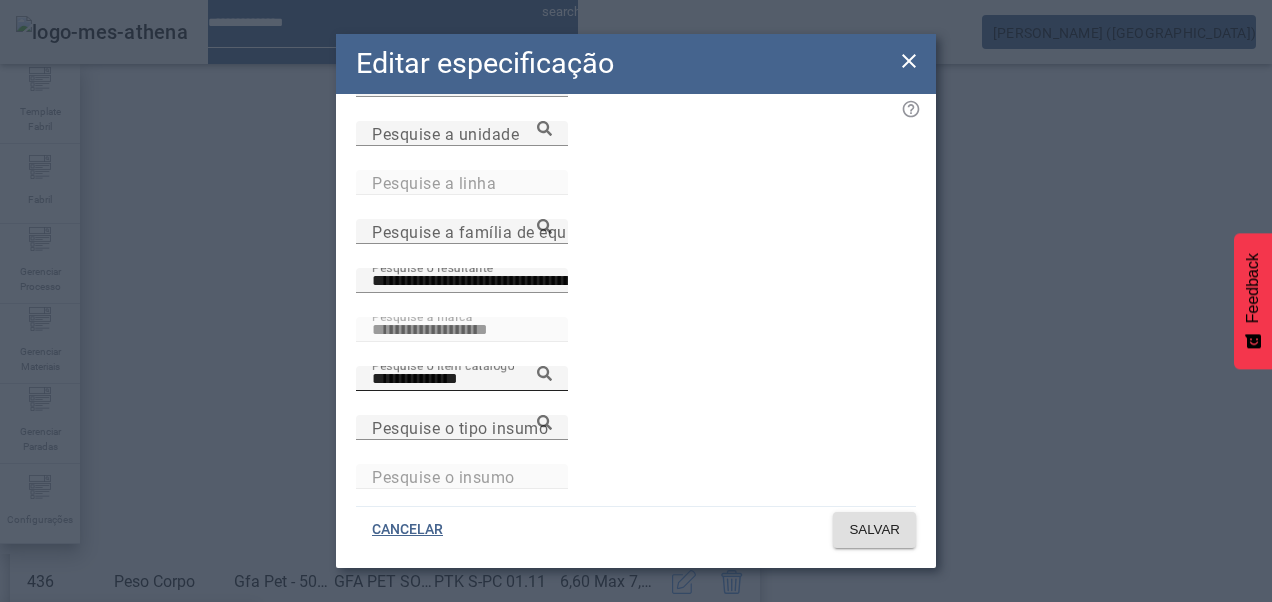 click 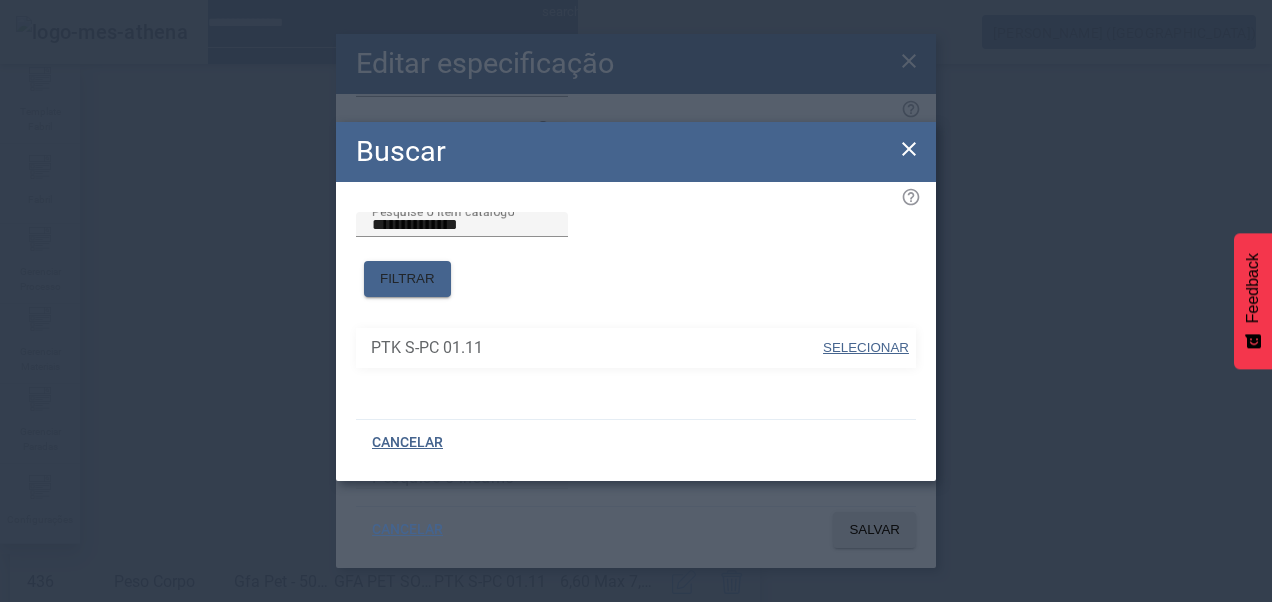 drag, startPoint x: 868, startPoint y: 324, endPoint x: 858, endPoint y: 328, distance: 10.770329 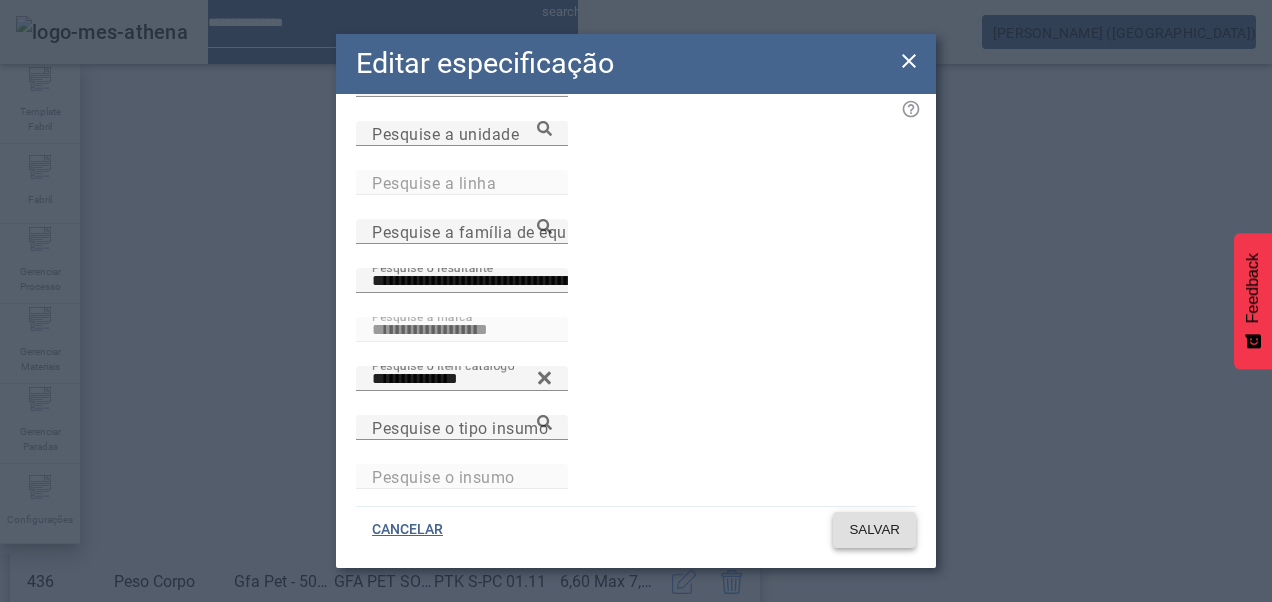 click on "SALVAR" 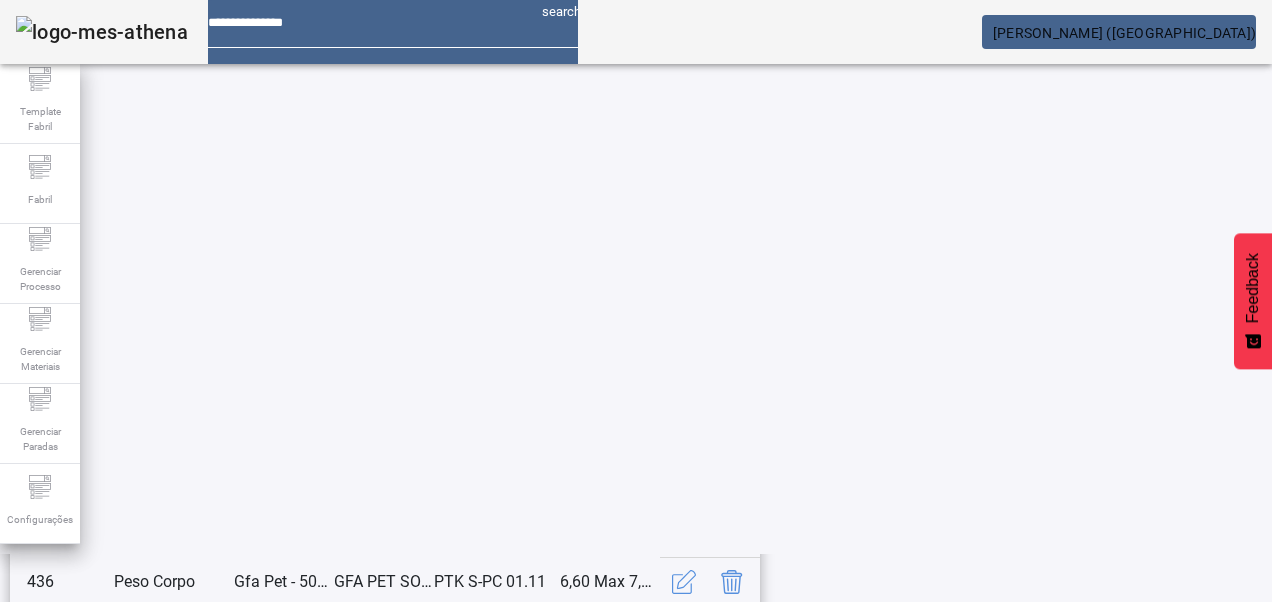 scroll, scrollTop: 653, scrollLeft: 0, axis: vertical 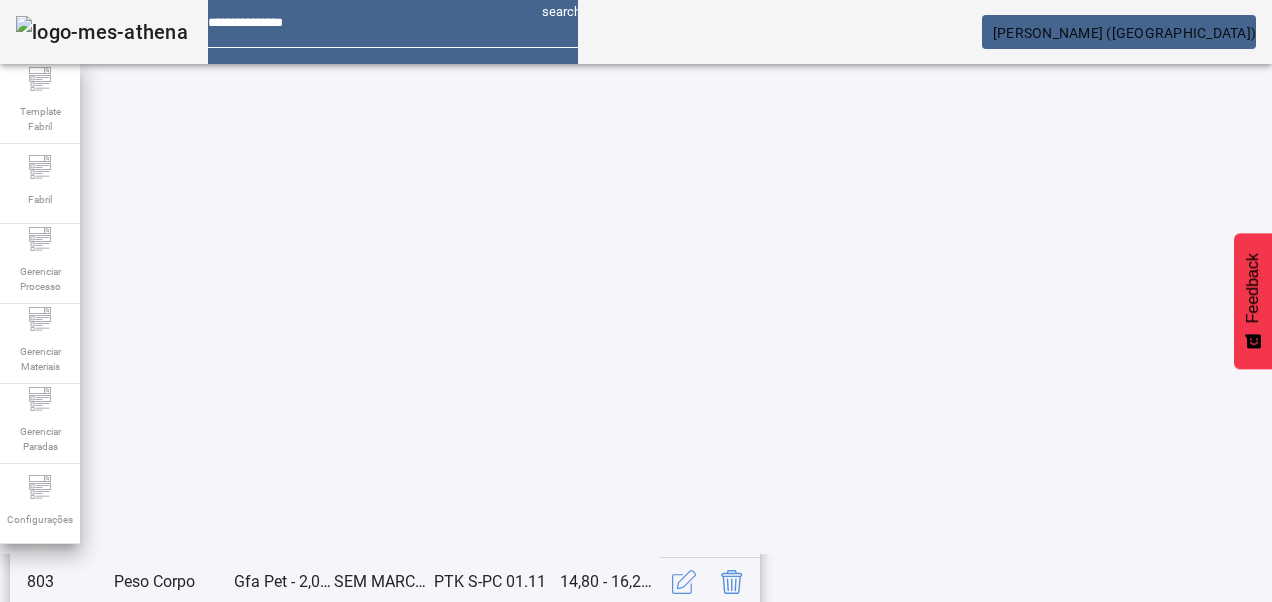 click on "1   2   3  ...  14" 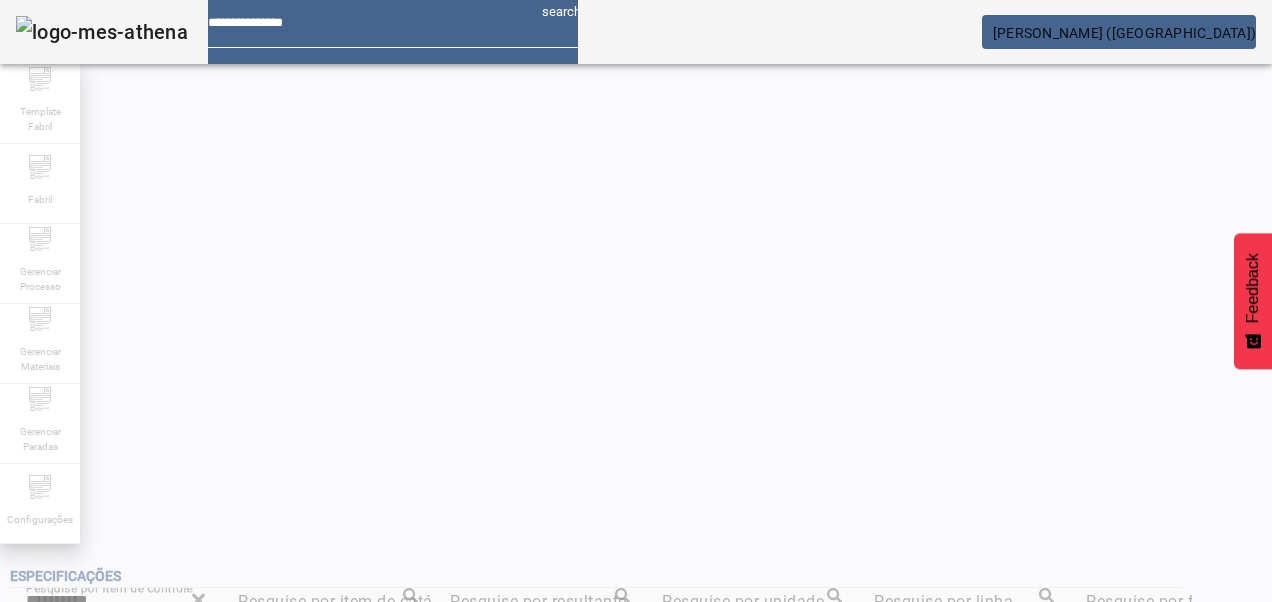 scroll, scrollTop: 353, scrollLeft: 0, axis: vertical 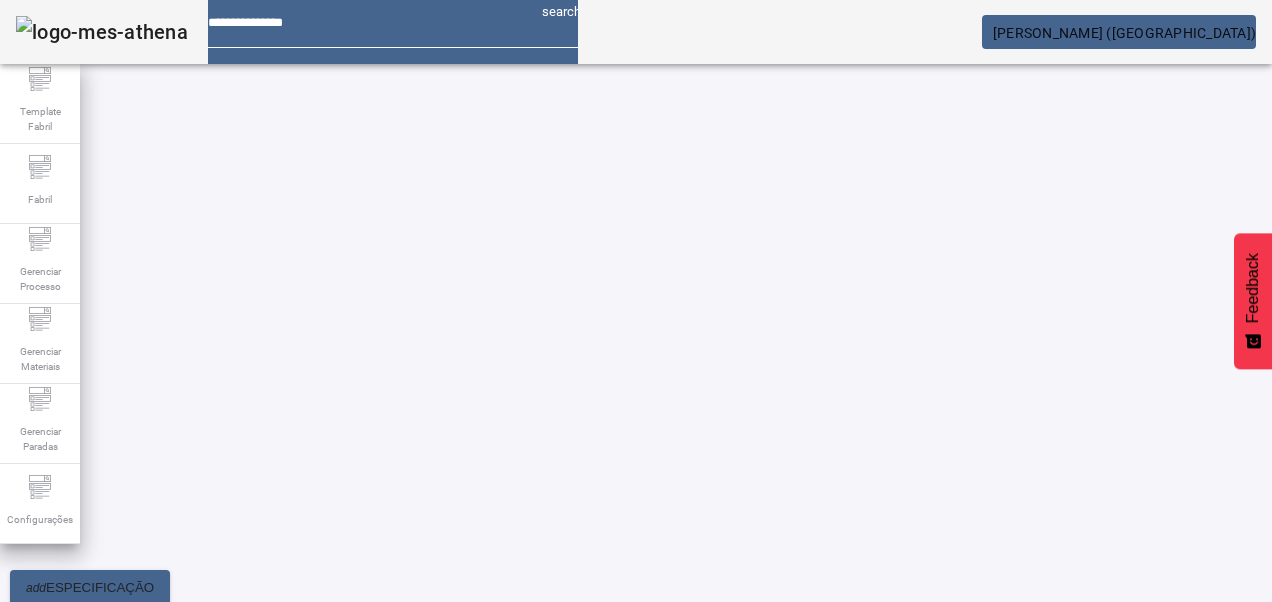 click on "13" 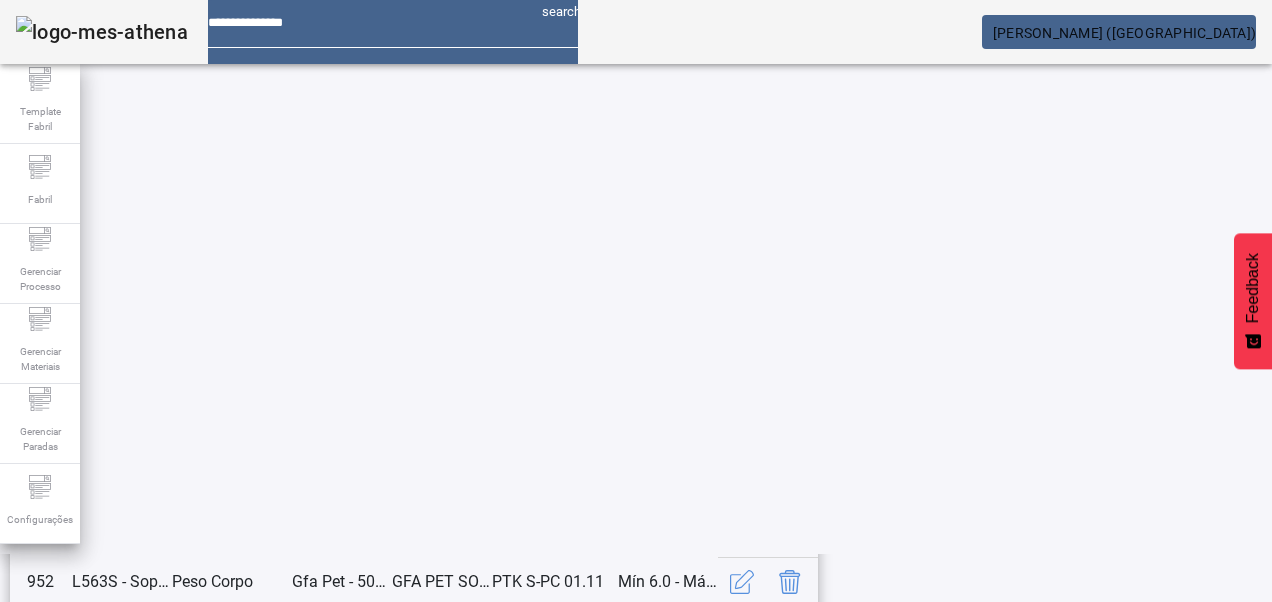 scroll, scrollTop: 653, scrollLeft: 0, axis: vertical 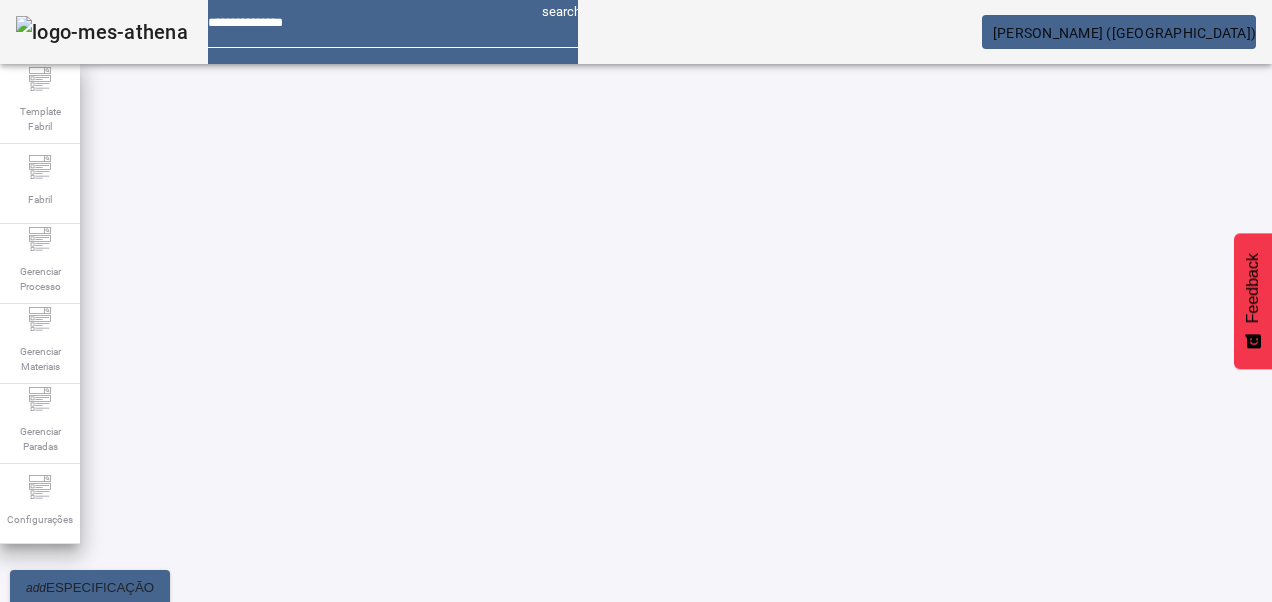 click on "13" 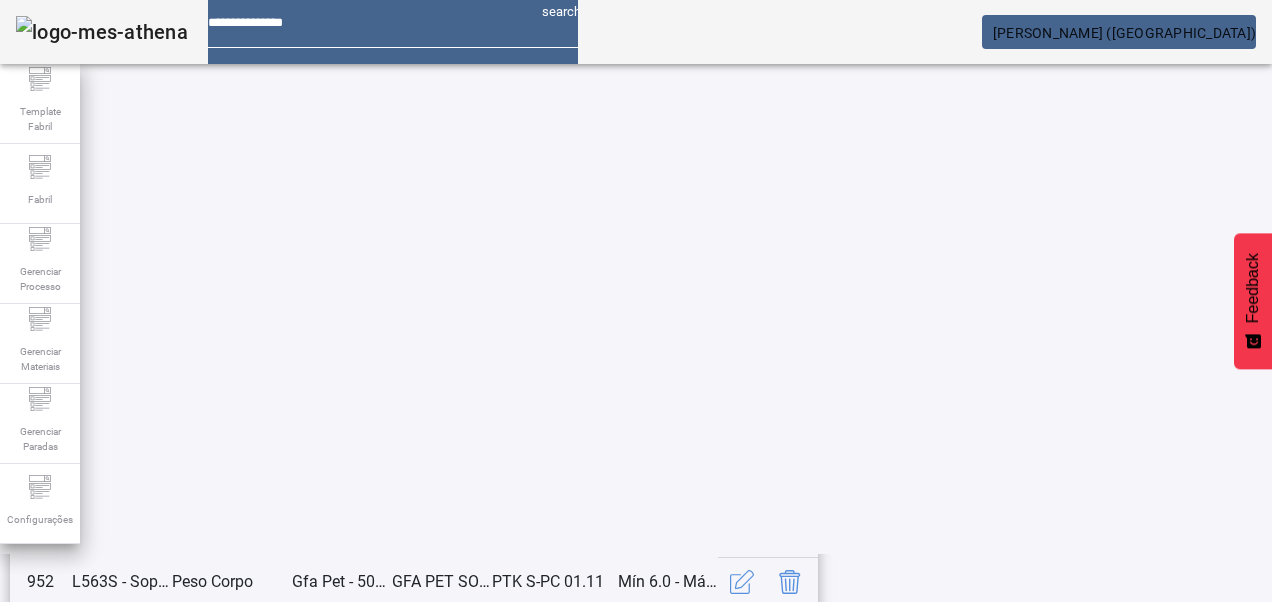 scroll, scrollTop: 653, scrollLeft: 0, axis: vertical 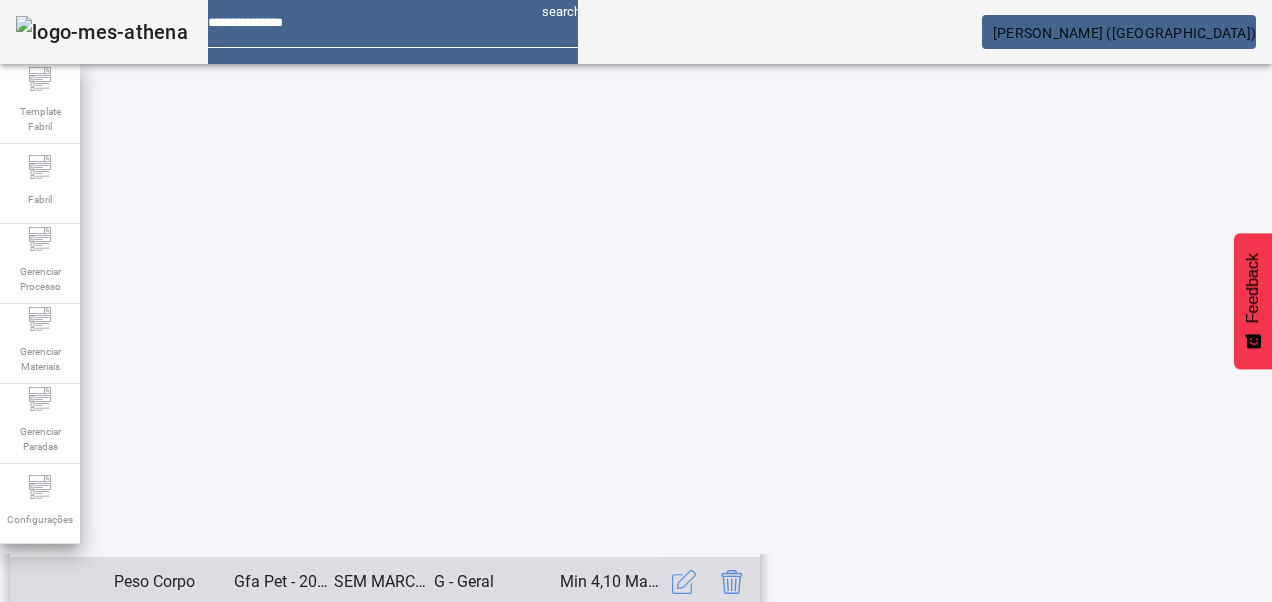 drag, startPoint x: 1156, startPoint y: 330, endPoint x: 1112, endPoint y: 344, distance: 46.173584 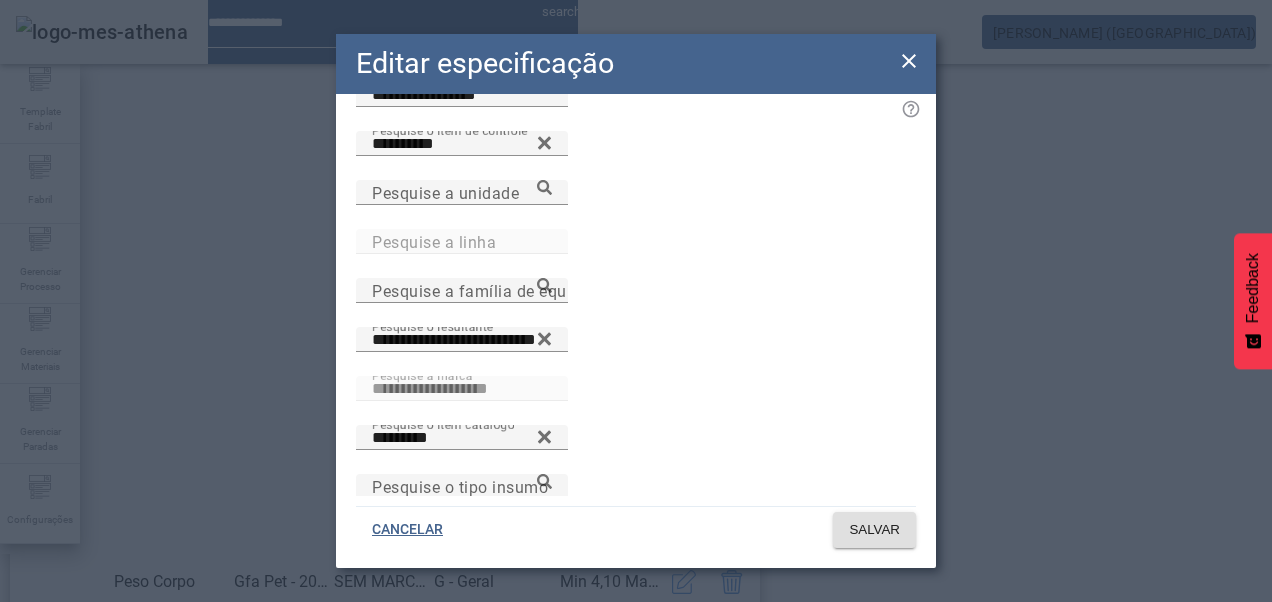 scroll, scrollTop: 164, scrollLeft: 0, axis: vertical 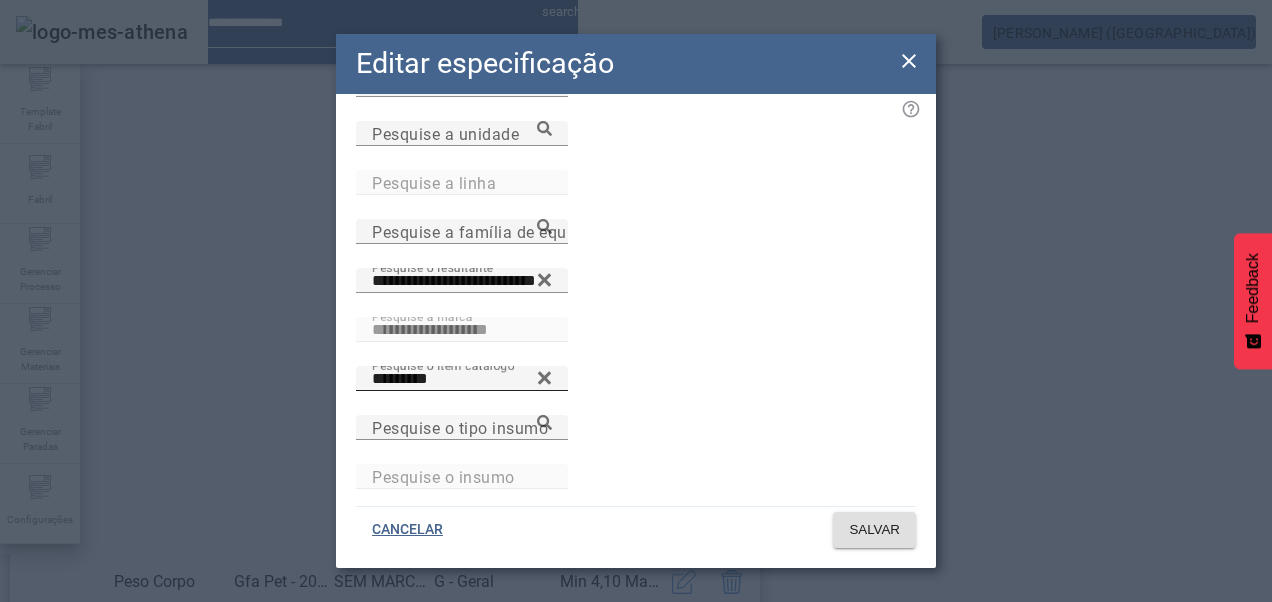 click 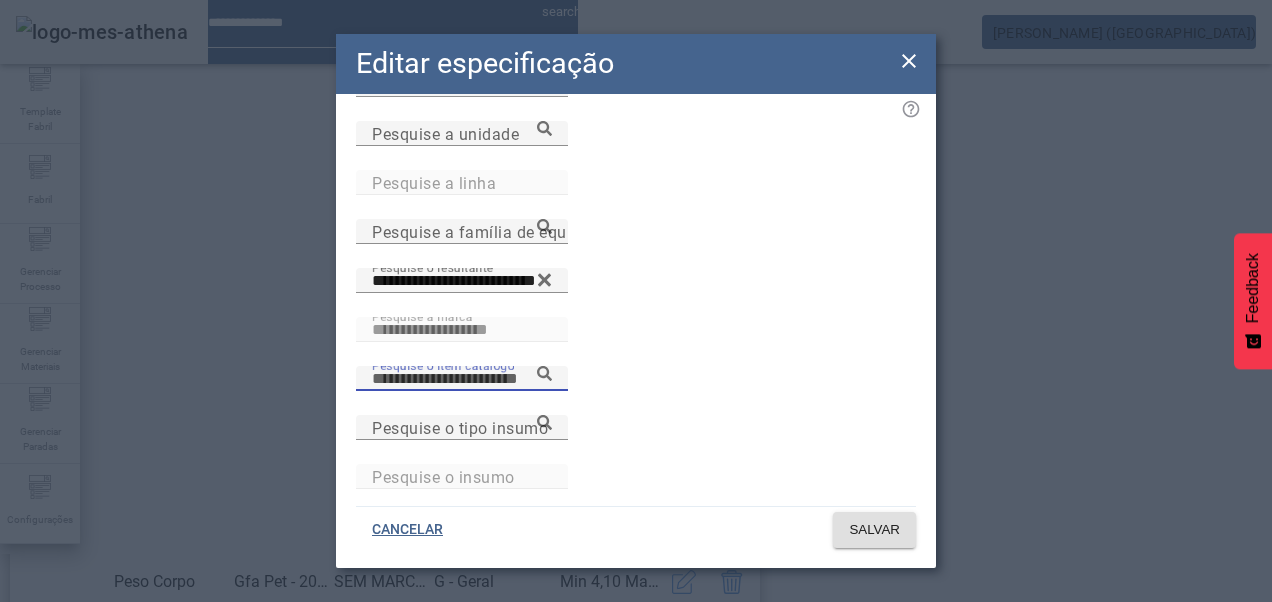 paste on "**********" 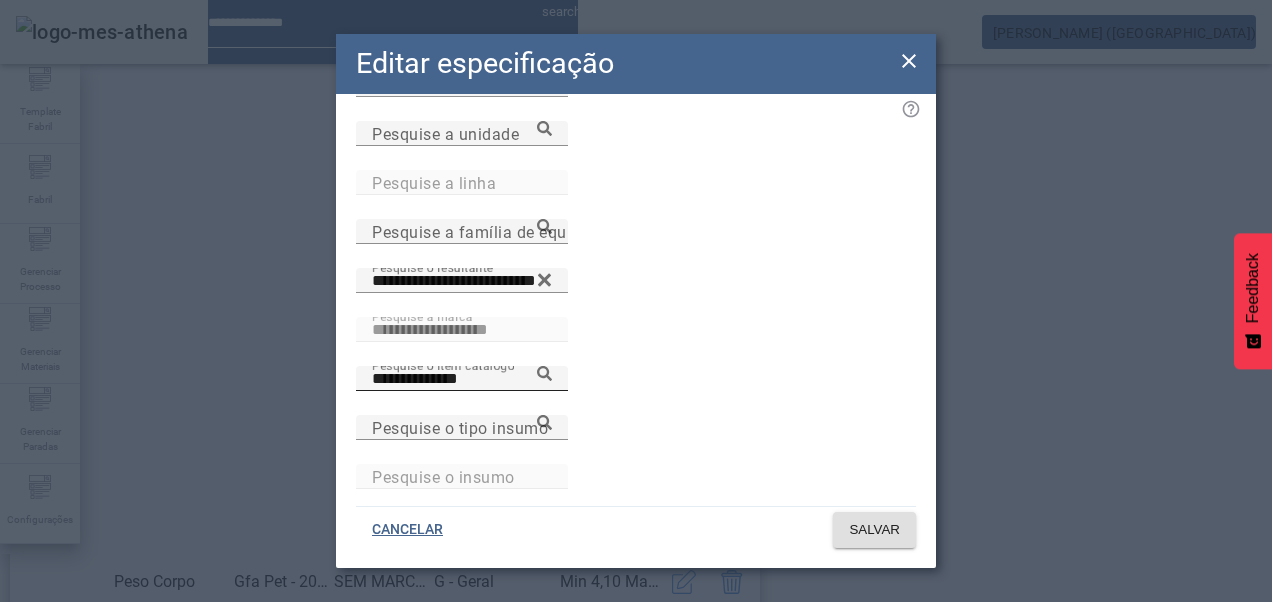 click 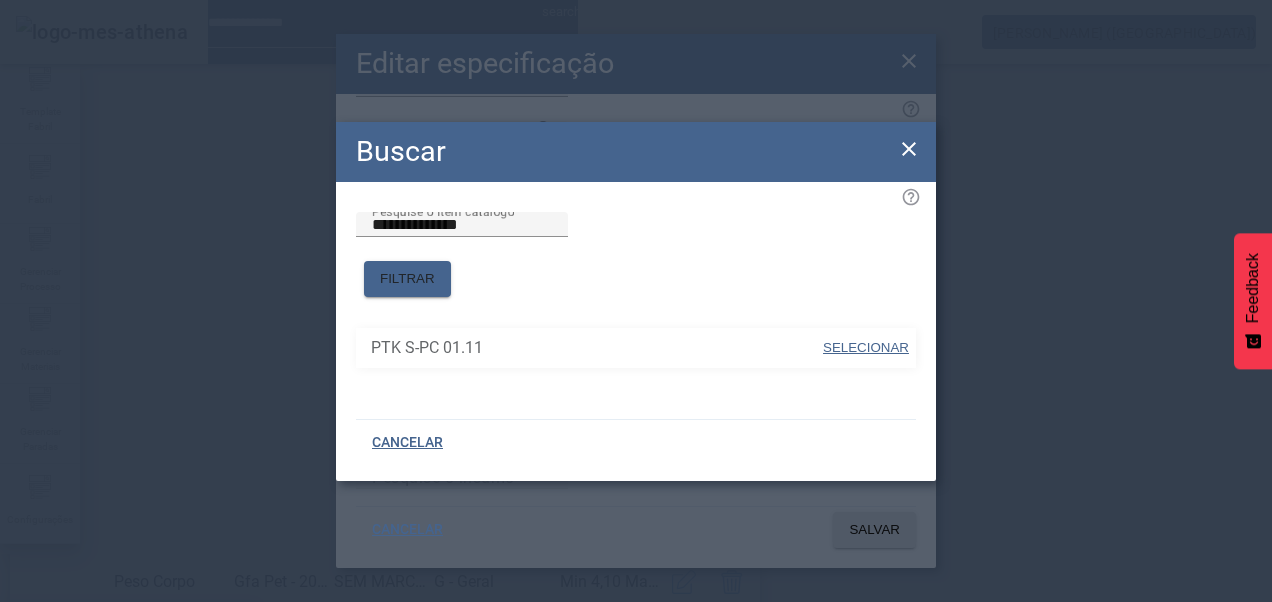 drag, startPoint x: 879, startPoint y: 337, endPoint x: 873, endPoint y: 356, distance: 19.924858 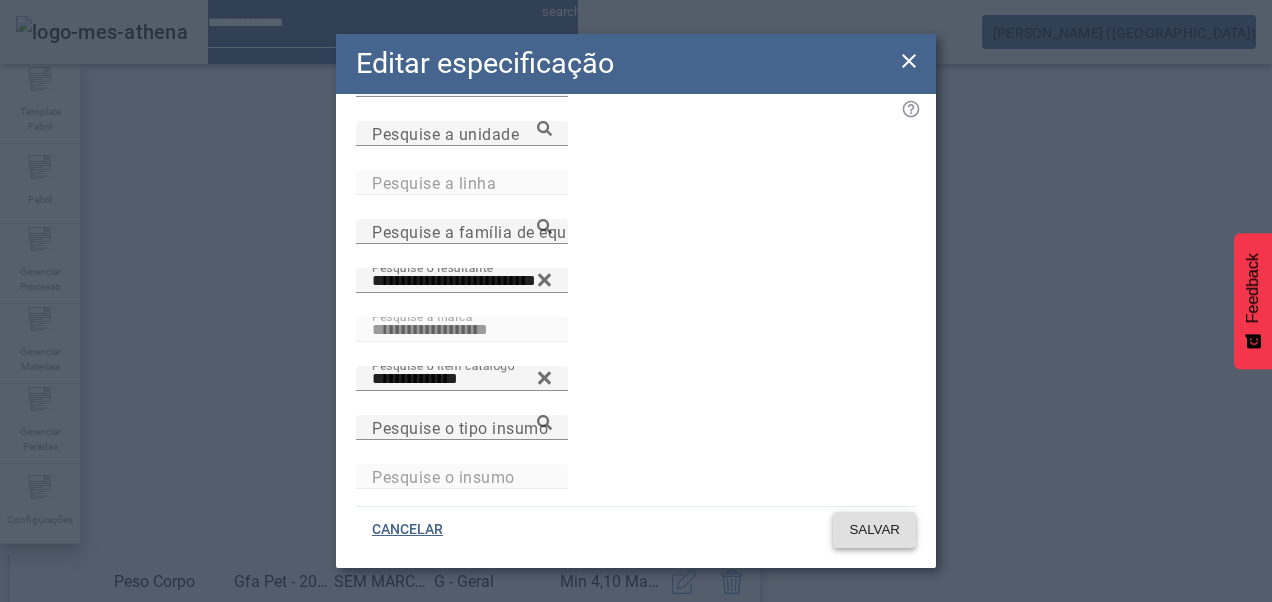 click 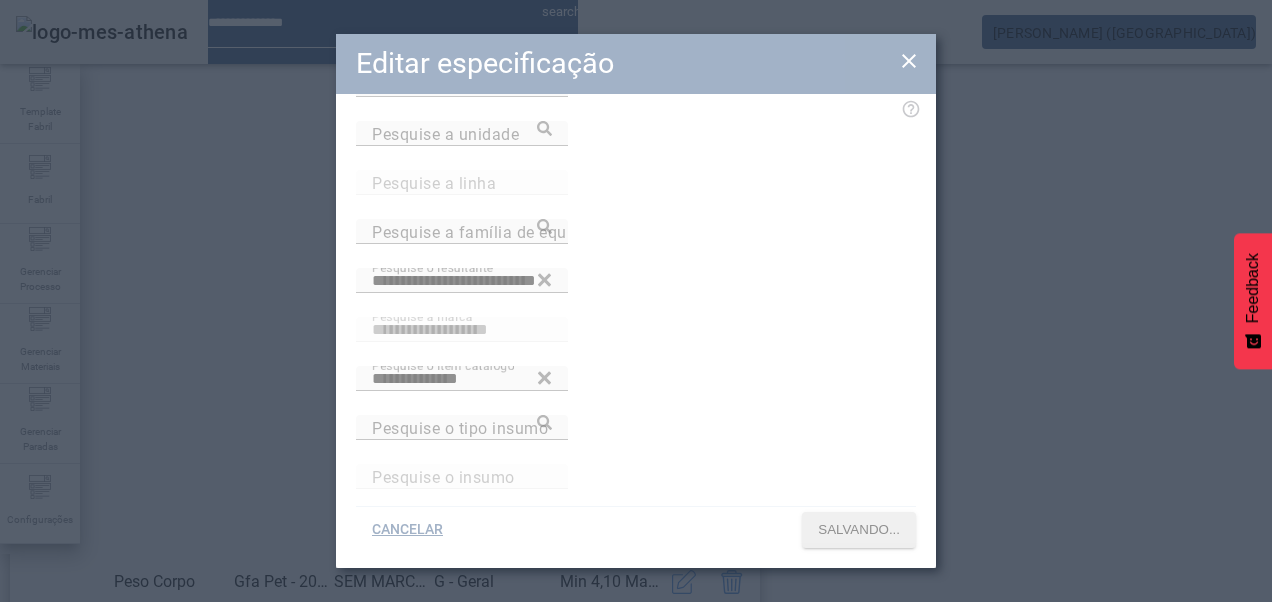 scroll, scrollTop: 423, scrollLeft: 0, axis: vertical 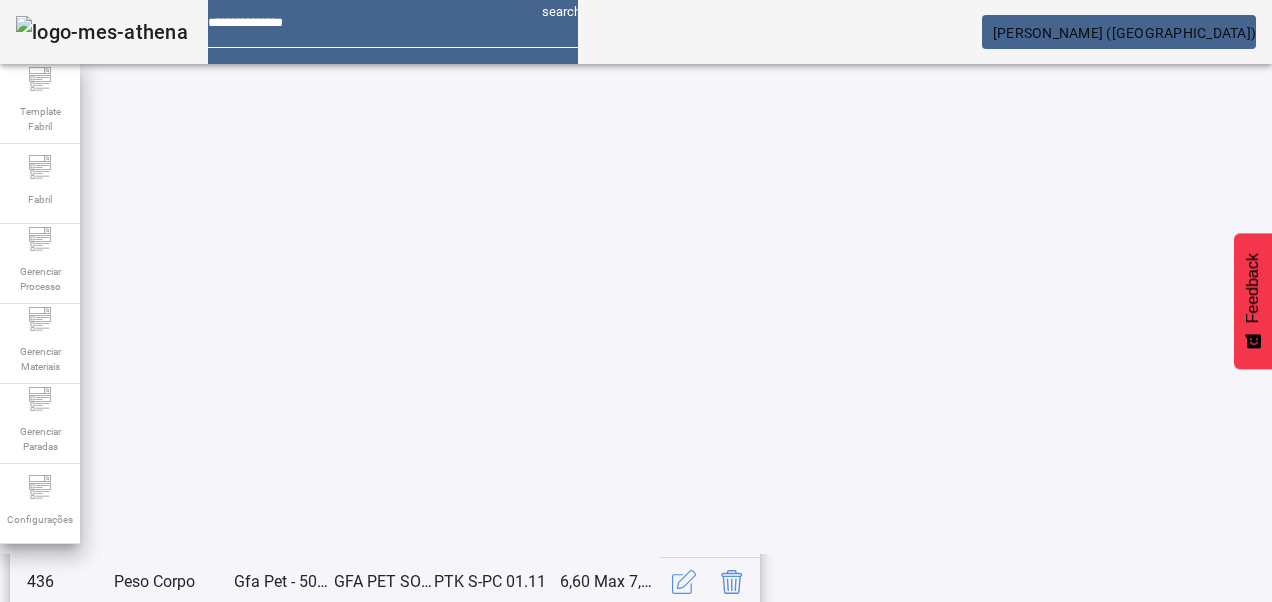 click on "2" 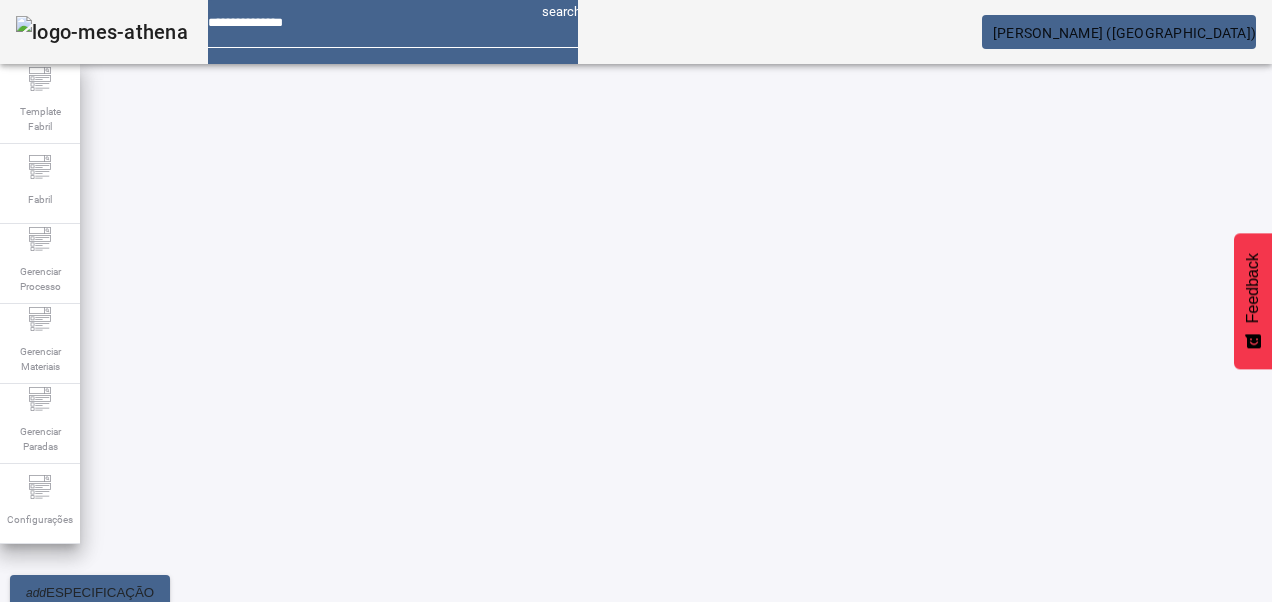 scroll, scrollTop: 0, scrollLeft: 0, axis: both 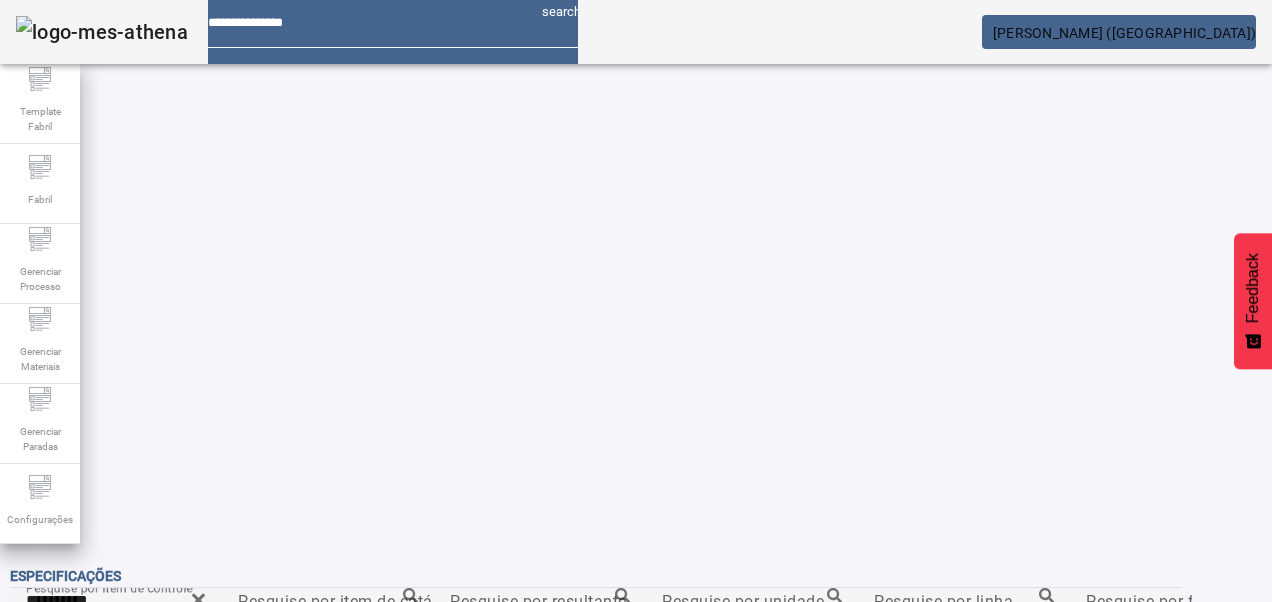 click on "Pesquise por item de catálogo" 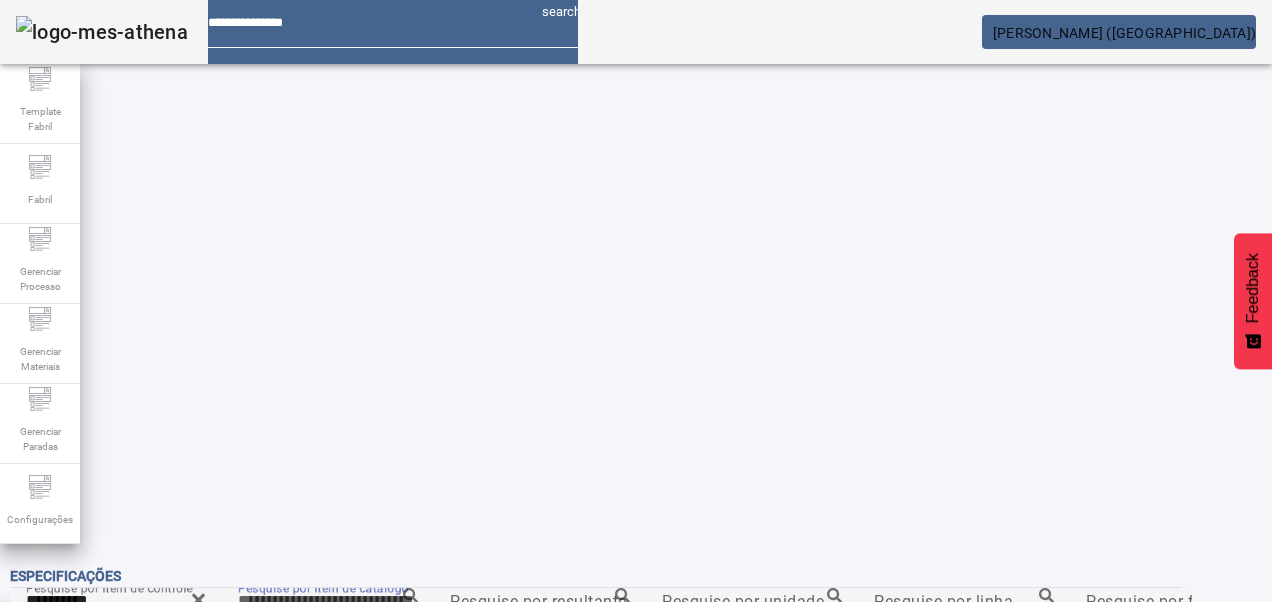 paste on "**********" 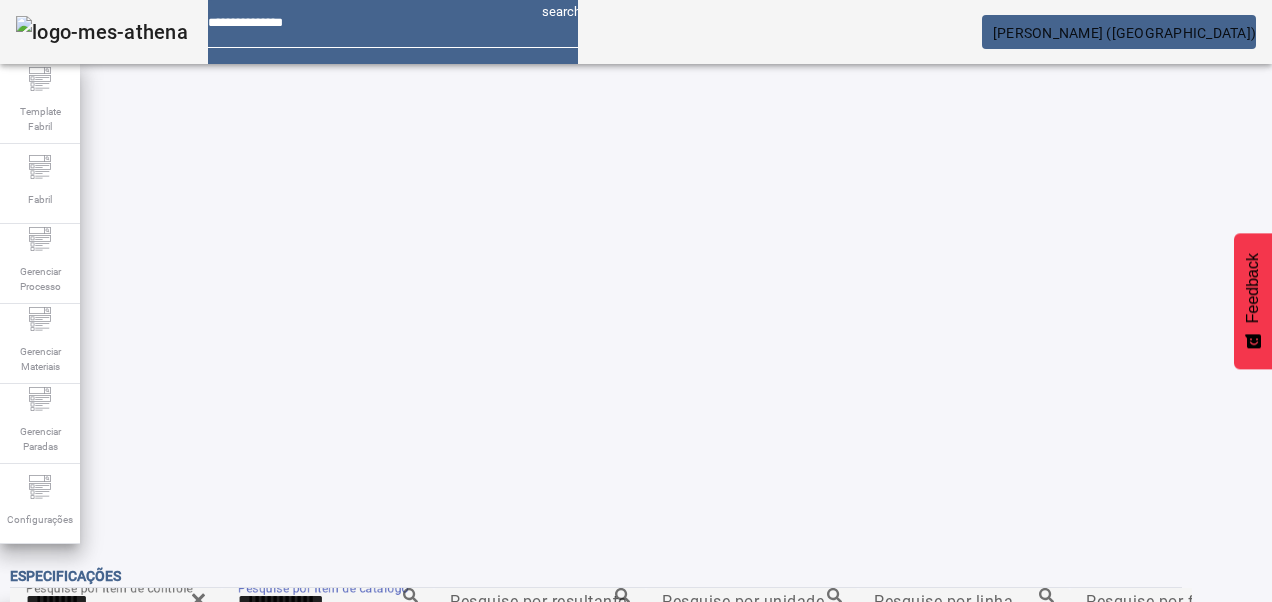 type on "**********" 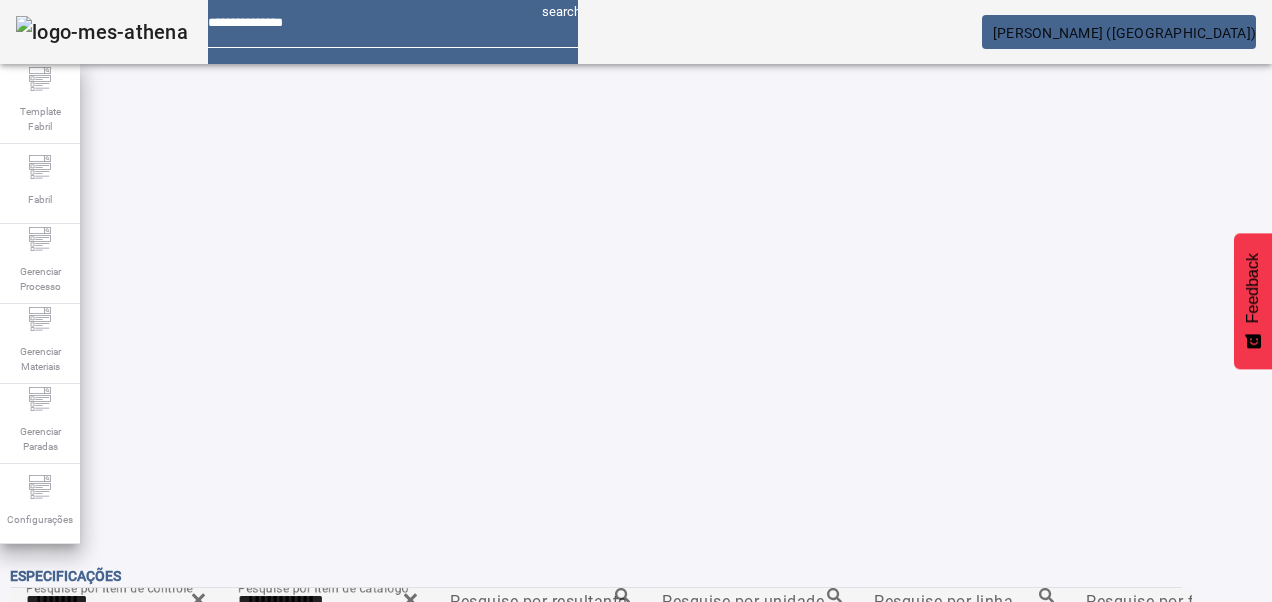 drag, startPoint x: 1160, startPoint y: 467, endPoint x: 1128, endPoint y: 470, distance: 32.140316 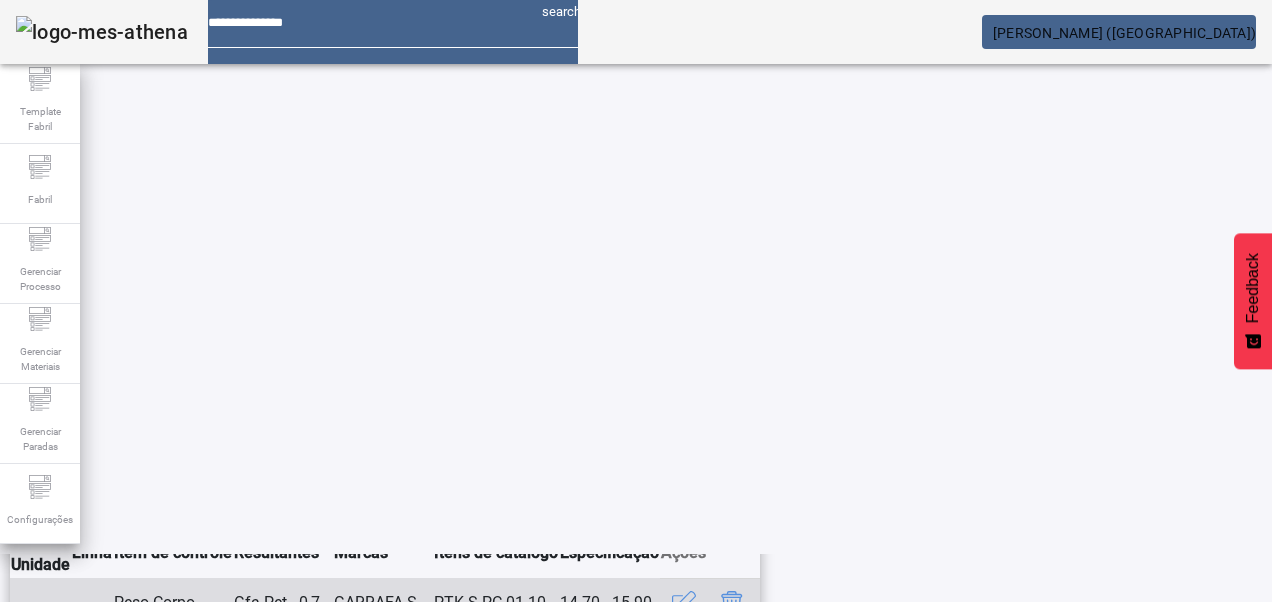 click 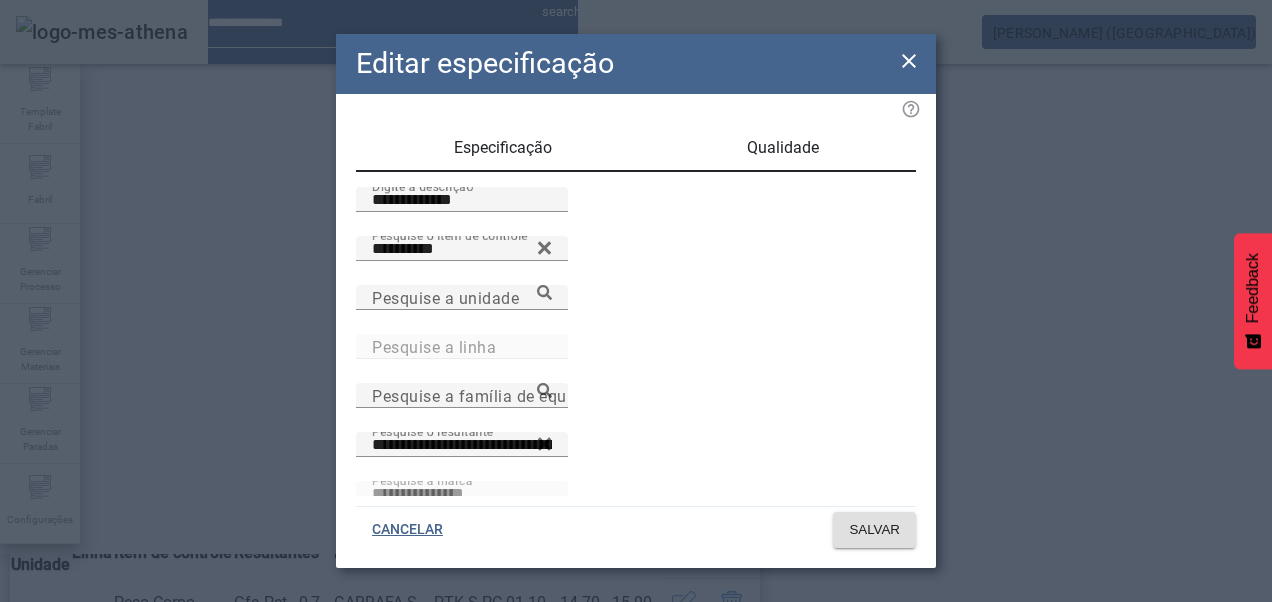 drag, startPoint x: 809, startPoint y: 139, endPoint x: 796, endPoint y: 143, distance: 13.601471 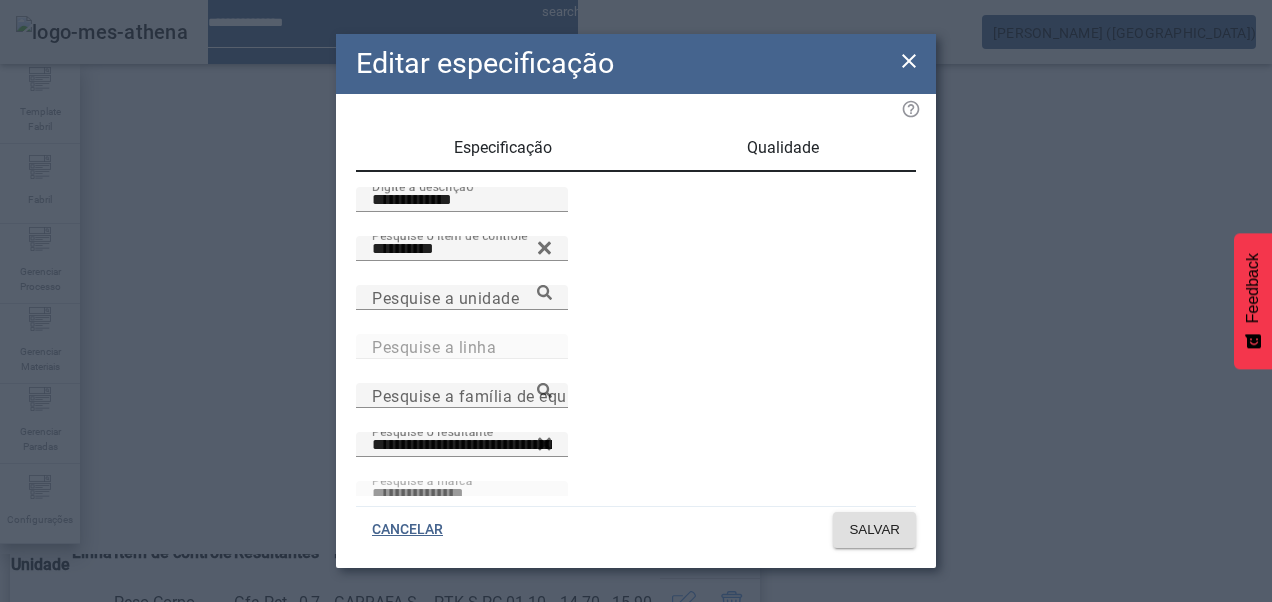 click on "Qualidade" at bounding box center (782, 148) 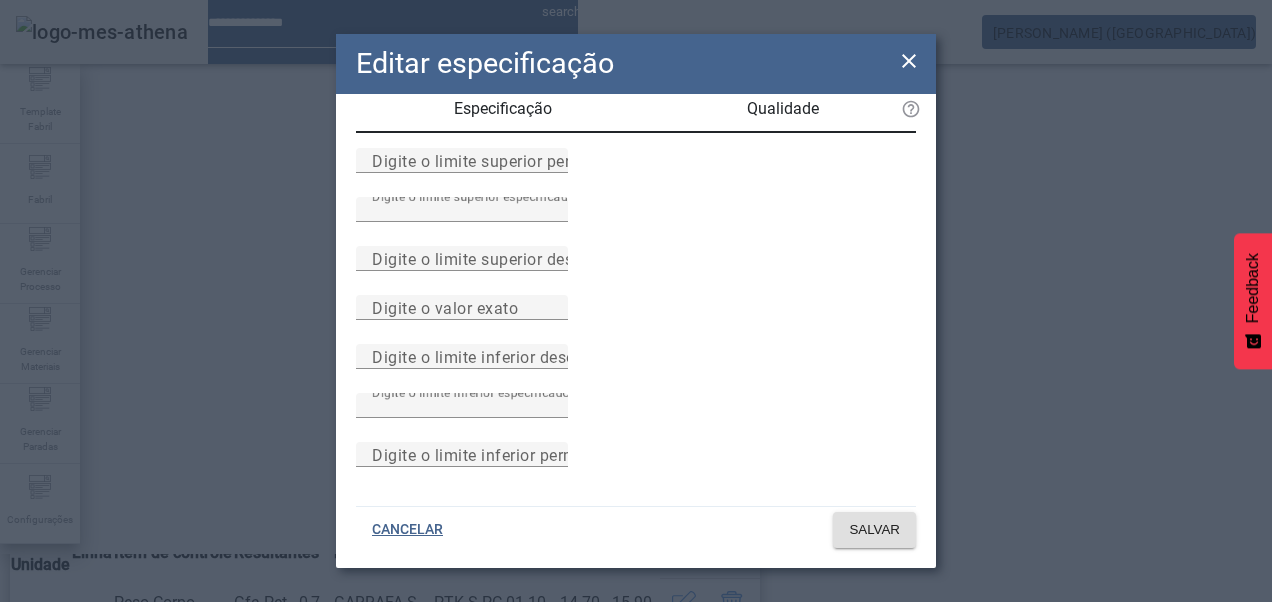 scroll, scrollTop: 0, scrollLeft: 0, axis: both 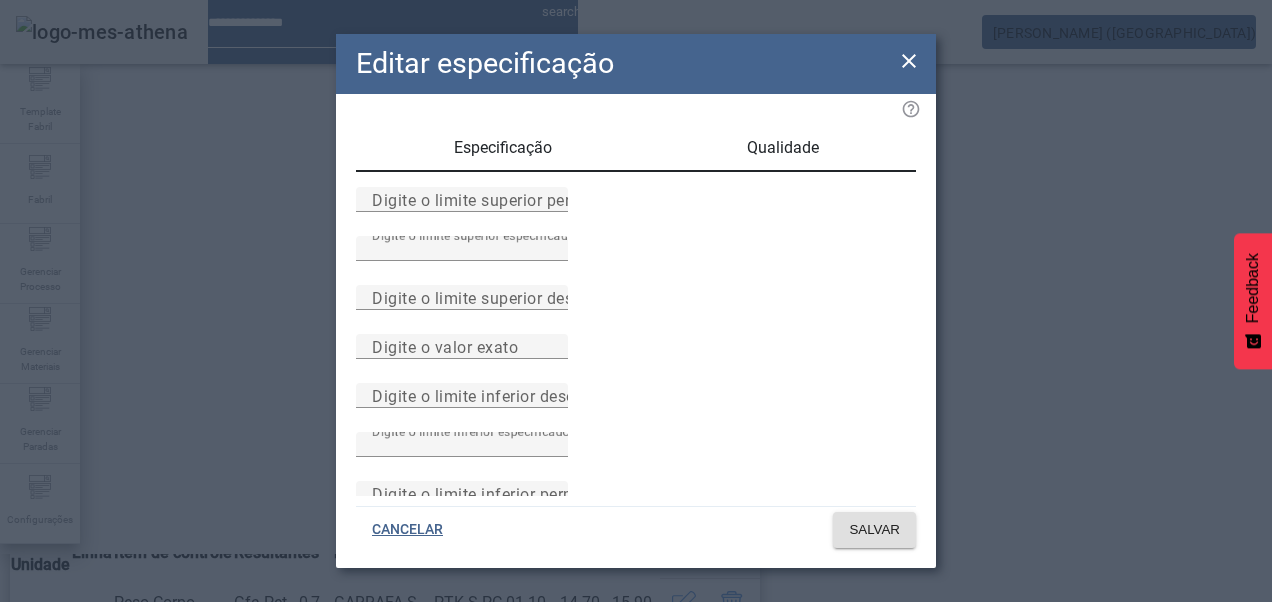 click on "Especificação" at bounding box center (502, 148) 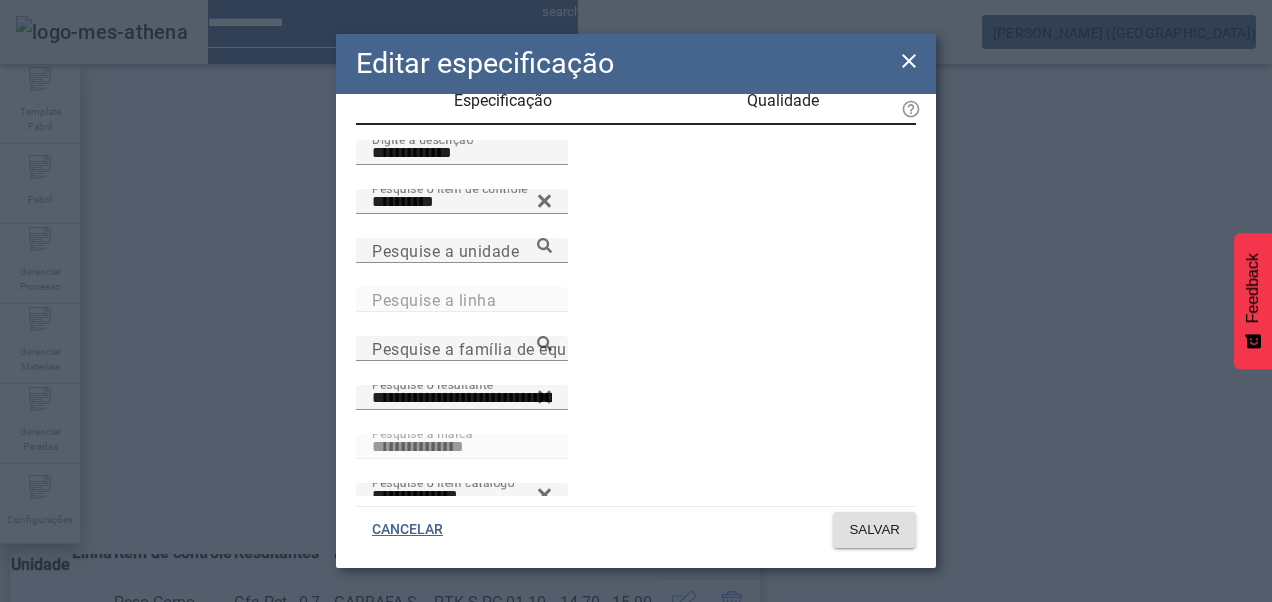 scroll, scrollTop: 164, scrollLeft: 0, axis: vertical 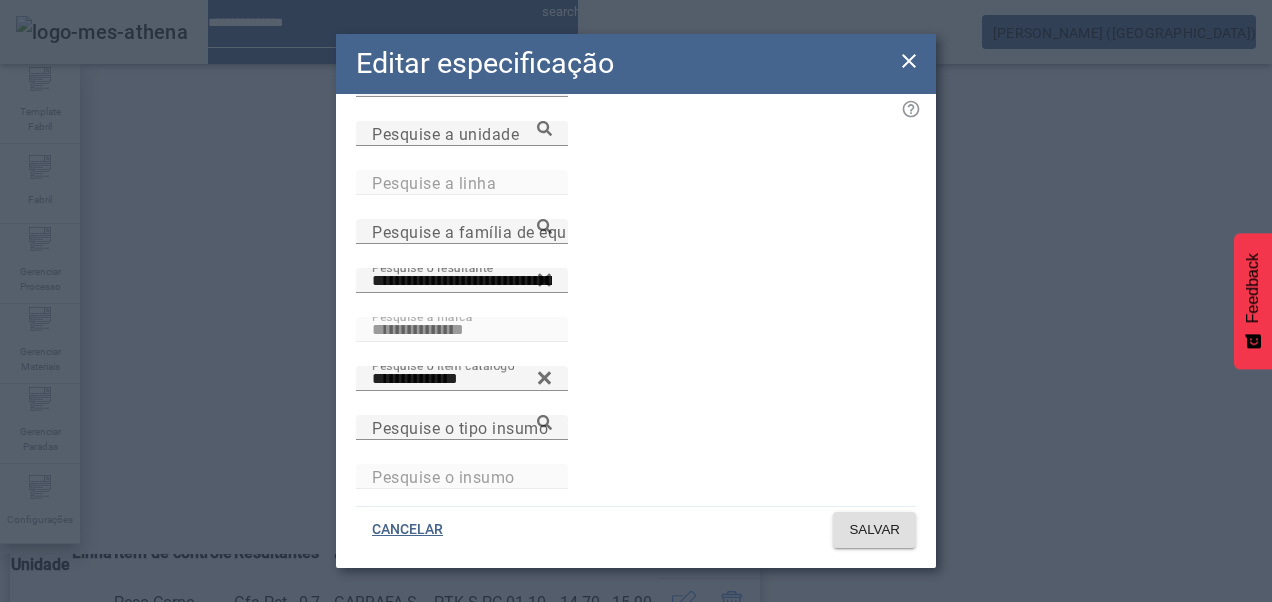 click on "**********" 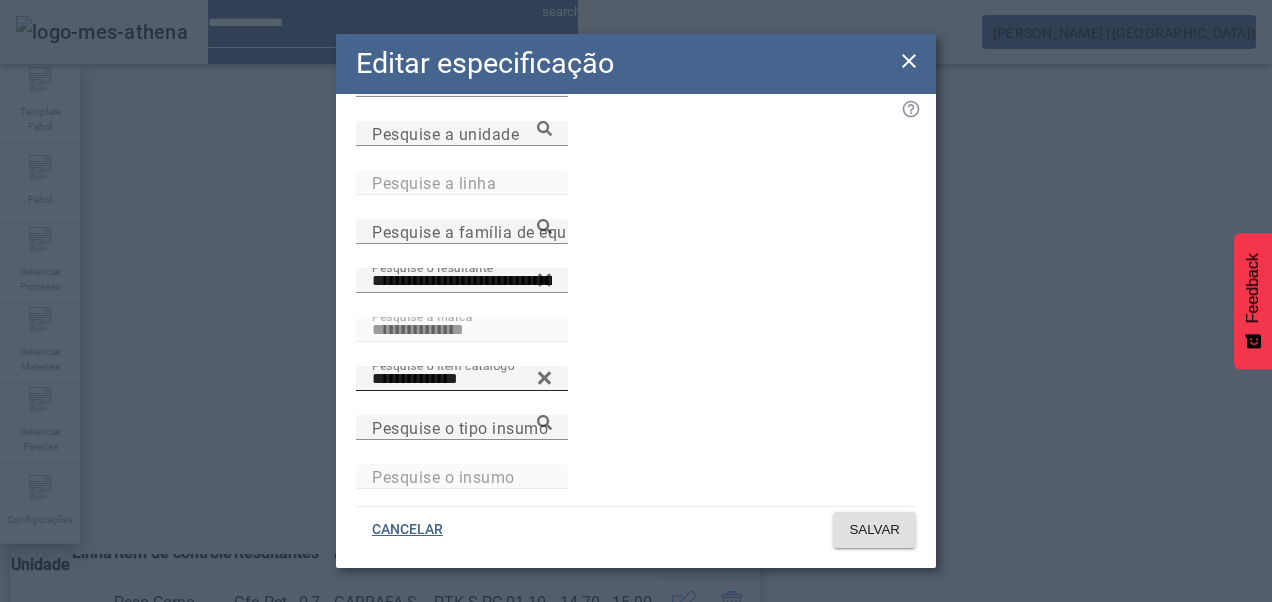 click 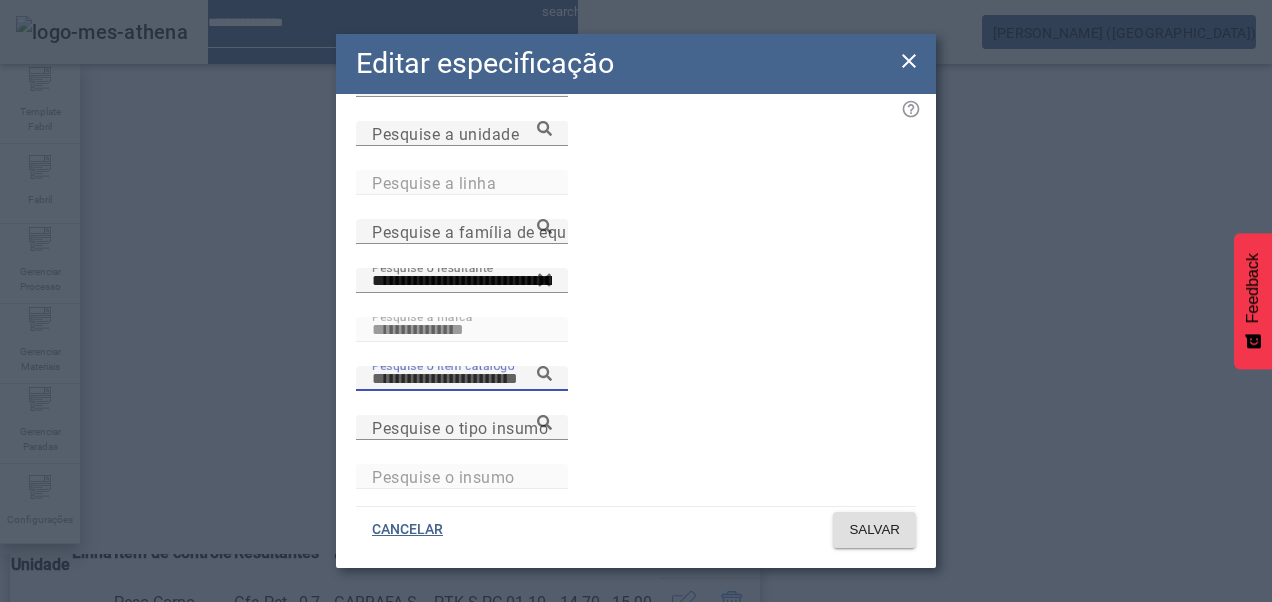 paste on "**********" 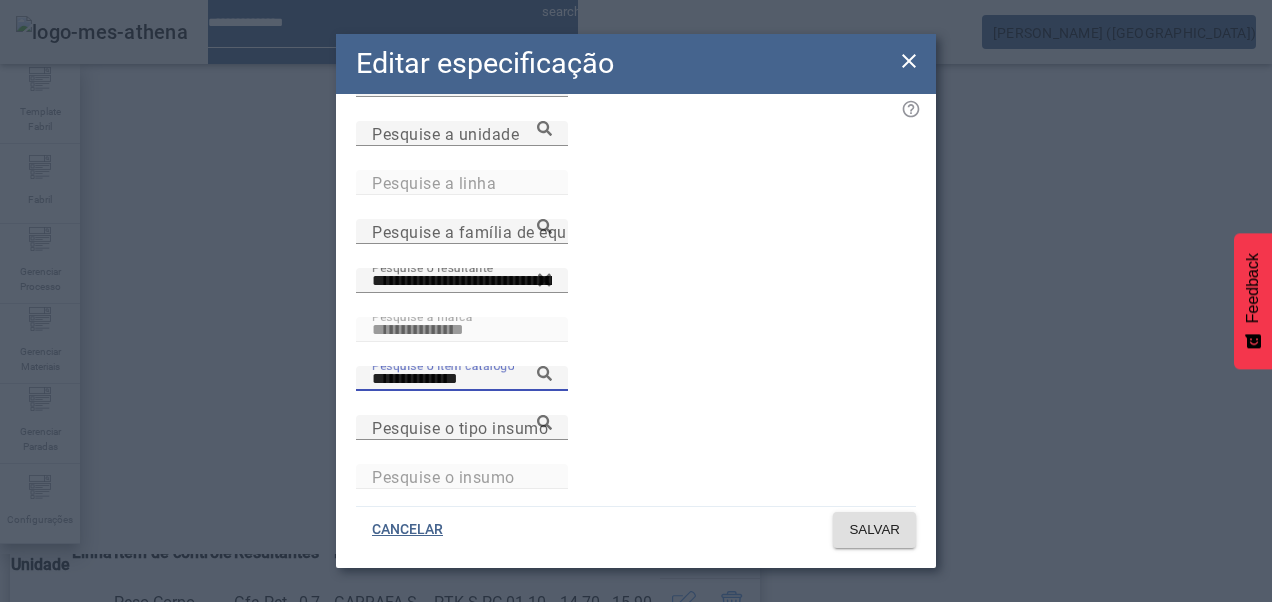 click on "**********" at bounding box center [462, 378] 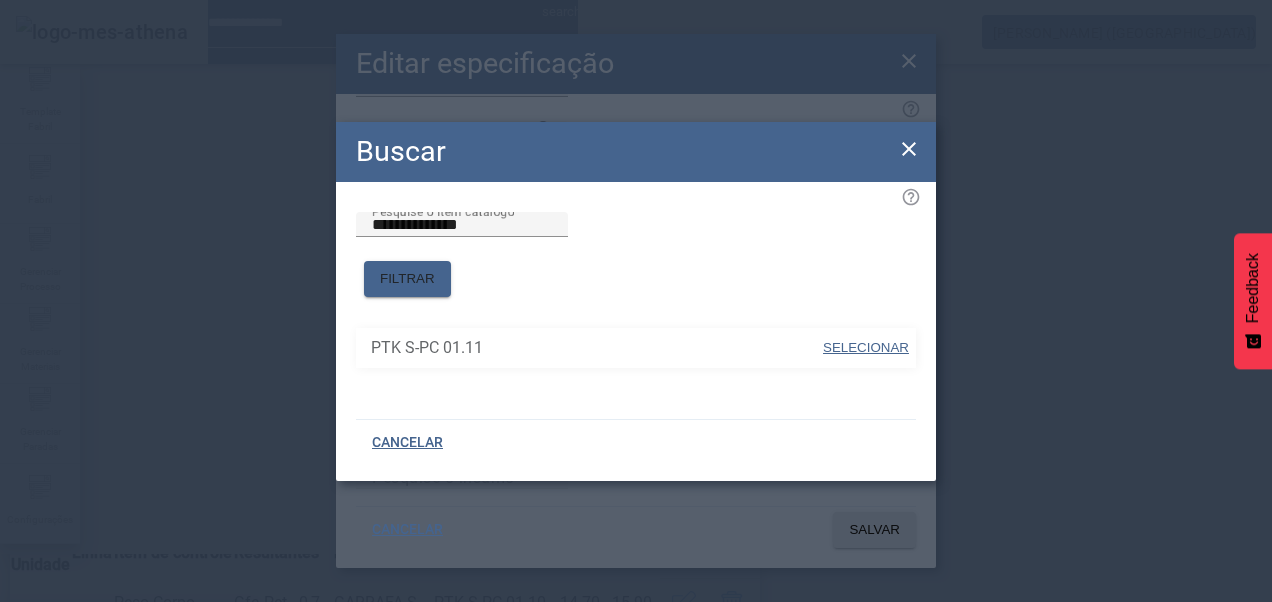 click on "SELECIONAR" at bounding box center [866, 347] 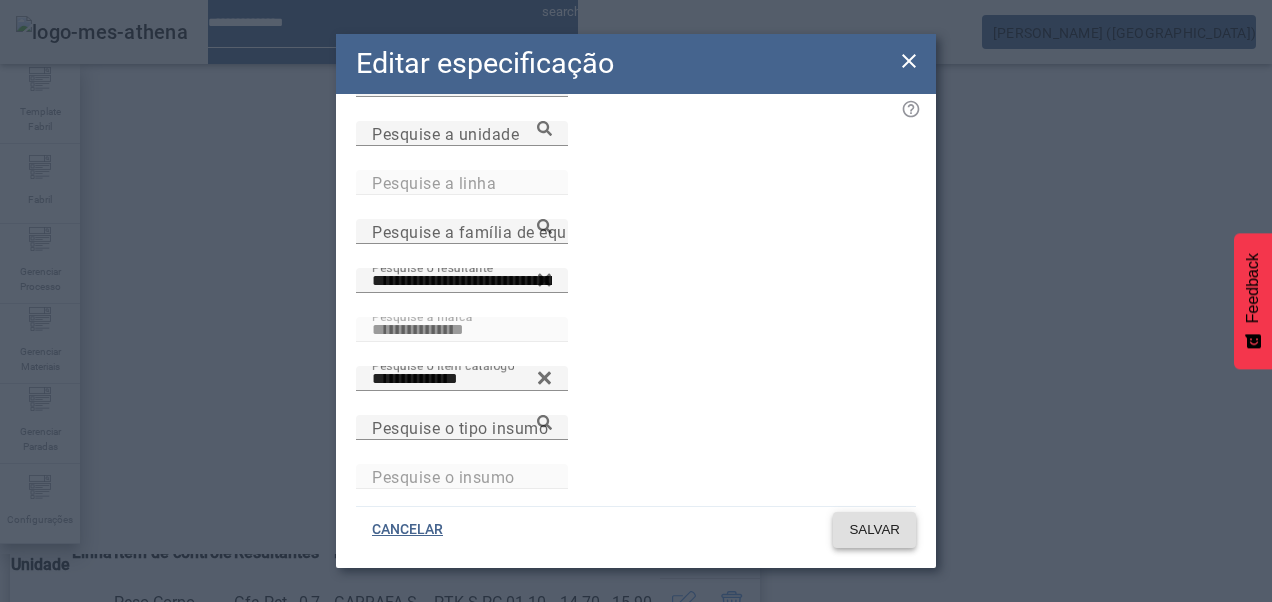 click on "SALVAR" 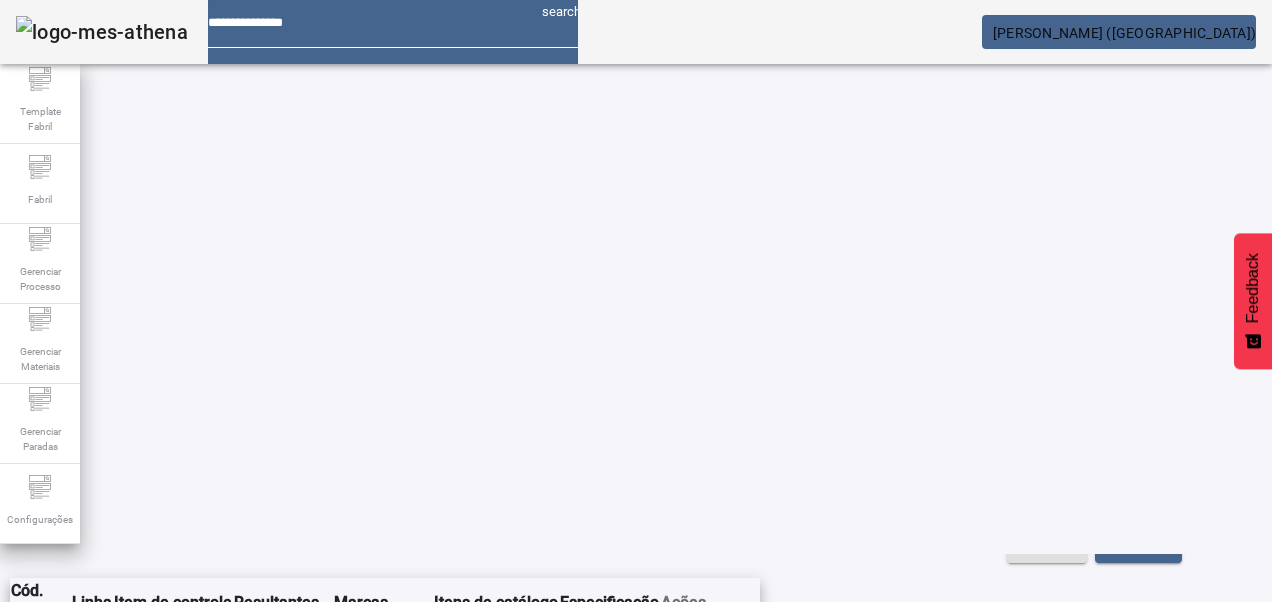 scroll, scrollTop: 423, scrollLeft: 0, axis: vertical 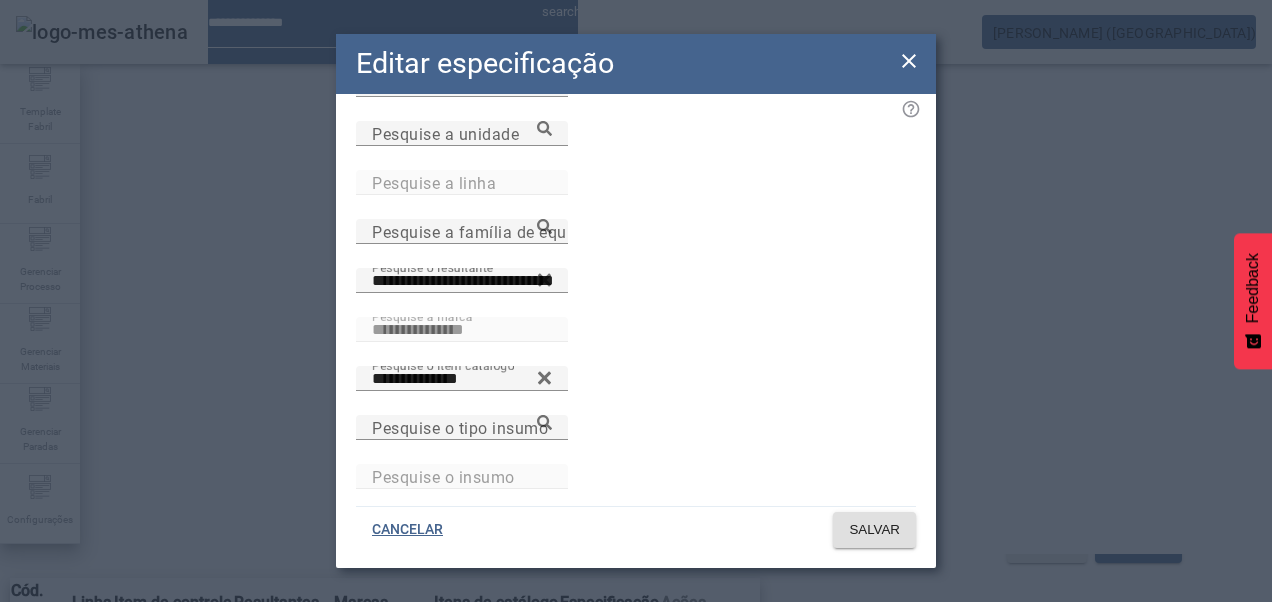 click on "**********" 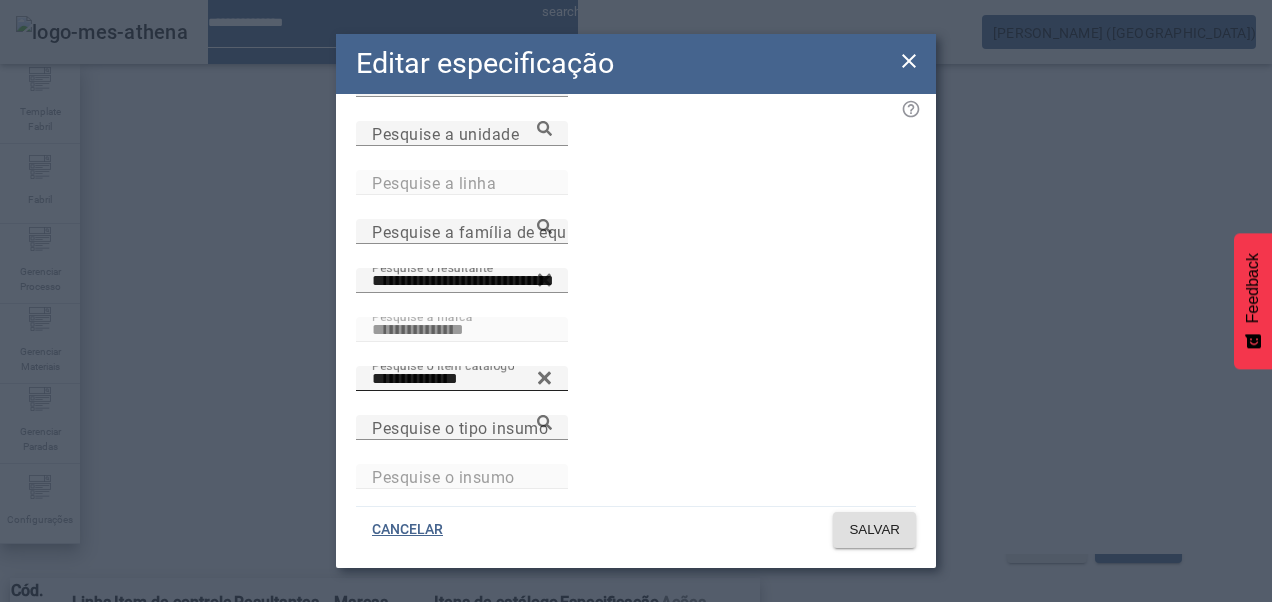 click 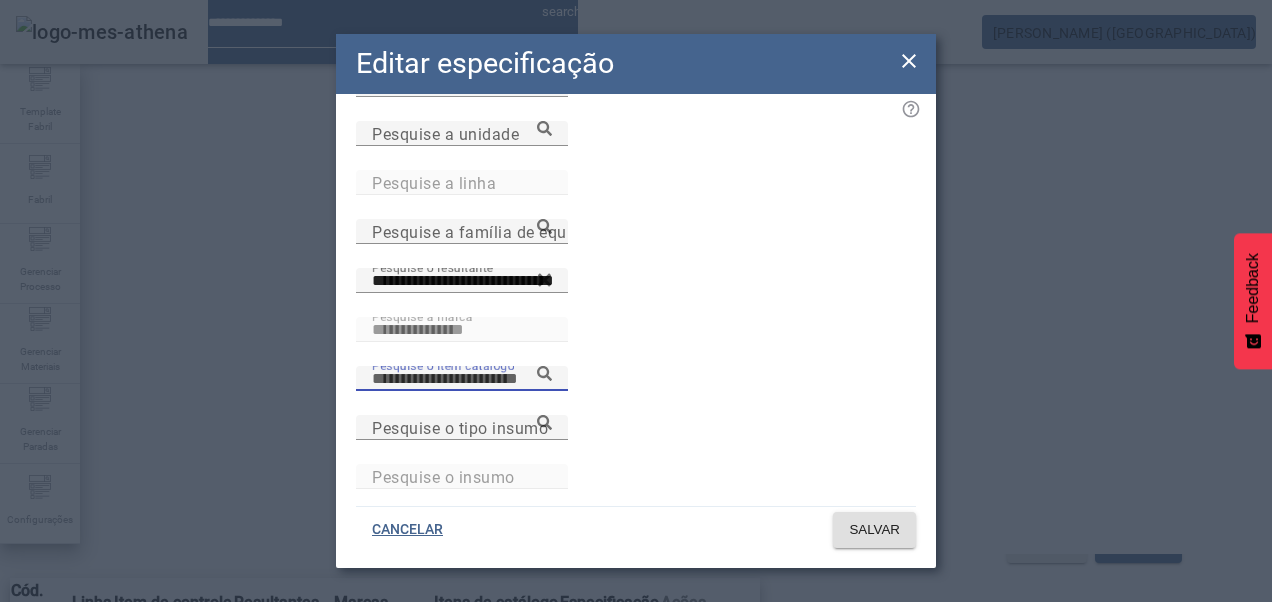 paste on "**********" 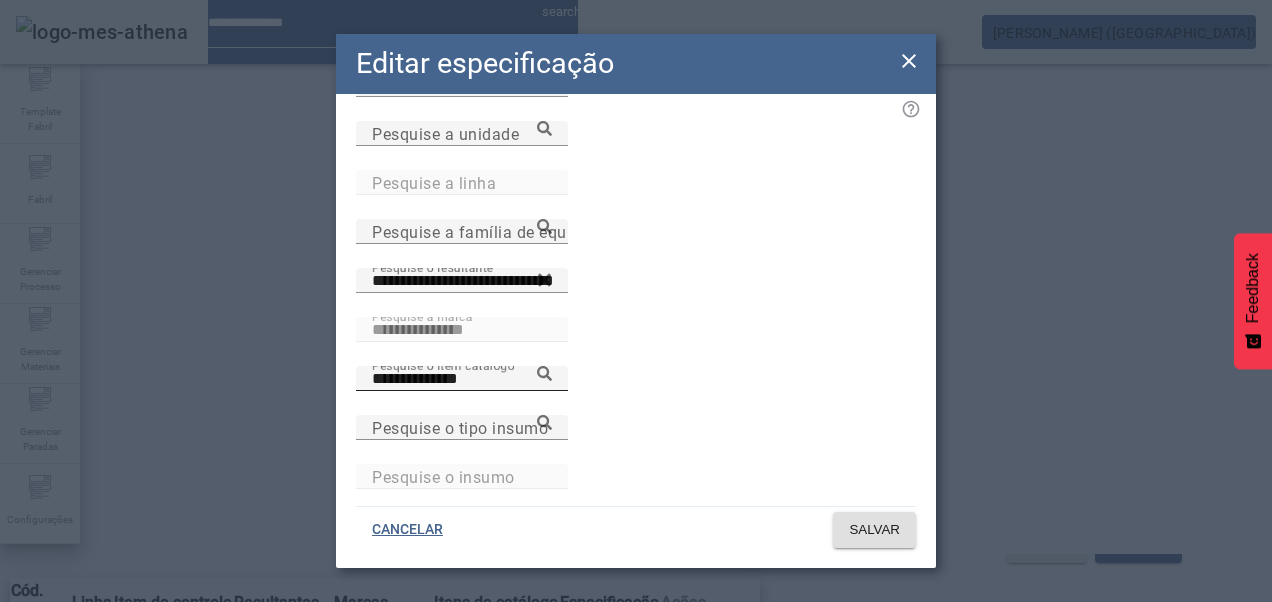 click 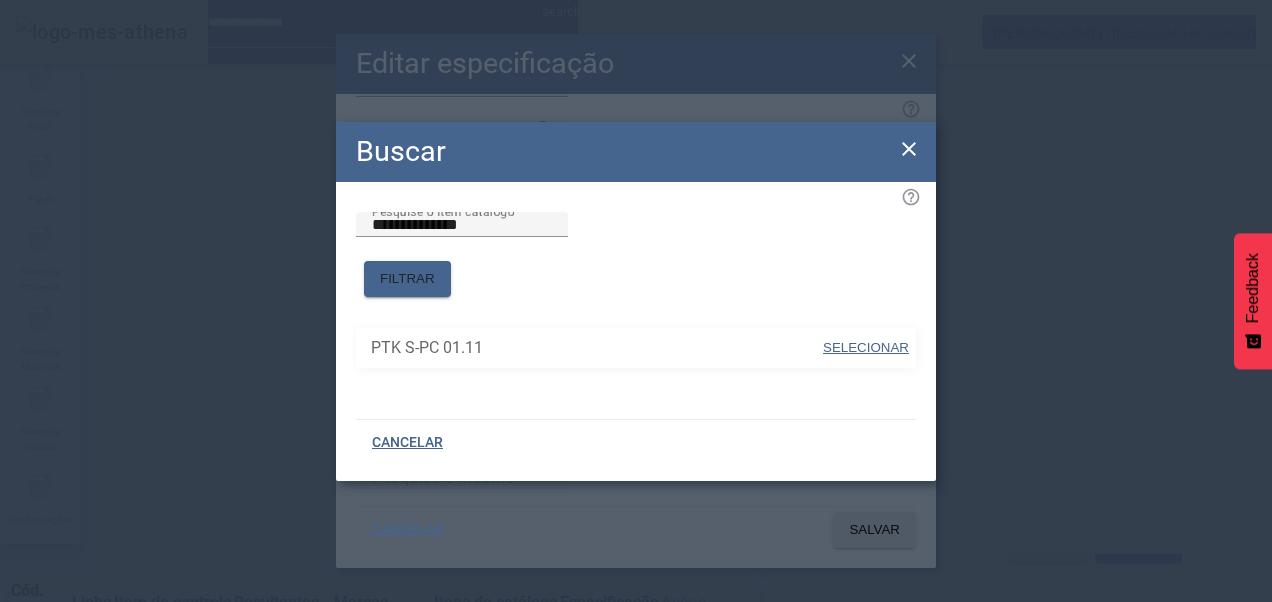 click on "SELECIONAR" at bounding box center (866, 347) 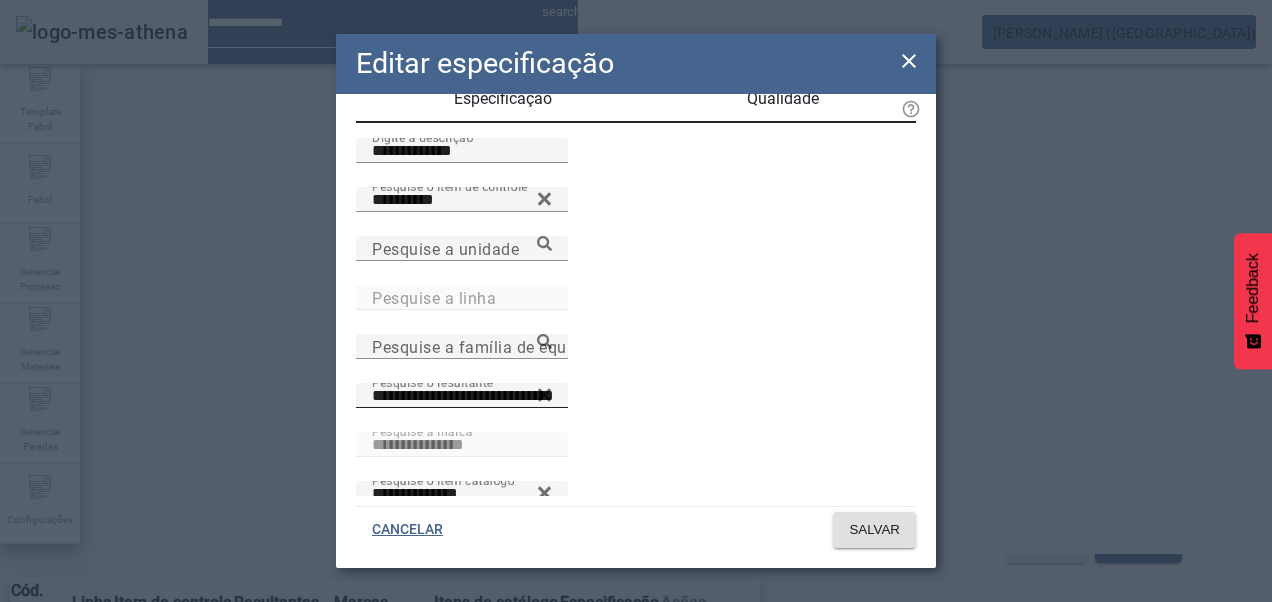 scroll, scrollTop: 0, scrollLeft: 0, axis: both 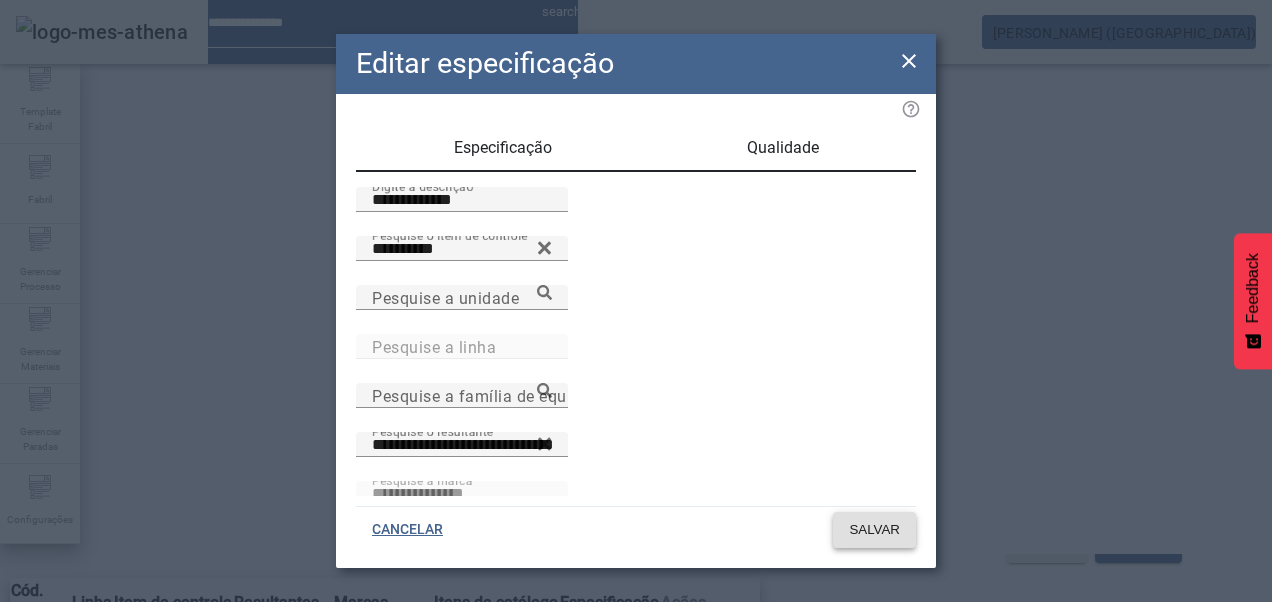click 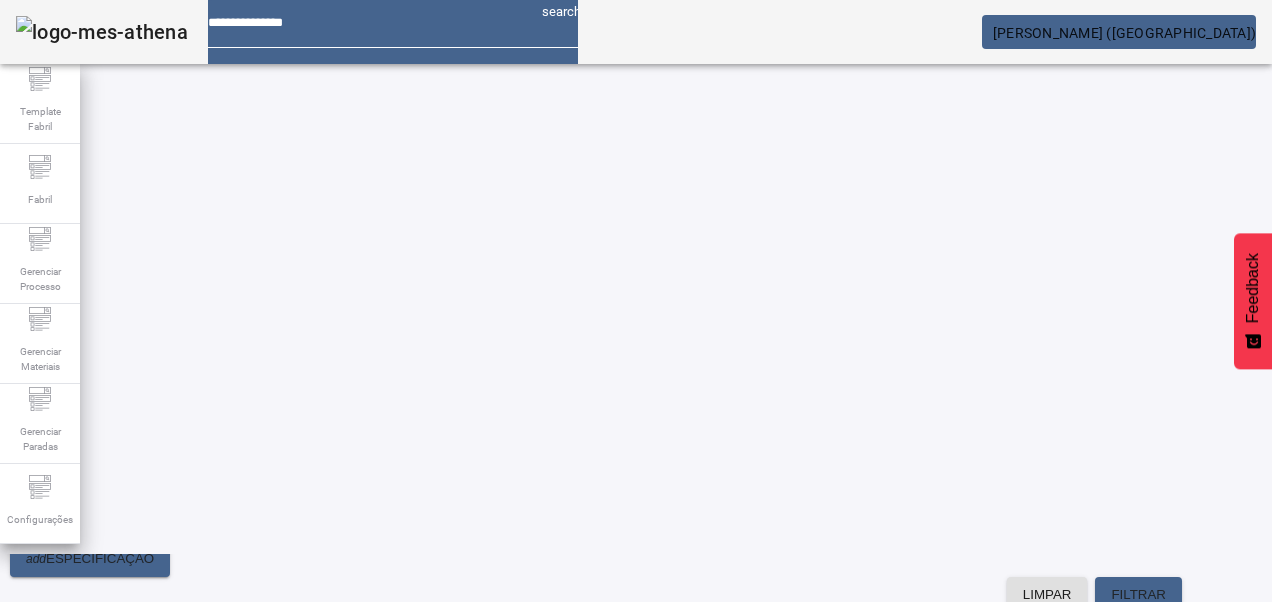 scroll, scrollTop: 398, scrollLeft: 0, axis: vertical 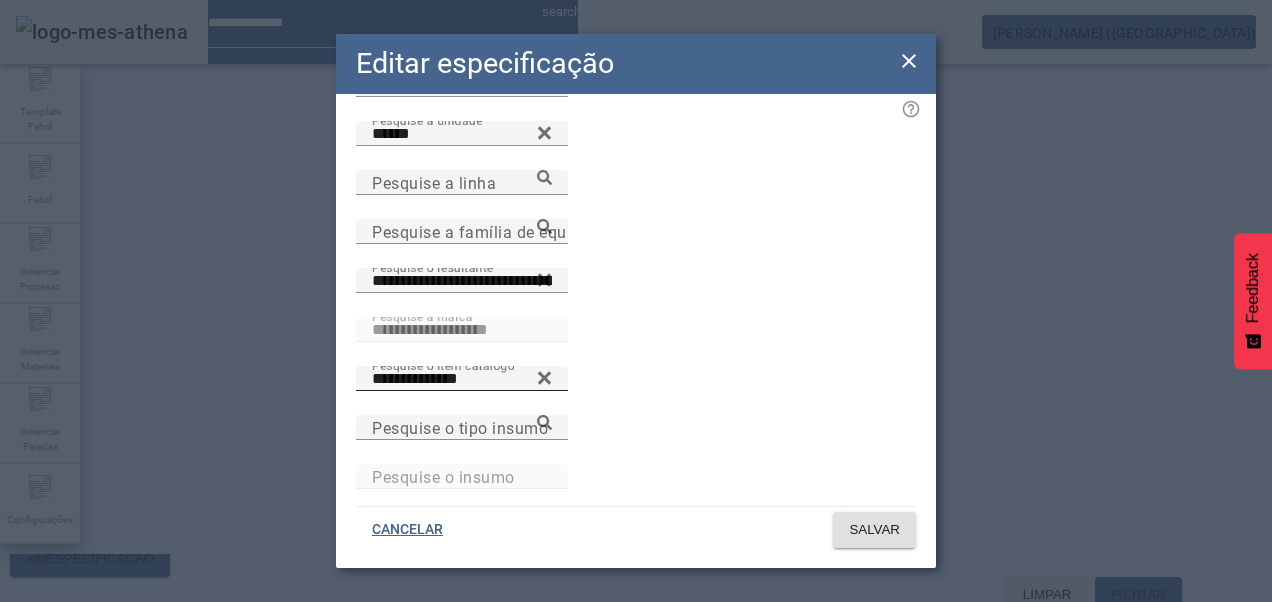 click 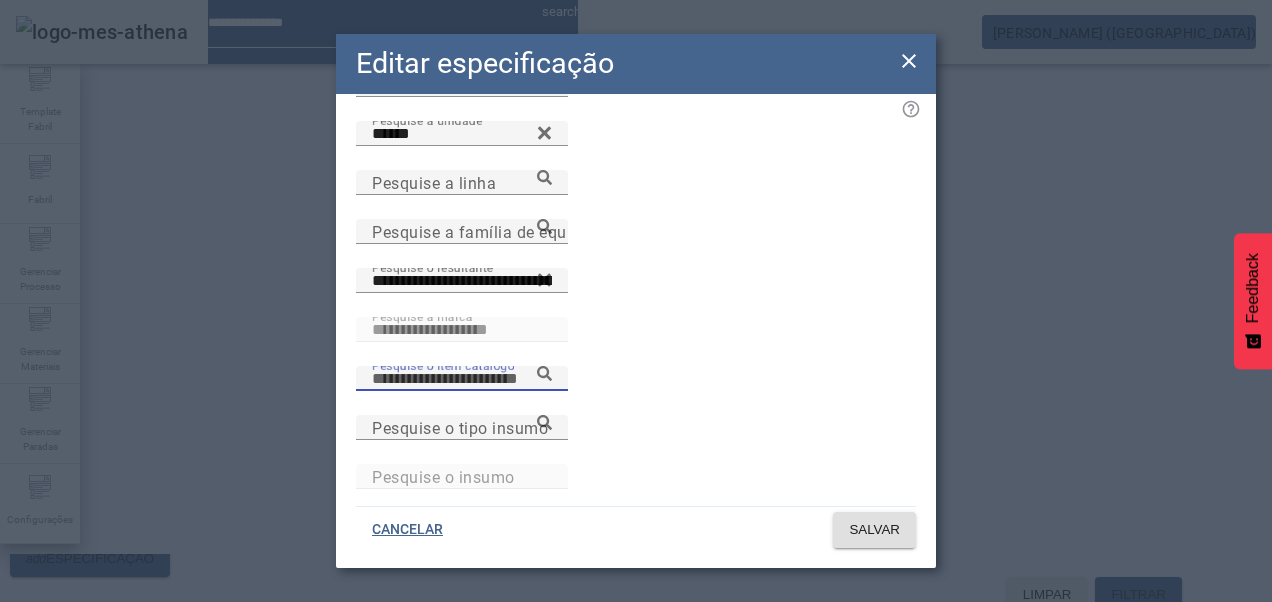 paste on "**********" 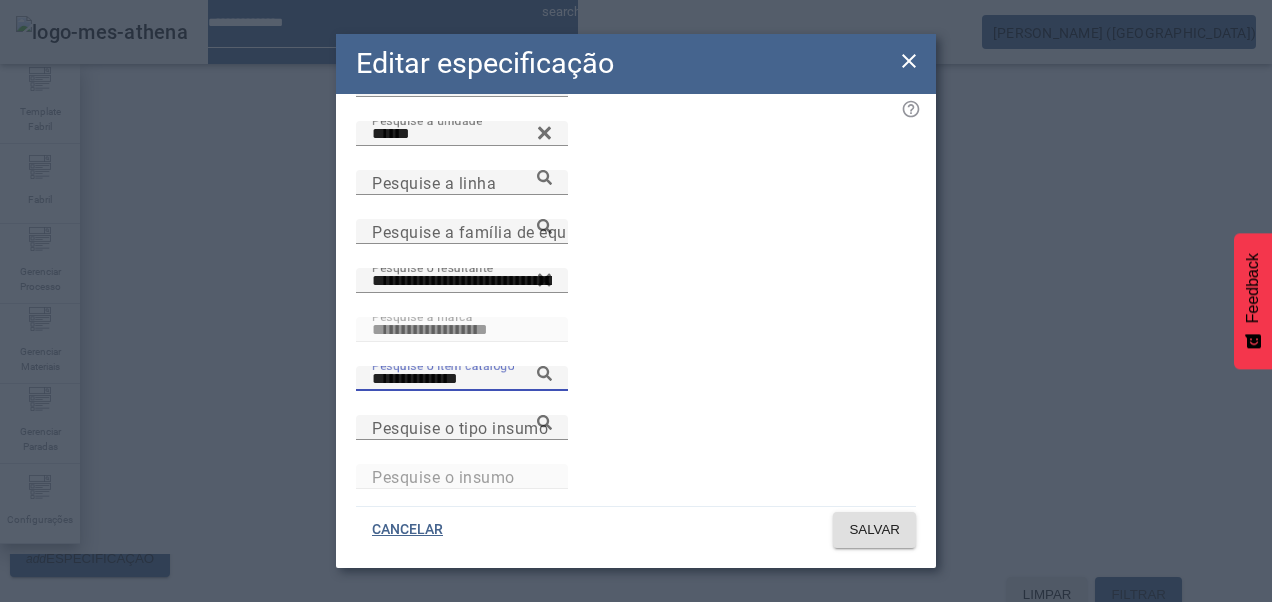 click 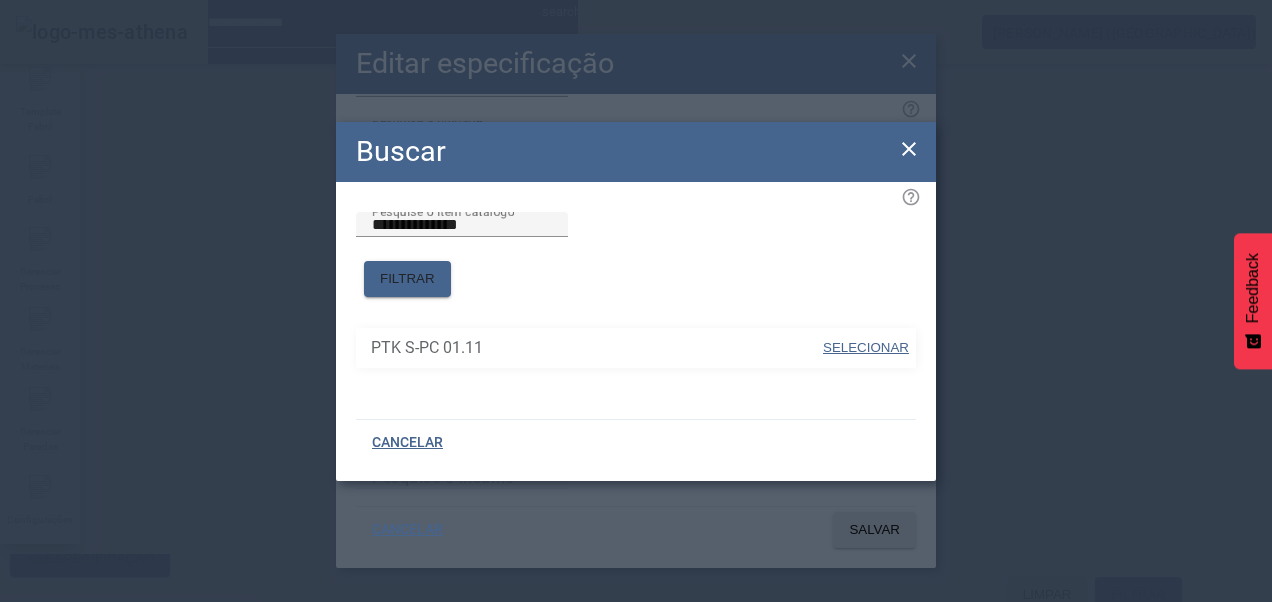 click on "SELECIONAR" at bounding box center (866, 347) 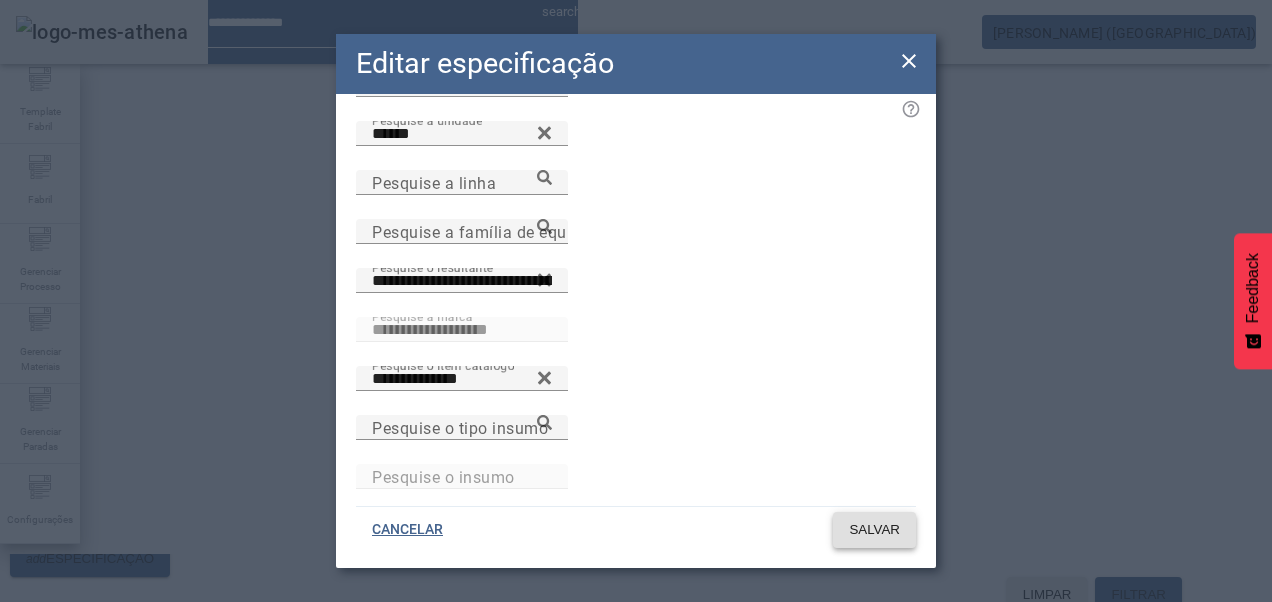 click 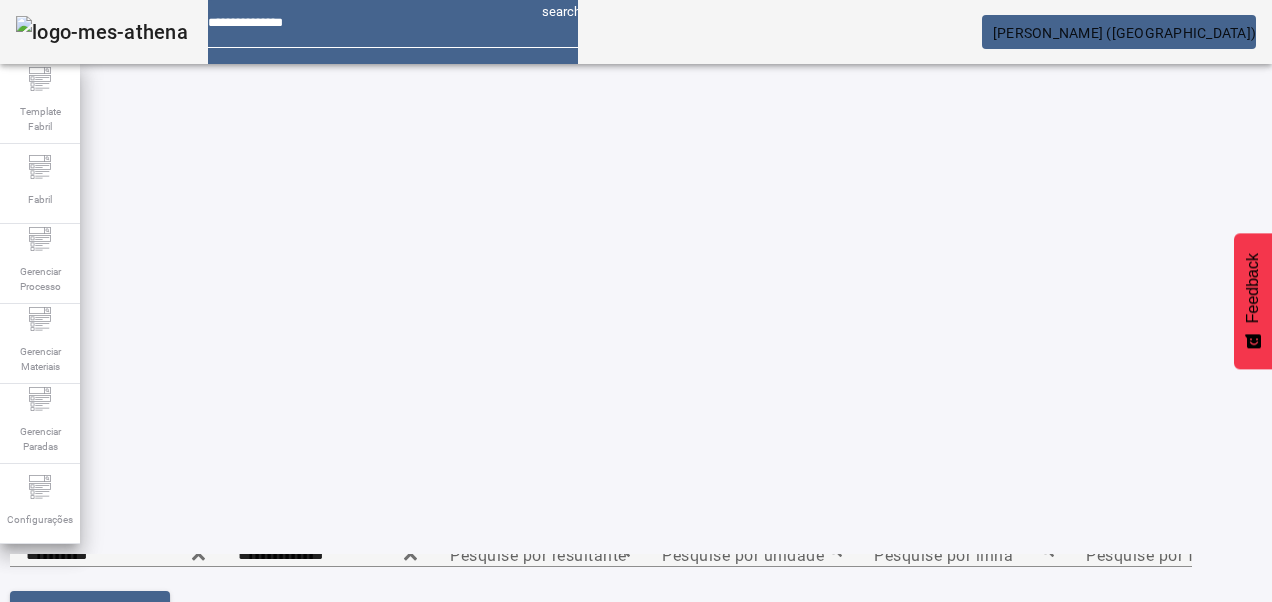 scroll, scrollTop: 348, scrollLeft: 0, axis: vertical 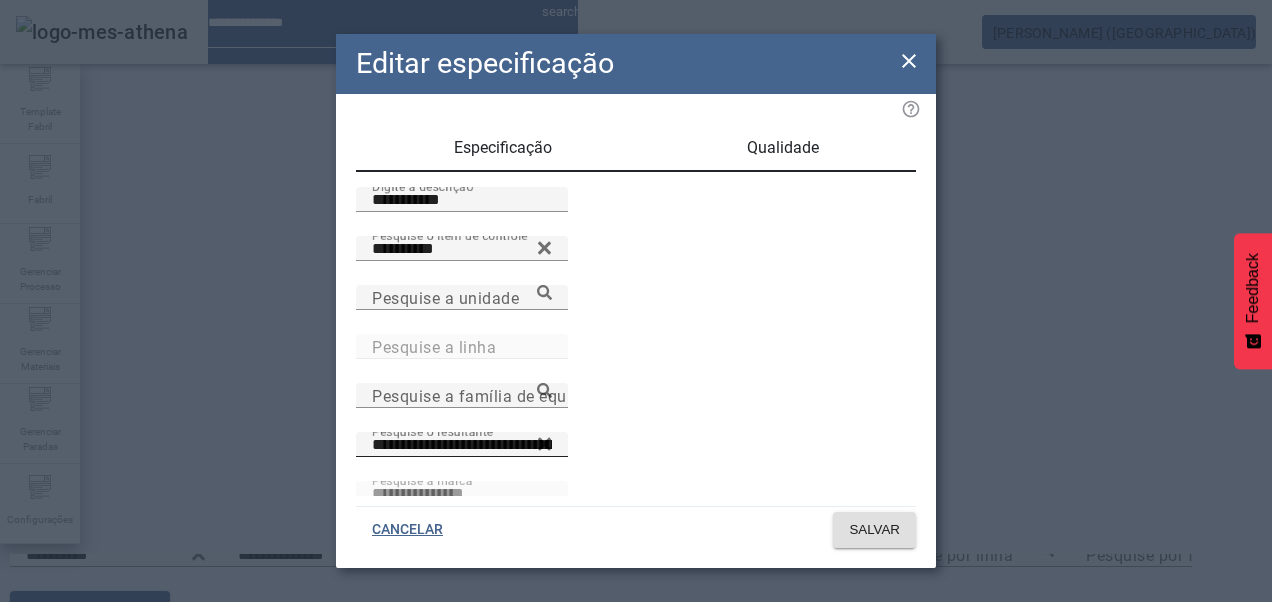 click 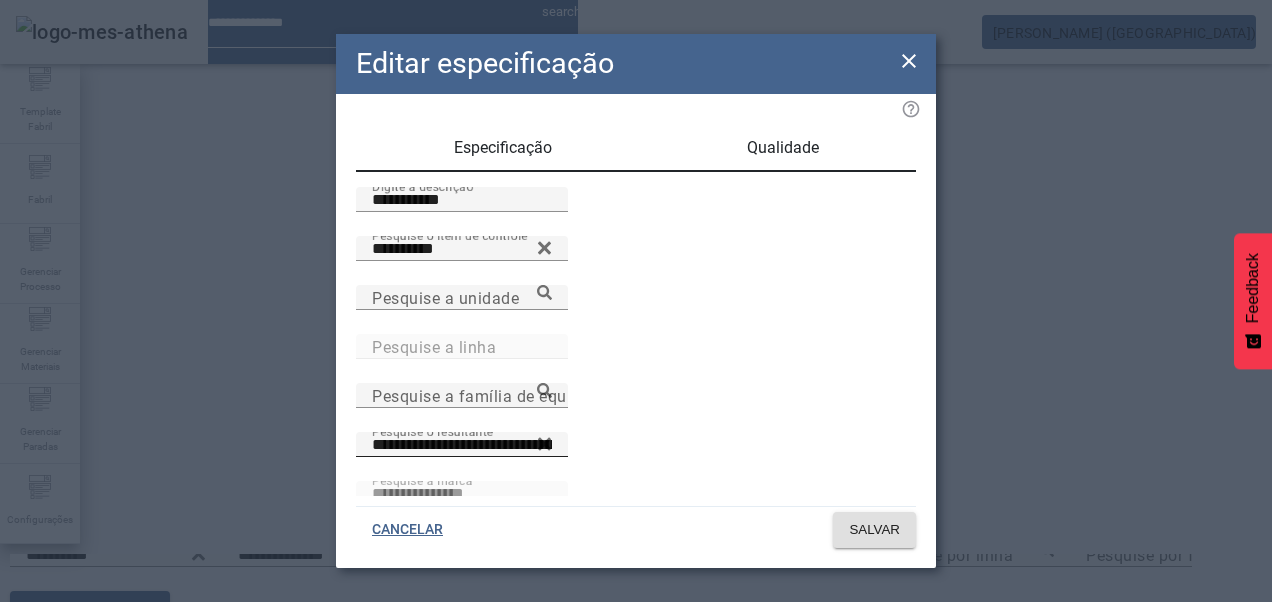 type 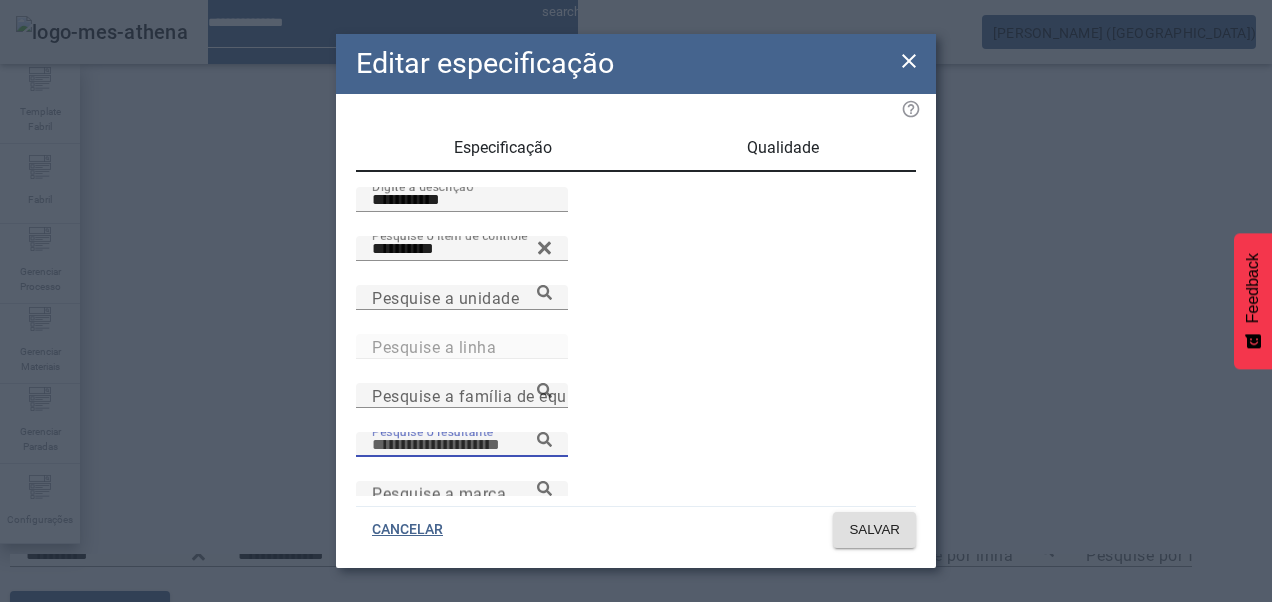 click 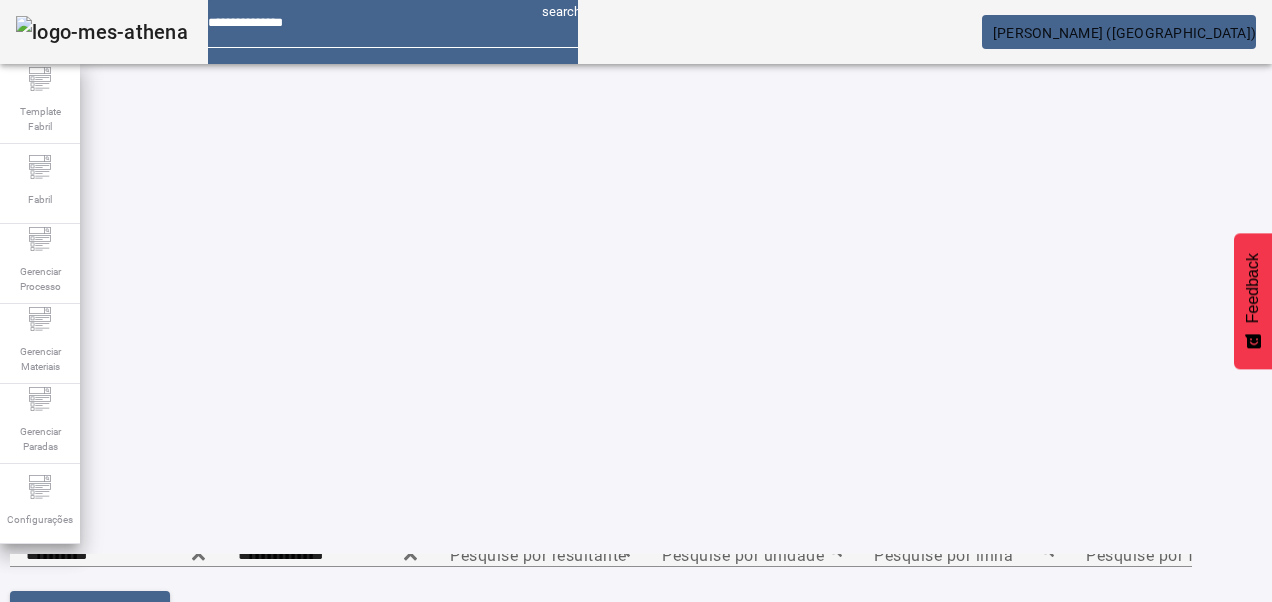 click 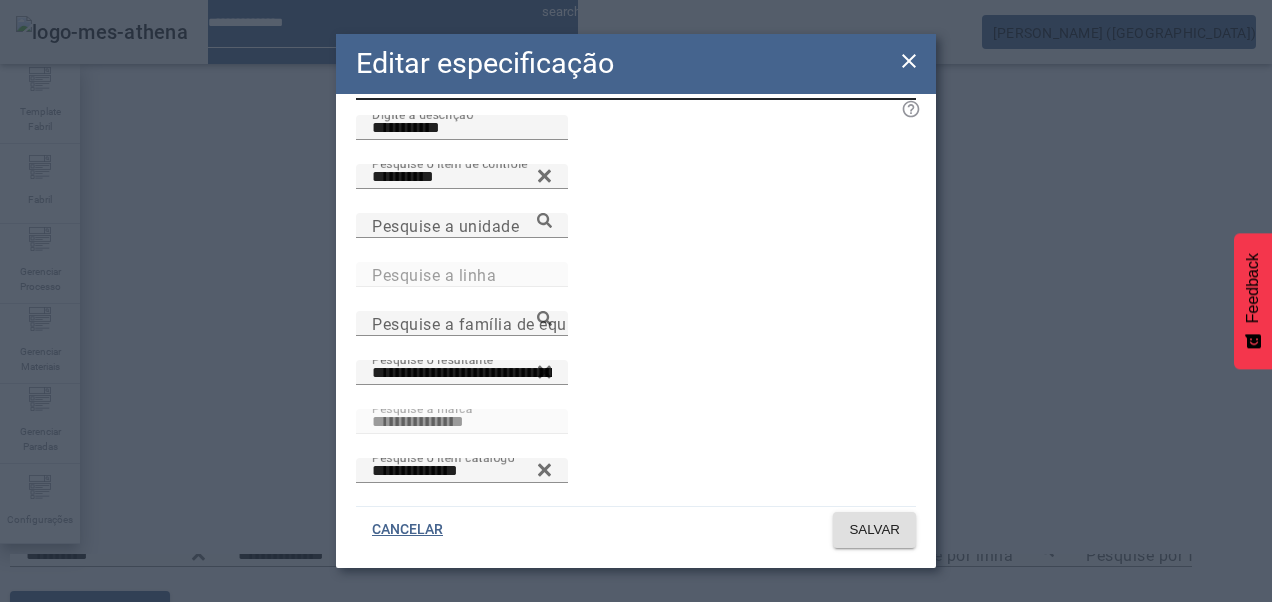 scroll, scrollTop: 164, scrollLeft: 0, axis: vertical 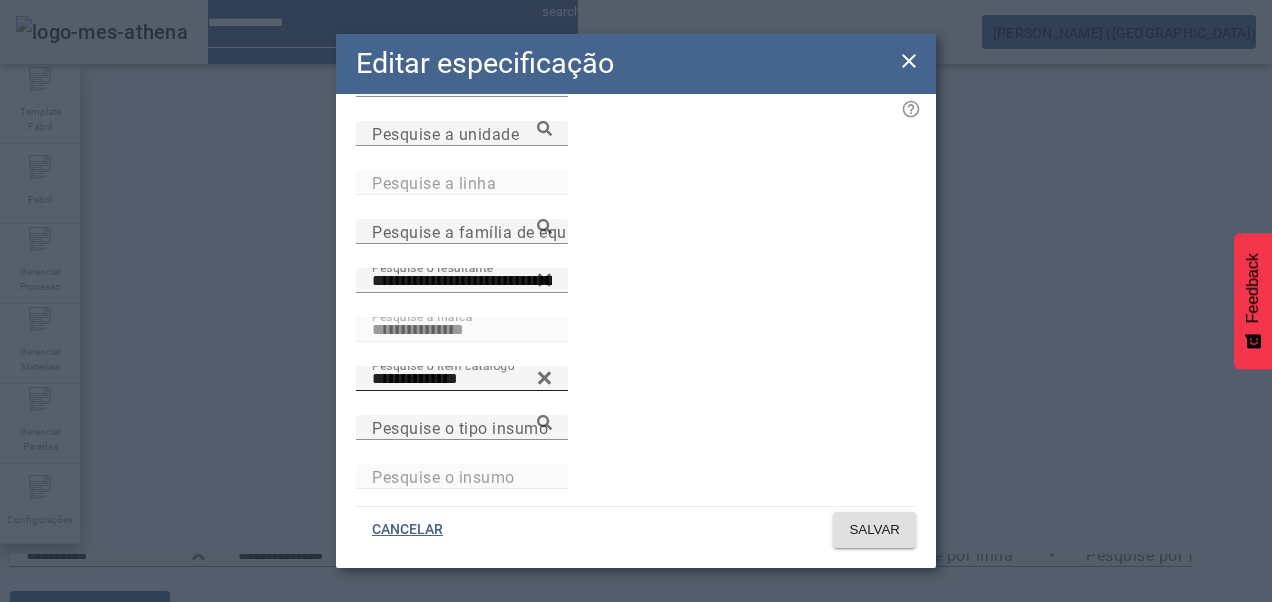 click 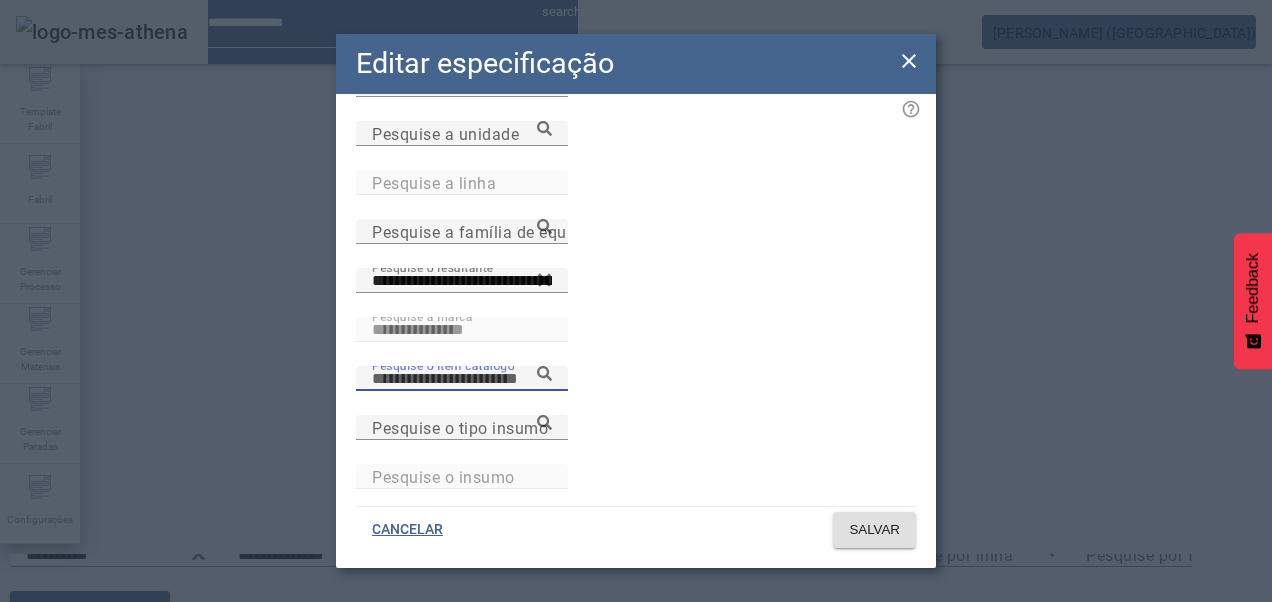 paste on "**********" 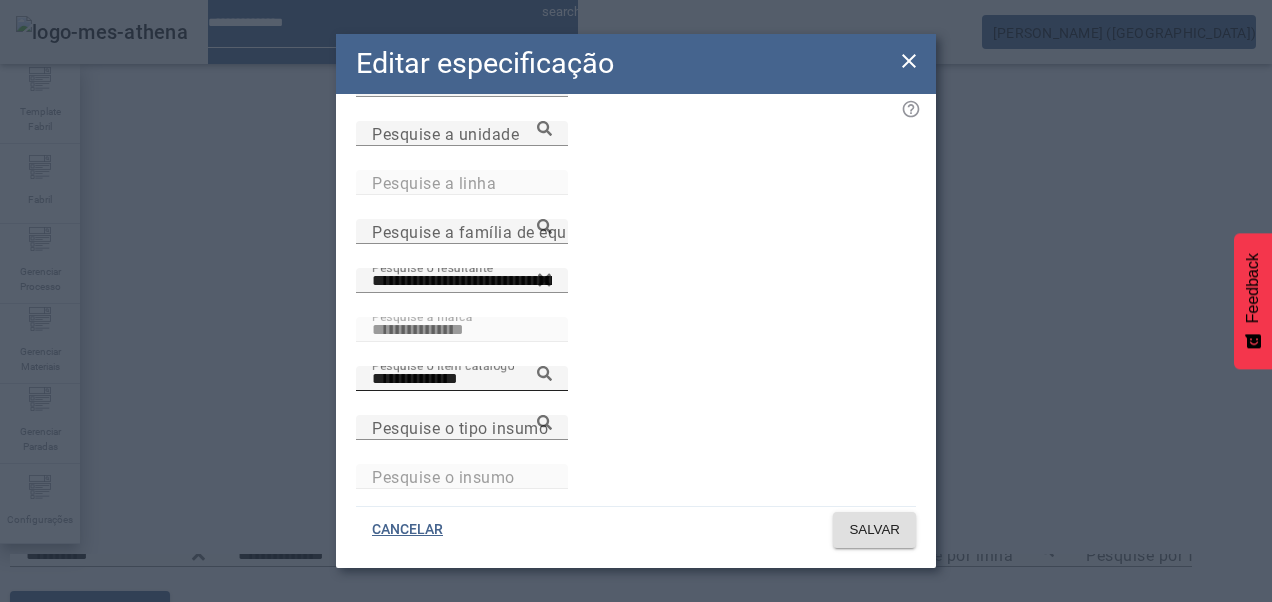 click on "**********" 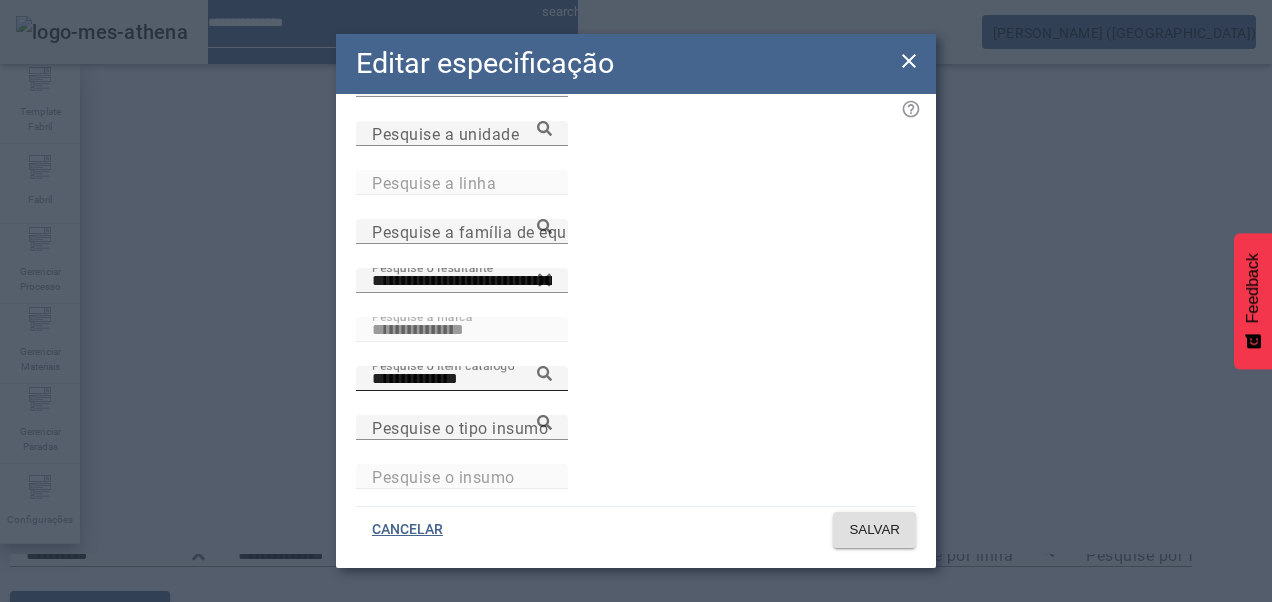 click 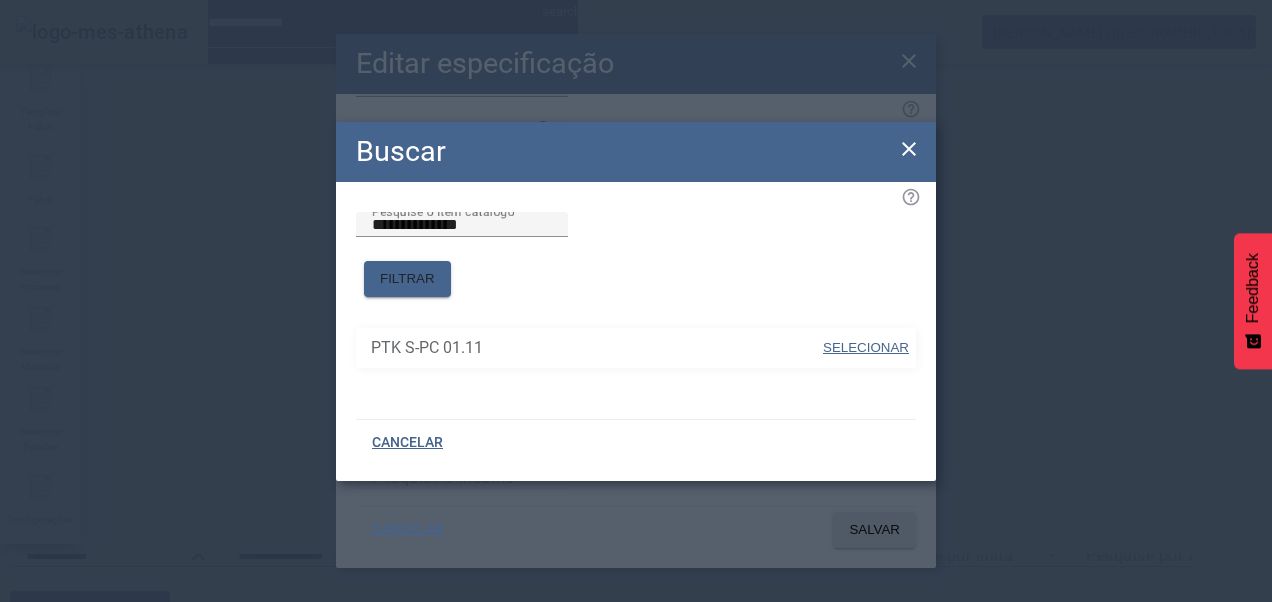click on "SELECIONAR" at bounding box center [866, 347] 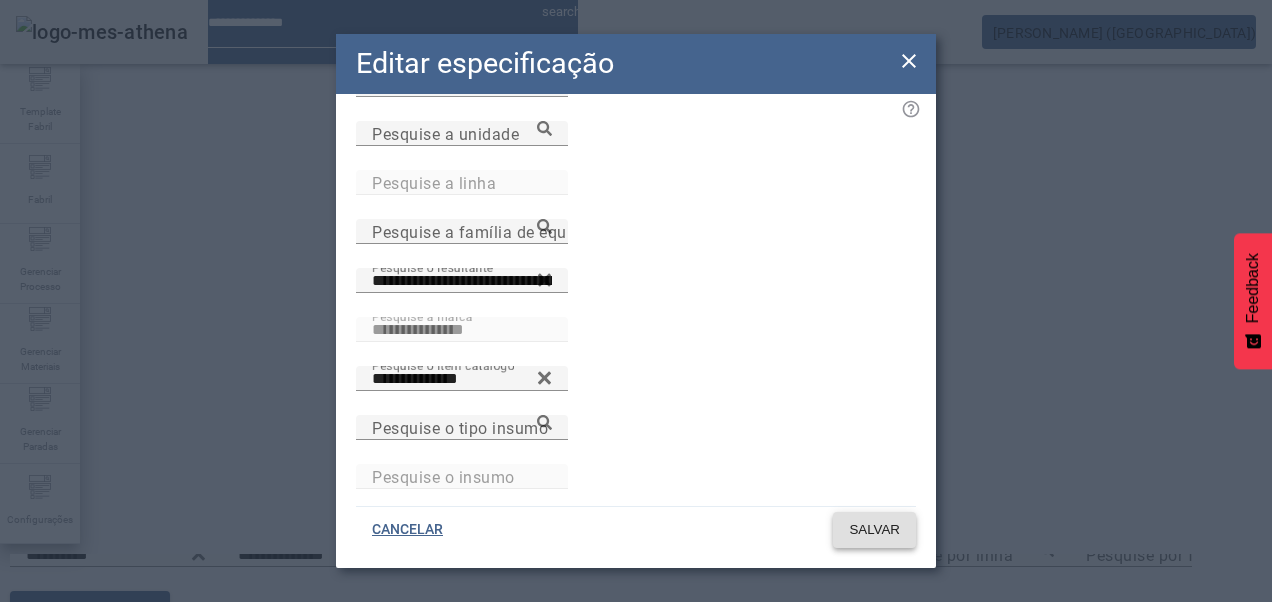 click on "SALVAR" 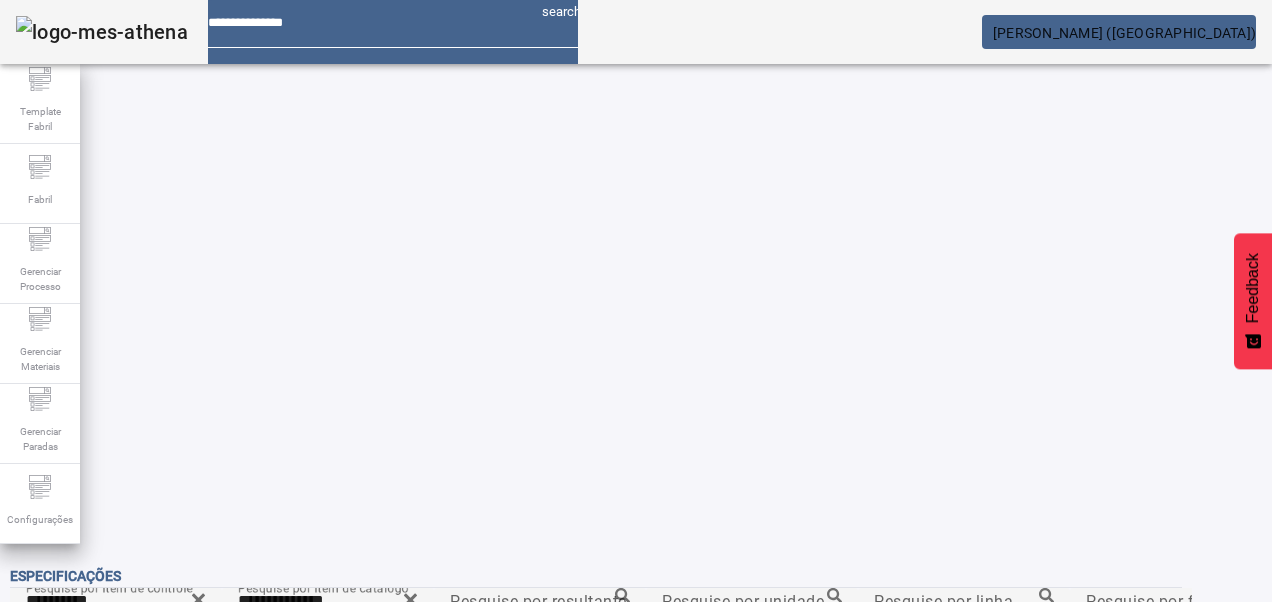 scroll, scrollTop: 298, scrollLeft: 0, axis: vertical 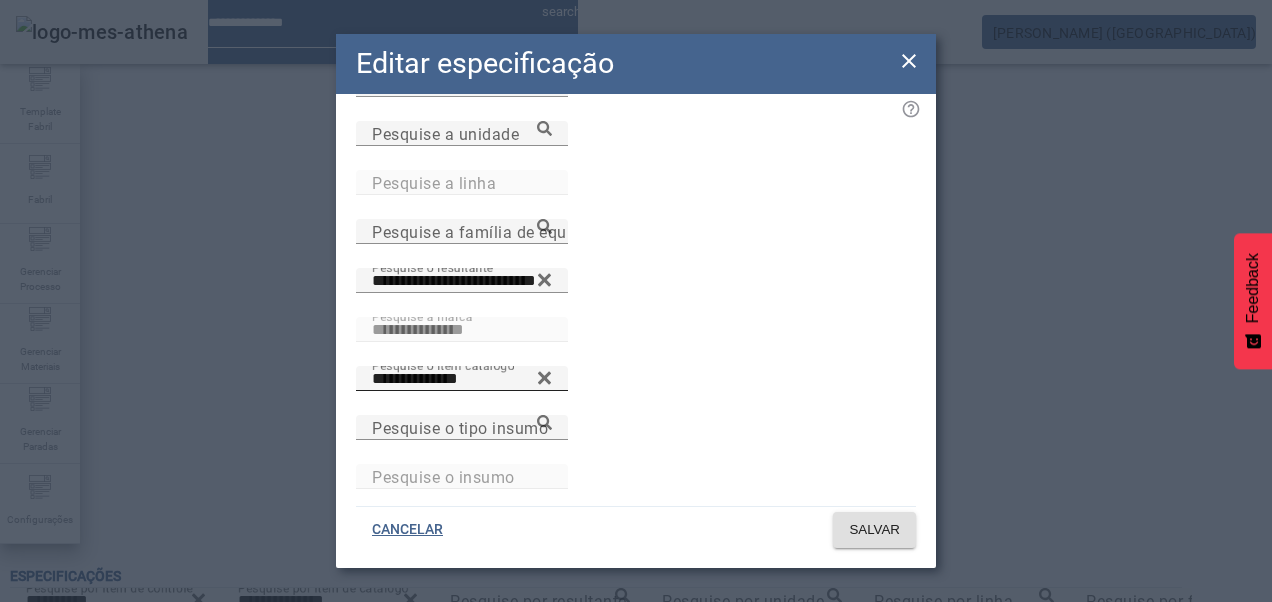 click 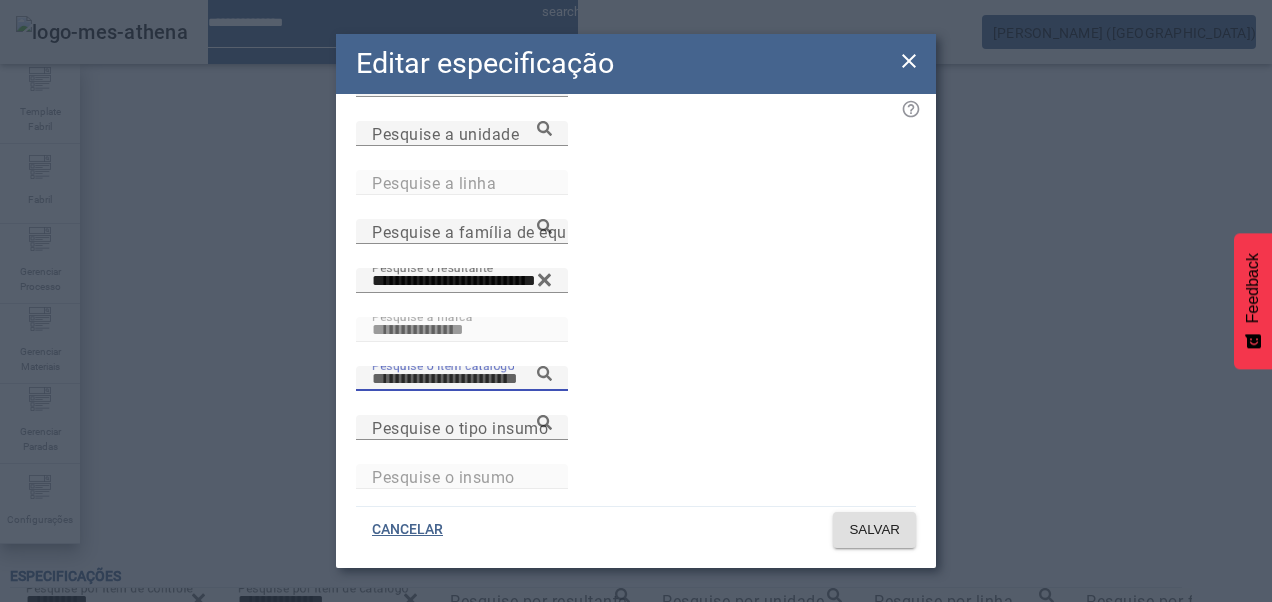 paste on "**********" 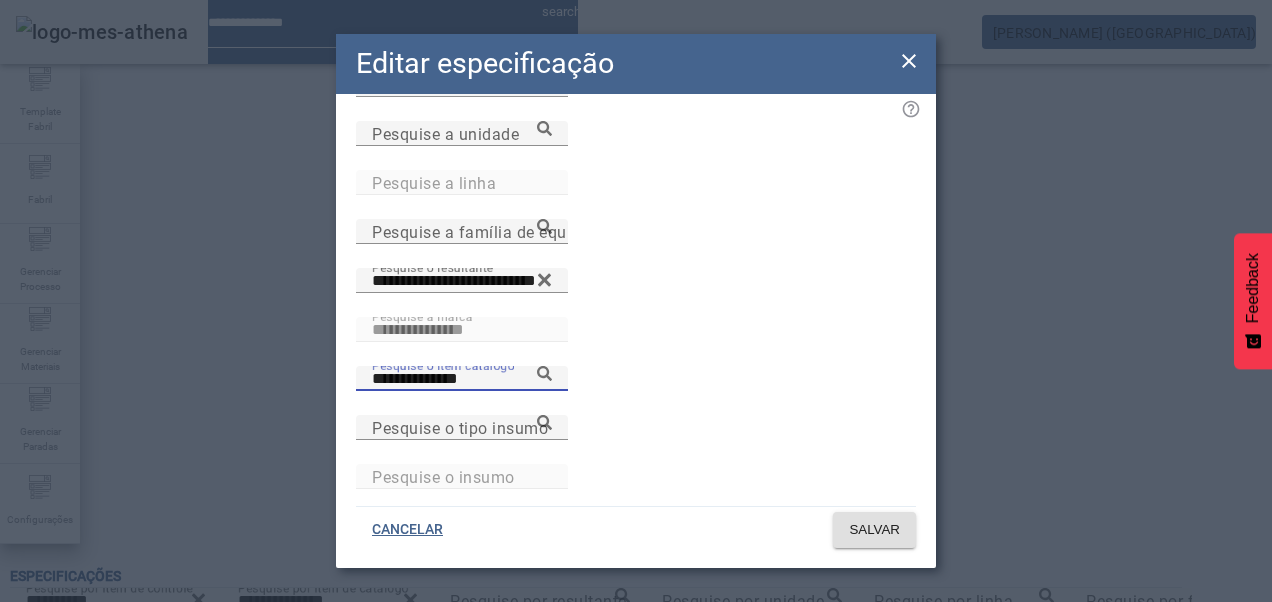 click 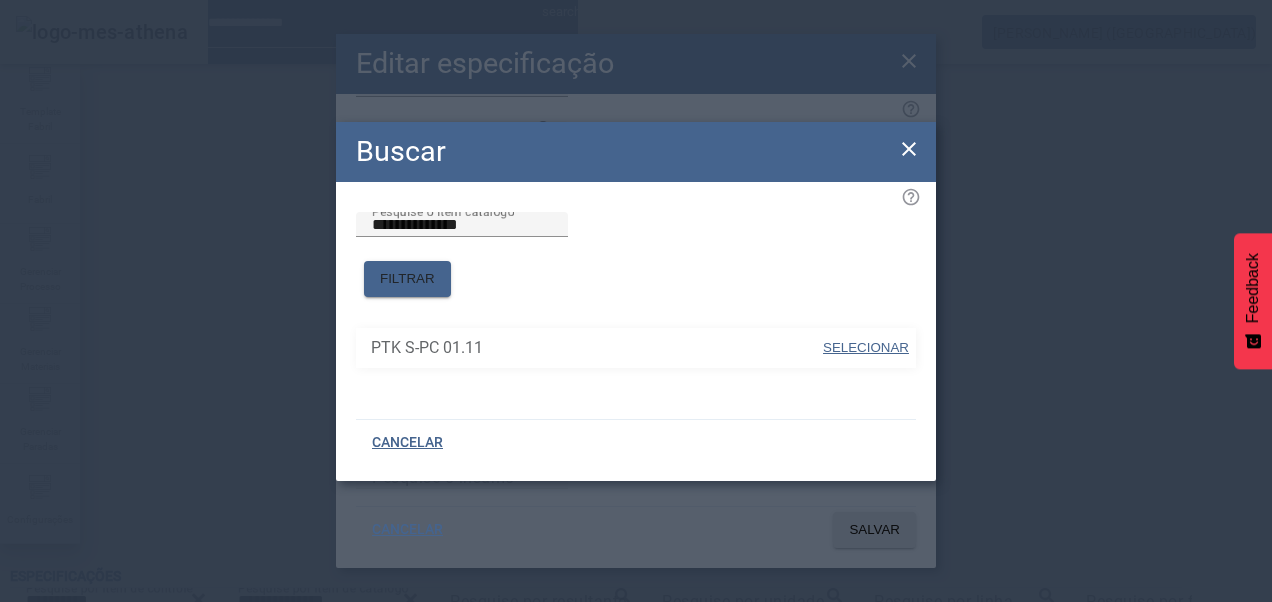 click on "SELECIONAR" at bounding box center [866, 347] 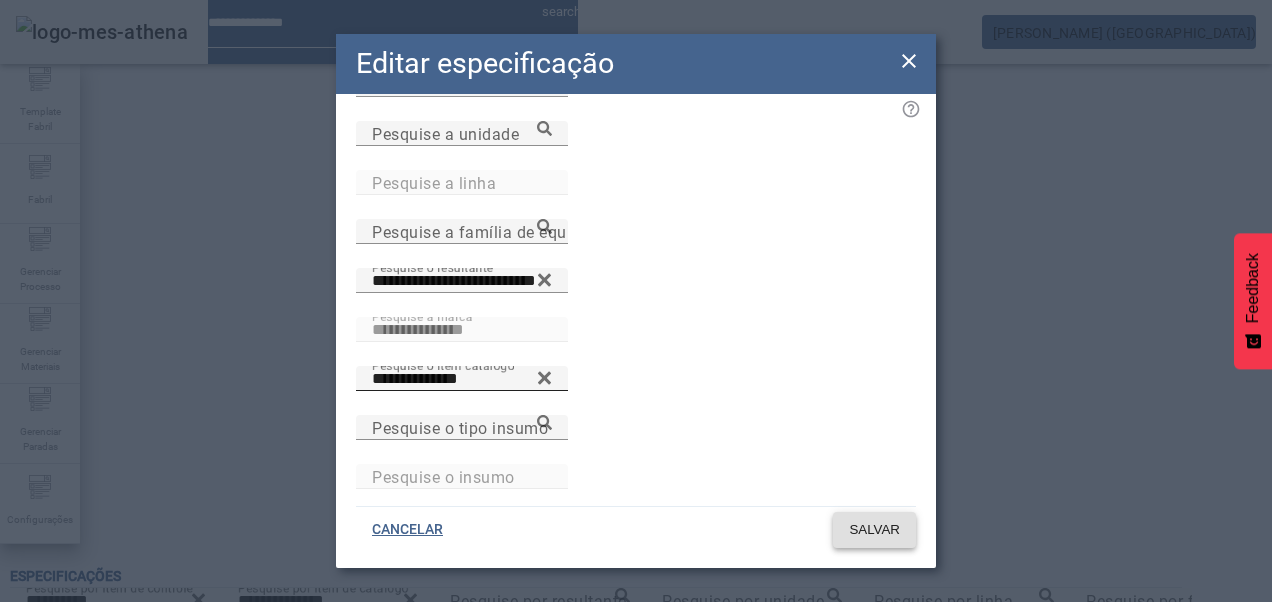 click on "SALVAR" 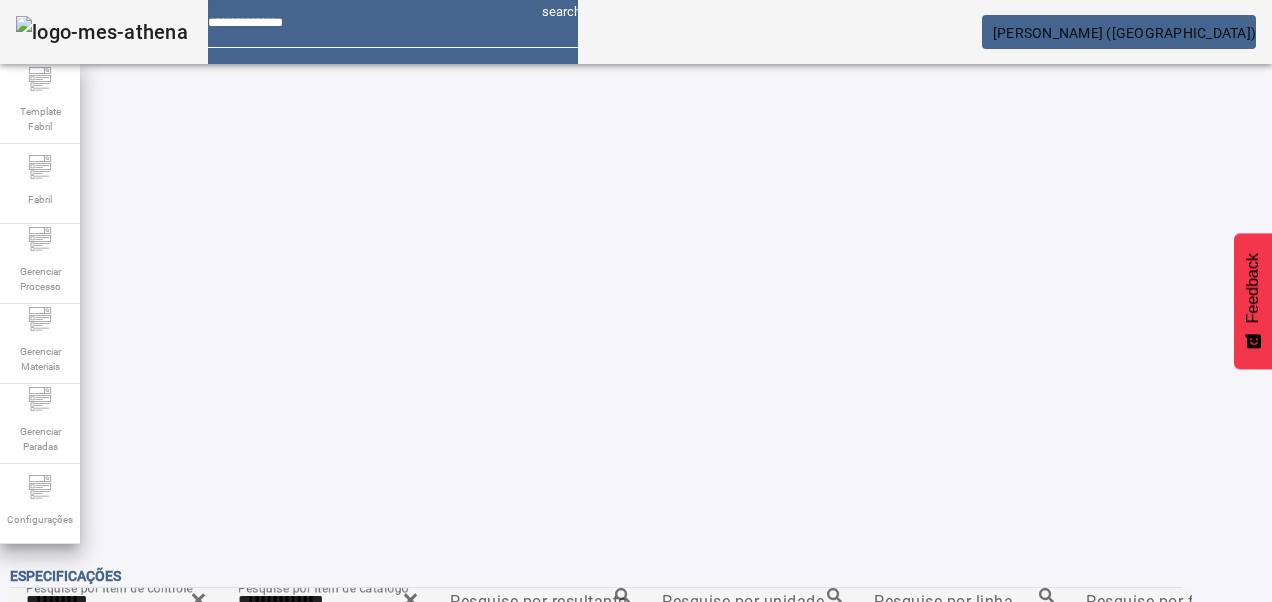 scroll, scrollTop: 248, scrollLeft: 0, axis: vertical 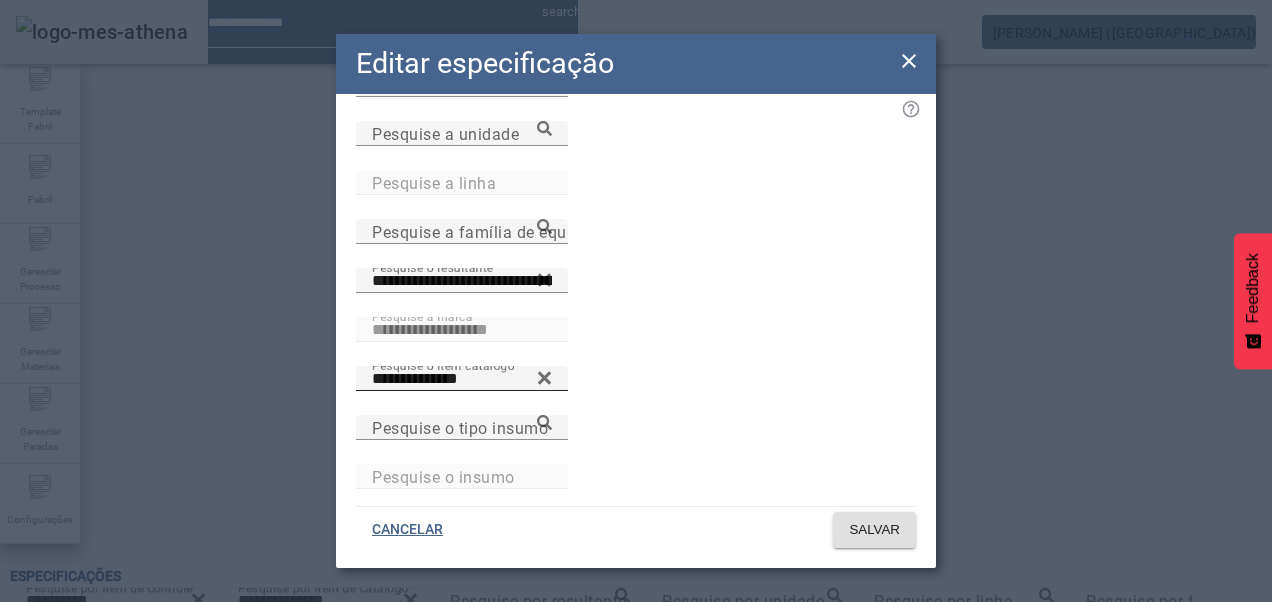 click on "**********" 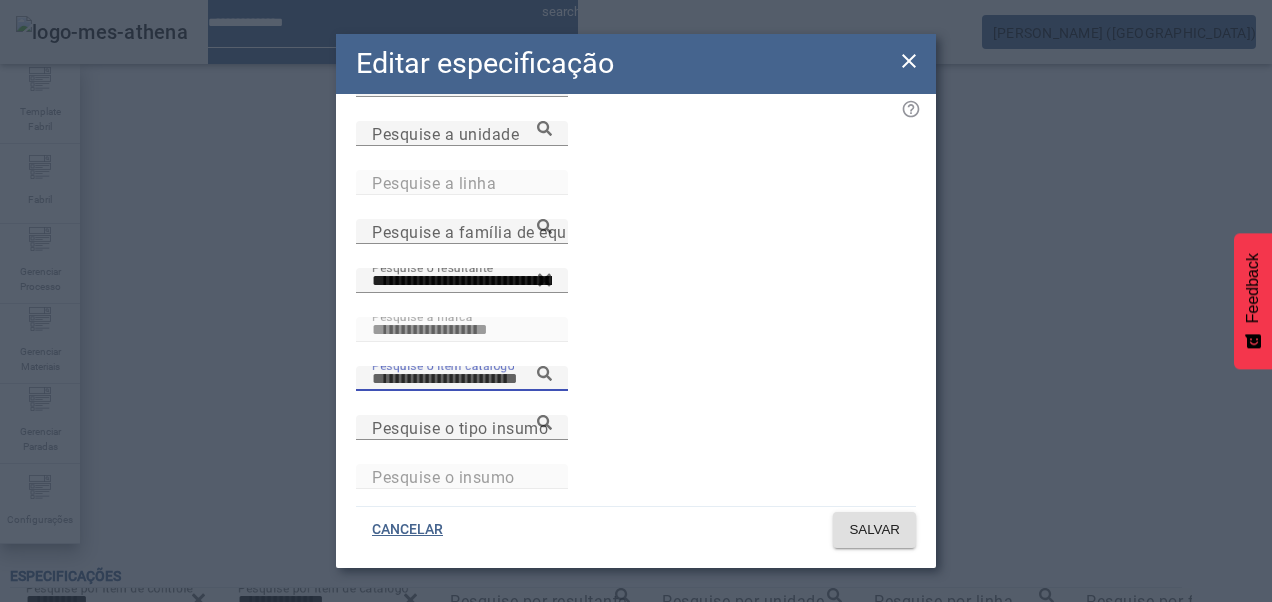 paste on "**********" 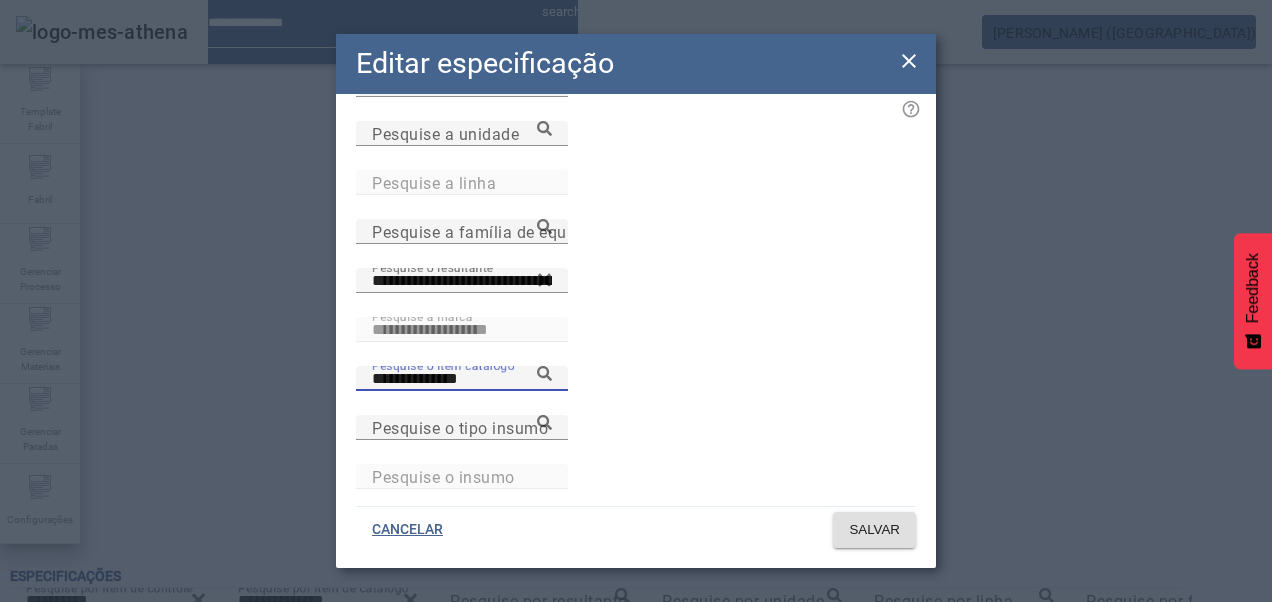click on "**********" at bounding box center (462, 379) 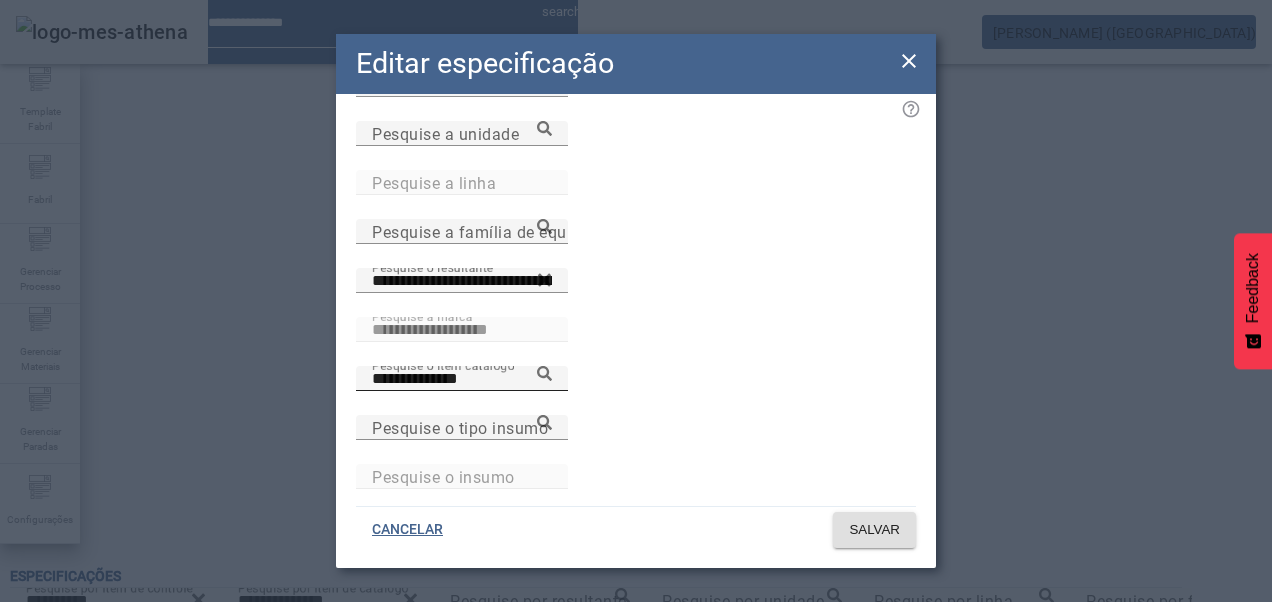click 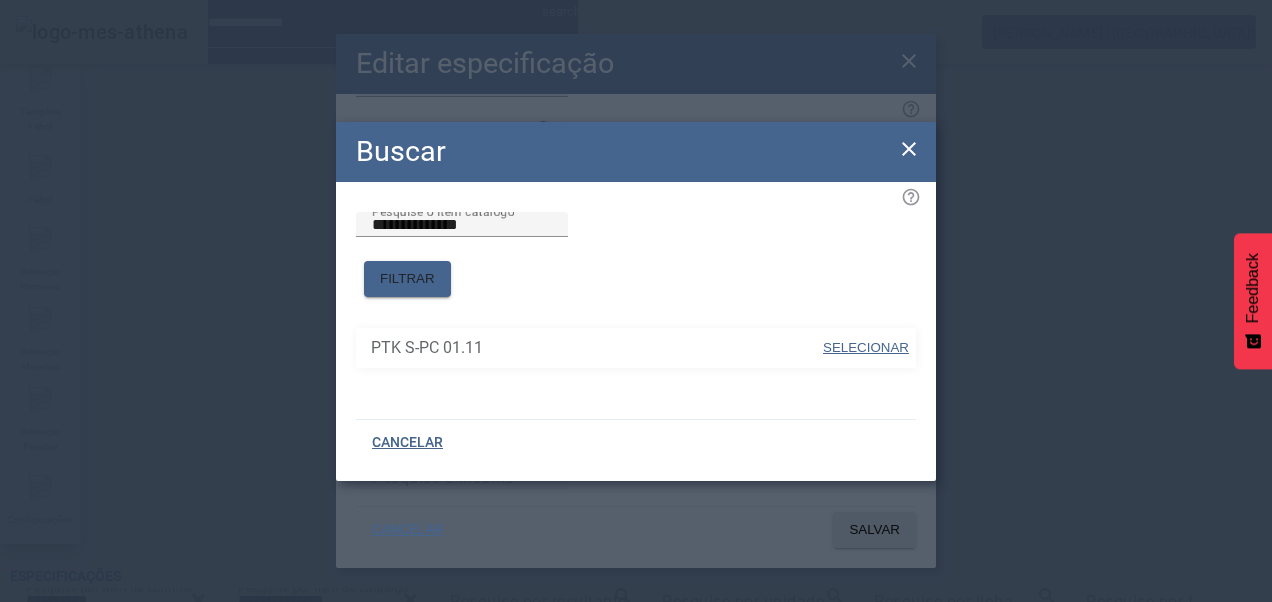 click on "SELECIONAR" at bounding box center (866, 347) 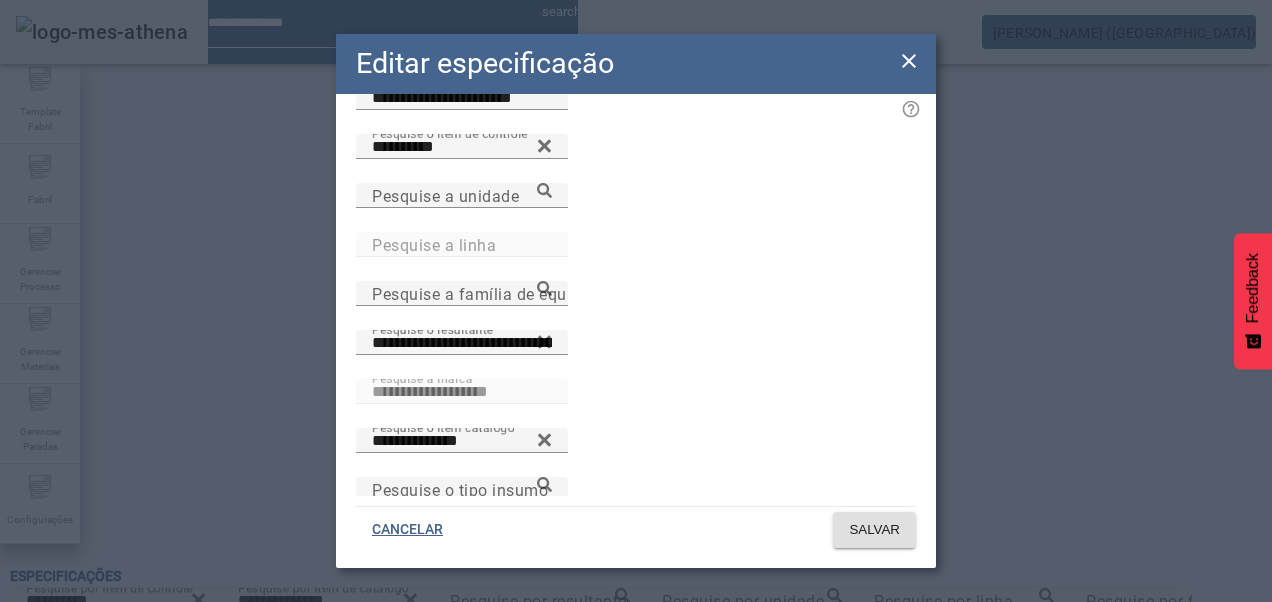 scroll, scrollTop: 0, scrollLeft: 0, axis: both 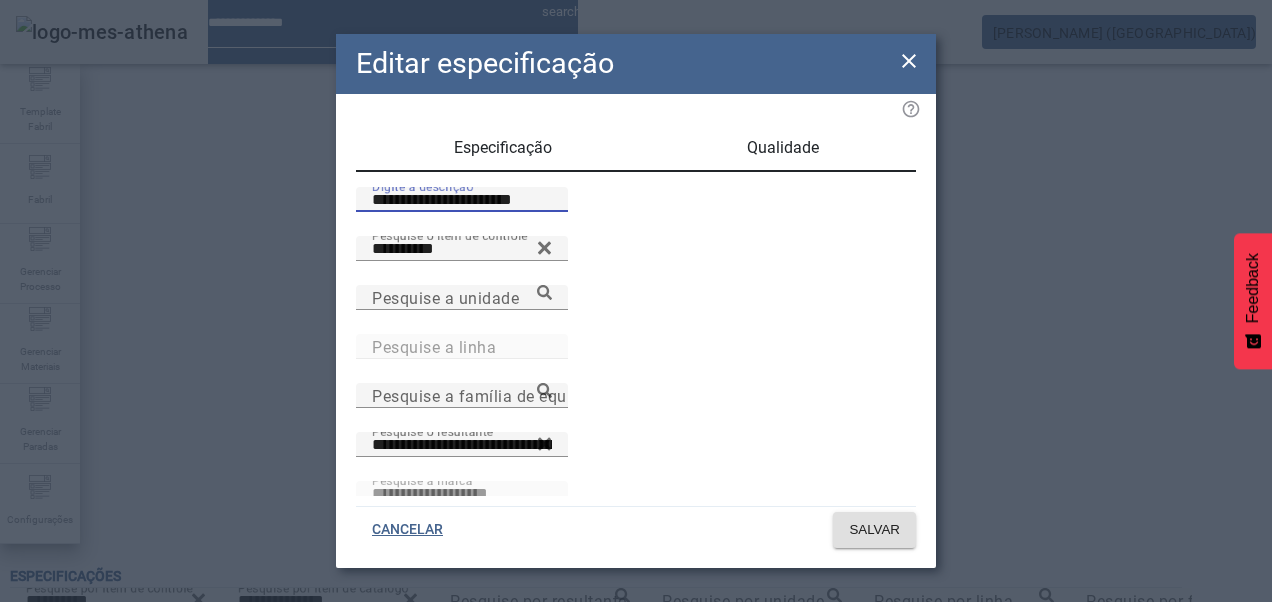drag, startPoint x: 378, startPoint y: 224, endPoint x: 329, endPoint y: 213, distance: 50.219517 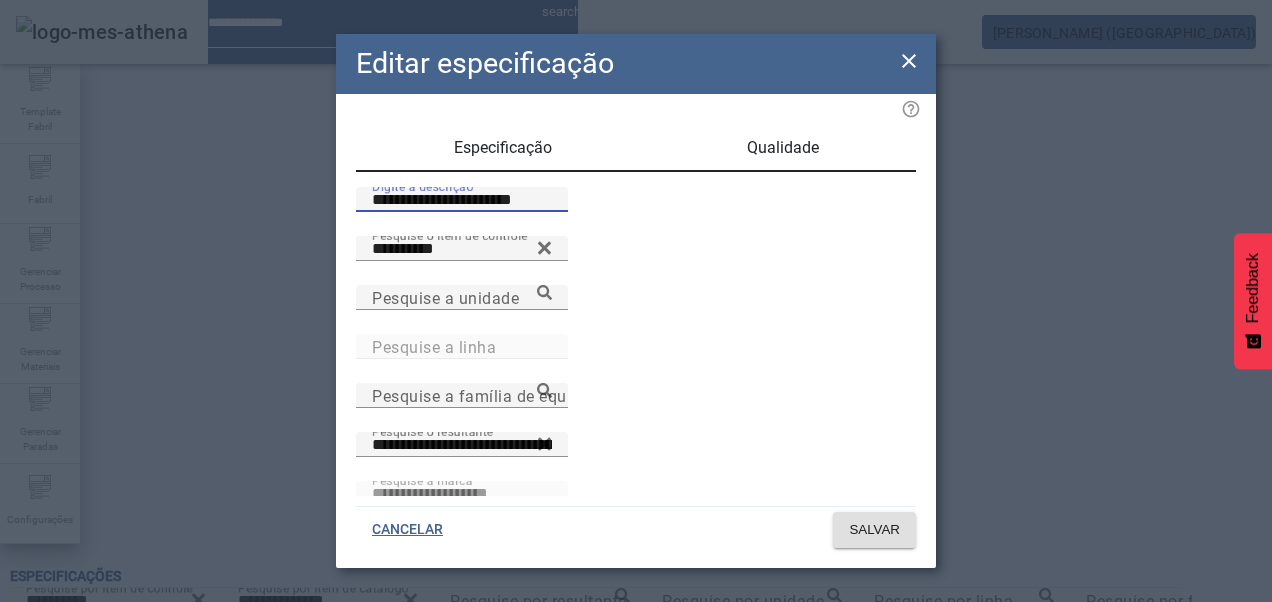 click on "**********" 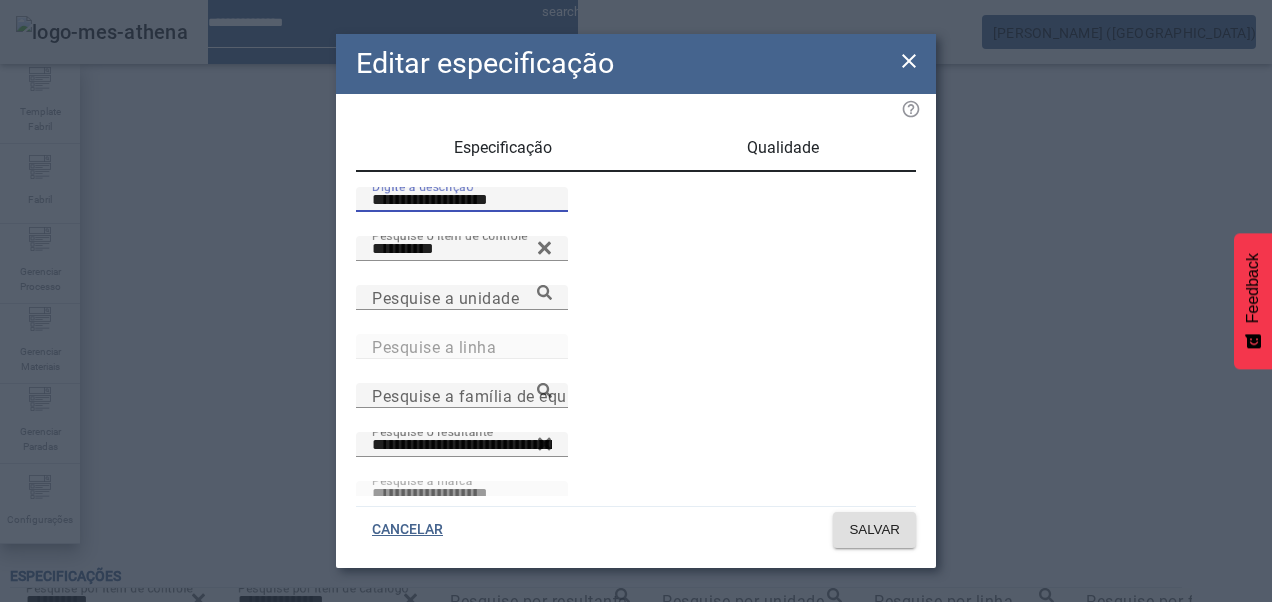 drag, startPoint x: 368, startPoint y: 223, endPoint x: 420, endPoint y: 232, distance: 52.773098 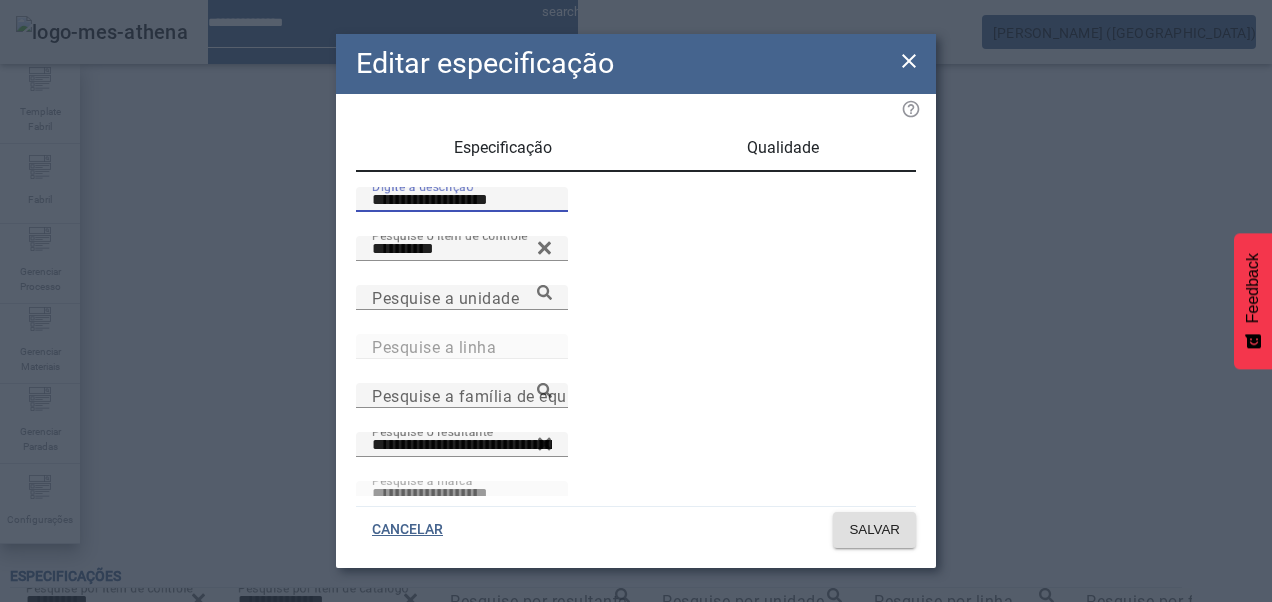 click on "**********" at bounding box center (462, 200) 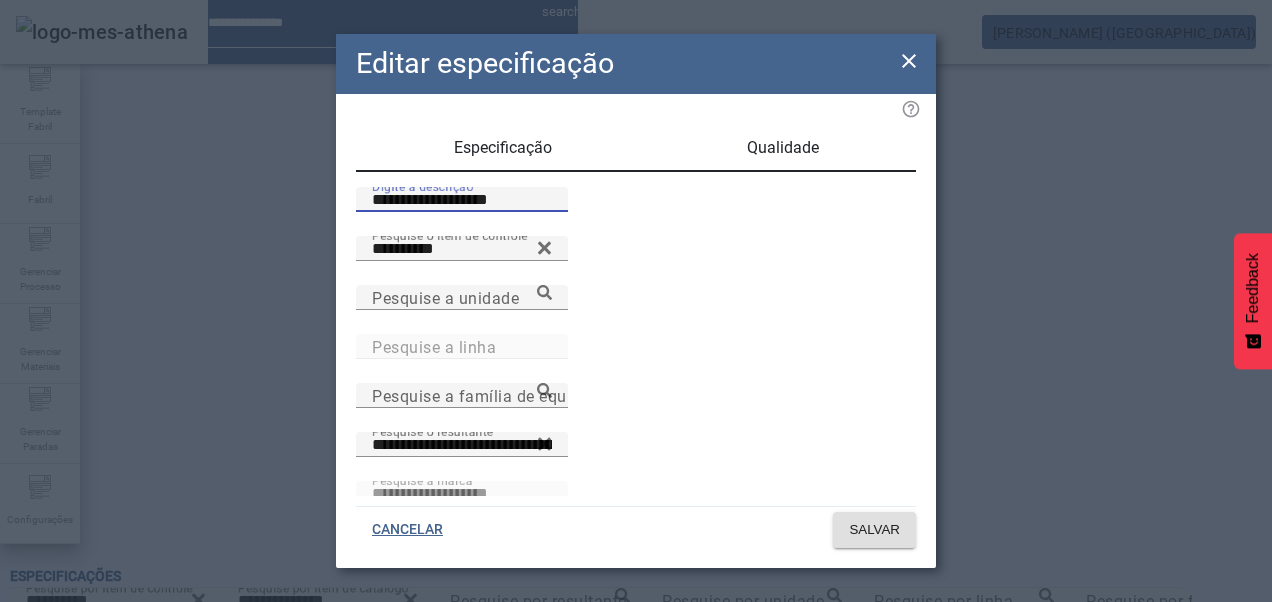 drag, startPoint x: 392, startPoint y: 220, endPoint x: 457, endPoint y: 217, distance: 65.06919 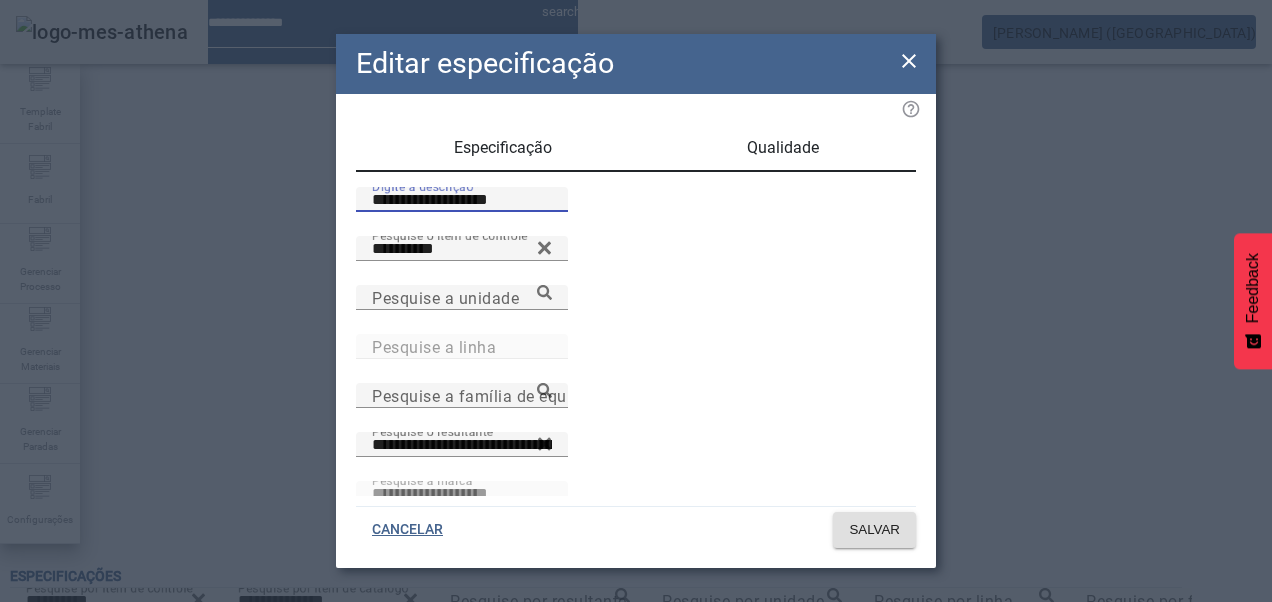 click on "**********" at bounding box center [462, 200] 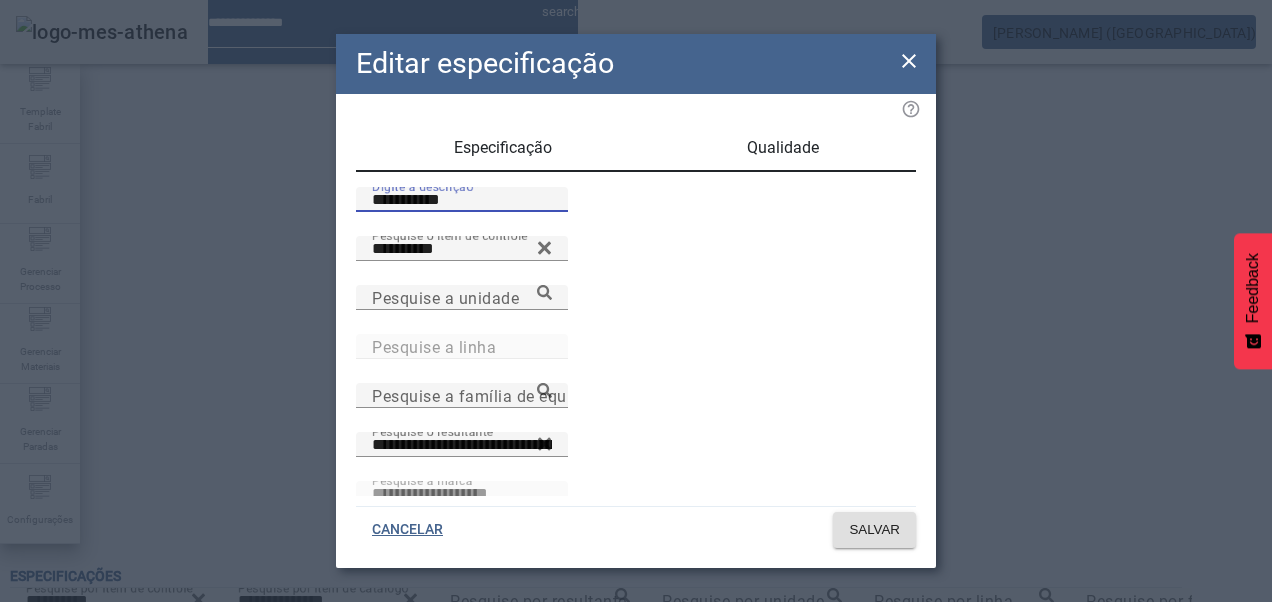 type on "**********" 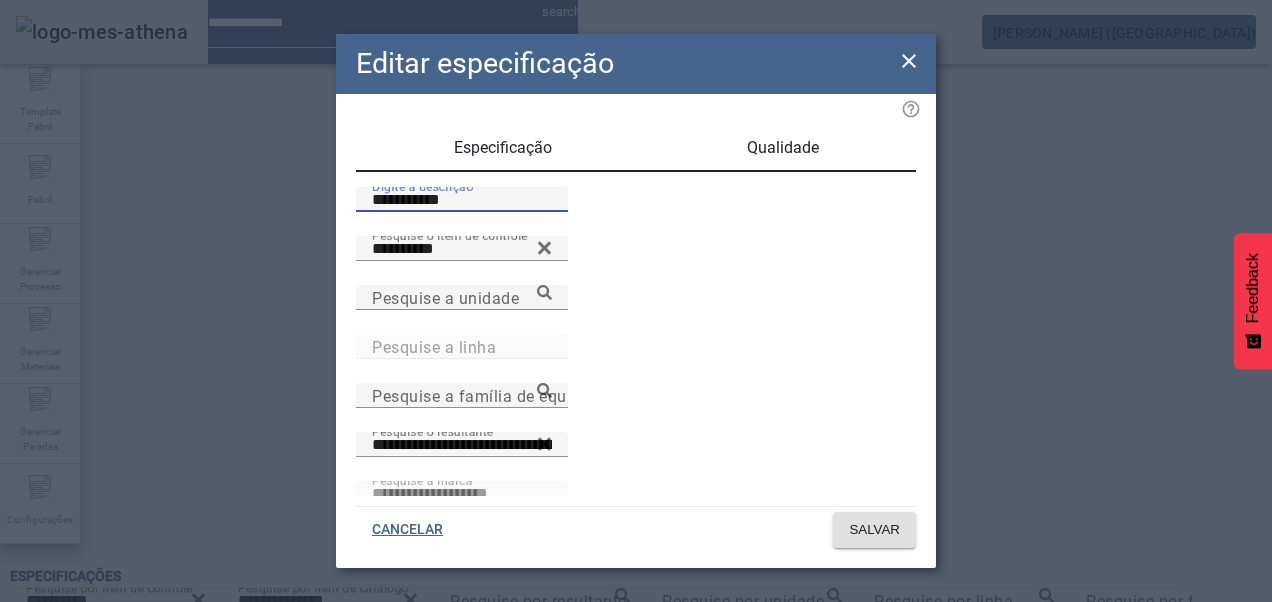 click on "Qualidade" at bounding box center (782, 148) 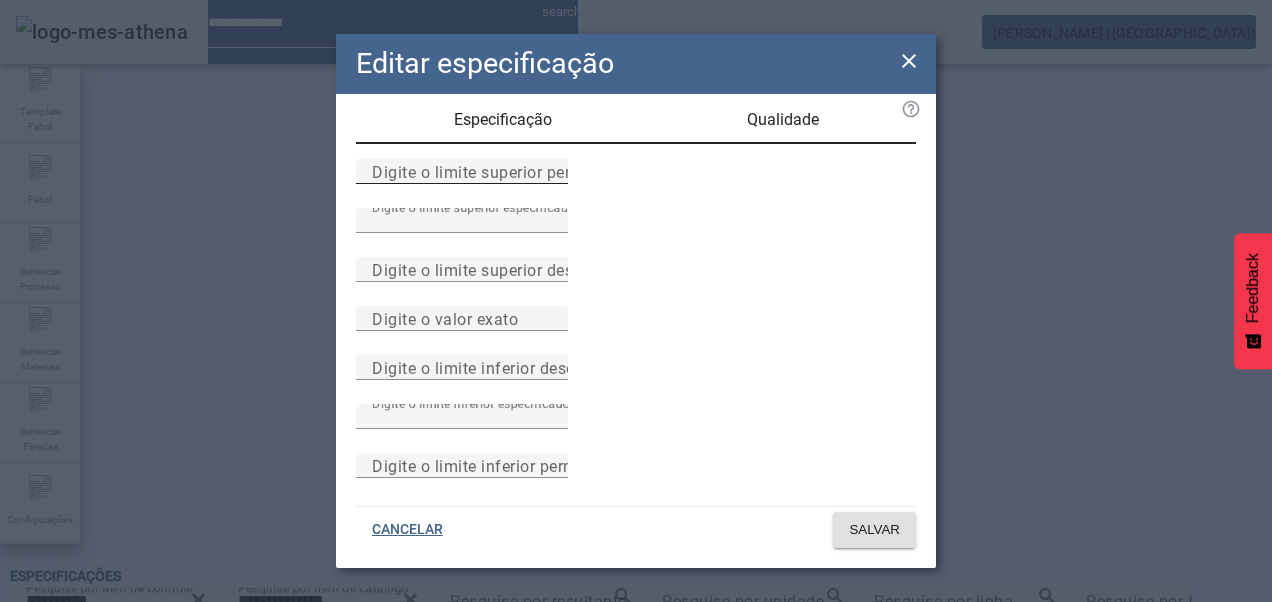 scroll, scrollTop: 0, scrollLeft: 0, axis: both 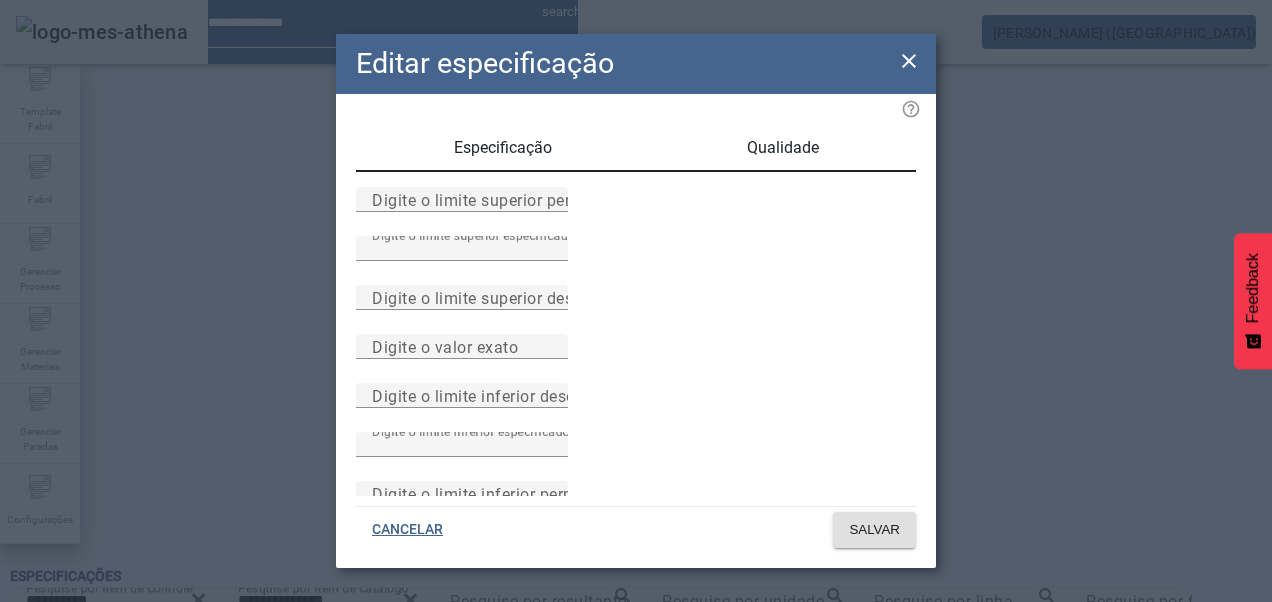 click on "Especificação" at bounding box center (503, 148) 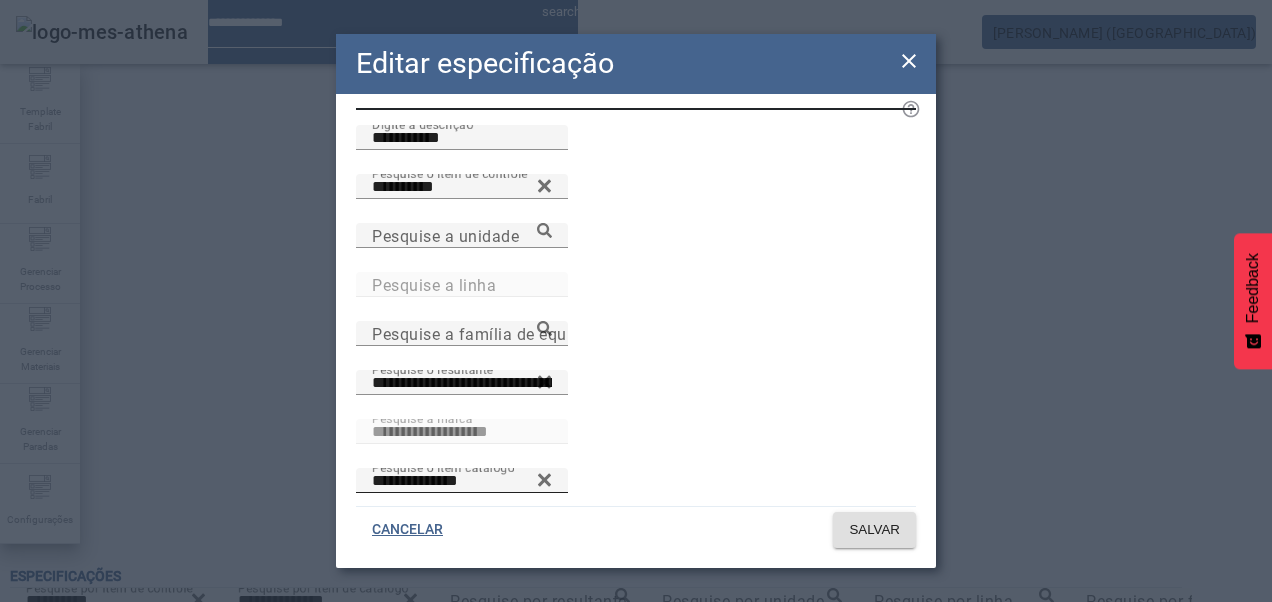 scroll, scrollTop: 164, scrollLeft: 0, axis: vertical 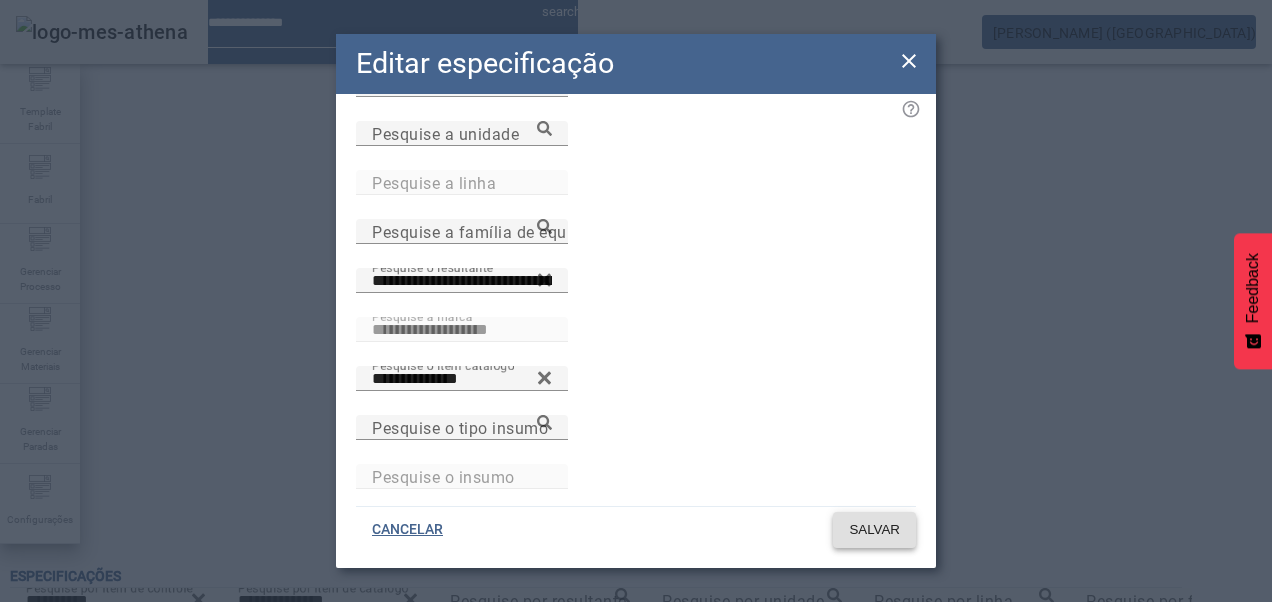 click on "SALVAR" 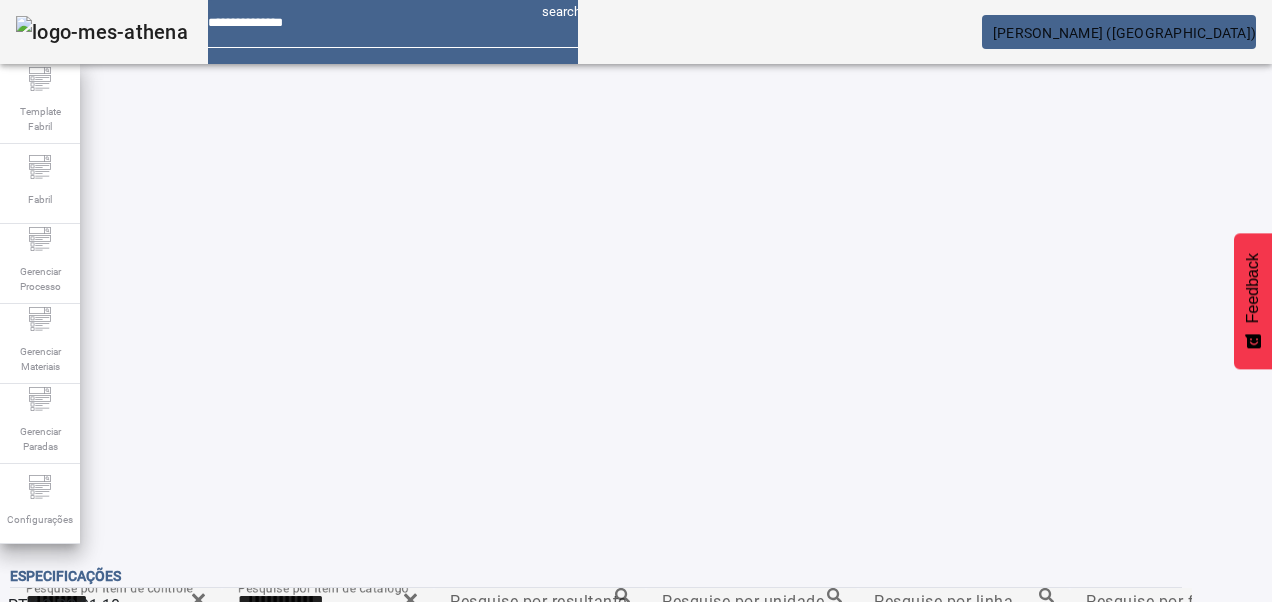 scroll, scrollTop: 198, scrollLeft: 0, axis: vertical 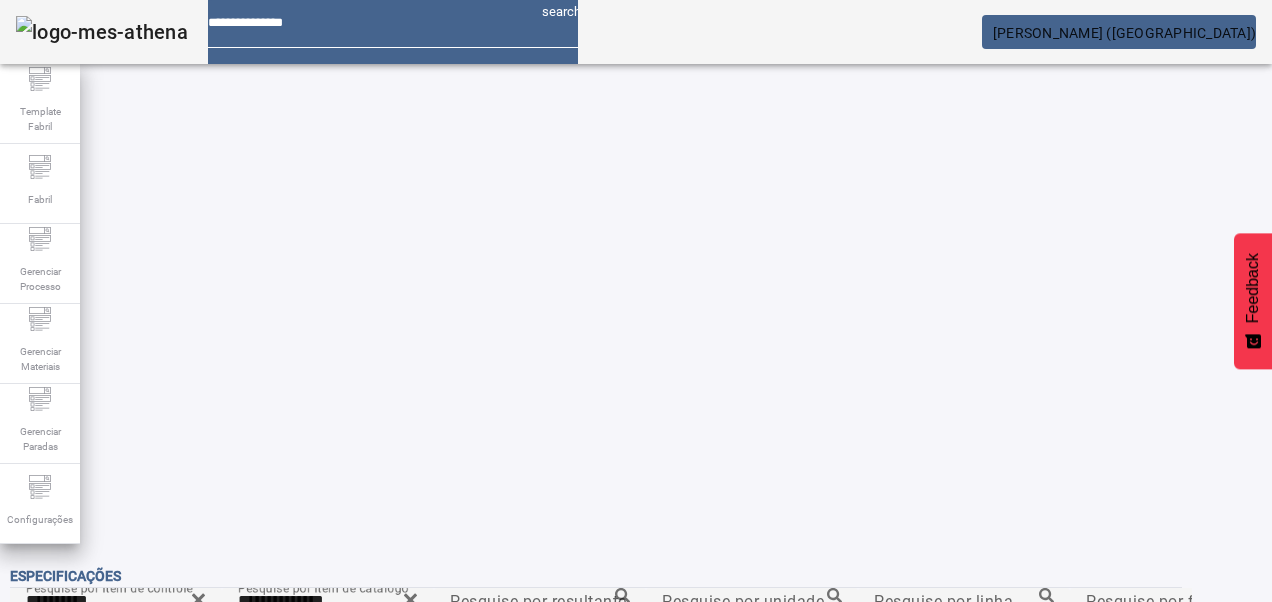 drag, startPoint x: 1154, startPoint y: 410, endPoint x: 1140, endPoint y: 412, distance: 14.142136 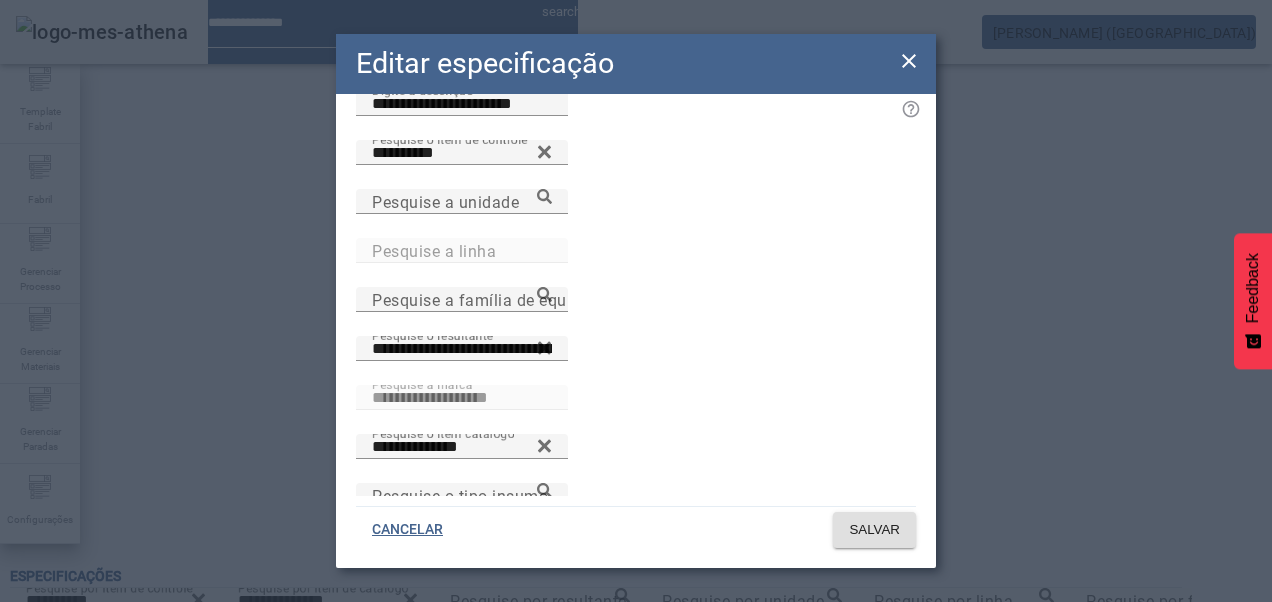 scroll, scrollTop: 164, scrollLeft: 0, axis: vertical 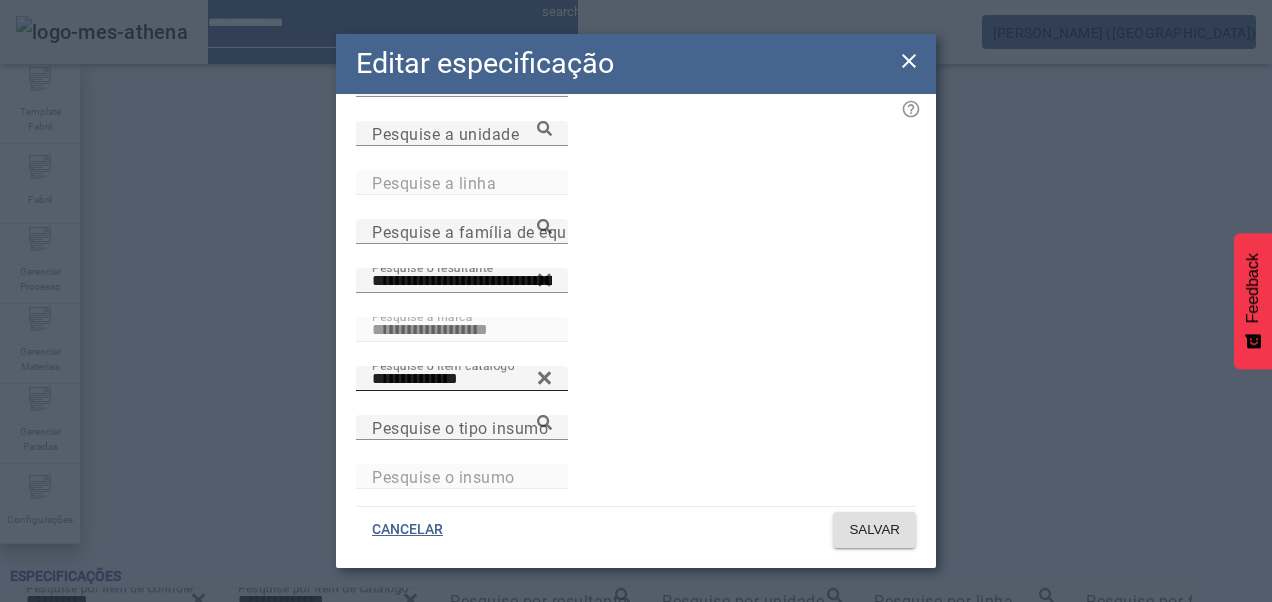 click on "**********" at bounding box center [462, 379] 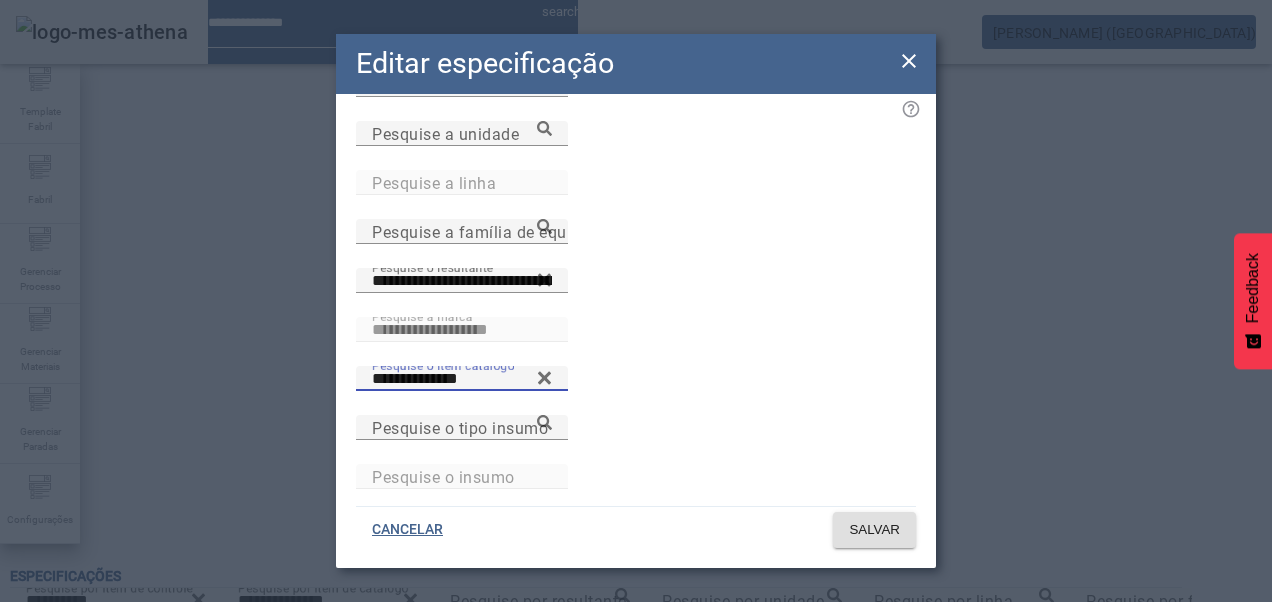 click 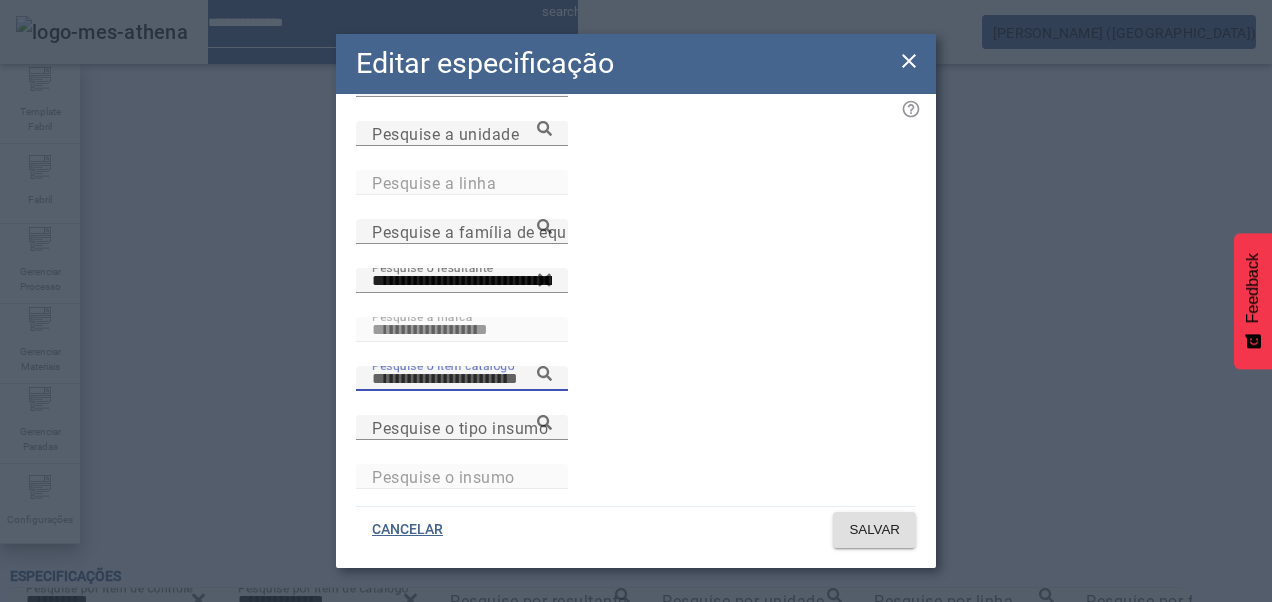 paste on "**********" 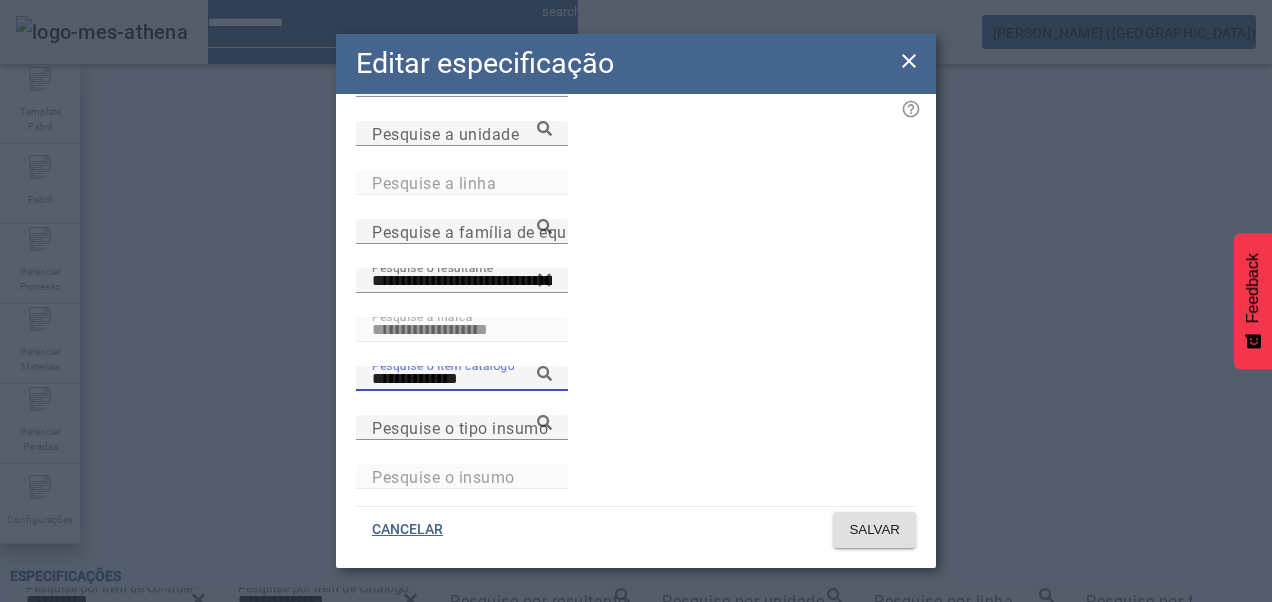click on "**********" at bounding box center (462, 379) 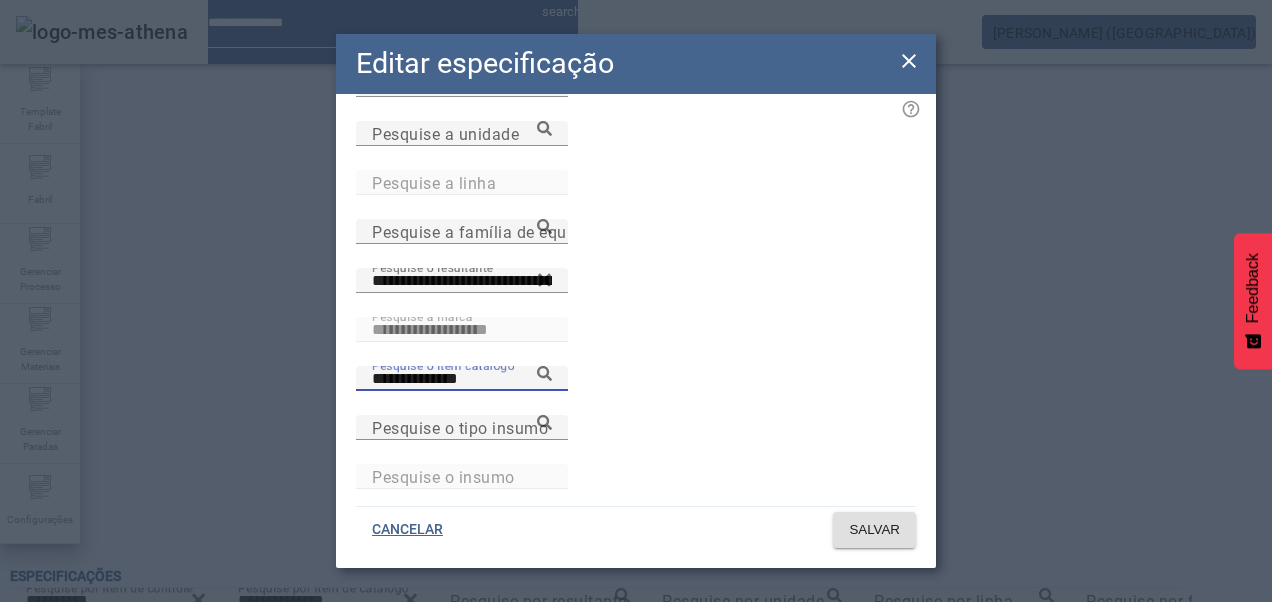 click 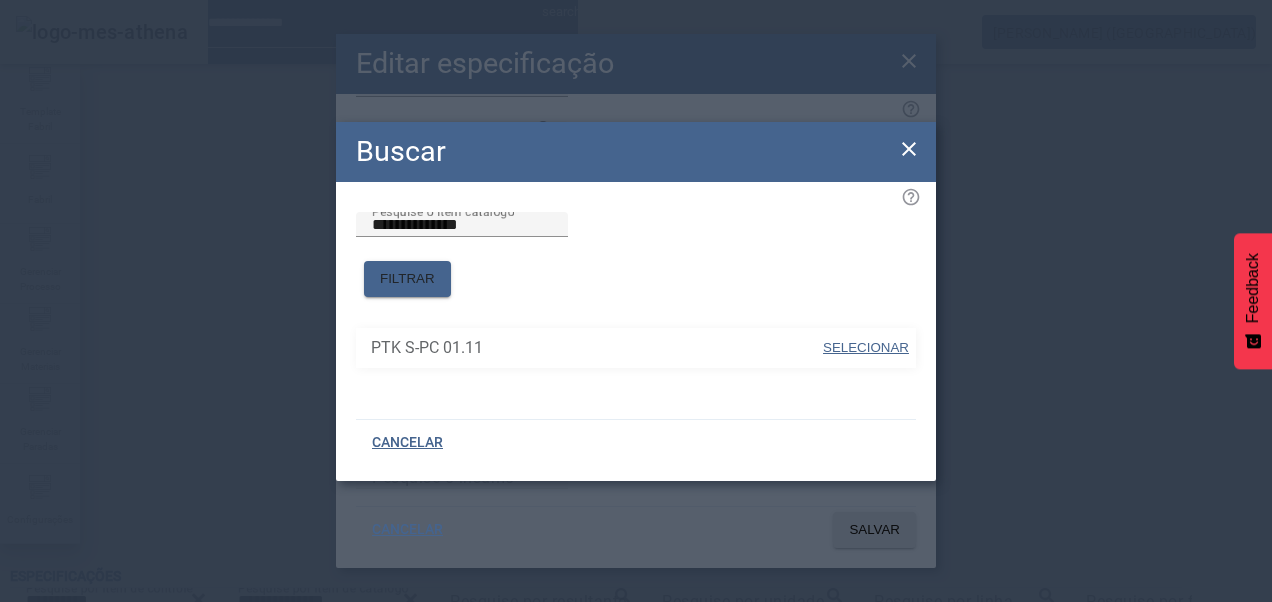 click at bounding box center [866, 348] 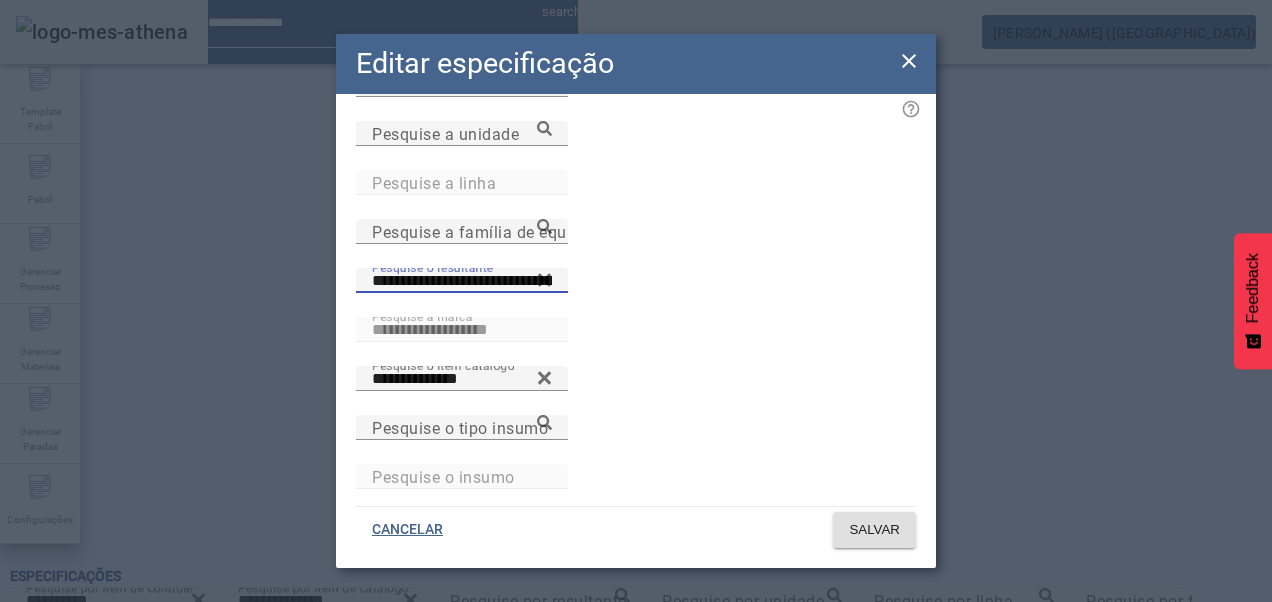 scroll, scrollTop: 0, scrollLeft: 36, axis: horizontal 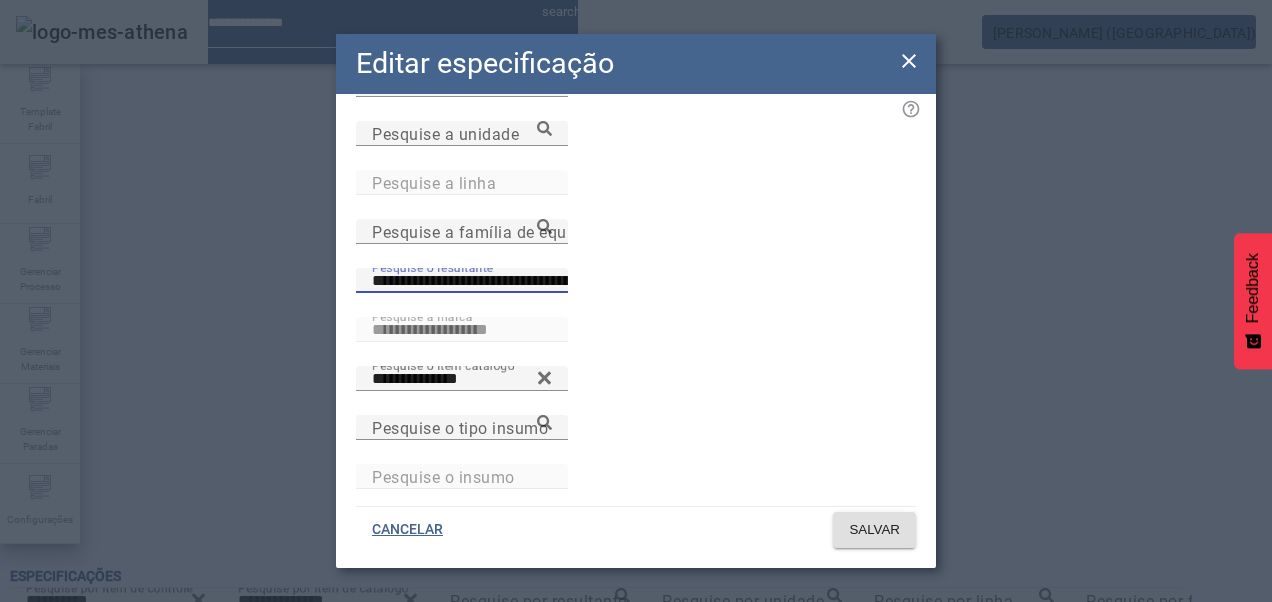 drag, startPoint x: 798, startPoint y: 302, endPoint x: 1028, endPoint y: 335, distance: 232.35533 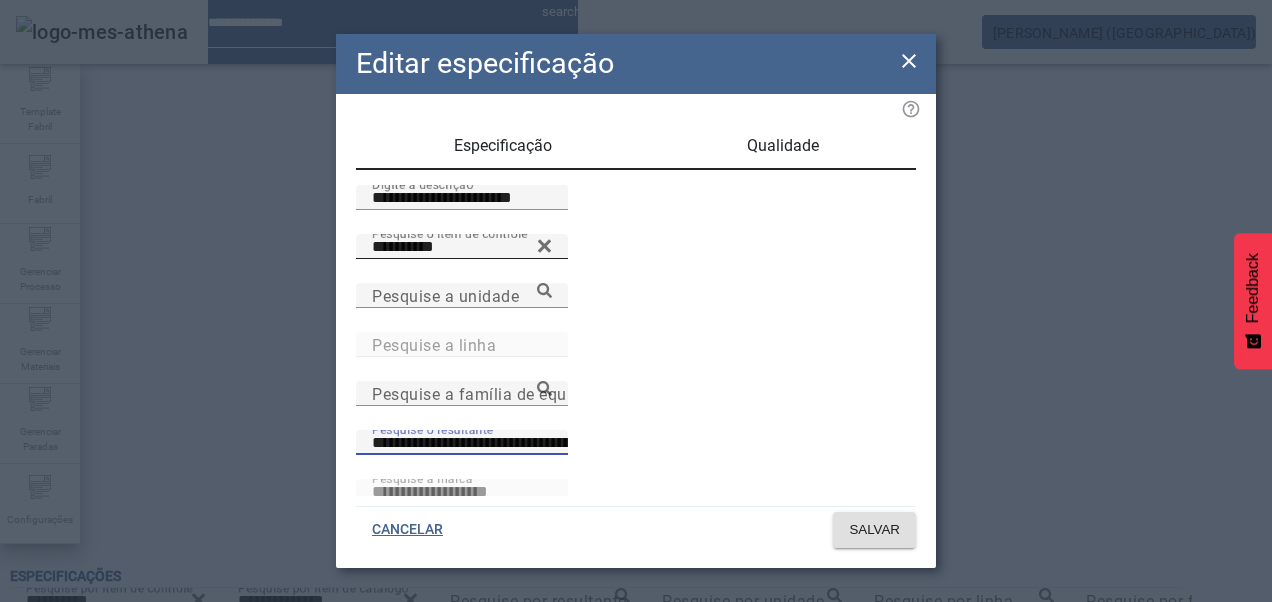 scroll, scrollTop: 0, scrollLeft: 0, axis: both 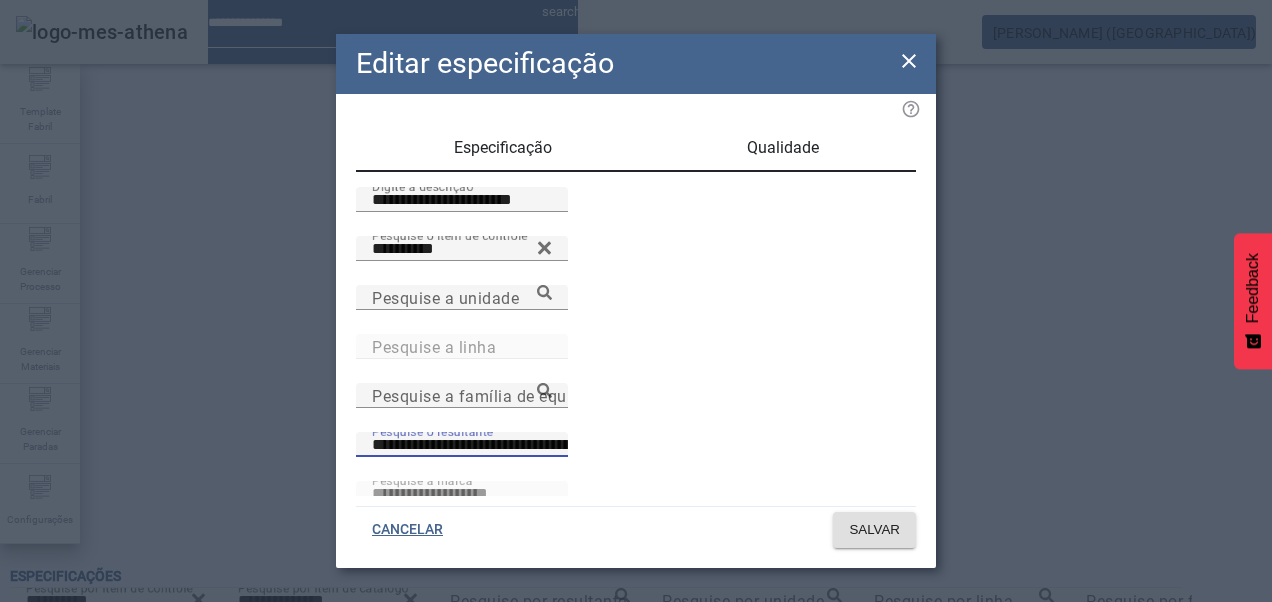 drag, startPoint x: 387, startPoint y: 229, endPoint x: 306, endPoint y: 214, distance: 82.37718 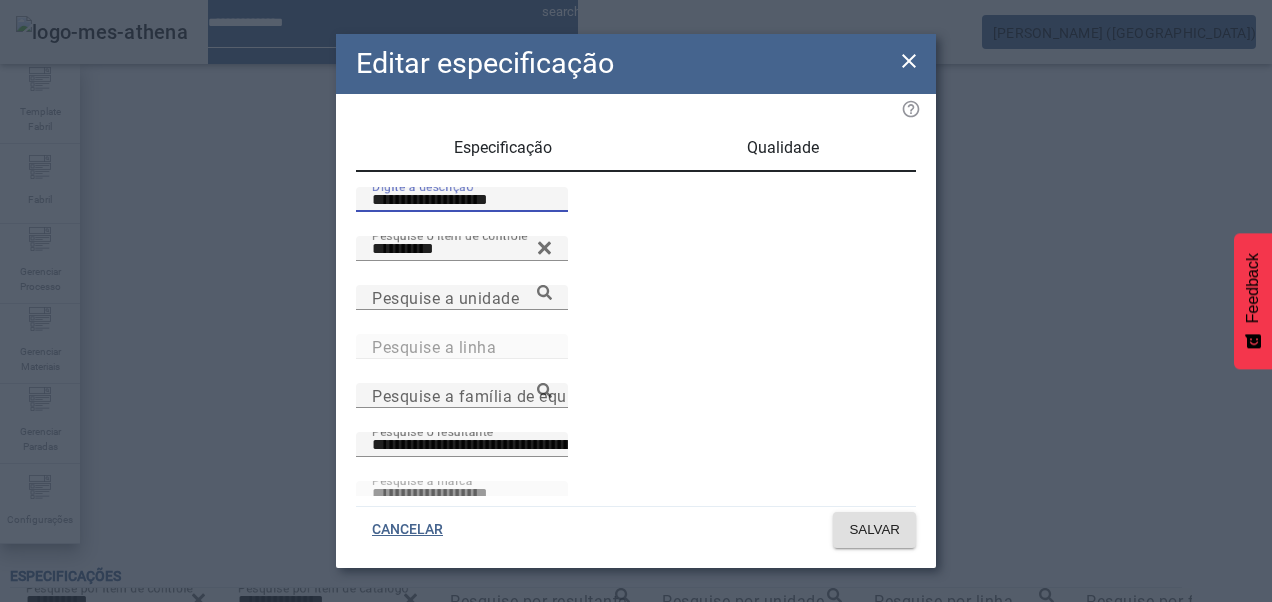 click on "**********" at bounding box center (462, 200) 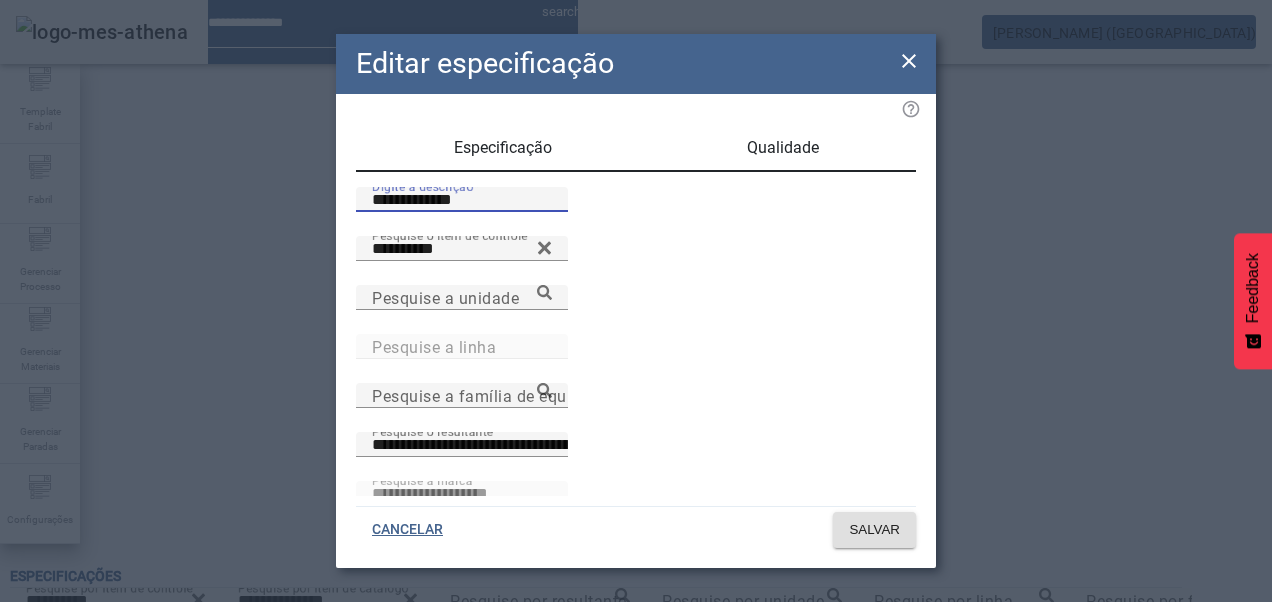 click on "**********" at bounding box center (462, 200) 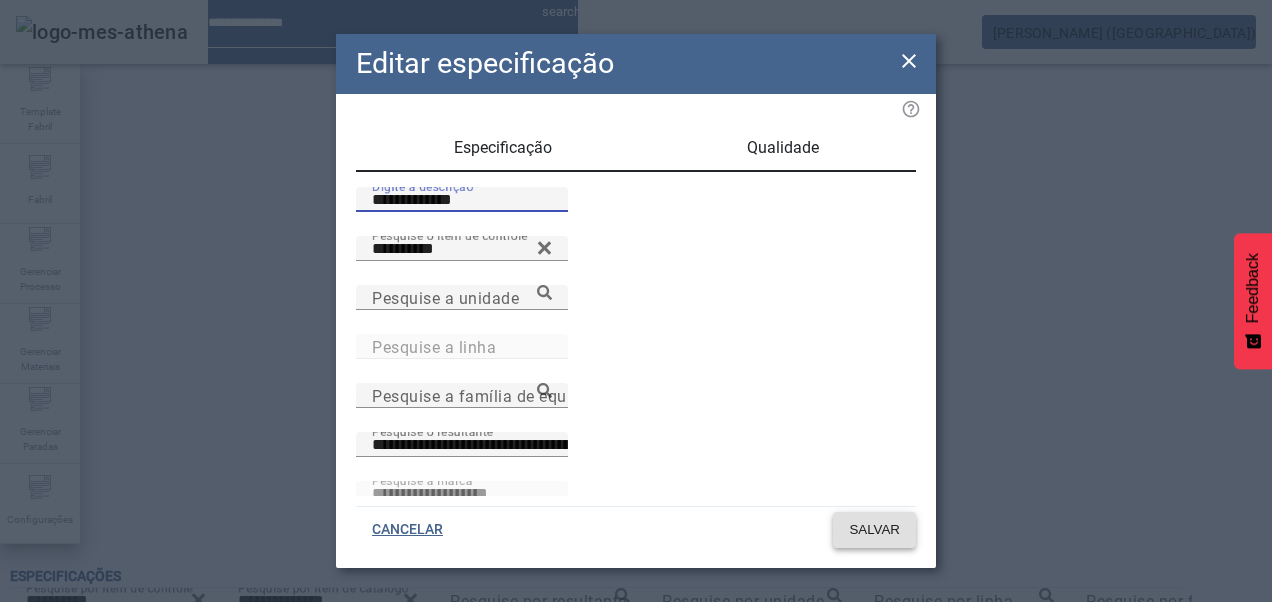 type on "**********" 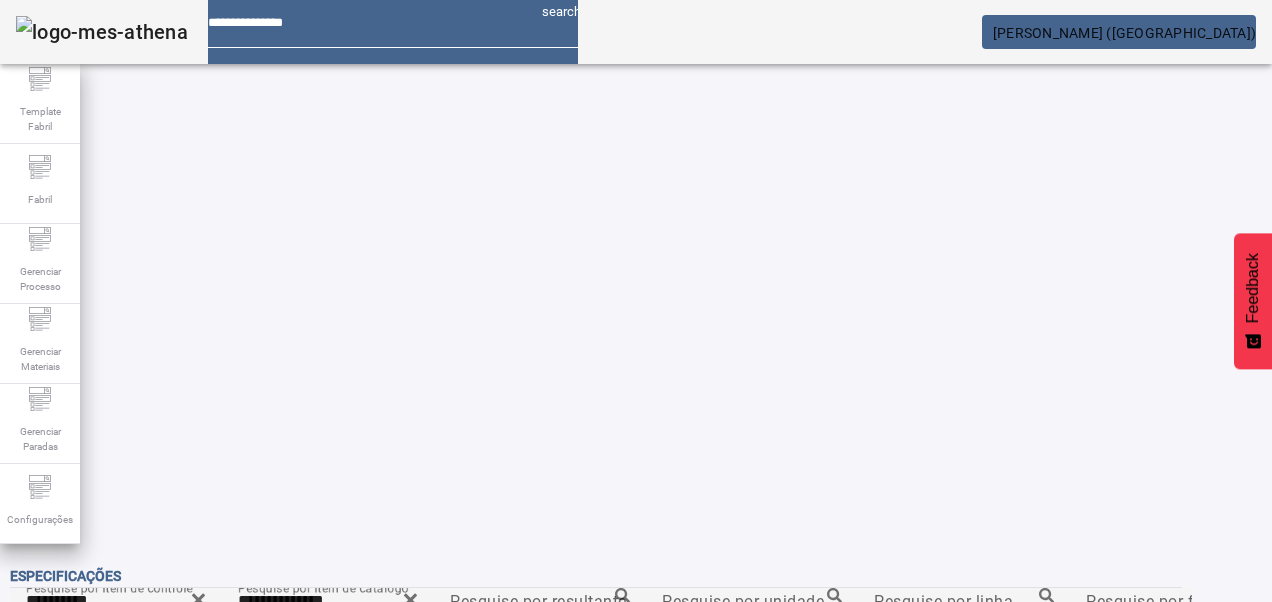 scroll, scrollTop: 148, scrollLeft: 0, axis: vertical 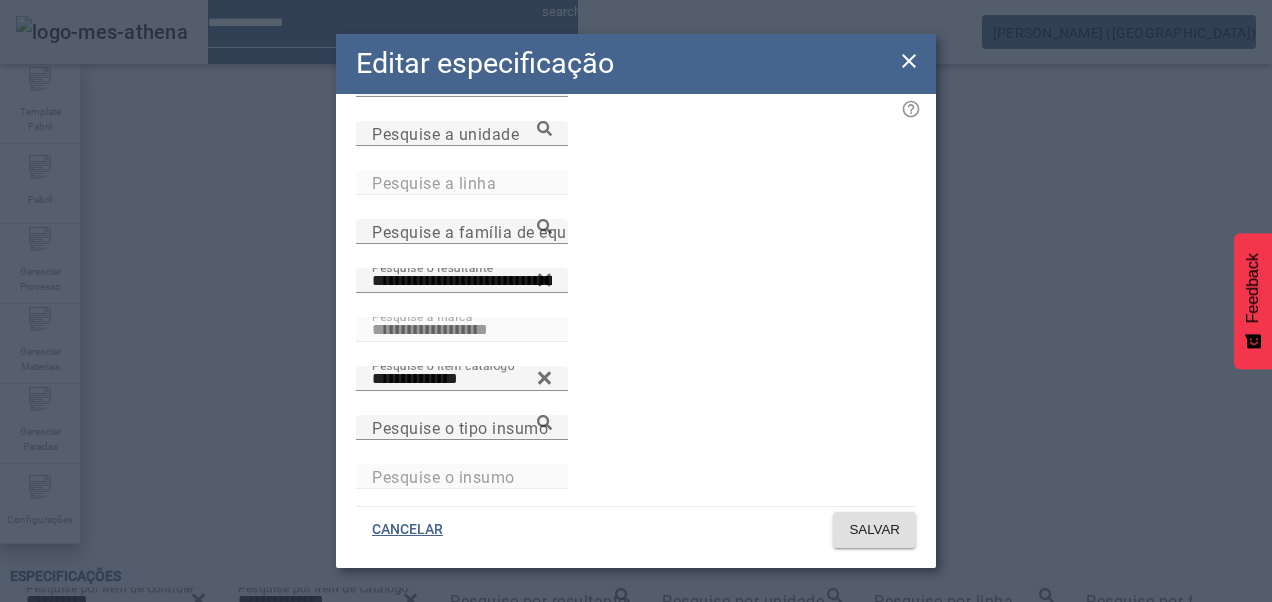 click on "**********" 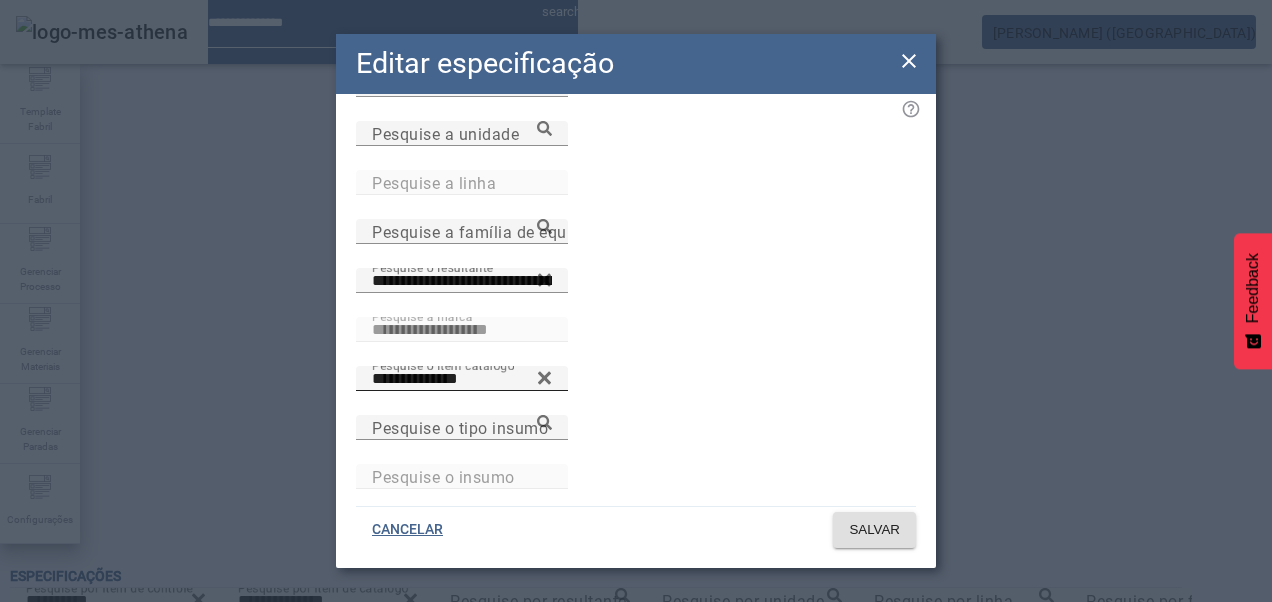 click 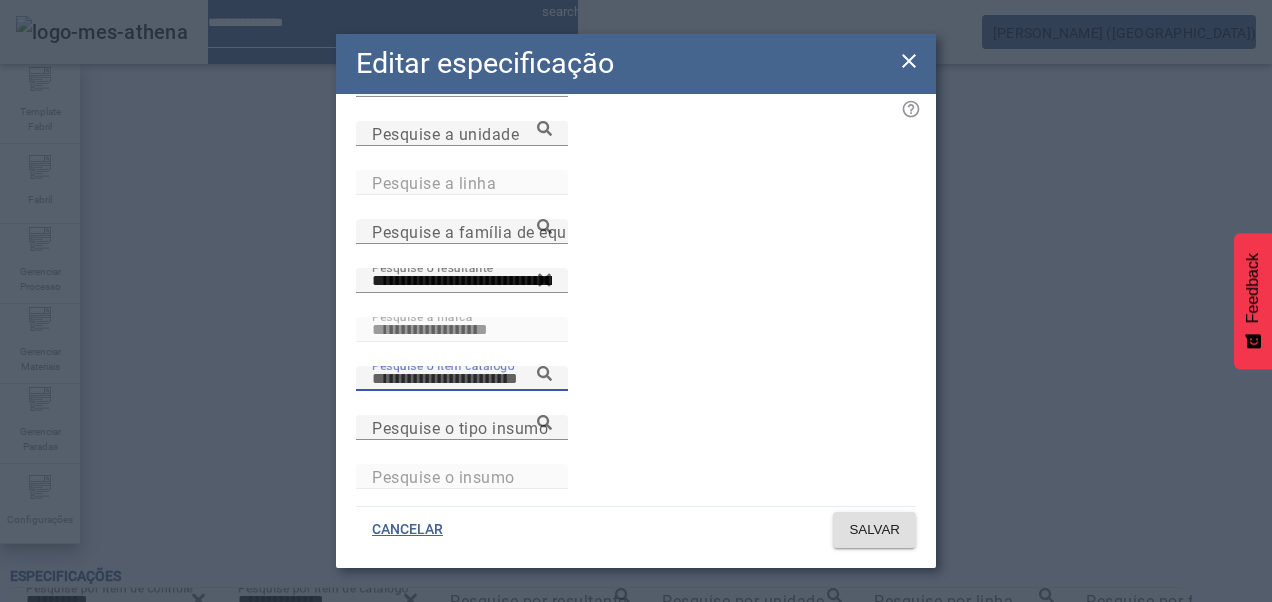 paste on "**********" 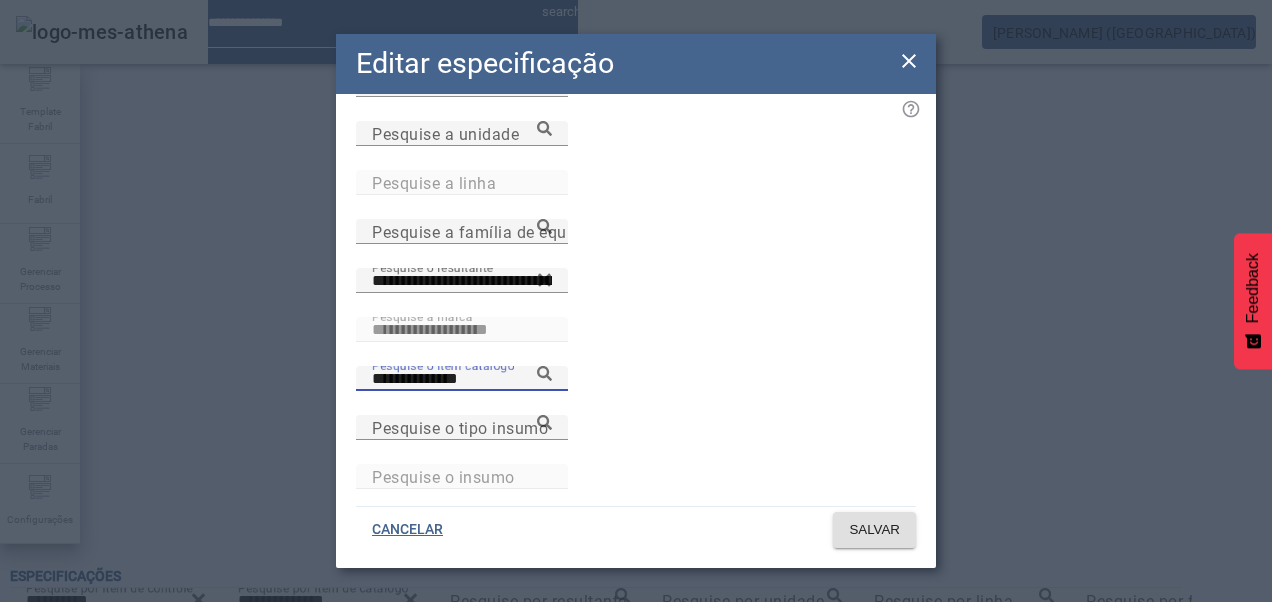 click 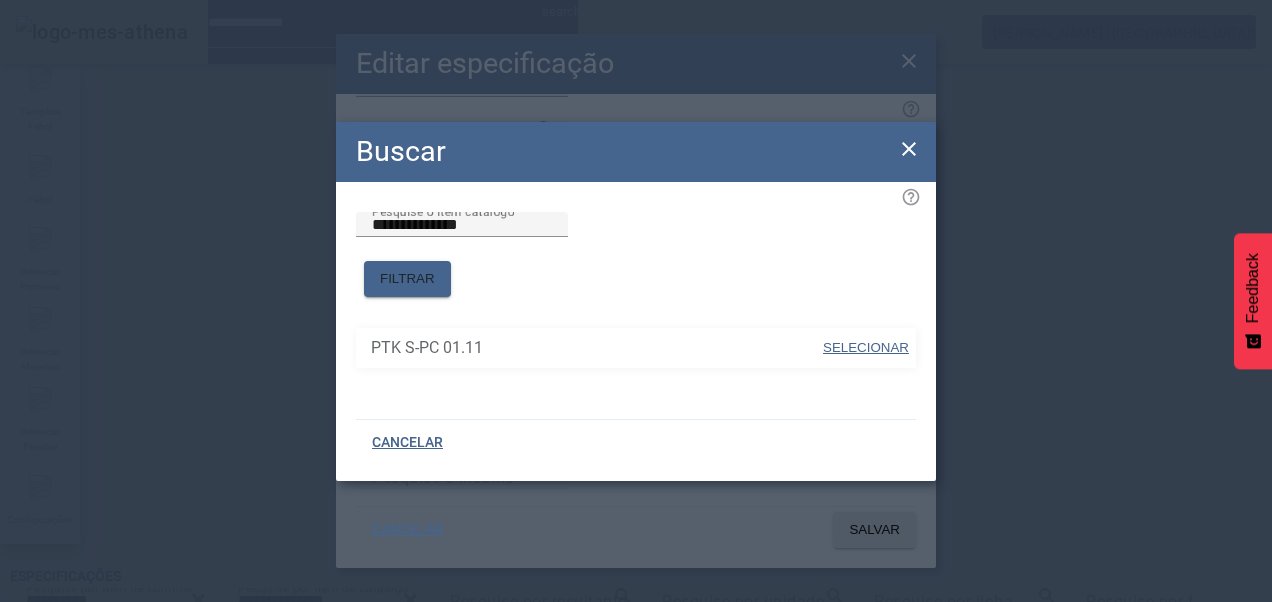 click on "SELECIONAR" at bounding box center (866, 347) 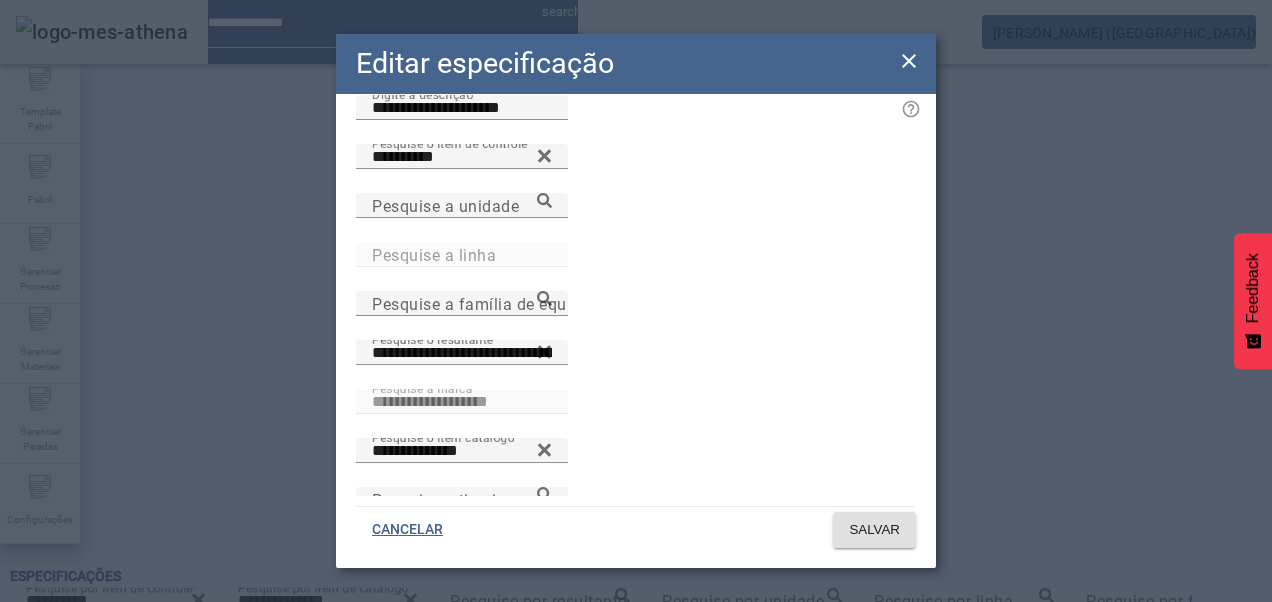 scroll, scrollTop: 0, scrollLeft: 0, axis: both 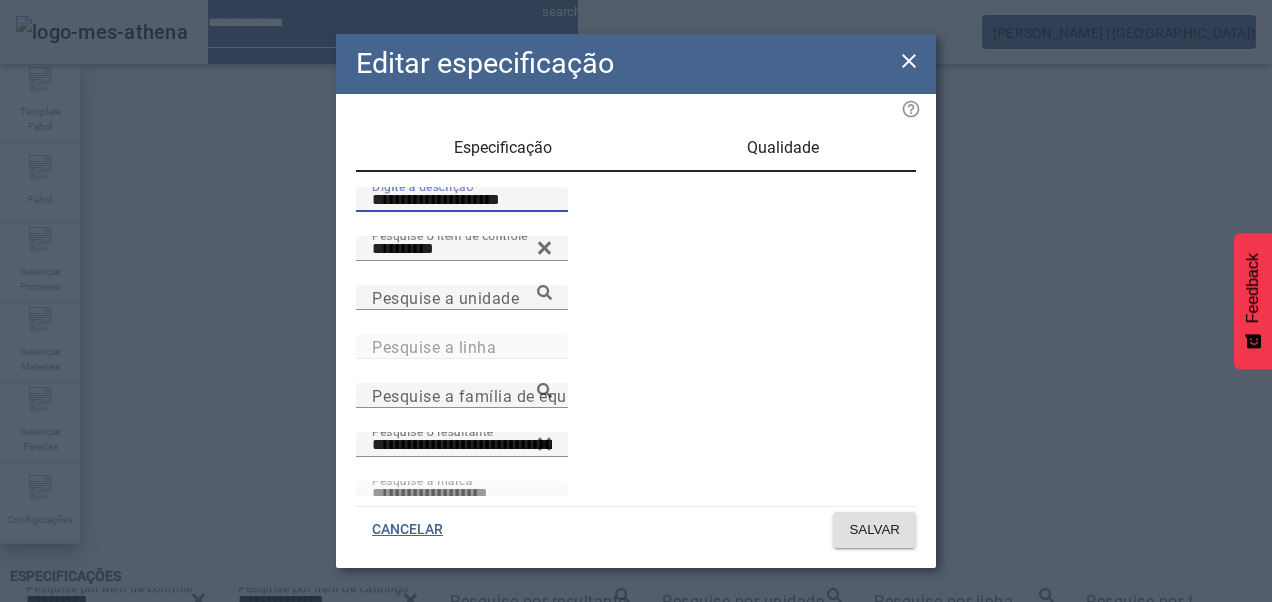 drag, startPoint x: 394, startPoint y: 225, endPoint x: 263, endPoint y: 209, distance: 131.97348 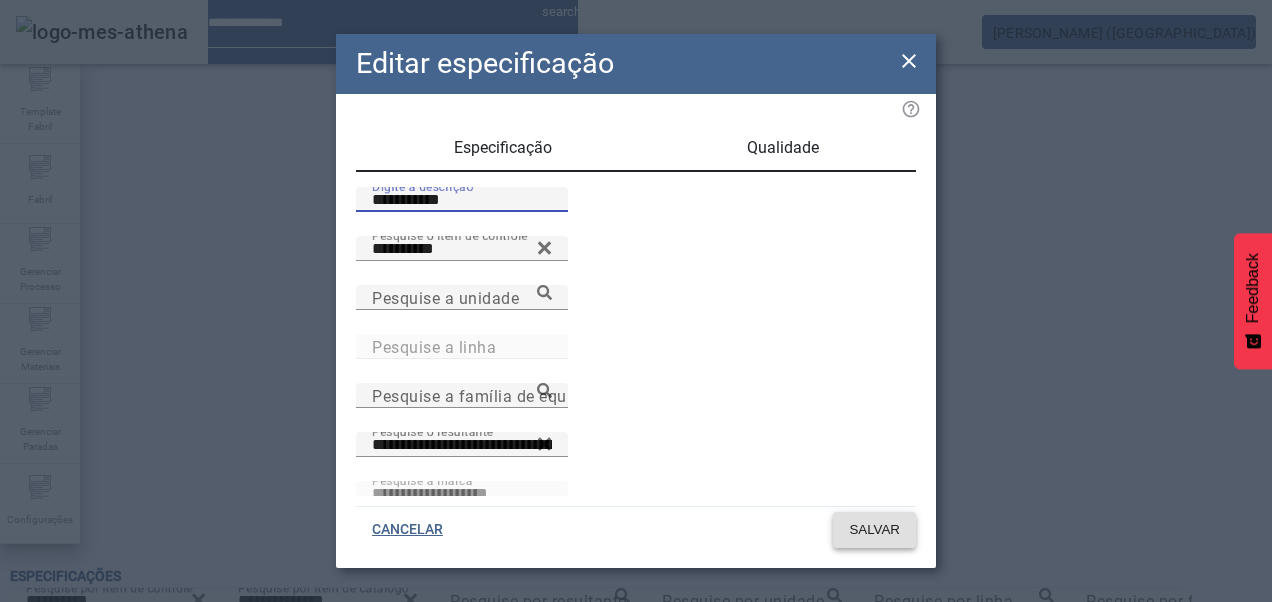type on "**********" 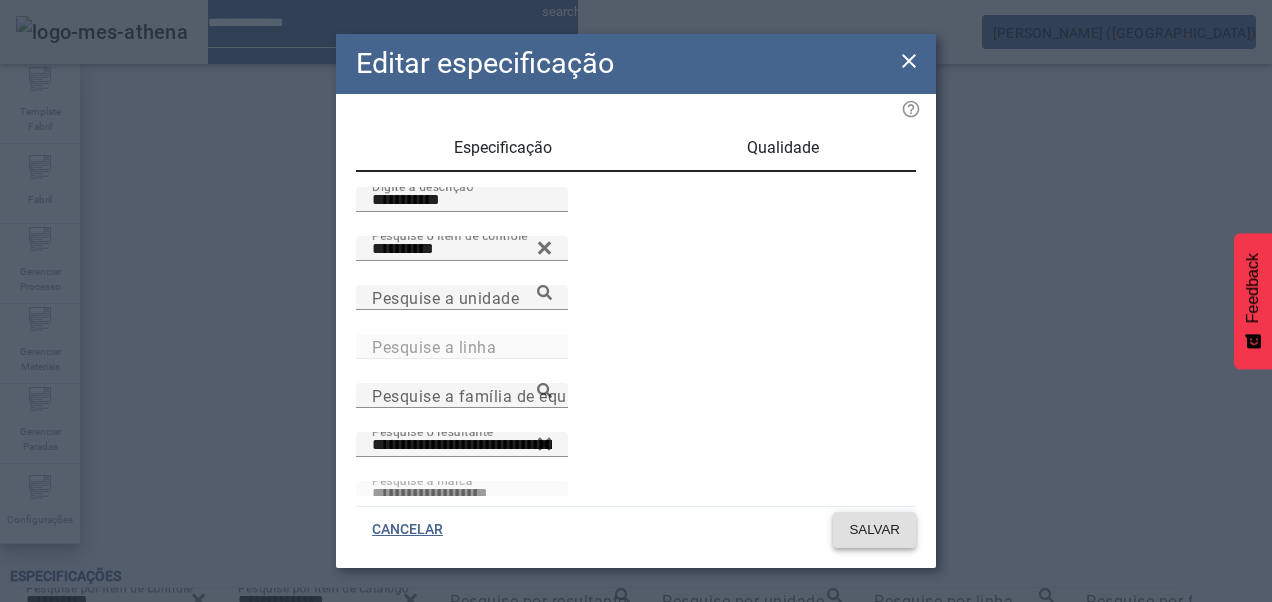 click on "SALVAR" 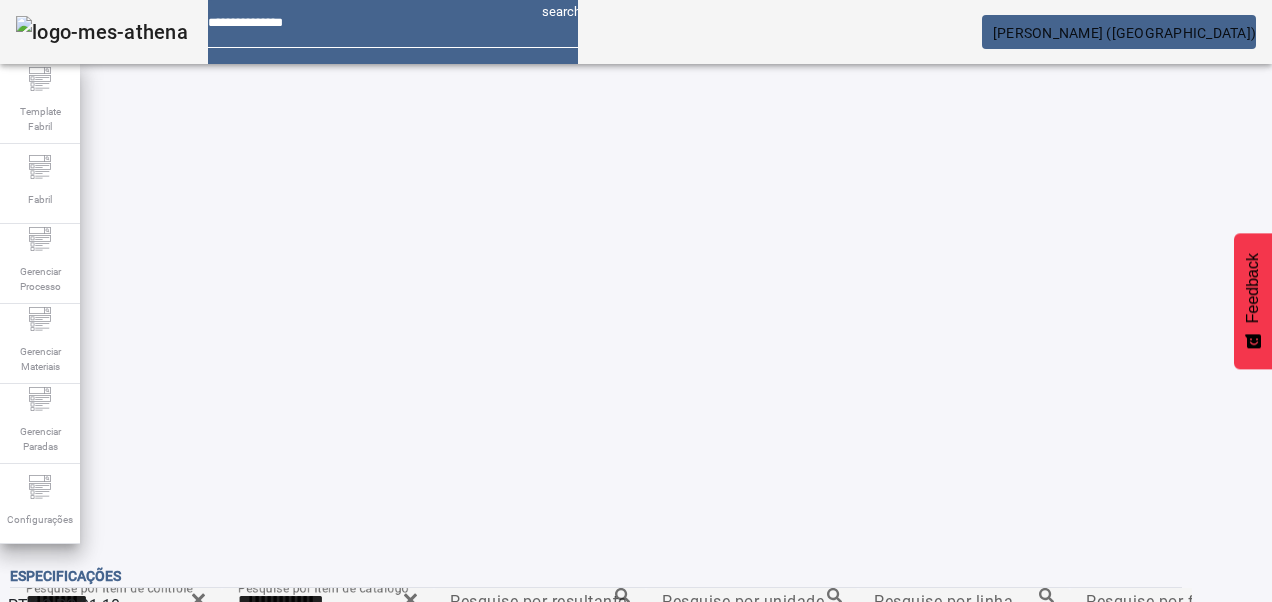 scroll, scrollTop: 98, scrollLeft: 0, axis: vertical 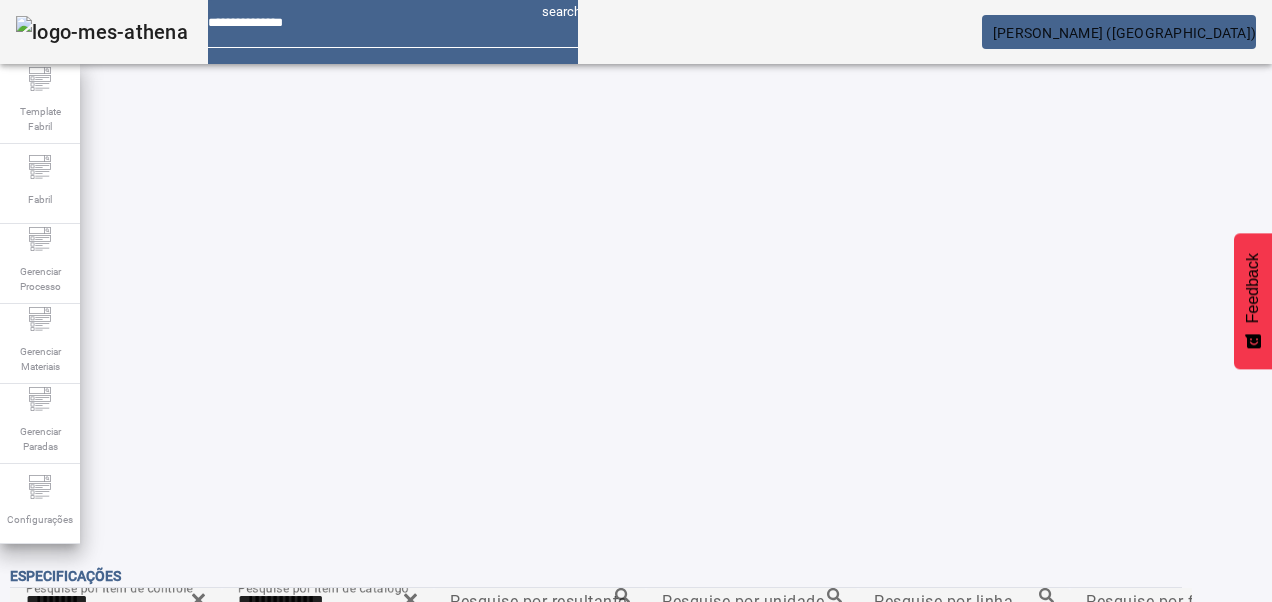click 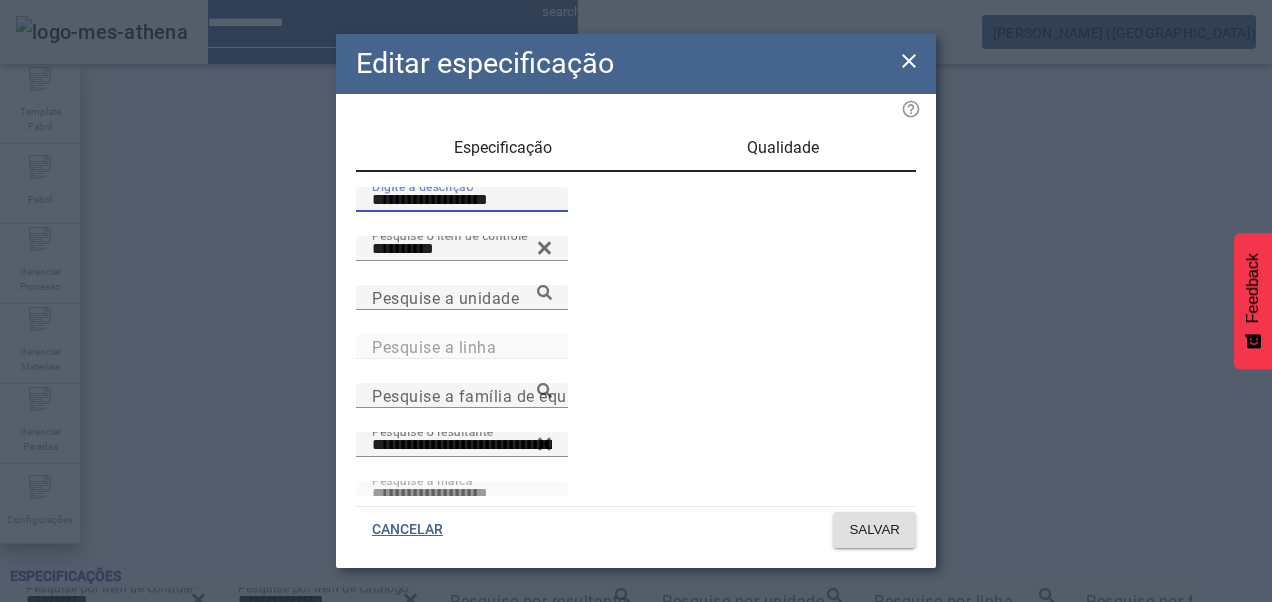 drag, startPoint x: 383, startPoint y: 222, endPoint x: 241, endPoint y: 244, distance: 143.69412 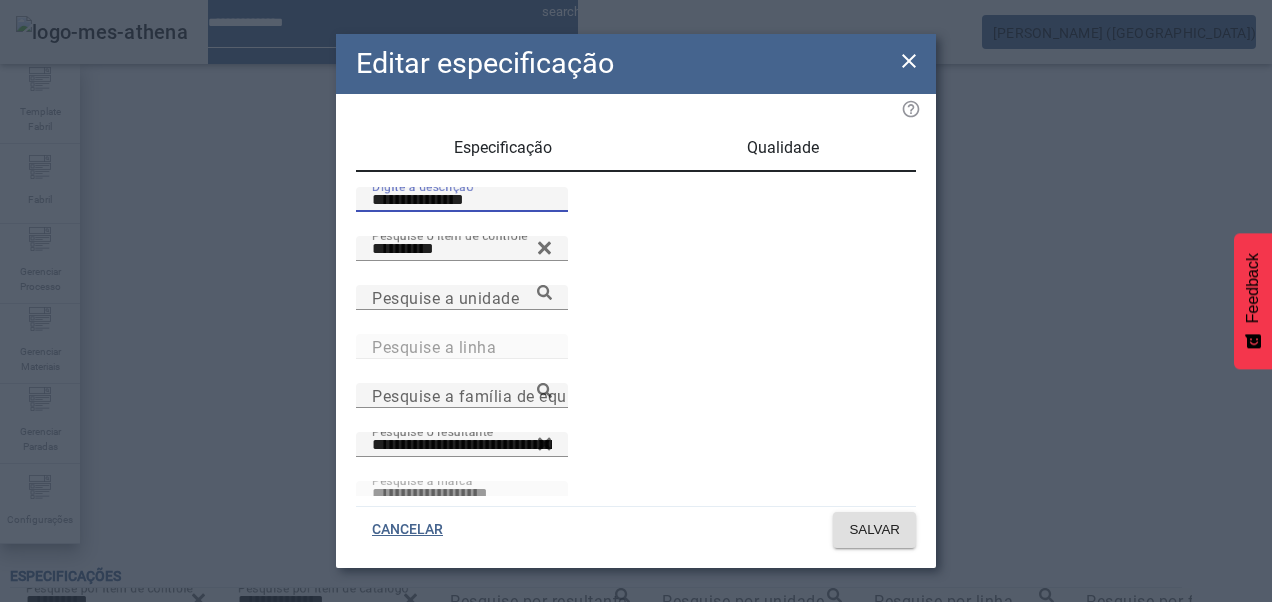 click on "**********" at bounding box center [462, 200] 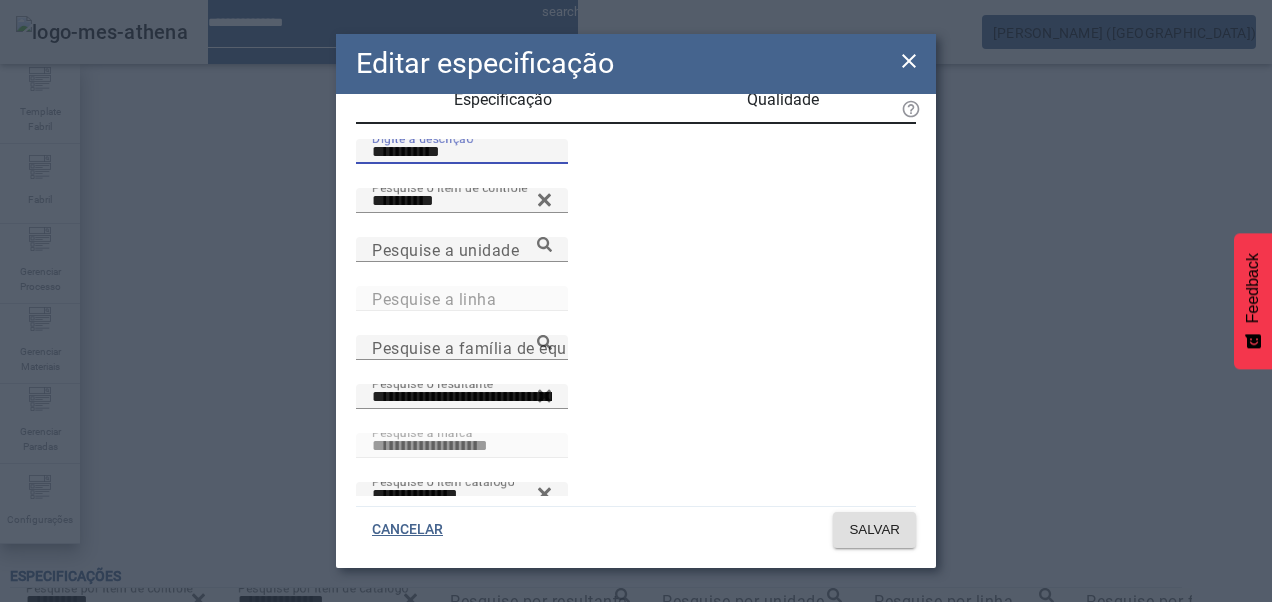 scroll, scrollTop: 164, scrollLeft: 0, axis: vertical 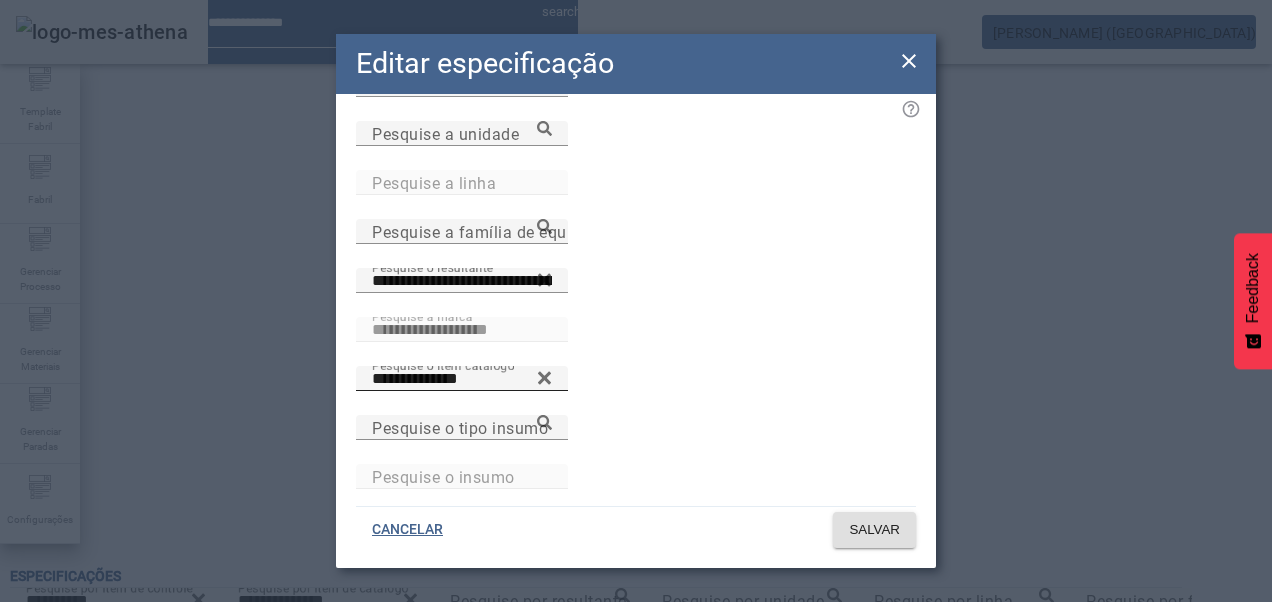 type on "**********" 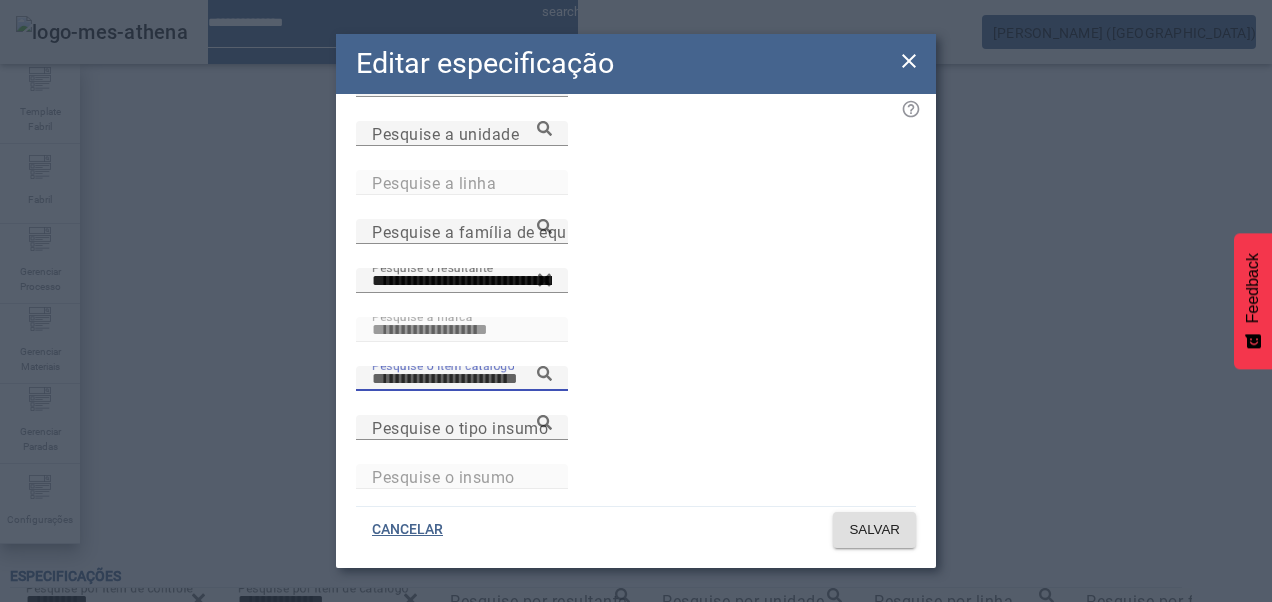 paste on "**********" 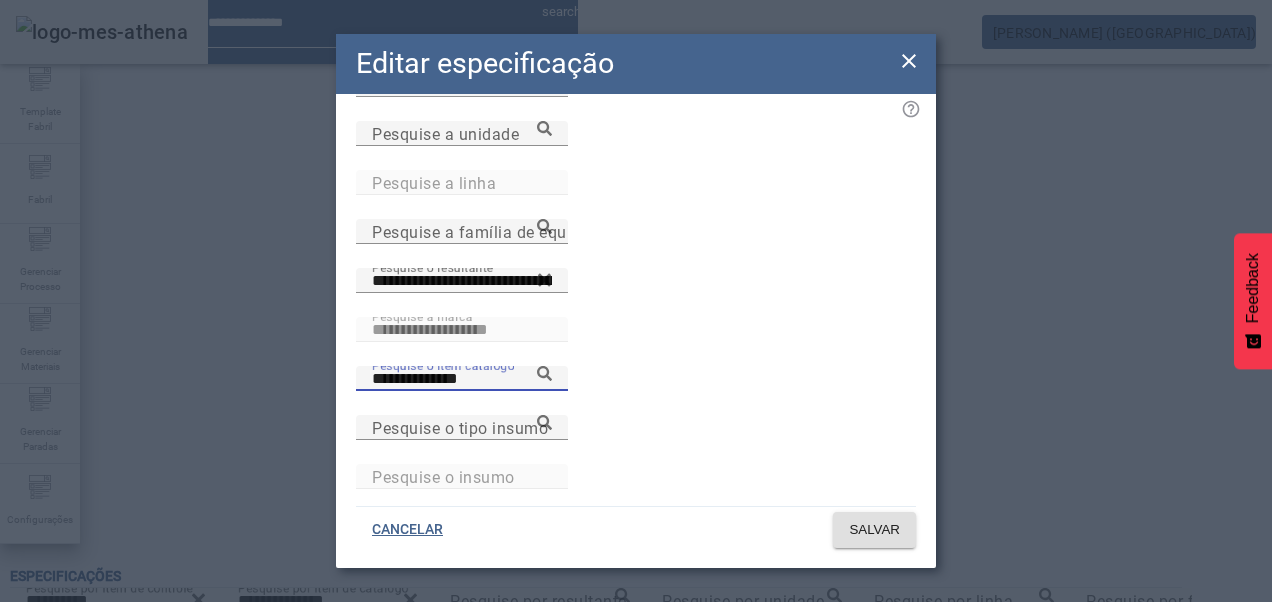 click 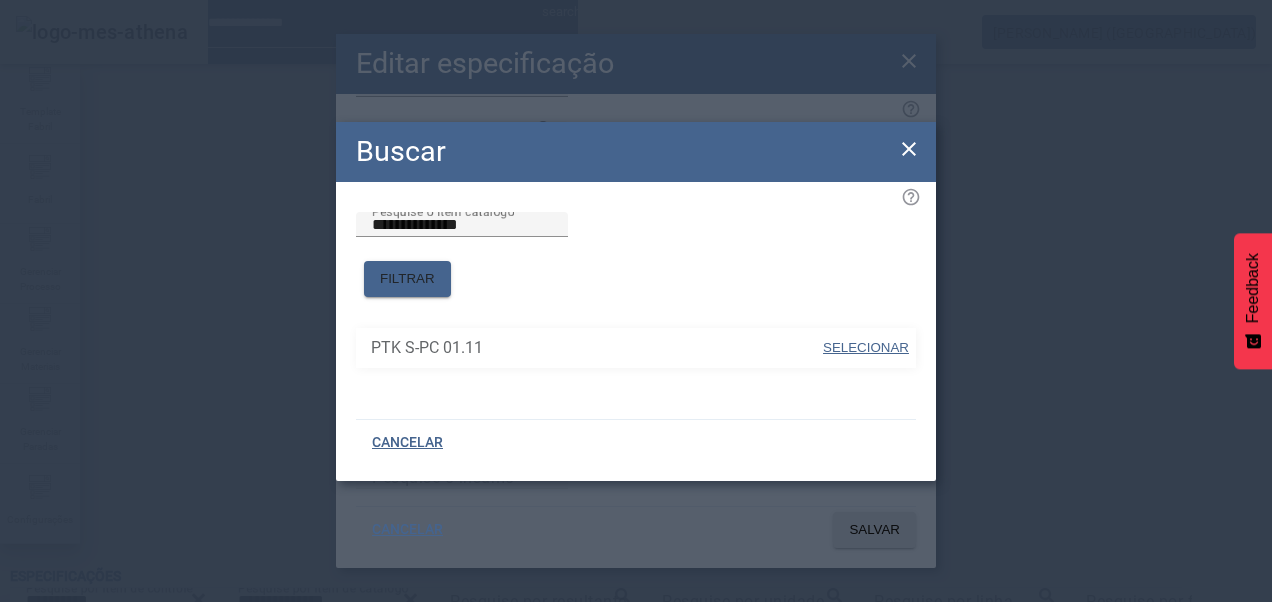 click on "SELECIONAR" at bounding box center [866, 347] 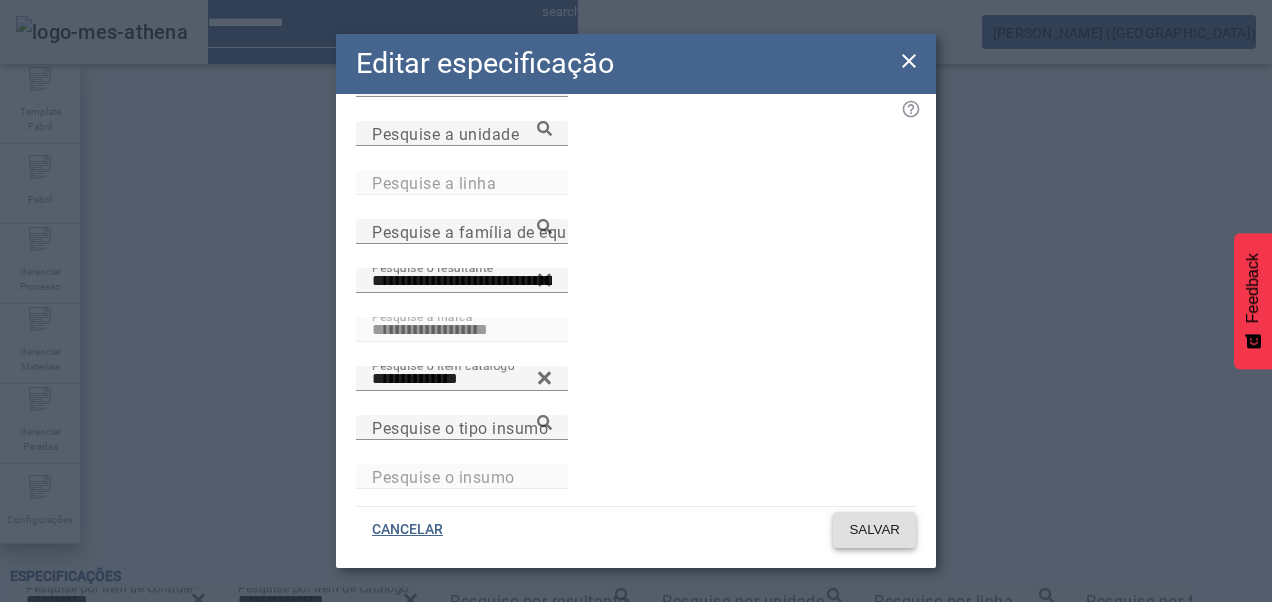 click on "SALVAR" 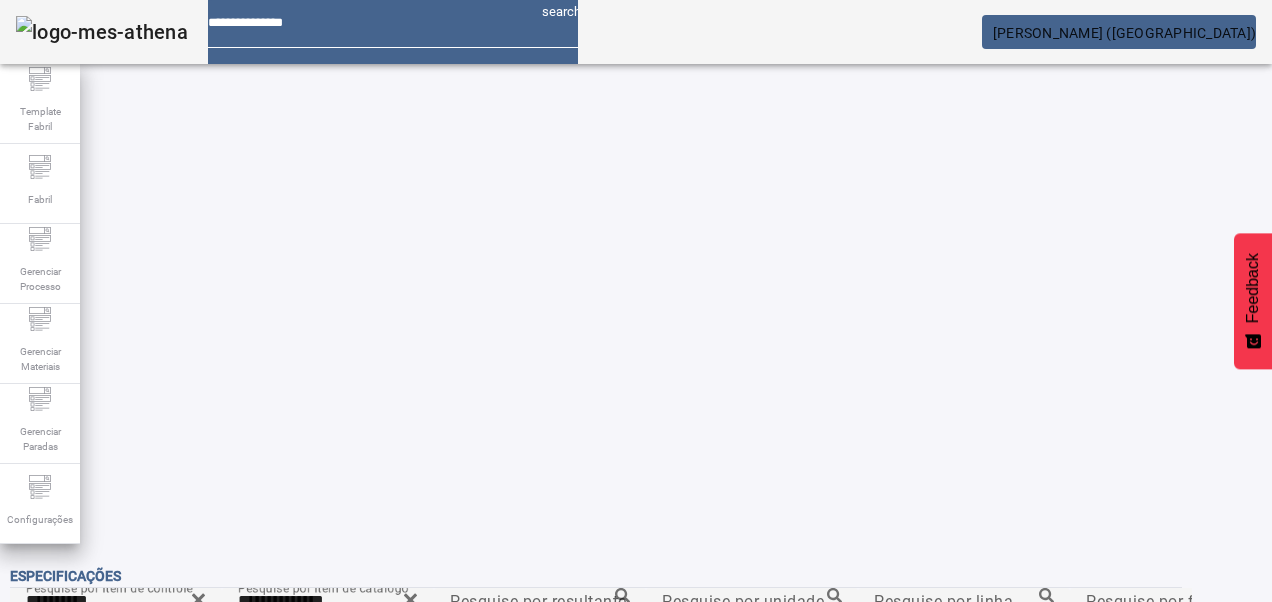 scroll, scrollTop: 0, scrollLeft: 0, axis: both 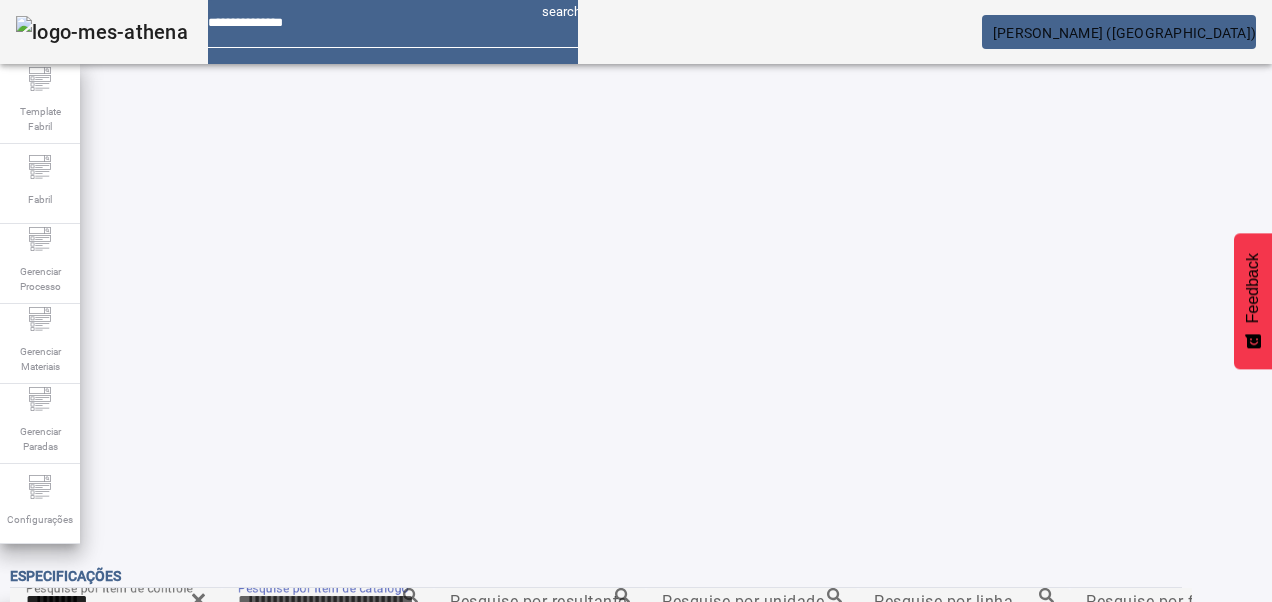 click on "FILTRAR" 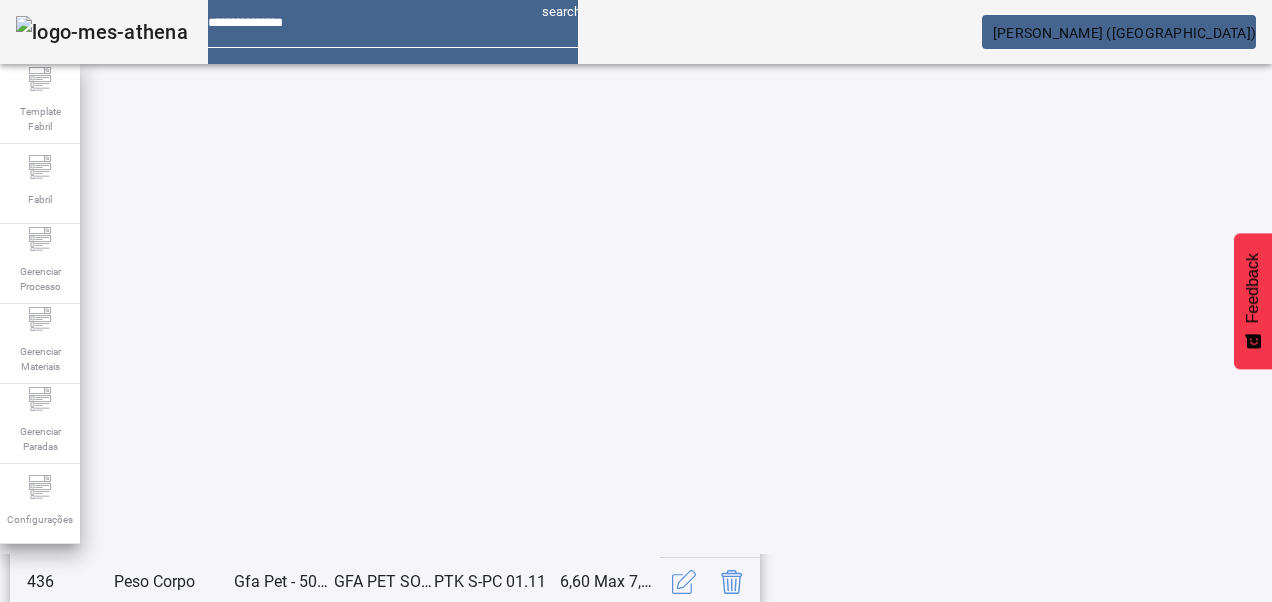 scroll, scrollTop: 553, scrollLeft: 0, axis: vertical 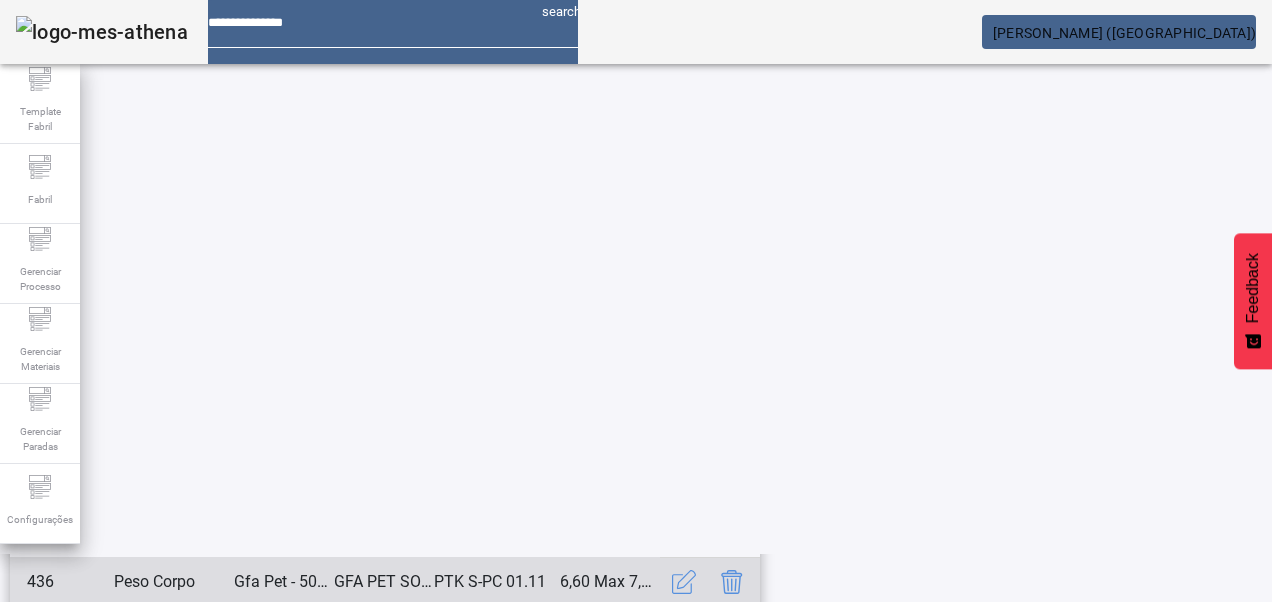 click 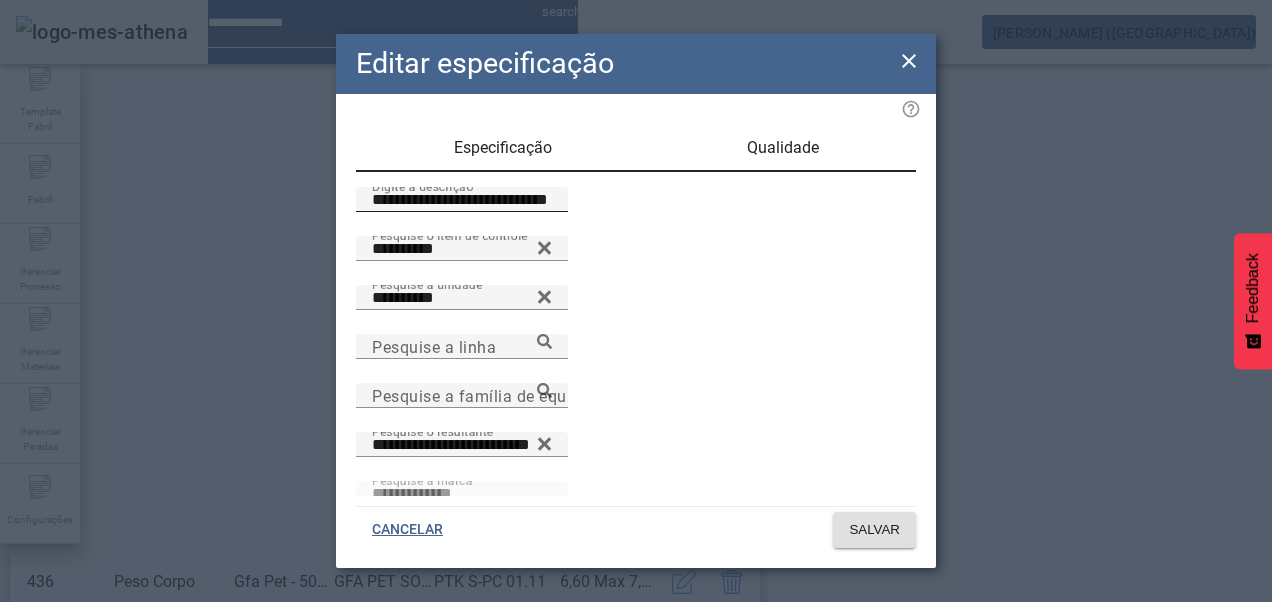 drag, startPoint x: 374, startPoint y: 224, endPoint x: 412, endPoint y: 227, distance: 38.118237 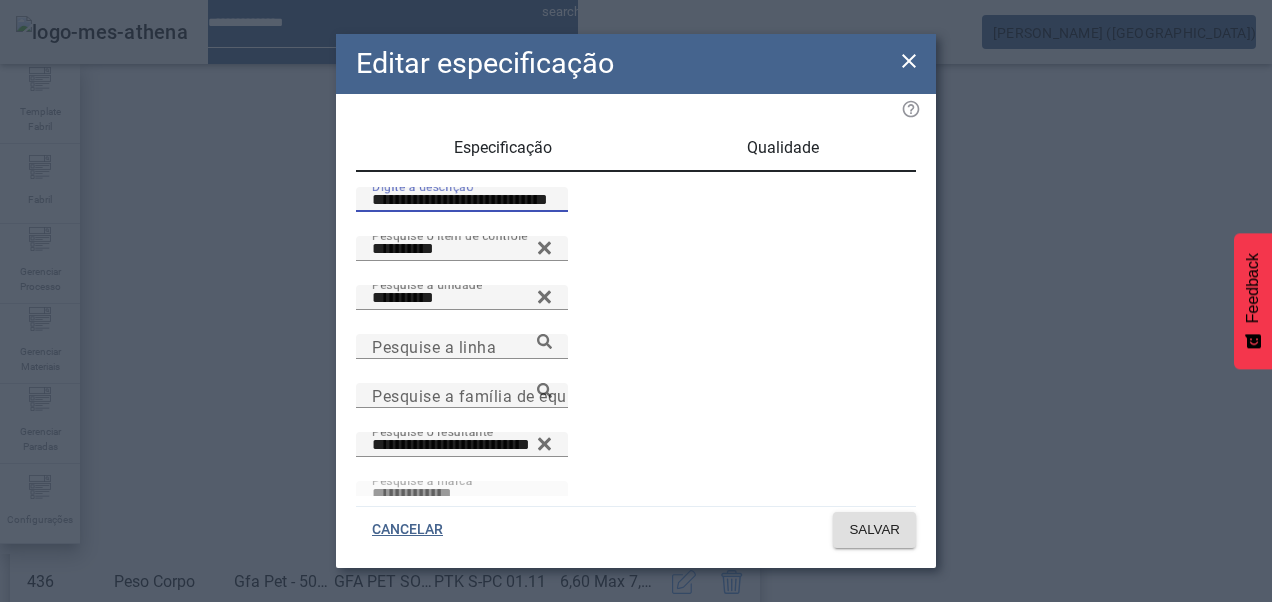 click on "**********" at bounding box center [462, 200] 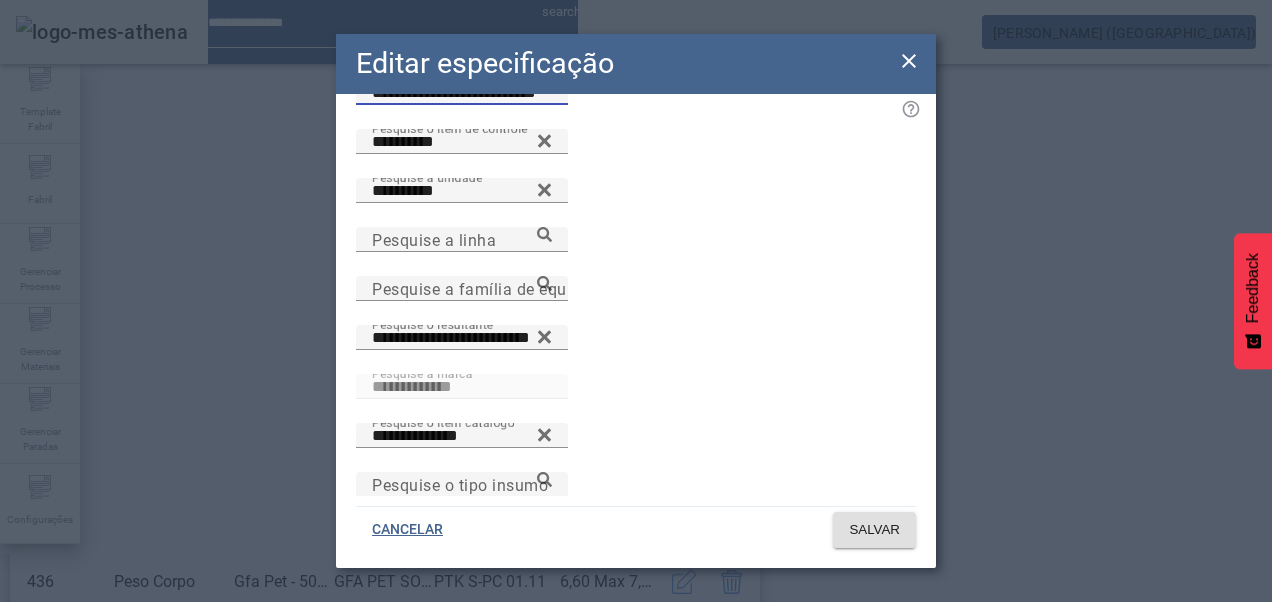 scroll, scrollTop: 164, scrollLeft: 0, axis: vertical 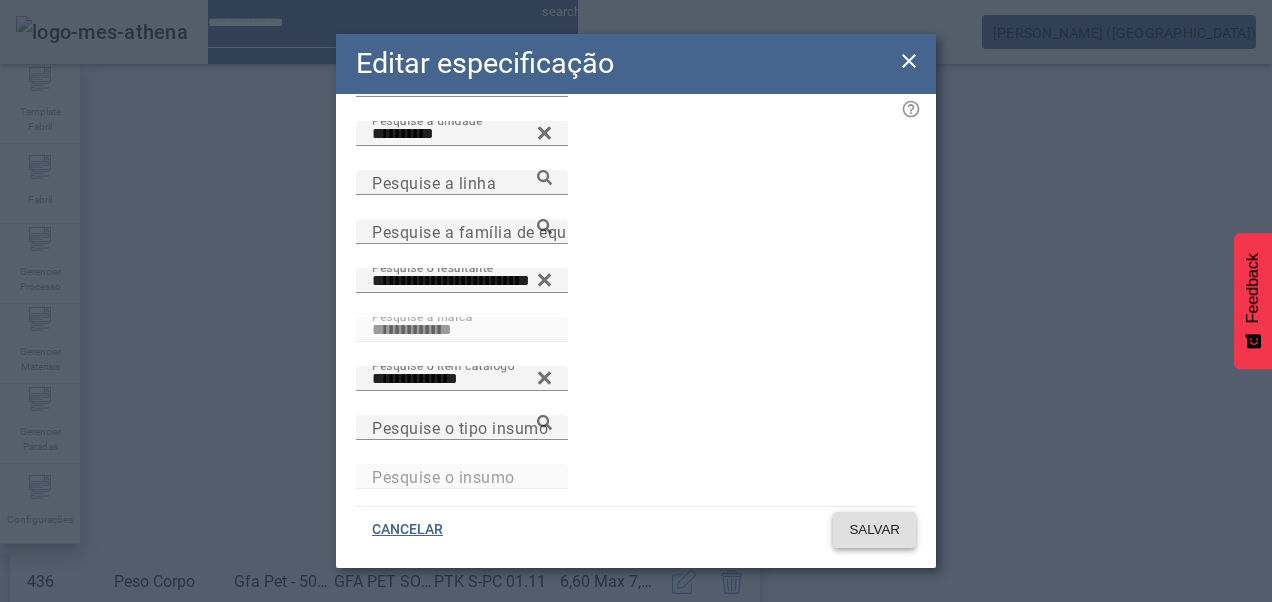 type on "**********" 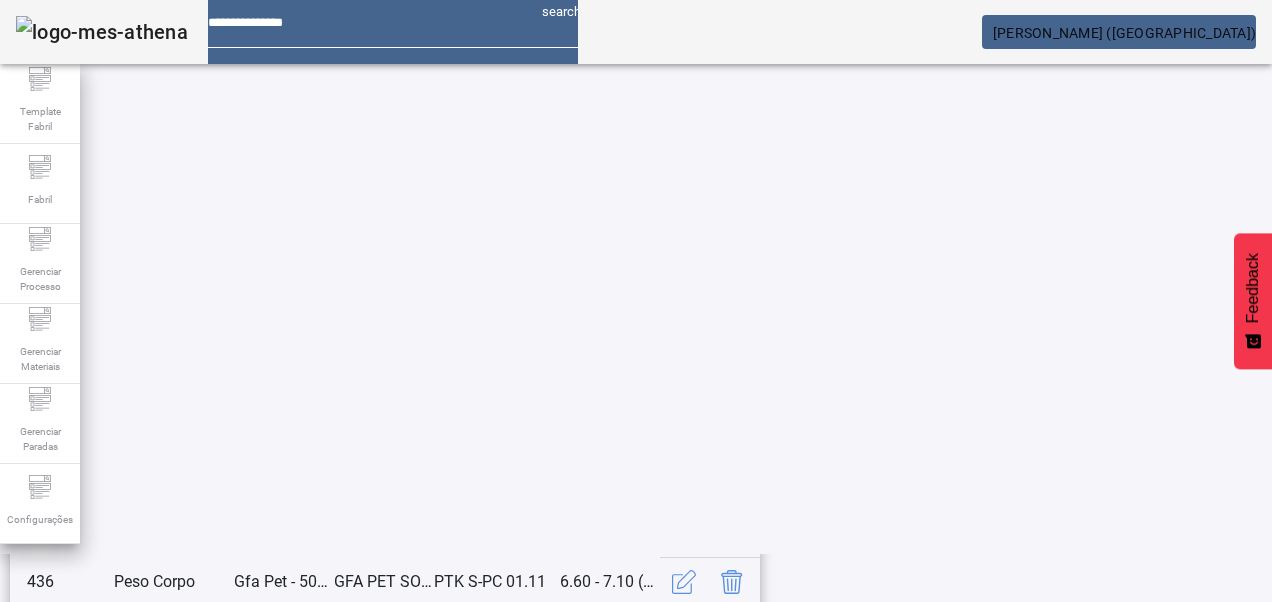 scroll, scrollTop: 653, scrollLeft: 0, axis: vertical 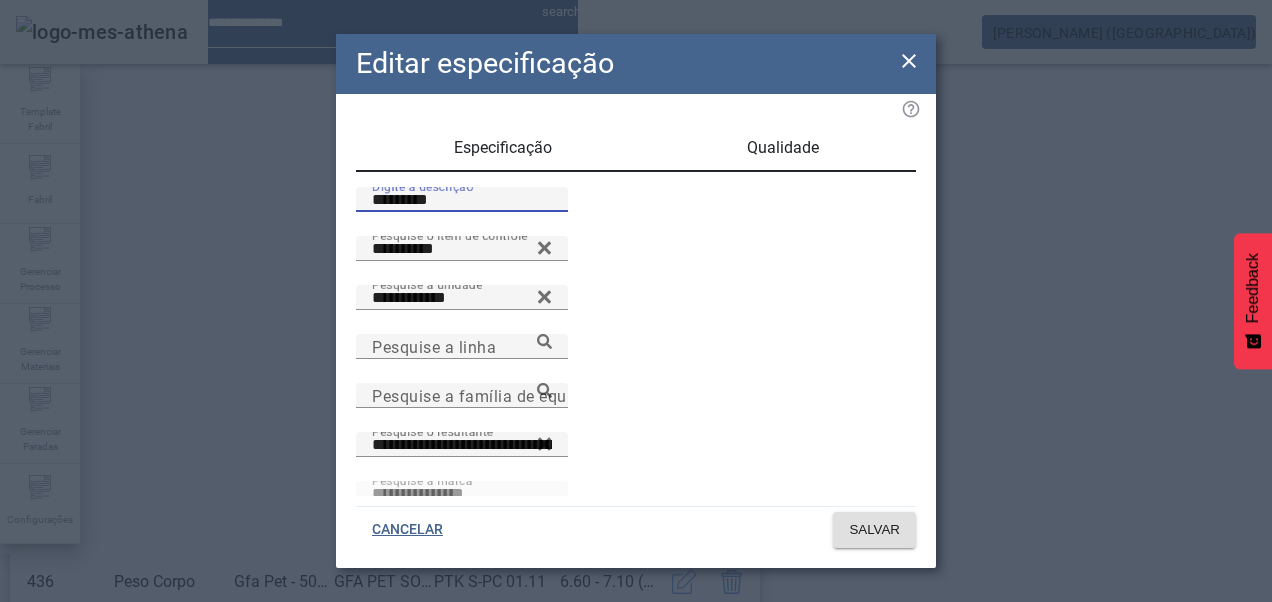 click on "*********" at bounding box center (462, 200) 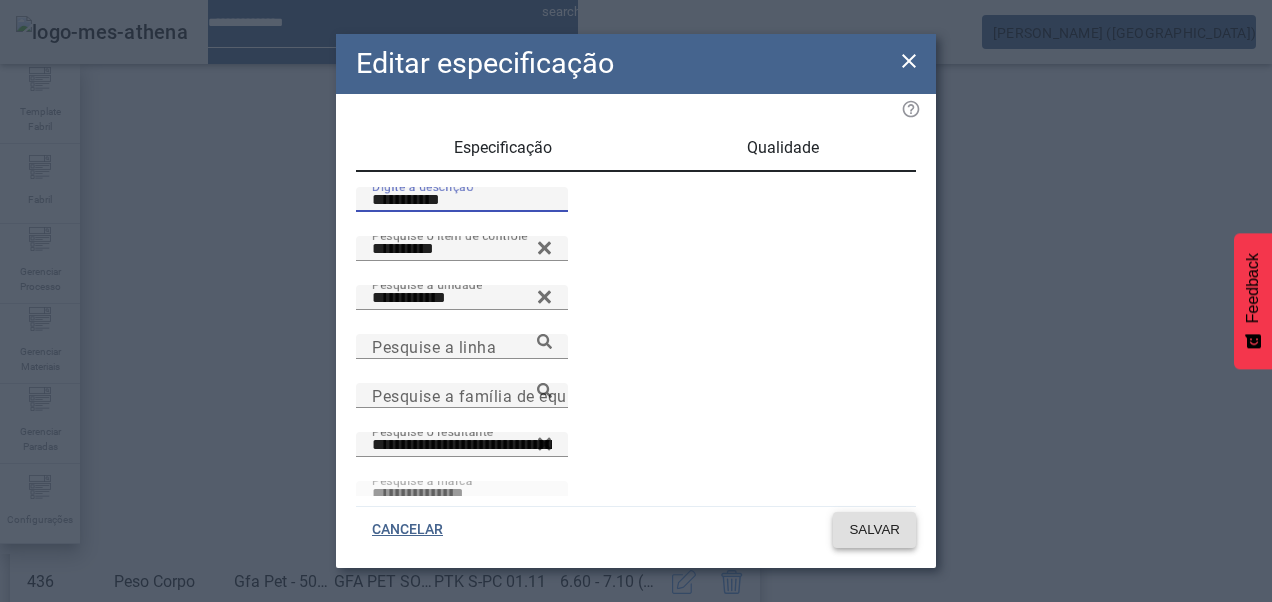 type on "**********" 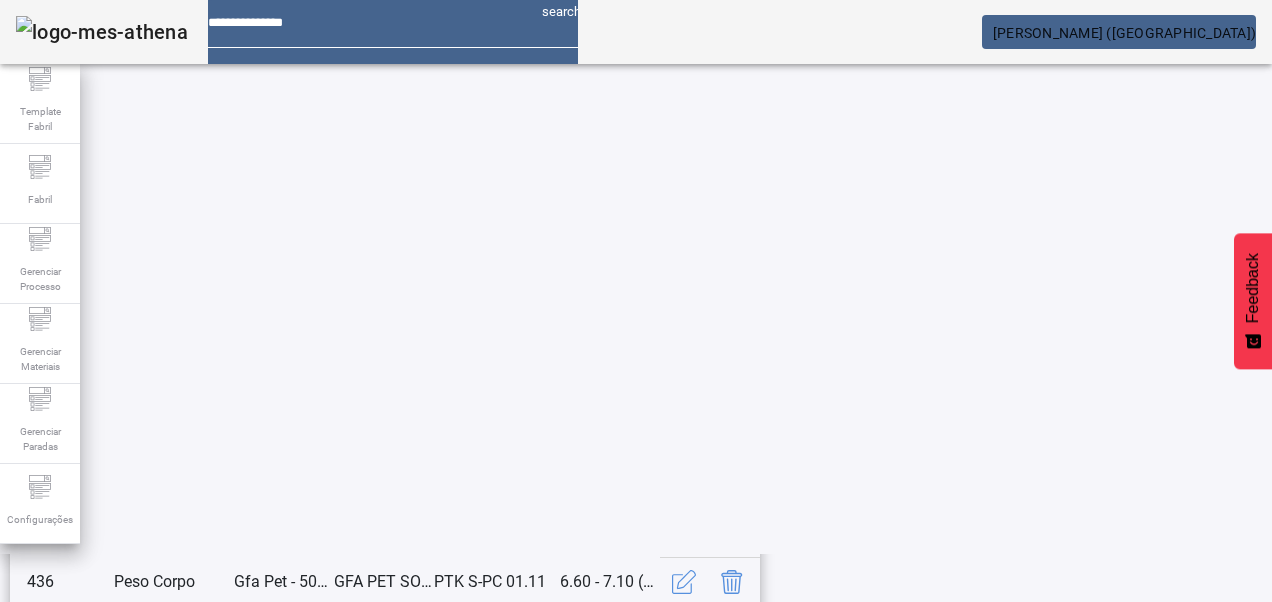 scroll, scrollTop: 423, scrollLeft: 0, axis: vertical 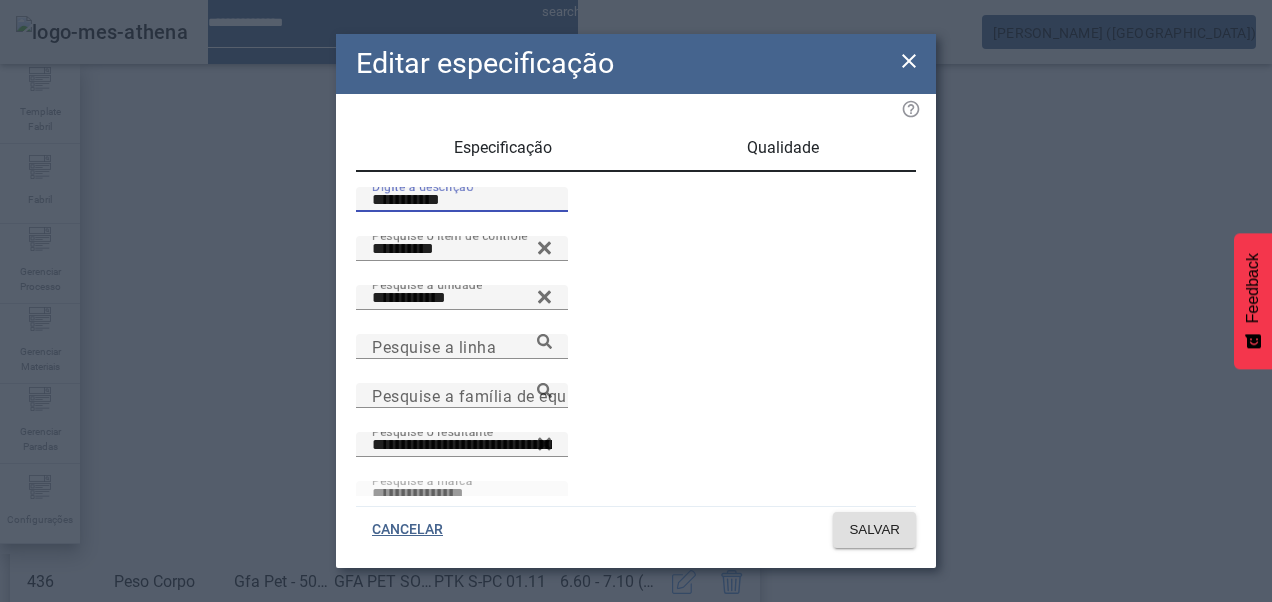 click on "**********" at bounding box center (462, 200) 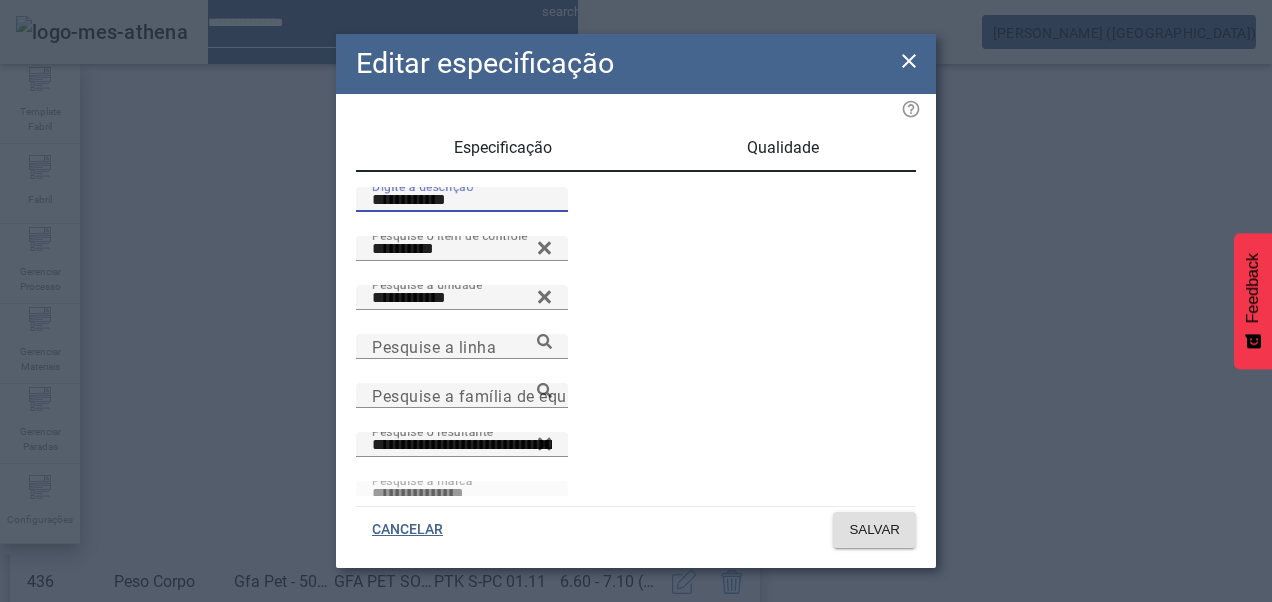 click on "**********" at bounding box center (462, 200) 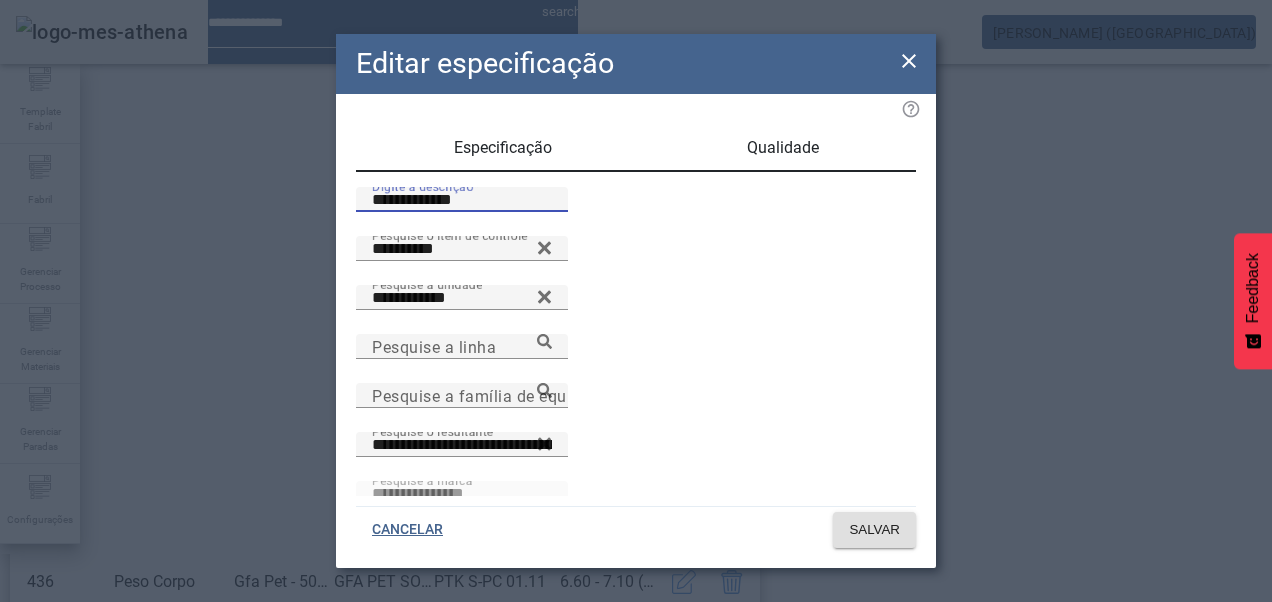 drag, startPoint x: 374, startPoint y: 222, endPoint x: 416, endPoint y: 231, distance: 42.953465 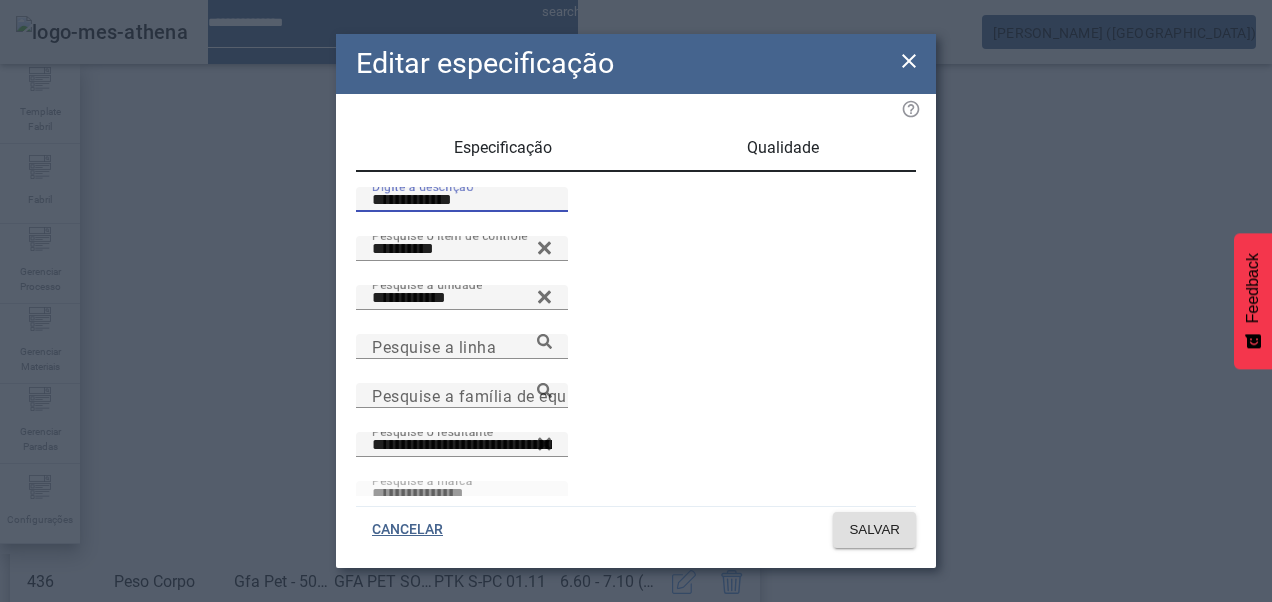 click on "**********" at bounding box center [462, 200] 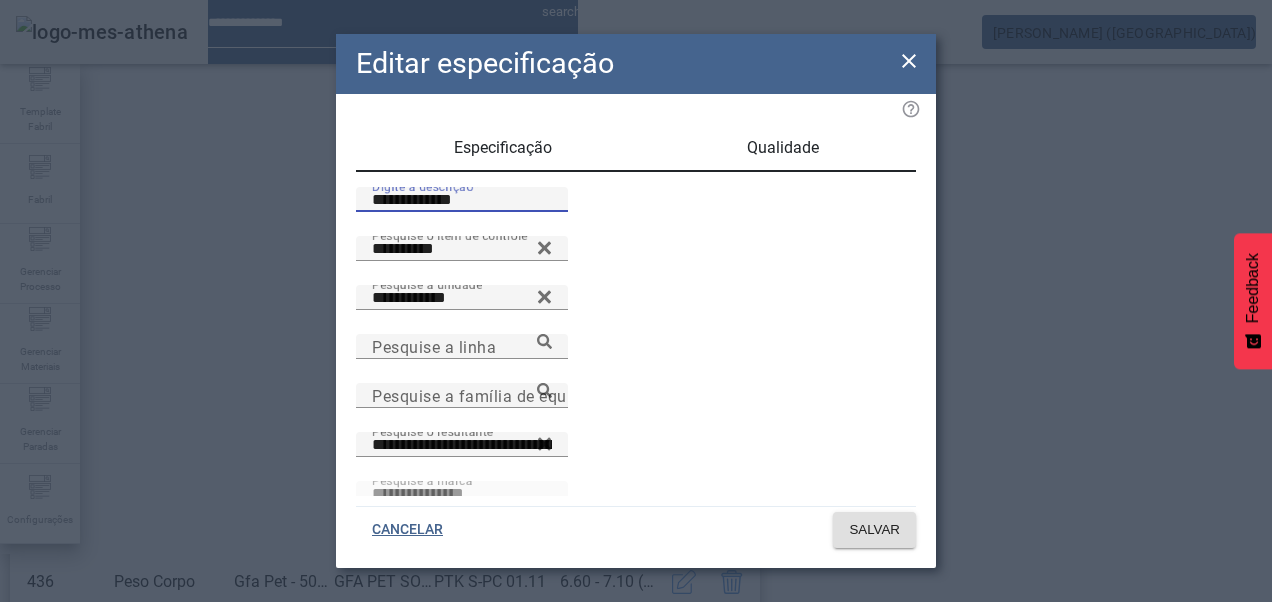 type on "**********" 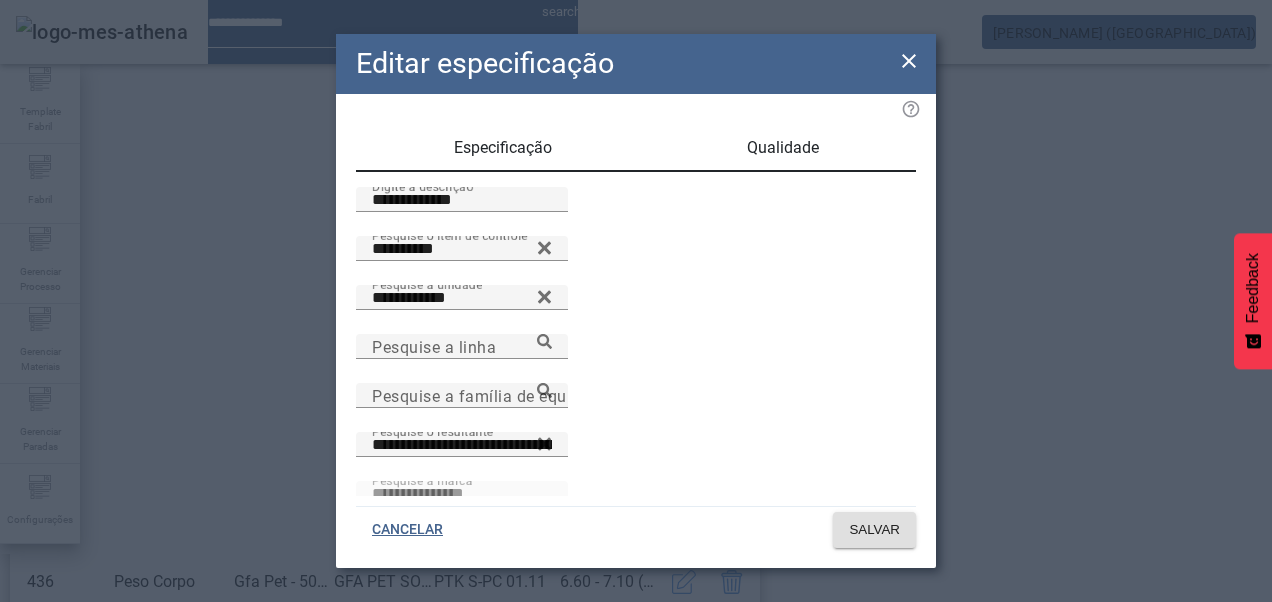 click on "CANCELAR SALVAR" 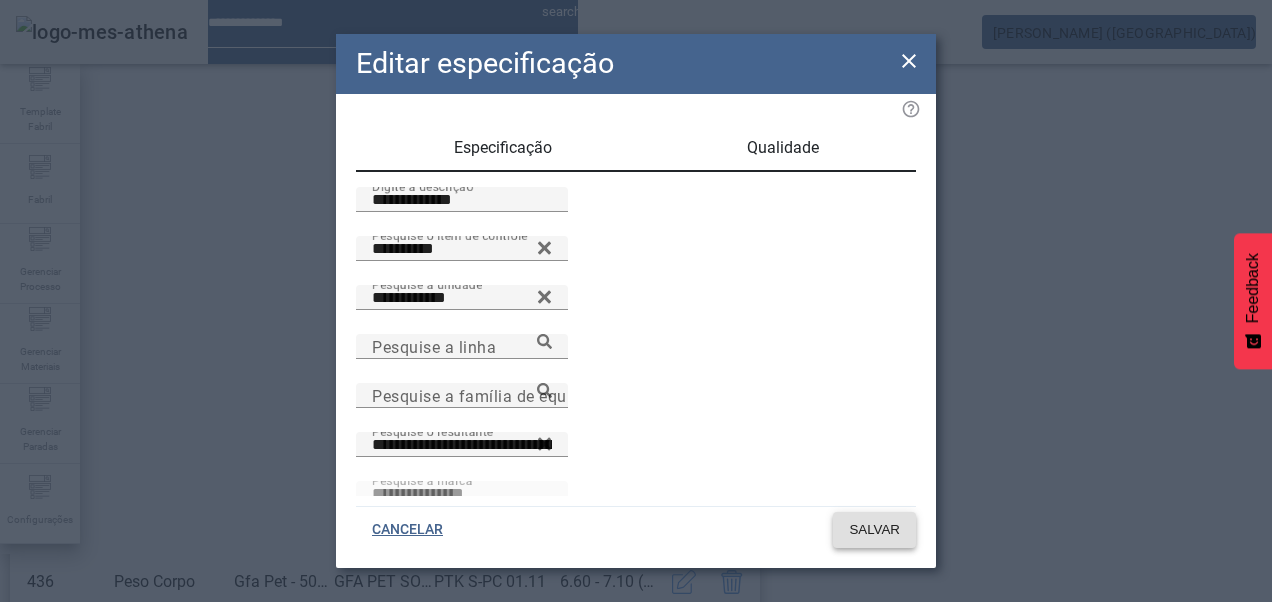click 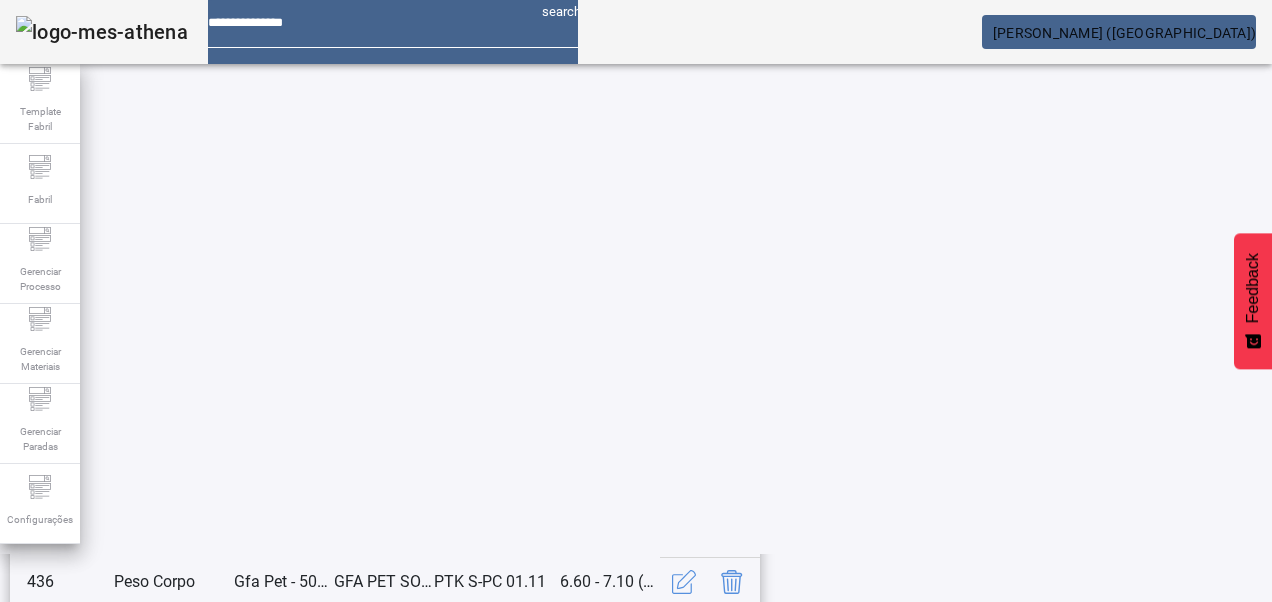 scroll, scrollTop: 653, scrollLeft: 0, axis: vertical 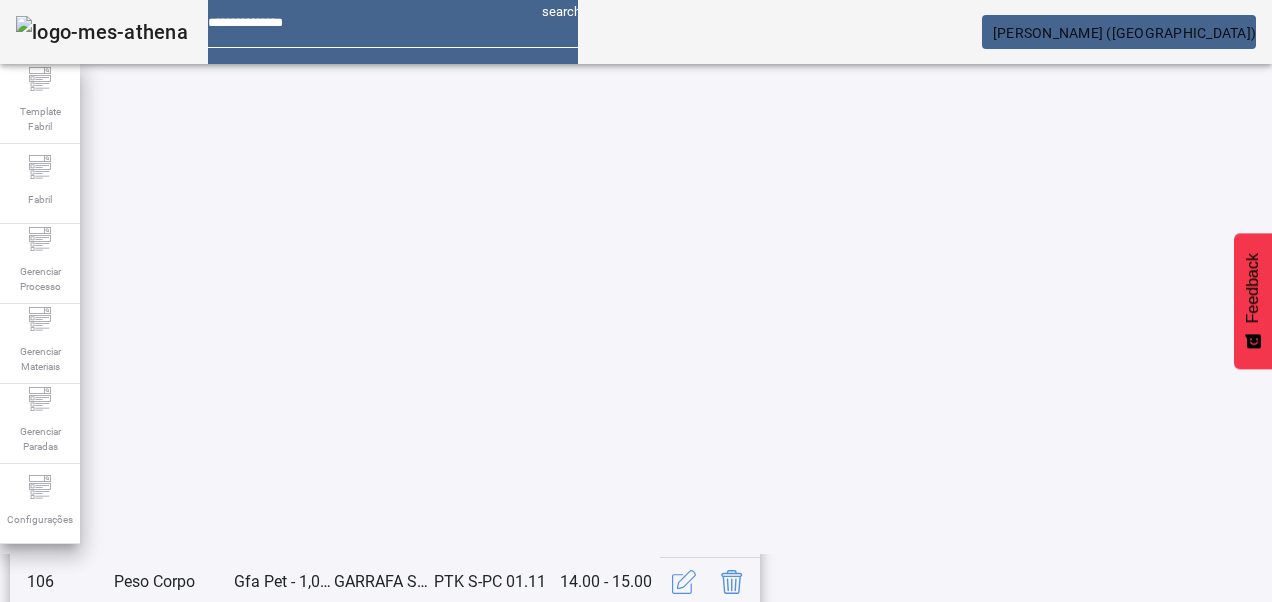 click 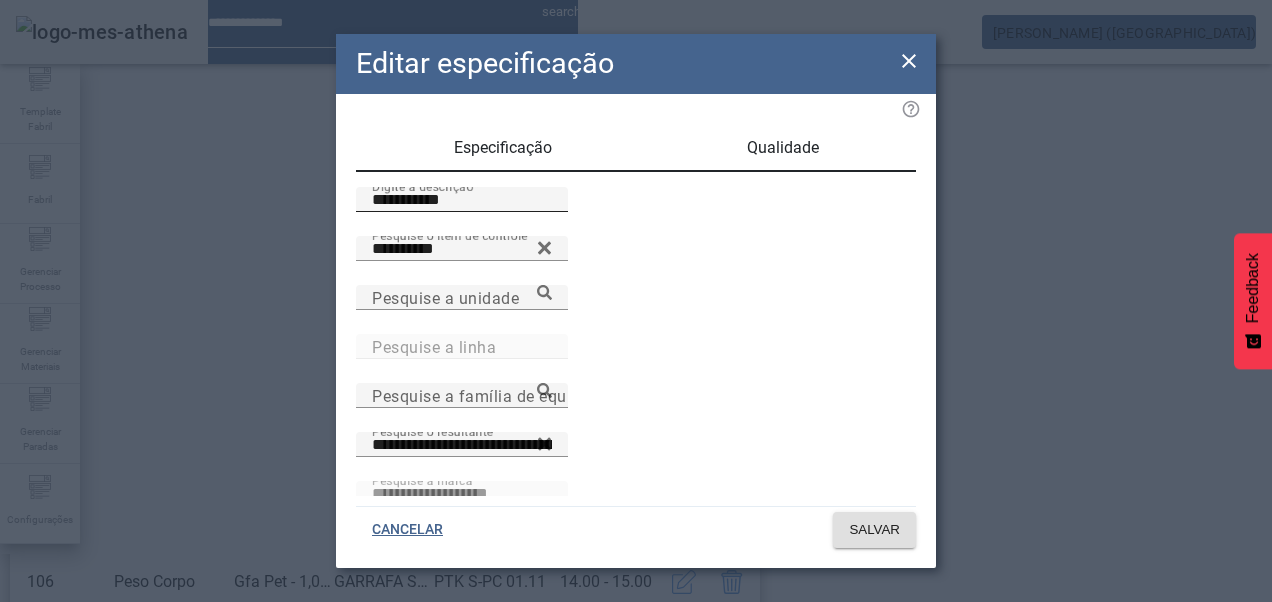 click on "**********" at bounding box center (462, 200) 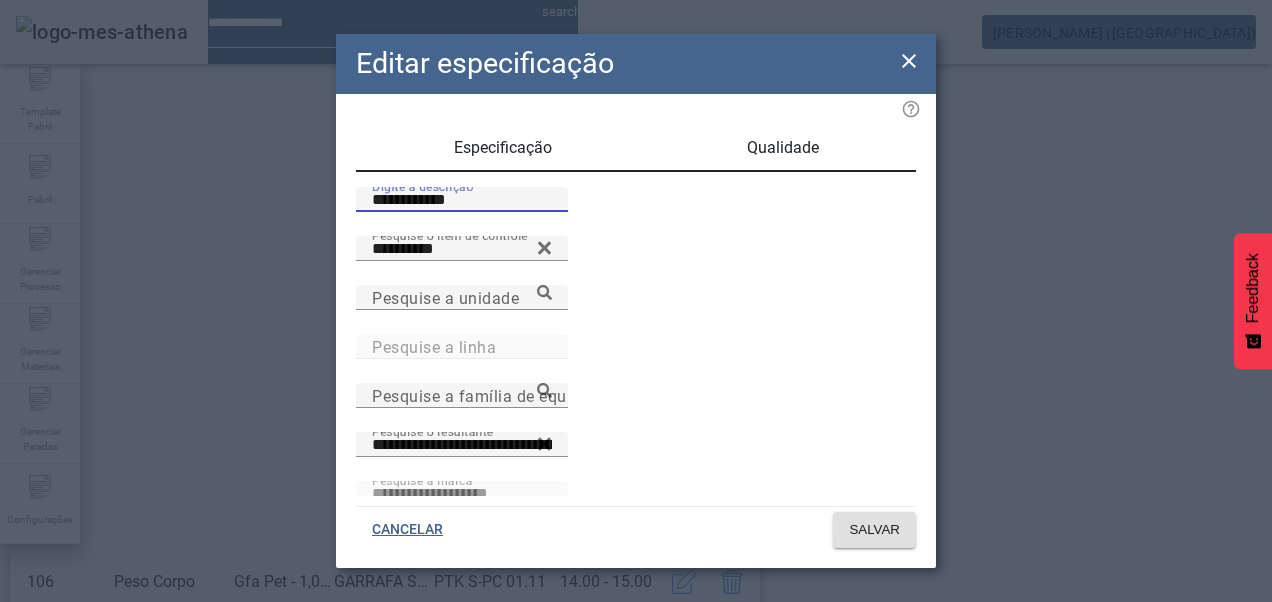 click on "**********" at bounding box center (462, 200) 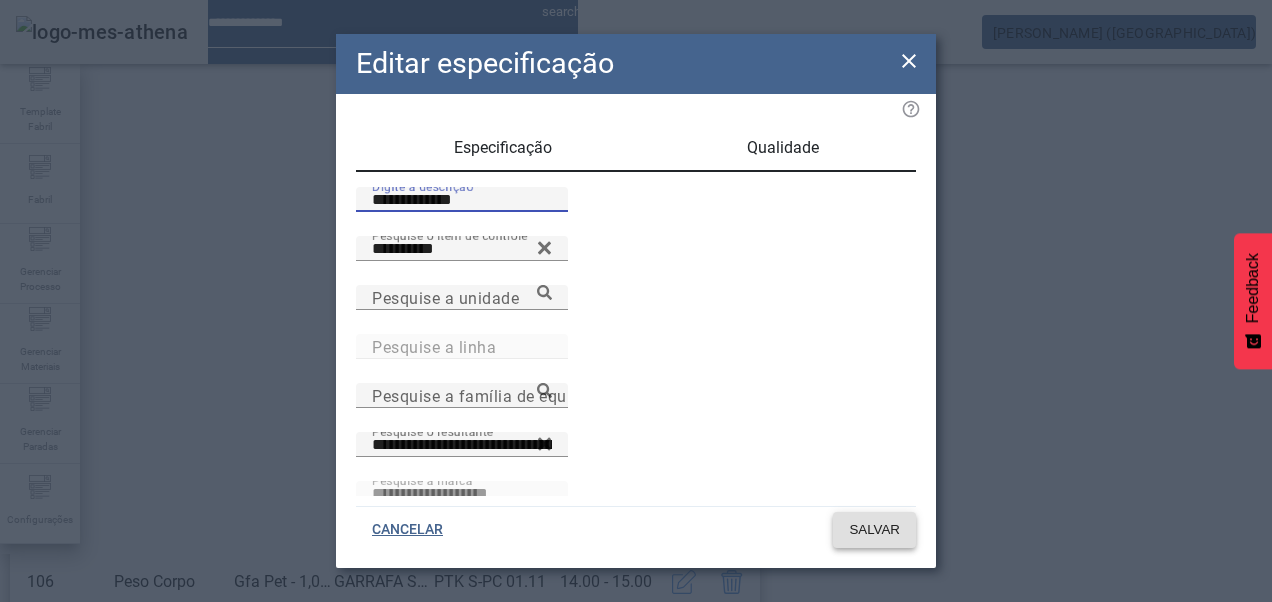 type on "**********" 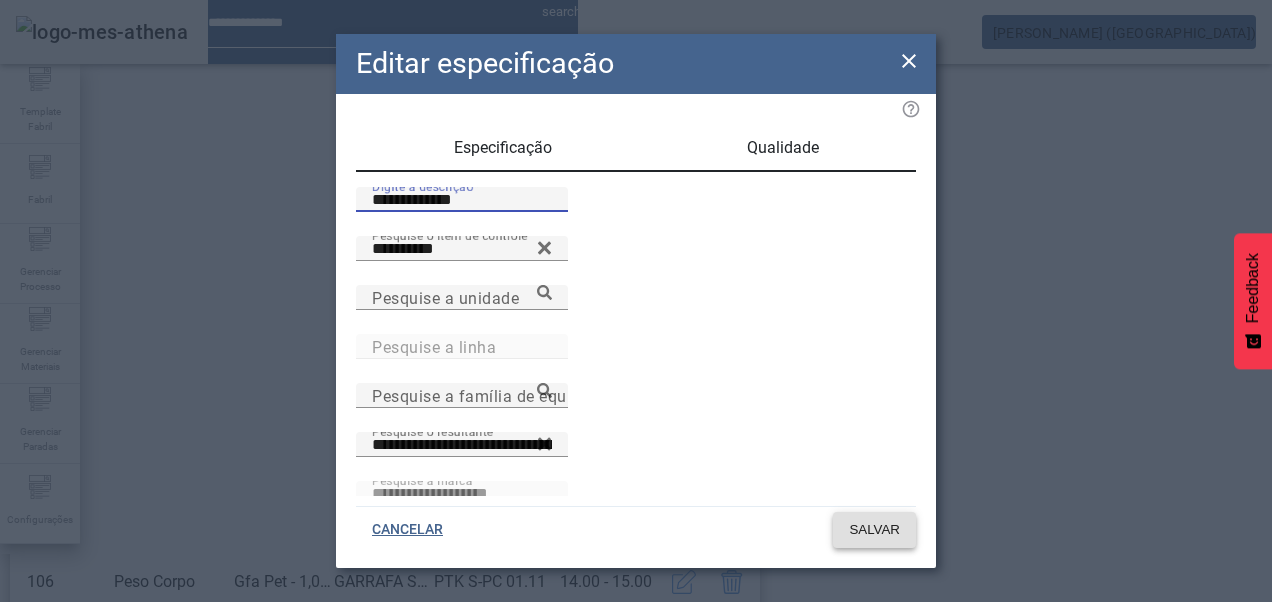 click on "SALVAR" 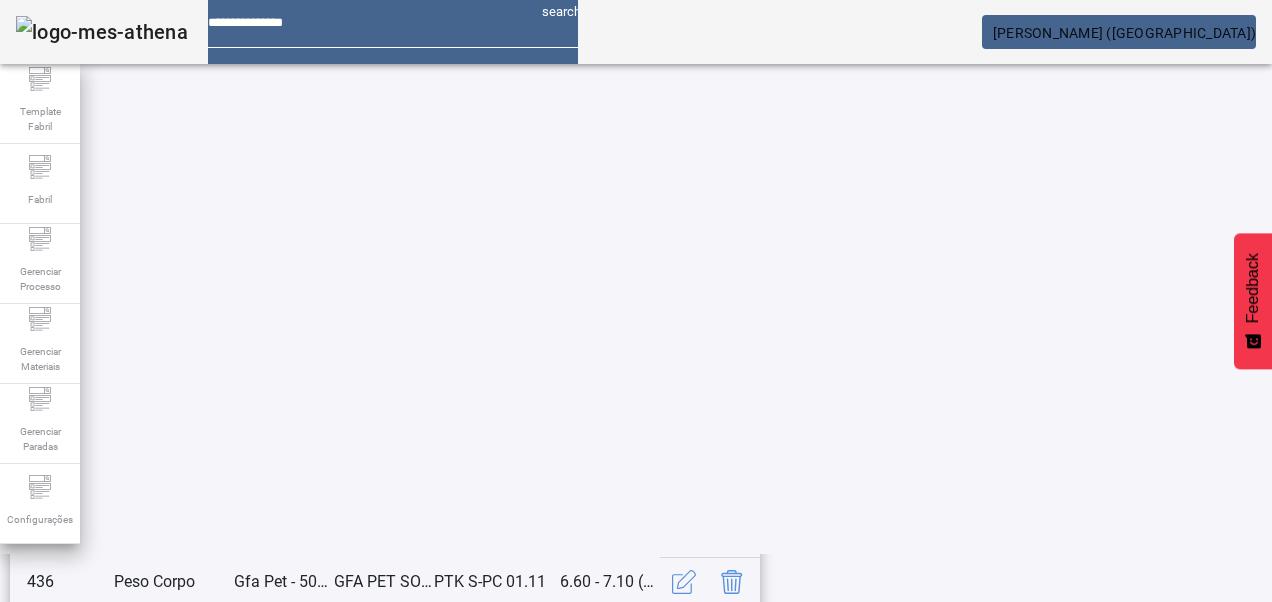 scroll, scrollTop: 653, scrollLeft: 0, axis: vertical 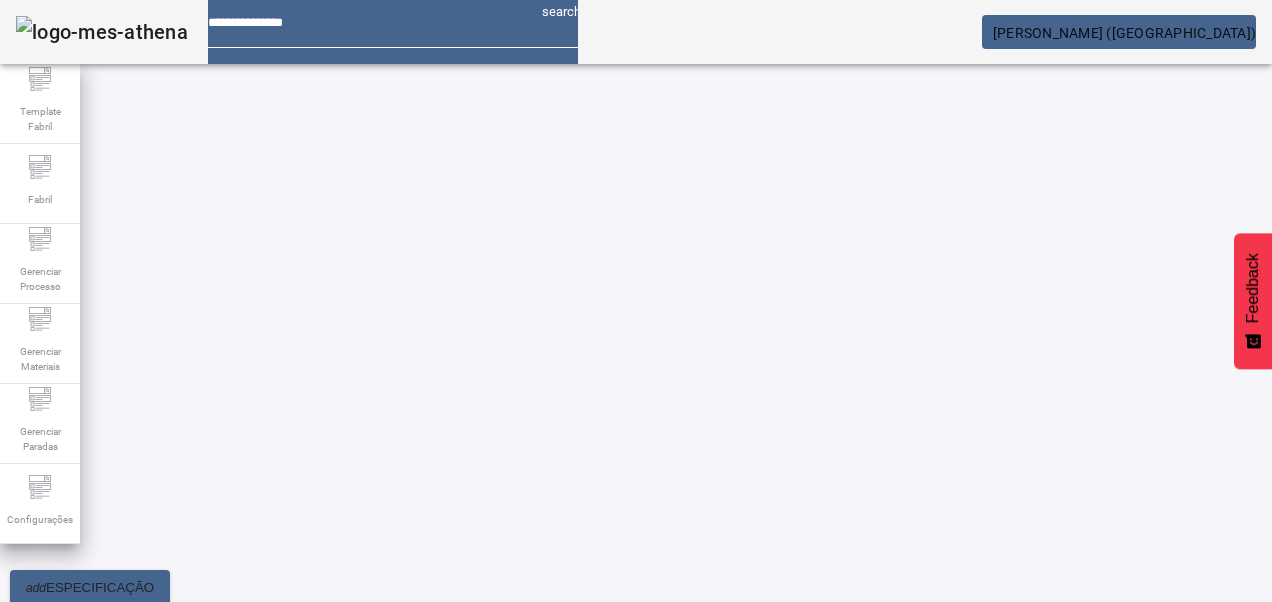 click 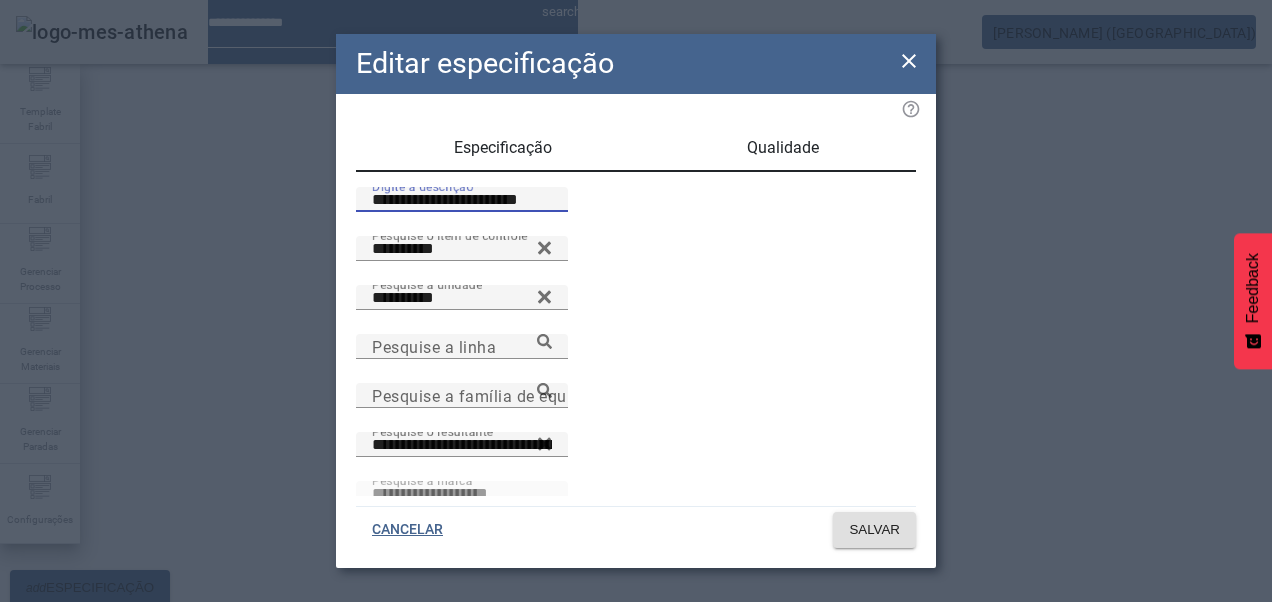 drag, startPoint x: 375, startPoint y: 220, endPoint x: 244, endPoint y: 234, distance: 131.74597 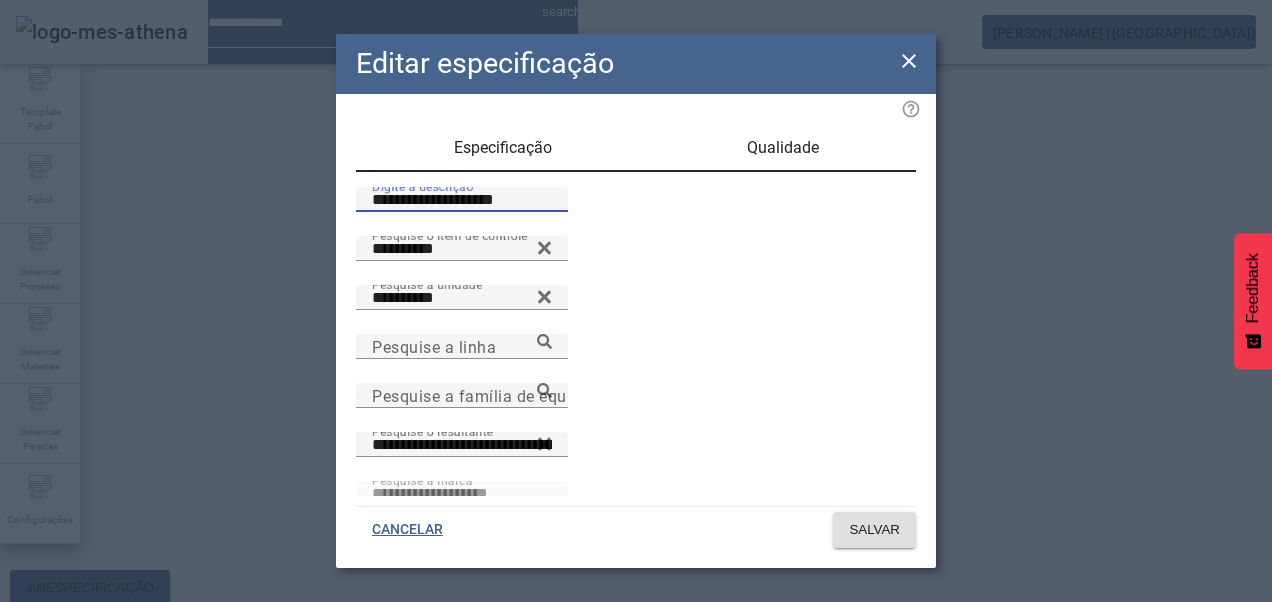 drag, startPoint x: 378, startPoint y: 224, endPoint x: 452, endPoint y: 248, distance: 77.7946 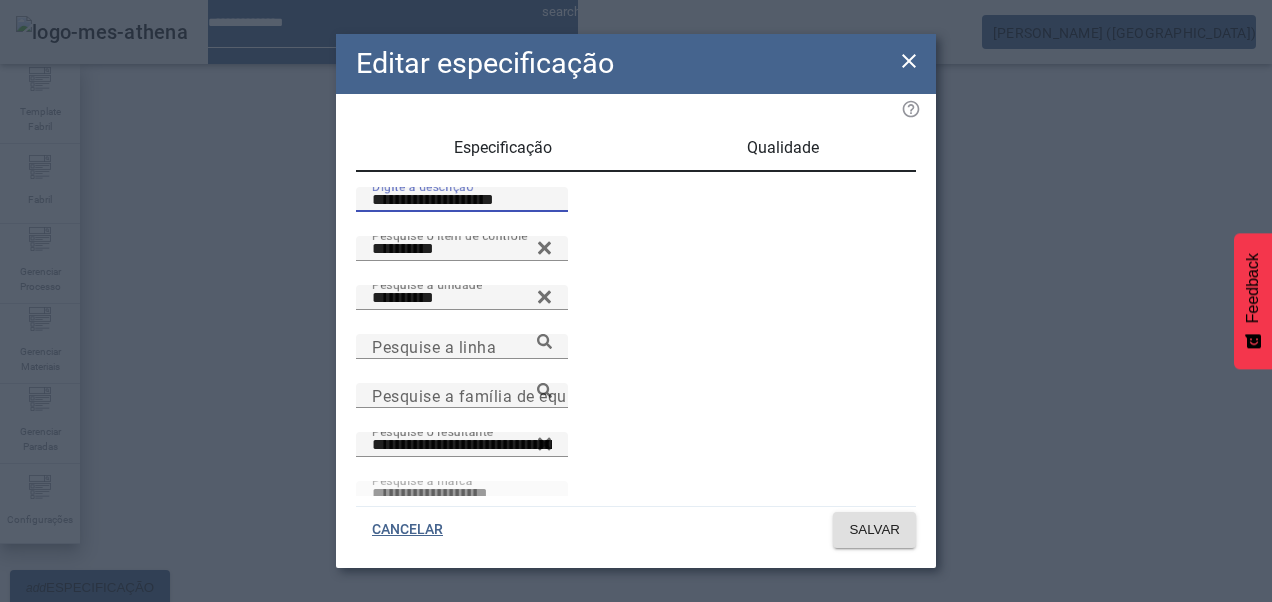 click on "**********" at bounding box center (462, 200) 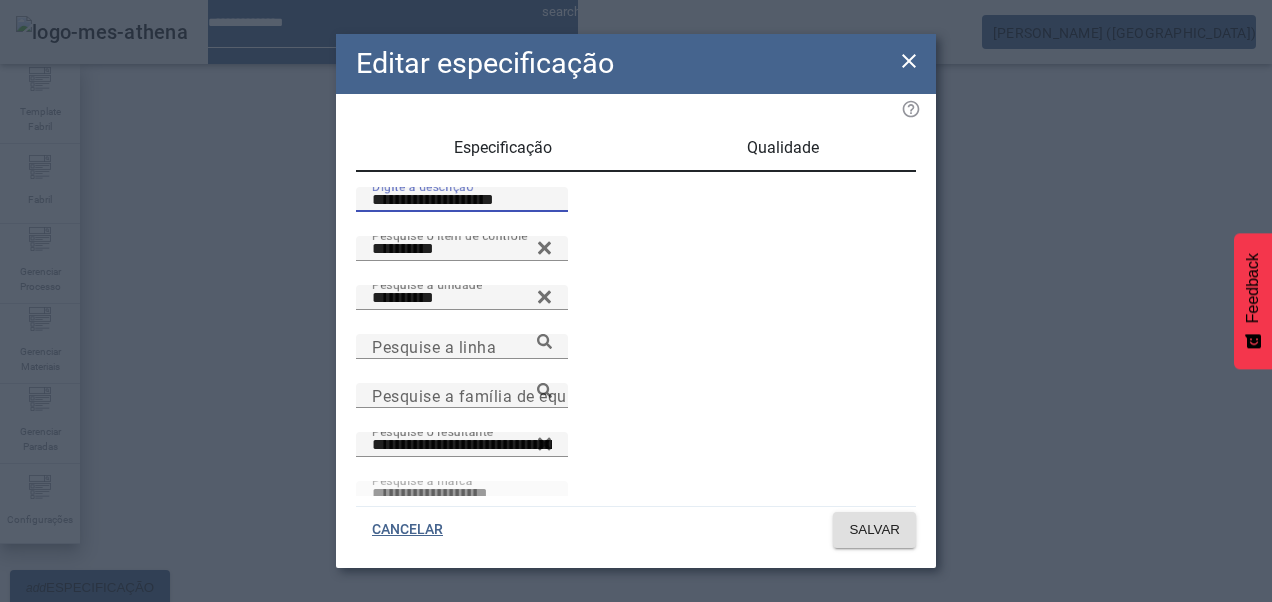 click on "**********" at bounding box center (462, 200) 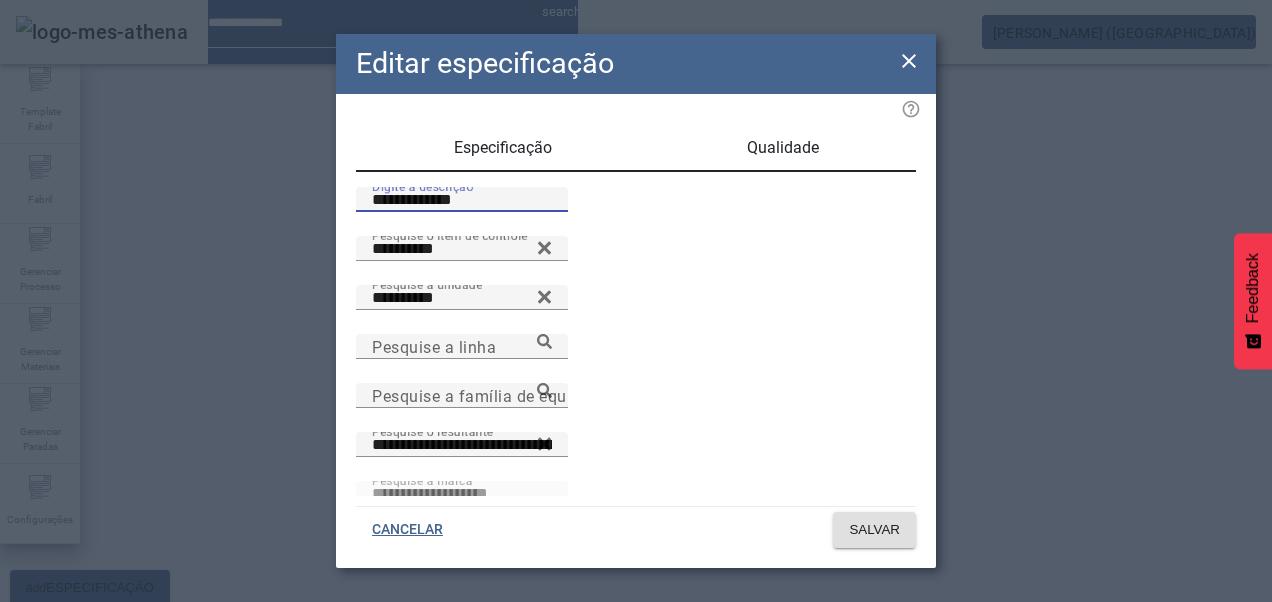 type on "**********" 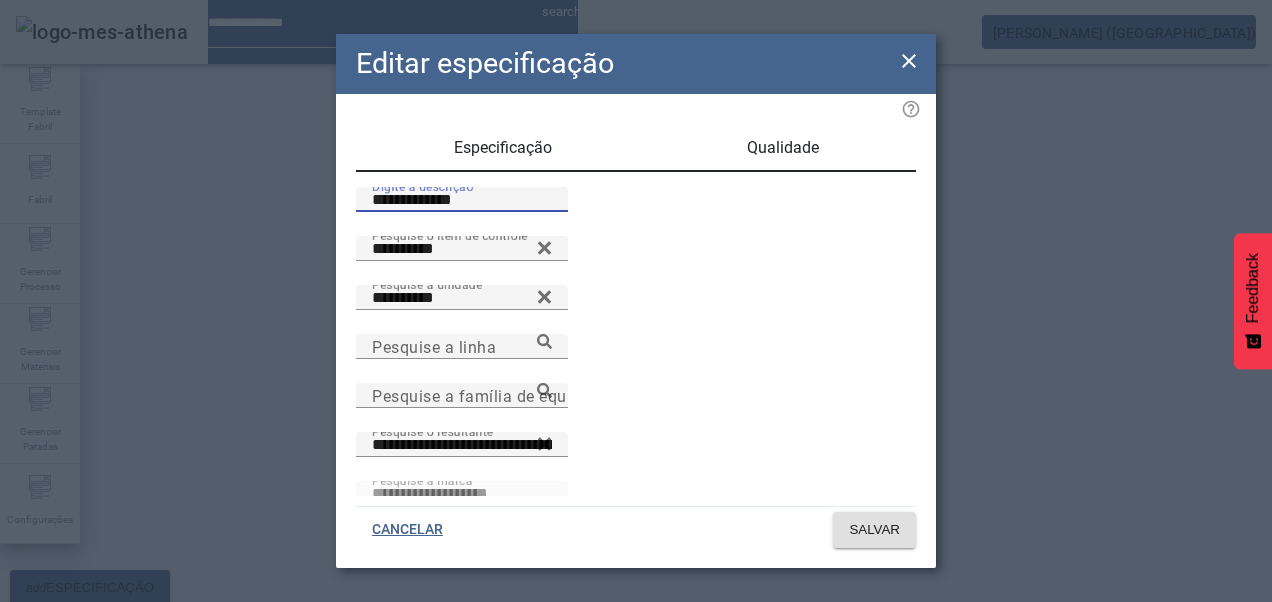 click on "Qualidade" at bounding box center [782, 148] 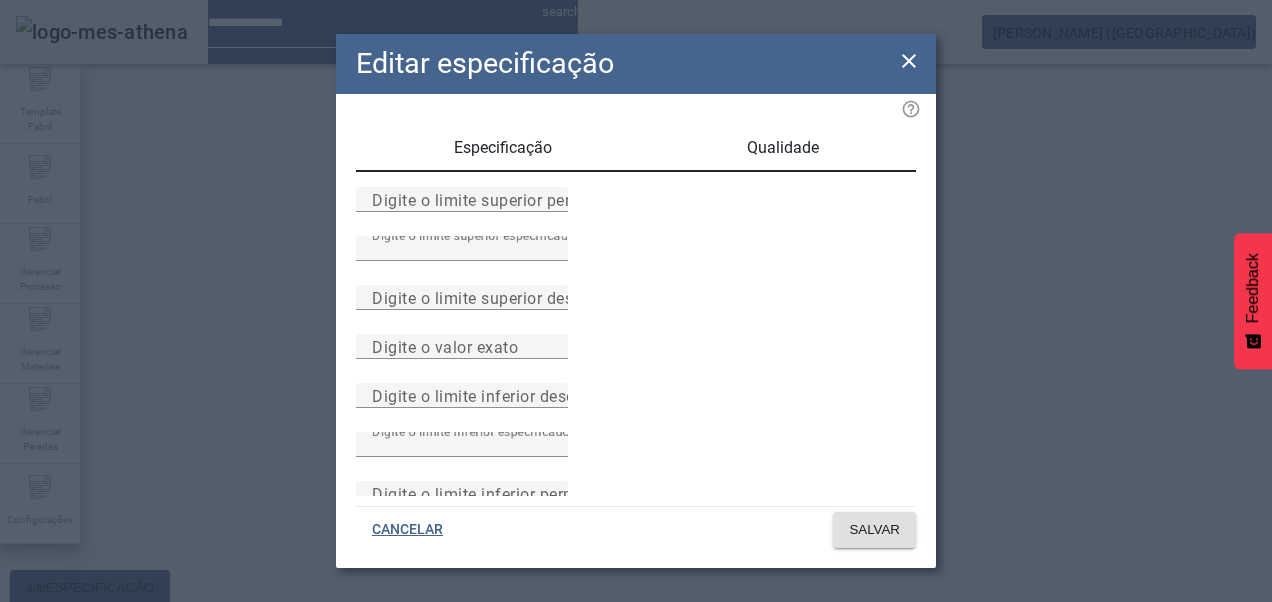 click on "Especificação" at bounding box center (503, 148) 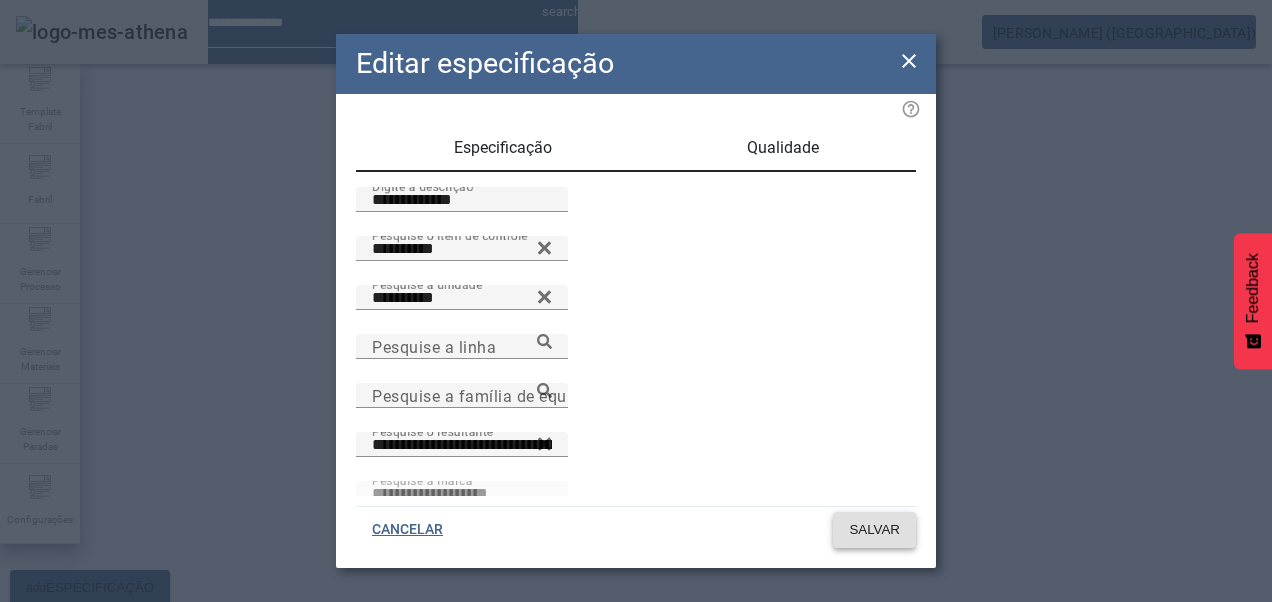 click on "SALVAR" 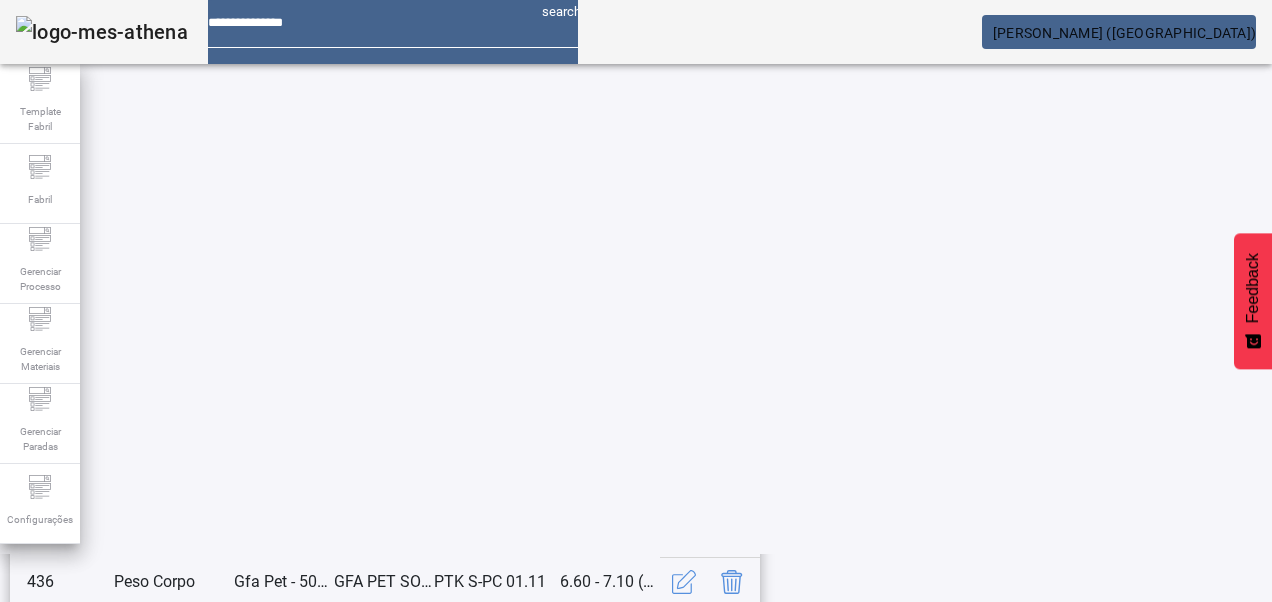 click on "14" 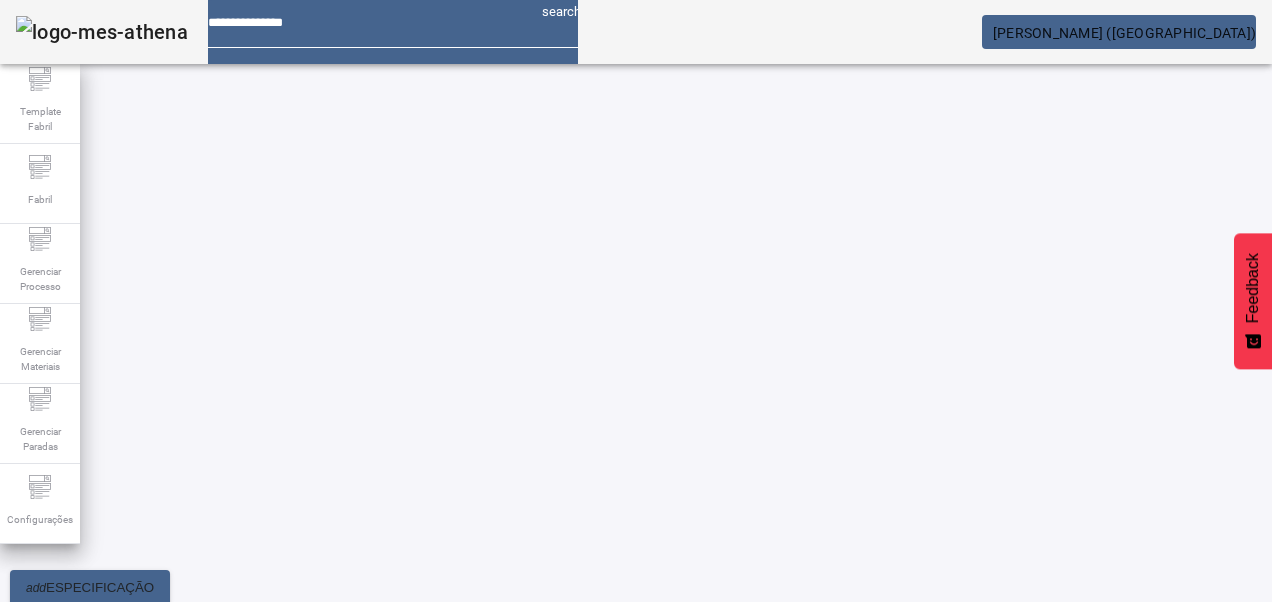 click 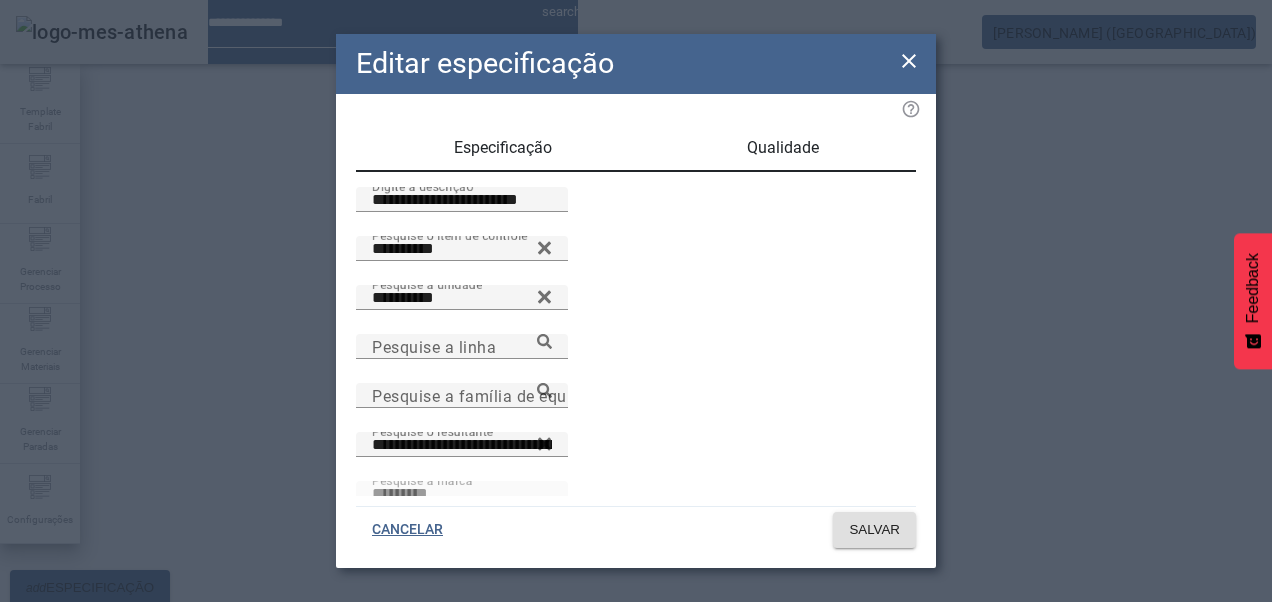 drag, startPoint x: 399, startPoint y: 218, endPoint x: 280, endPoint y: 218, distance: 119 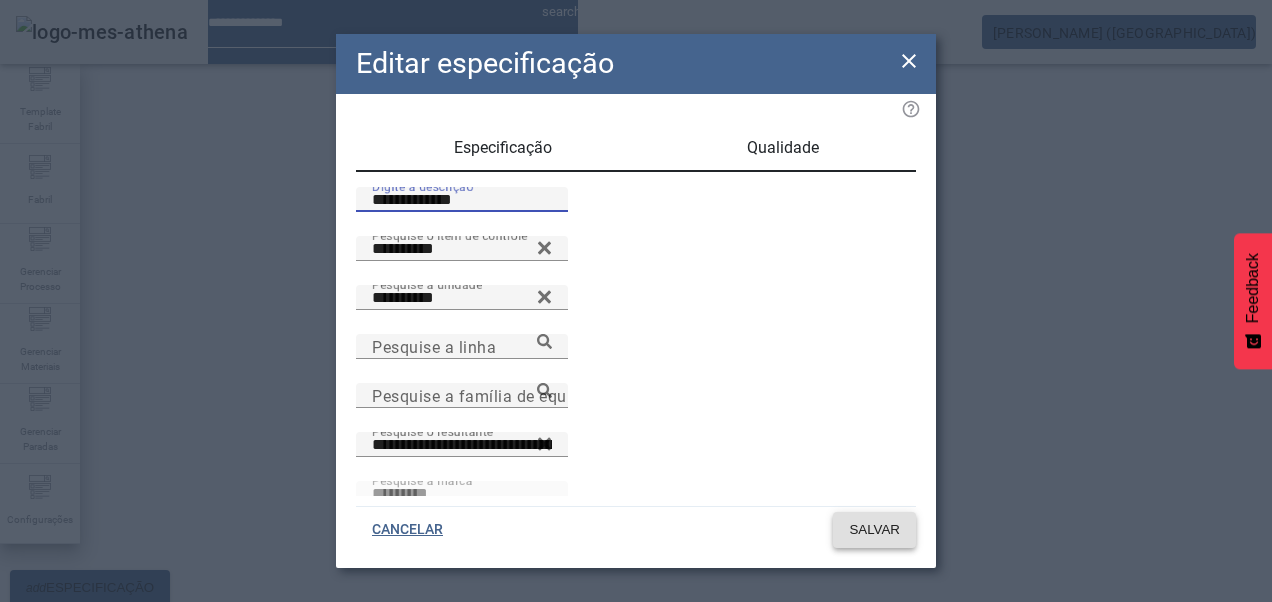 type on "**********" 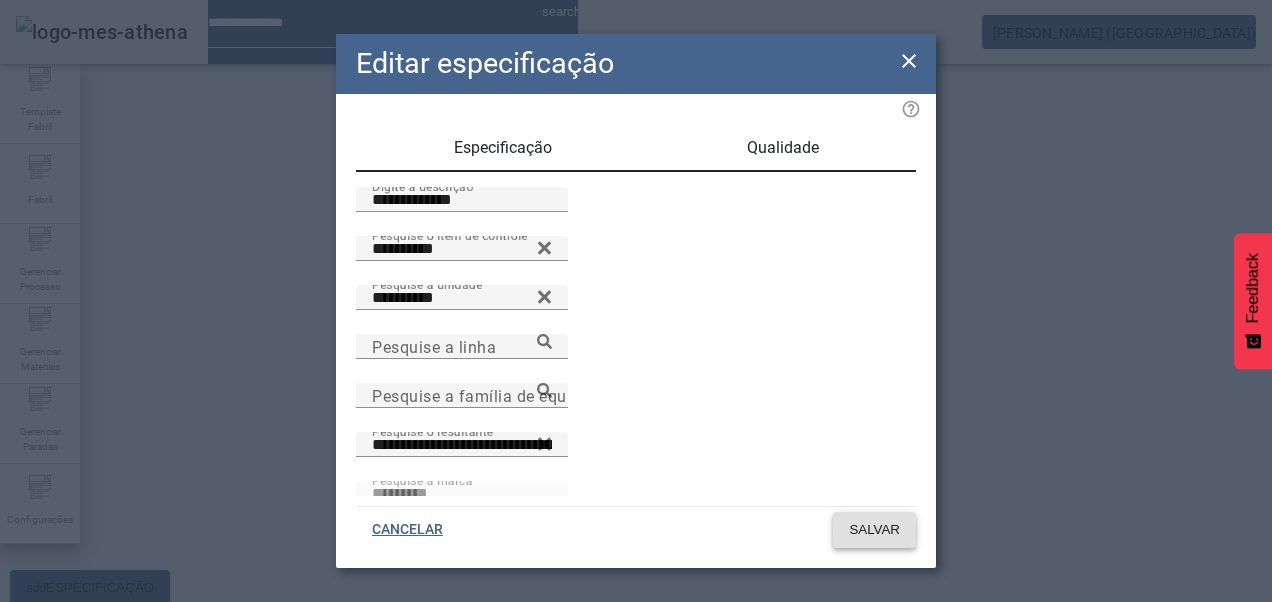 click on "SALVAR" 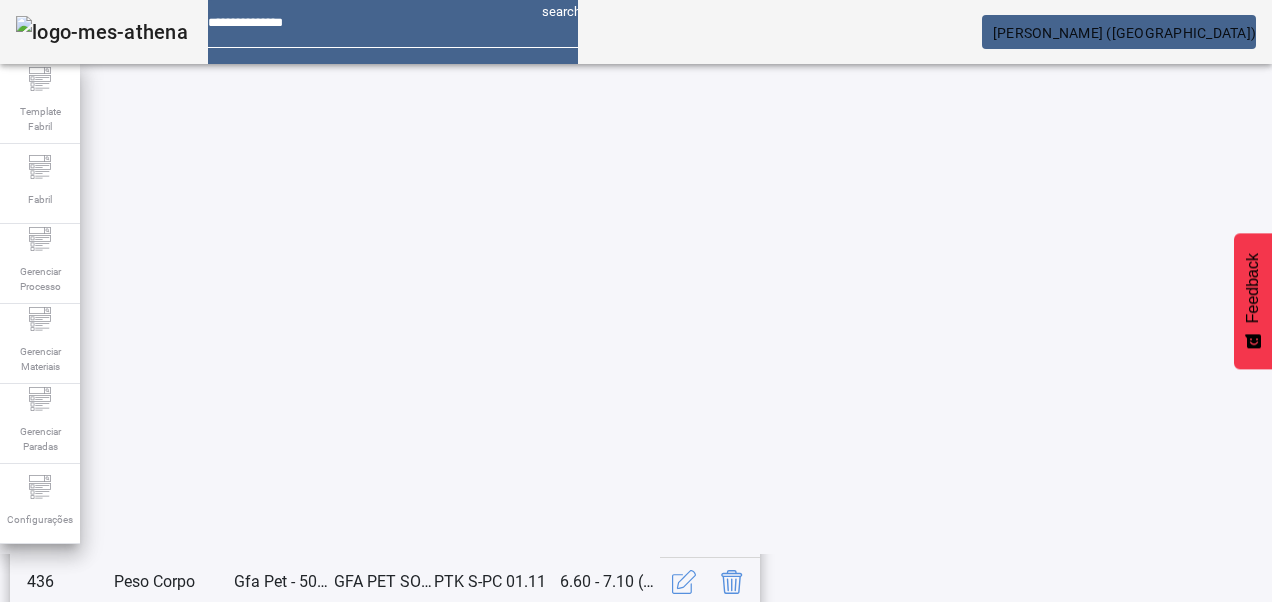 click on "14" 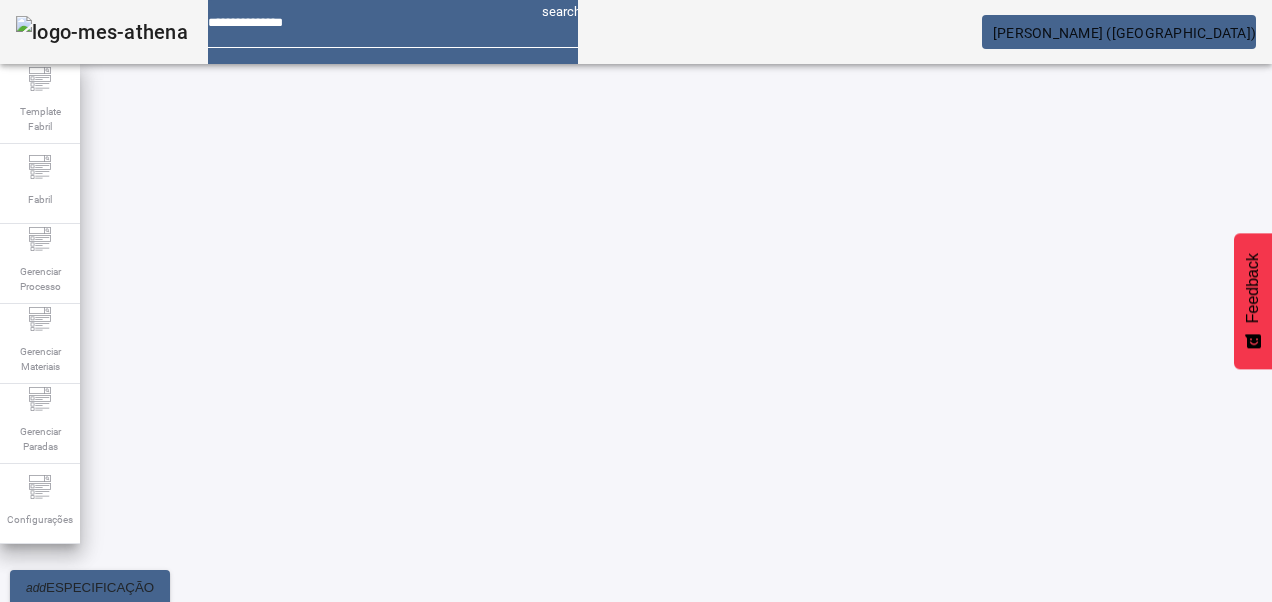 click on "13" 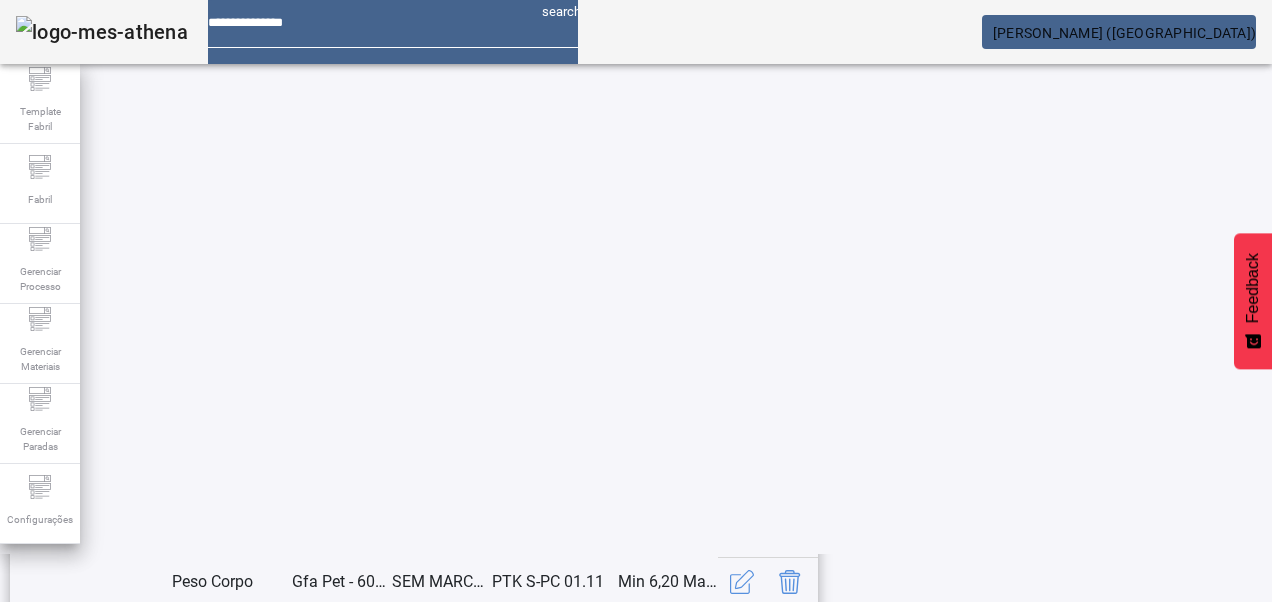 scroll, scrollTop: 653, scrollLeft: 0, axis: vertical 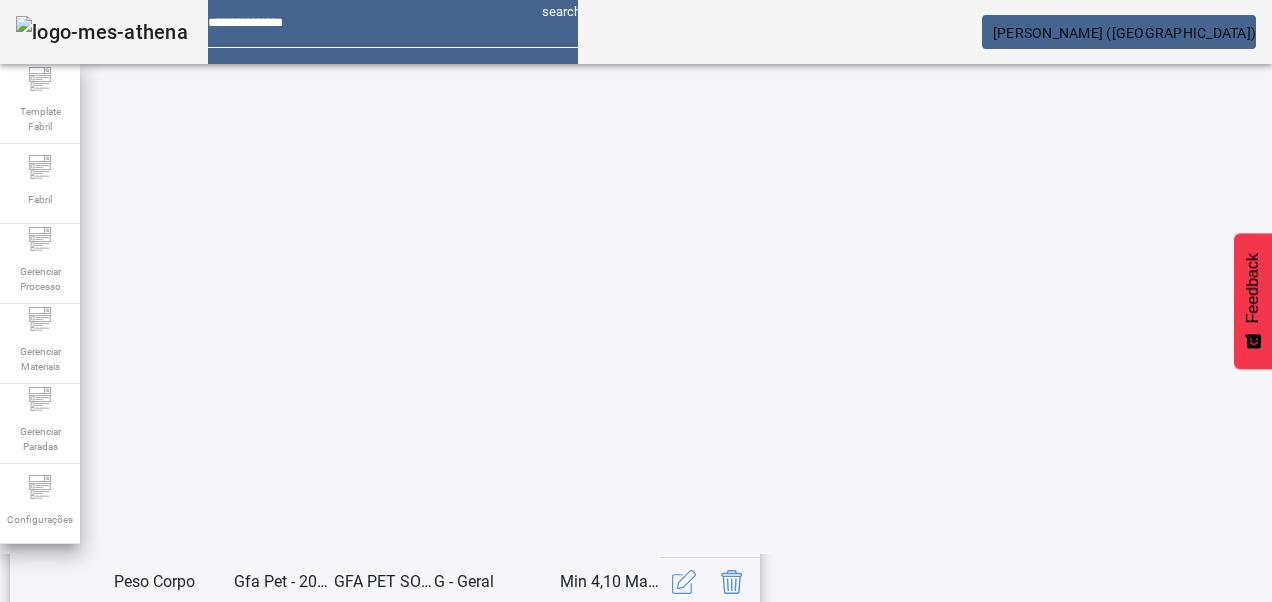 click on "11" 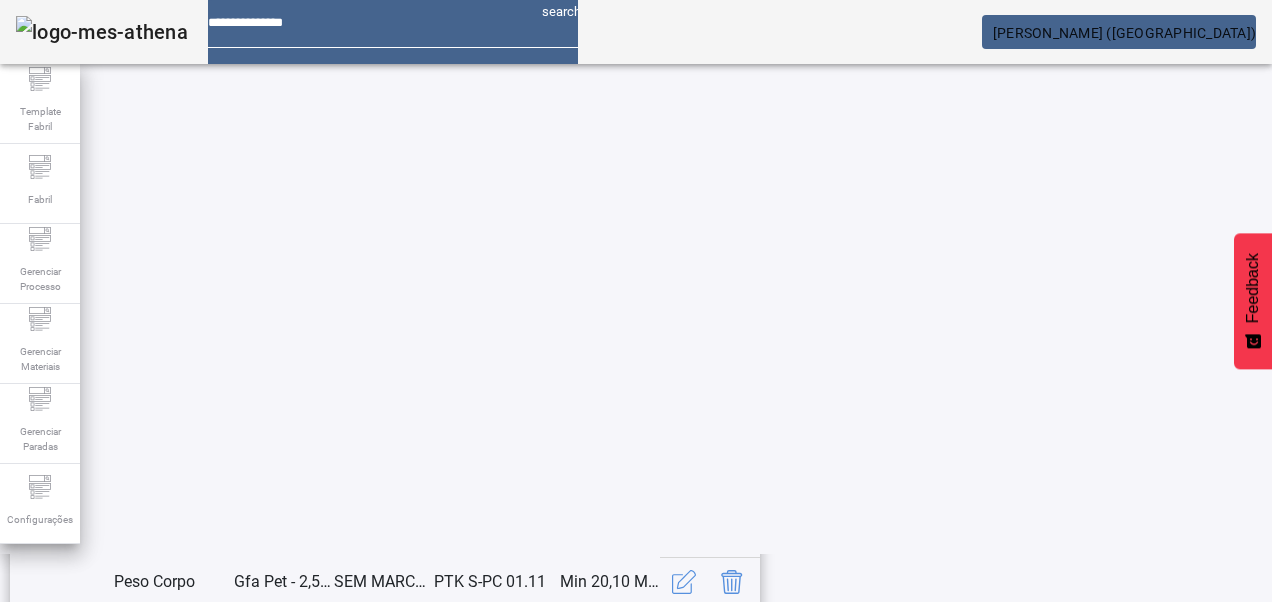 click on "10" 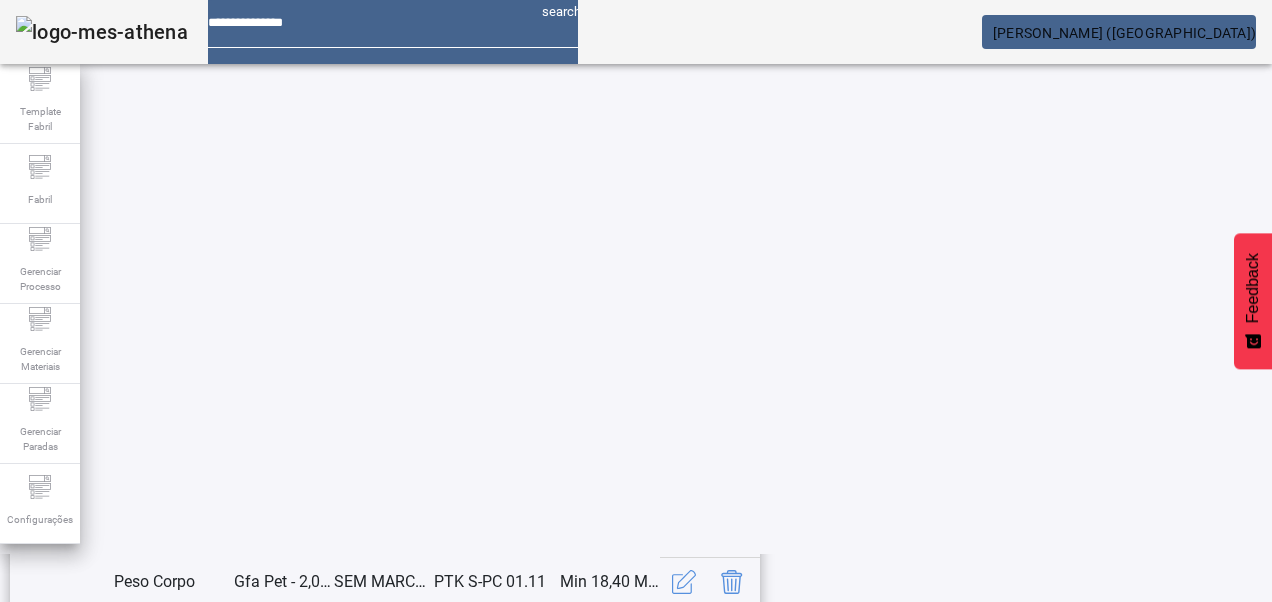 scroll, scrollTop: 653, scrollLeft: 0, axis: vertical 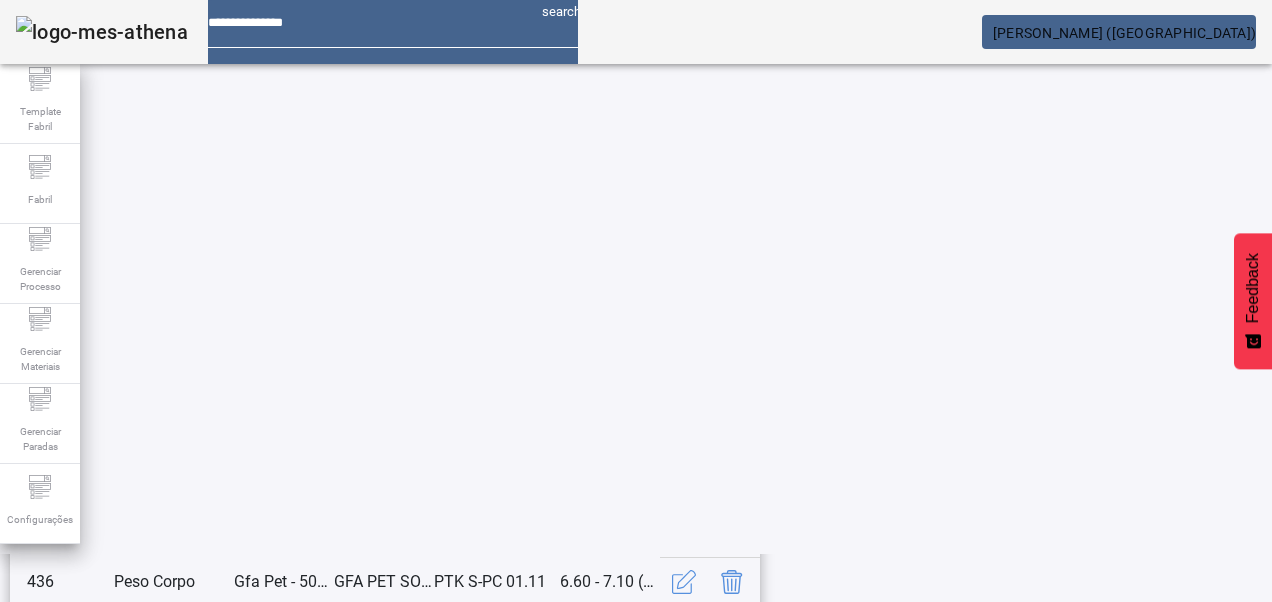 click on "2" 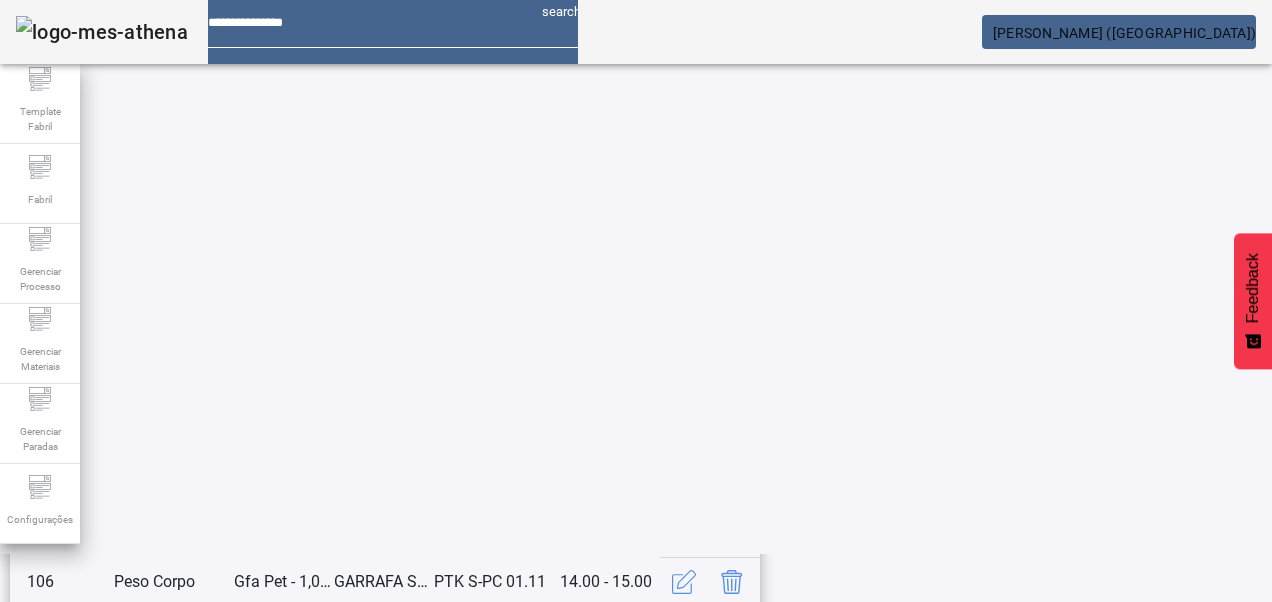 scroll, scrollTop: 653, scrollLeft: 0, axis: vertical 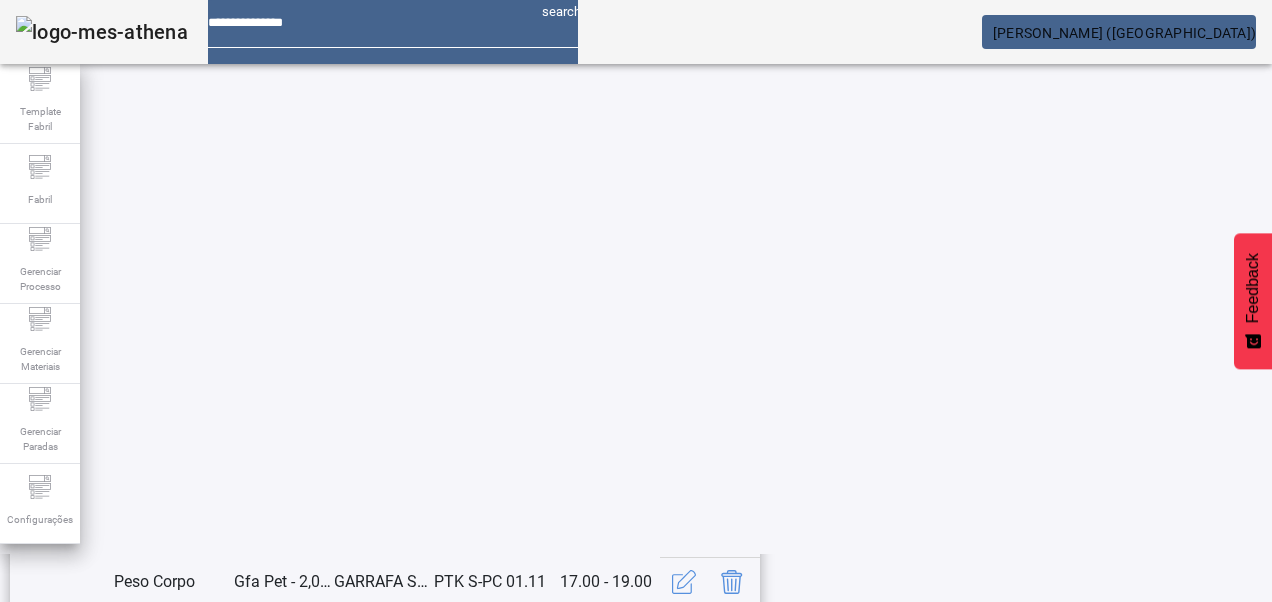 click on "4" 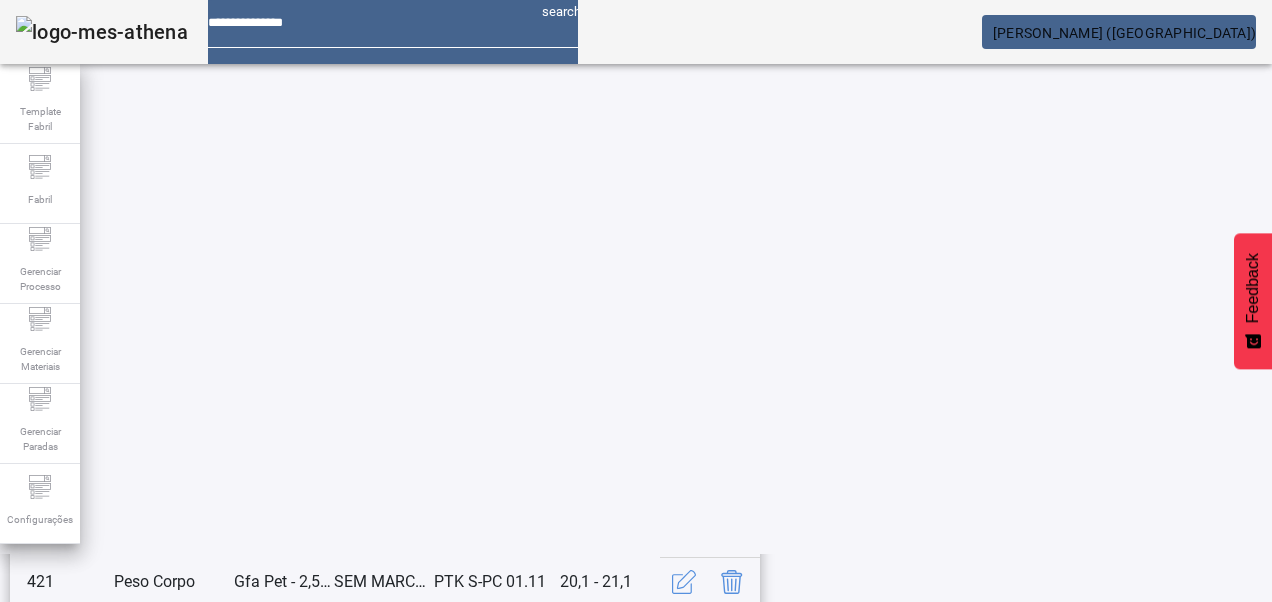 scroll, scrollTop: 423, scrollLeft: 0, axis: vertical 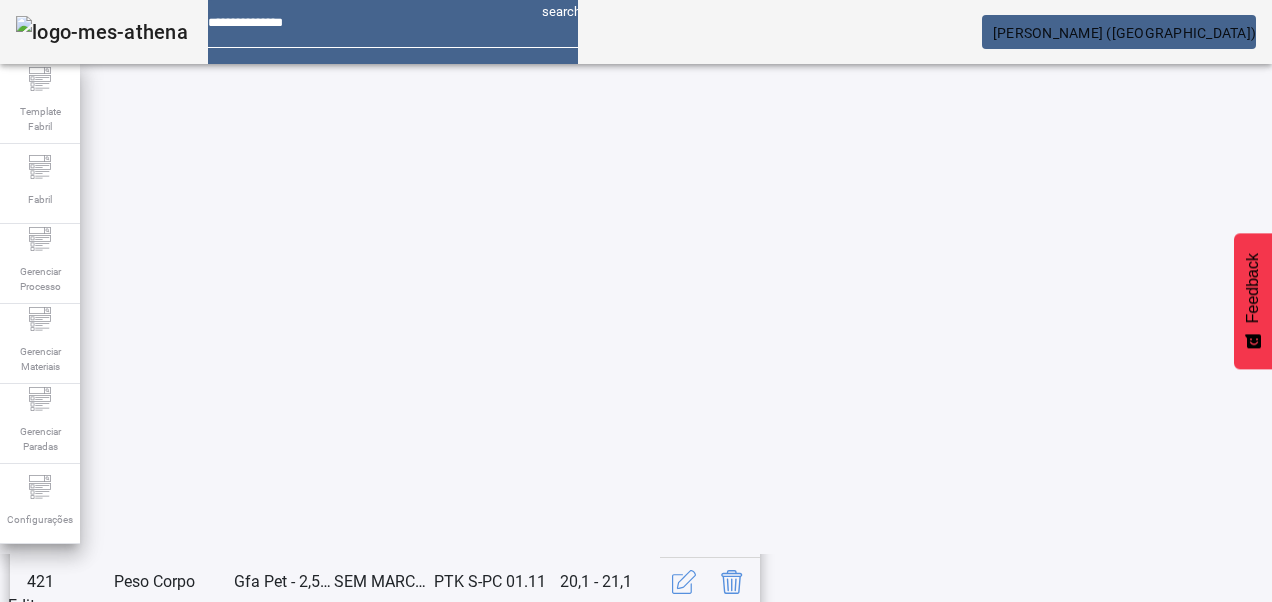 drag, startPoint x: 1154, startPoint y: 579, endPoint x: 1141, endPoint y: 579, distance: 13 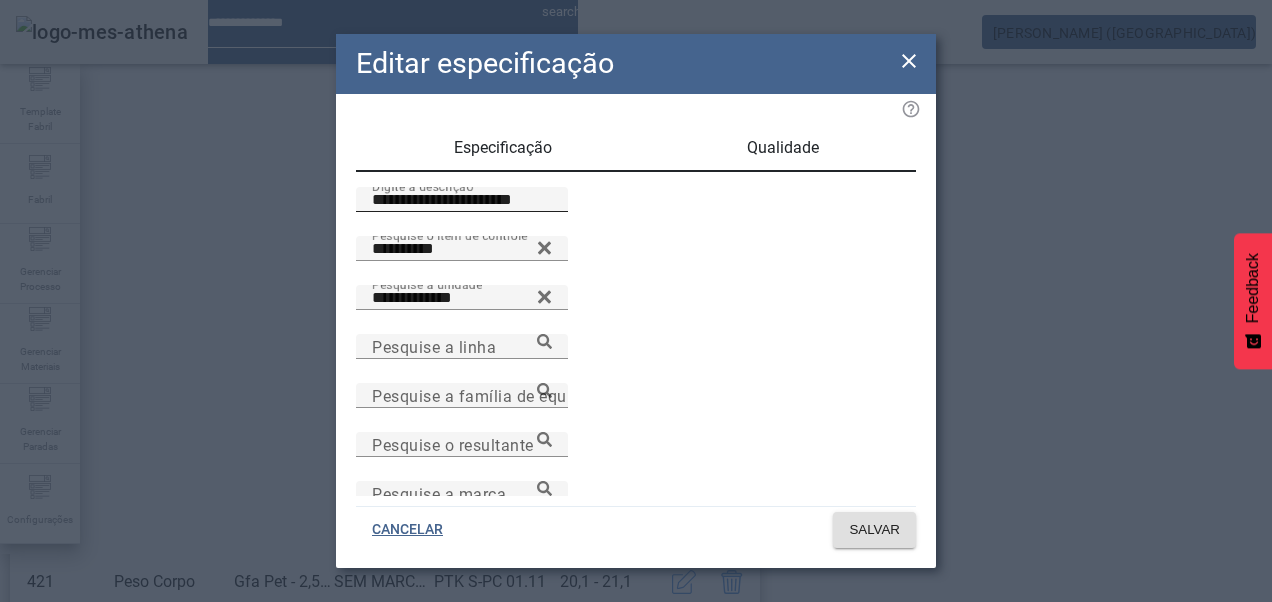 click on "**********" at bounding box center [462, 200] 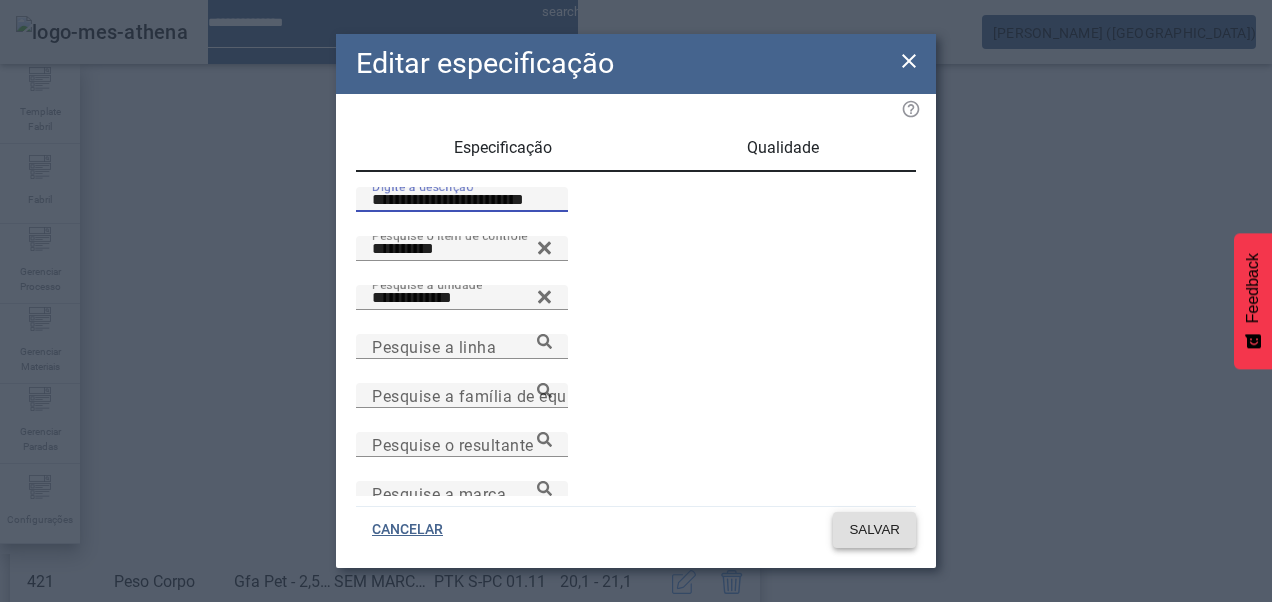 type on "**********" 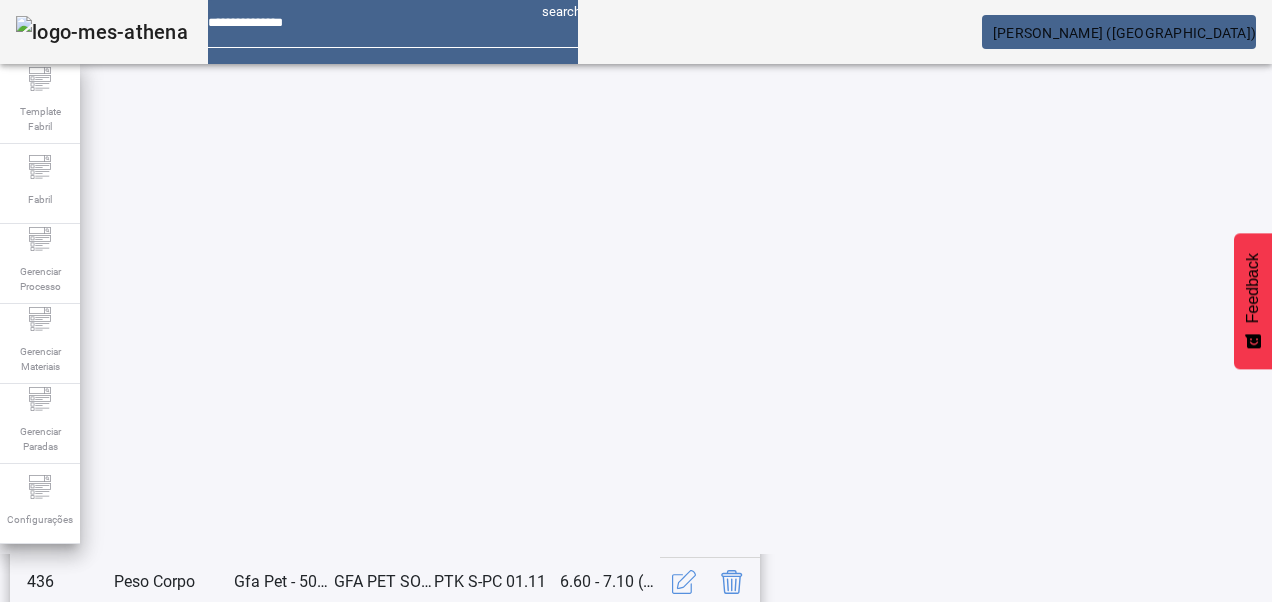 scroll, scrollTop: 653, scrollLeft: 0, axis: vertical 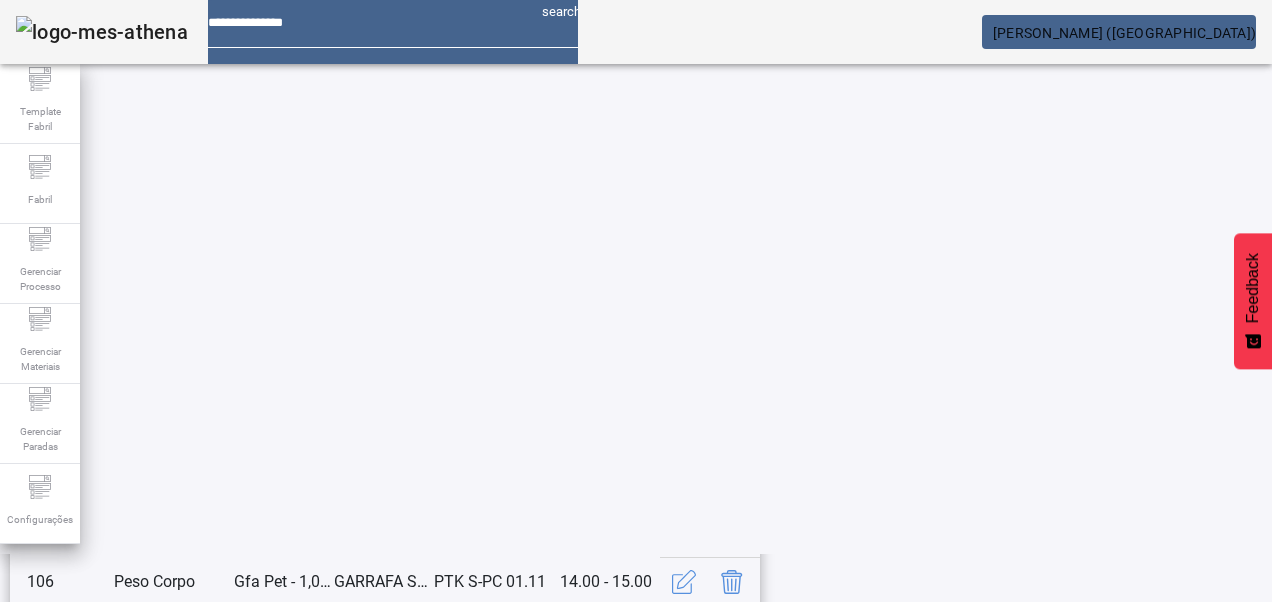 click on "3" 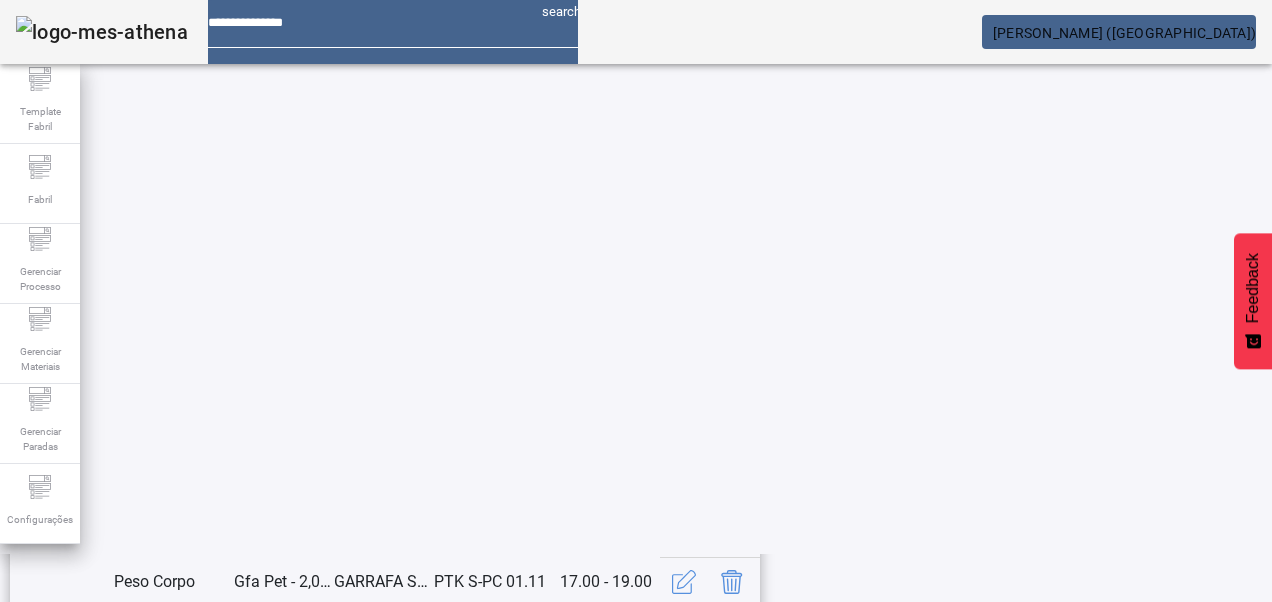 click on "4" 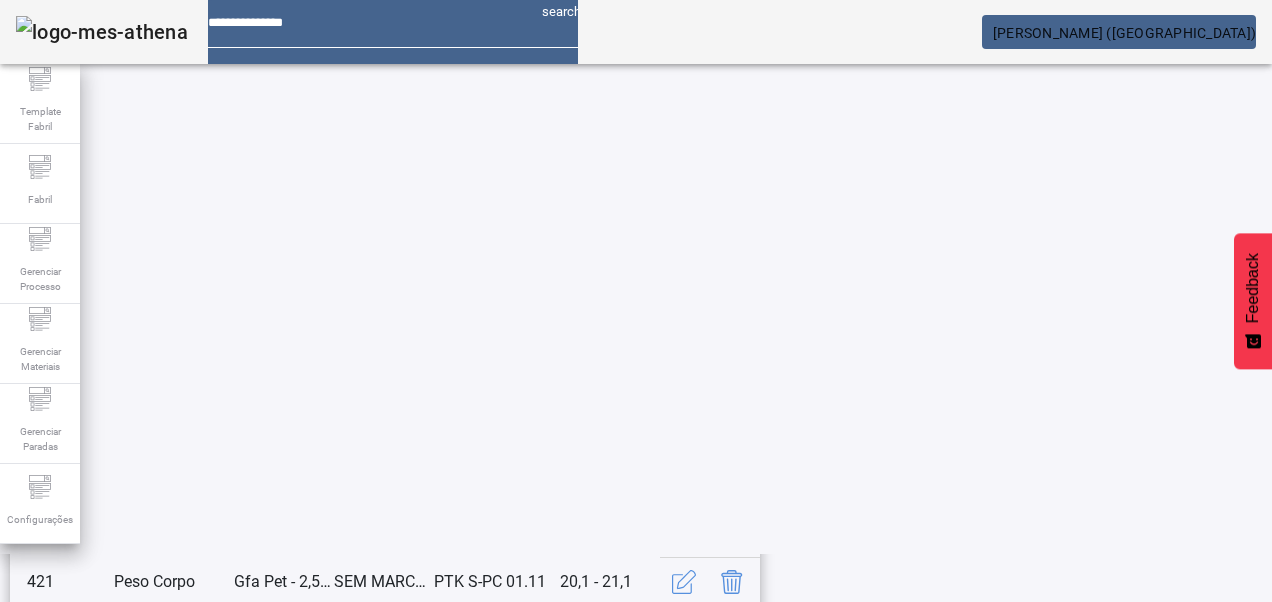 scroll, scrollTop: 653, scrollLeft: 0, axis: vertical 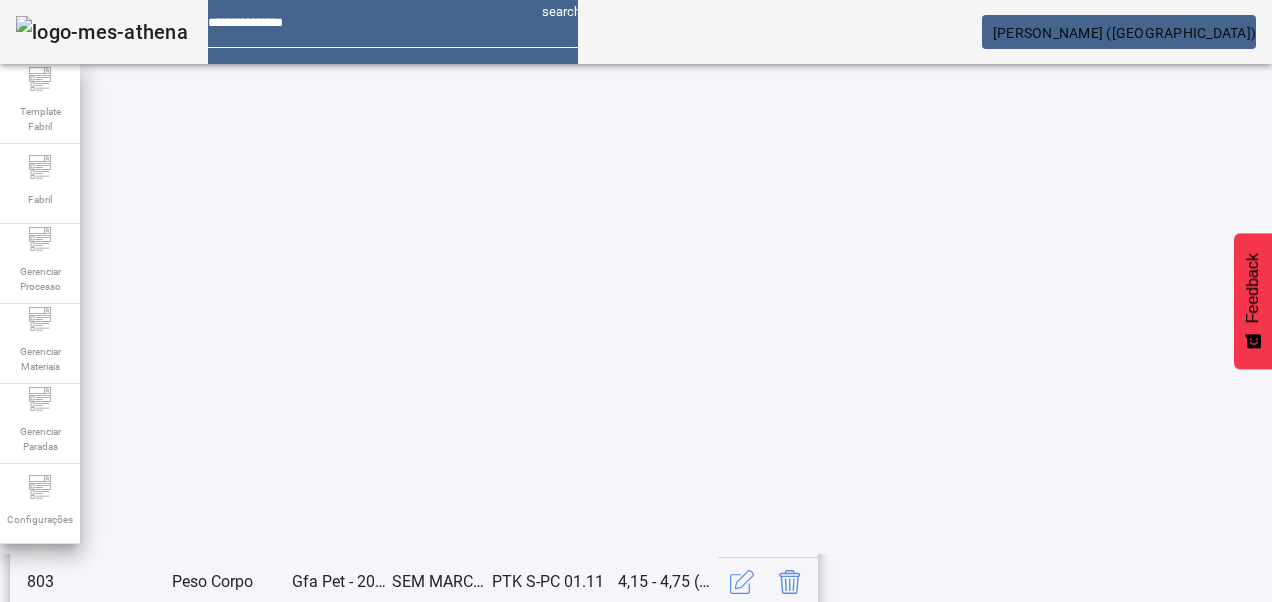 click on "6" 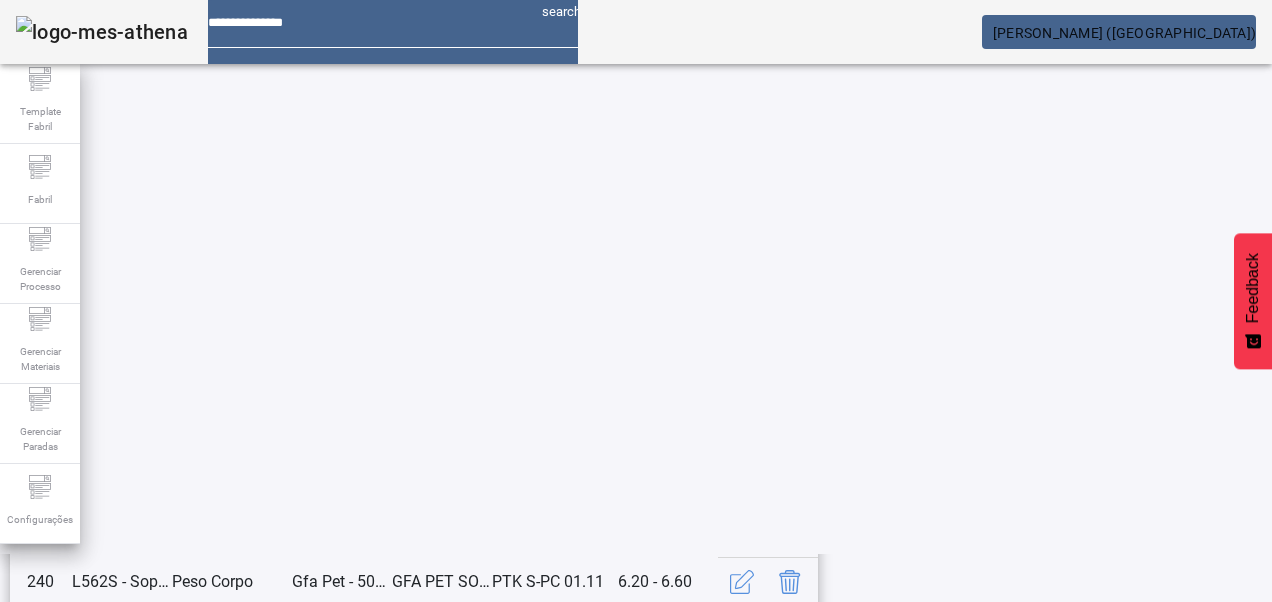 scroll, scrollTop: 653, scrollLeft: 0, axis: vertical 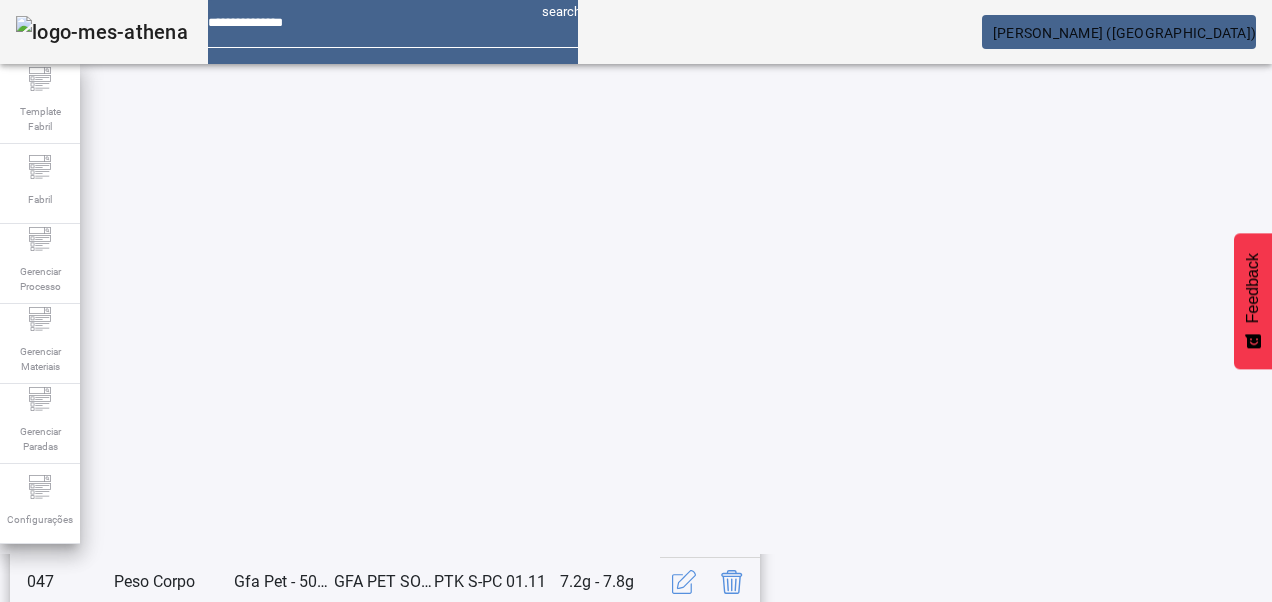 click on "9" 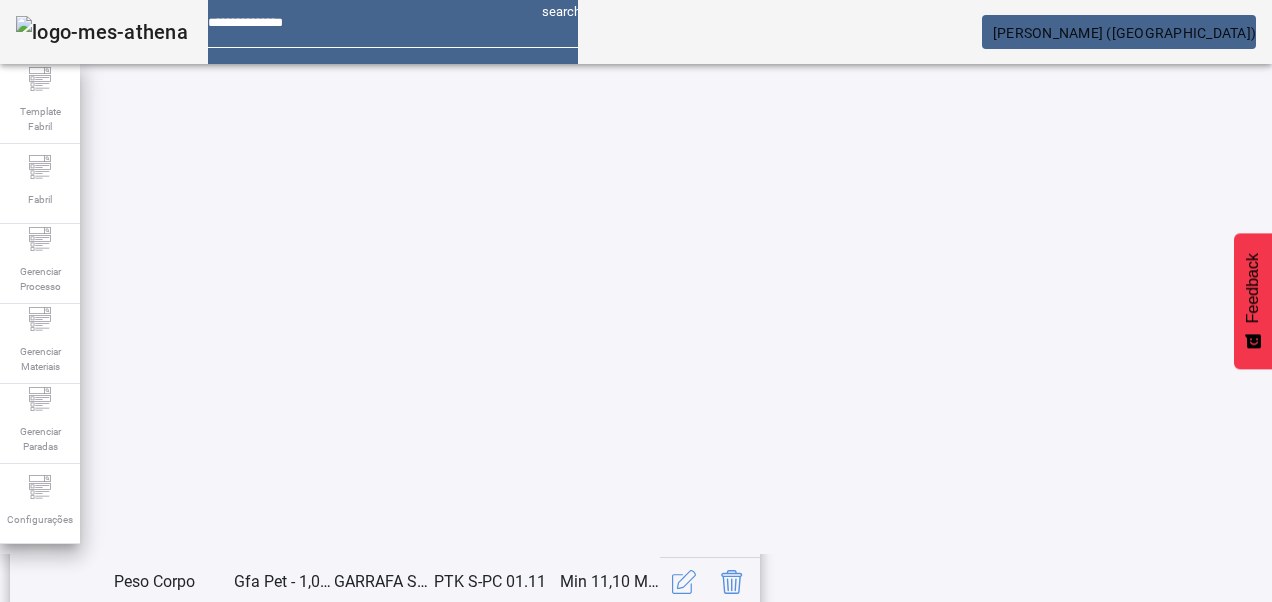 scroll, scrollTop: 423, scrollLeft: 0, axis: vertical 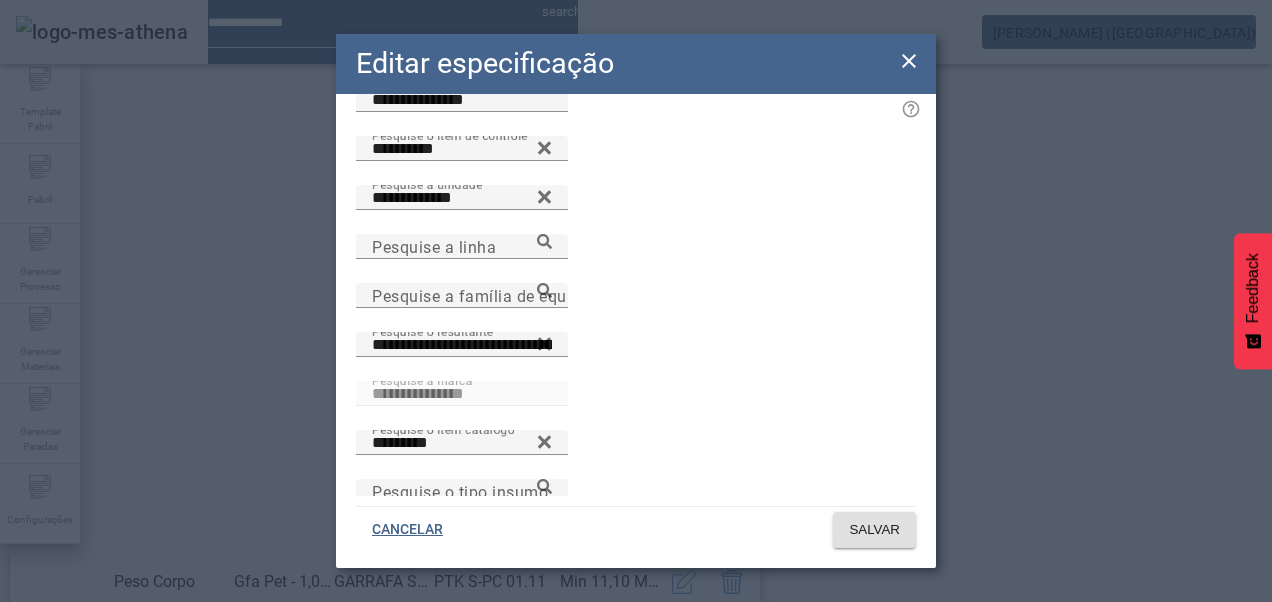 click on "**********" 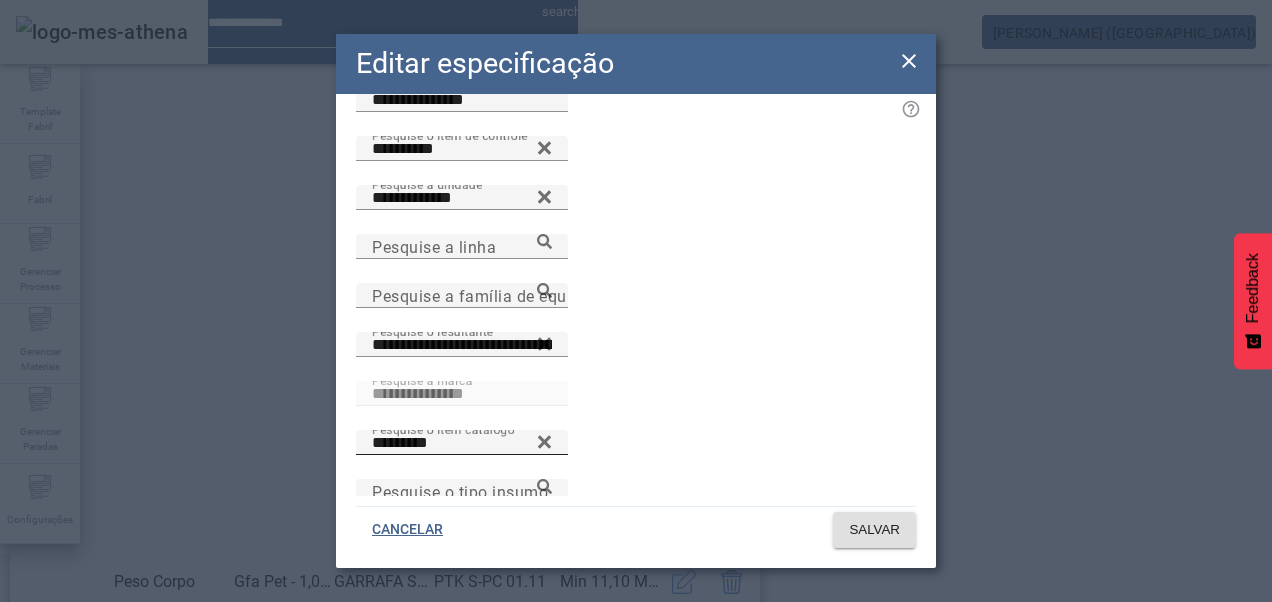 click 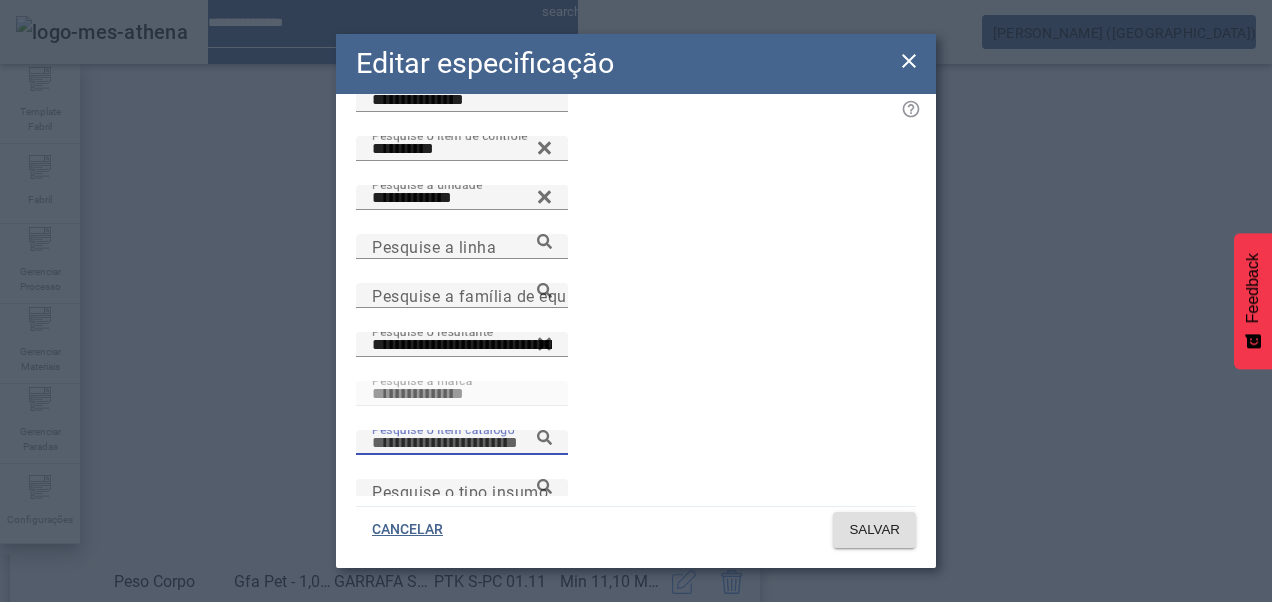 paste on "**********" 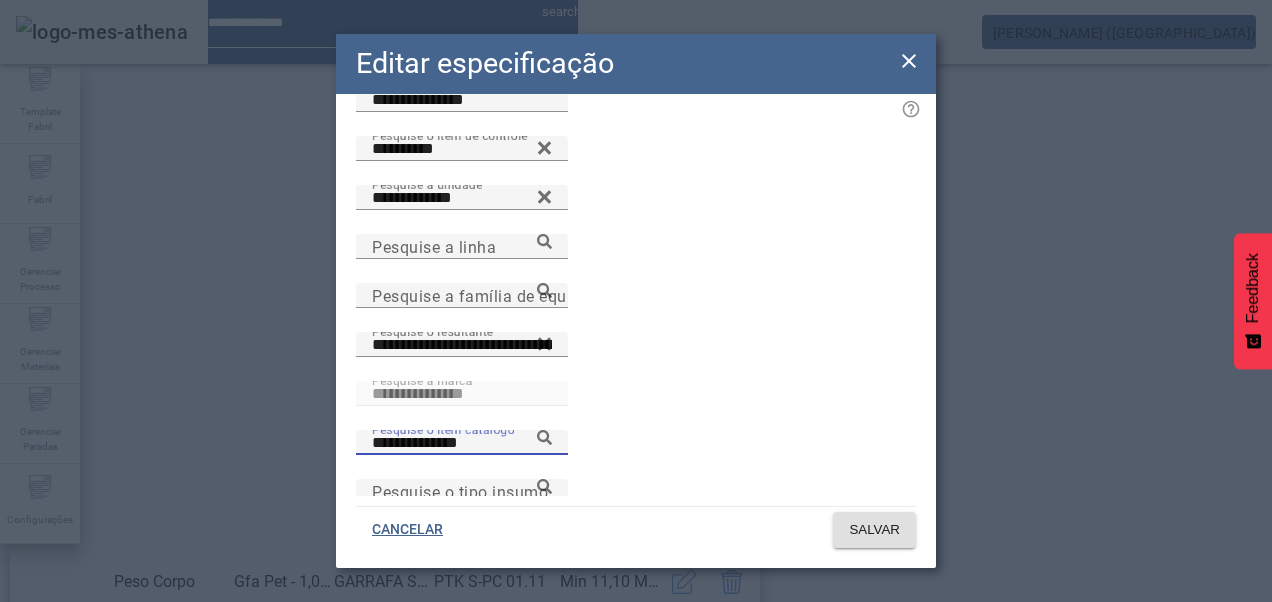 click 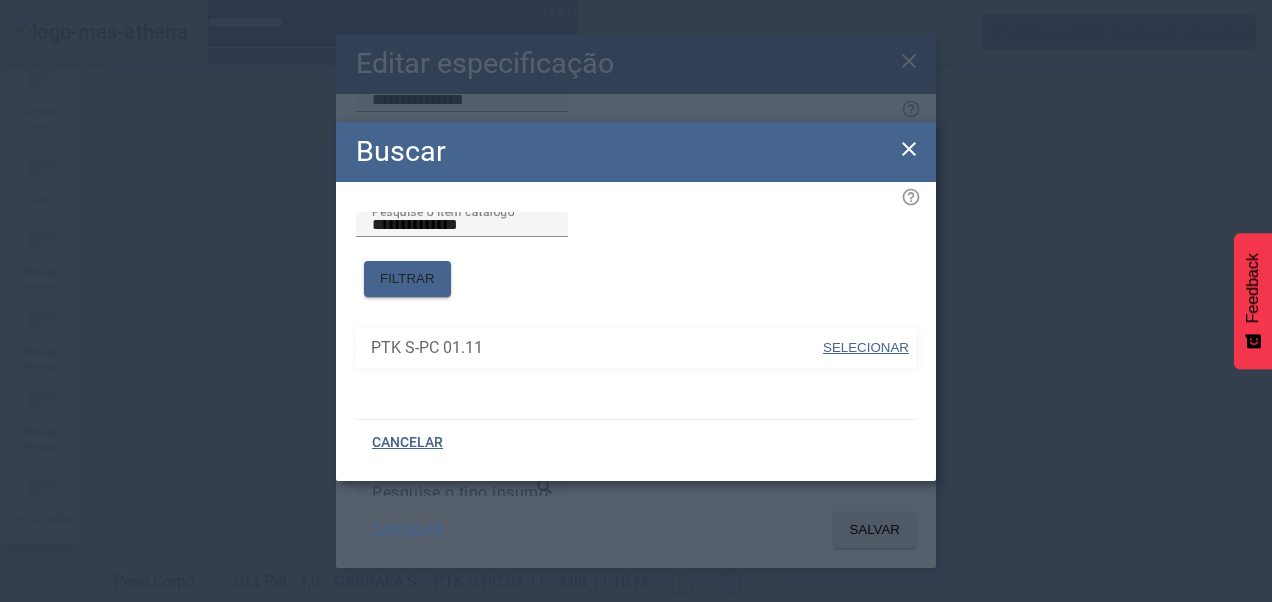 drag, startPoint x: 863, startPoint y: 335, endPoint x: 862, endPoint y: 356, distance: 21.023796 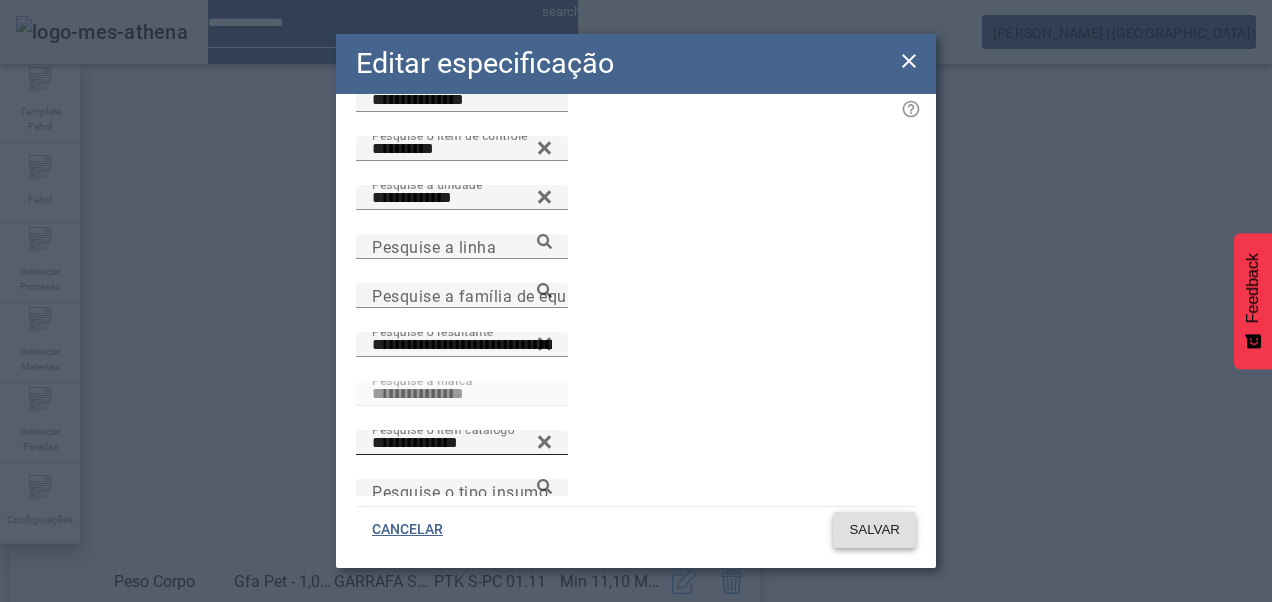 click 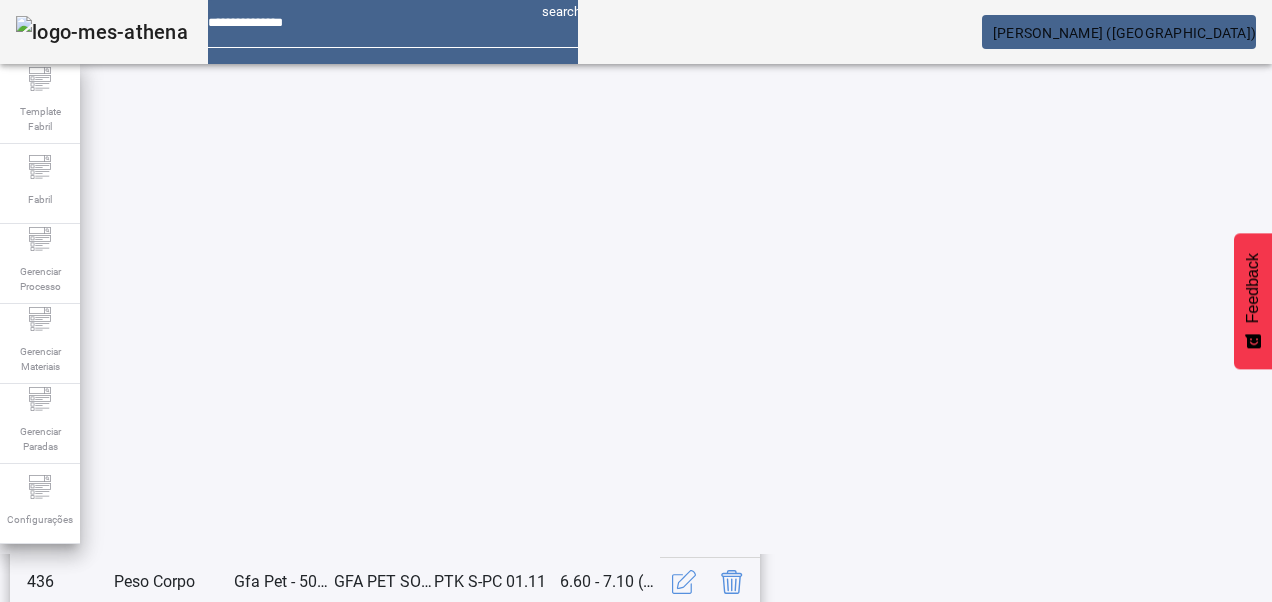 click on "3" 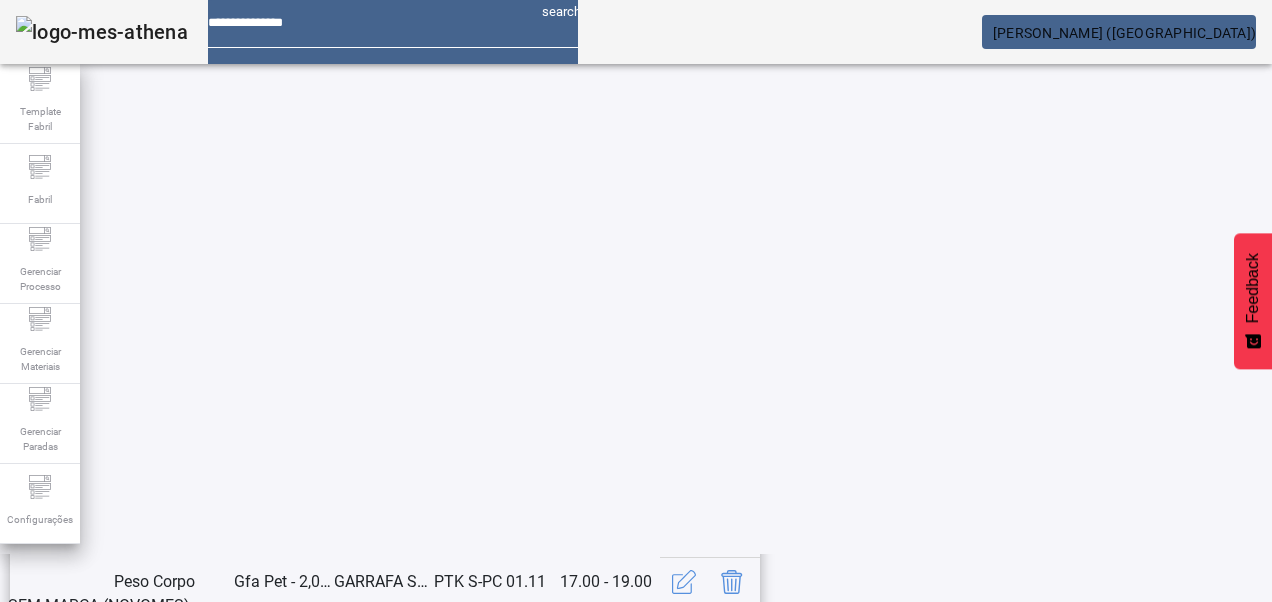 scroll, scrollTop: 653, scrollLeft: 0, axis: vertical 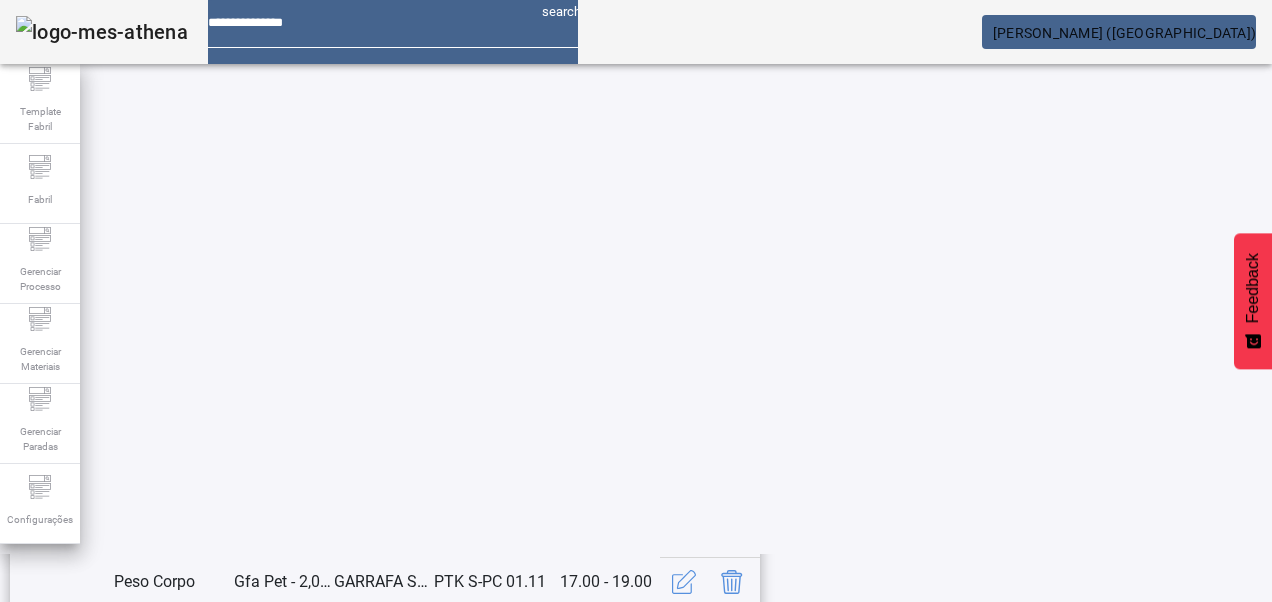 click on "4" 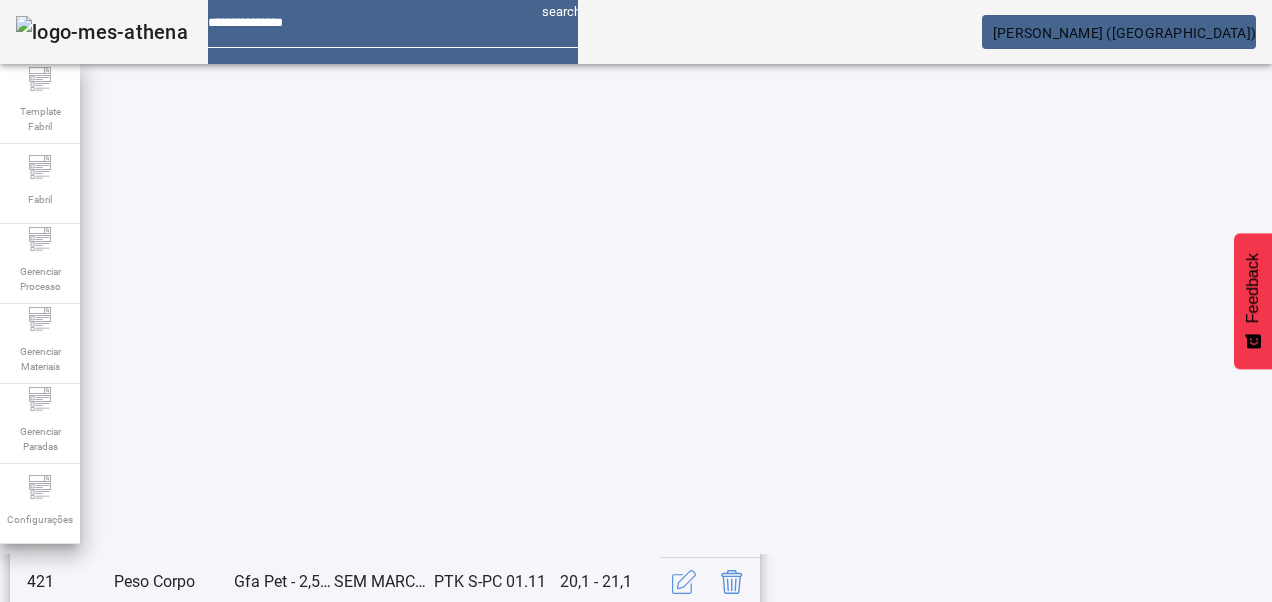 click on "5" 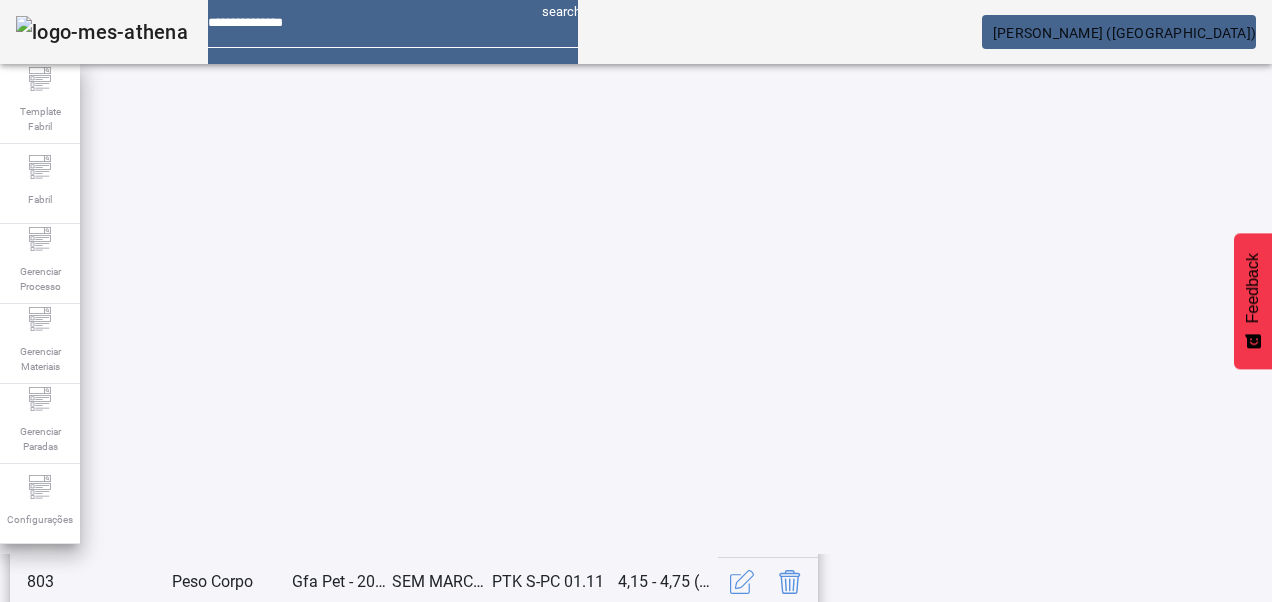 click on "6" 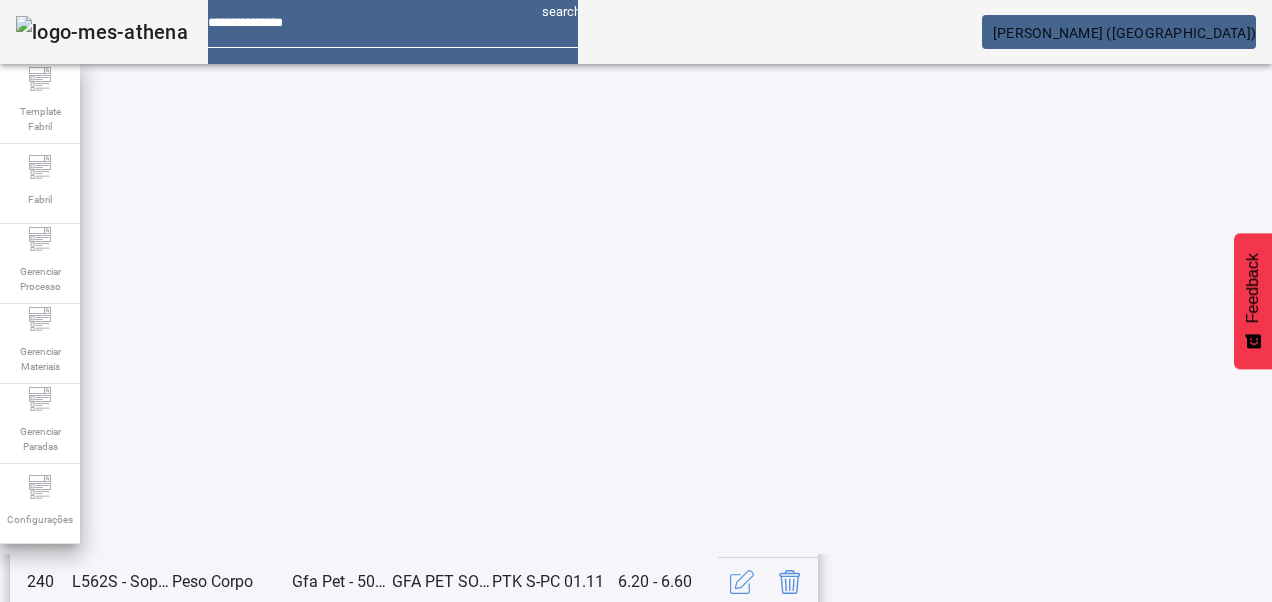 click on "7" 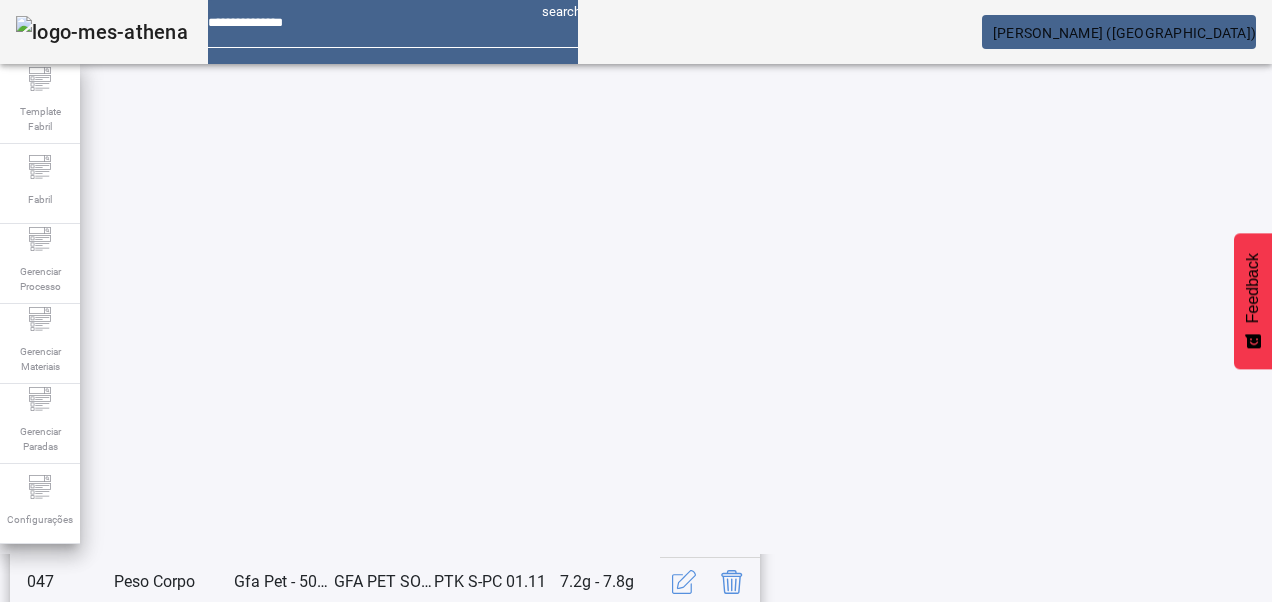 click on "9" 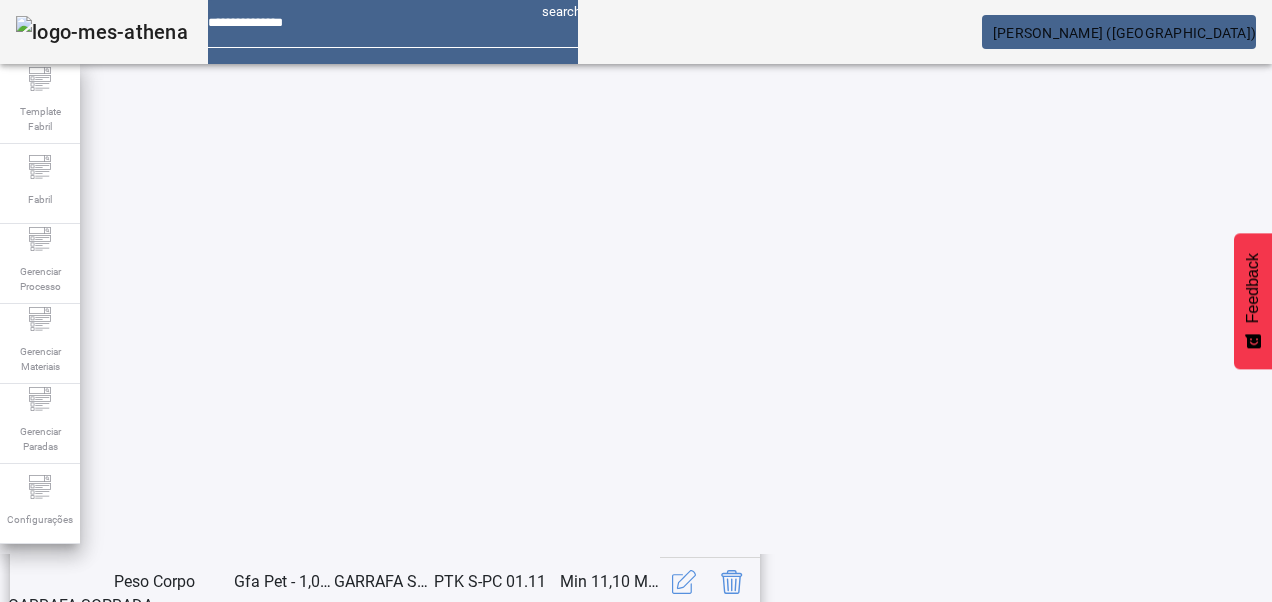 scroll, scrollTop: 423, scrollLeft: 0, axis: vertical 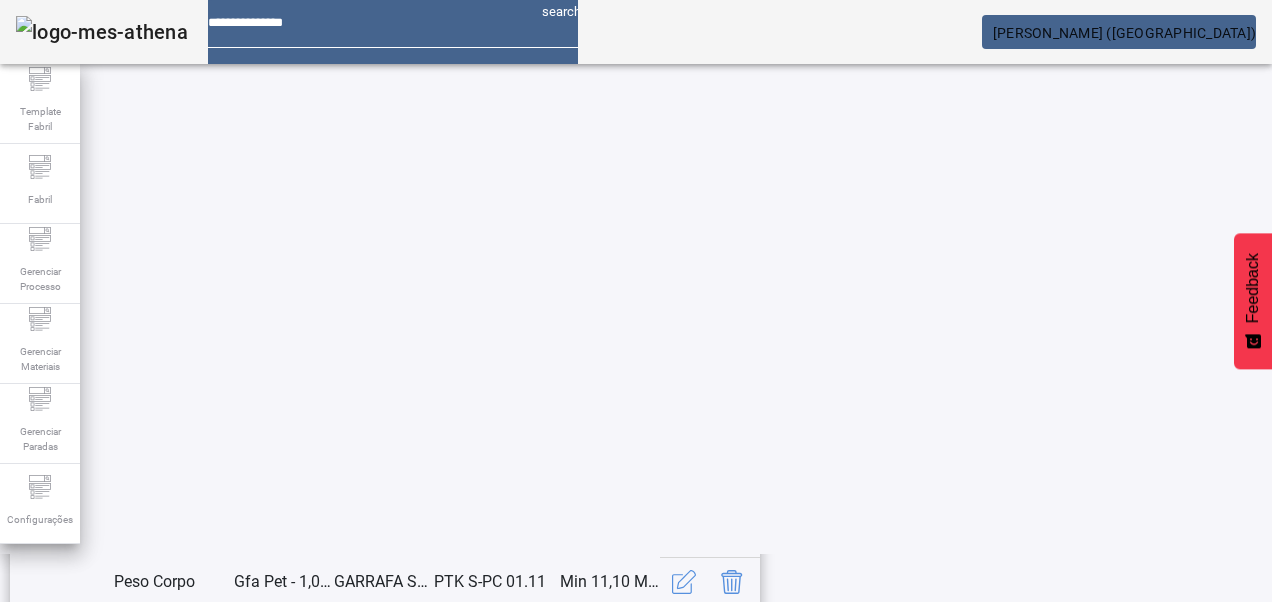 click 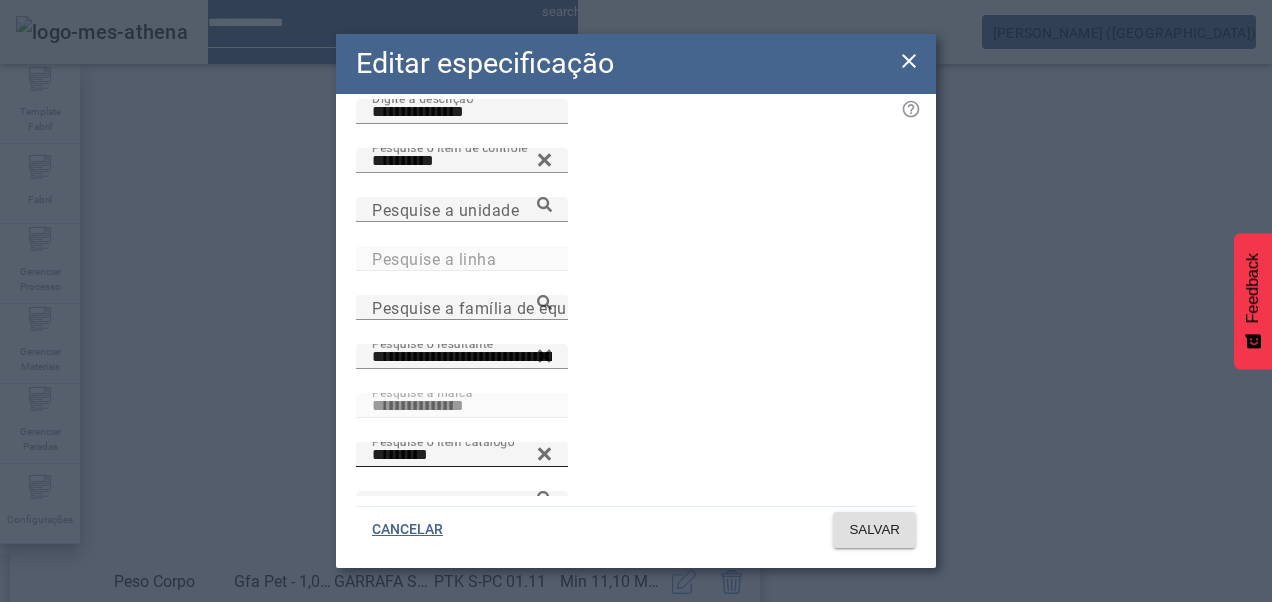 scroll, scrollTop: 164, scrollLeft: 0, axis: vertical 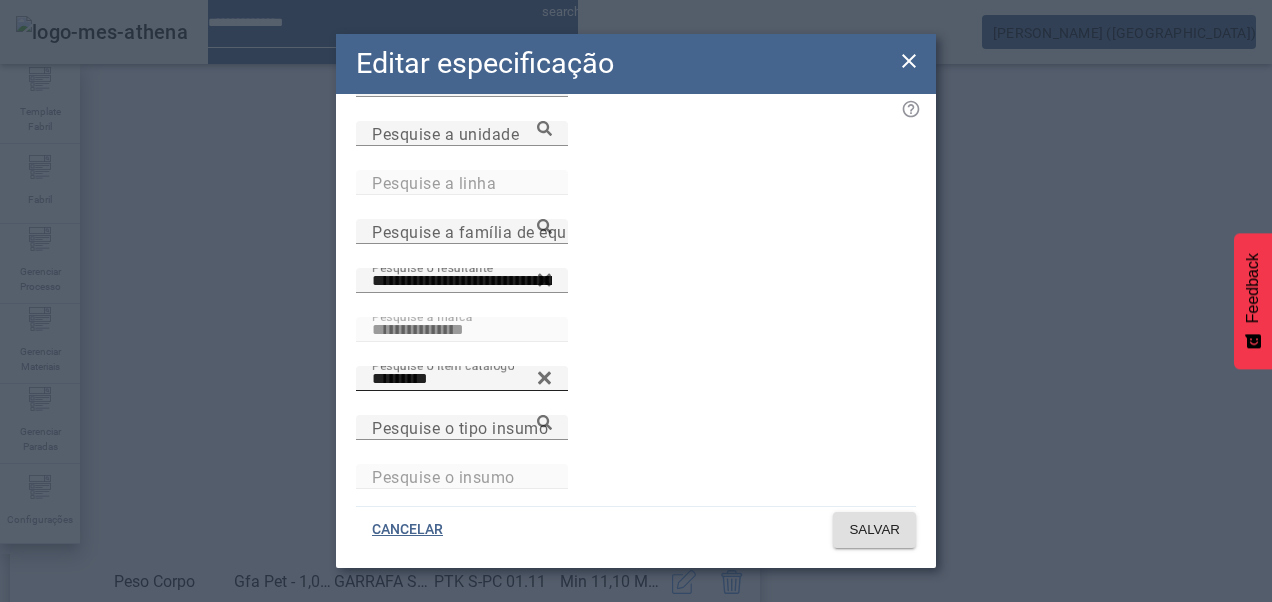 click 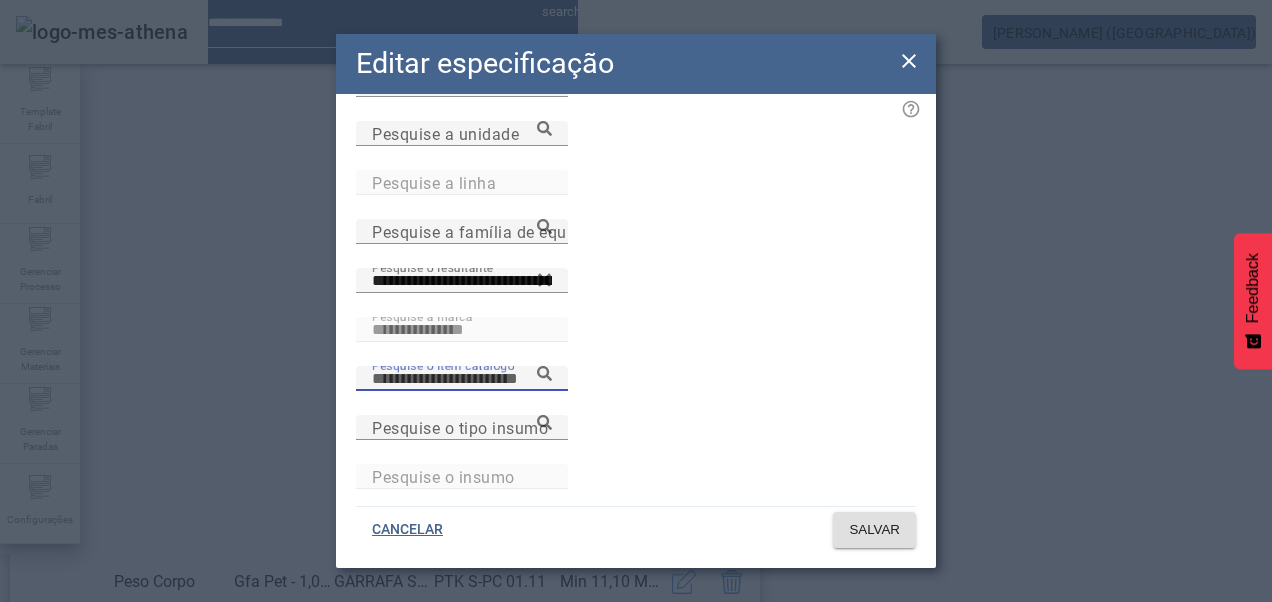 paste on "**********" 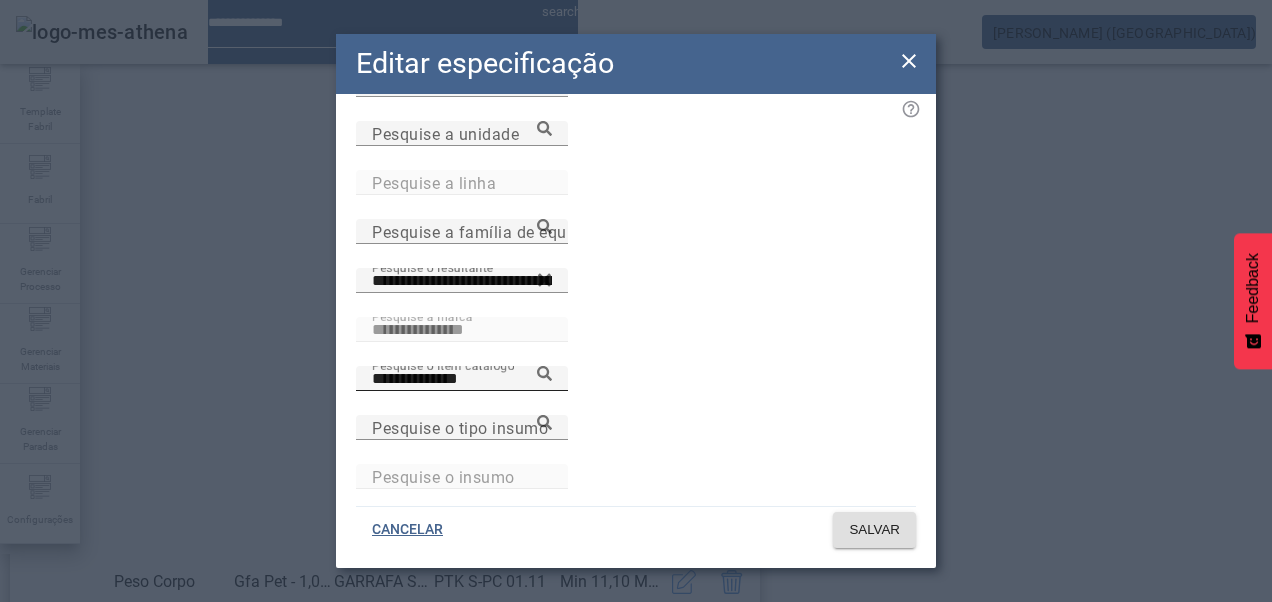 click 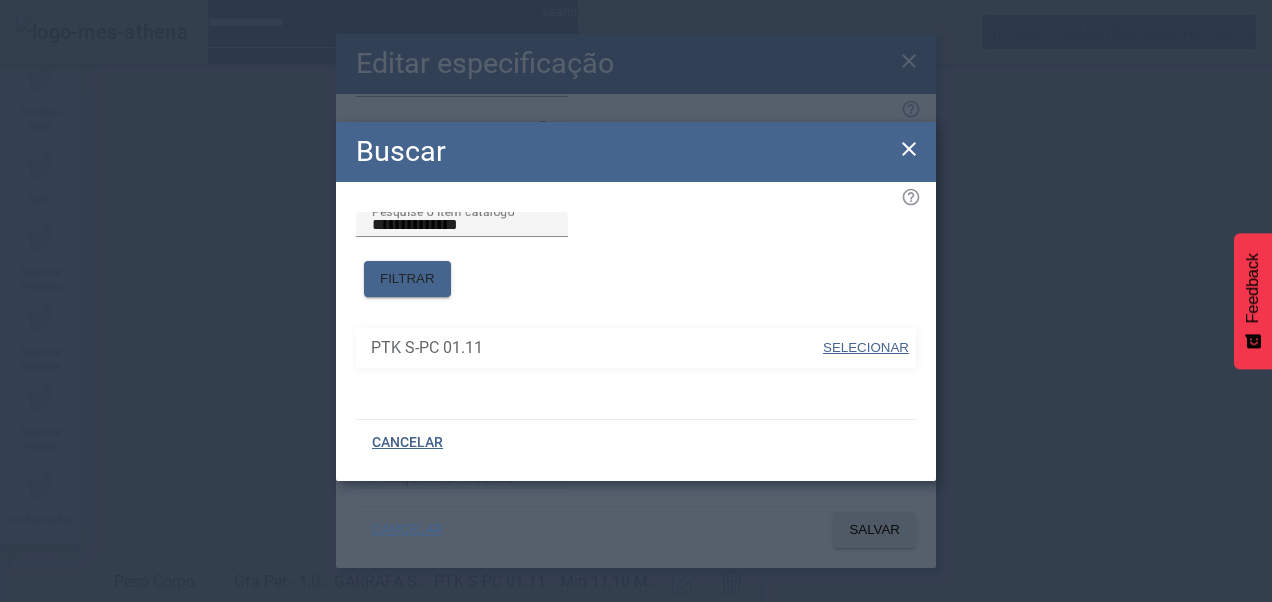 click on "SELECIONAR" at bounding box center [866, 347] 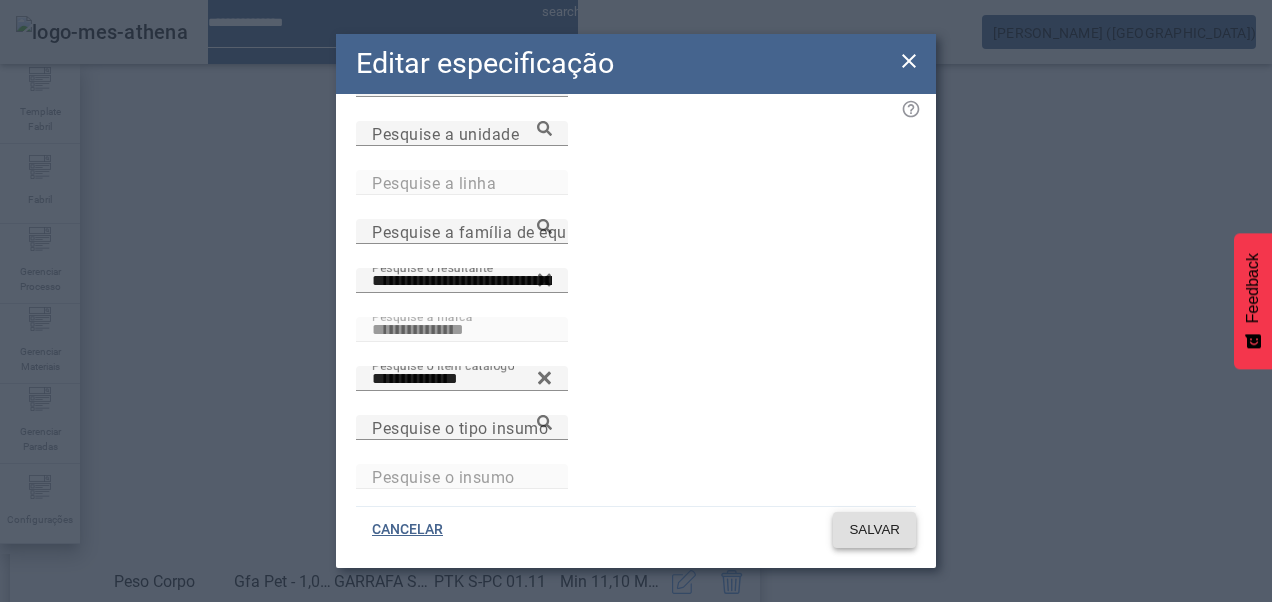 click 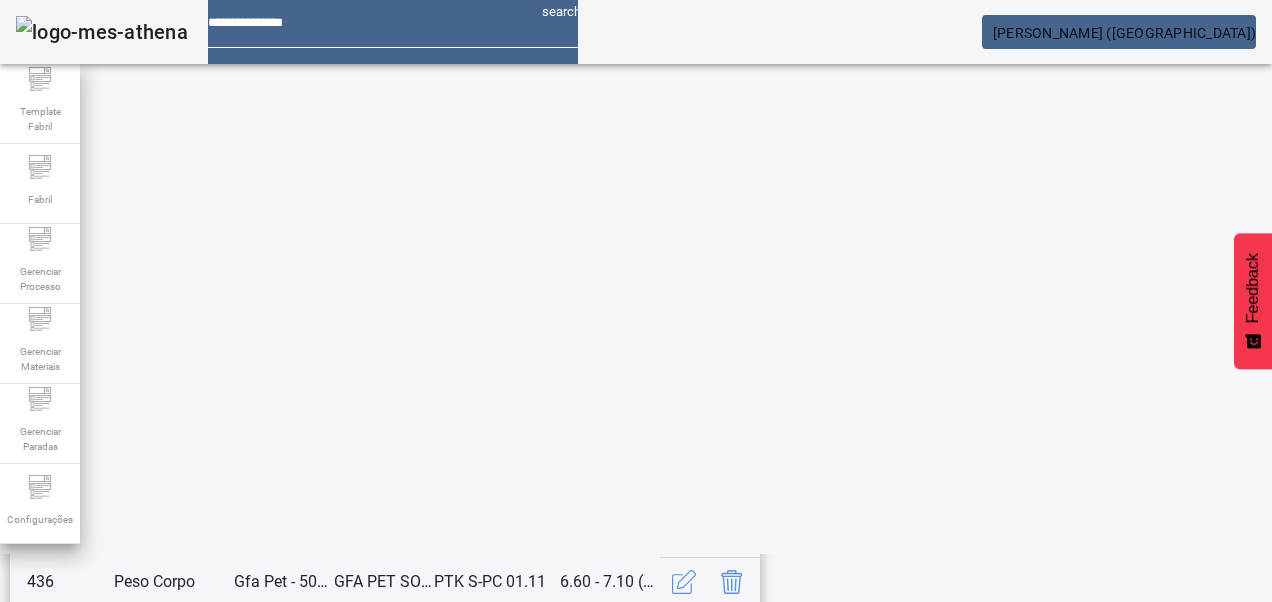 scroll, scrollTop: 653, scrollLeft: 0, axis: vertical 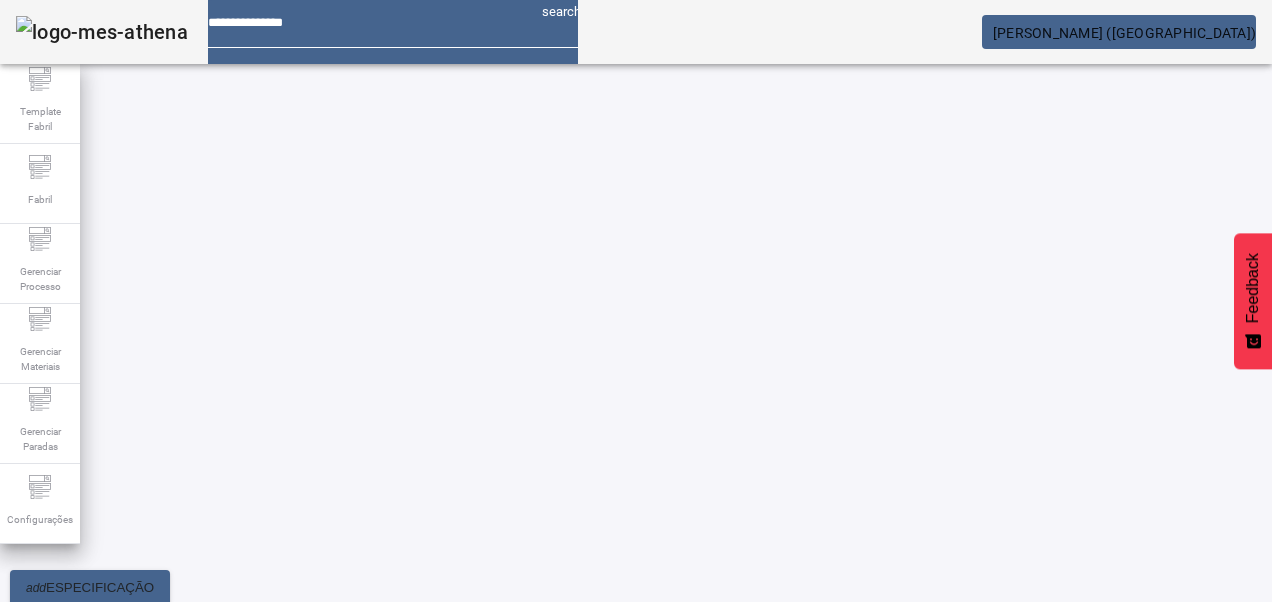 click on "13" 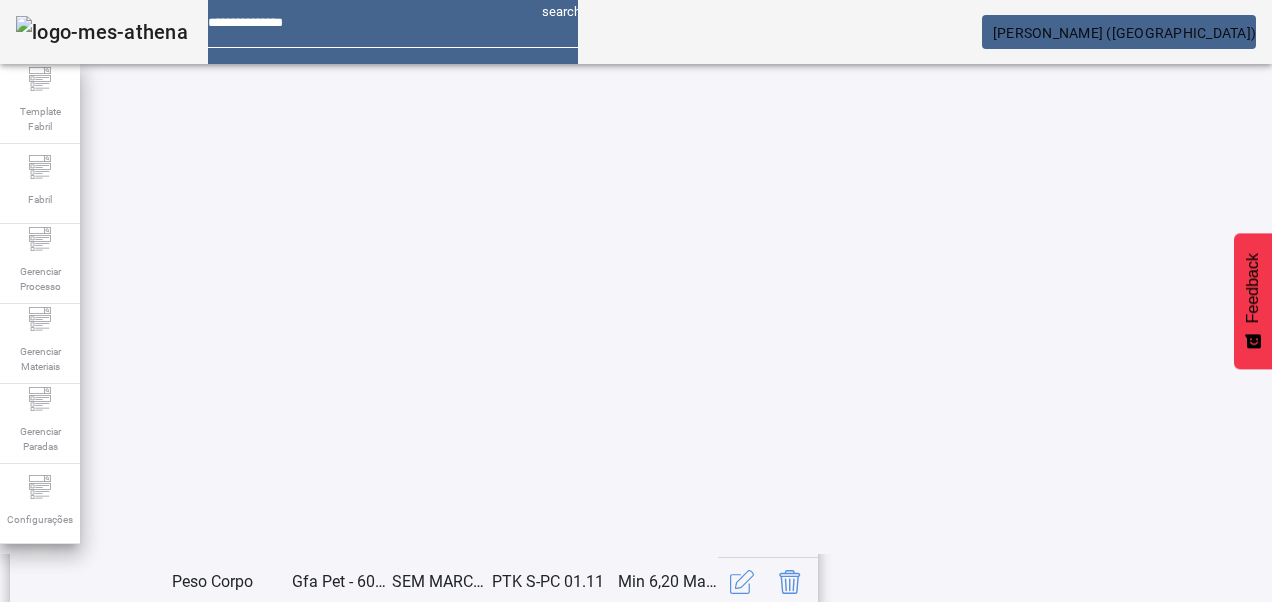 click on "12" 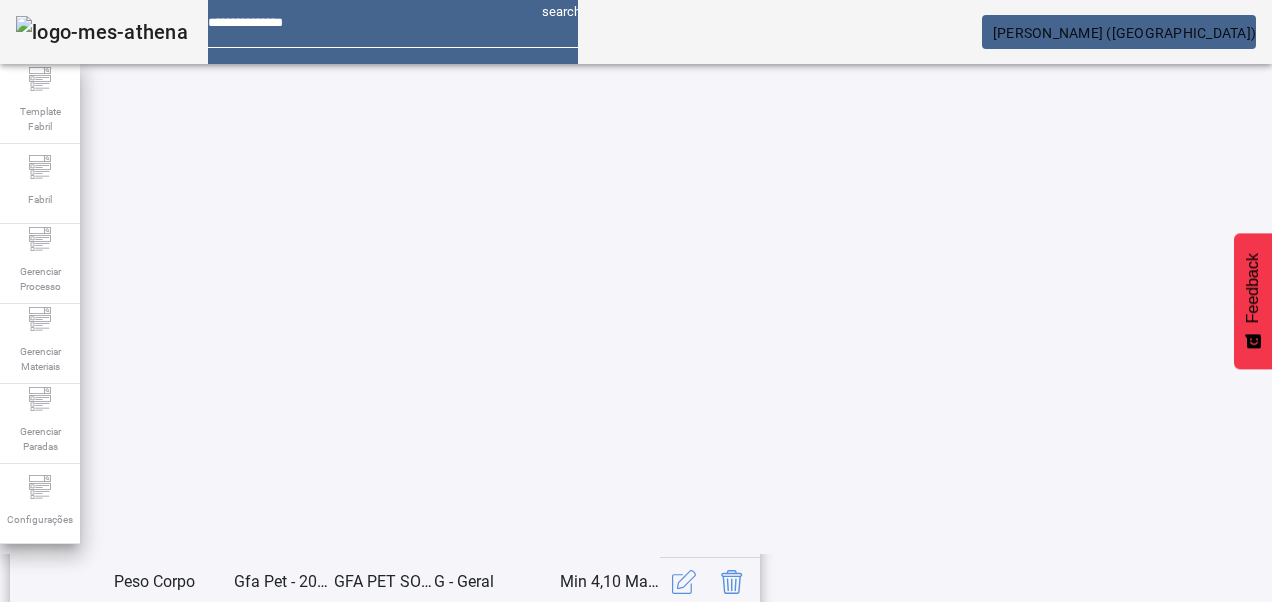 scroll, scrollTop: 423, scrollLeft: 0, axis: vertical 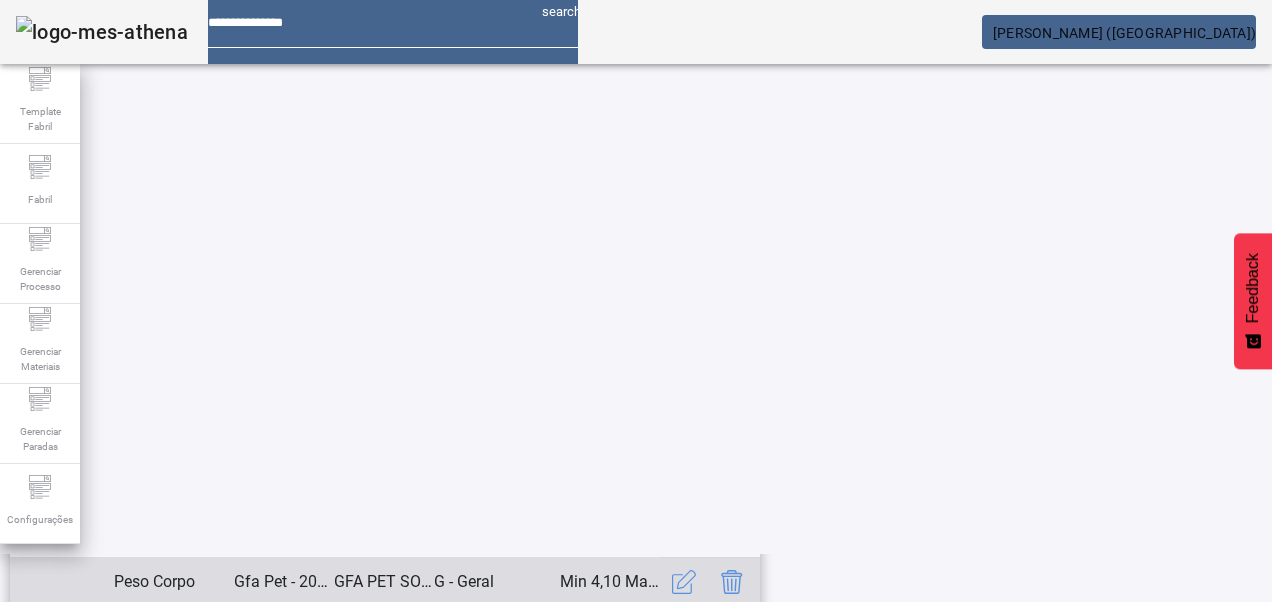 click 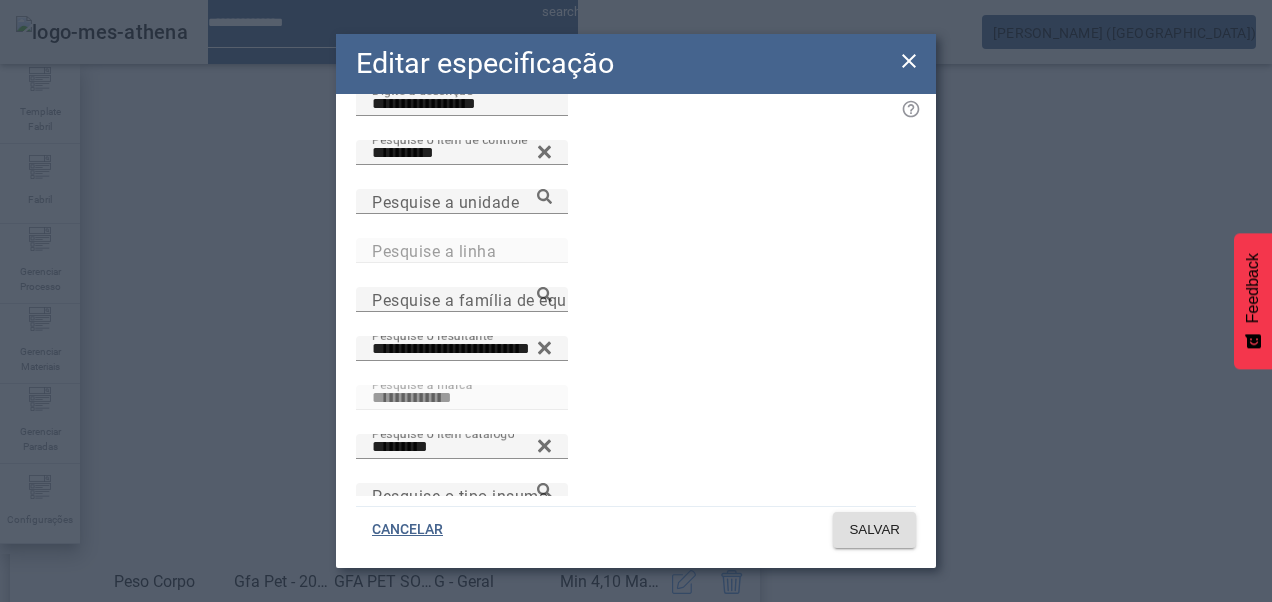 scroll, scrollTop: 164, scrollLeft: 0, axis: vertical 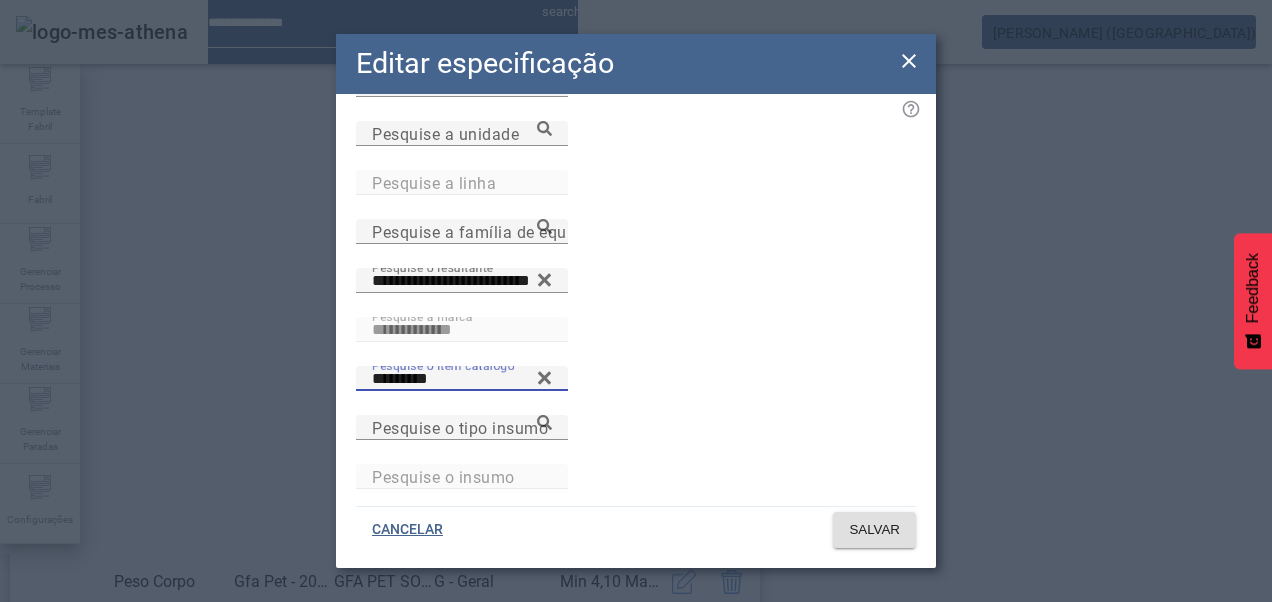 click on "Pesquise o item catálogo *********" at bounding box center (462, 378) 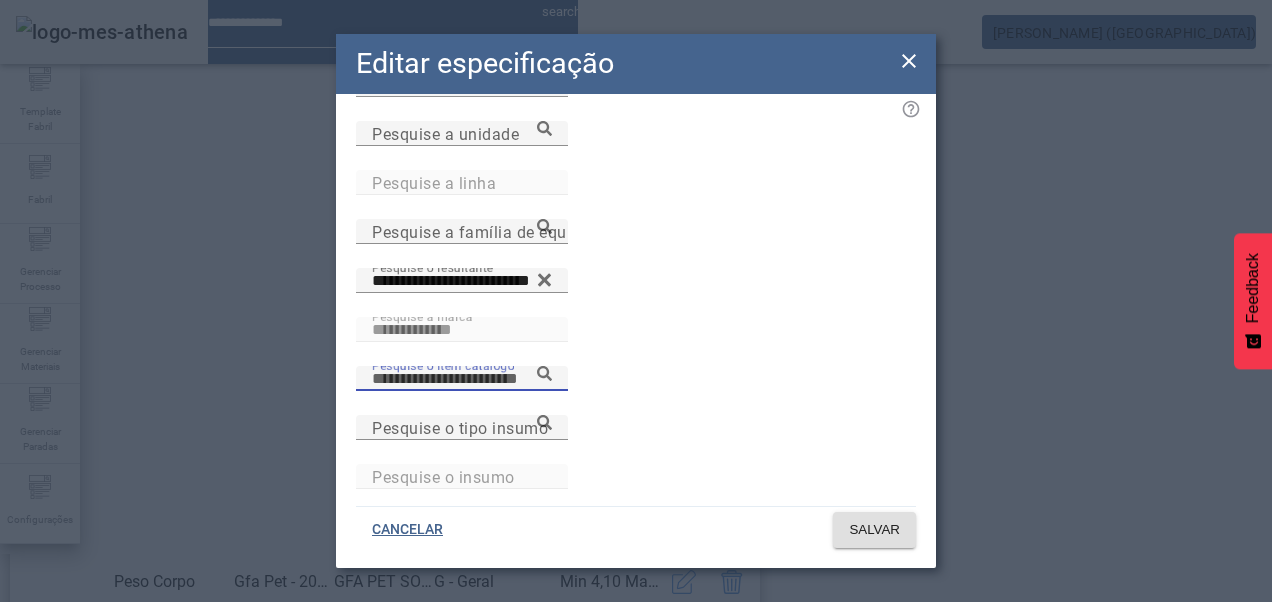 paste on "**********" 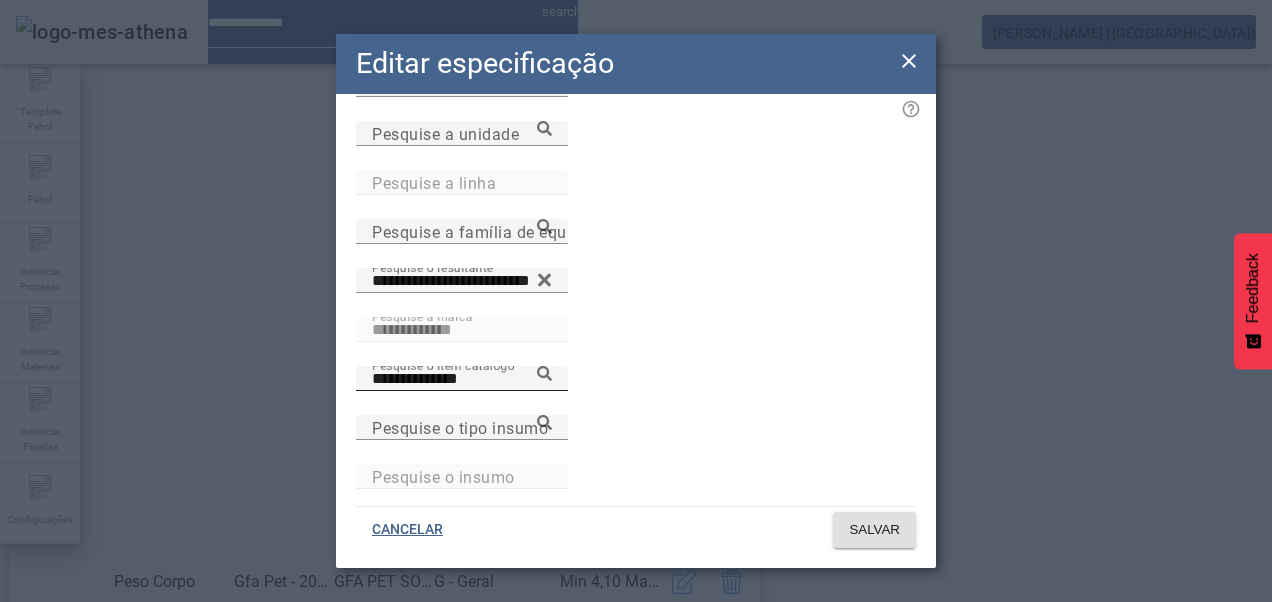 click 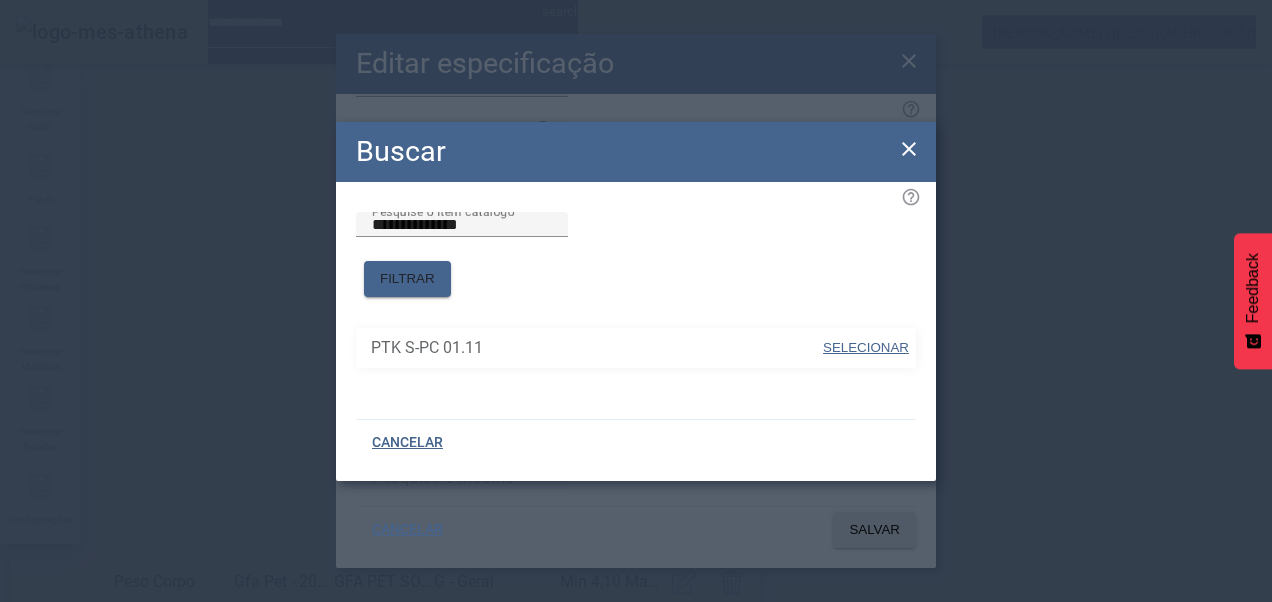 click at bounding box center [866, 348] 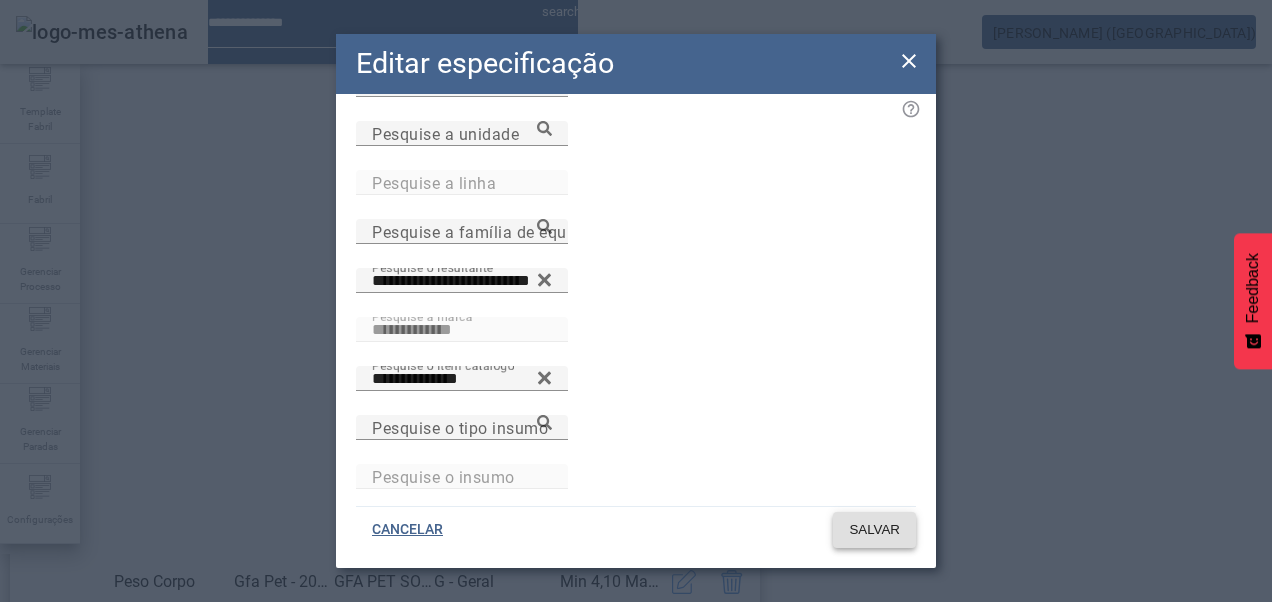 click on "SALVAR" 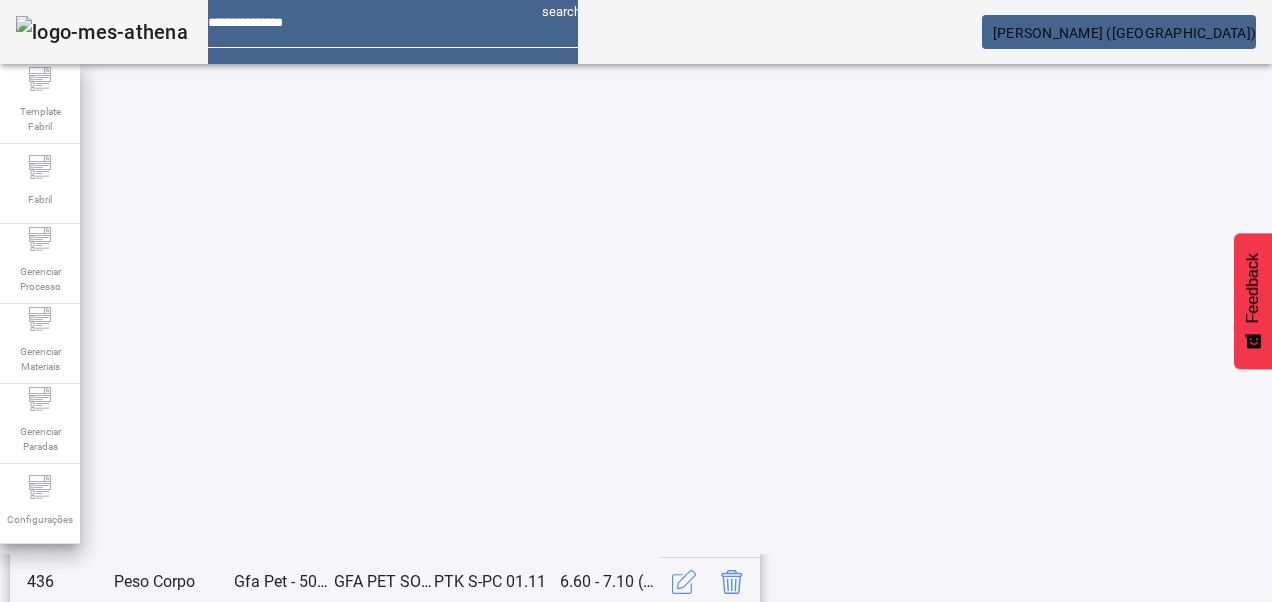 click on "14" 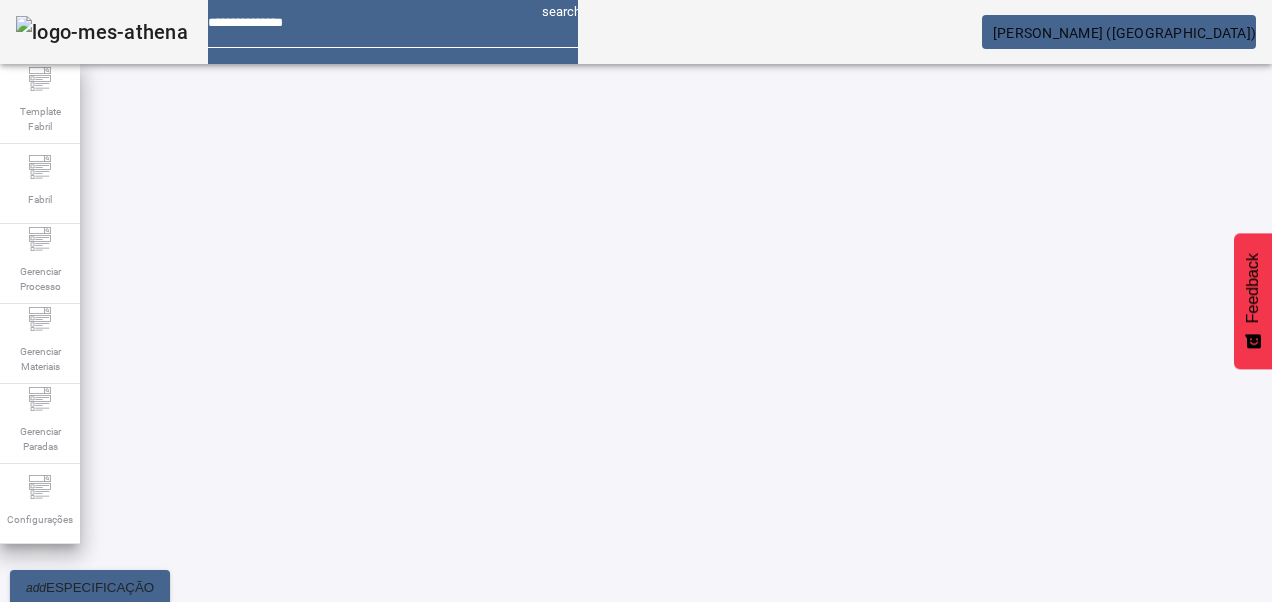 click on "13" 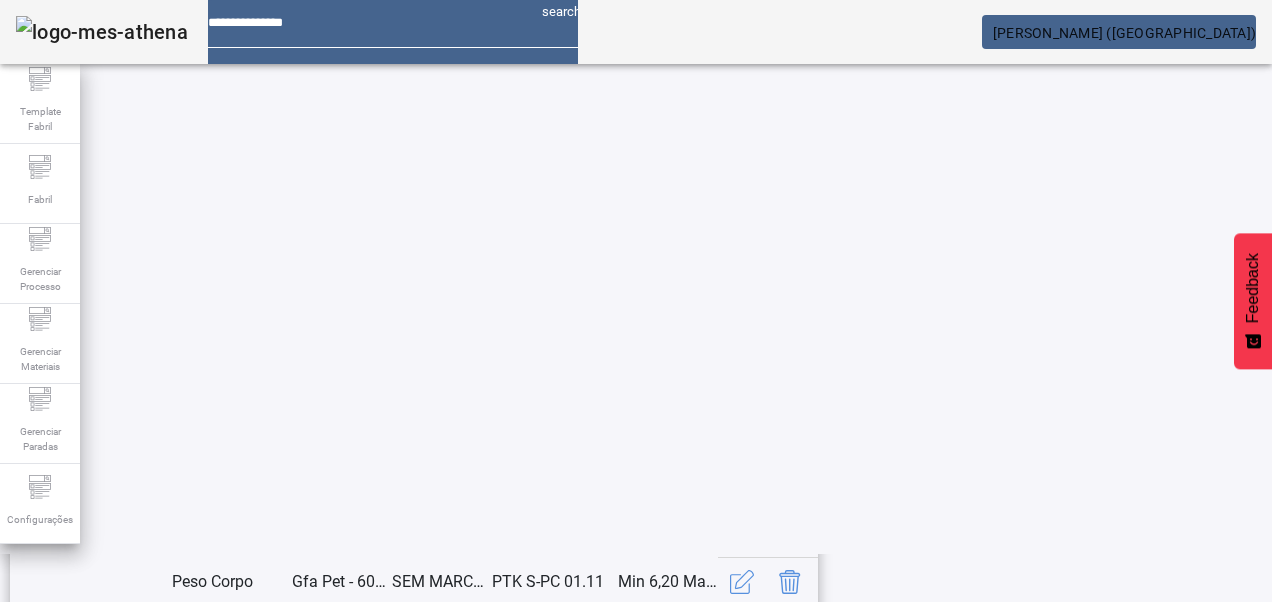 click on "12" 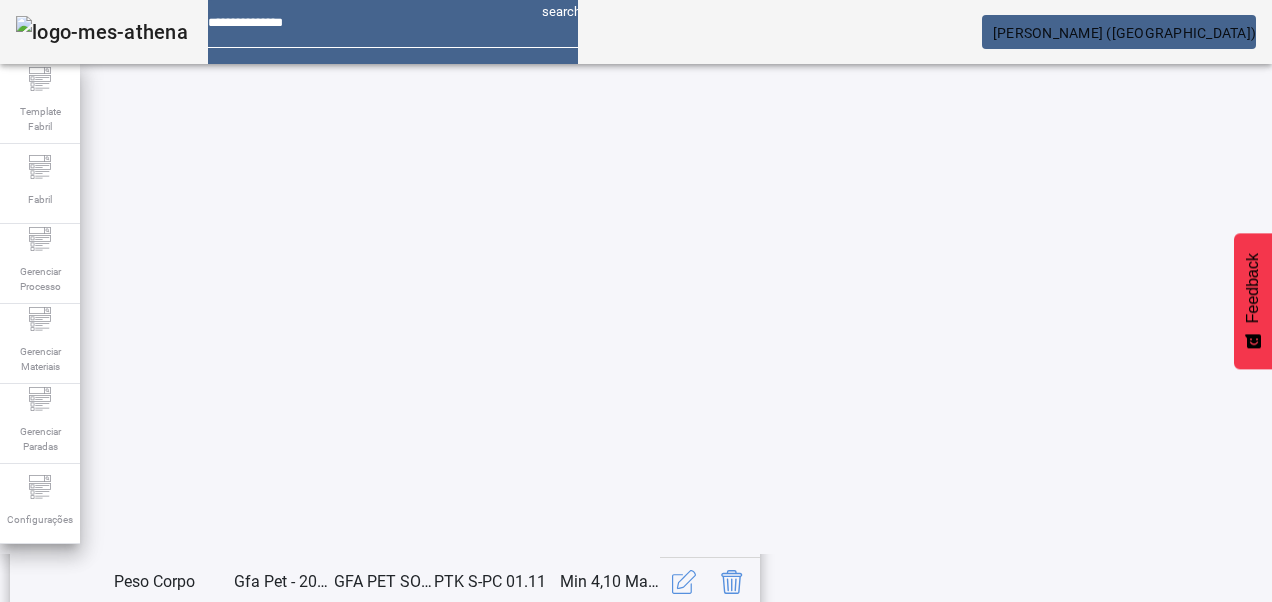 click on "11" 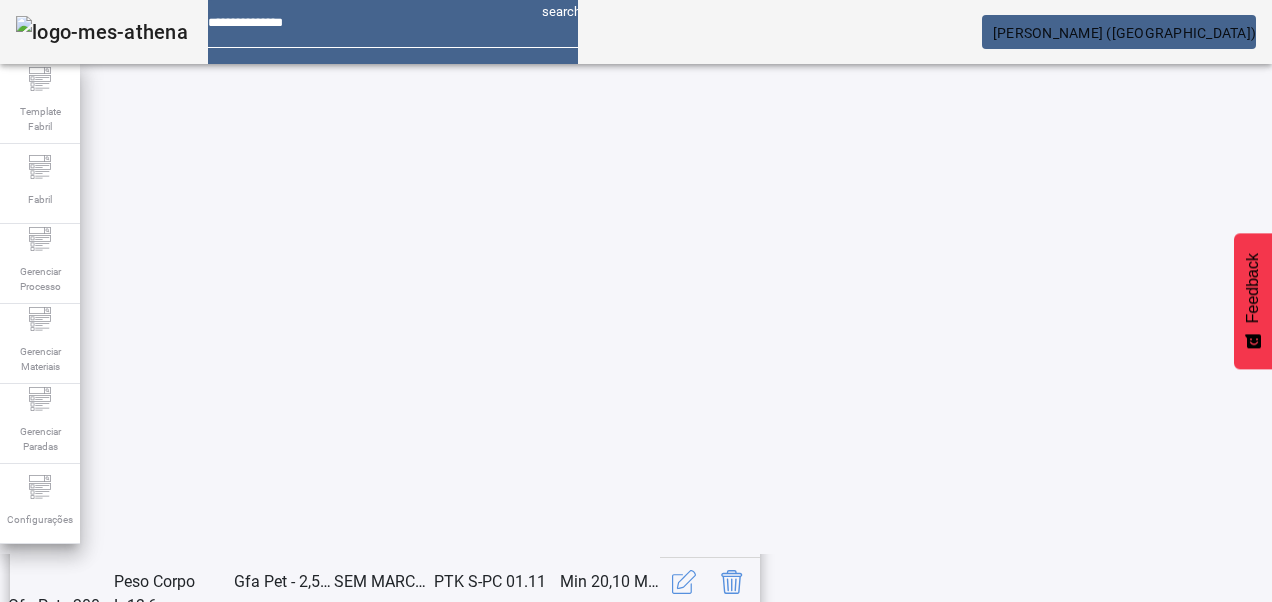 scroll, scrollTop: 423, scrollLeft: 0, axis: vertical 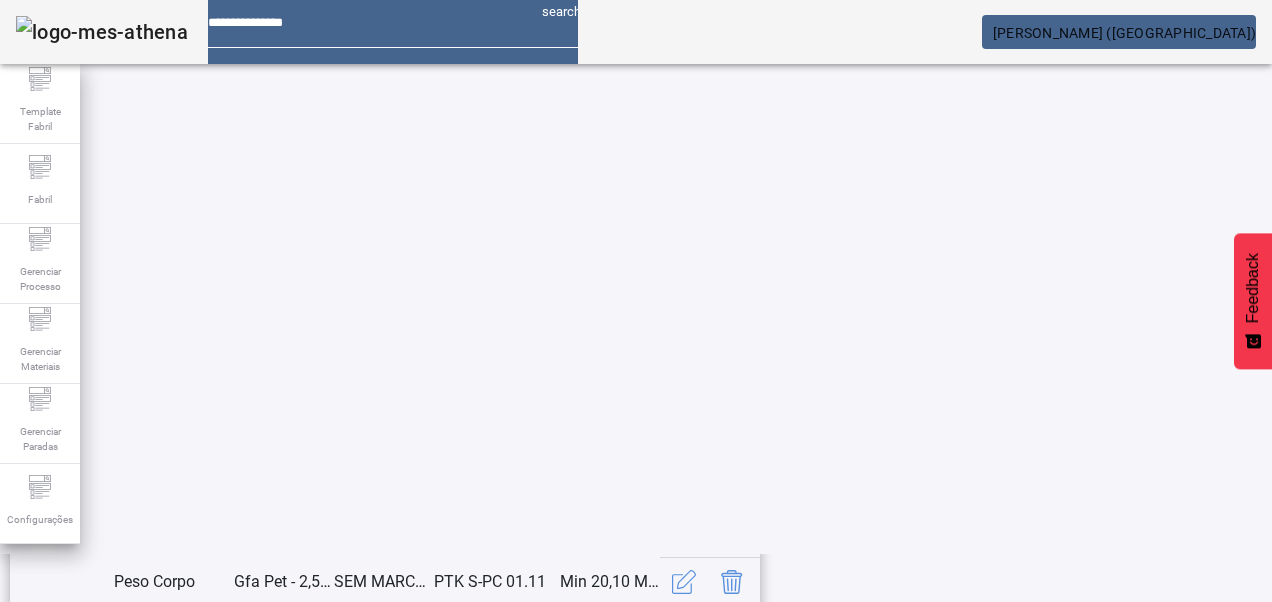 click on "10" 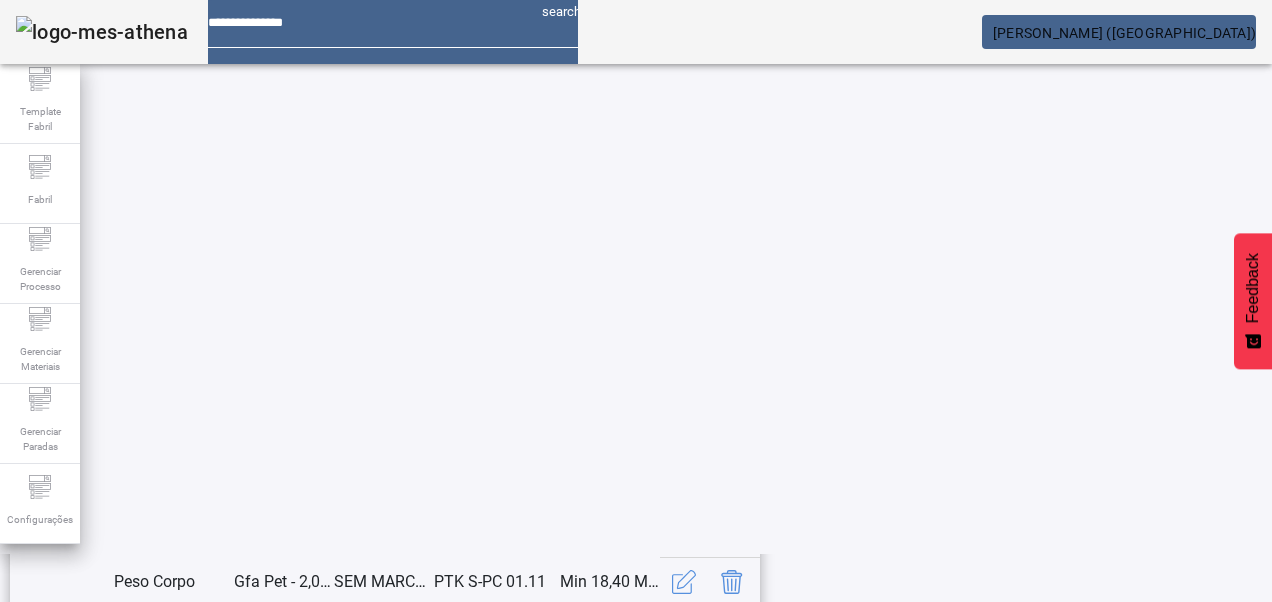 click on "9" 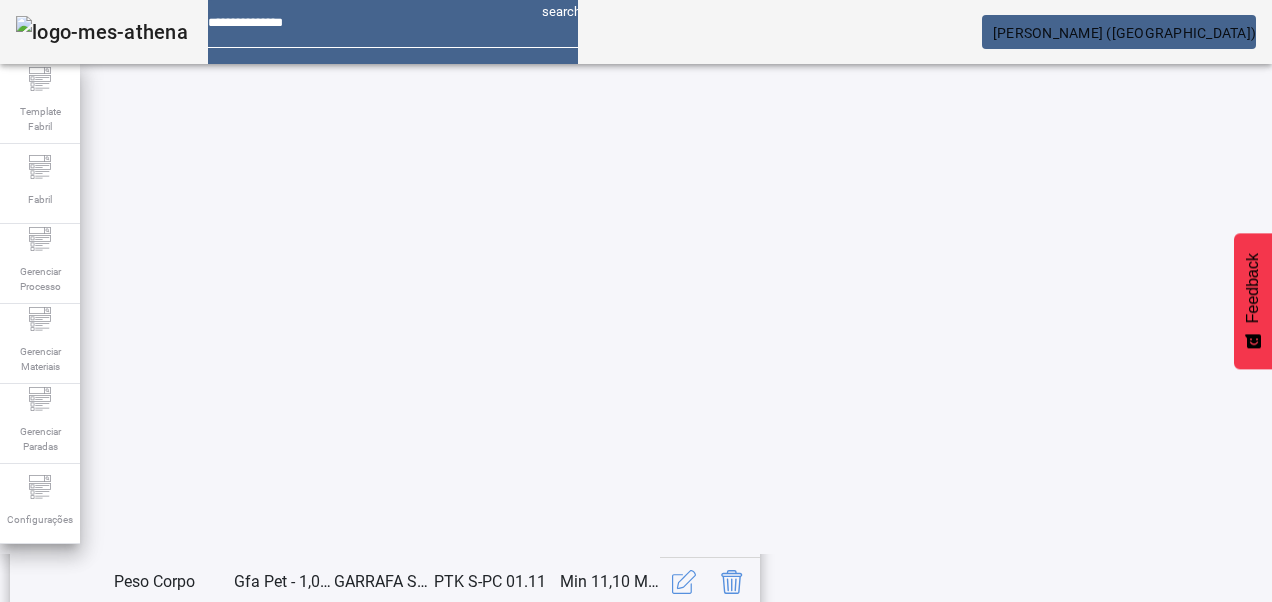 click on "8" 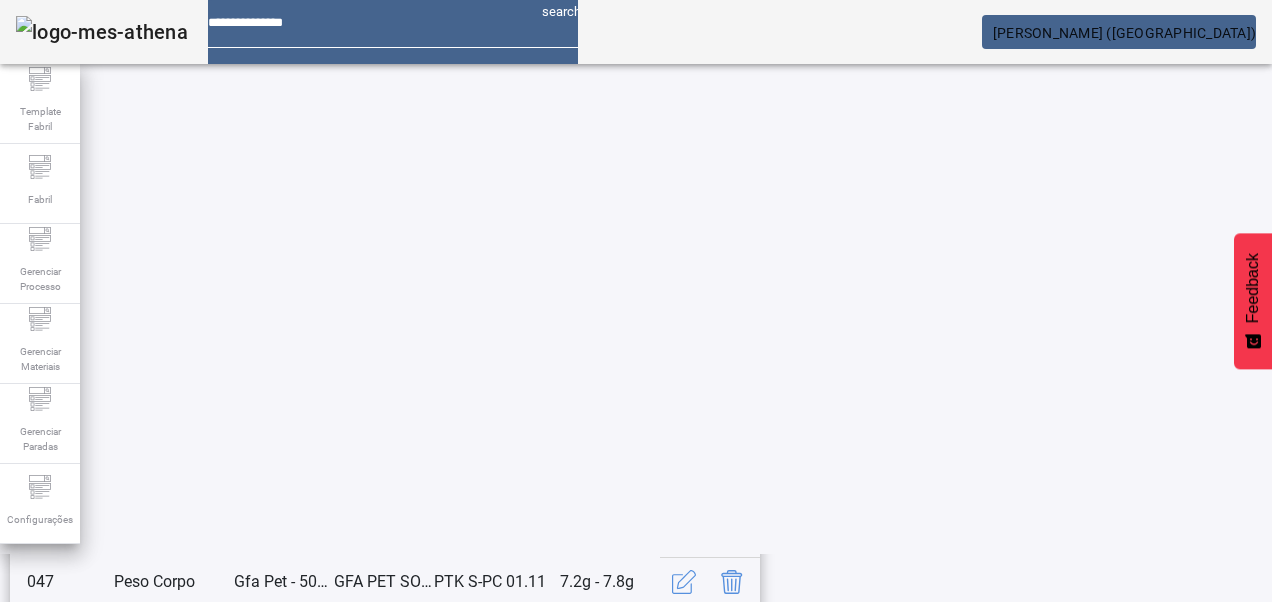 scroll, scrollTop: 653, scrollLeft: 0, axis: vertical 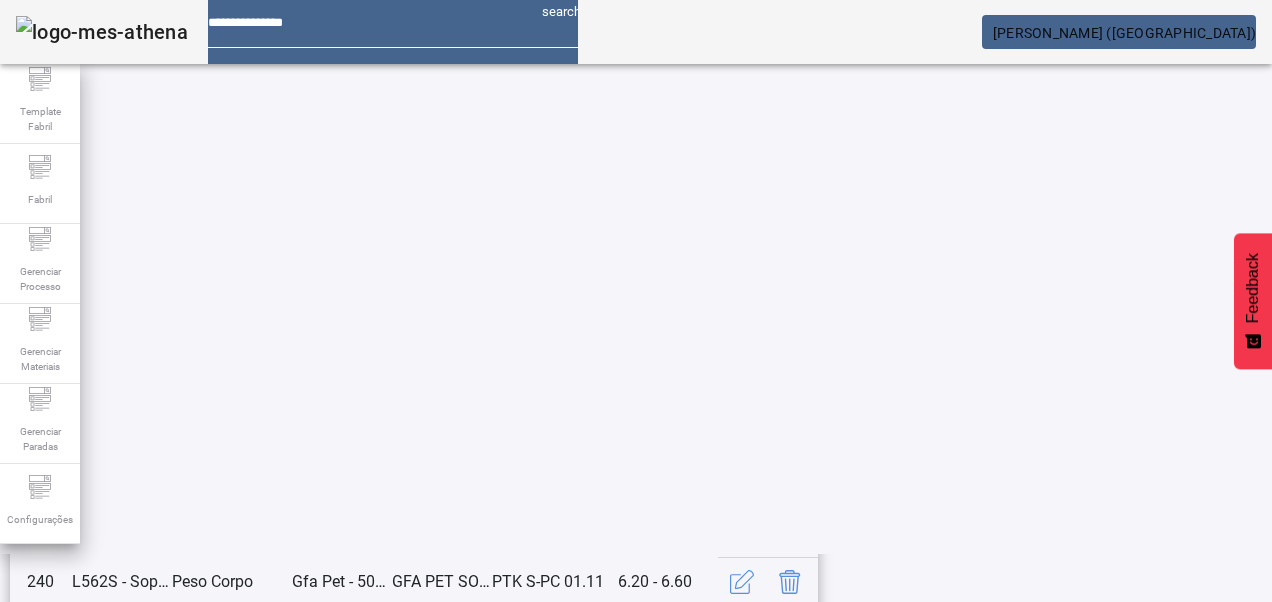 click on "6" 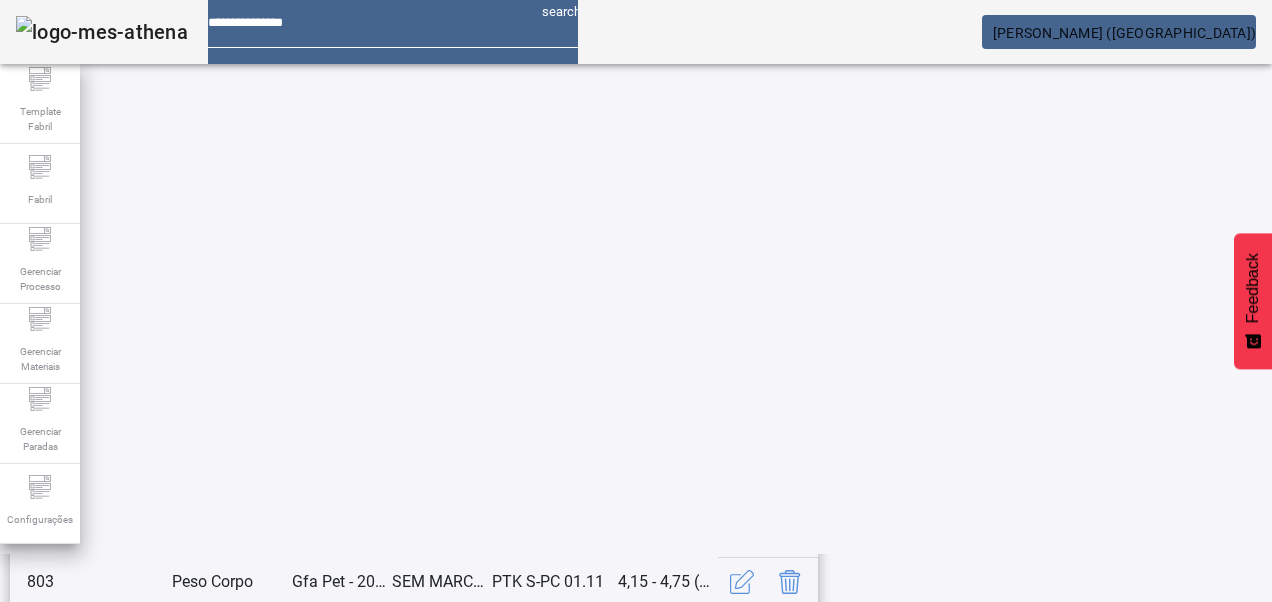 scroll, scrollTop: 653, scrollLeft: 0, axis: vertical 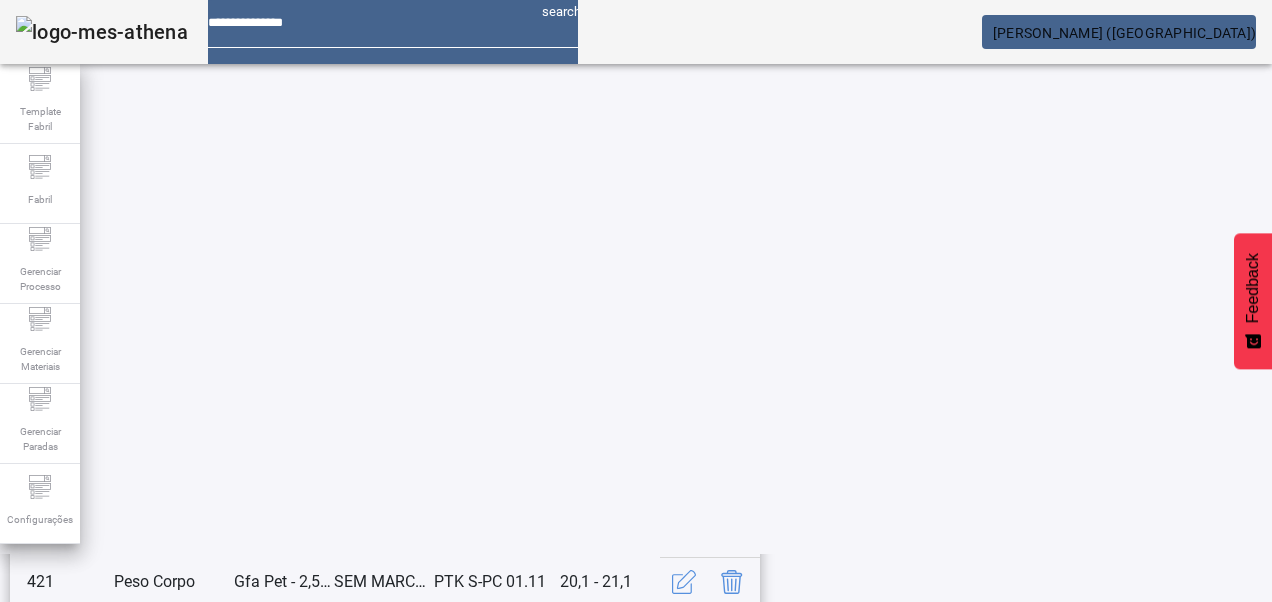 click on "3" 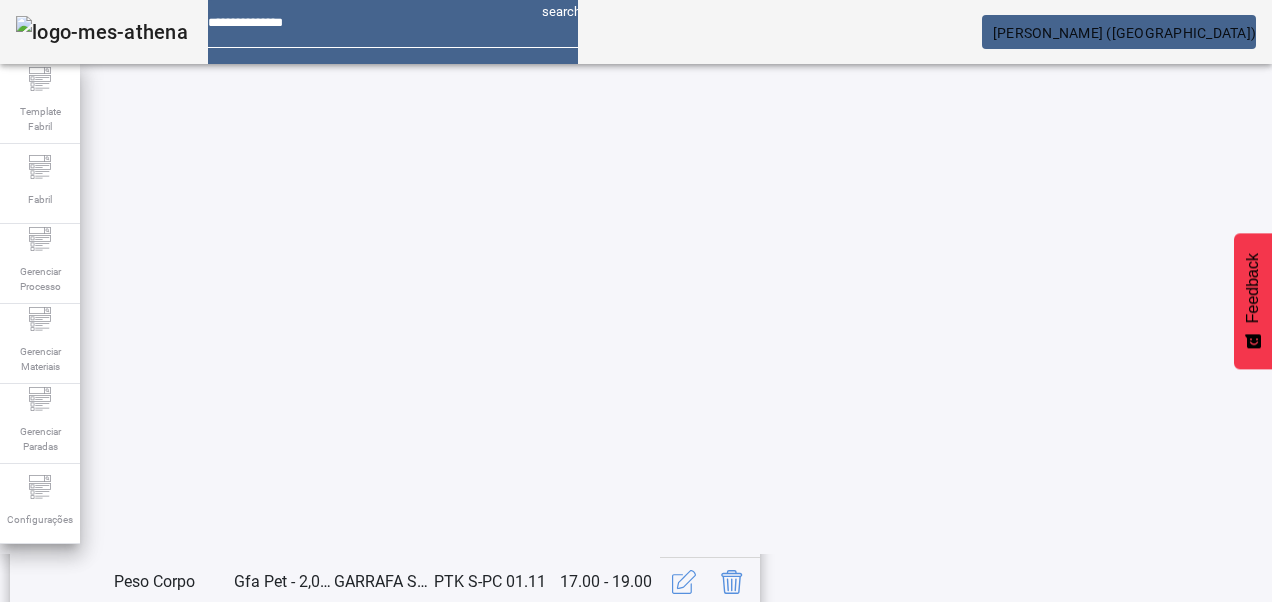 scroll, scrollTop: 653, scrollLeft: 0, axis: vertical 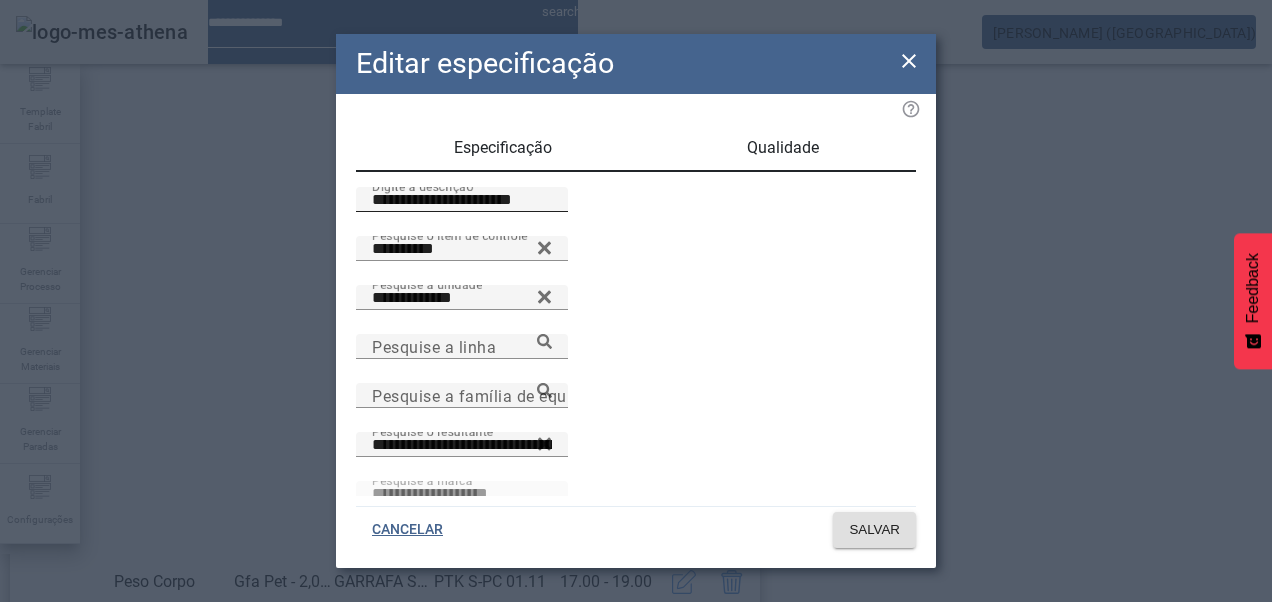 click on "**********" at bounding box center (462, 200) 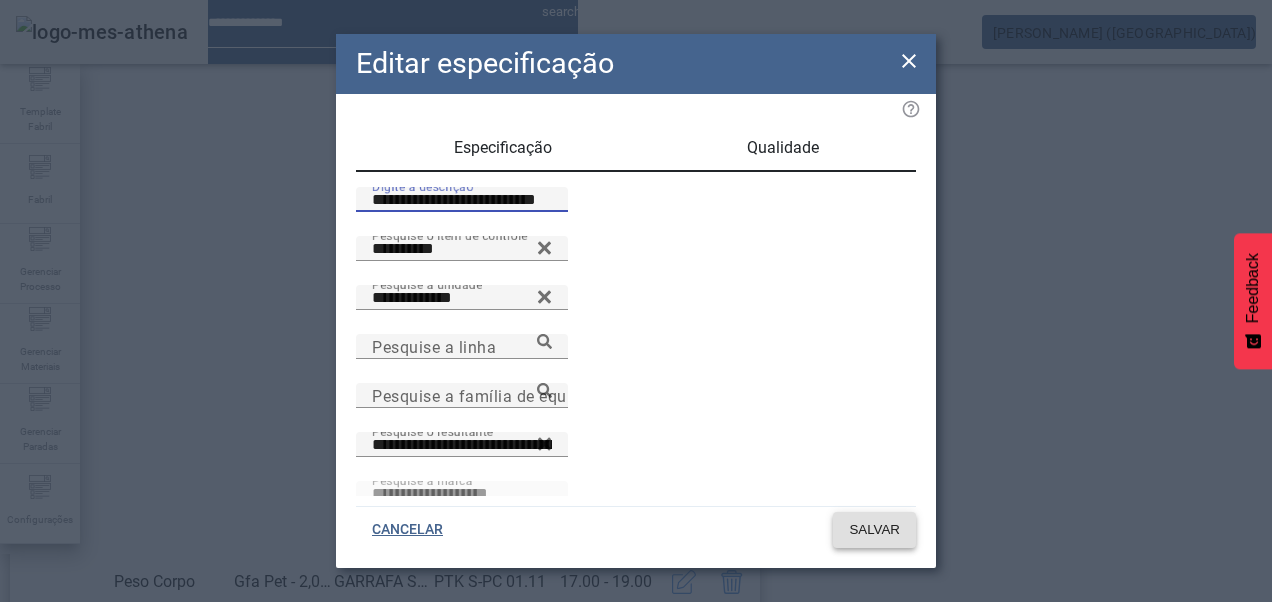 type on "**********" 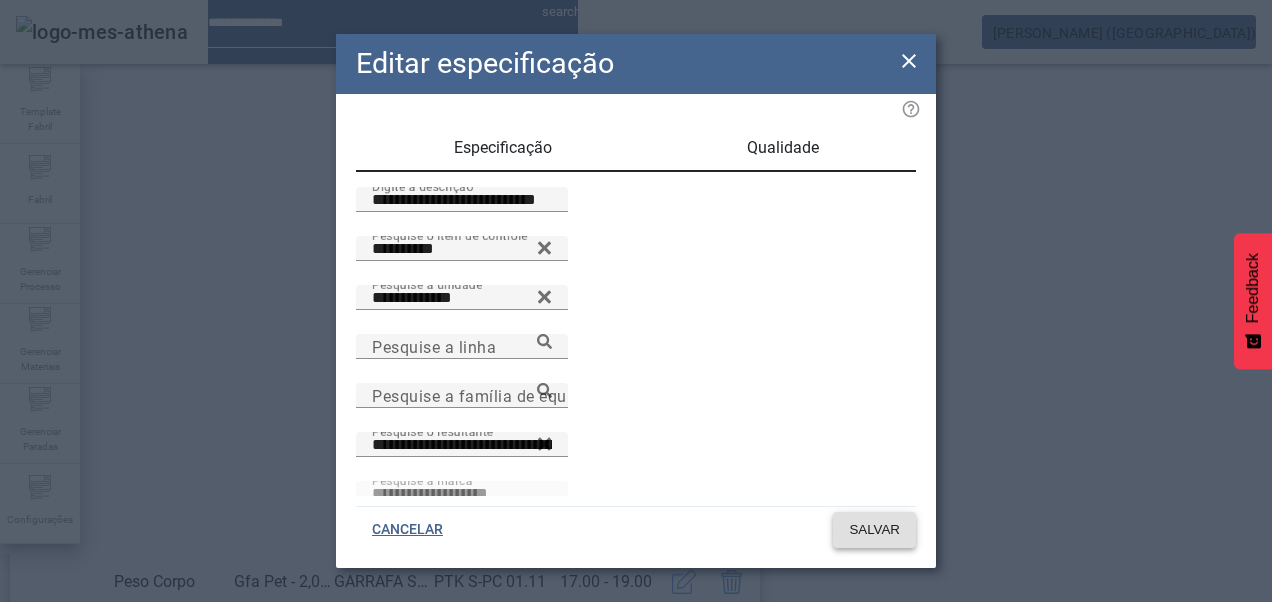 click on "SALVAR" 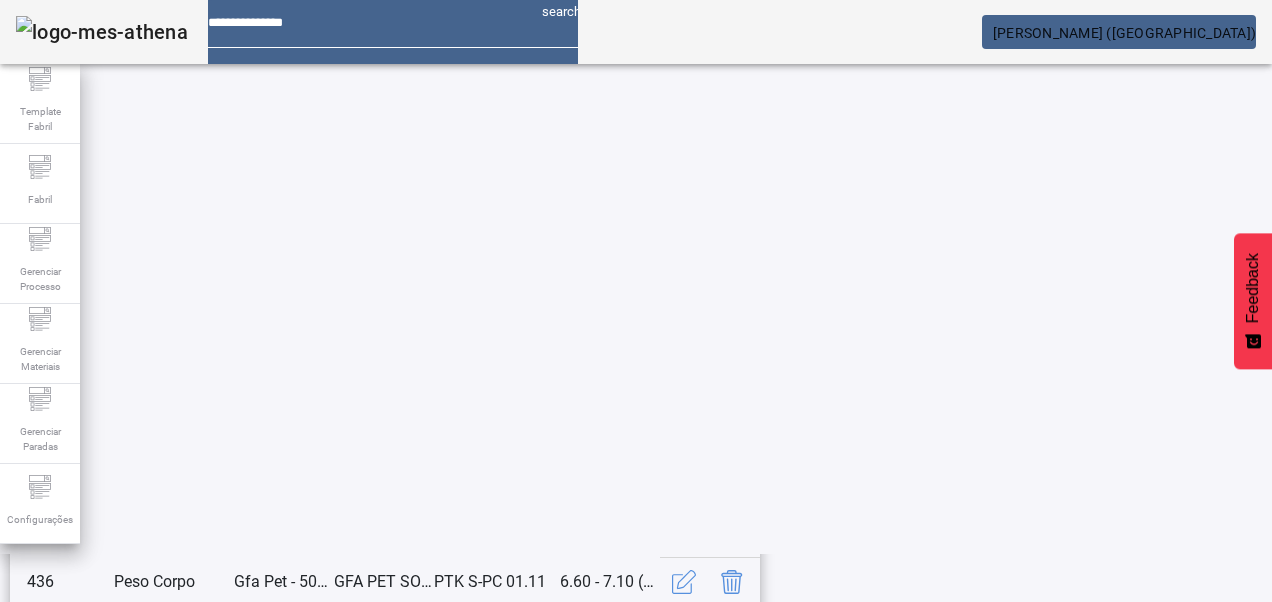 scroll, scrollTop: 653, scrollLeft: 0, axis: vertical 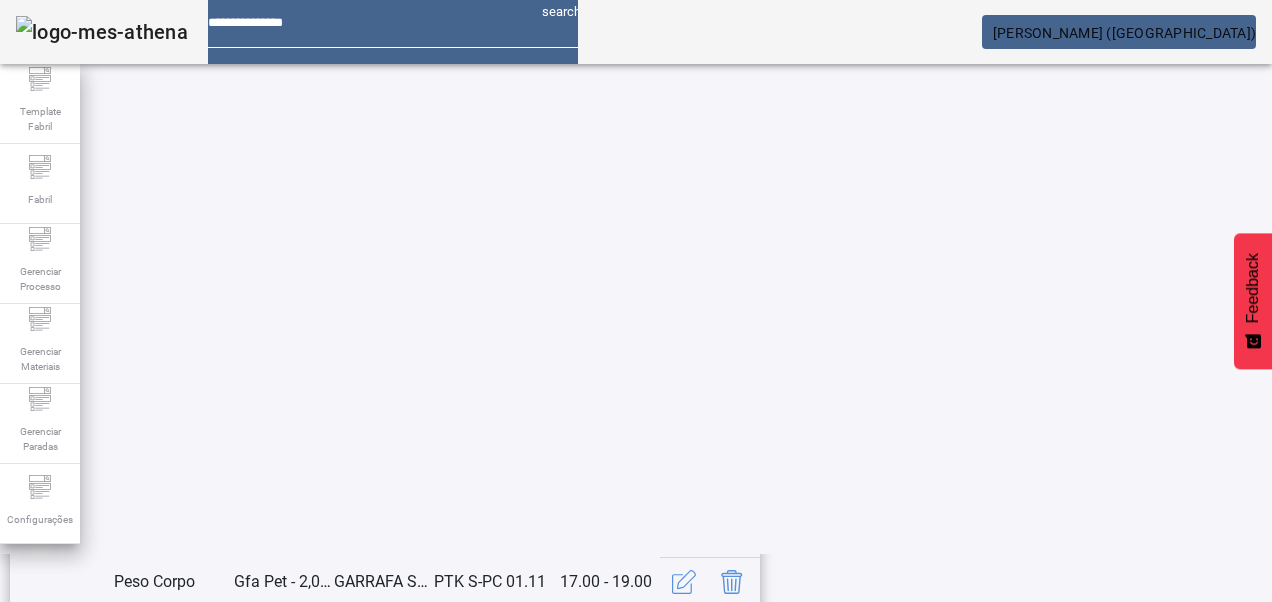 click at bounding box center [684, 882] 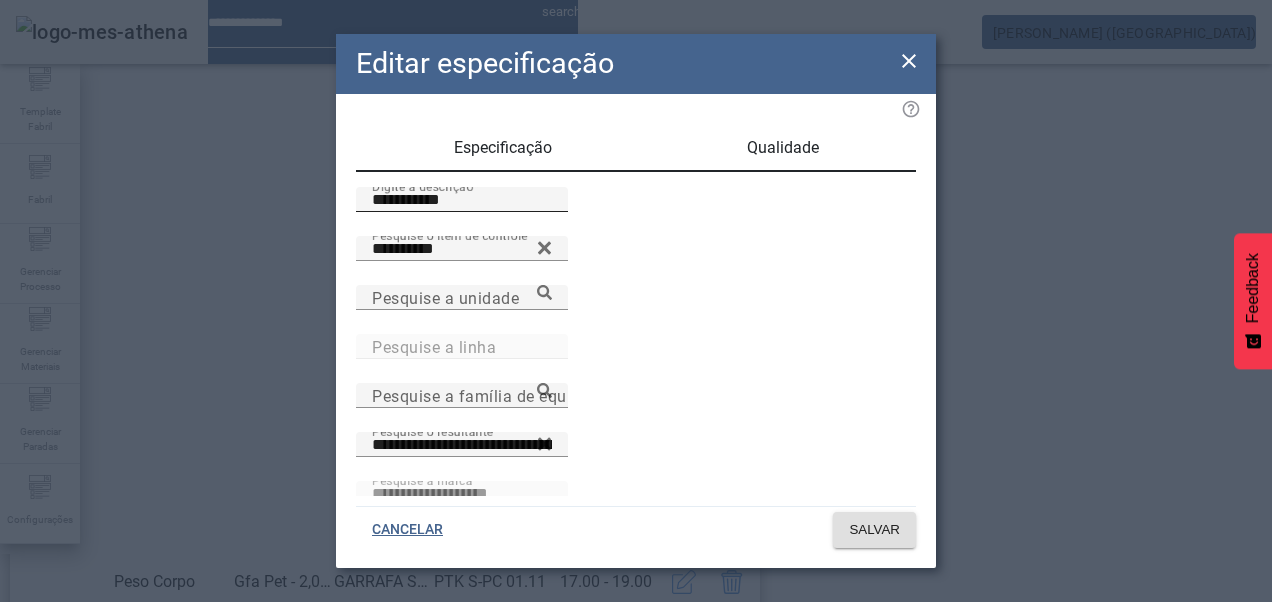 click on "**********" at bounding box center [462, 200] 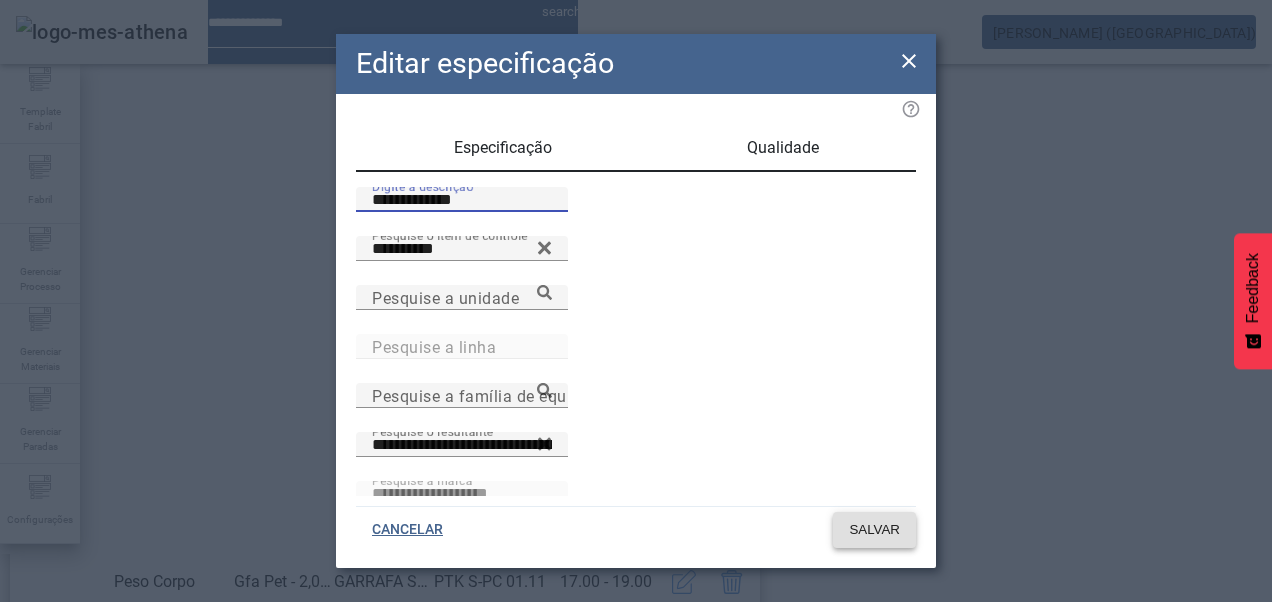 type on "**********" 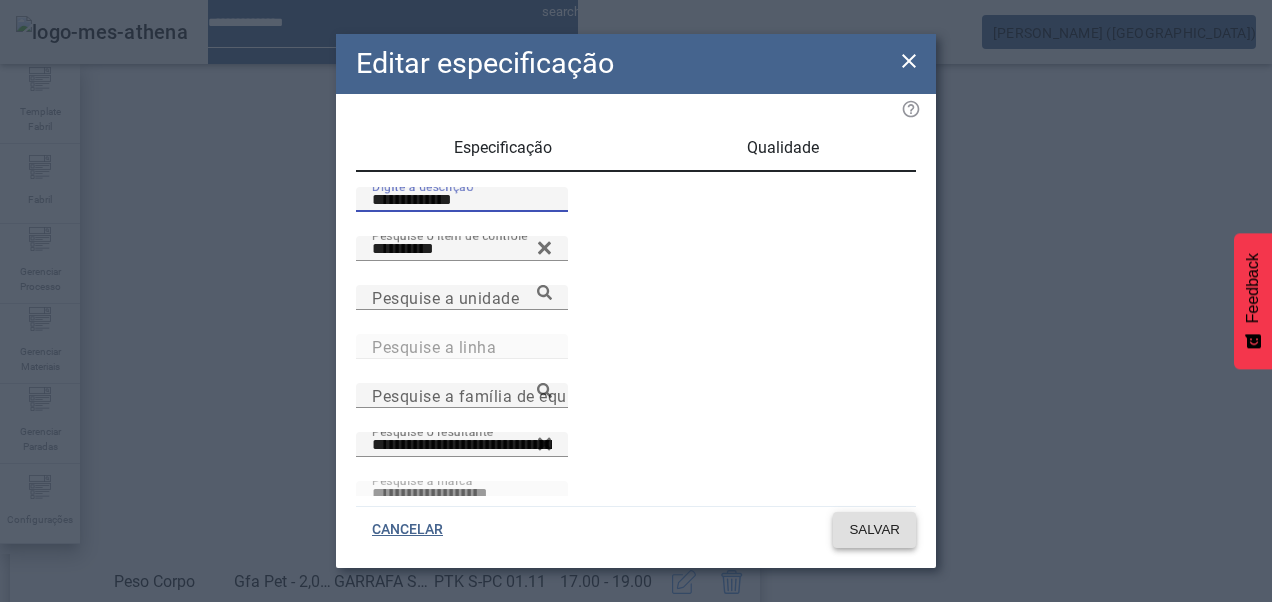 click on "SALVAR" 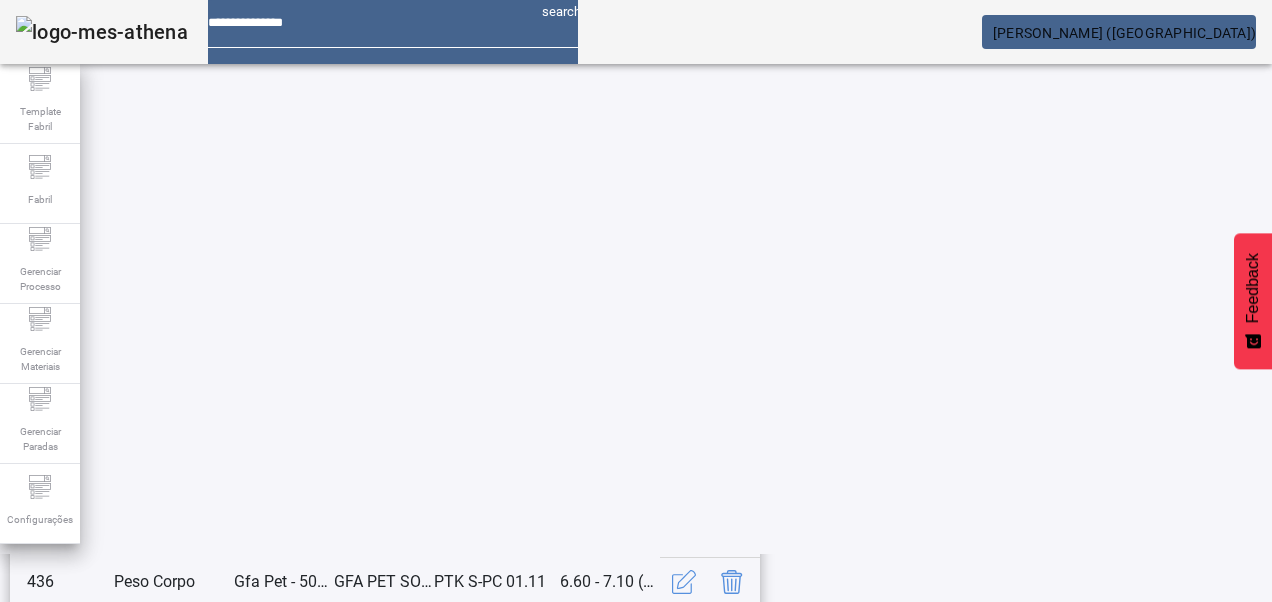 click on "2" 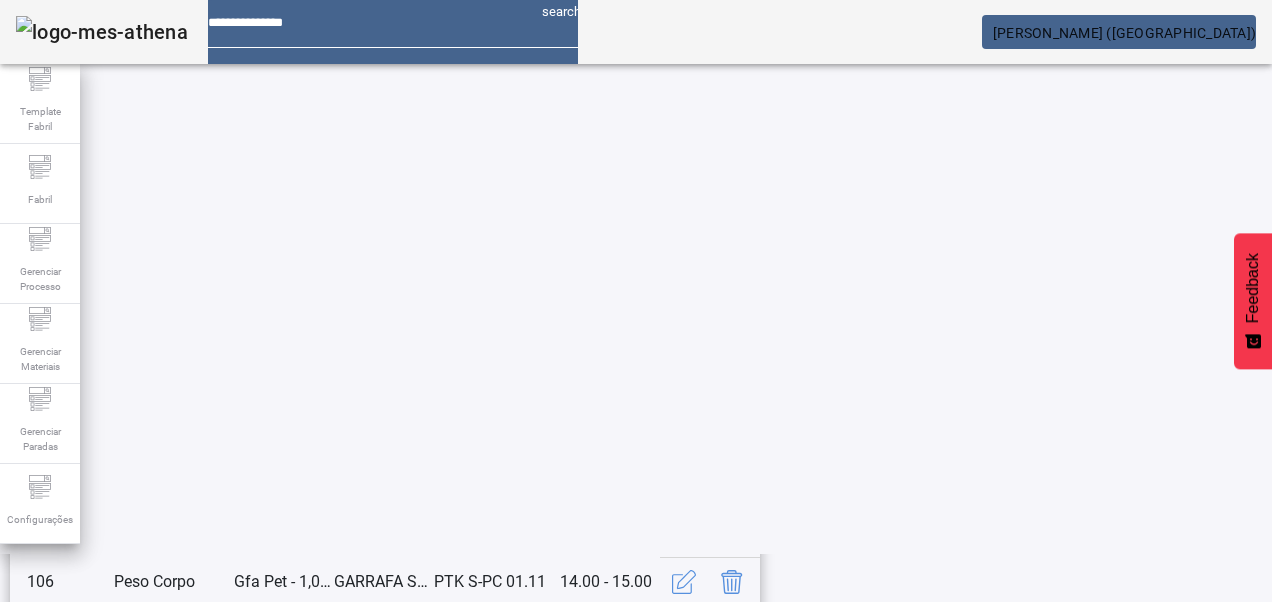 scroll, scrollTop: 423, scrollLeft: 0, axis: vertical 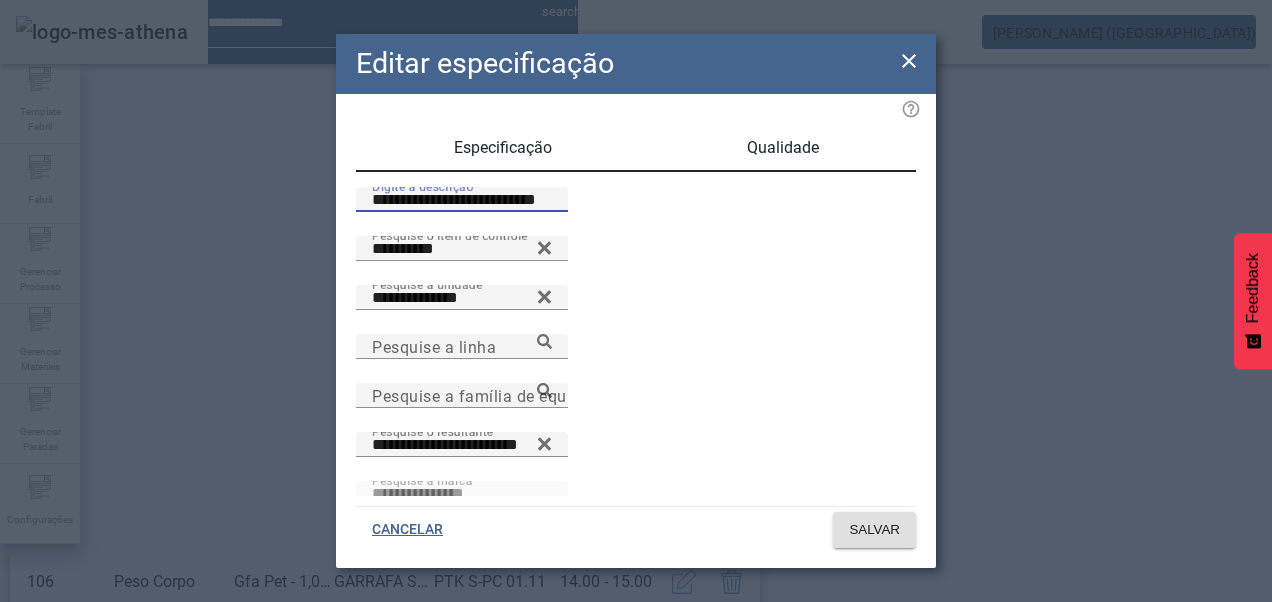 drag, startPoint x: 439, startPoint y: 226, endPoint x: 468, endPoint y: 240, distance: 32.202484 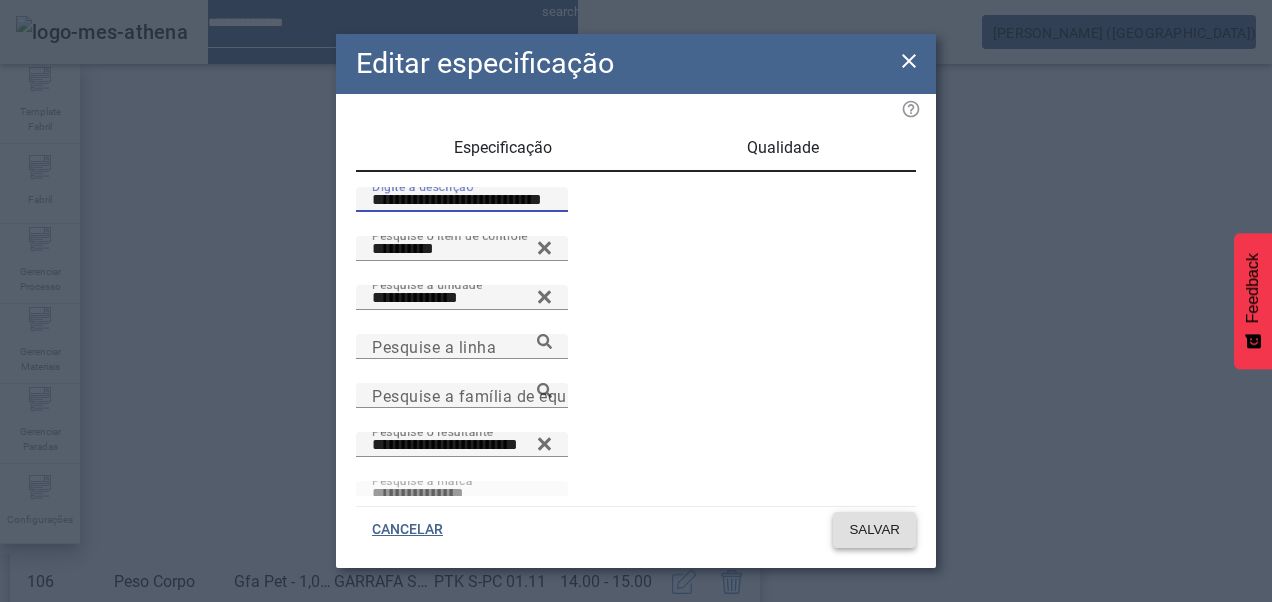 type on "**********" 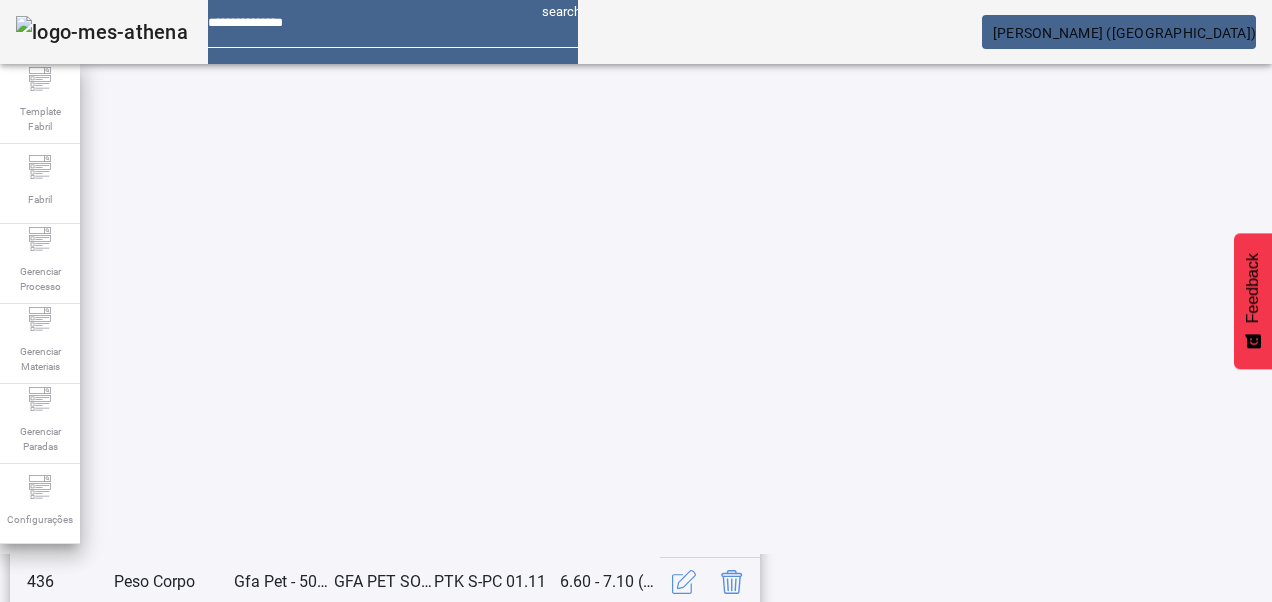 scroll, scrollTop: 653, scrollLeft: 0, axis: vertical 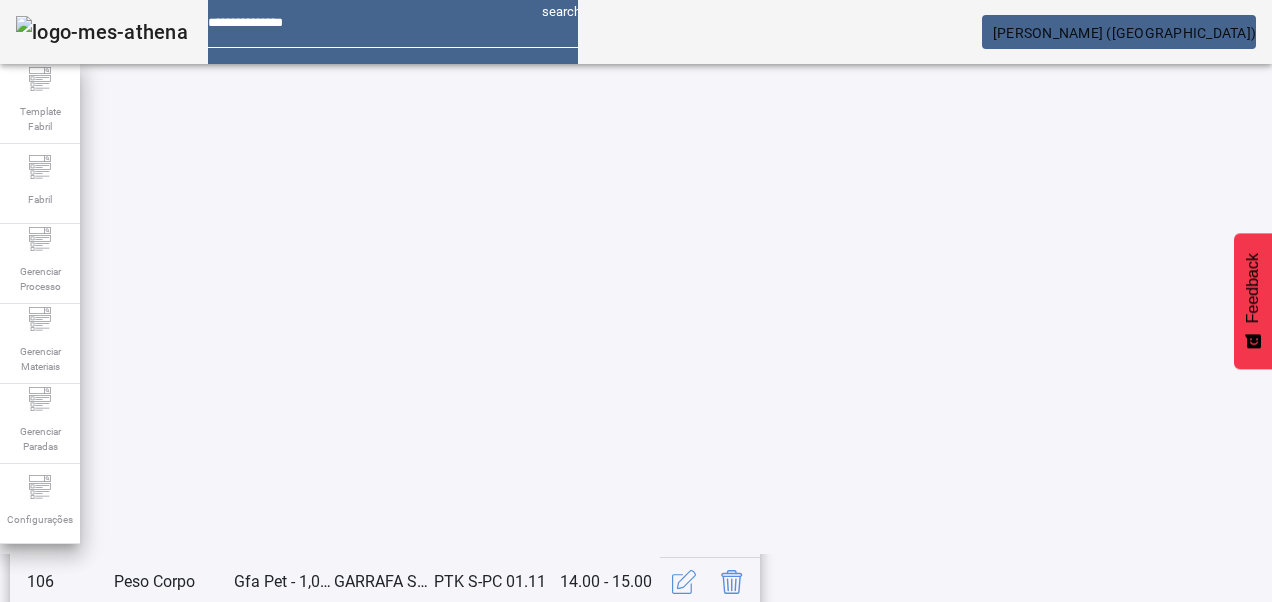 drag, startPoint x: 1160, startPoint y: 373, endPoint x: 1113, endPoint y: 376, distance: 47.095646 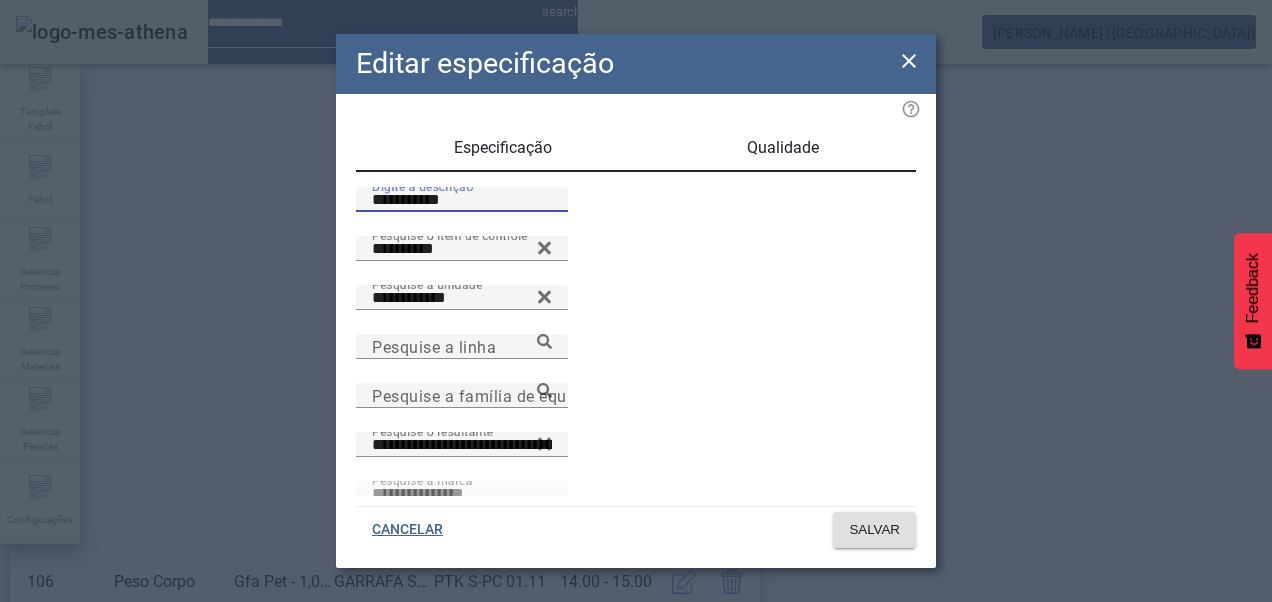 click on "**********" at bounding box center (462, 200) 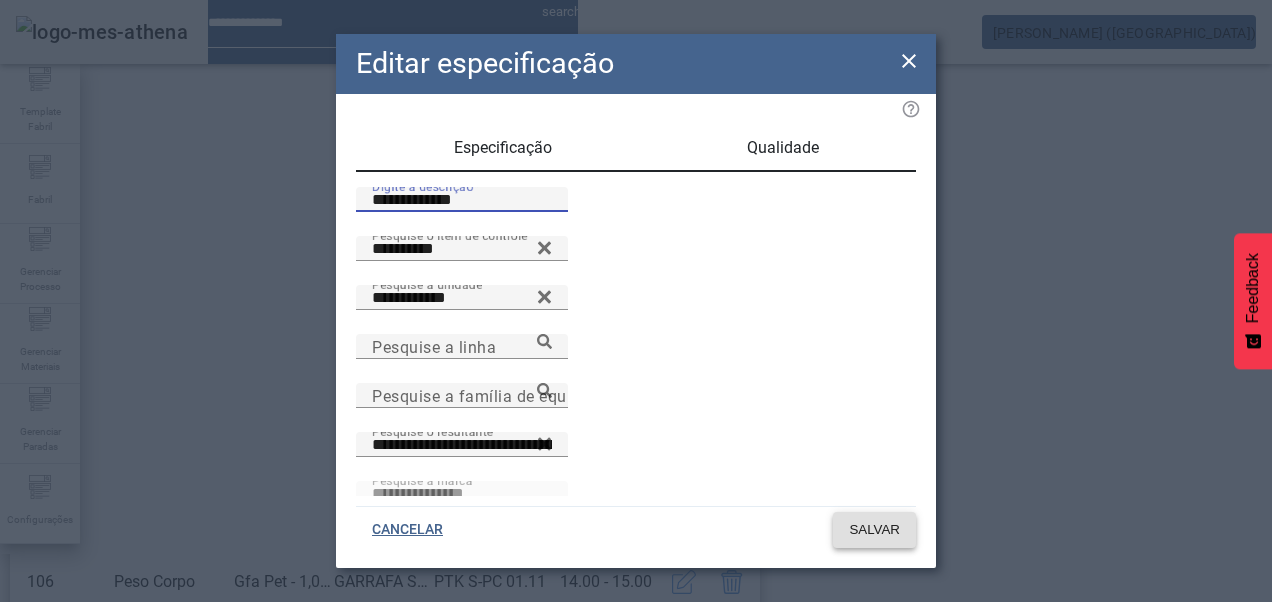 type on "**********" 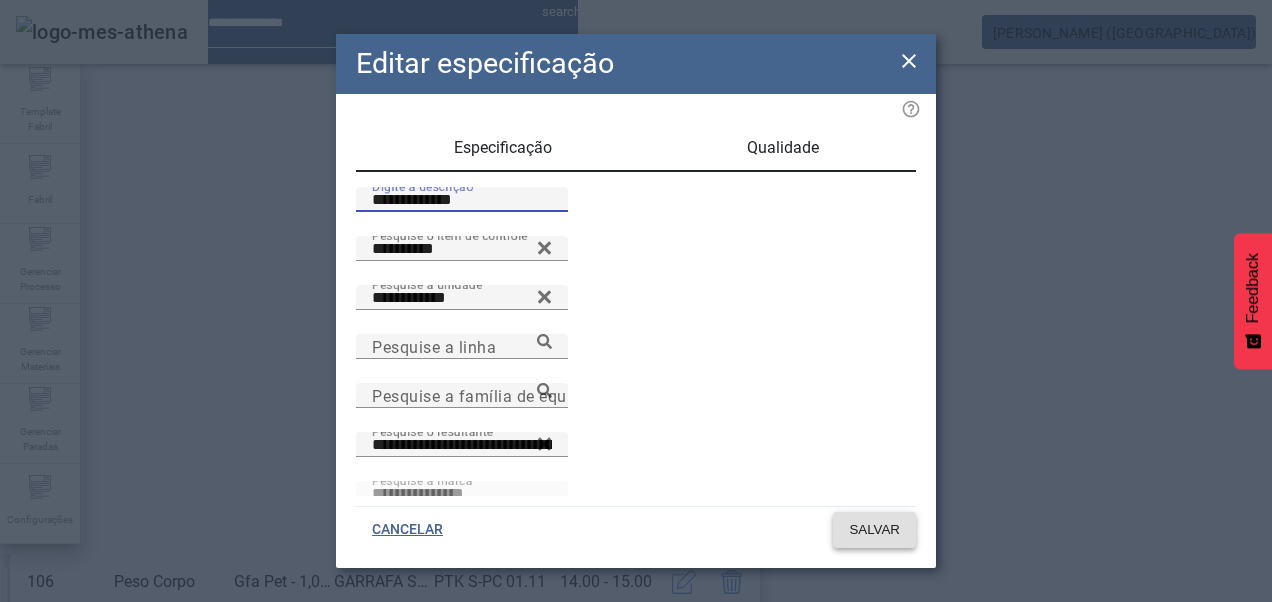click on "SALVAR" 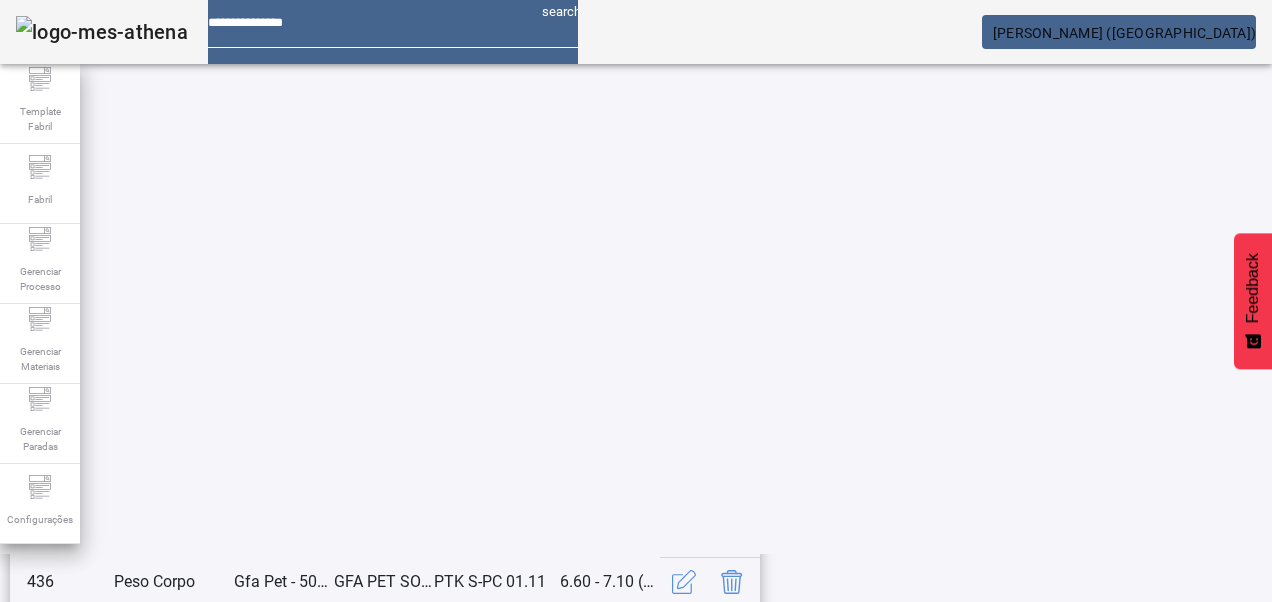 scroll, scrollTop: 653, scrollLeft: 0, axis: vertical 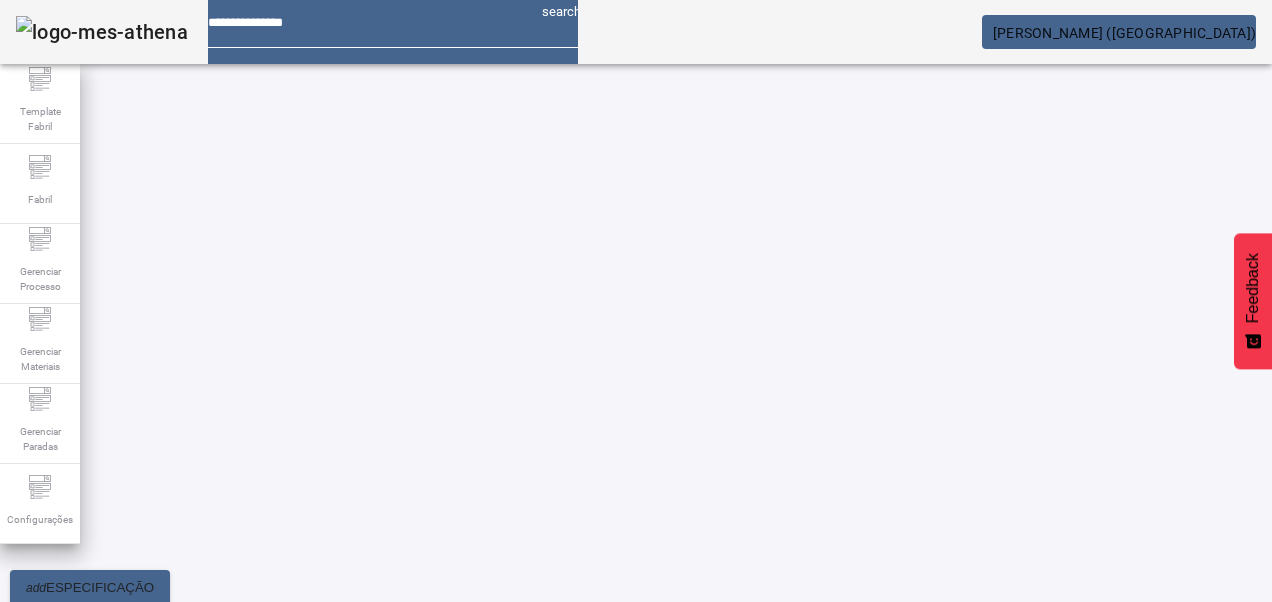 click 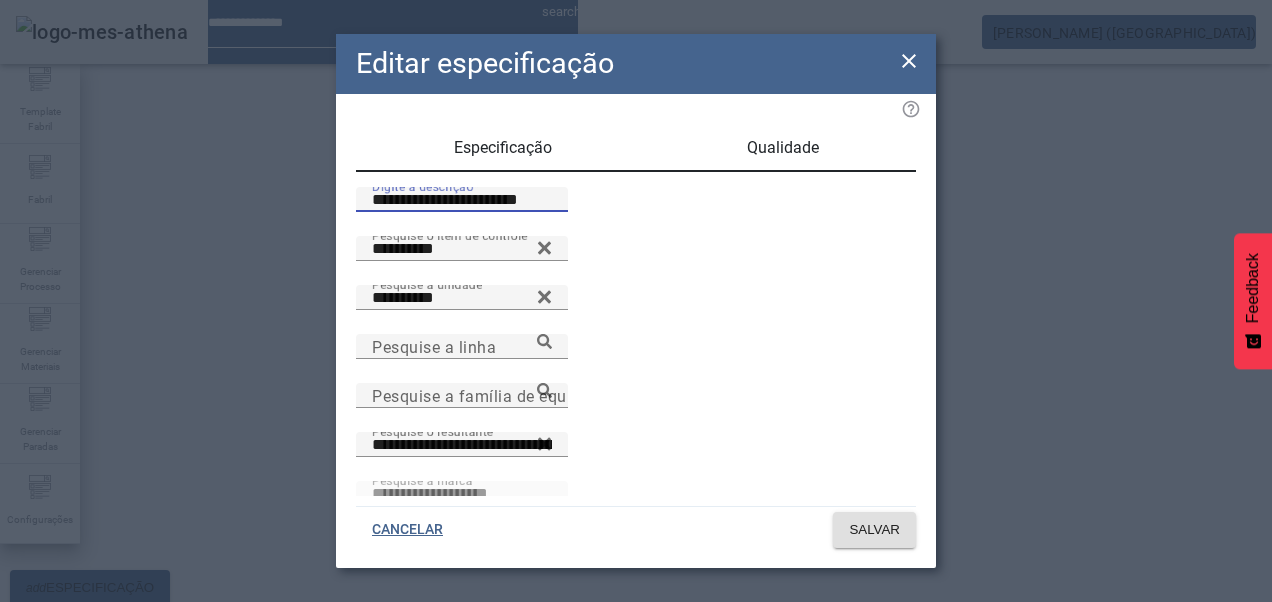 drag, startPoint x: 408, startPoint y: 220, endPoint x: 271, endPoint y: 222, distance: 137.0146 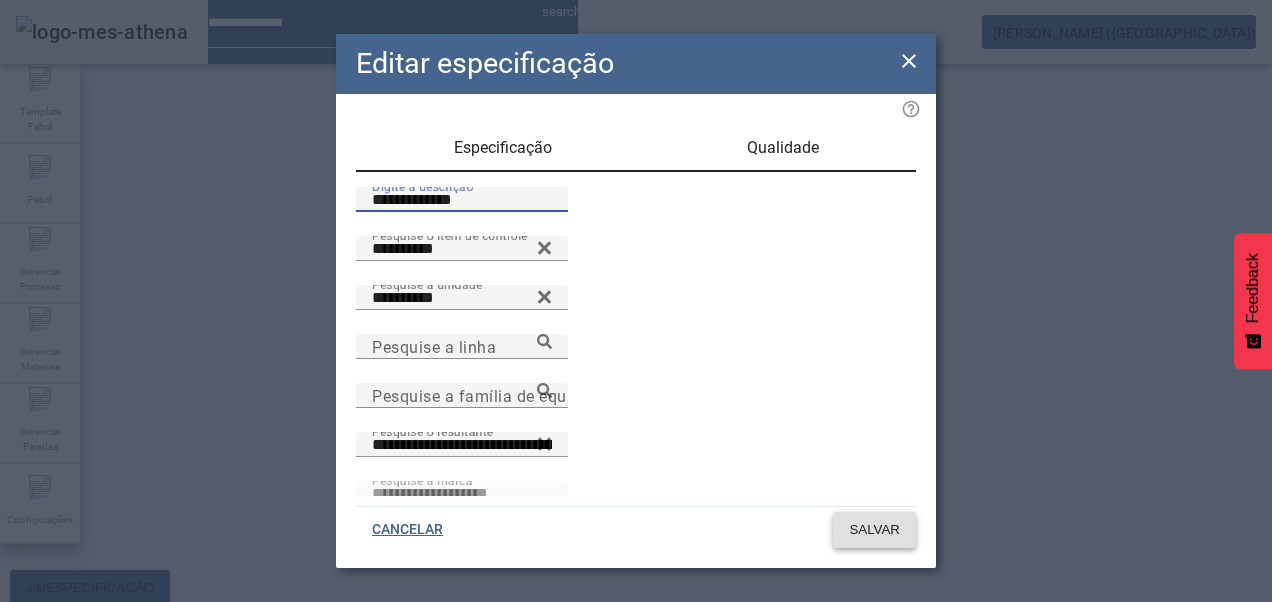 type on "**********" 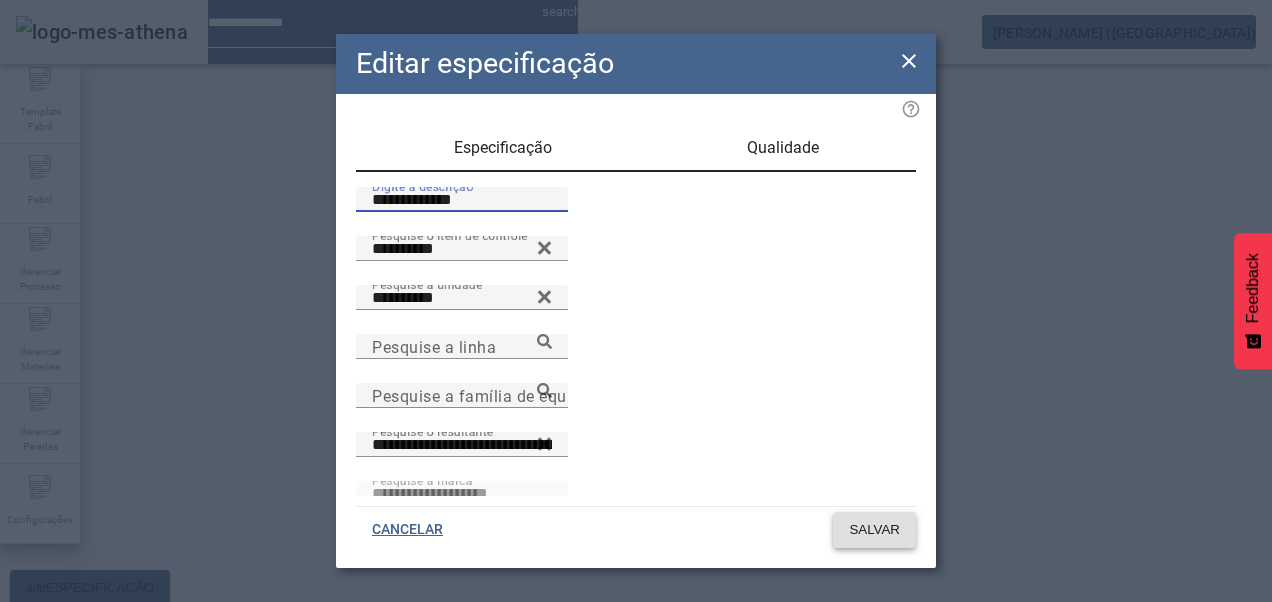 click on "SALVAR" 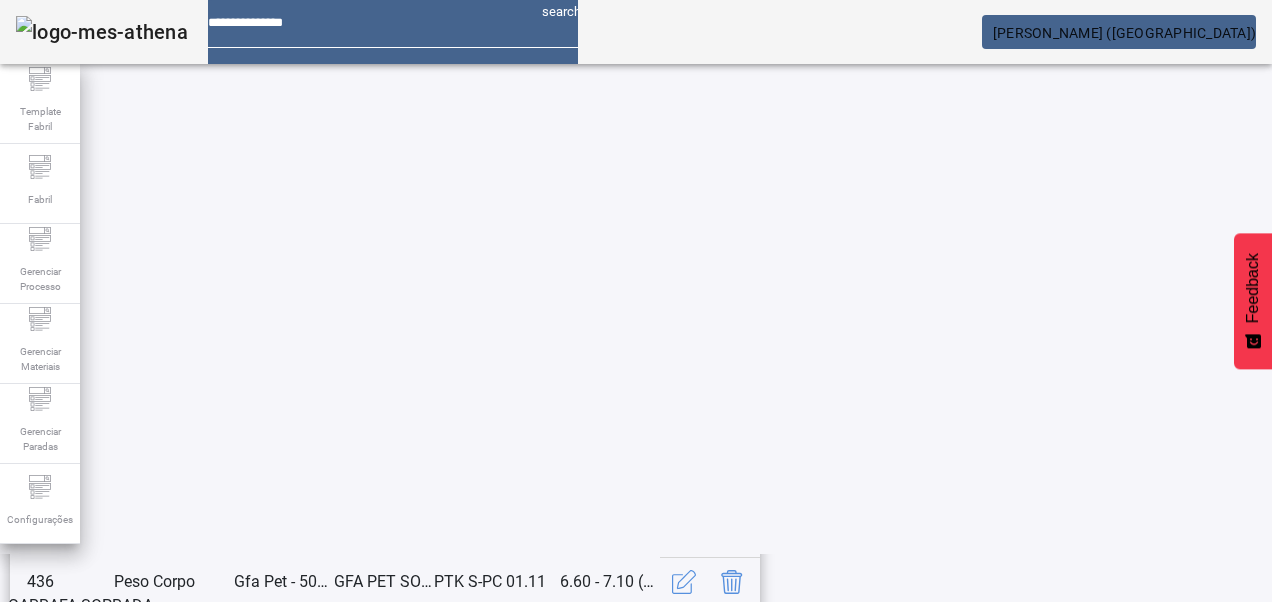 scroll, scrollTop: 653, scrollLeft: 0, axis: vertical 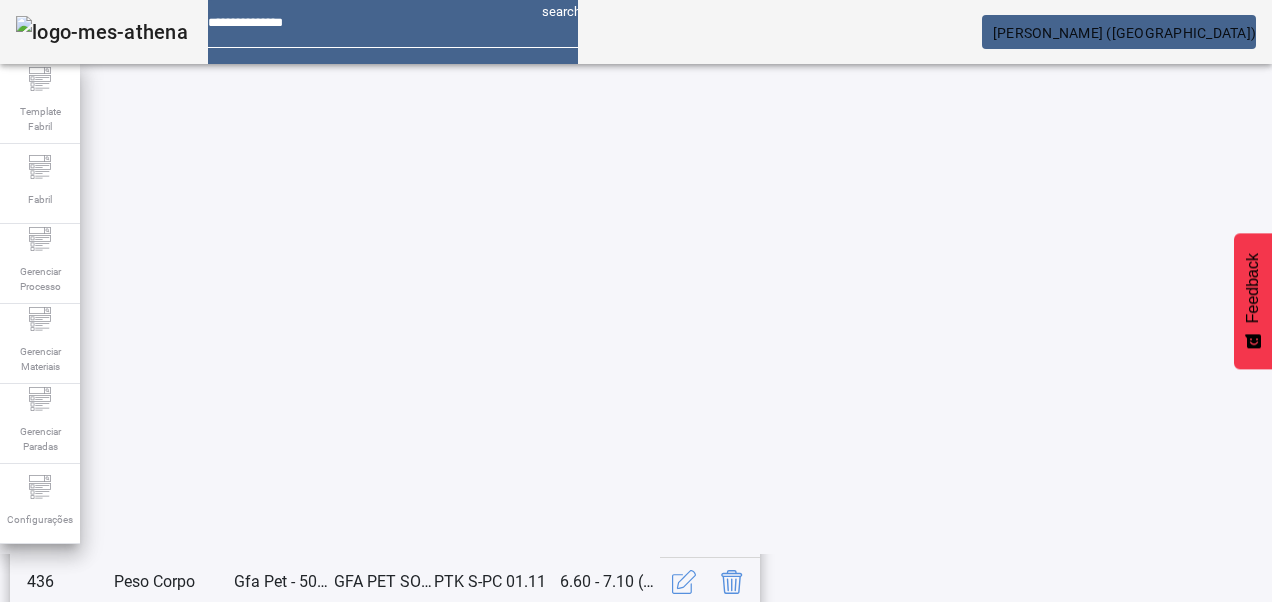 click on "14" 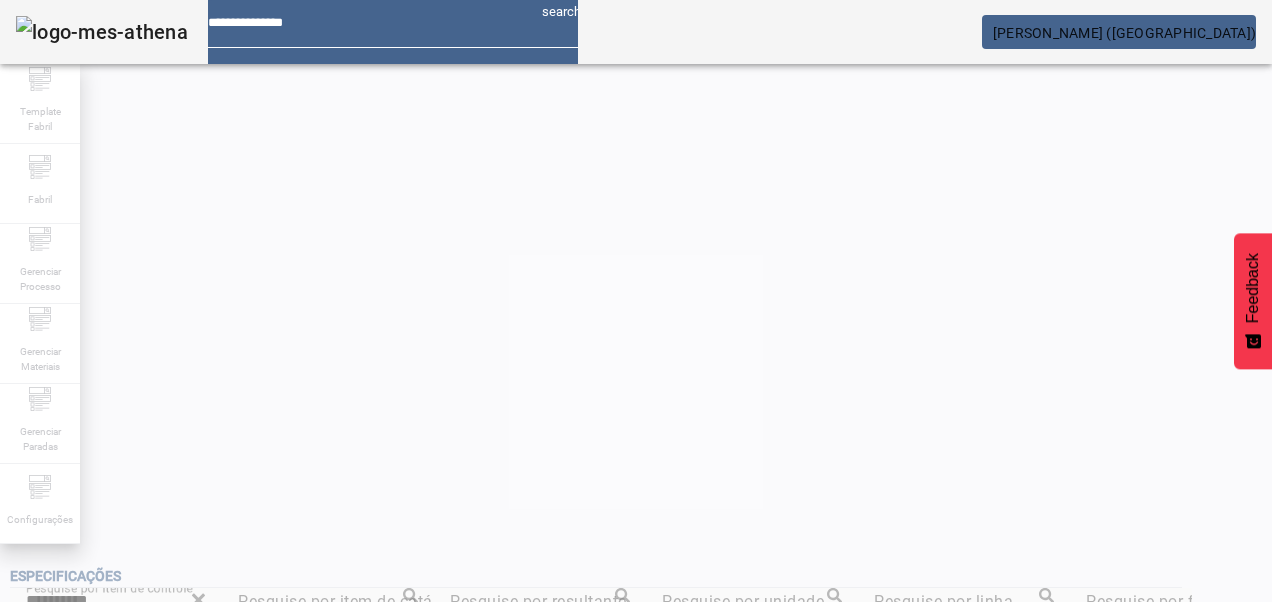 scroll, scrollTop: 353, scrollLeft: 0, axis: vertical 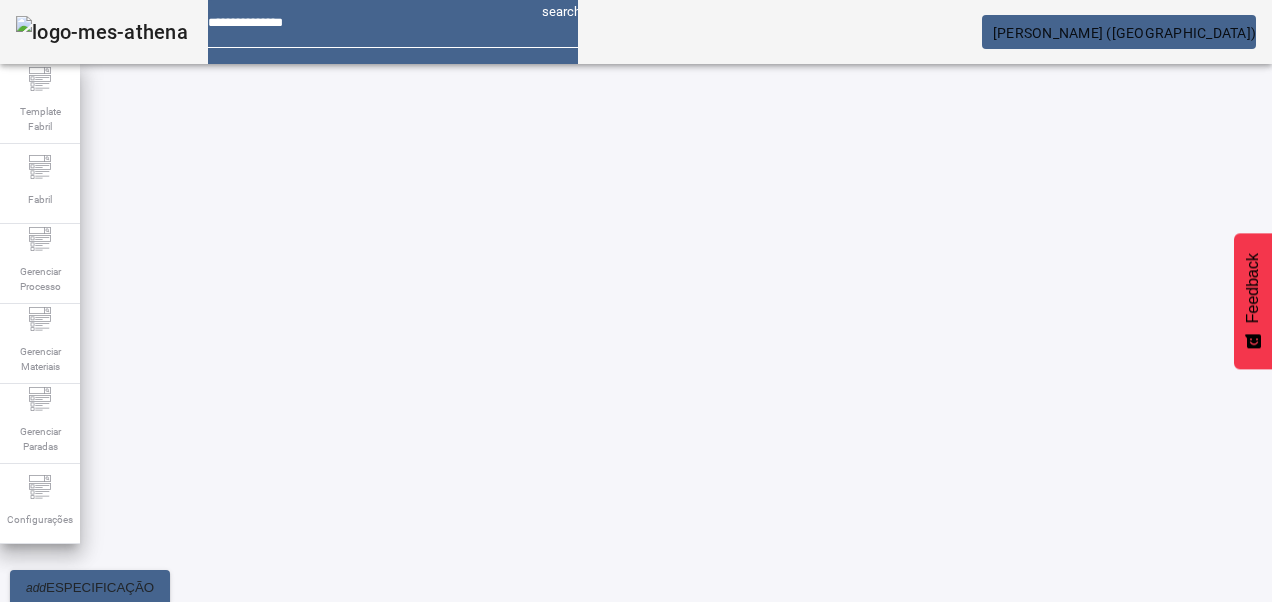 click on "13" 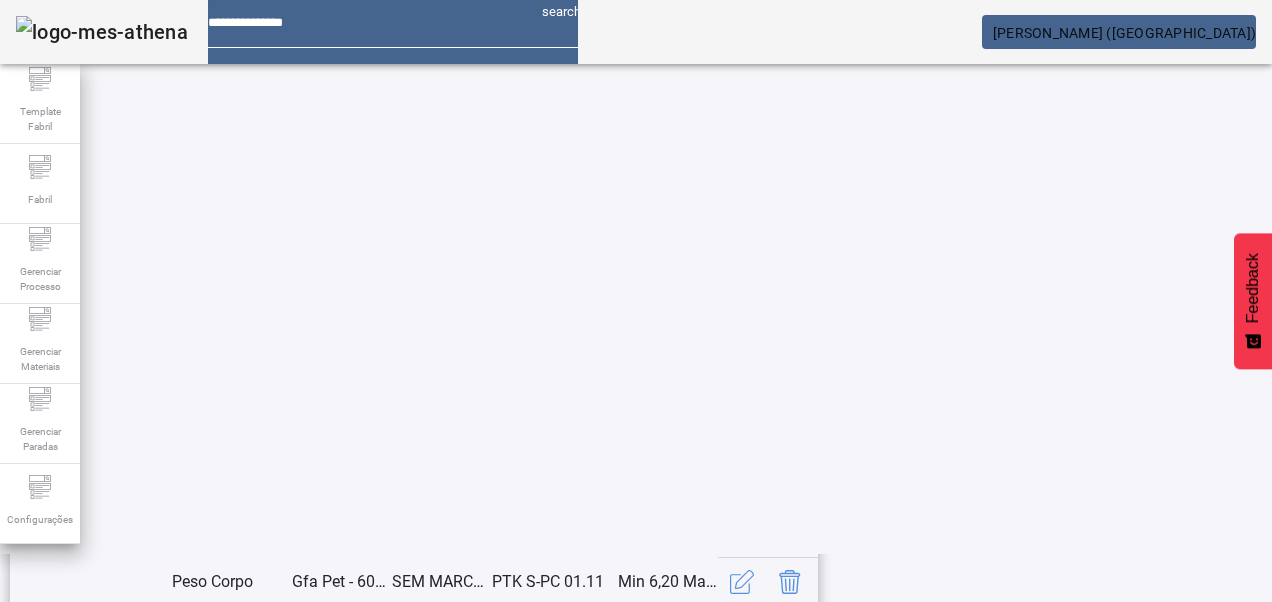 scroll, scrollTop: 423, scrollLeft: 0, axis: vertical 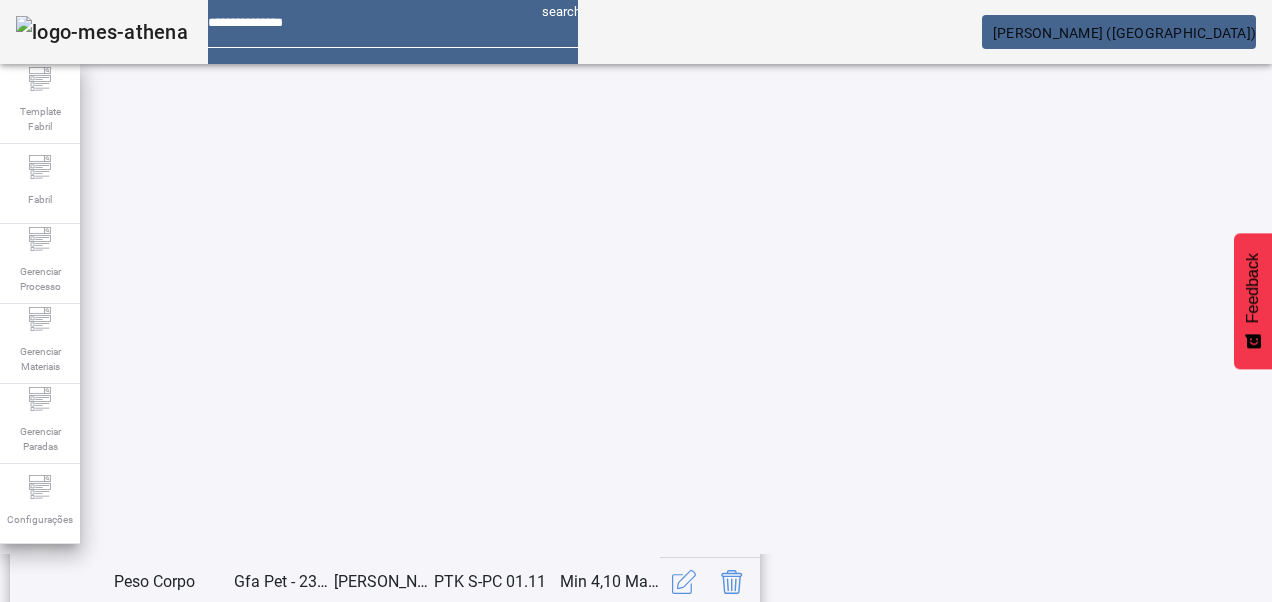 click on "11" 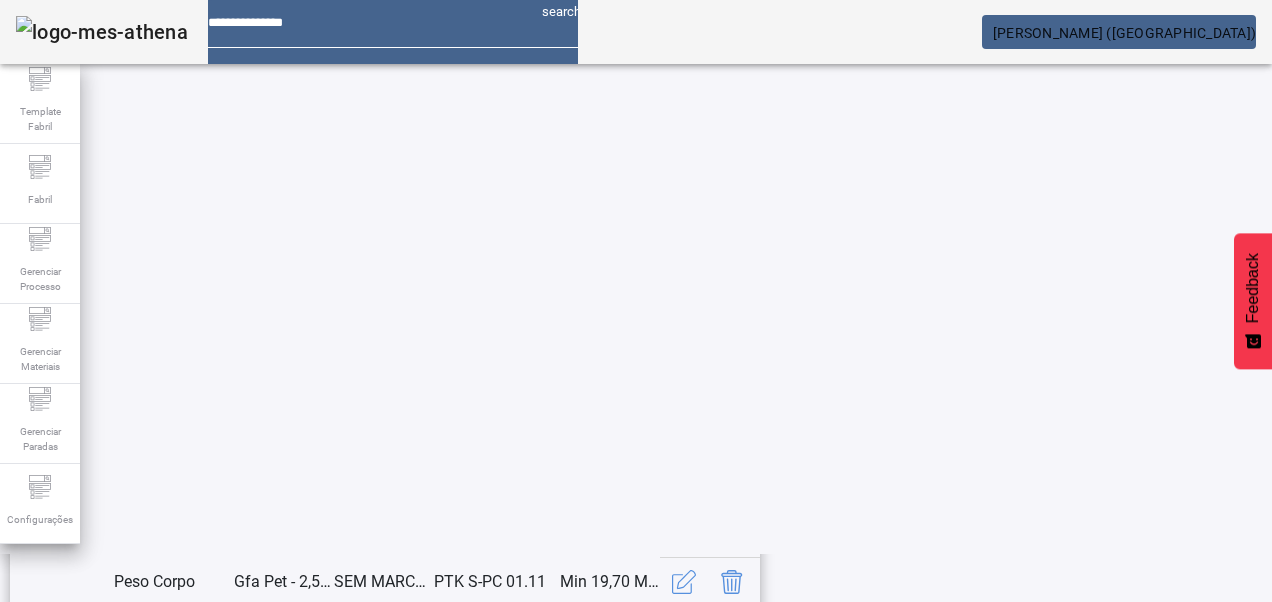 click on "10" 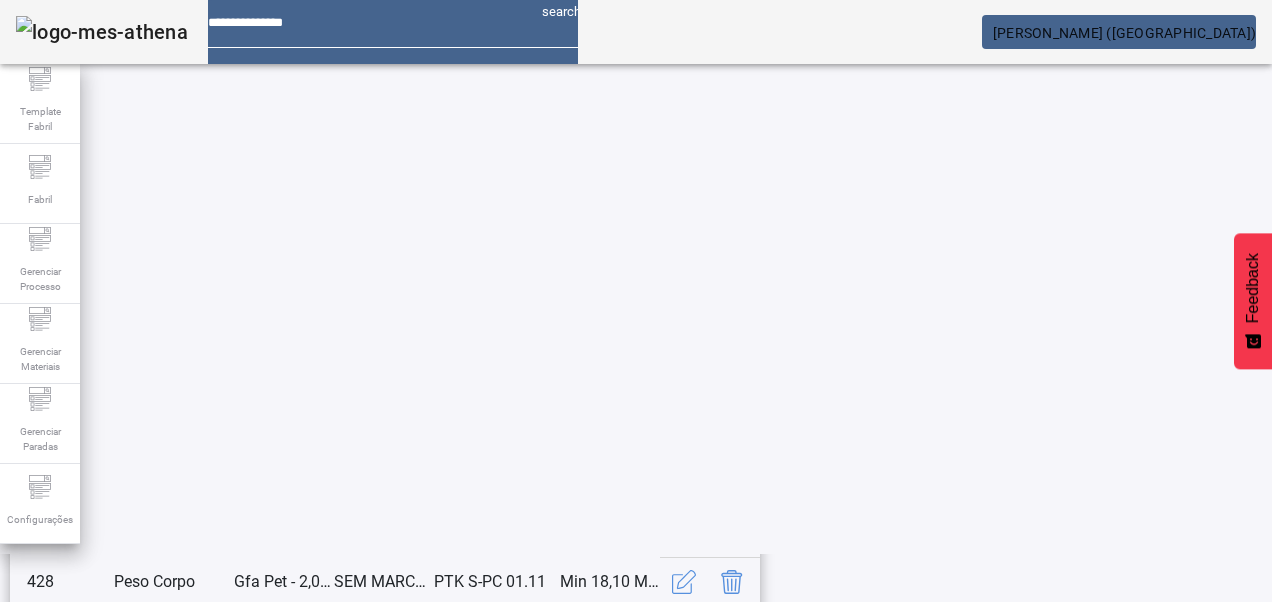 scroll, scrollTop: 653, scrollLeft: 0, axis: vertical 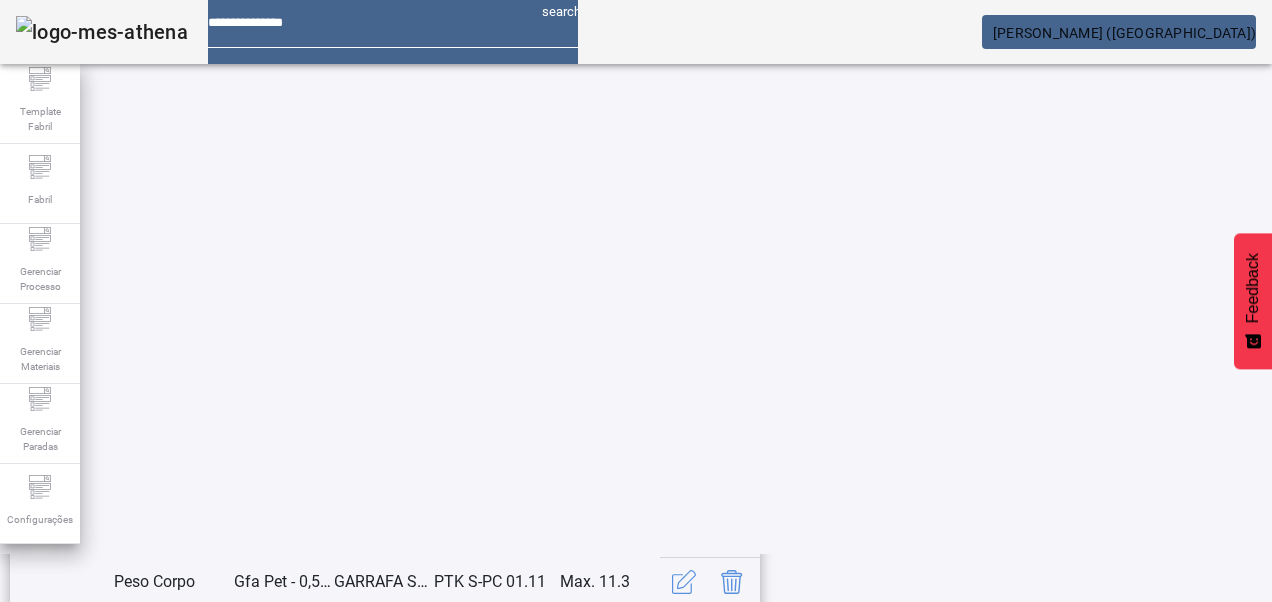 click on "8" 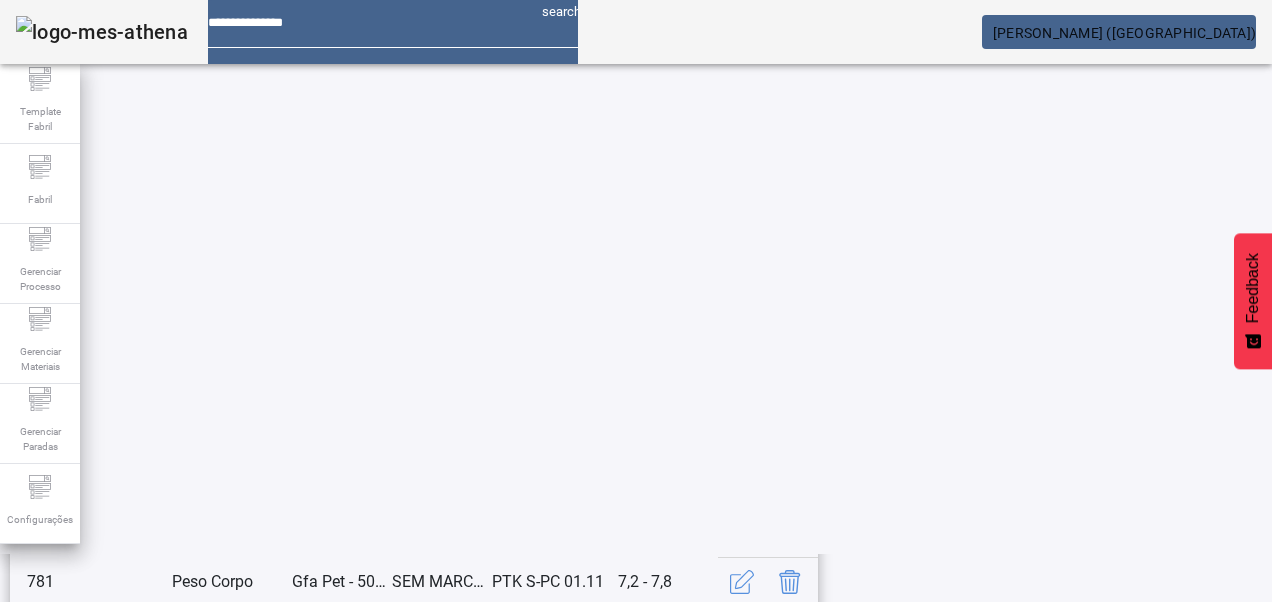 scroll, scrollTop: 653, scrollLeft: 0, axis: vertical 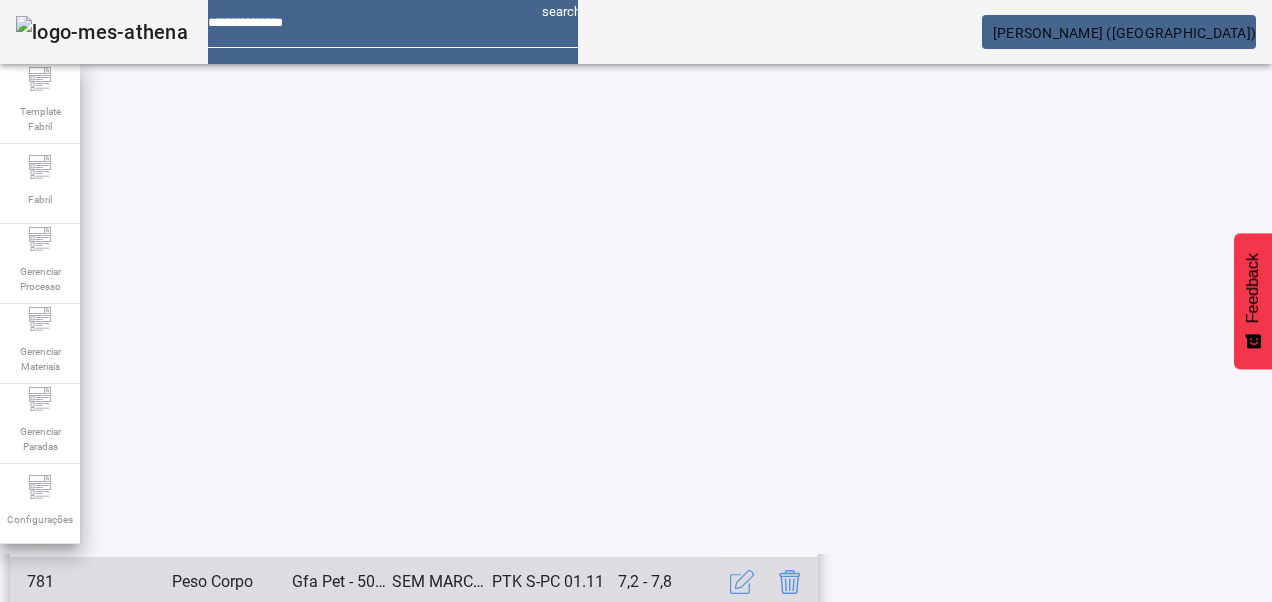 click 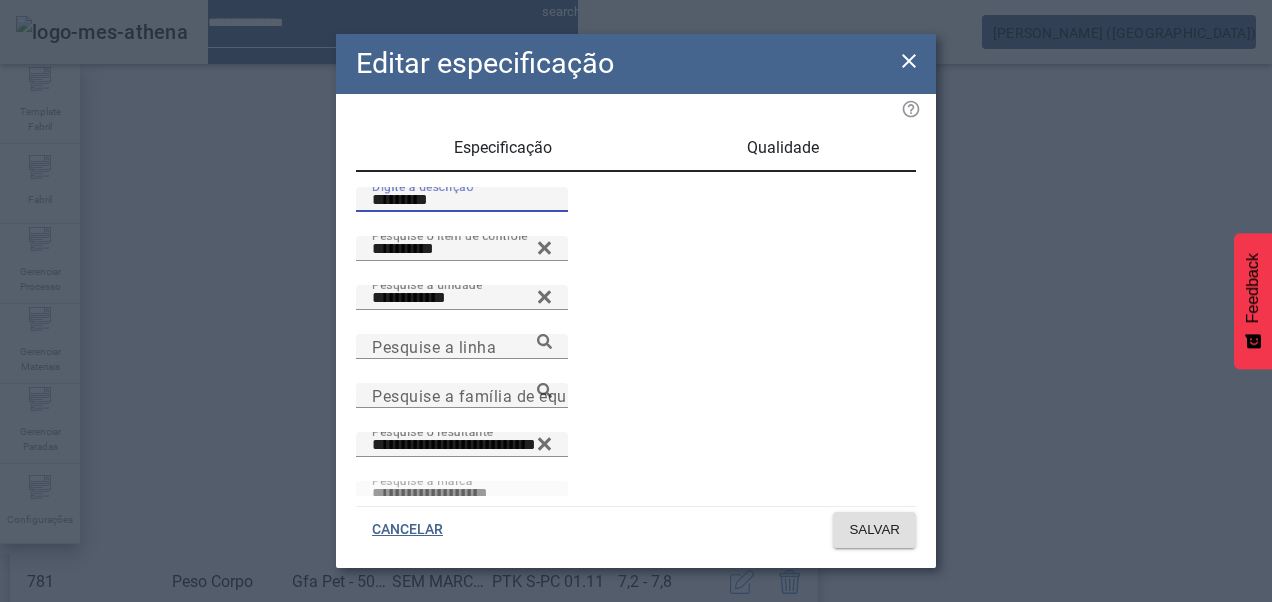 drag, startPoint x: 379, startPoint y: 225, endPoint x: 428, endPoint y: 236, distance: 50.219517 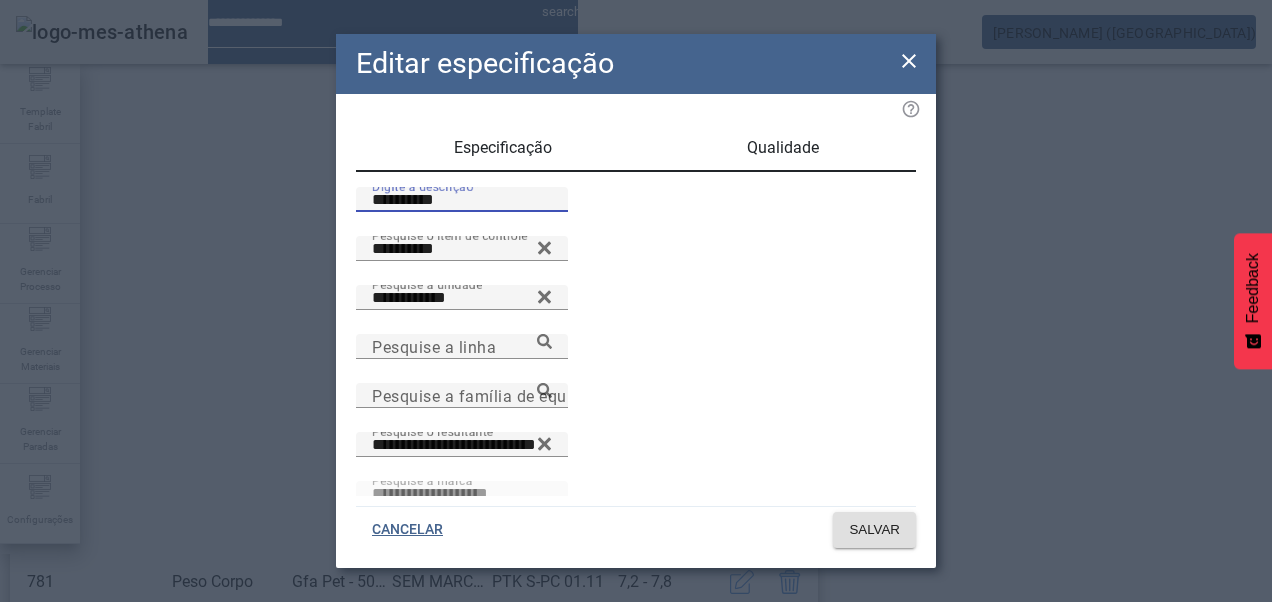 click on "**********" at bounding box center (462, 200) 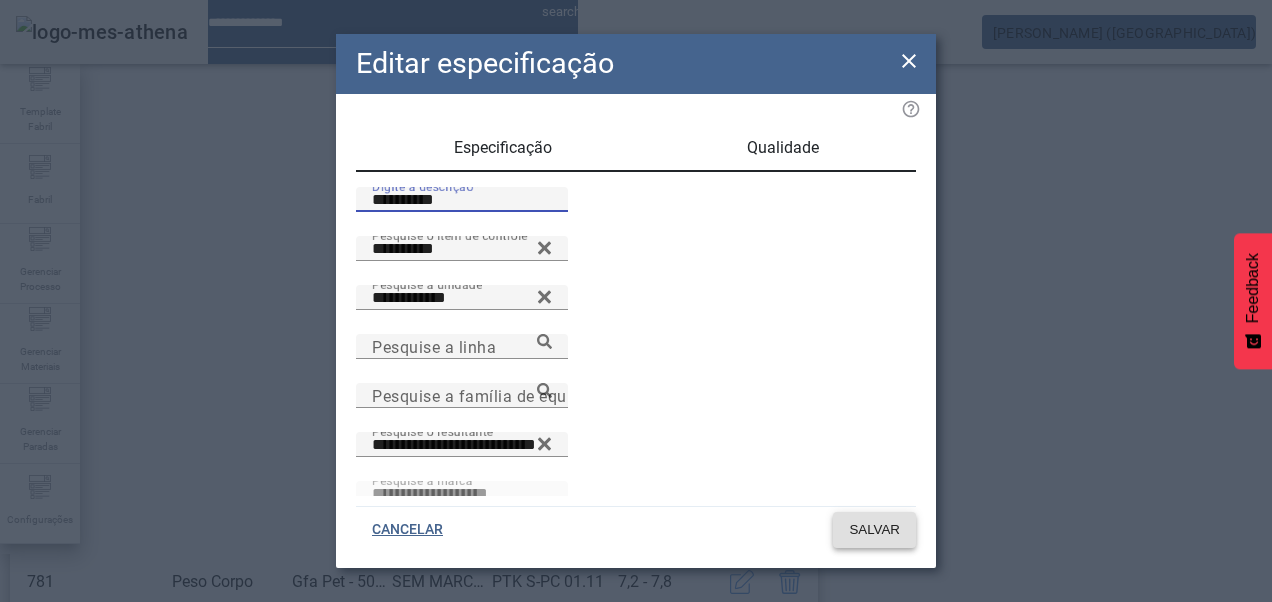type on "**********" 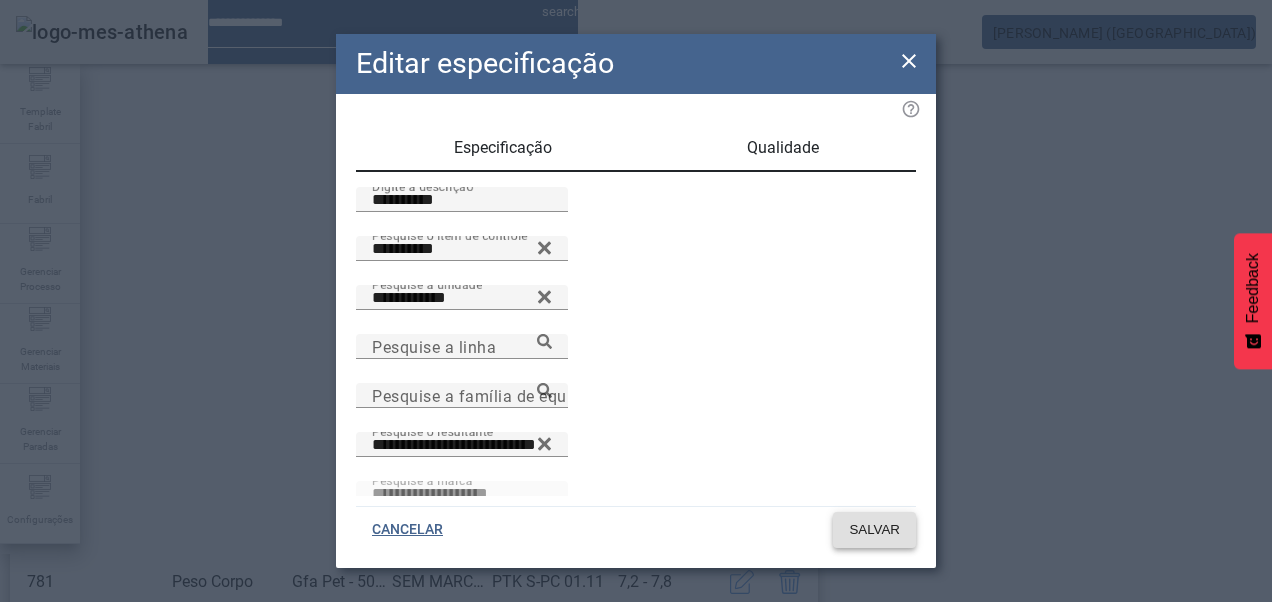 click on "SALVAR" 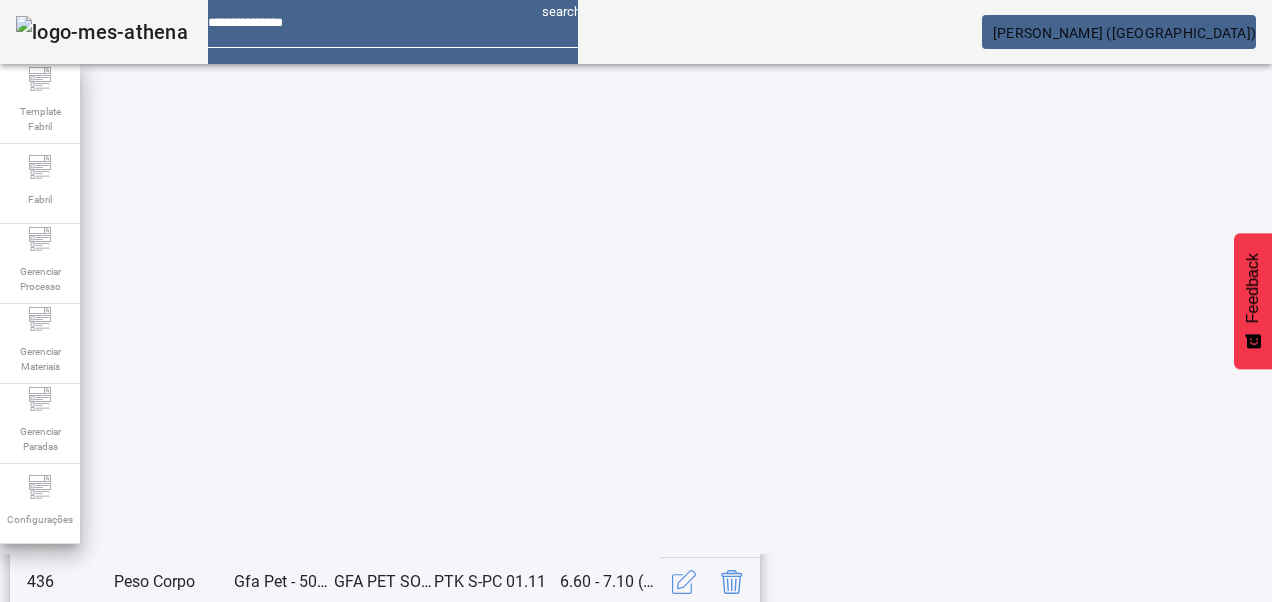 scroll, scrollTop: 623, scrollLeft: 0, axis: vertical 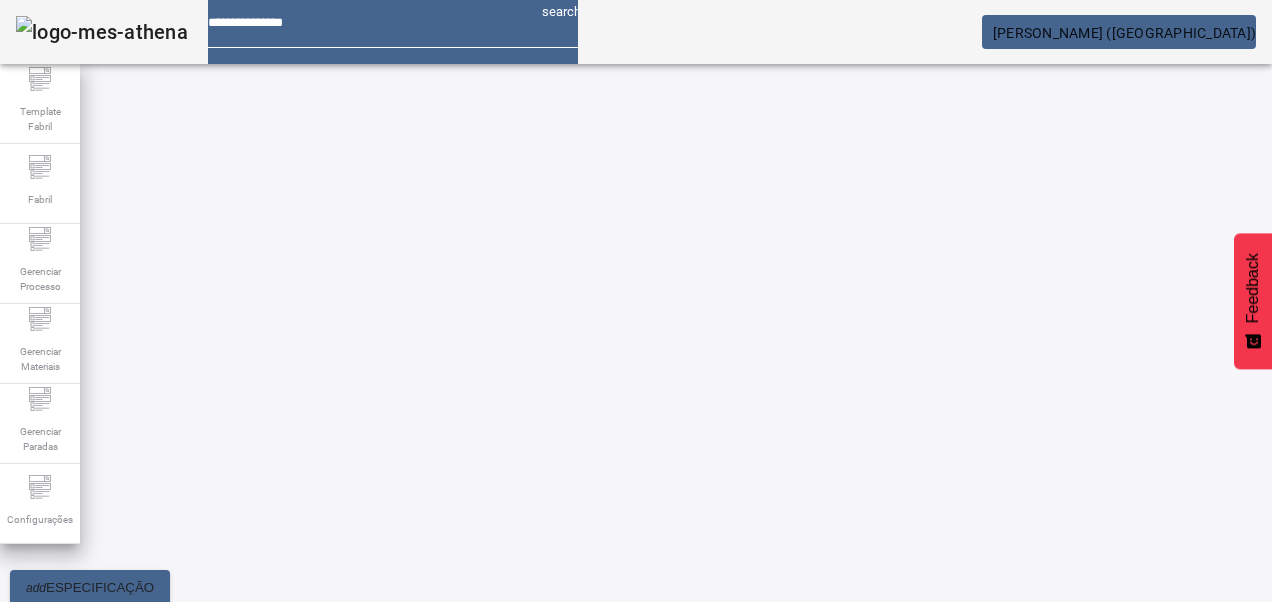 click on "12" 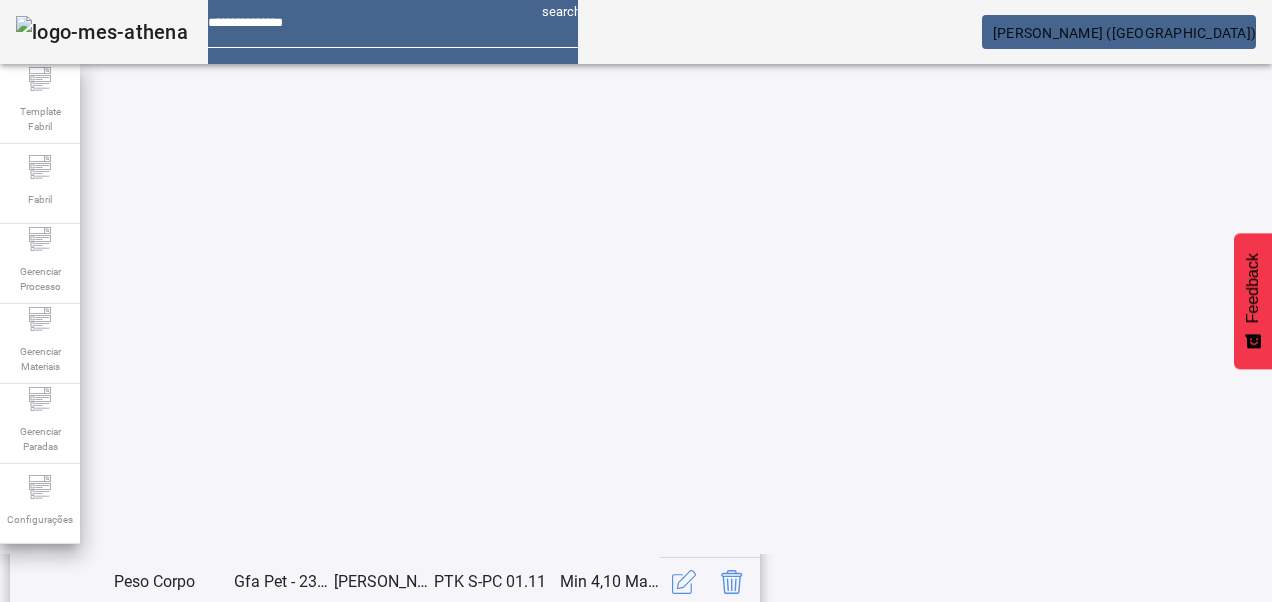 click on "11" 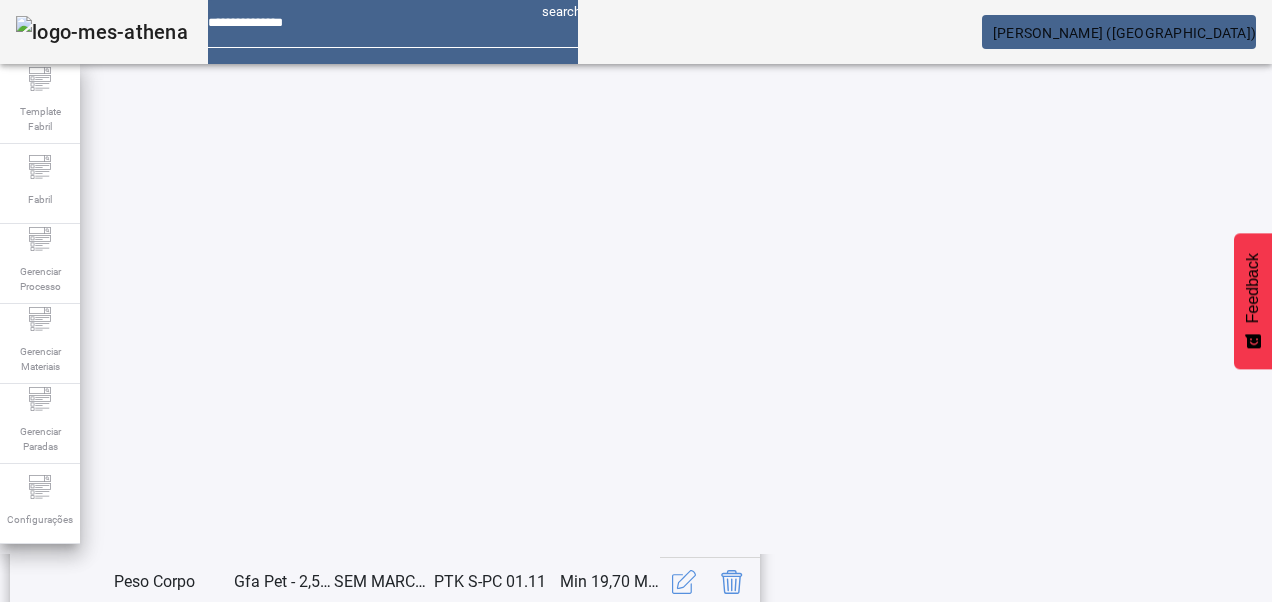 click on "10" 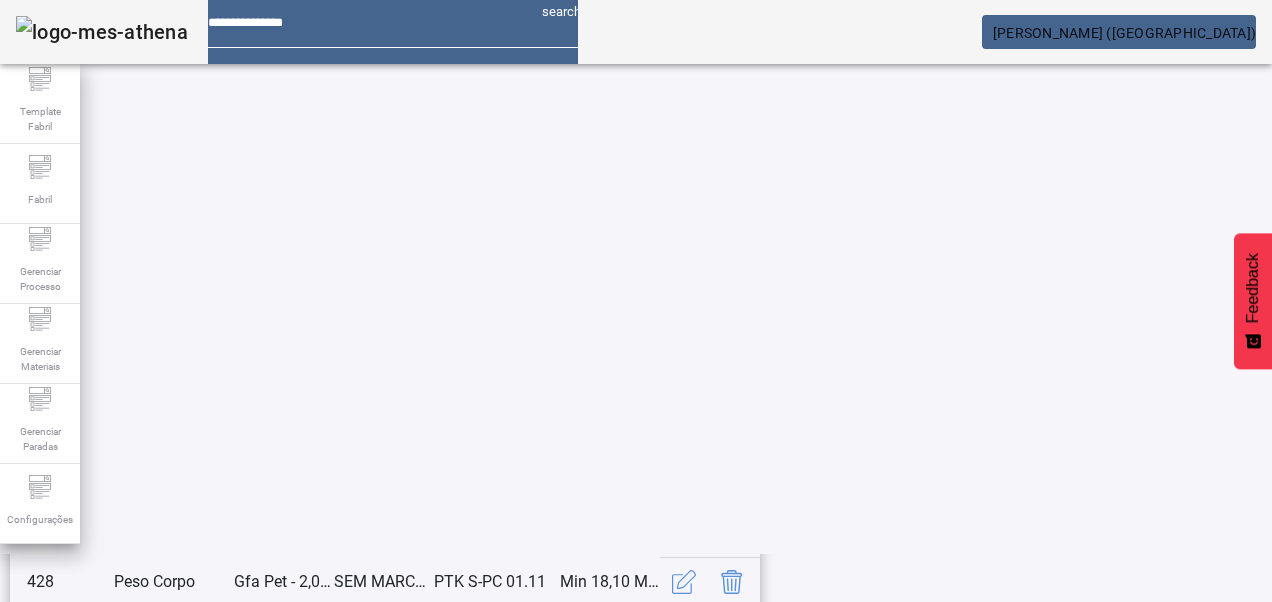 scroll, scrollTop: 423, scrollLeft: 0, axis: vertical 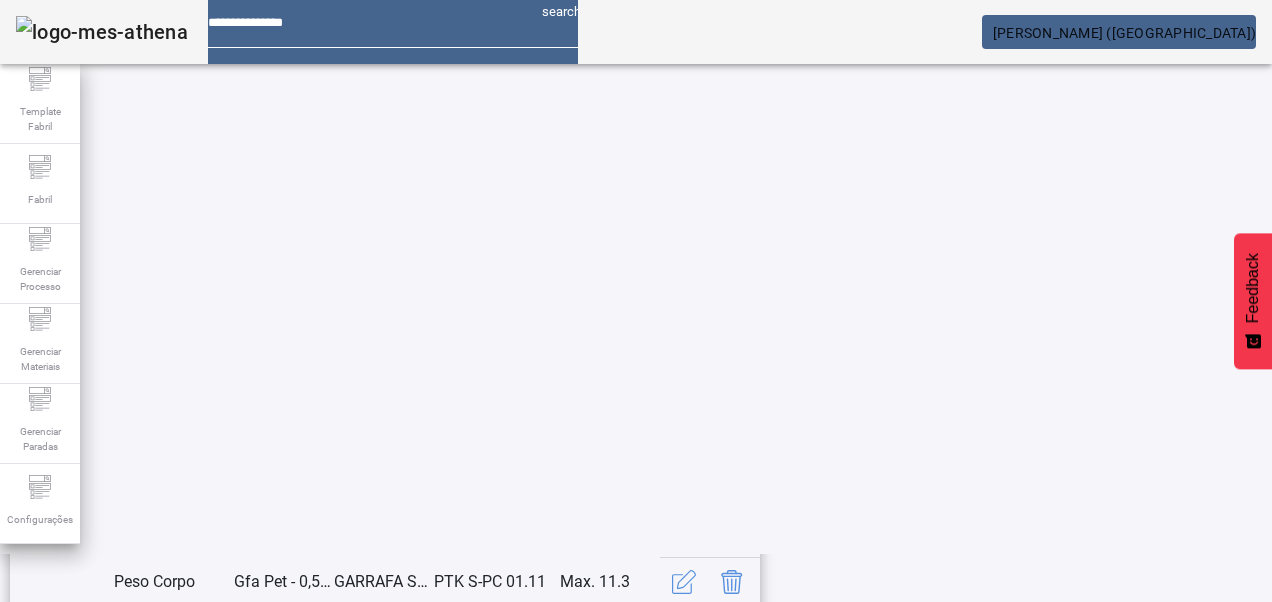 click on "8" 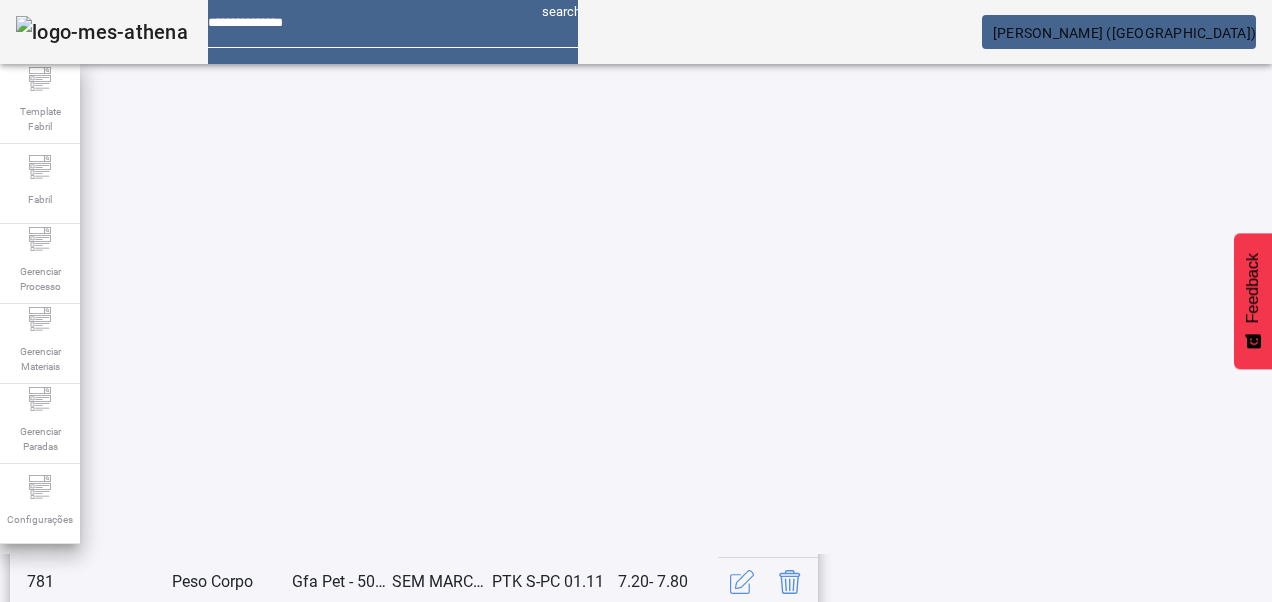 scroll, scrollTop: 653, scrollLeft: 0, axis: vertical 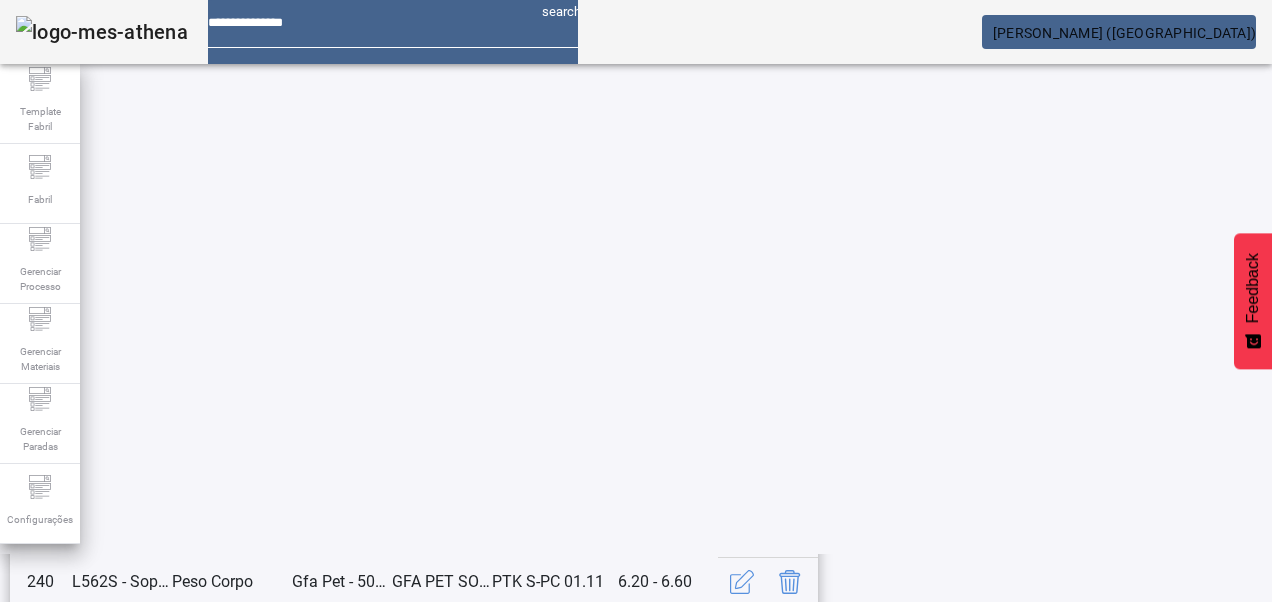 click on "6" 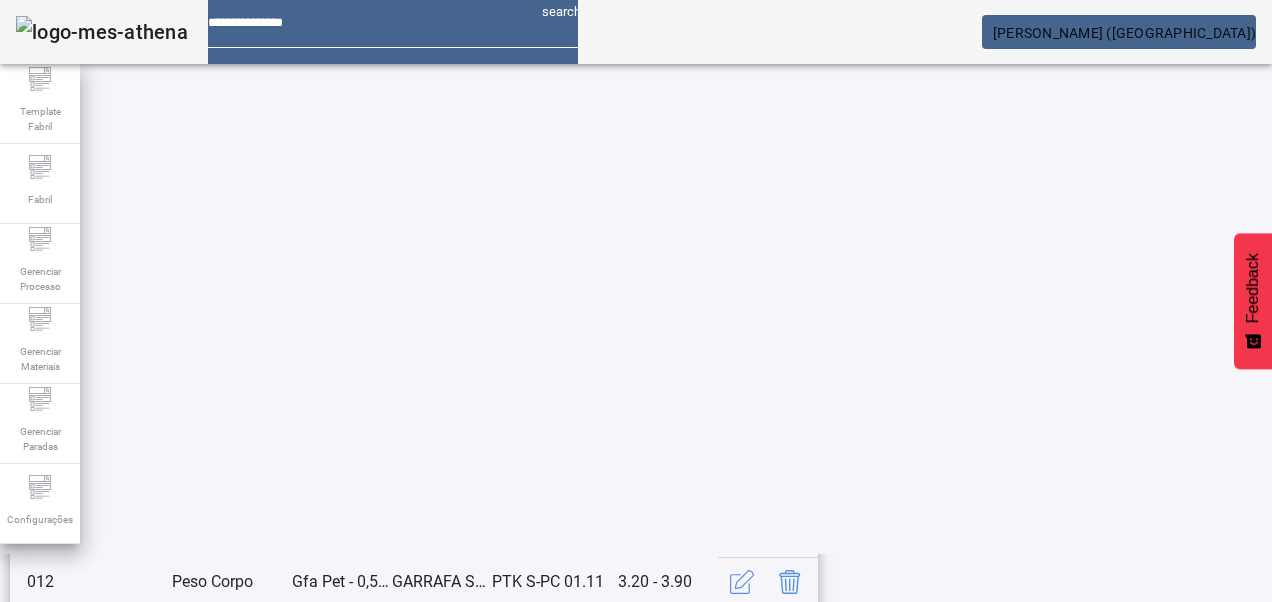 scroll, scrollTop: 423, scrollLeft: 0, axis: vertical 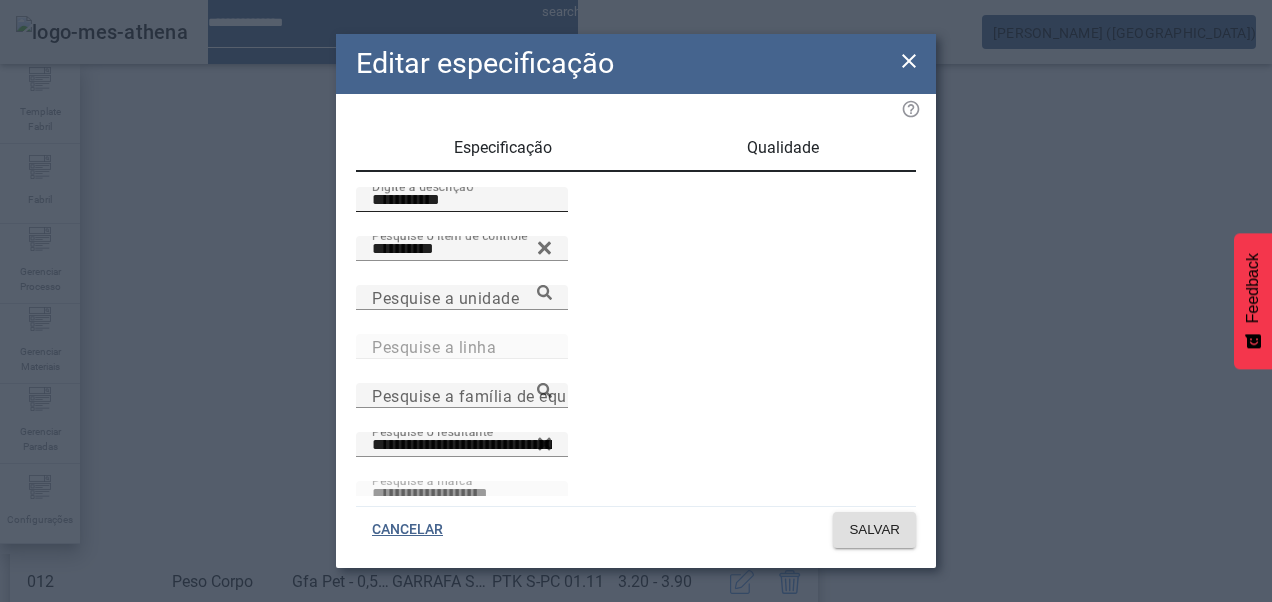 drag, startPoint x: 390, startPoint y: 225, endPoint x: 400, endPoint y: 226, distance: 10.049875 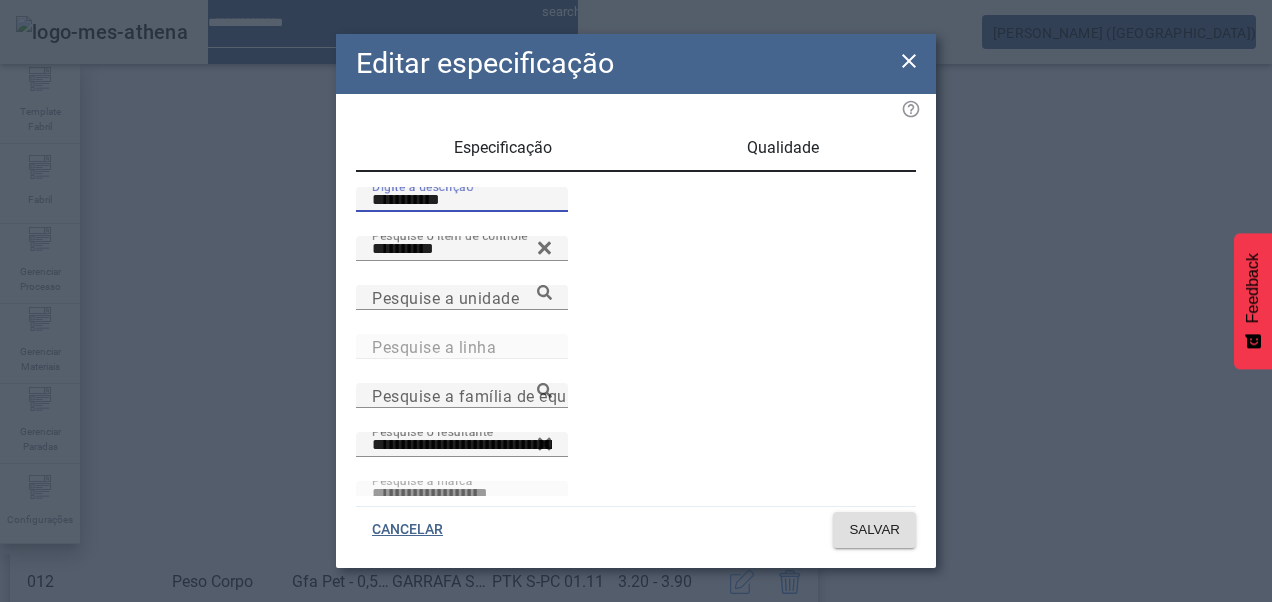 click on "**********" at bounding box center [462, 200] 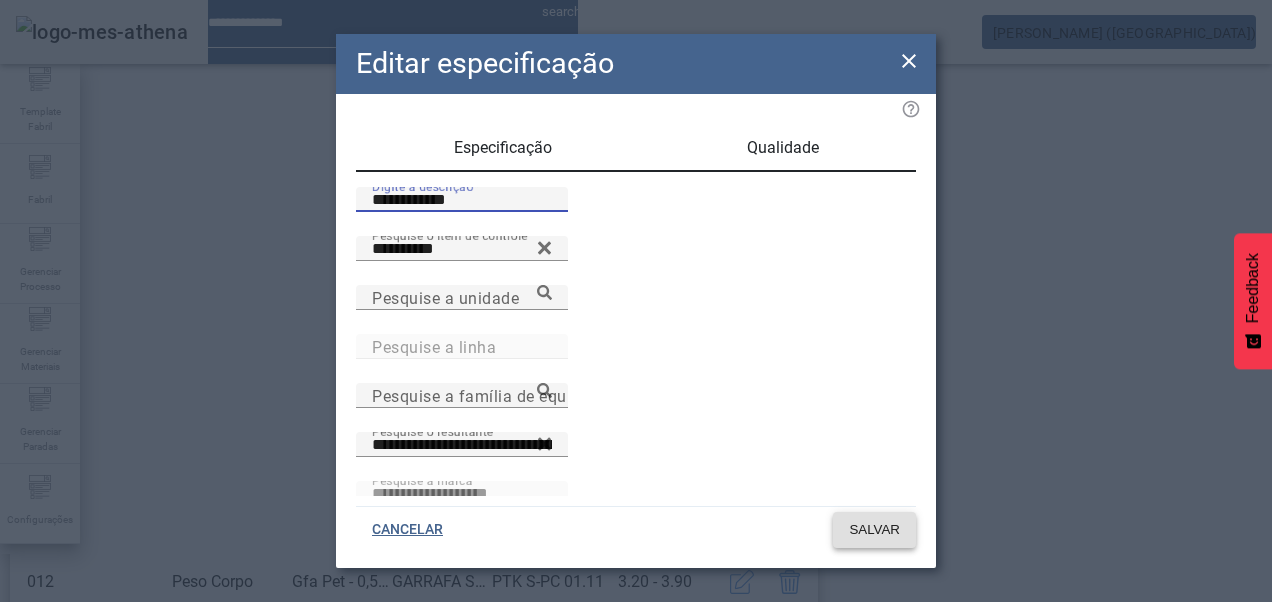 type on "**********" 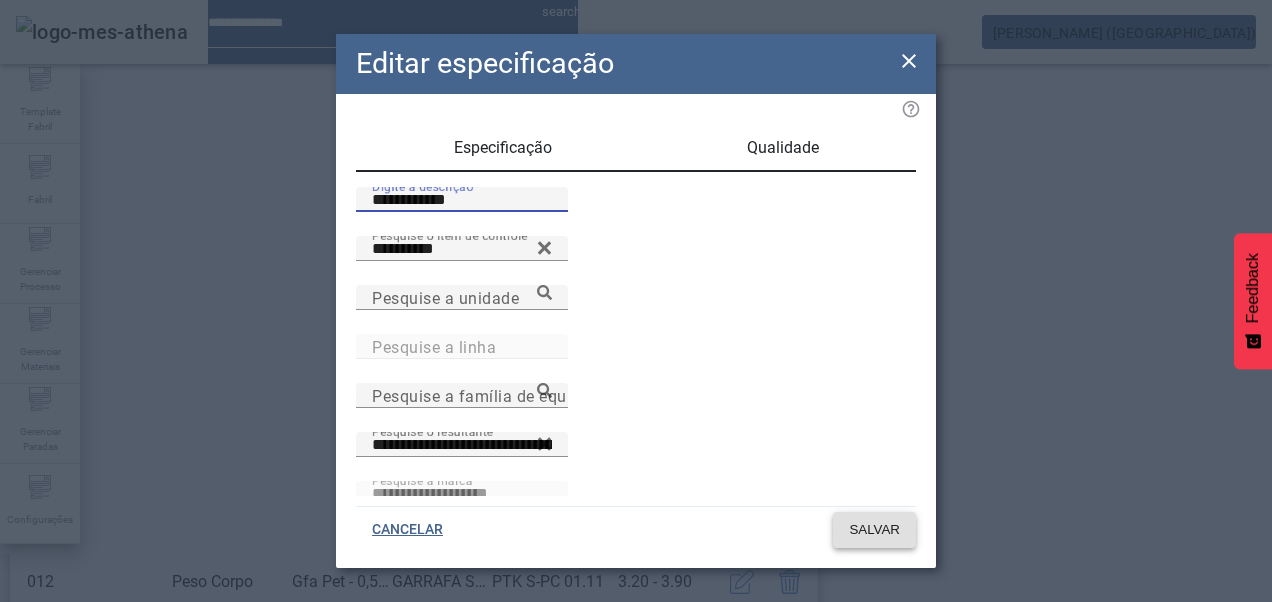 click on "SALVAR" 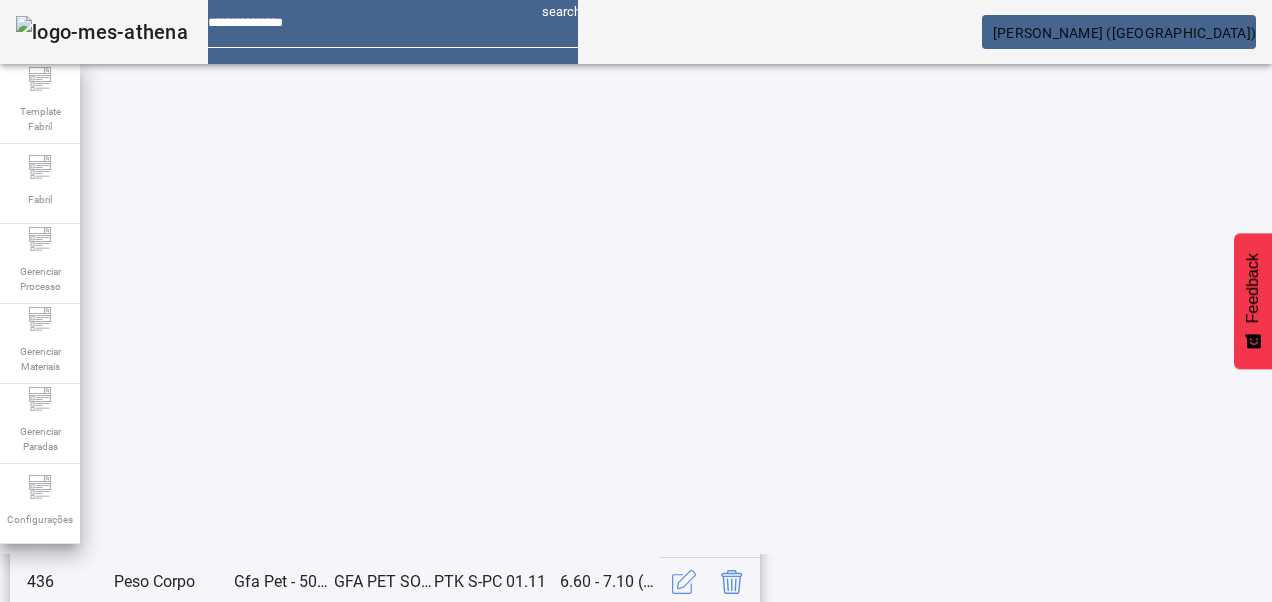 scroll, scrollTop: 653, scrollLeft: 0, axis: vertical 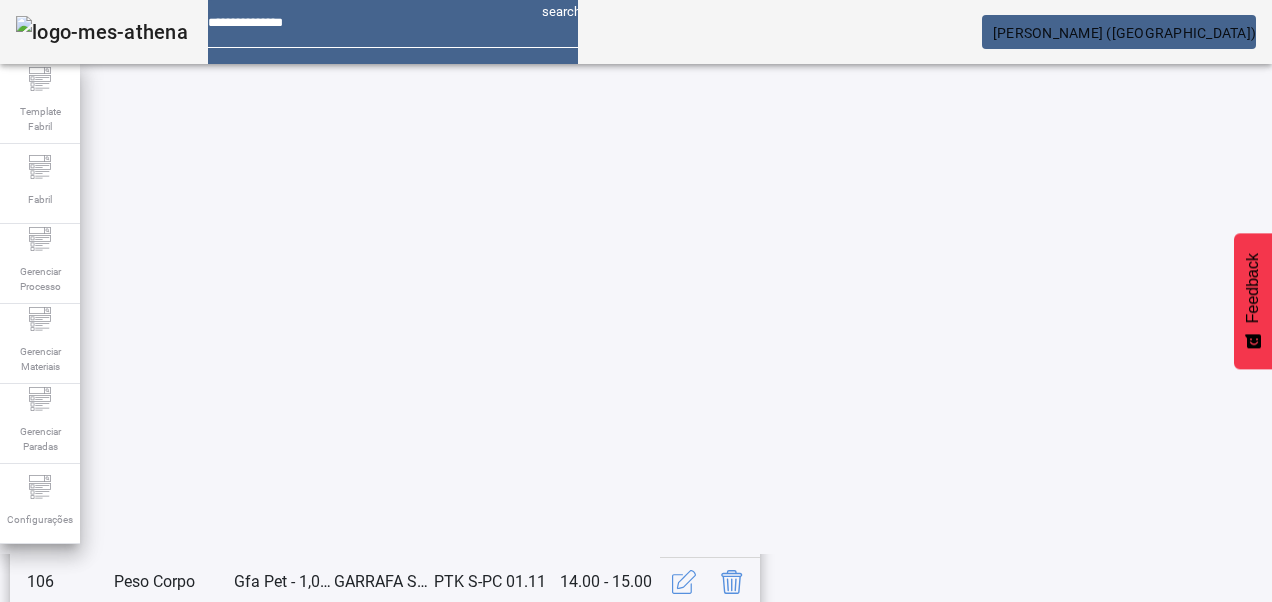 click on "1   2   3  ...  14" 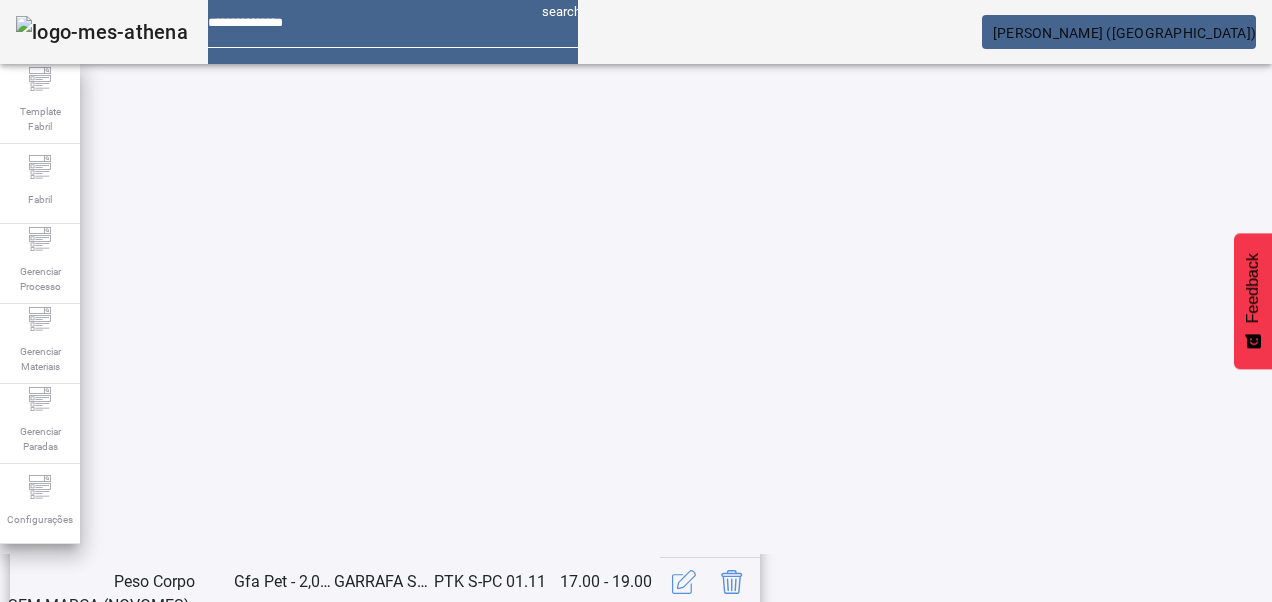 scroll, scrollTop: 653, scrollLeft: 0, axis: vertical 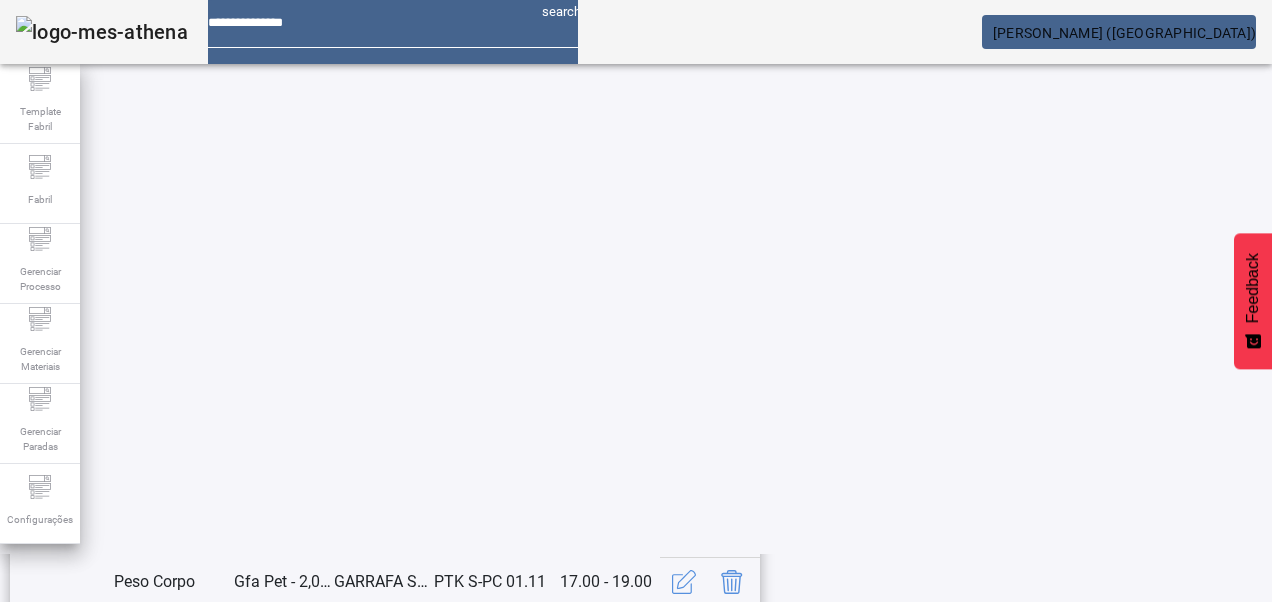 click on "4" 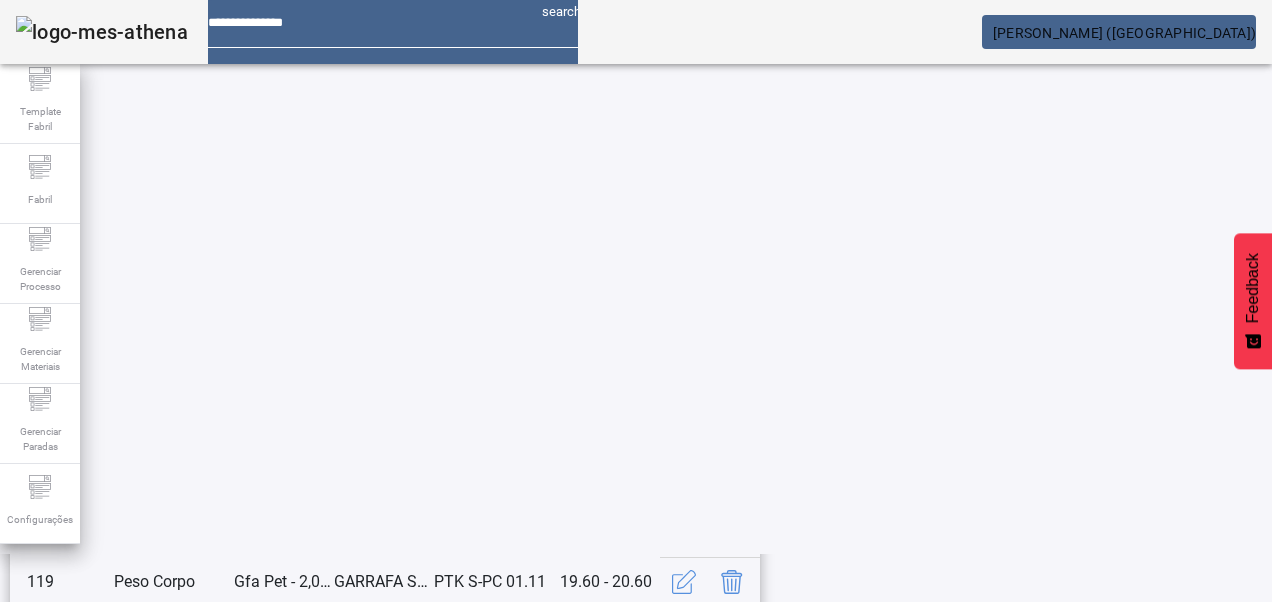 scroll, scrollTop: 423, scrollLeft: 0, axis: vertical 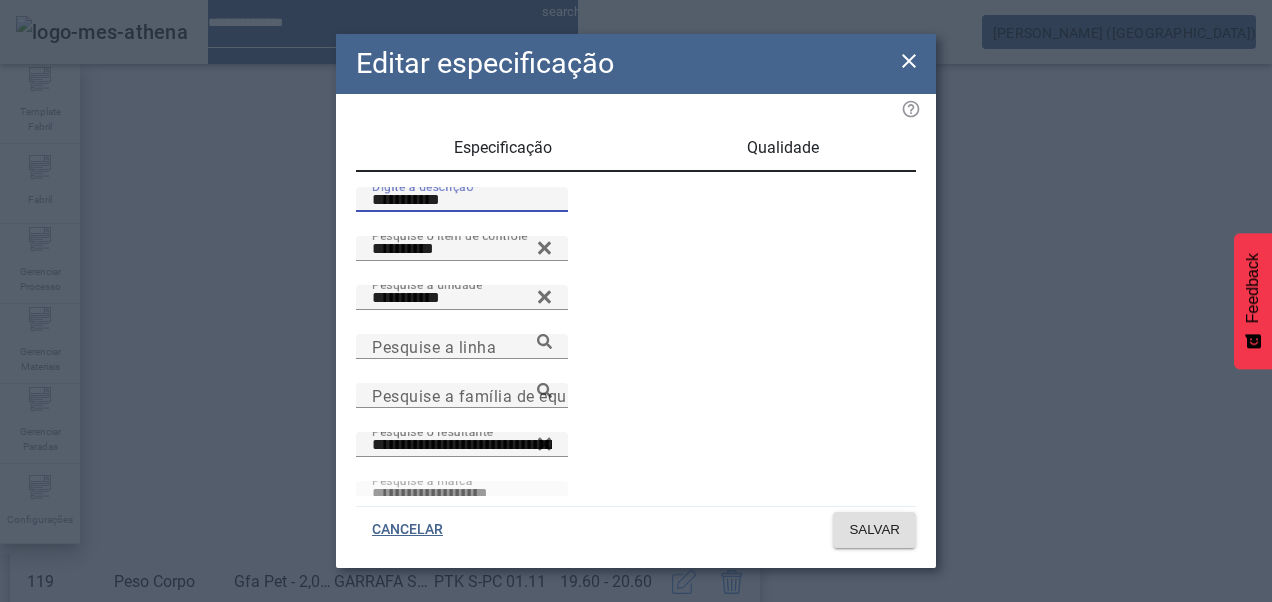 click on "**********" at bounding box center (462, 200) 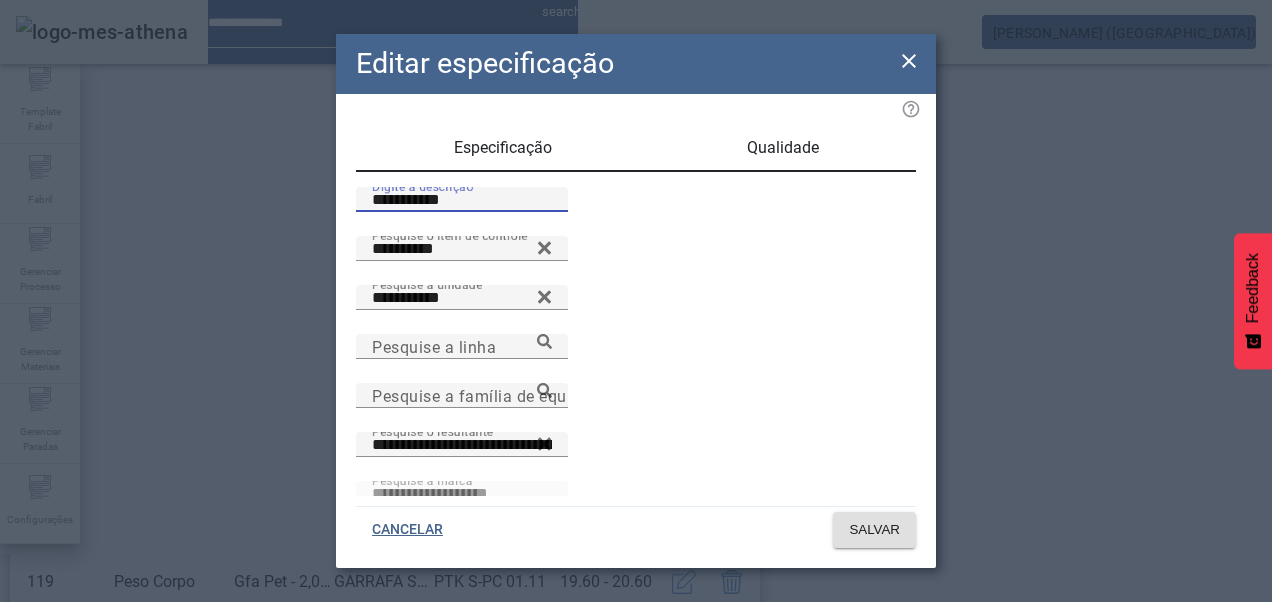 click on "**********" at bounding box center [462, 200] 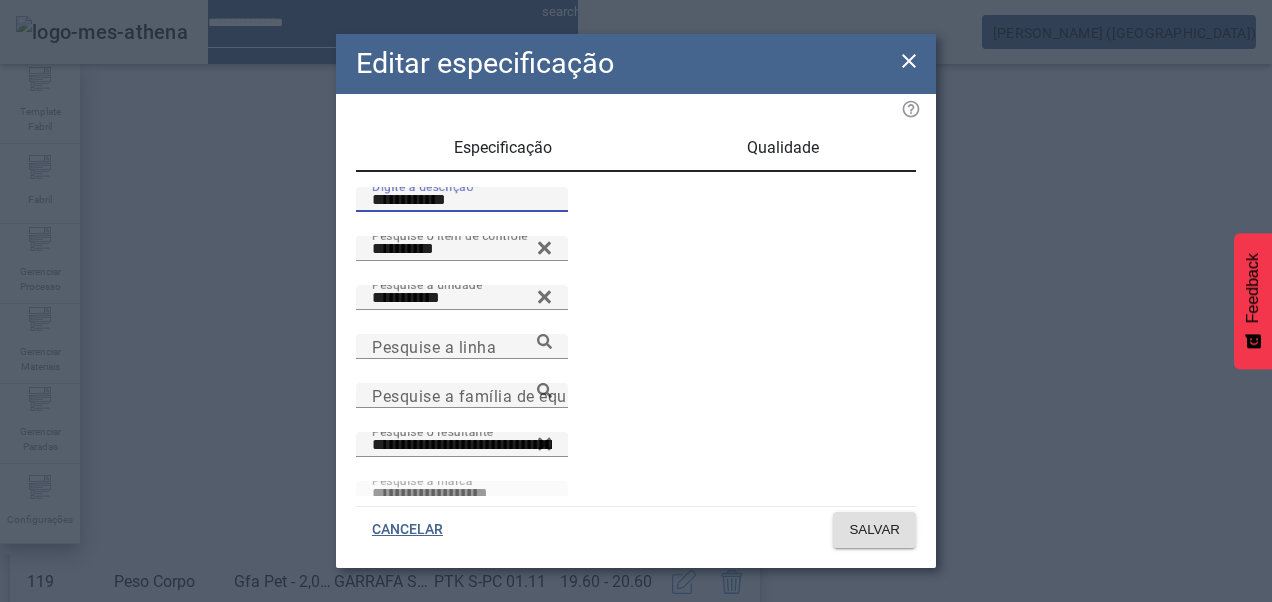 click on "**********" at bounding box center (462, 200) 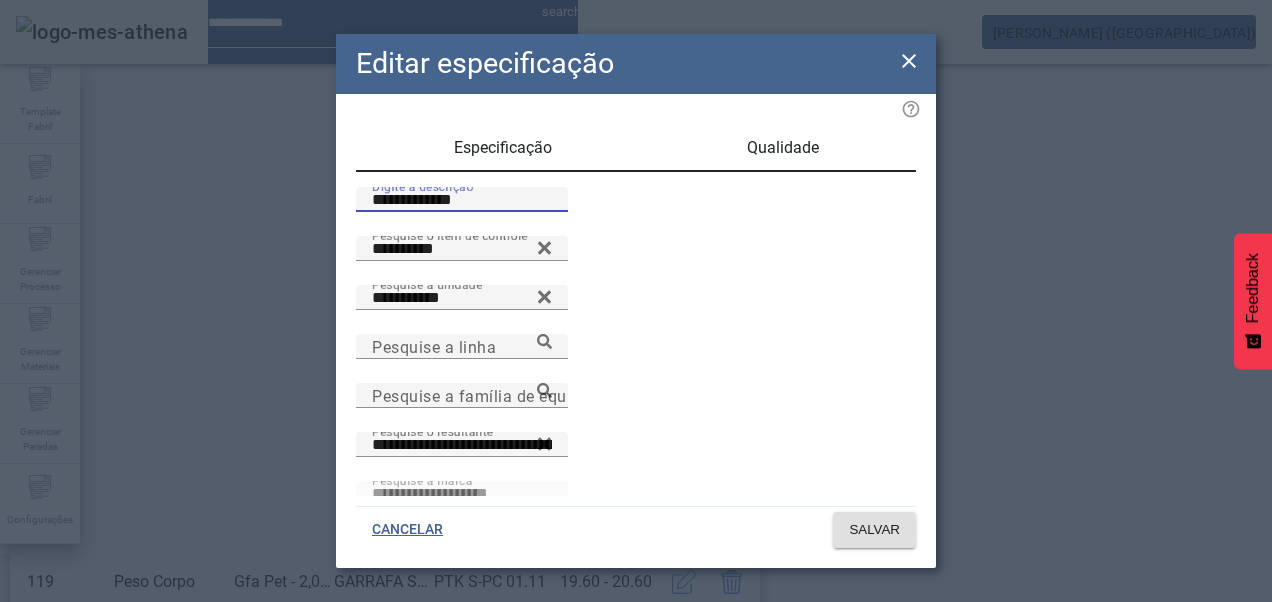 click on "**********" at bounding box center (462, 200) 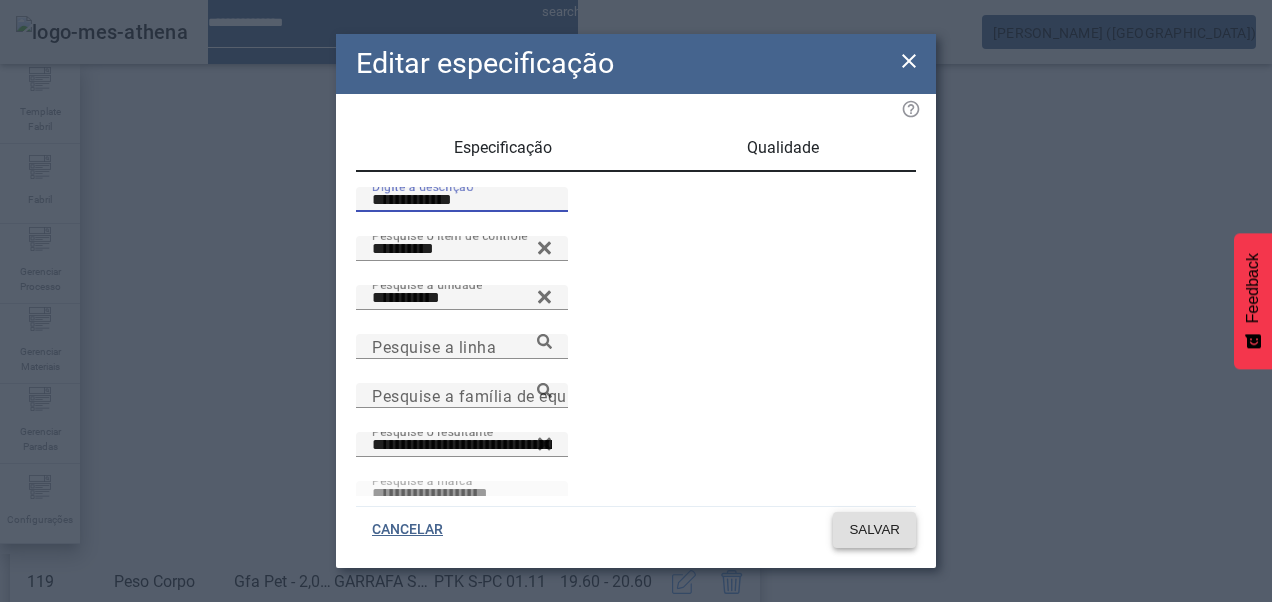 type on "**********" 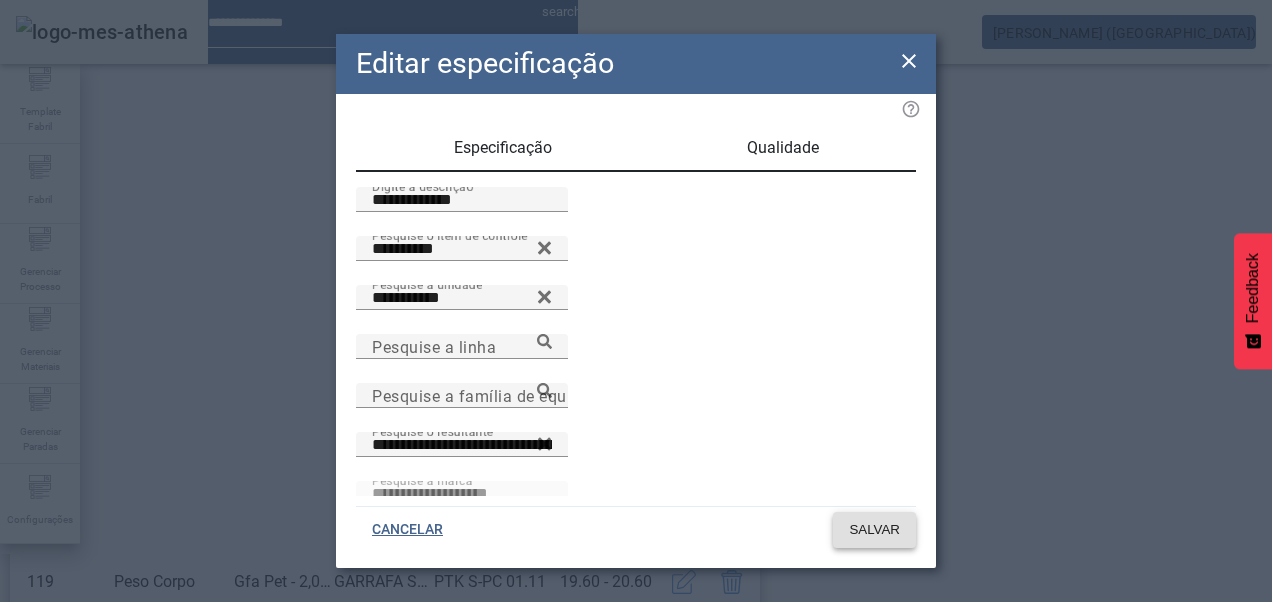 click on "SALVAR" 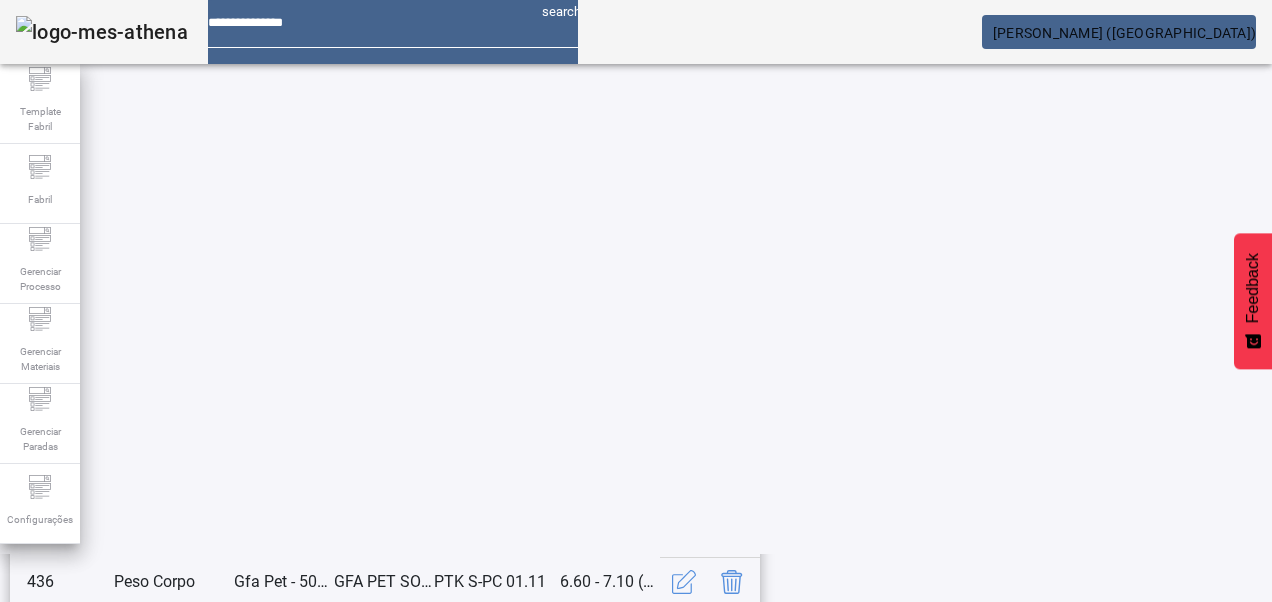 scroll, scrollTop: 653, scrollLeft: 0, axis: vertical 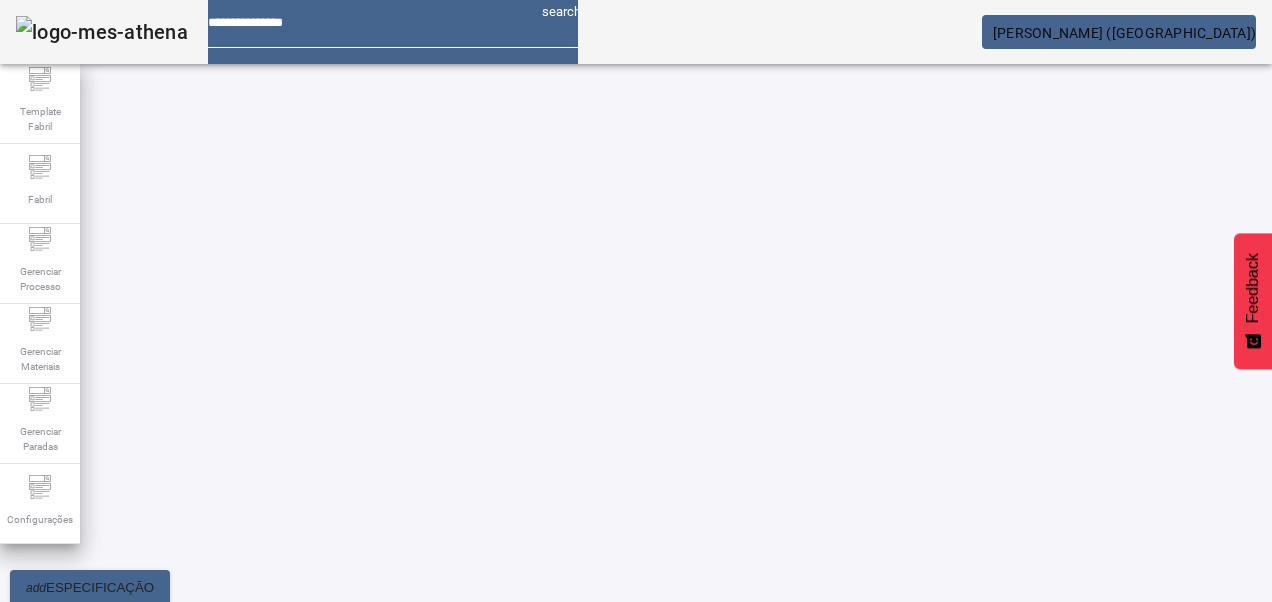 click on "13" 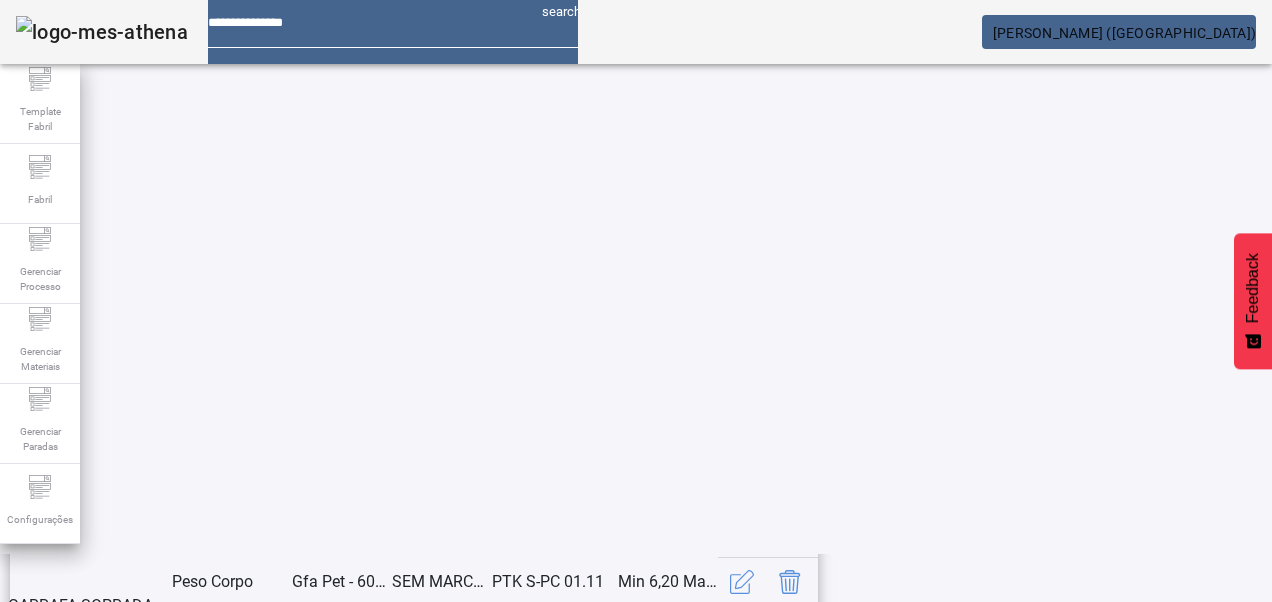 scroll, scrollTop: 653, scrollLeft: 0, axis: vertical 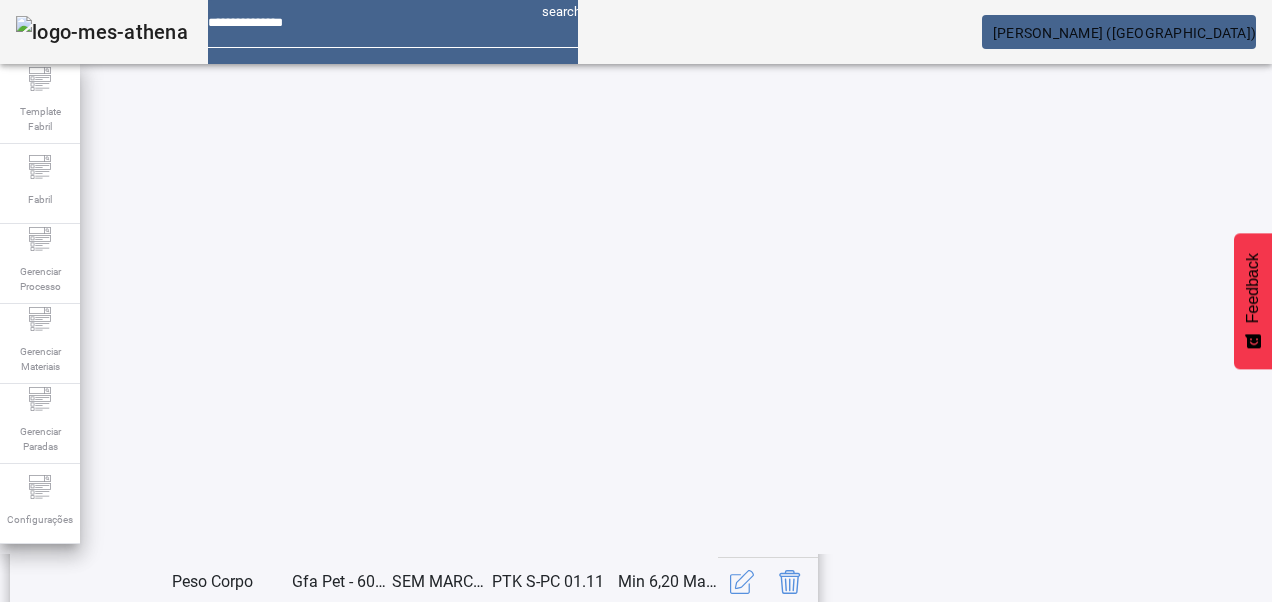 click on "12" 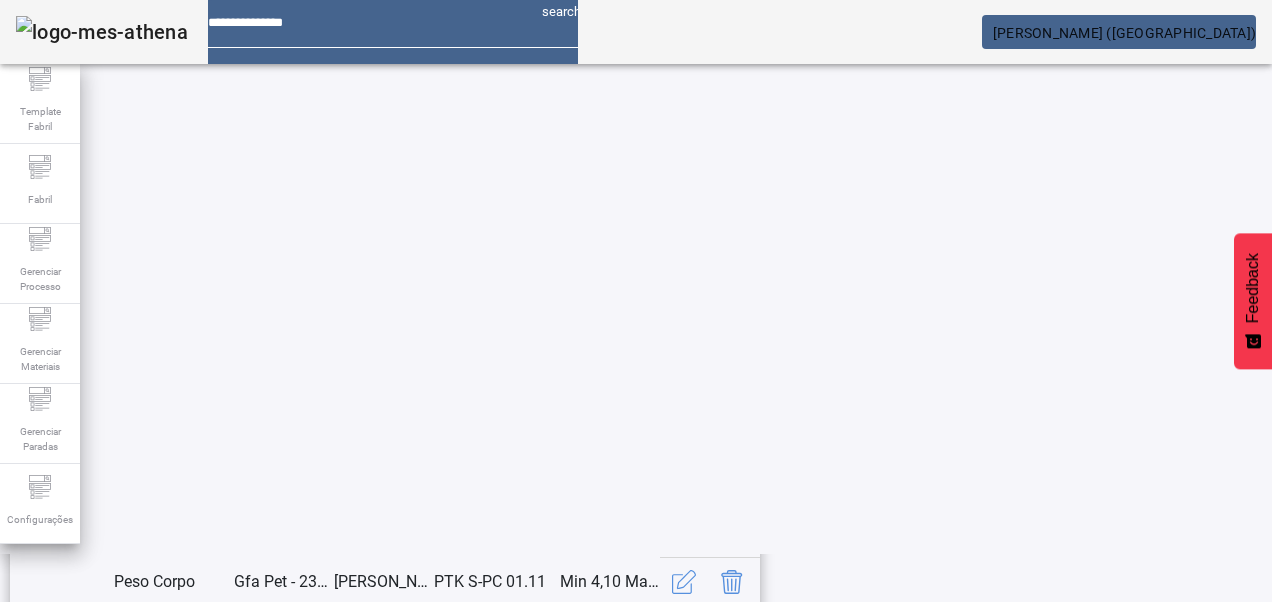 scroll, scrollTop: 653, scrollLeft: 0, axis: vertical 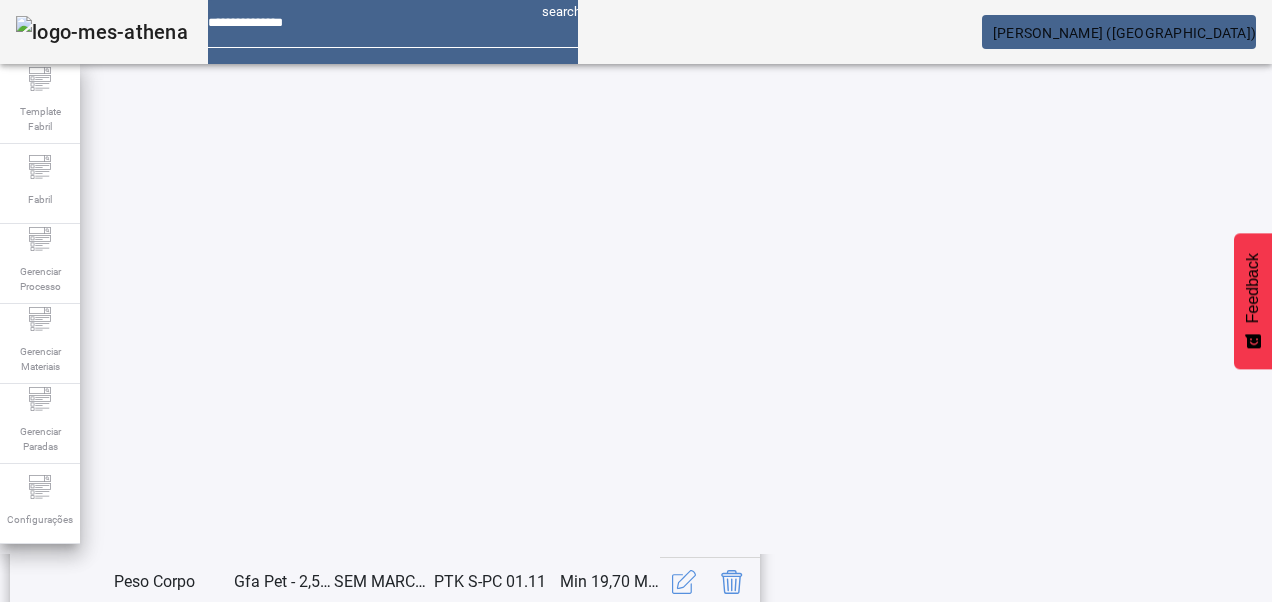 click on "10" 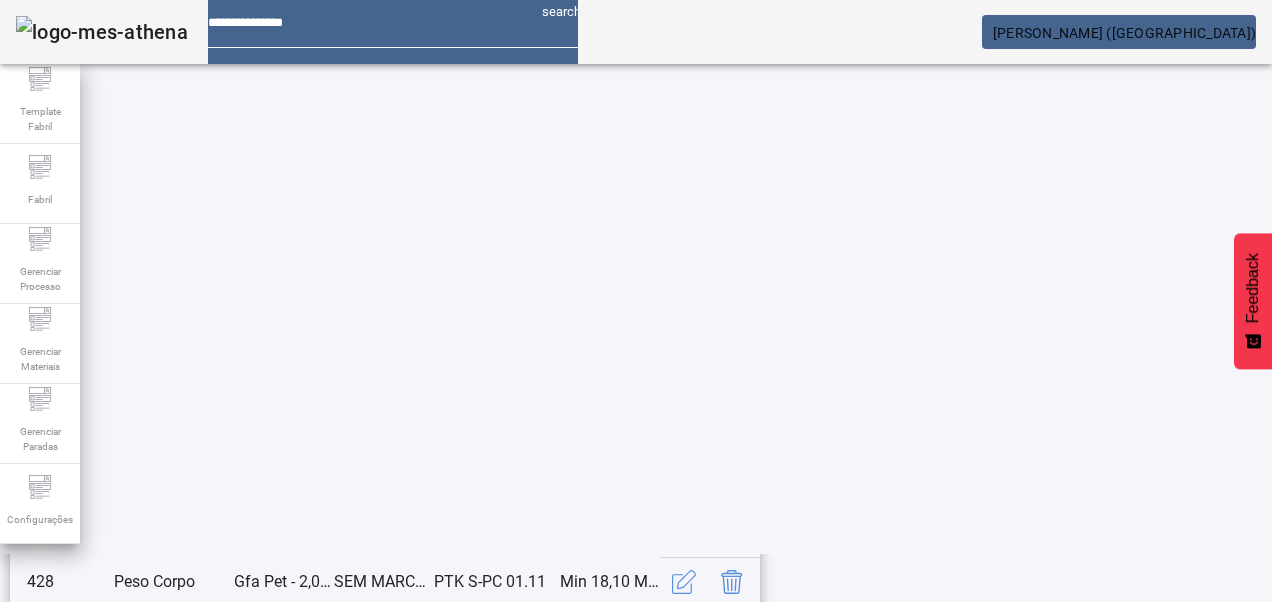 scroll, scrollTop: 653, scrollLeft: 0, axis: vertical 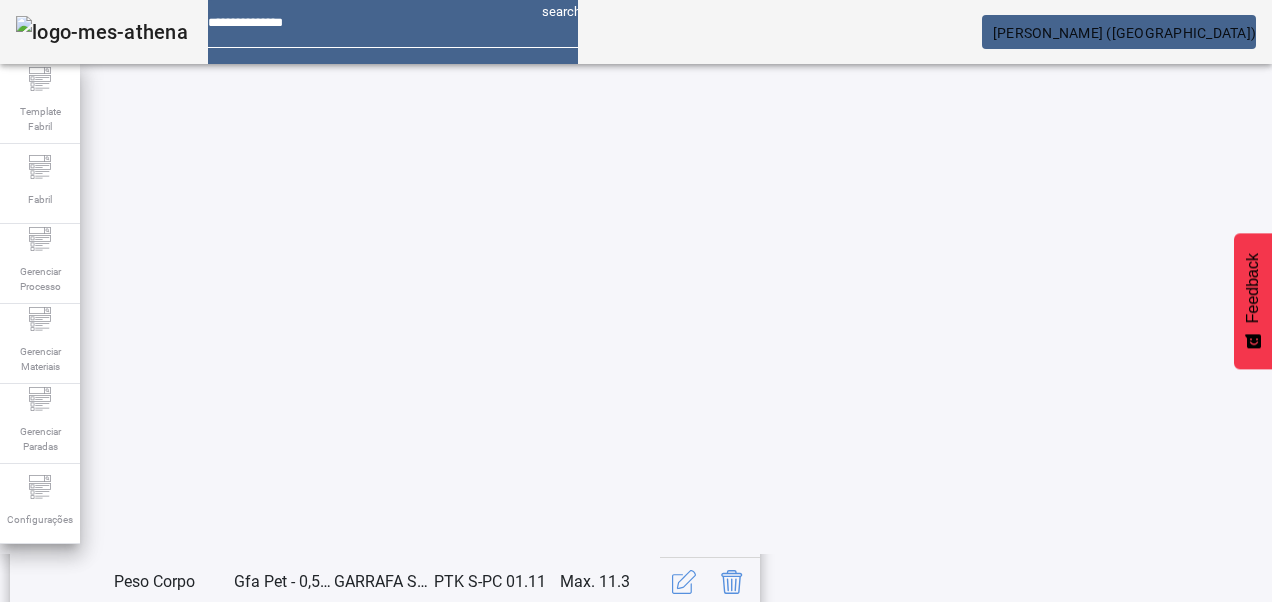 click on "8" 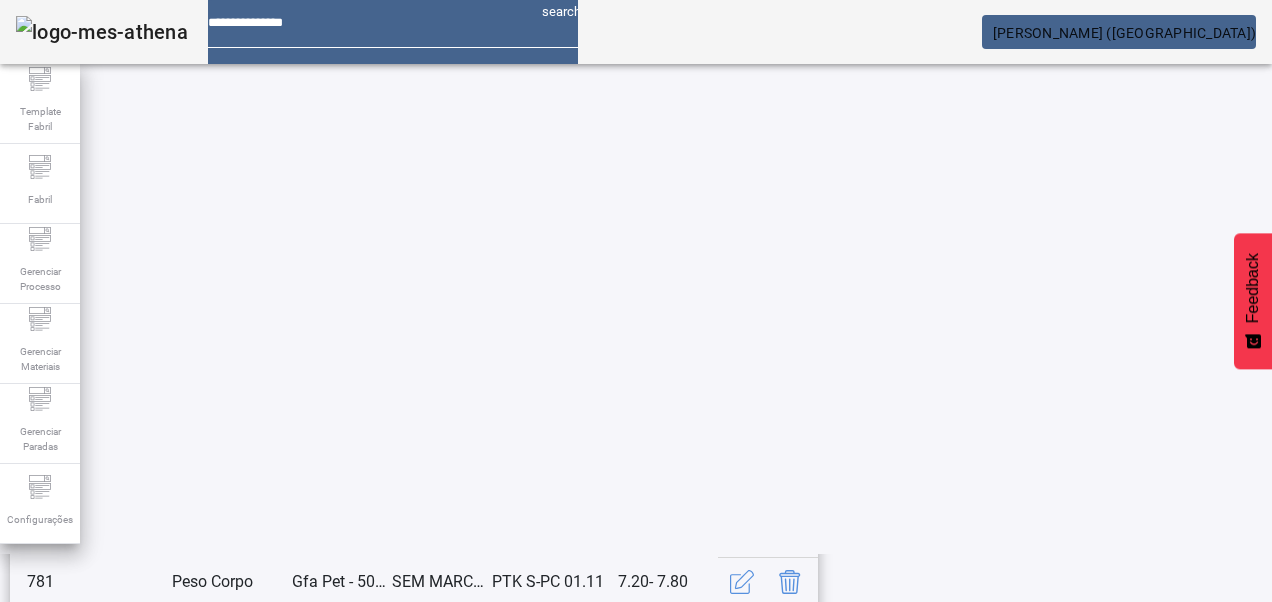 scroll, scrollTop: 353, scrollLeft: 0, axis: vertical 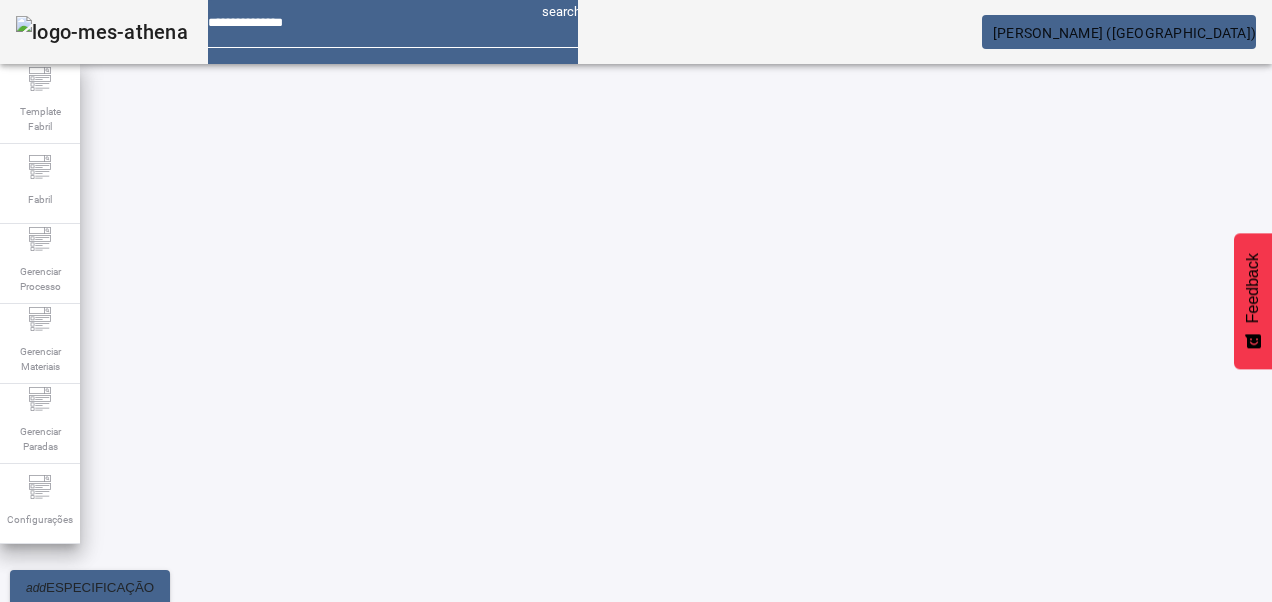 drag, startPoint x: 1157, startPoint y: 458, endPoint x: 1066, endPoint y: 432, distance: 94.641426 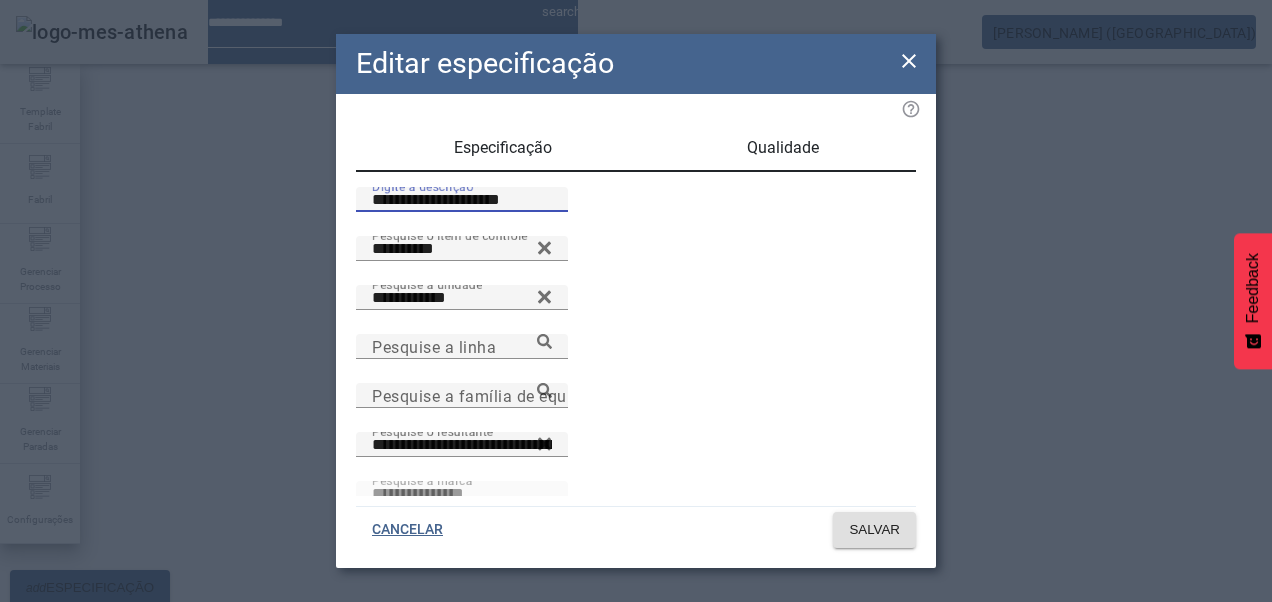 drag, startPoint x: 396, startPoint y: 226, endPoint x: 317, endPoint y: 212, distance: 80.23092 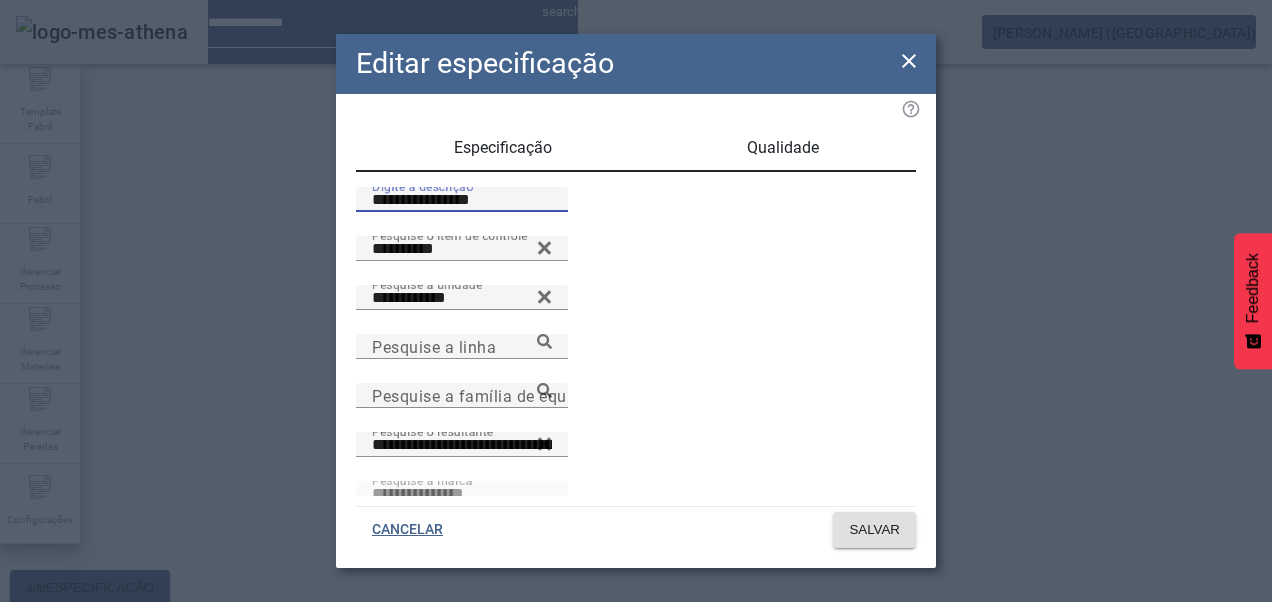 drag, startPoint x: 446, startPoint y: 227, endPoint x: 404, endPoint y: 228, distance: 42.0119 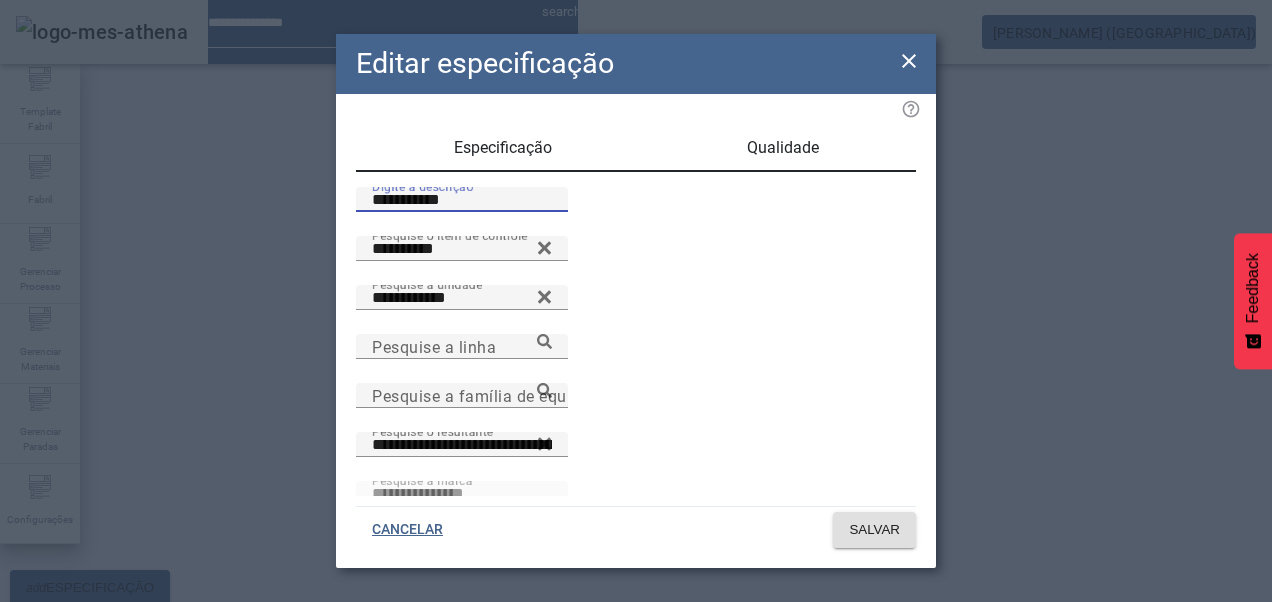click on "**********" at bounding box center [462, 200] 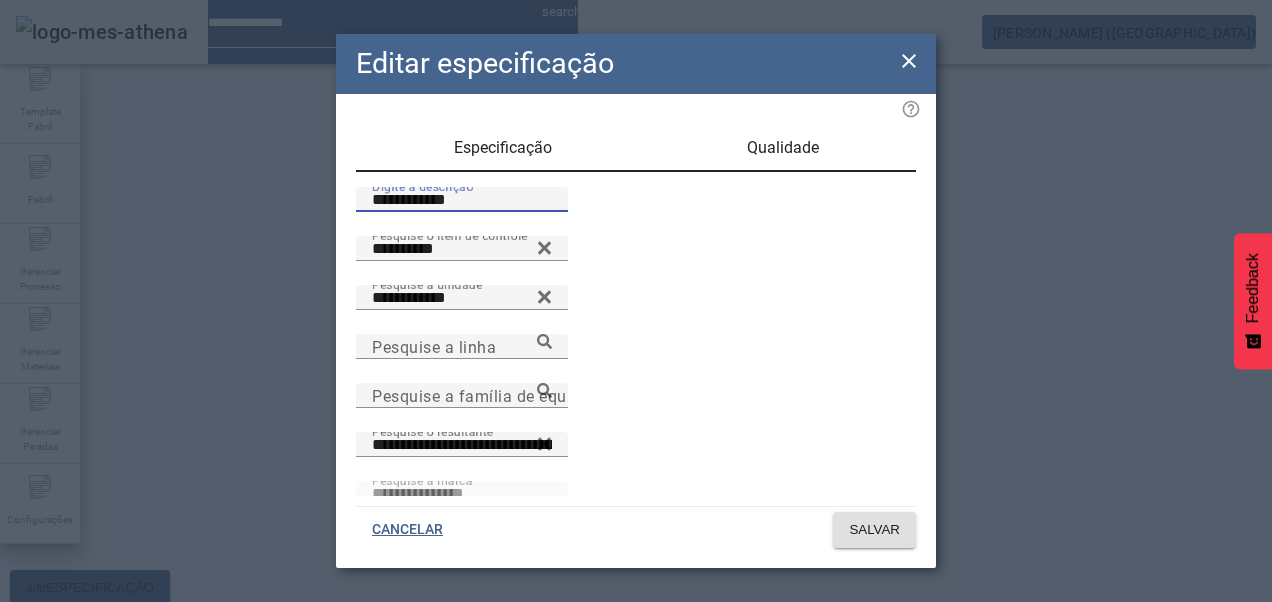 click on "**********" at bounding box center (462, 200) 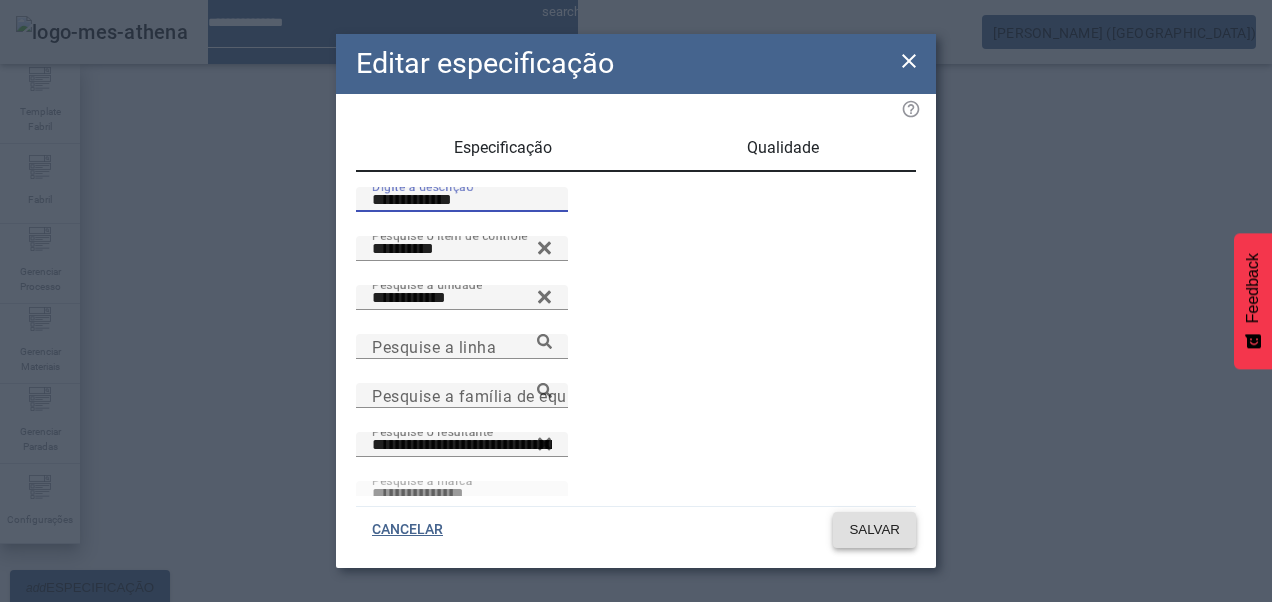 type on "**********" 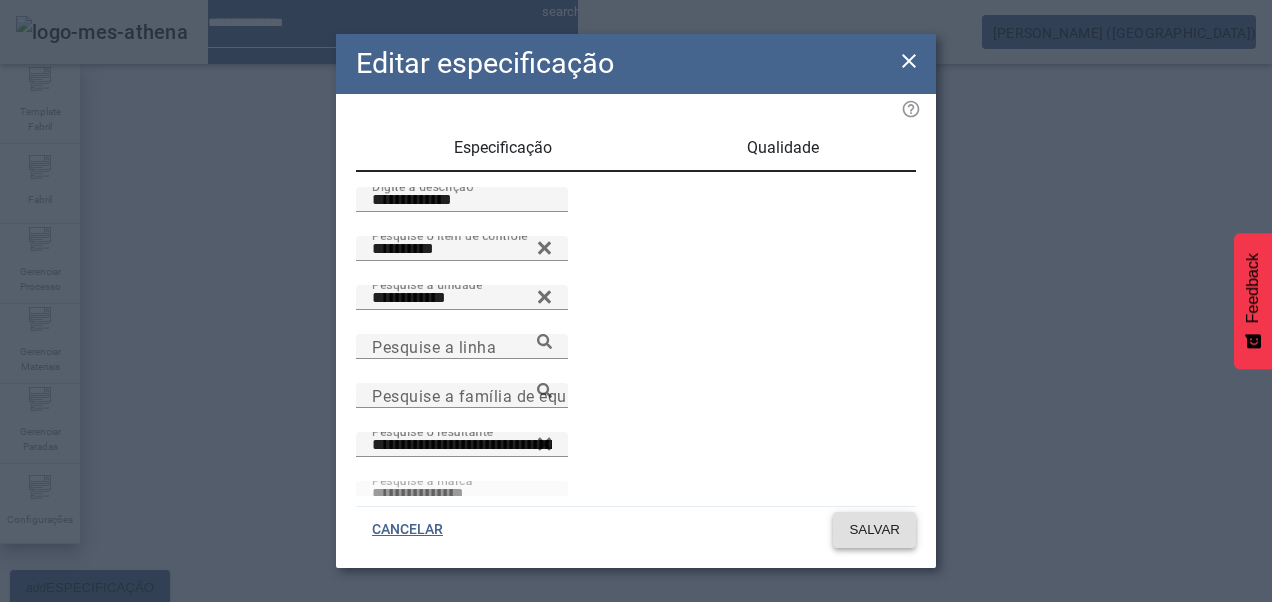 click 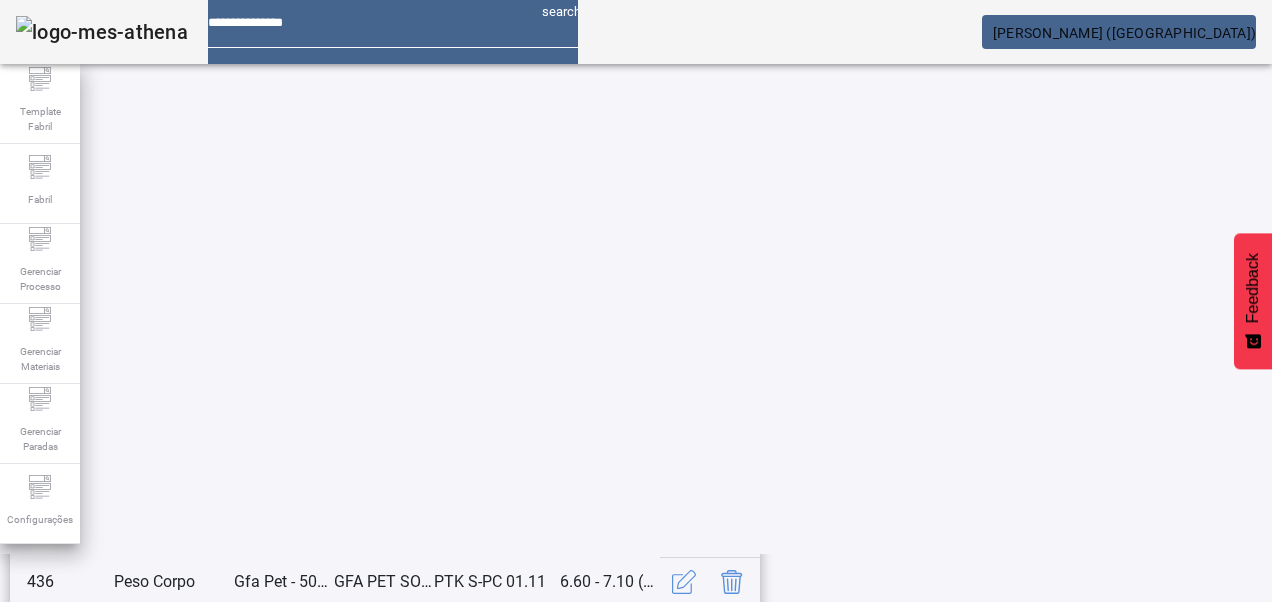scroll, scrollTop: 653, scrollLeft: 0, axis: vertical 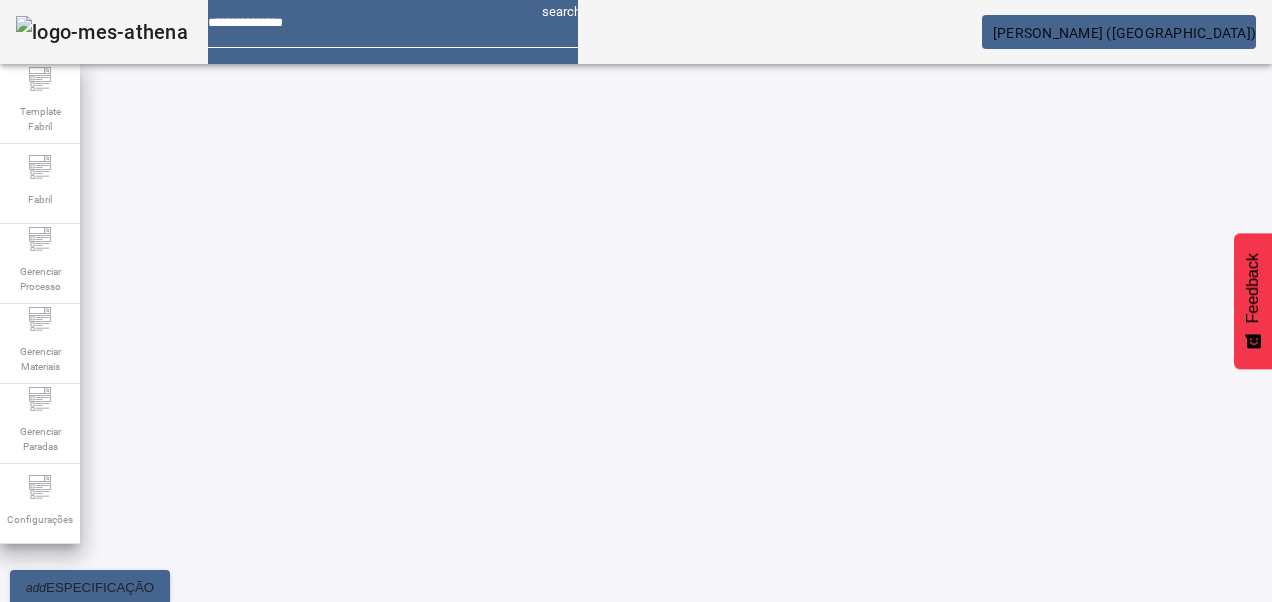 drag, startPoint x: 1156, startPoint y: 443, endPoint x: 1096, endPoint y: 435, distance: 60.530983 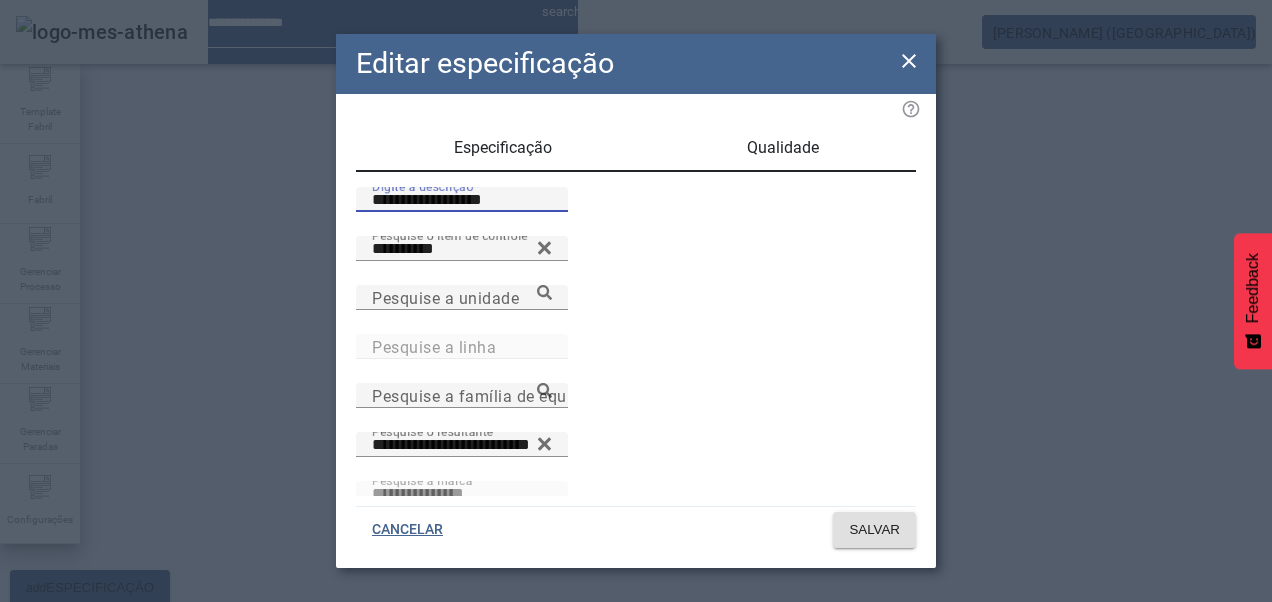 drag, startPoint x: 388, startPoint y: 226, endPoint x: 322, endPoint y: 227, distance: 66.007576 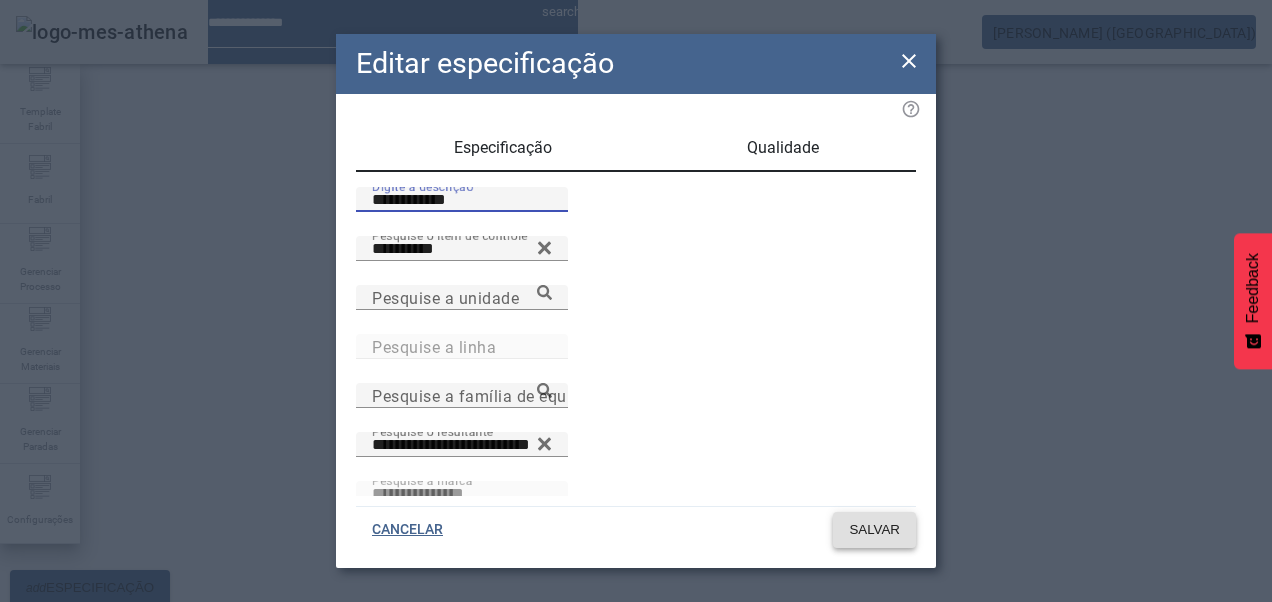 type on "**********" 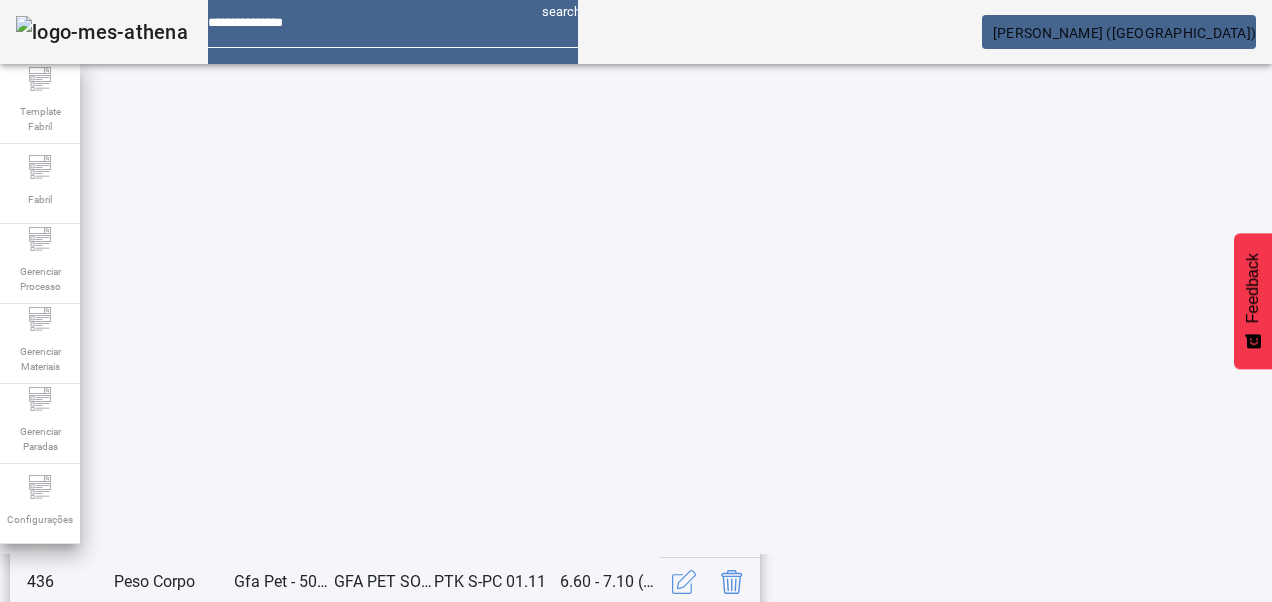 click on "14" 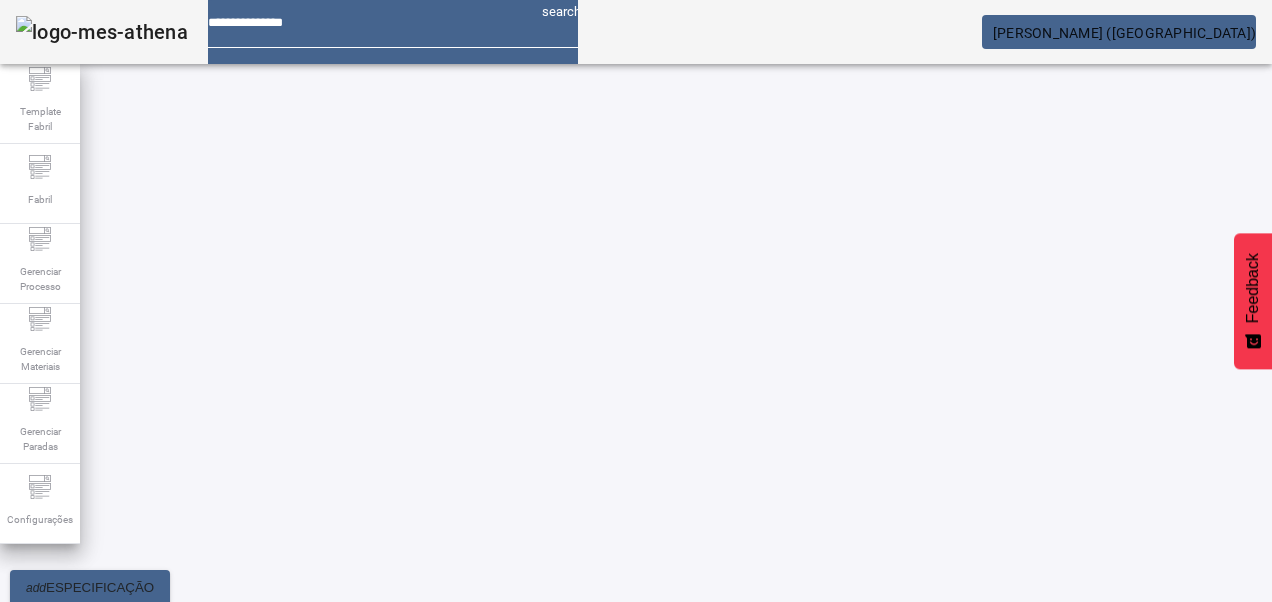click 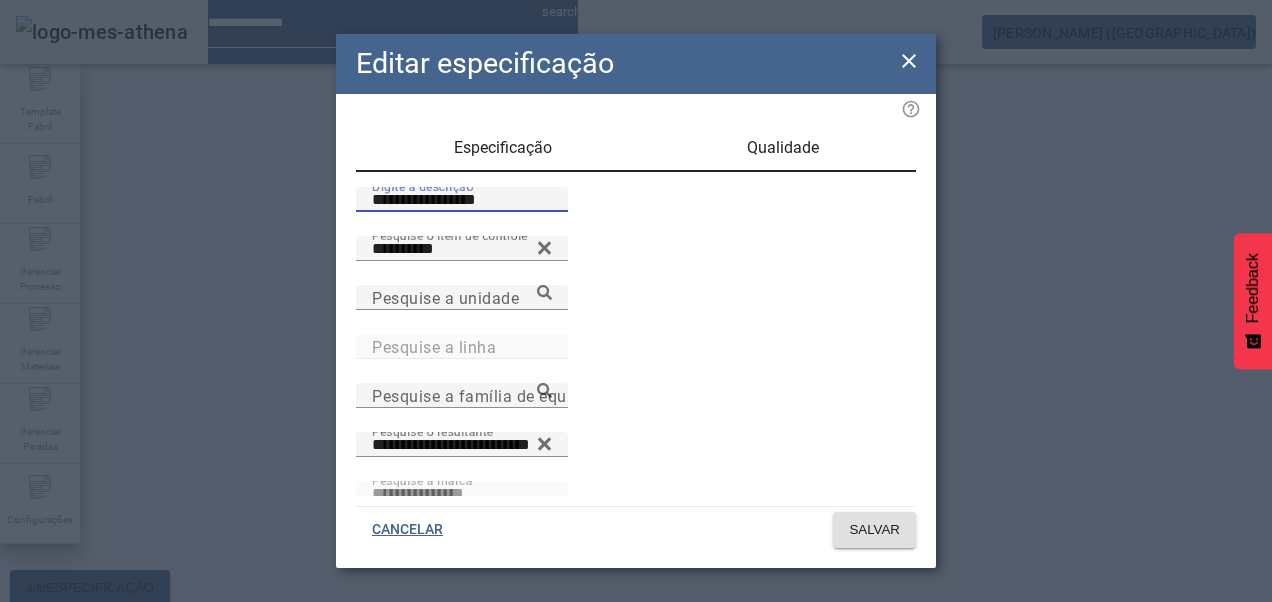 drag, startPoint x: 384, startPoint y: 221, endPoint x: 280, endPoint y: 221, distance: 104 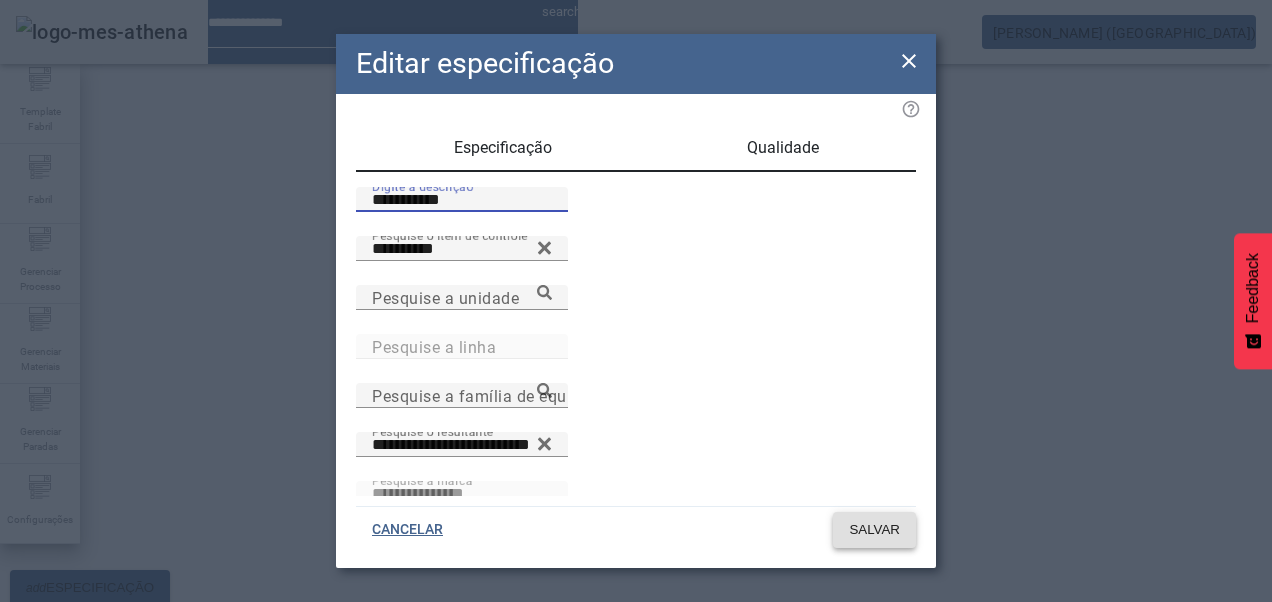 type on "**********" 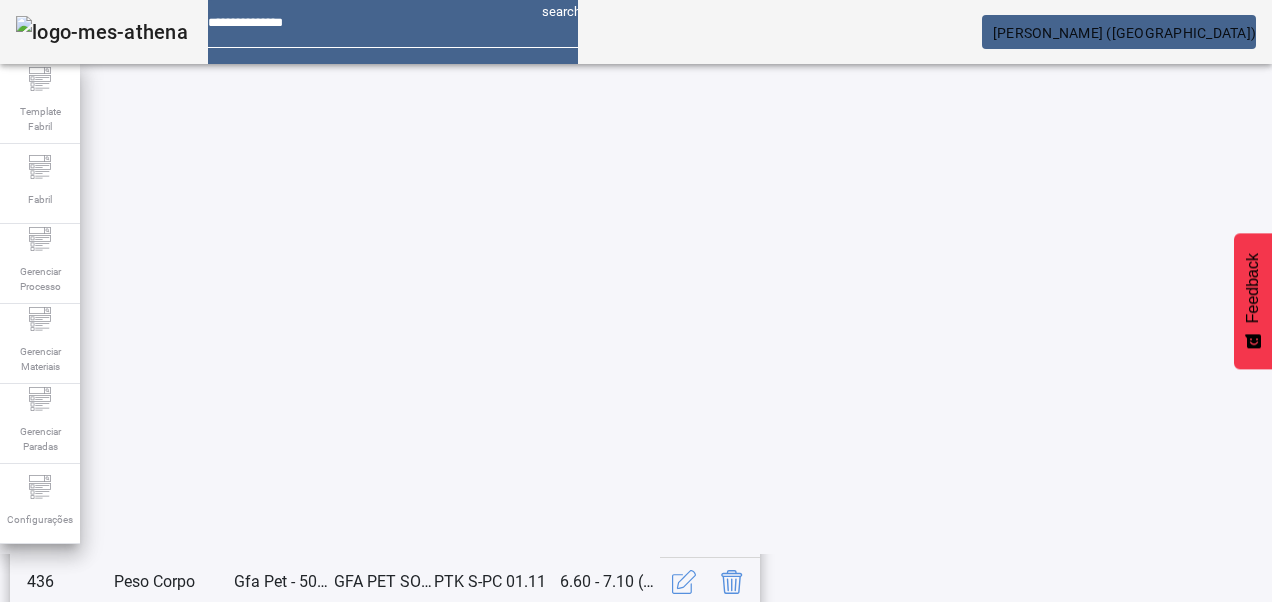 click on "14" 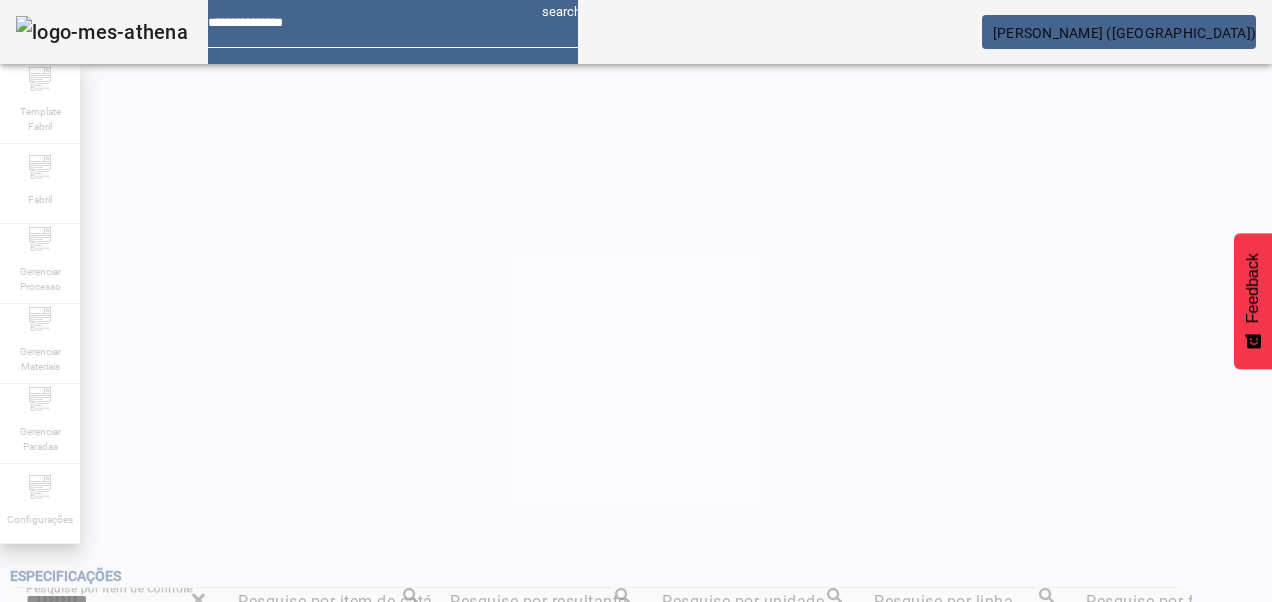 scroll, scrollTop: 353, scrollLeft: 0, axis: vertical 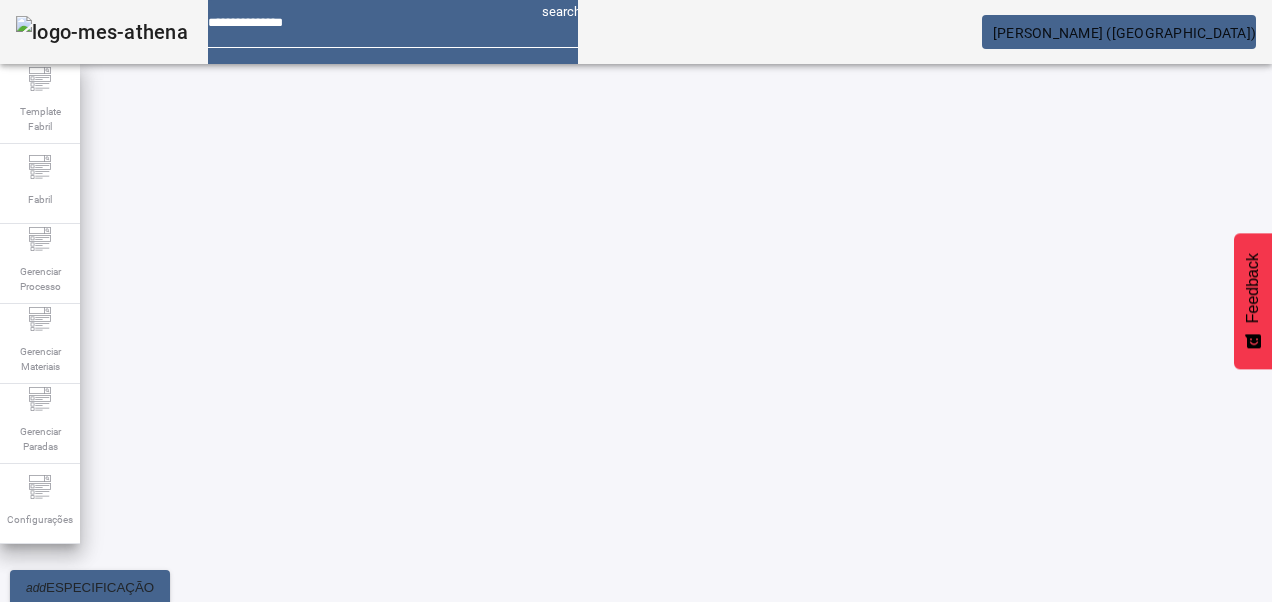 click 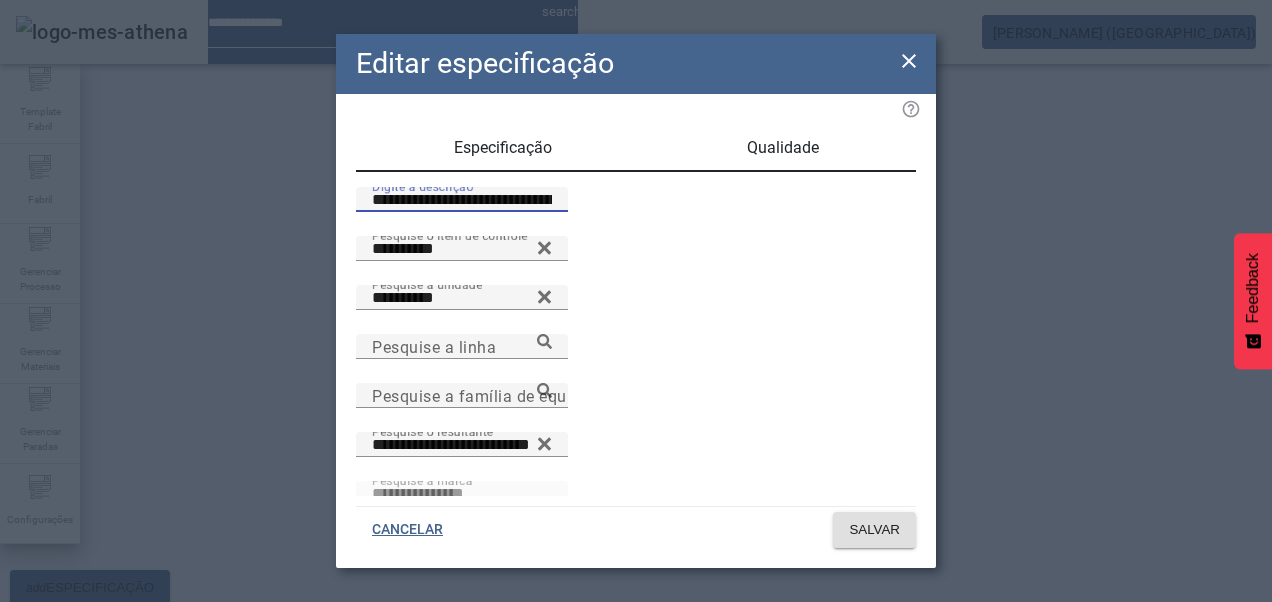 drag, startPoint x: 386, startPoint y: 220, endPoint x: 316, endPoint y: 208, distance: 71.021126 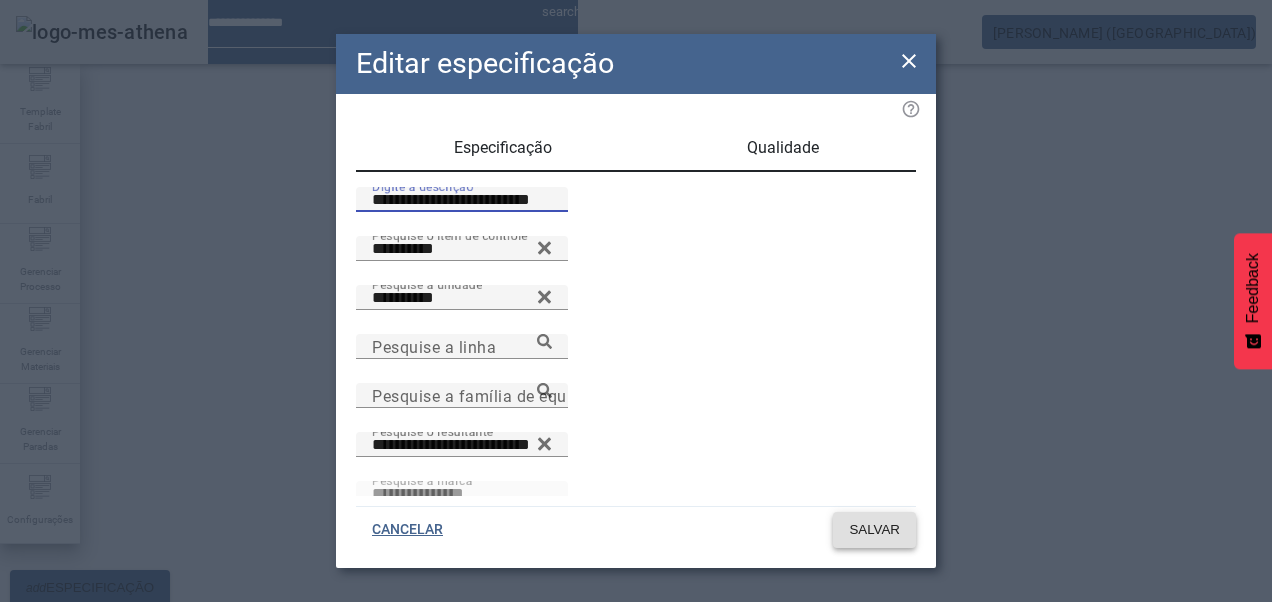 type on "**********" 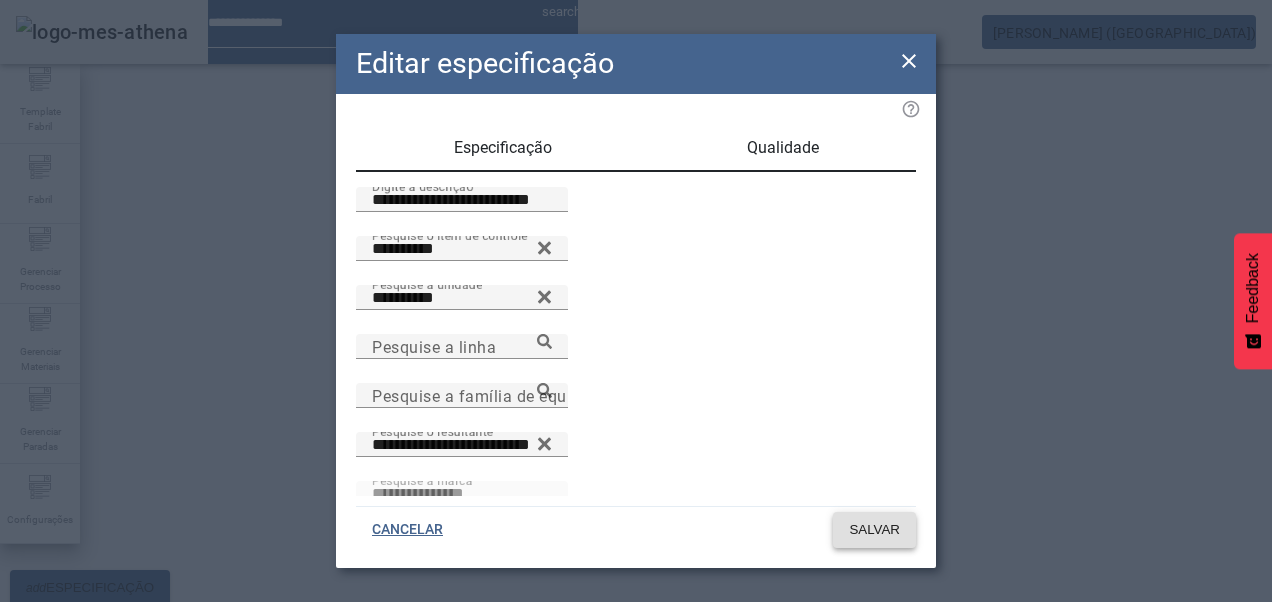 click 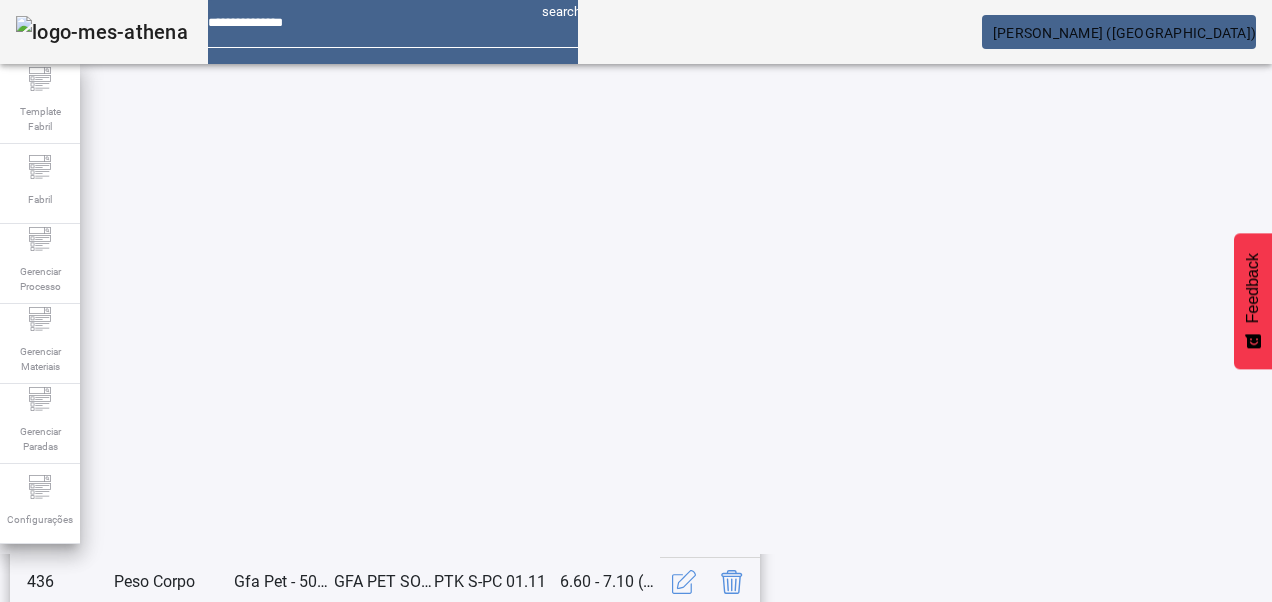 scroll, scrollTop: 653, scrollLeft: 0, axis: vertical 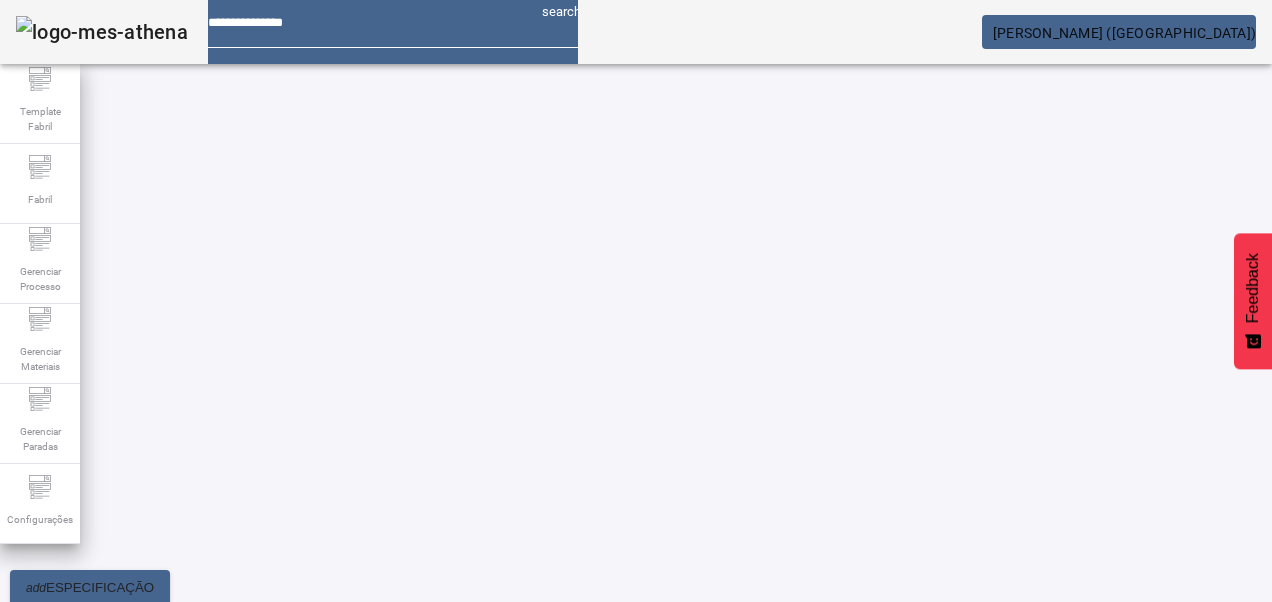 click 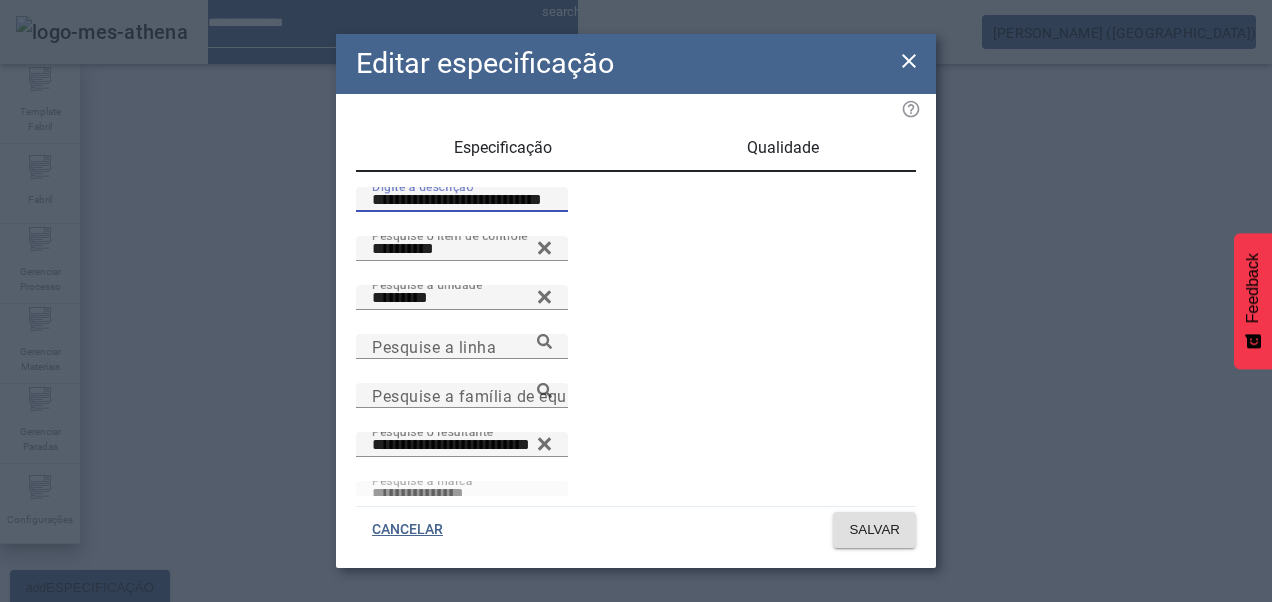 drag, startPoint x: 388, startPoint y: 216, endPoint x: 296, endPoint y: 219, distance: 92.0489 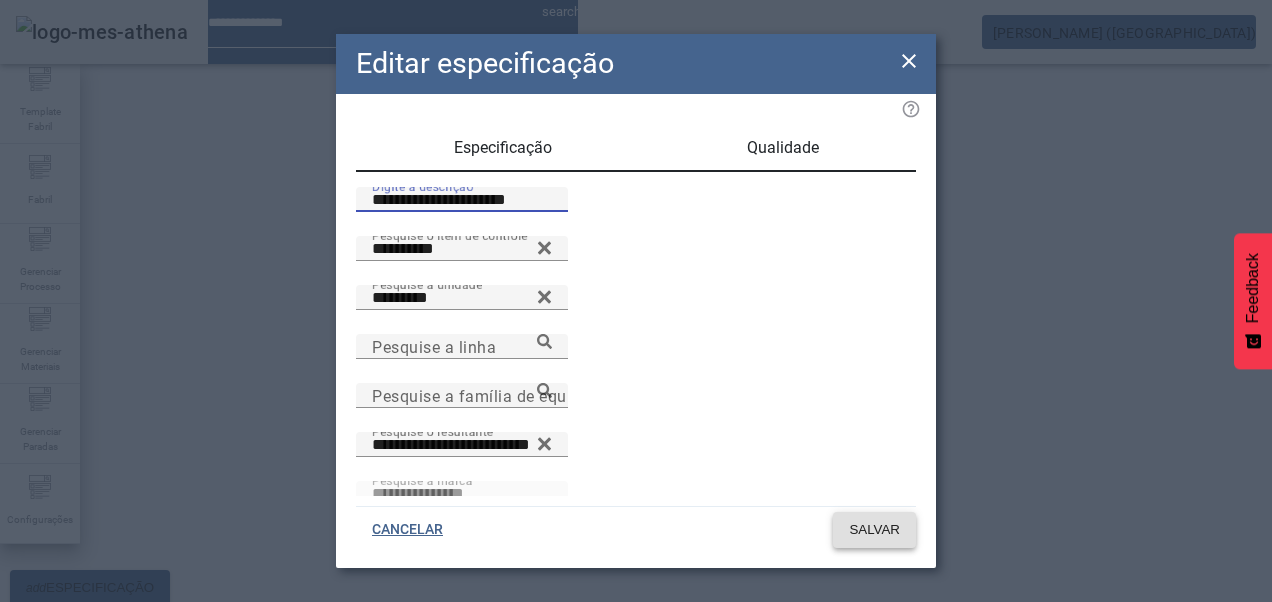 type on "**********" 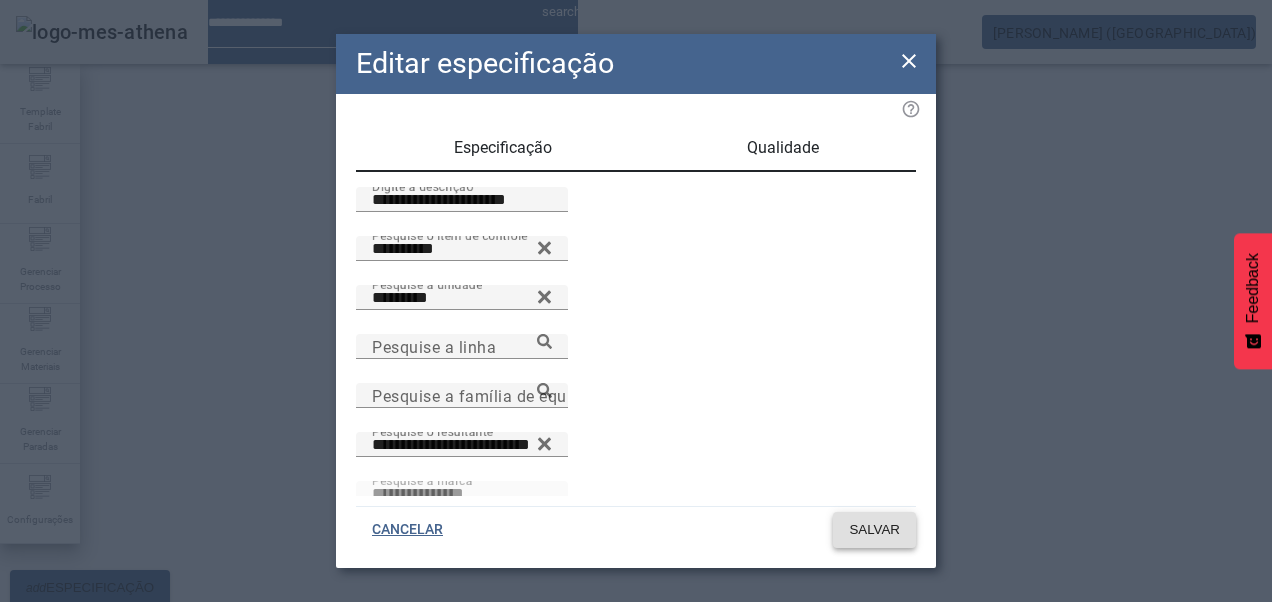 click on "SALVAR" 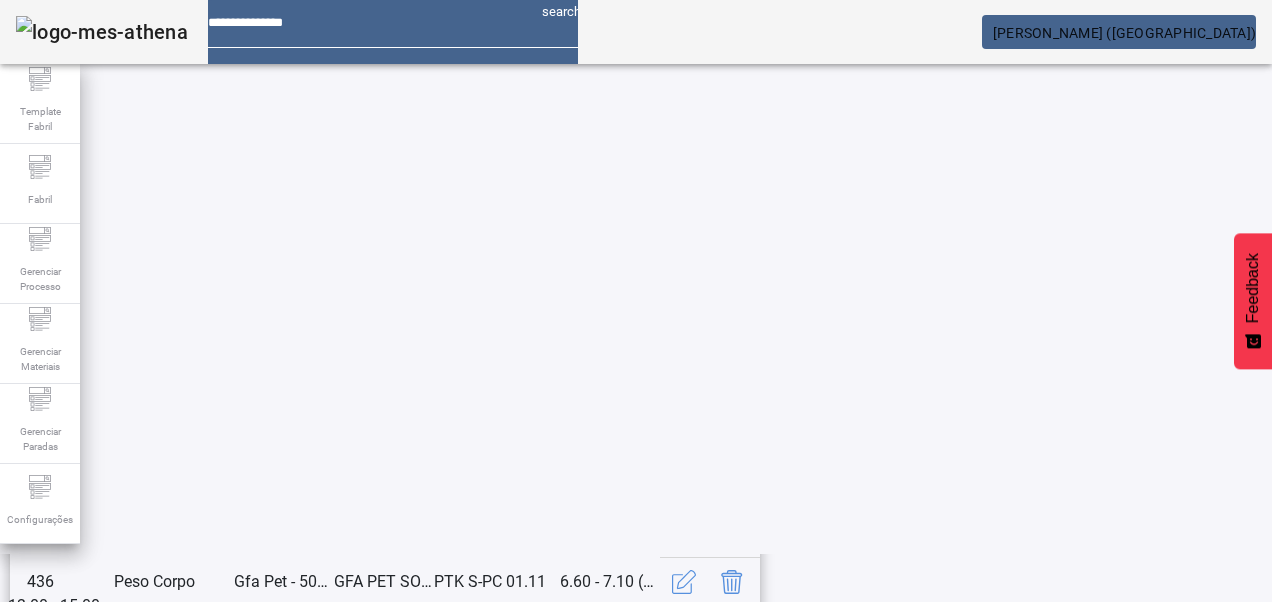 scroll, scrollTop: 653, scrollLeft: 0, axis: vertical 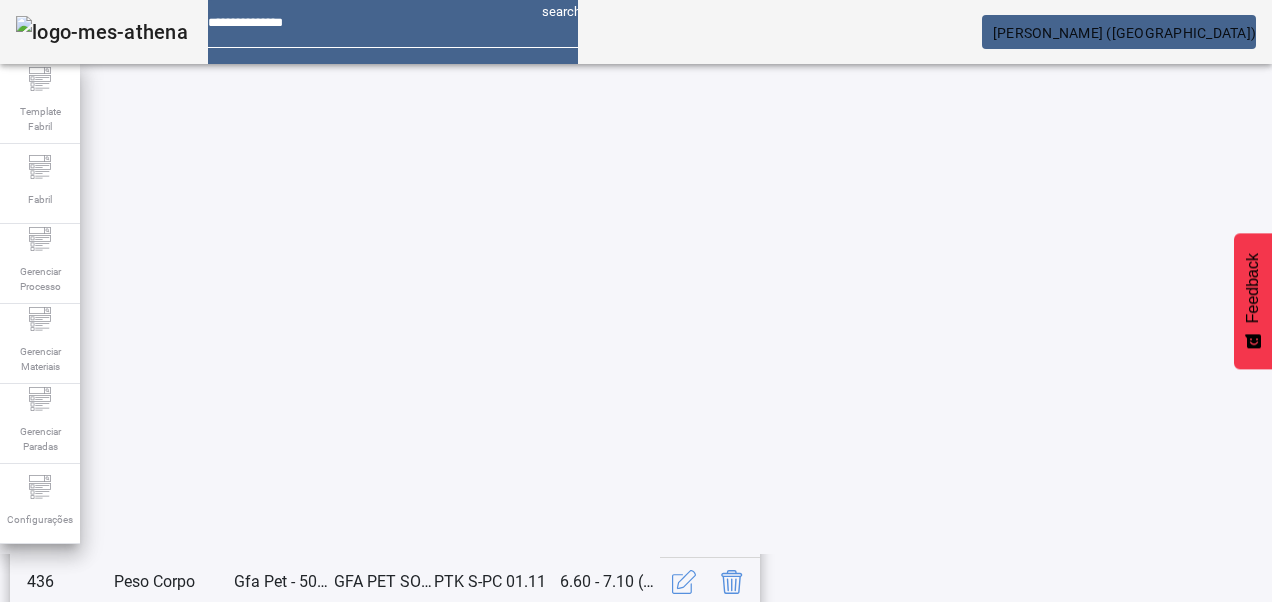 click 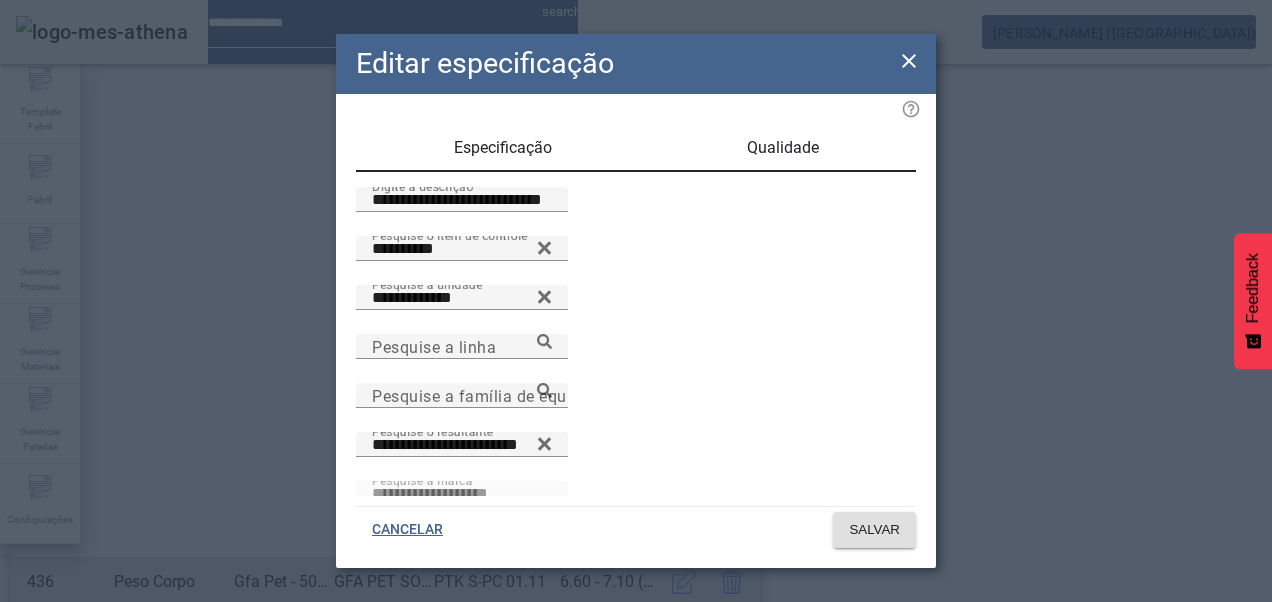 drag, startPoint x: 910, startPoint y: 62, endPoint x: 876, endPoint y: 109, distance: 58.00862 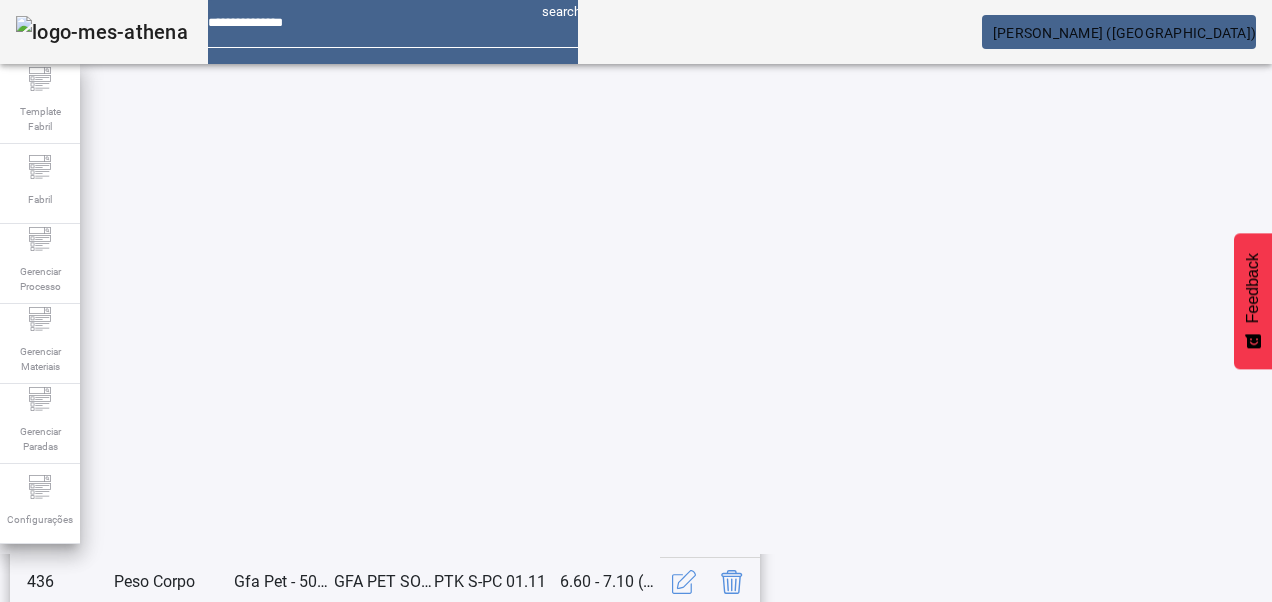 click on "14" 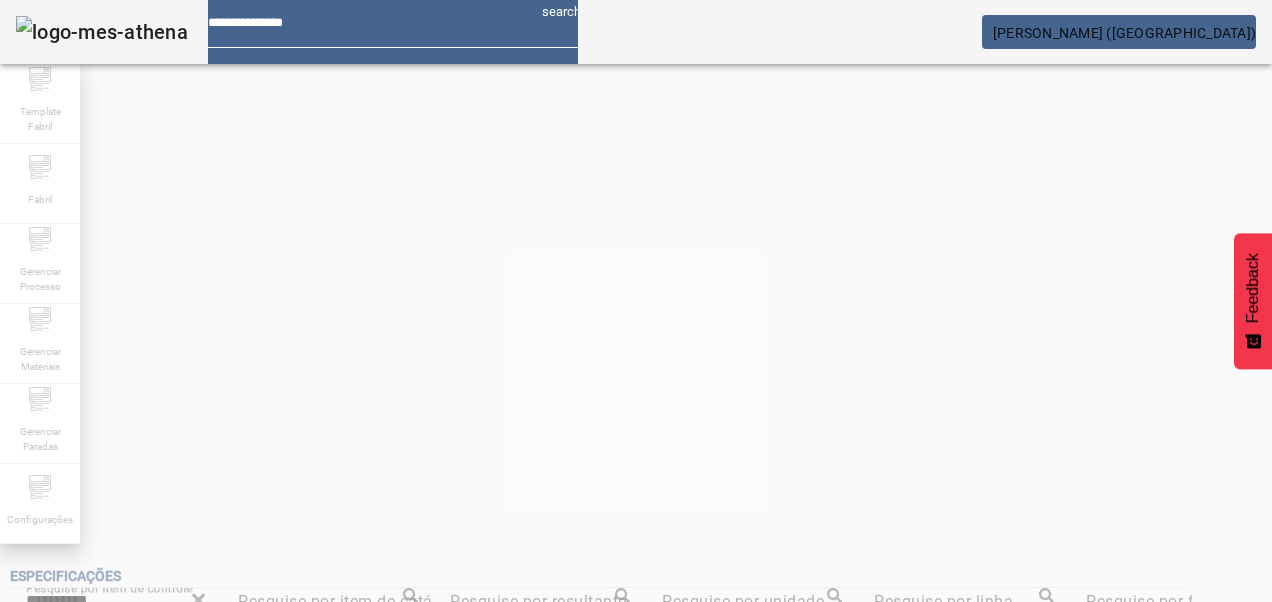 scroll, scrollTop: 353, scrollLeft: 0, axis: vertical 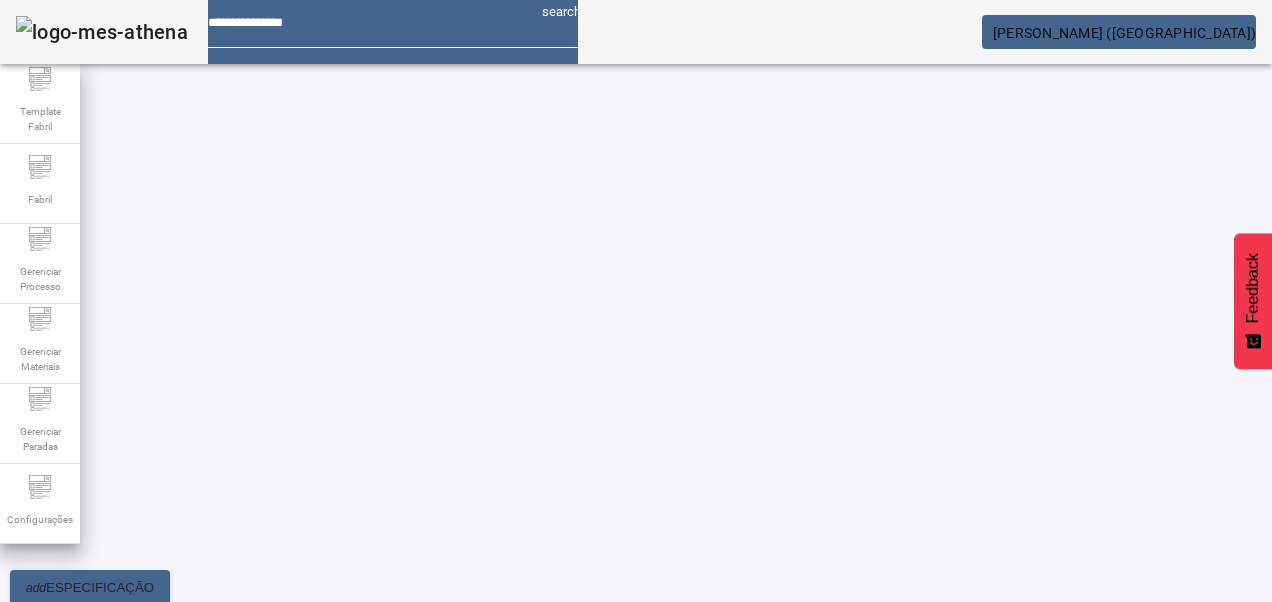 click 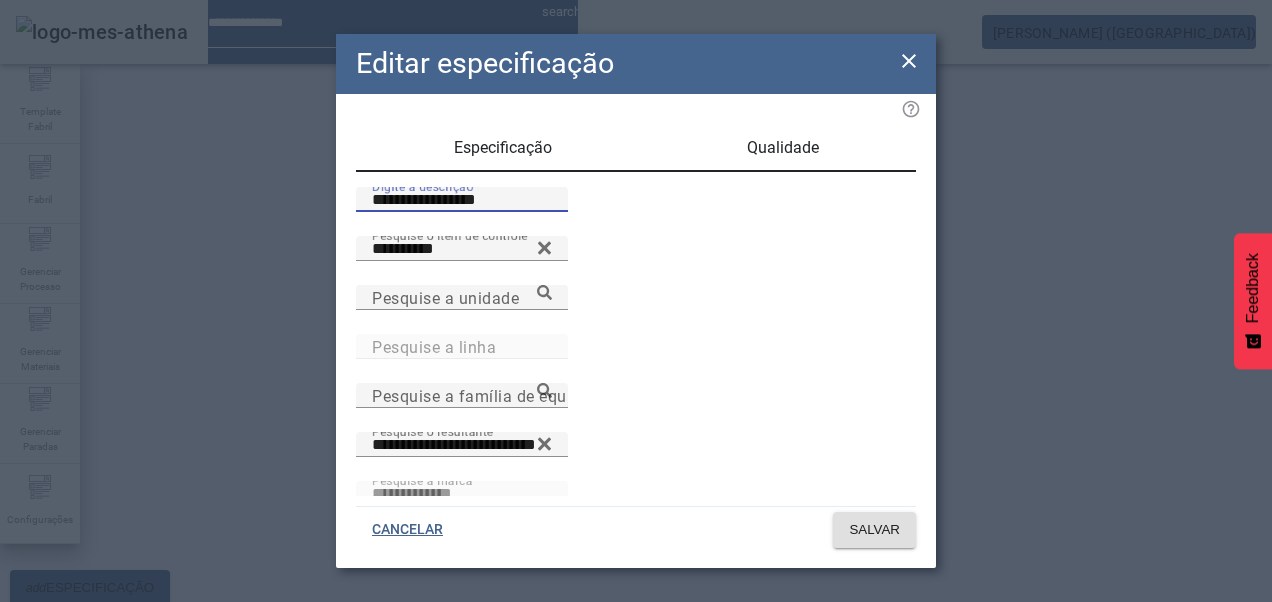 drag, startPoint x: 390, startPoint y: 221, endPoint x: 340, endPoint y: 208, distance: 51.662365 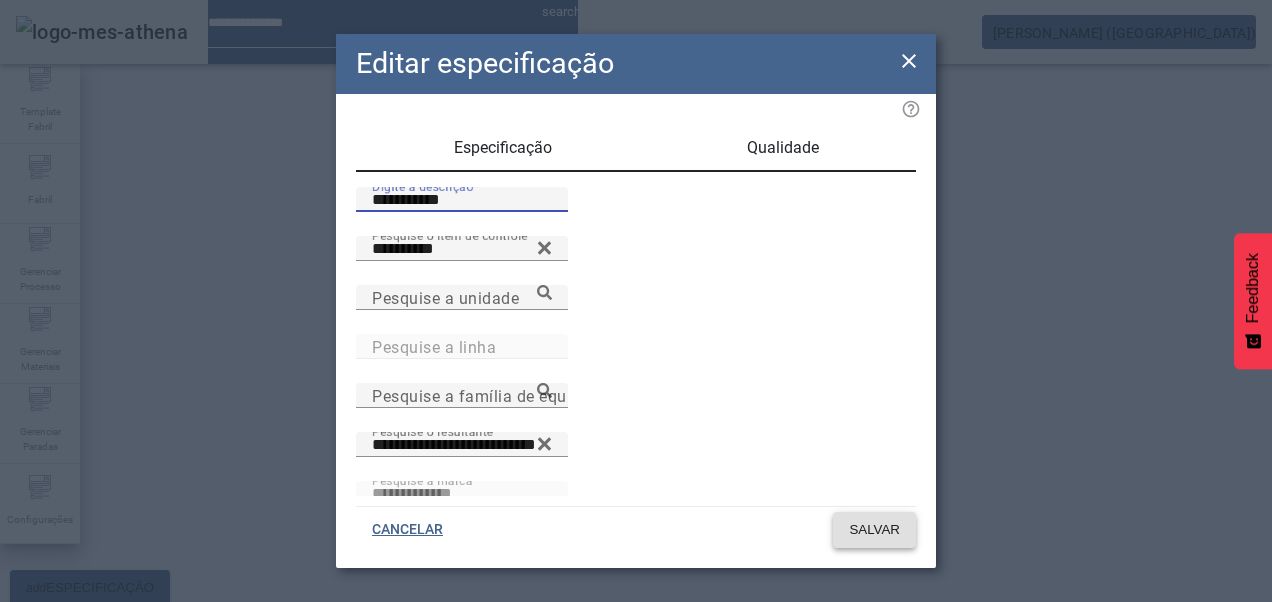 type on "**********" 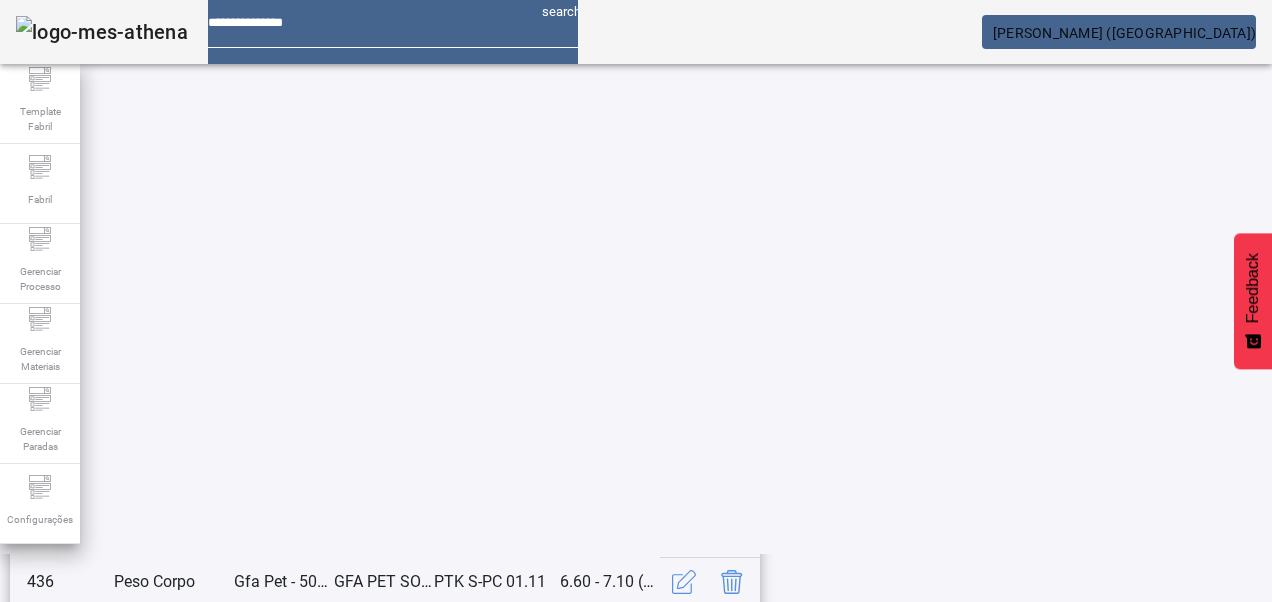 scroll, scrollTop: 653, scrollLeft: 0, axis: vertical 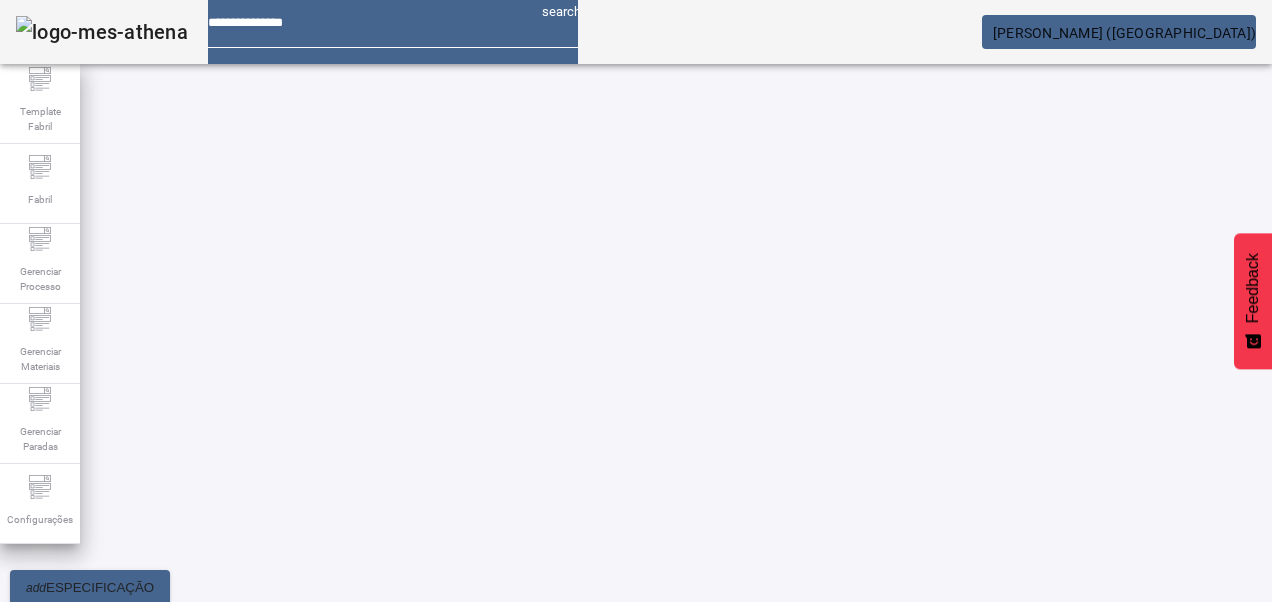 click 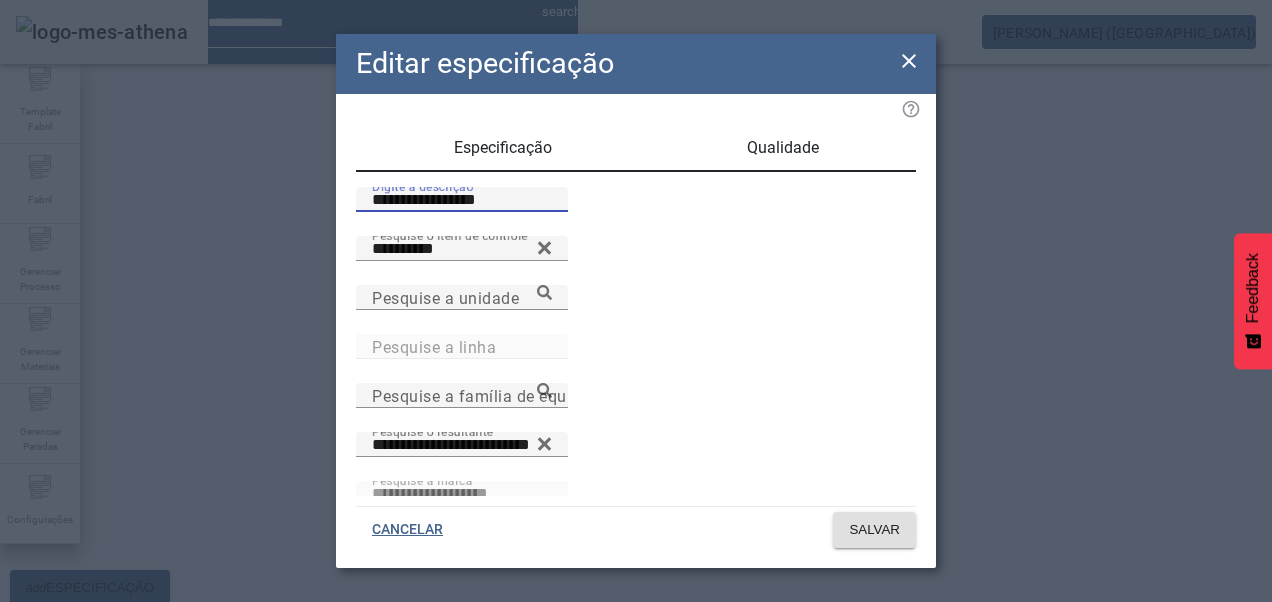 drag, startPoint x: 363, startPoint y: 227, endPoint x: 320, endPoint y: 223, distance: 43.185646 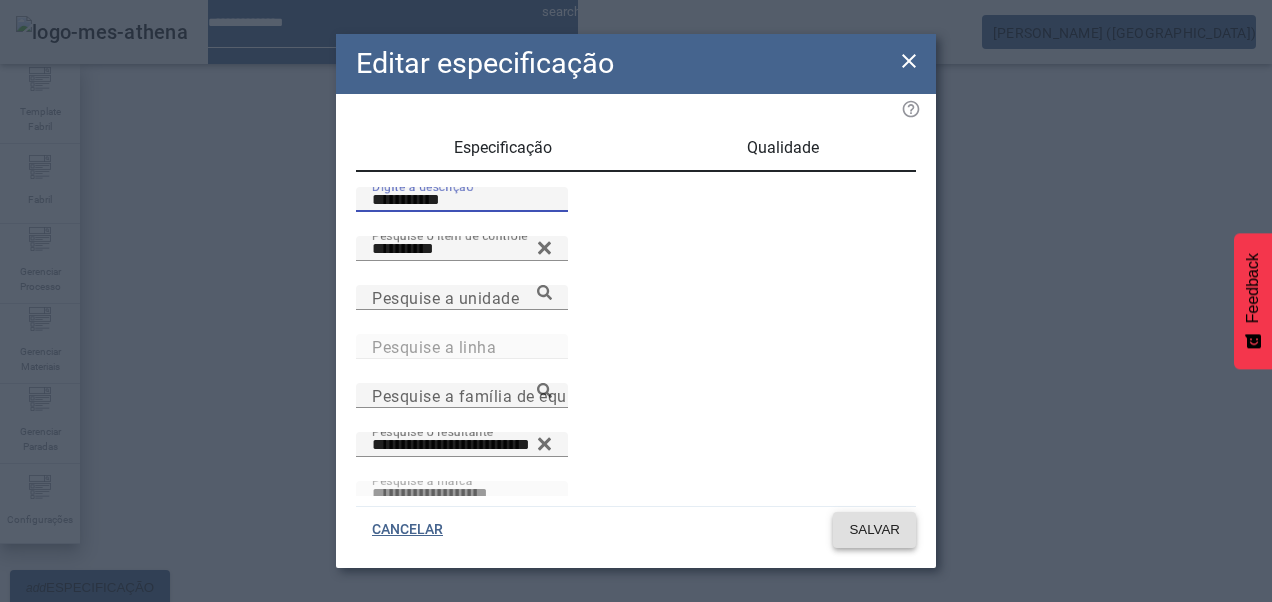 type on "**********" 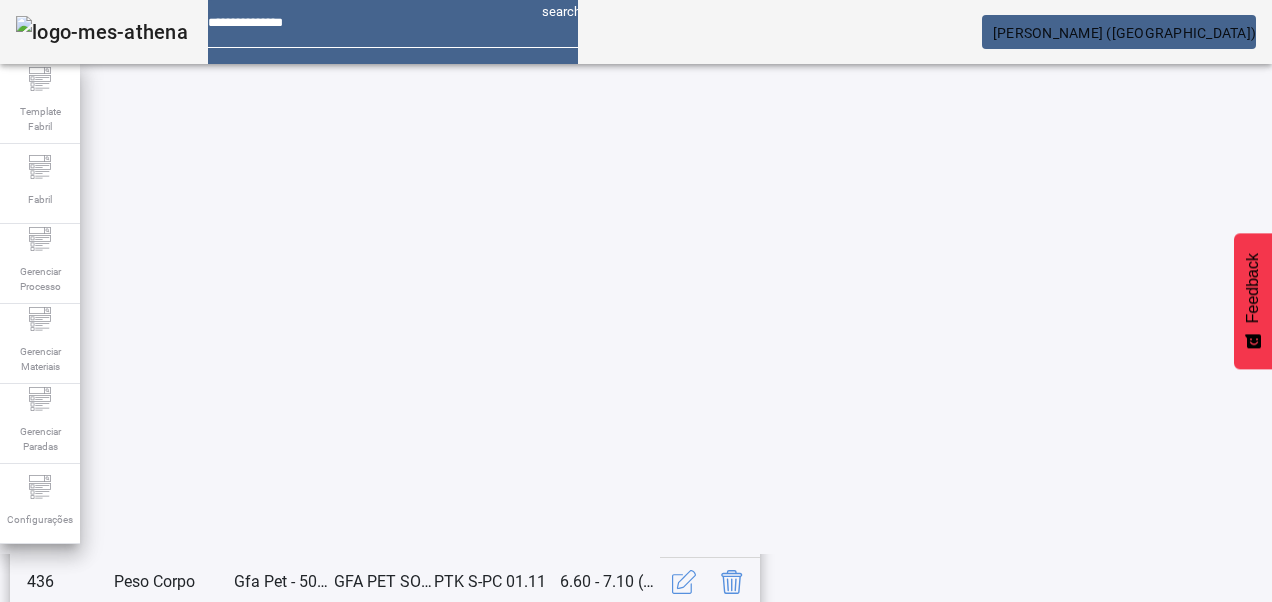 scroll, scrollTop: 653, scrollLeft: 0, axis: vertical 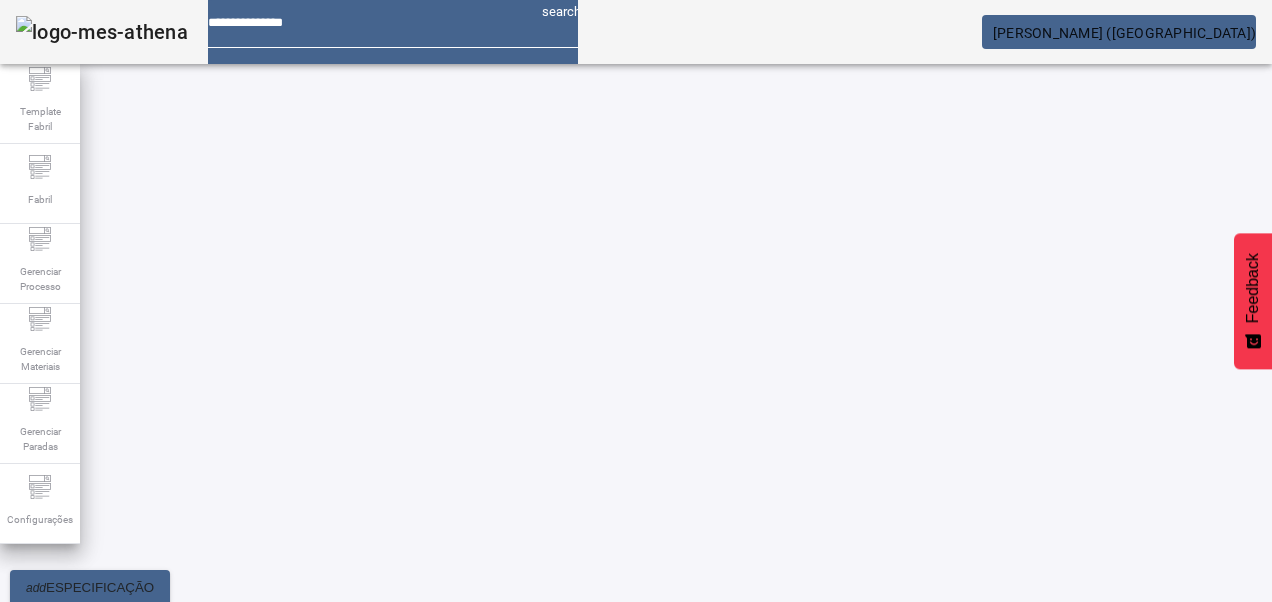 click on "13" 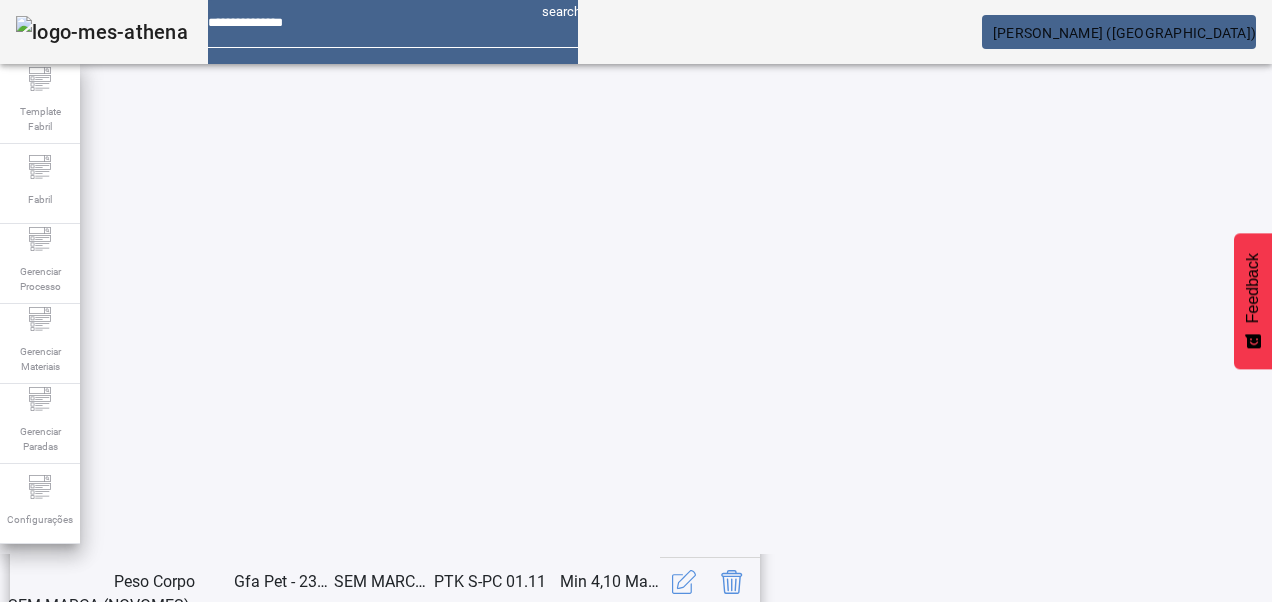 scroll, scrollTop: 653, scrollLeft: 0, axis: vertical 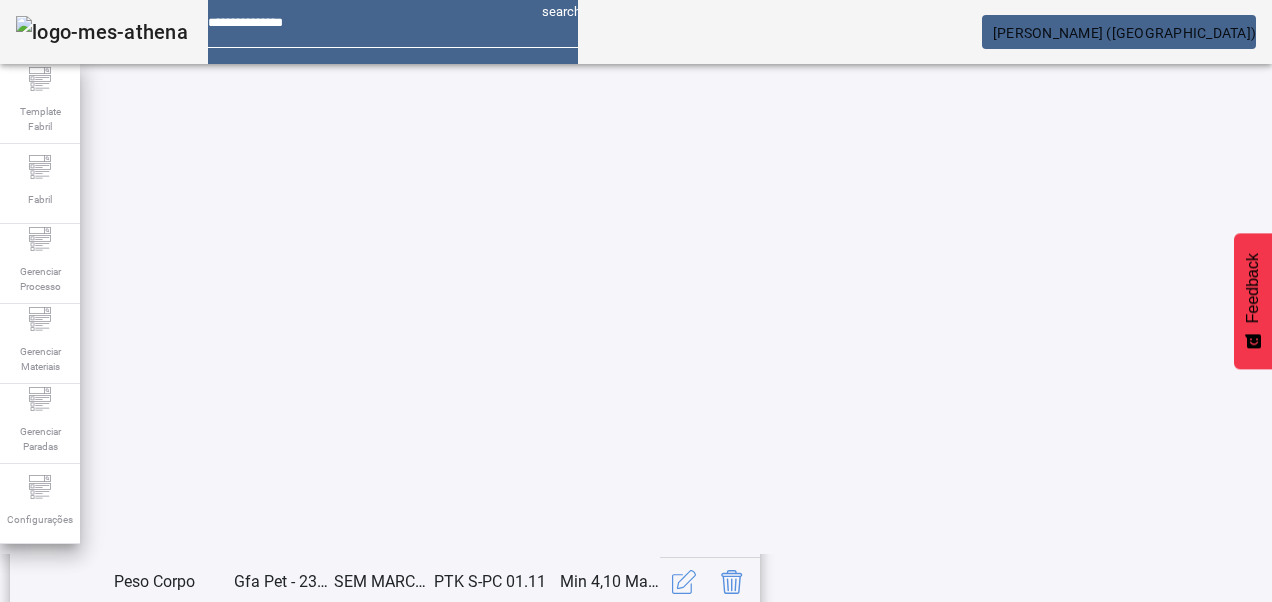 click on "12" 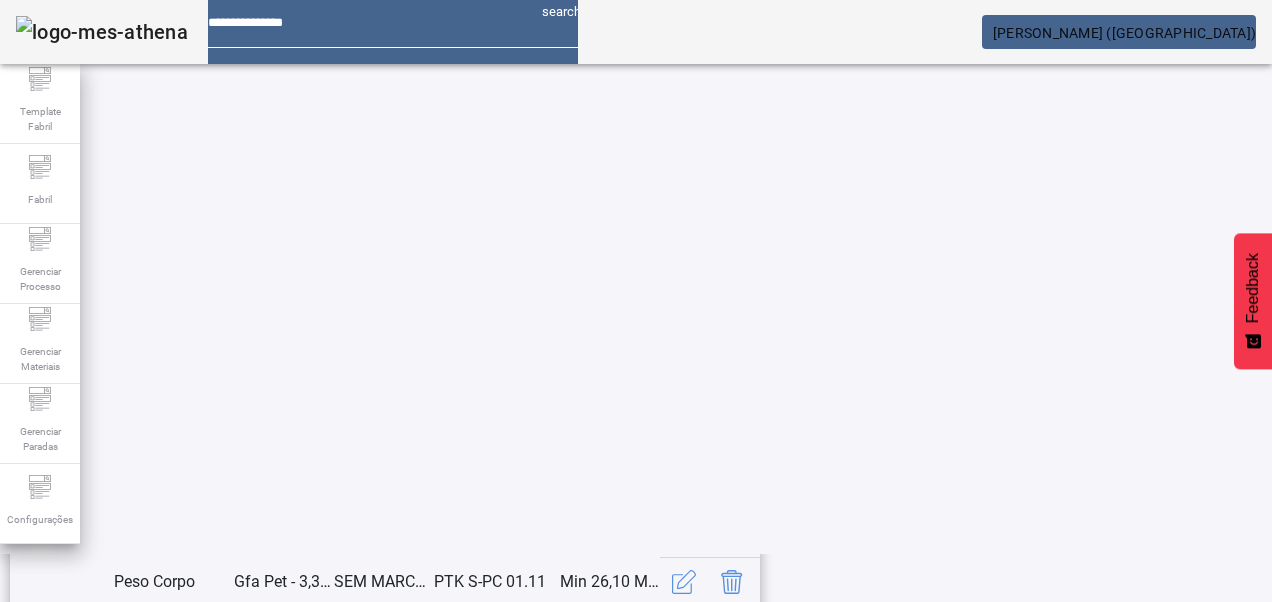 click on "11" 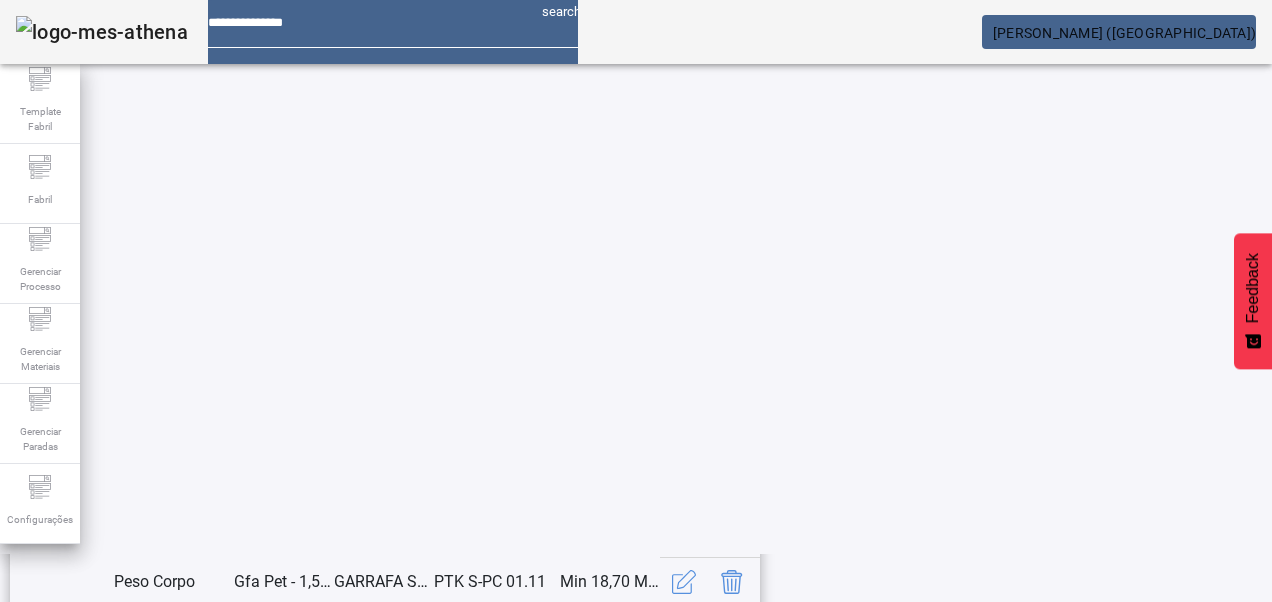 click on "10" 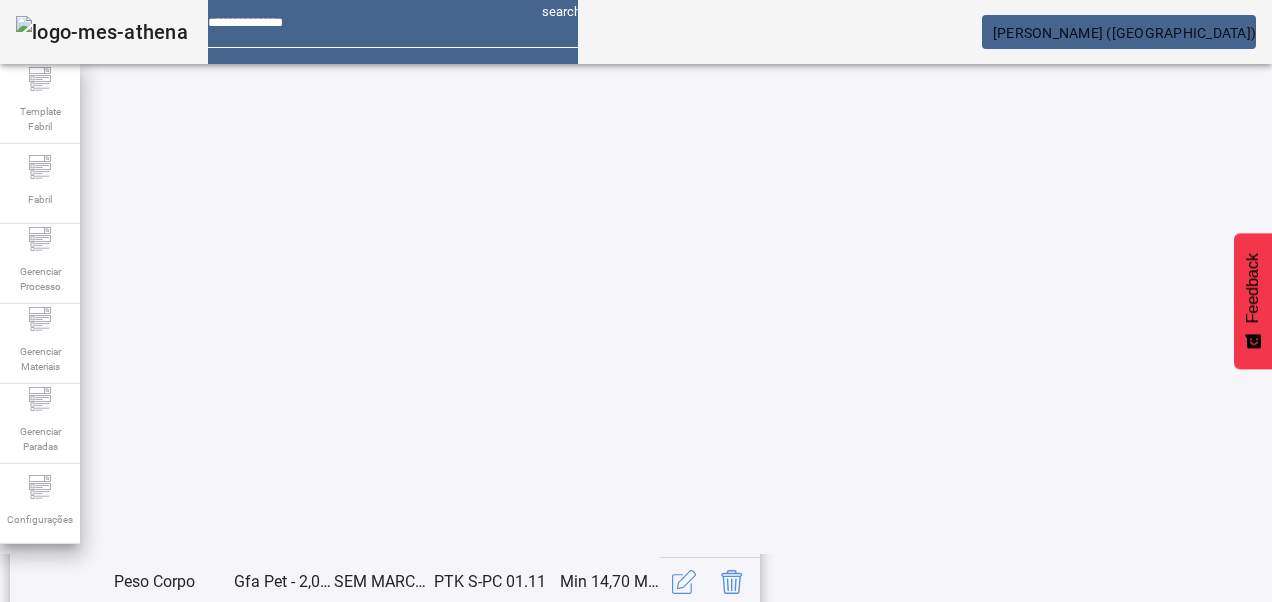 click on "9" 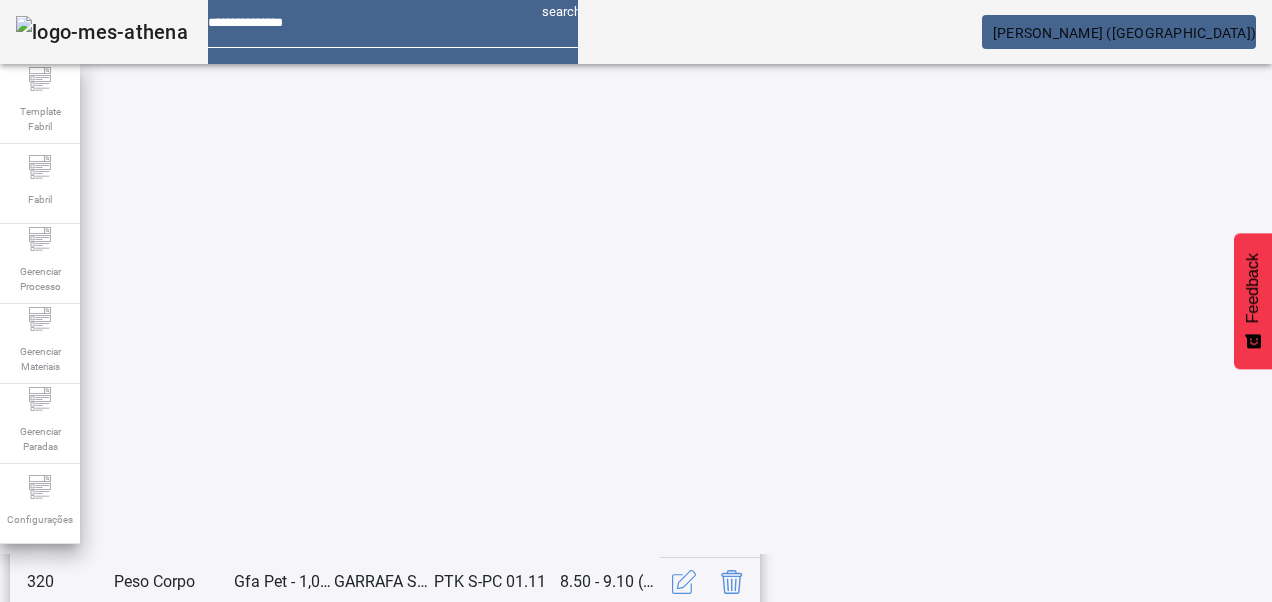 scroll, scrollTop: 653, scrollLeft: 0, axis: vertical 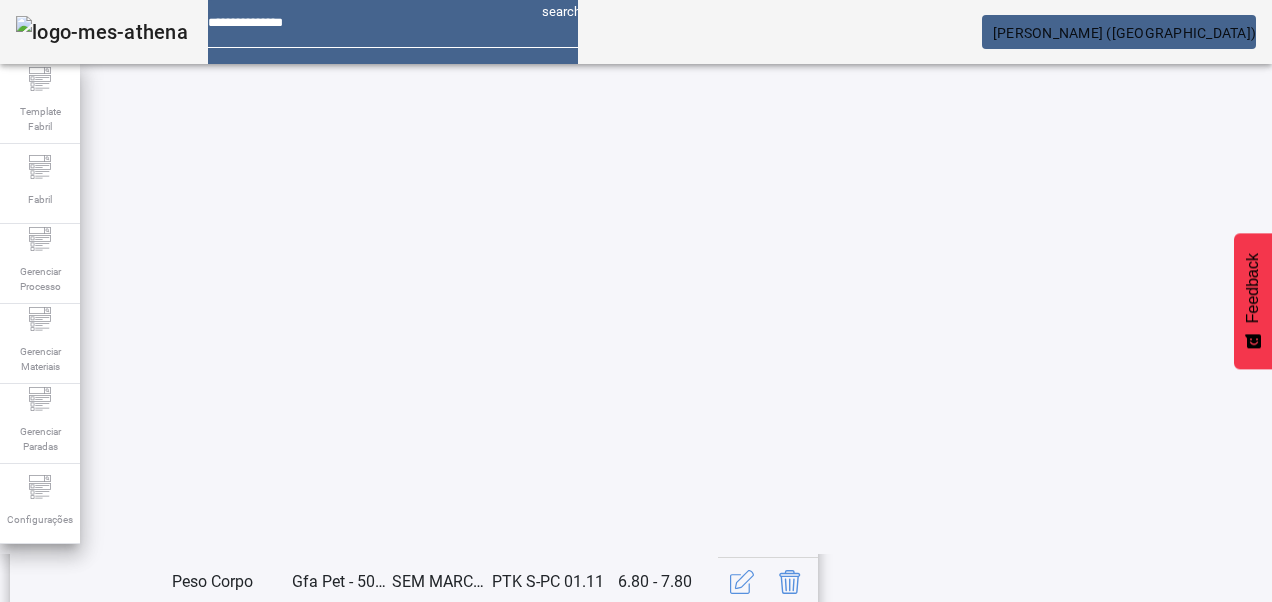 click 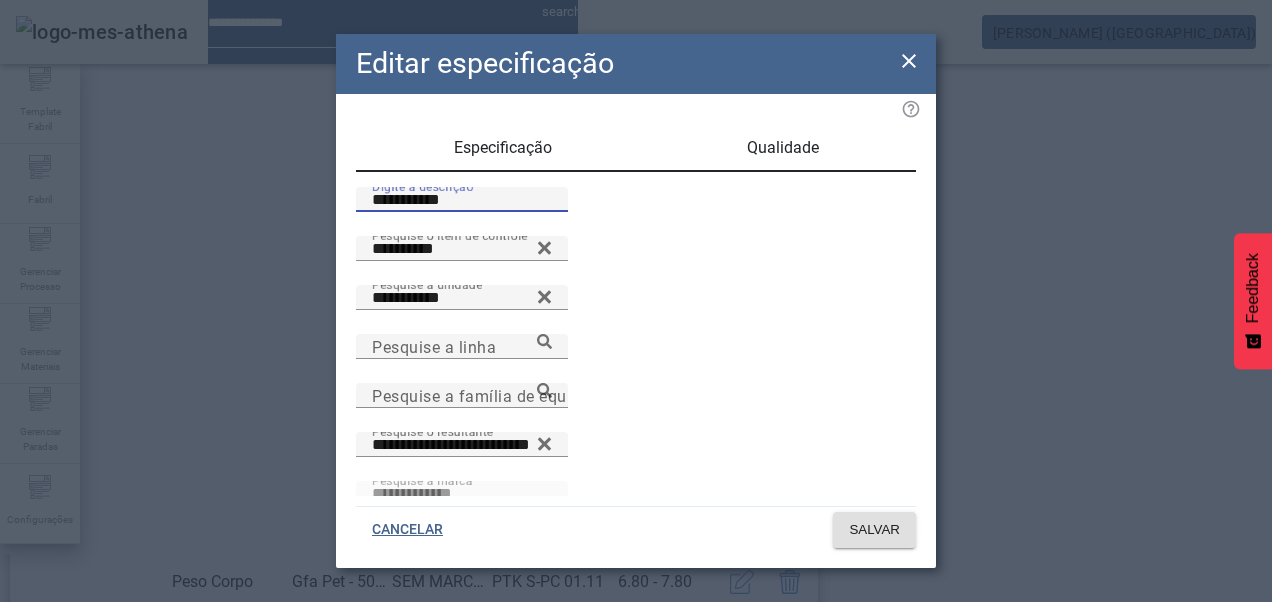 click on "**********" at bounding box center [462, 200] 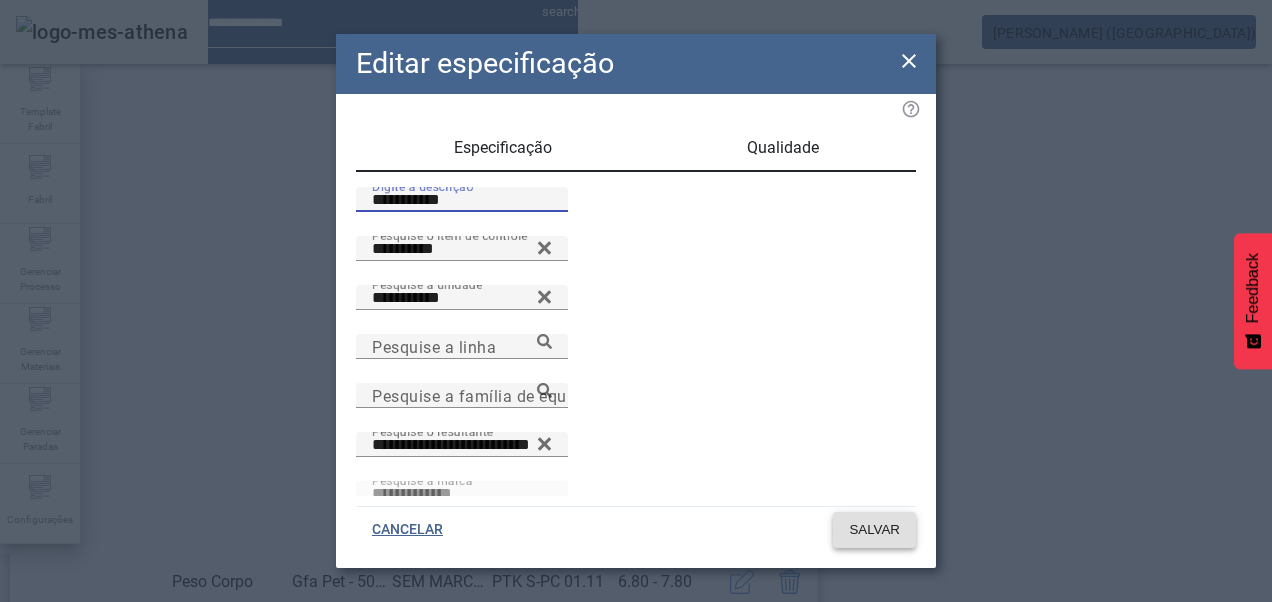 type on "**********" 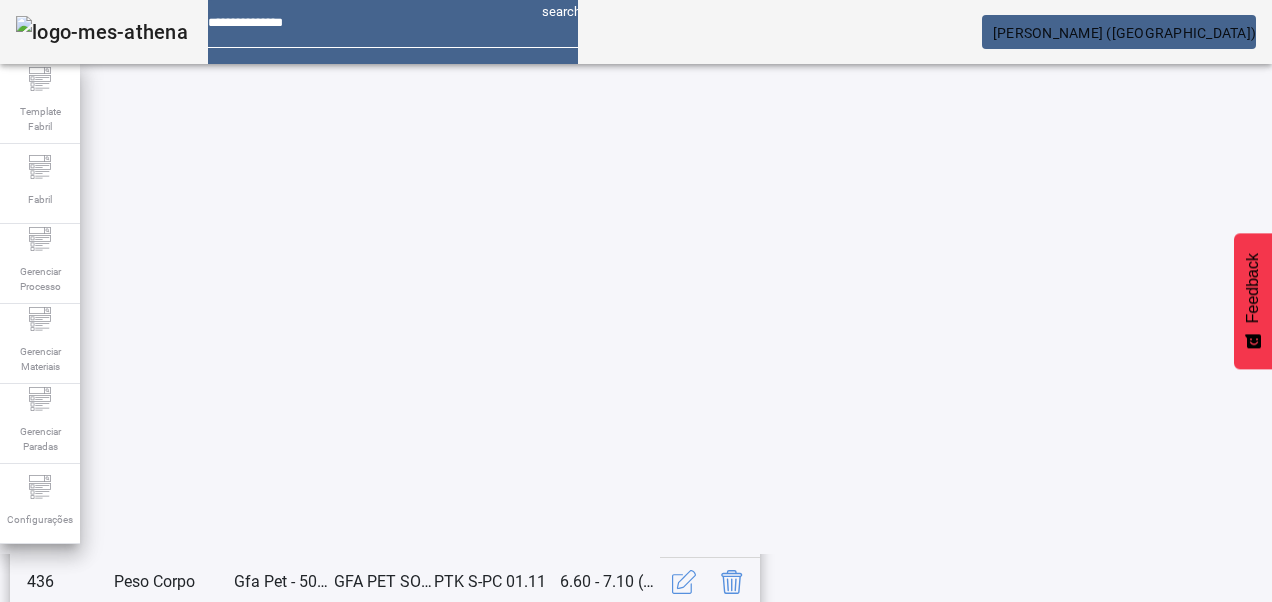 scroll, scrollTop: 653, scrollLeft: 0, axis: vertical 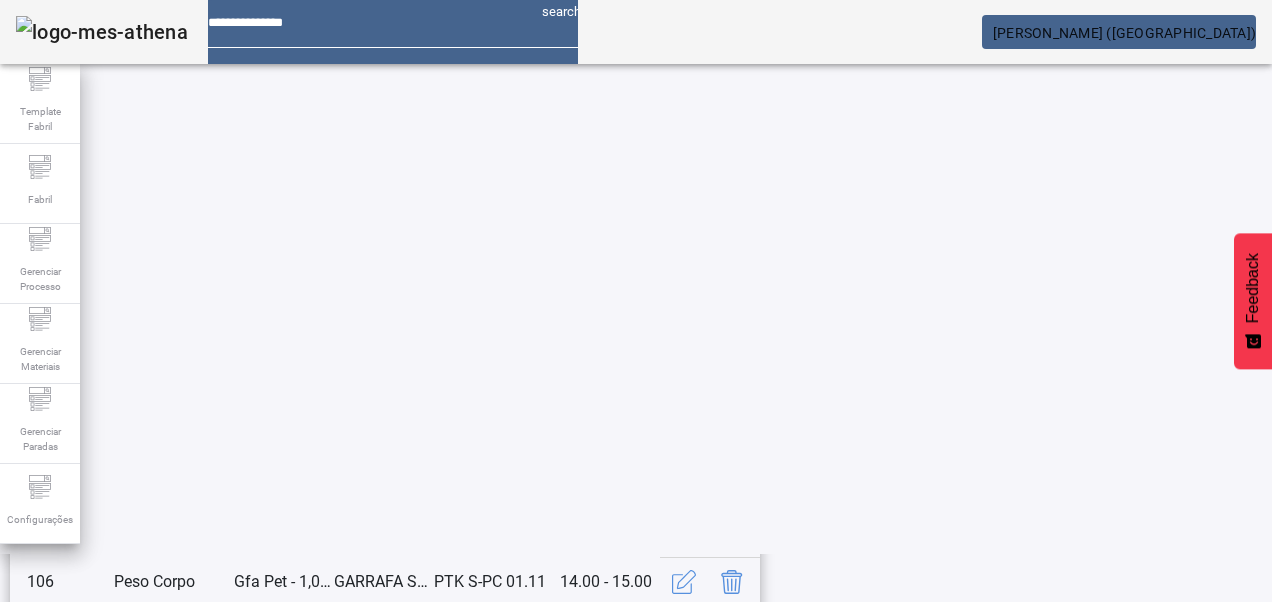 click on "3" 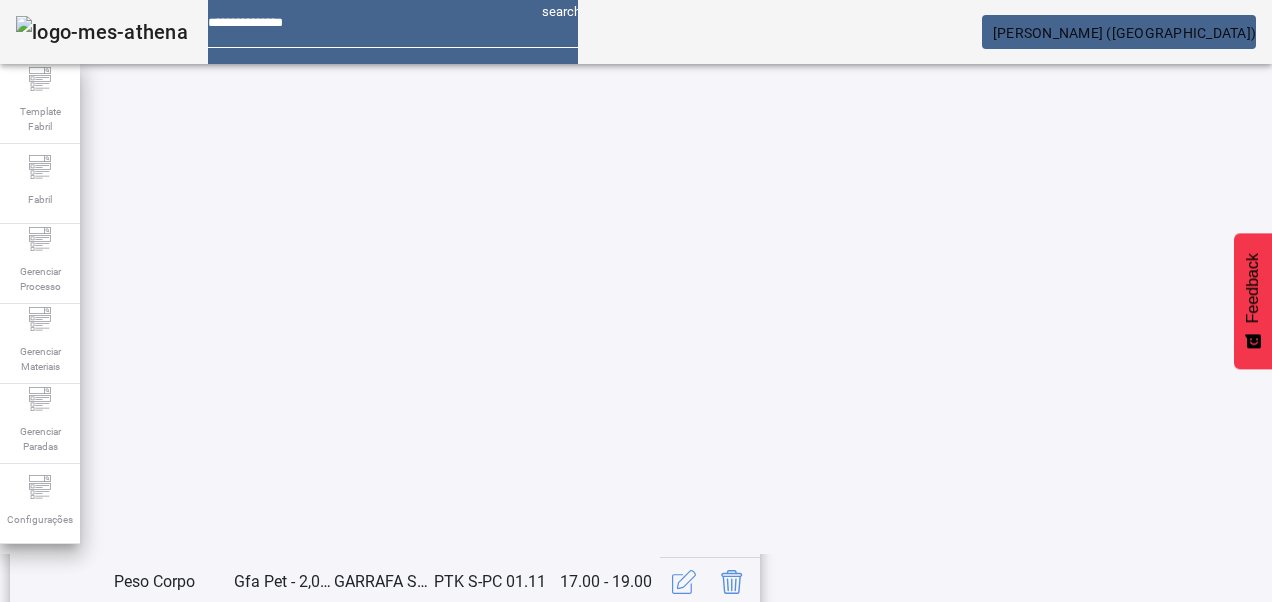 click on "4" 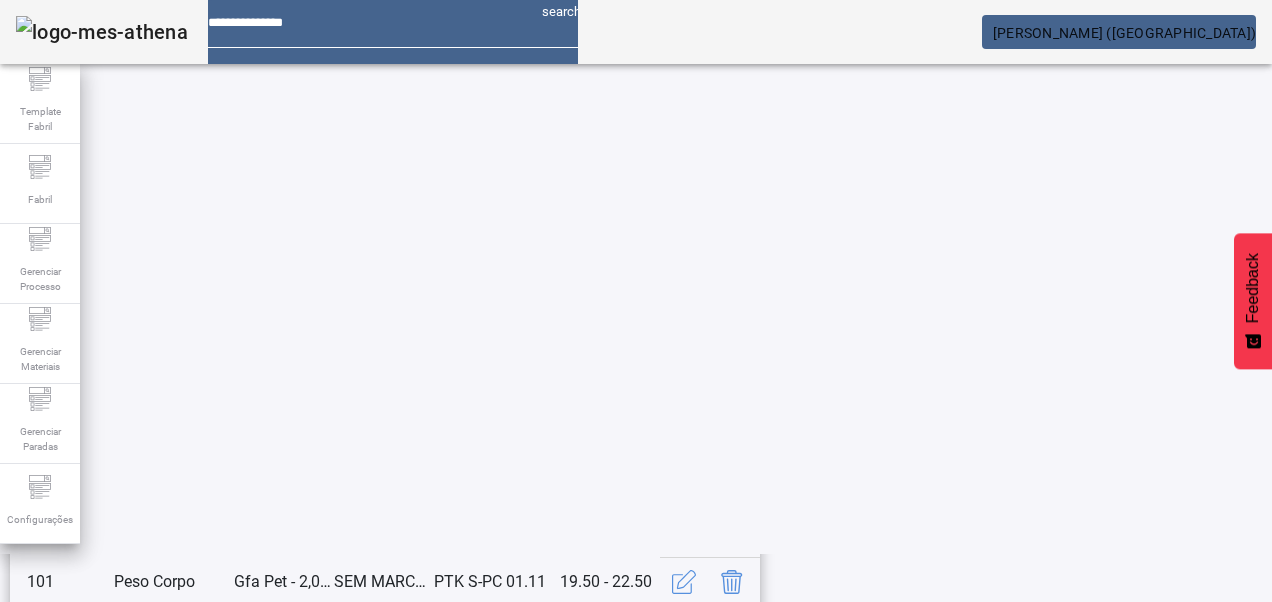 scroll, scrollTop: 653, scrollLeft: 0, axis: vertical 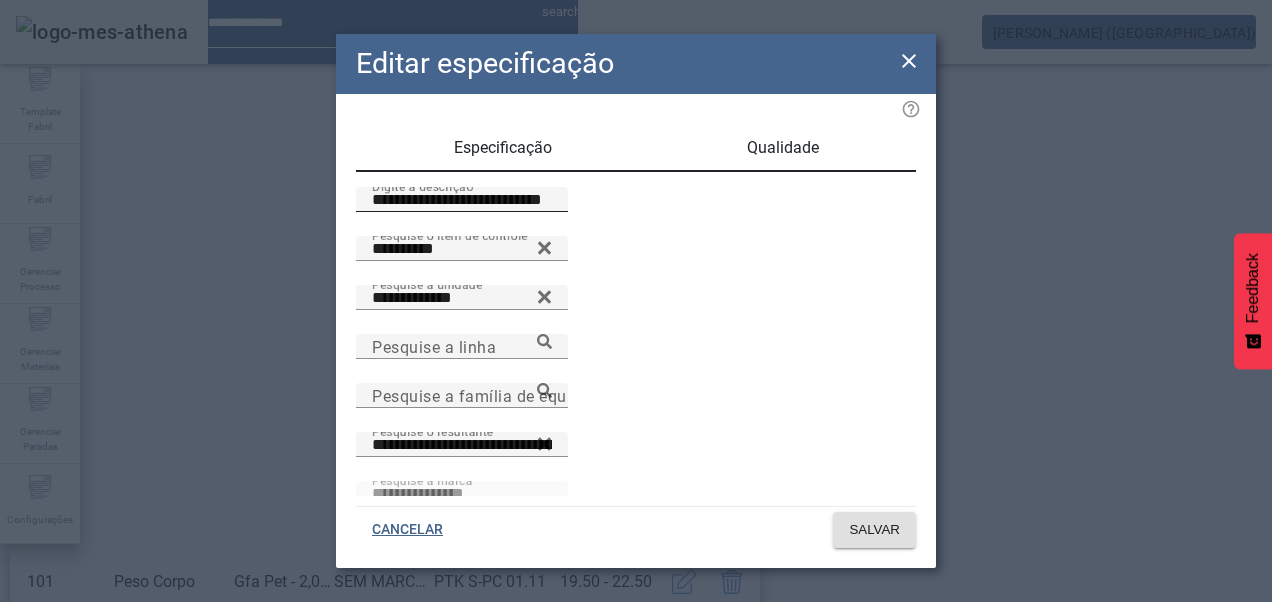 click on "**********" at bounding box center [462, 200] 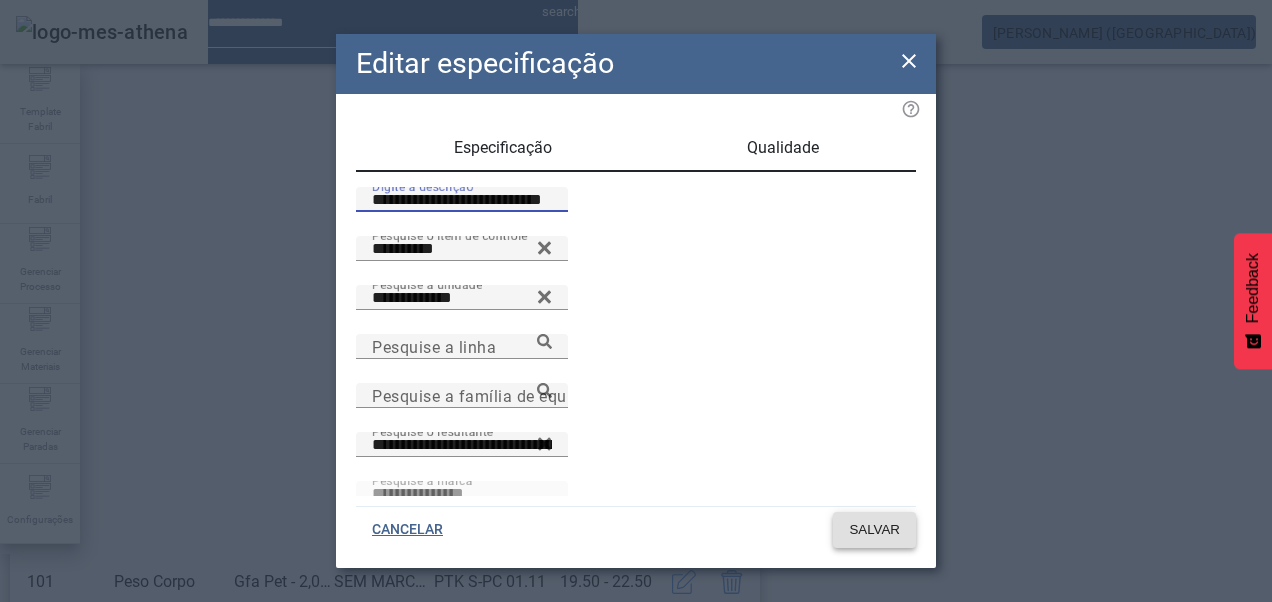 type on "**********" 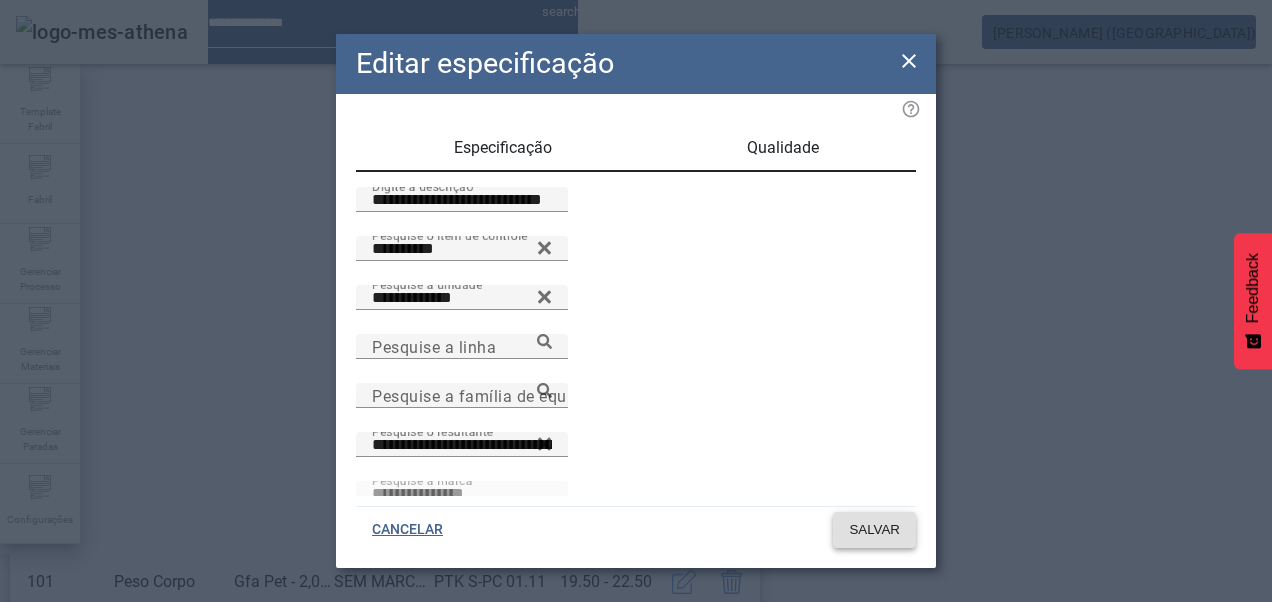 click on "SALVAR" 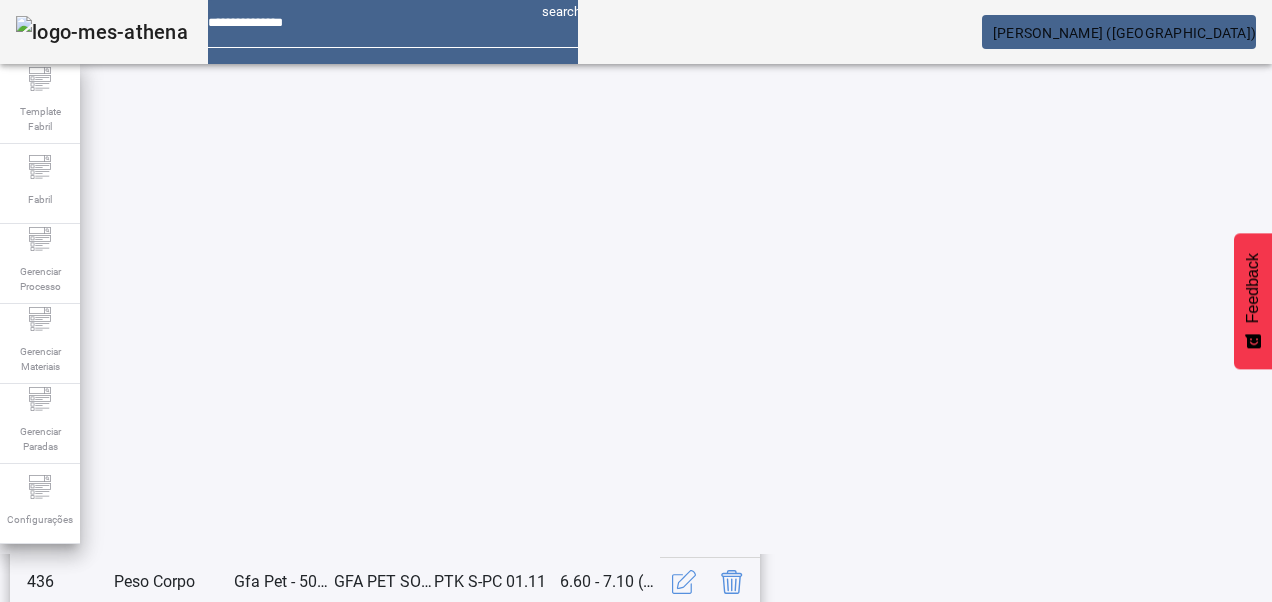 click on "3" 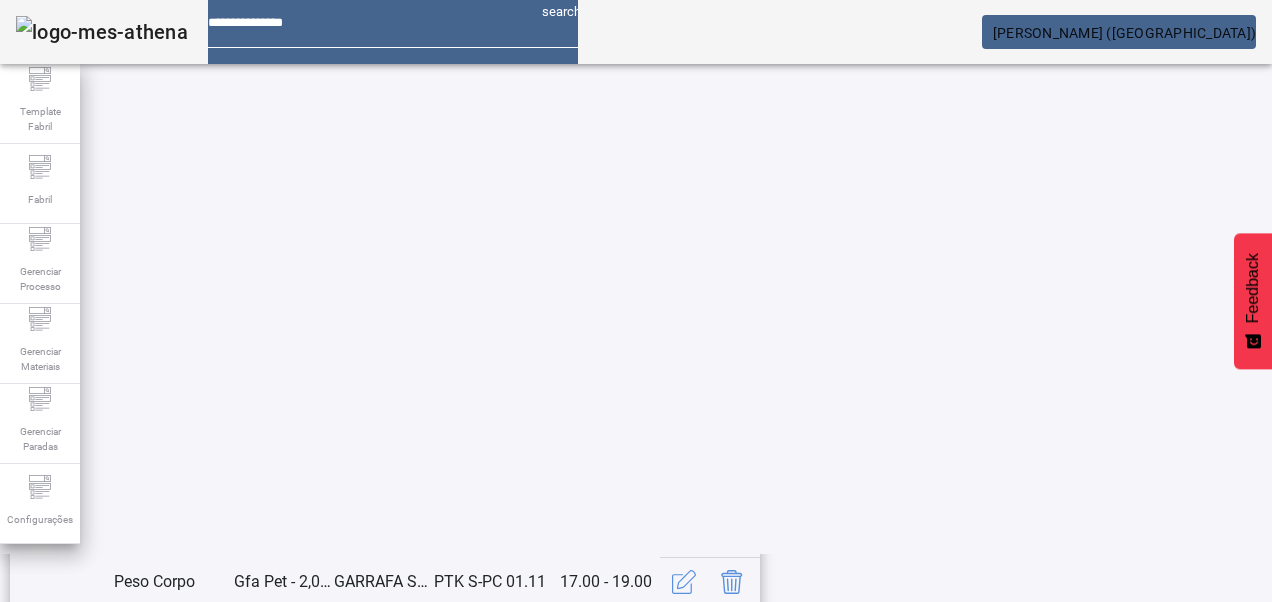 click on "4" 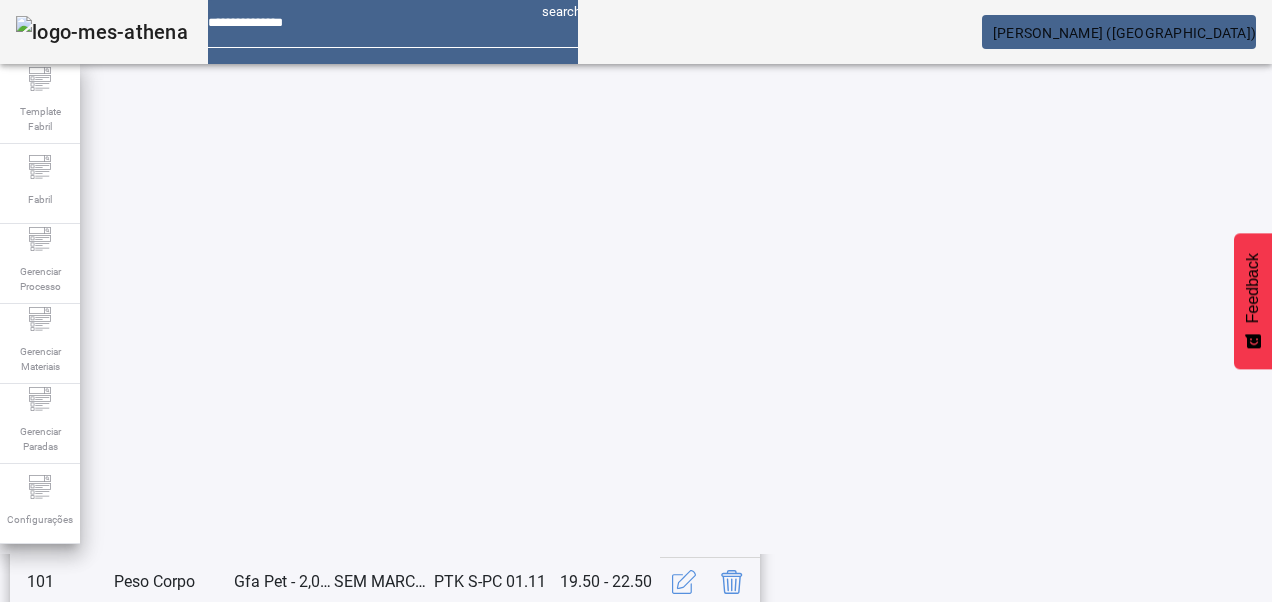 click on "5" 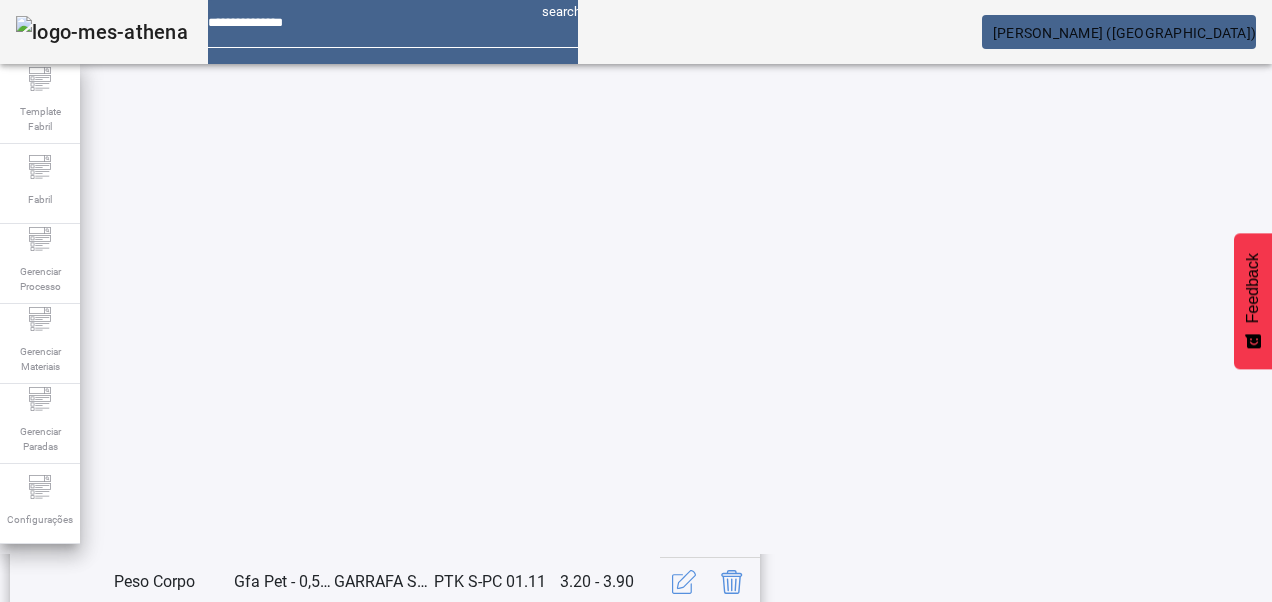 scroll, scrollTop: 553, scrollLeft: 0, axis: vertical 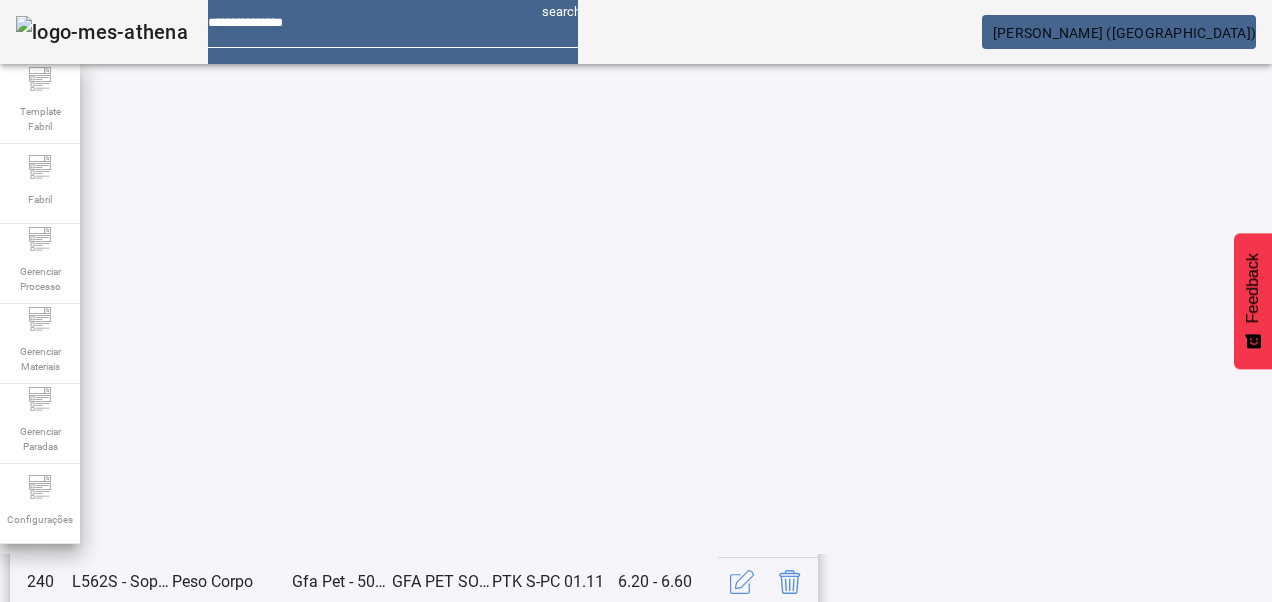 click on "7" 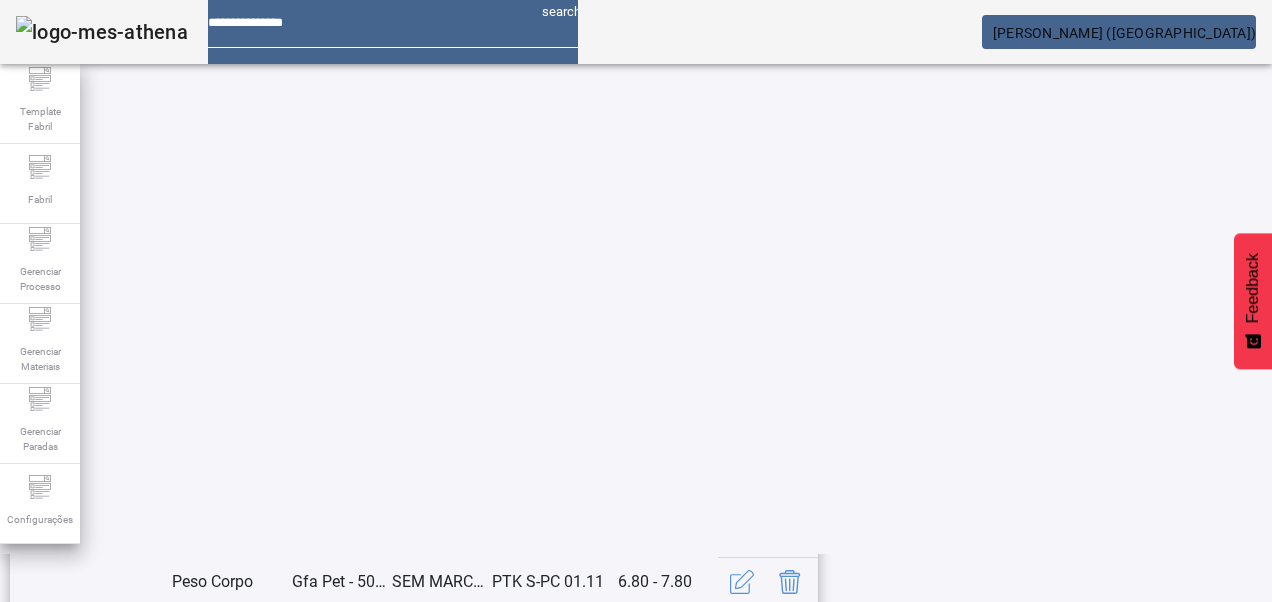 scroll, scrollTop: 423, scrollLeft: 0, axis: vertical 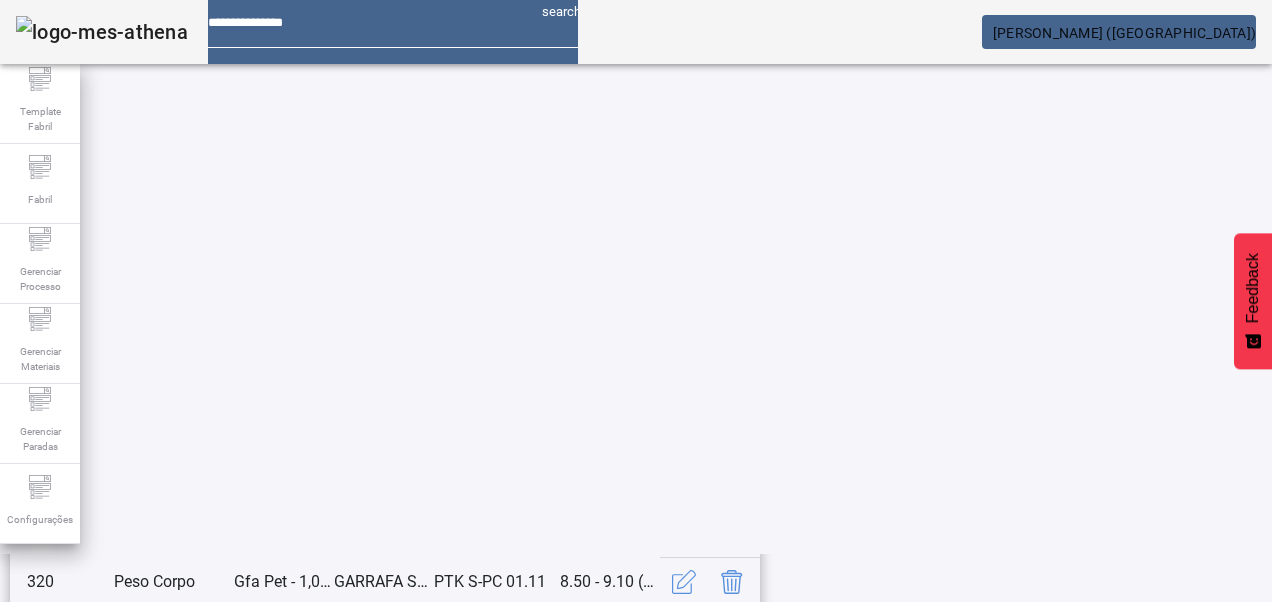 click on "10" 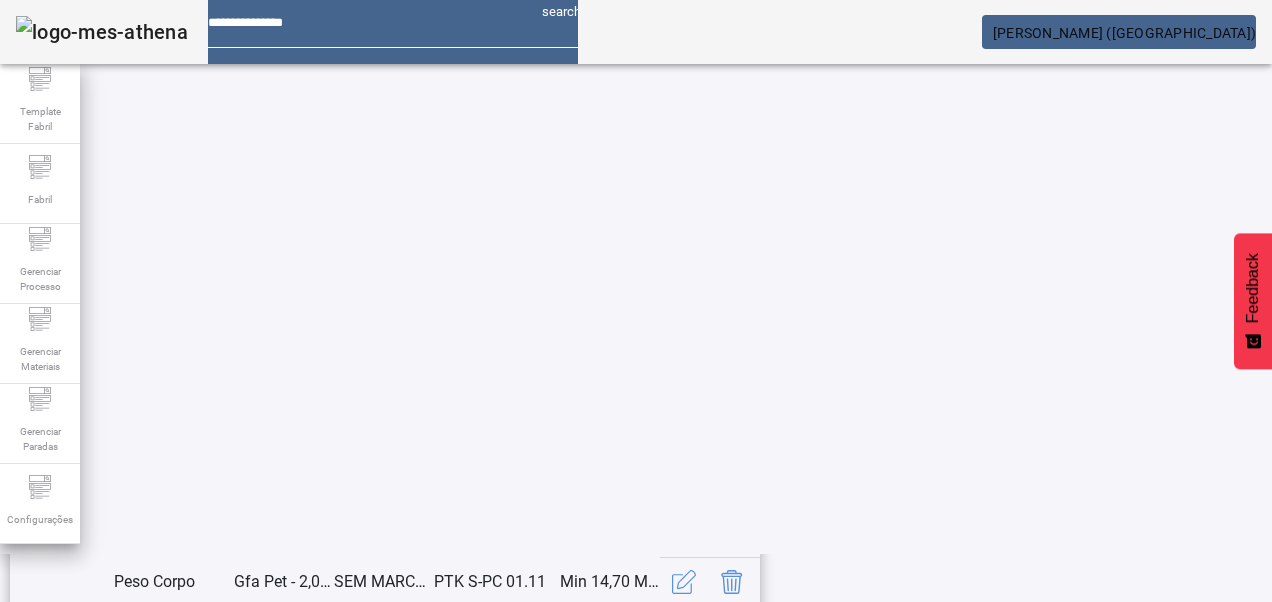 scroll, scrollTop: 653, scrollLeft: 0, axis: vertical 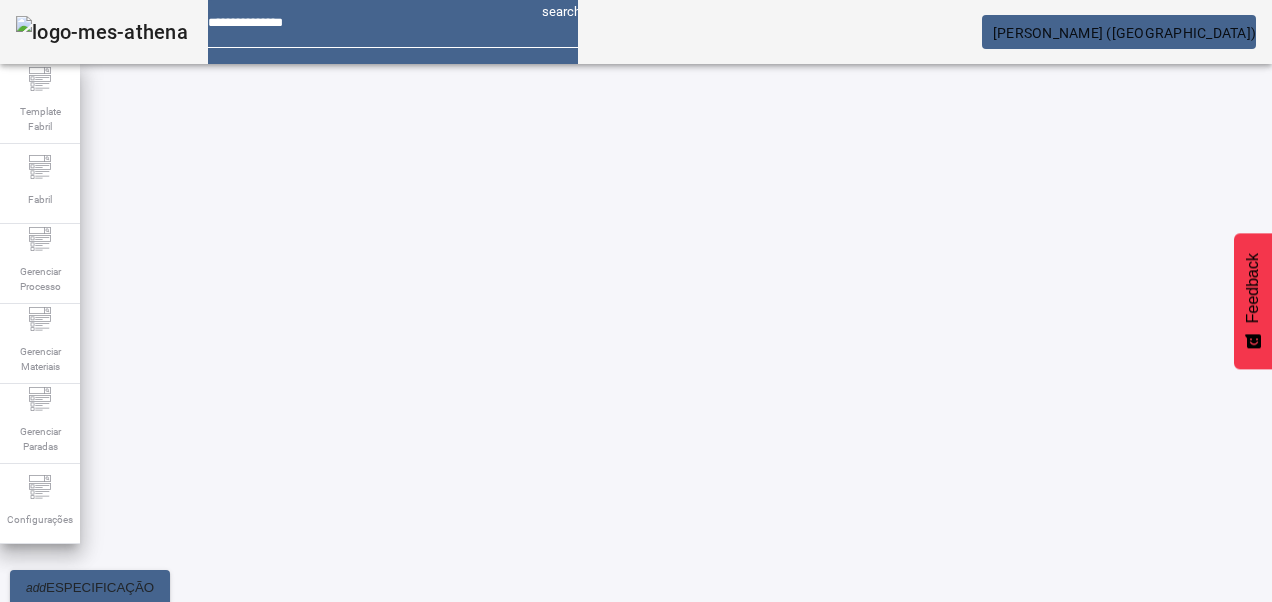 click 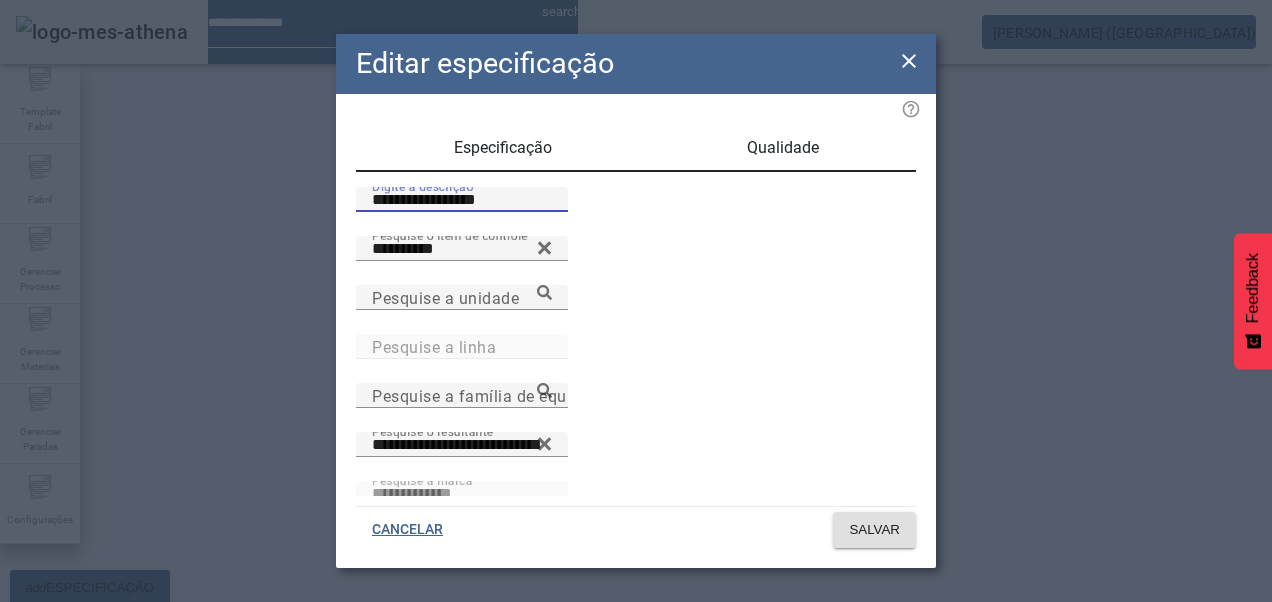 drag, startPoint x: 388, startPoint y: 222, endPoint x: 324, endPoint y: 210, distance: 65.11528 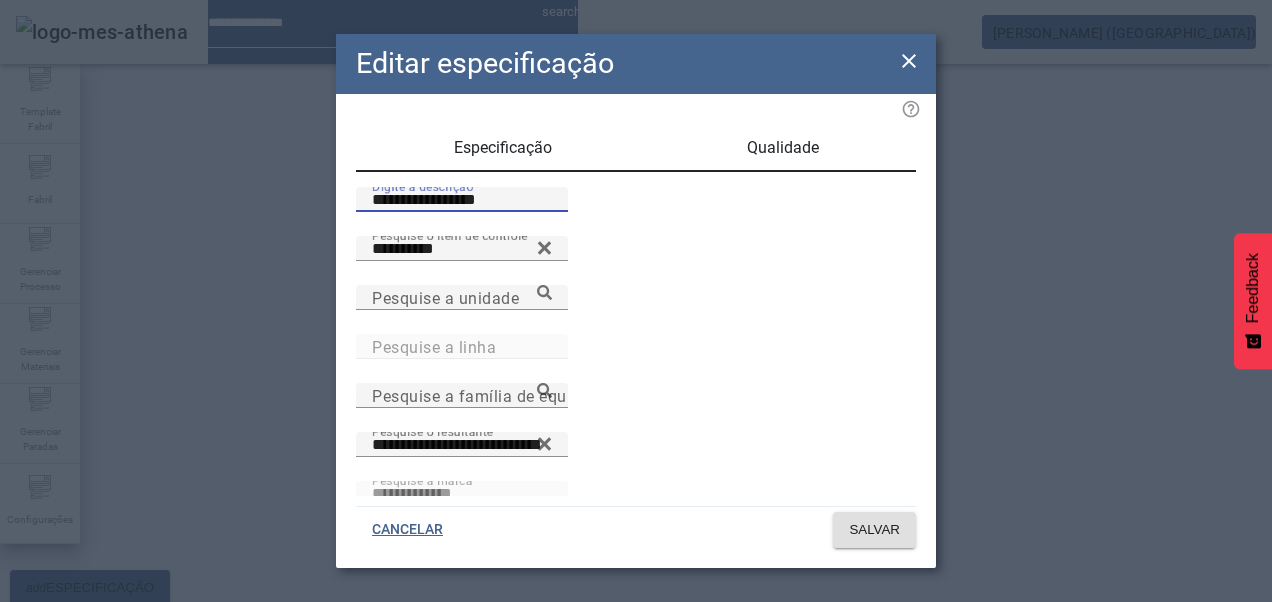 click on "**********" 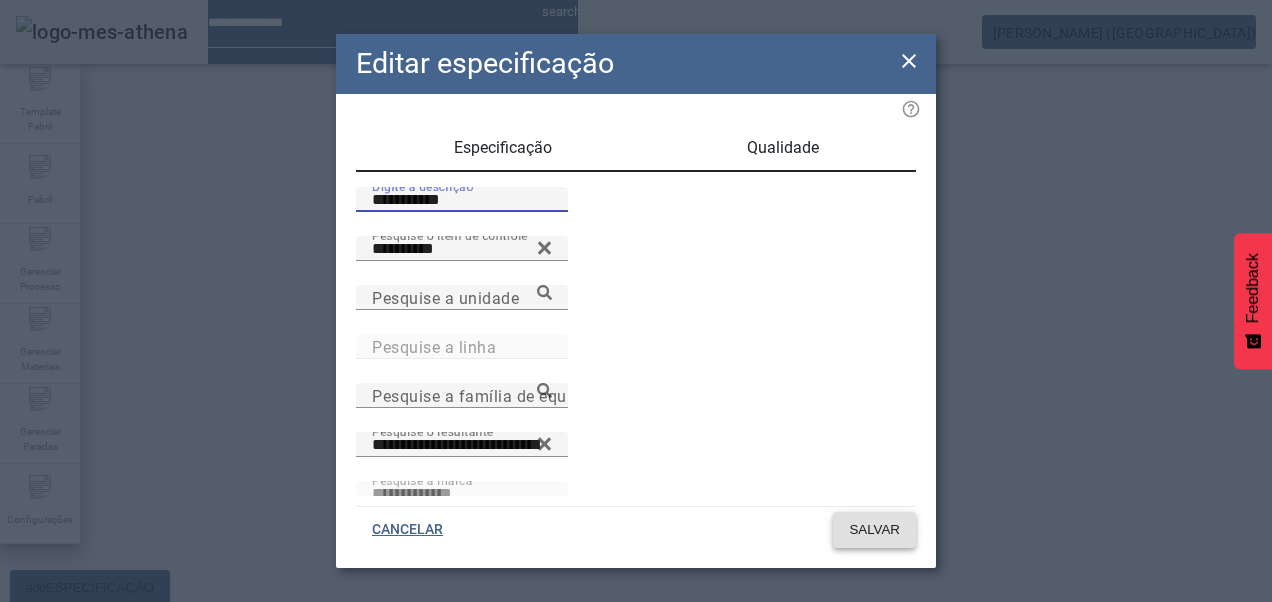 type on "**********" 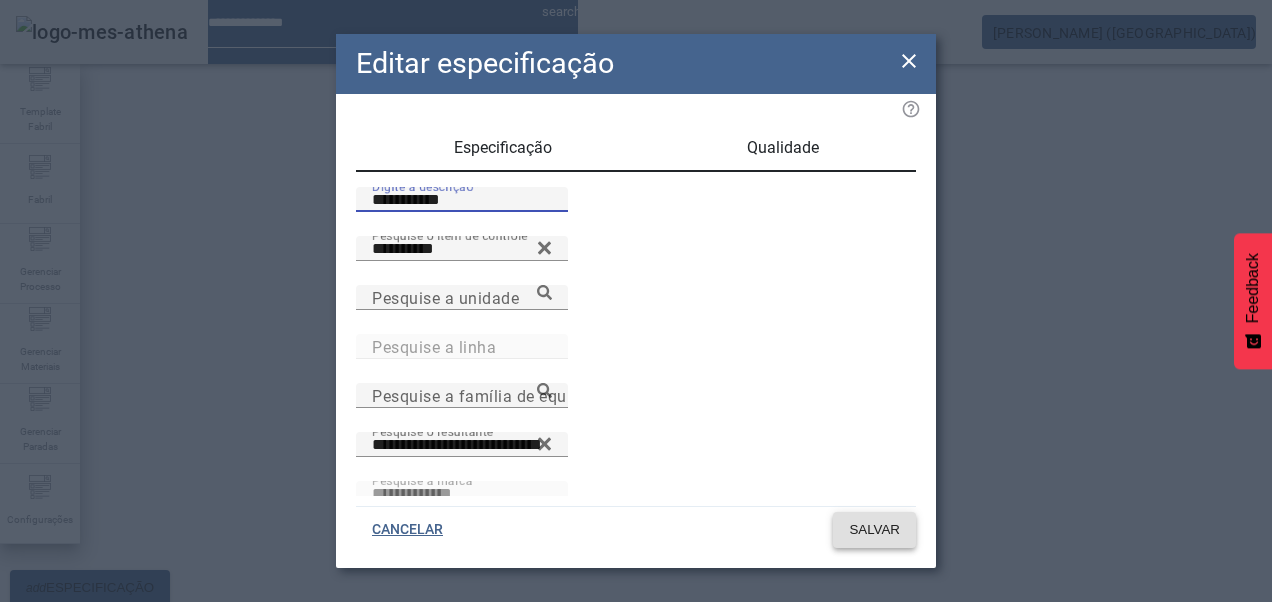 click on "SALVAR" 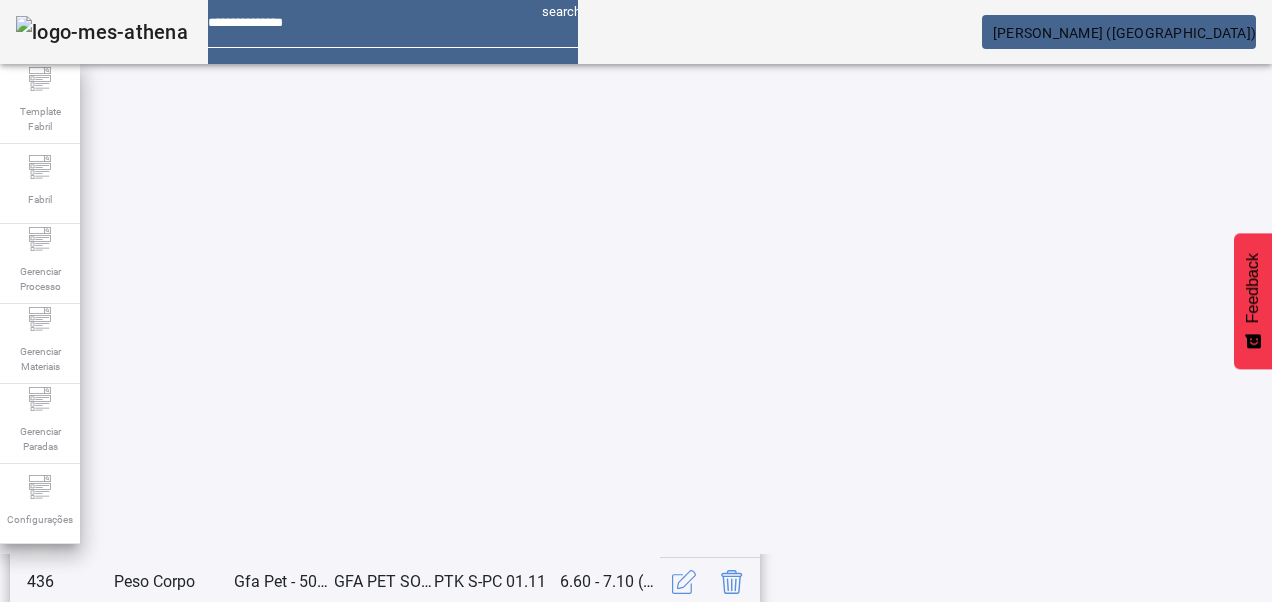 click on "14" 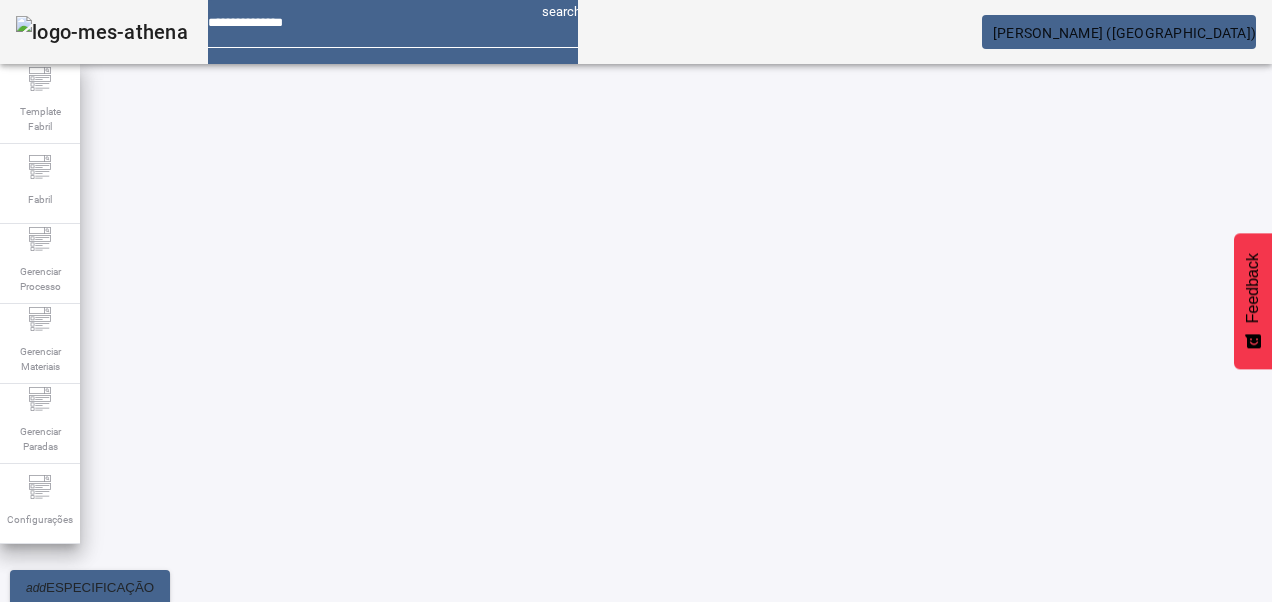 click 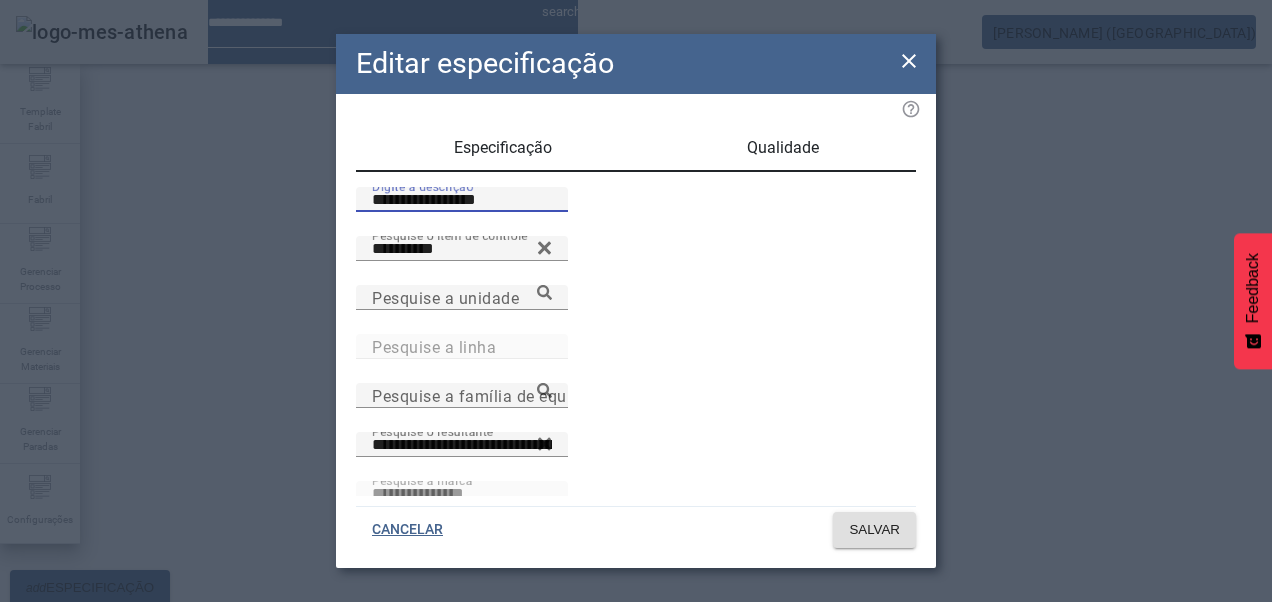 drag, startPoint x: 390, startPoint y: 222, endPoint x: 282, endPoint y: 212, distance: 108.461975 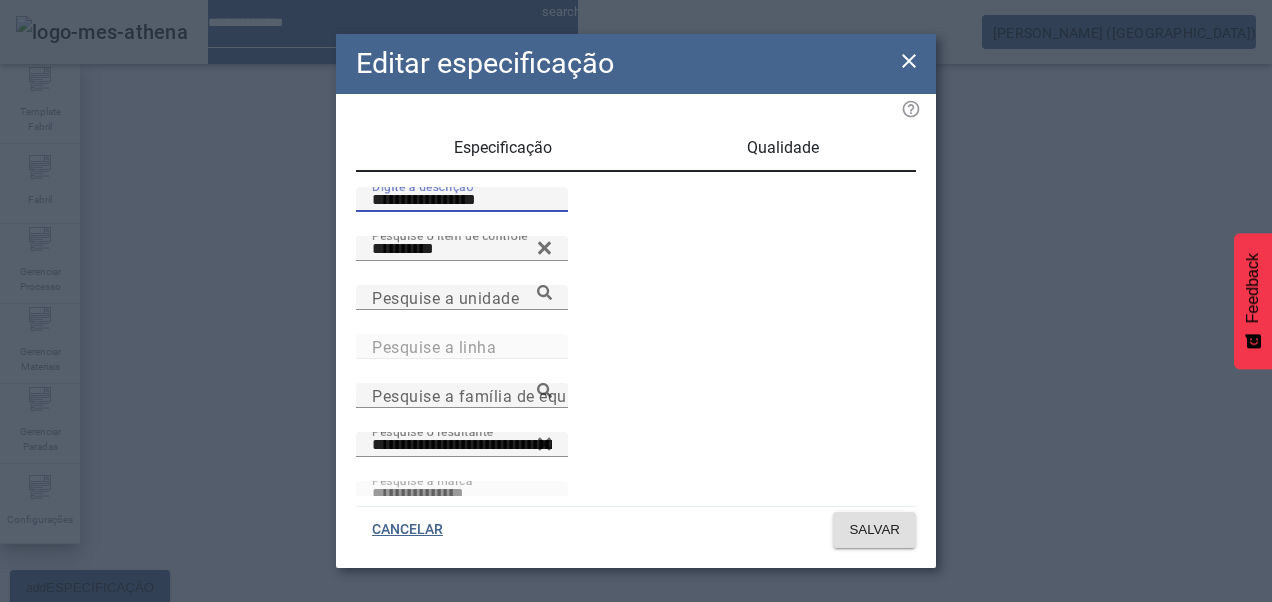 click on "**********" 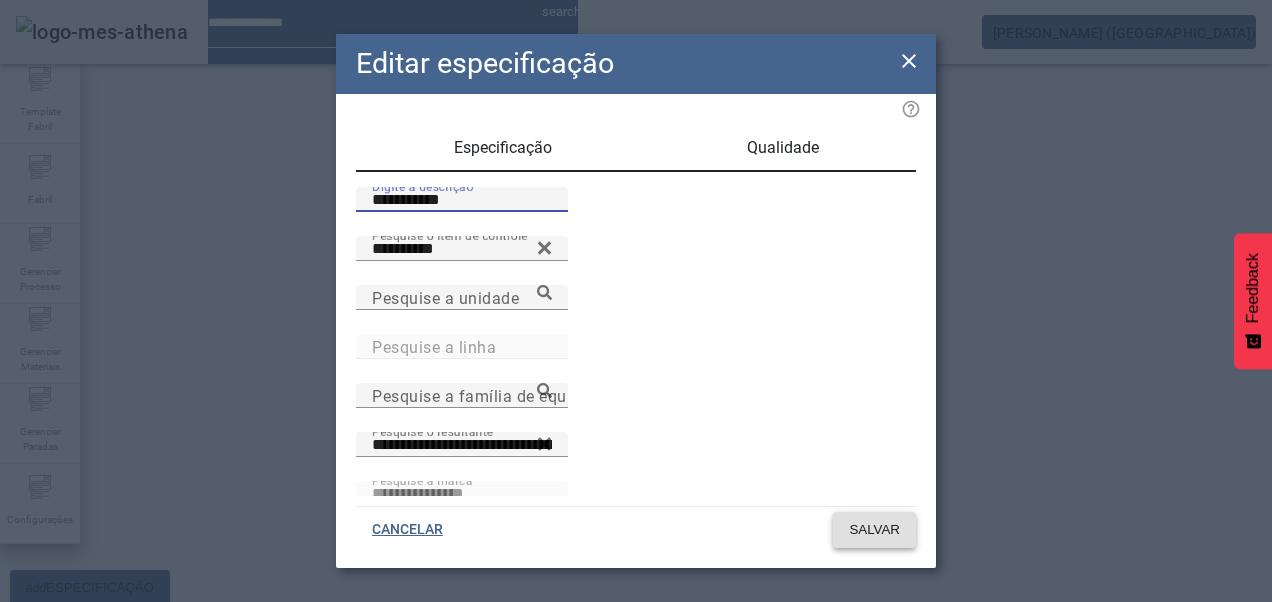 type on "**********" 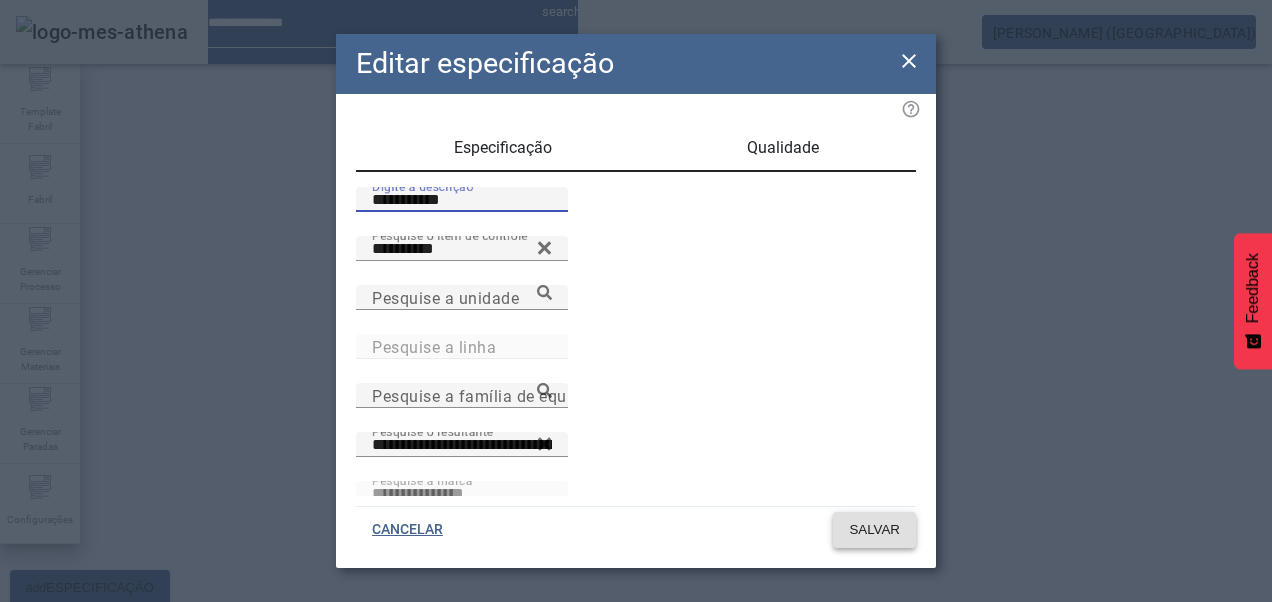 click on "SALVAR" 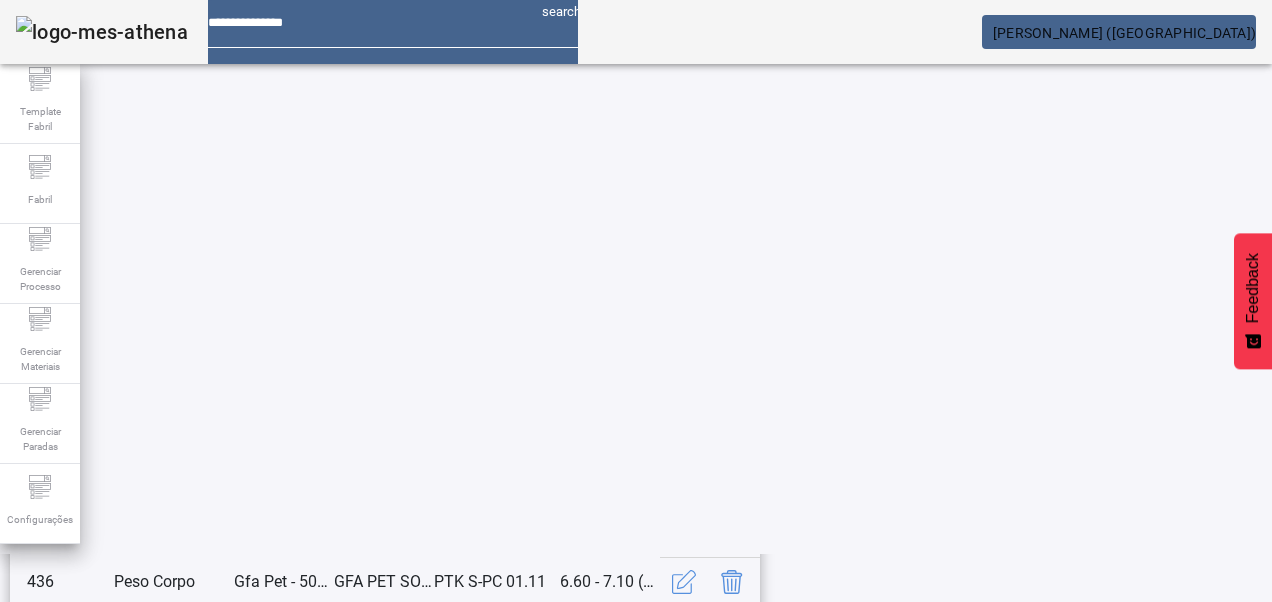 click on "14" 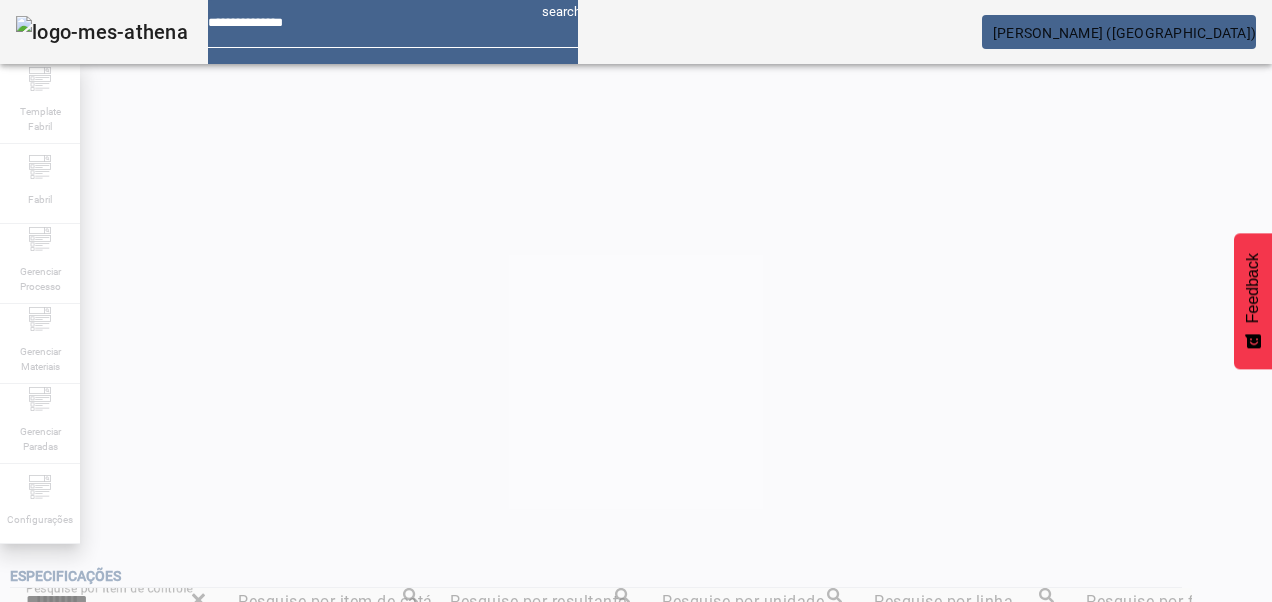 scroll, scrollTop: 353, scrollLeft: 0, axis: vertical 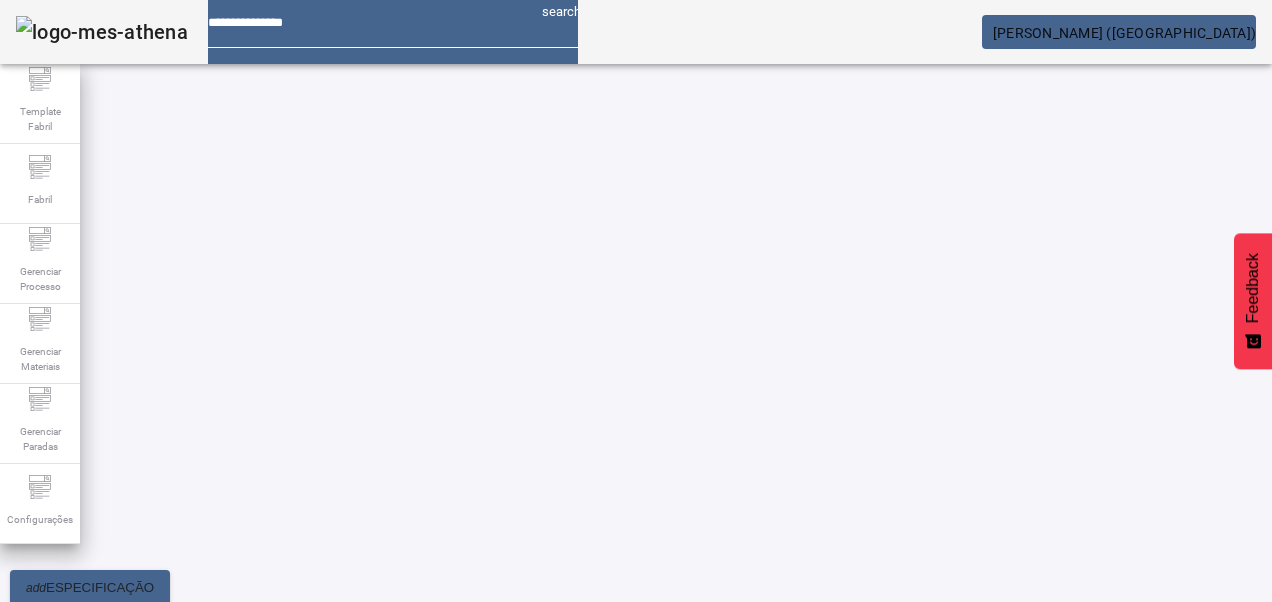 click 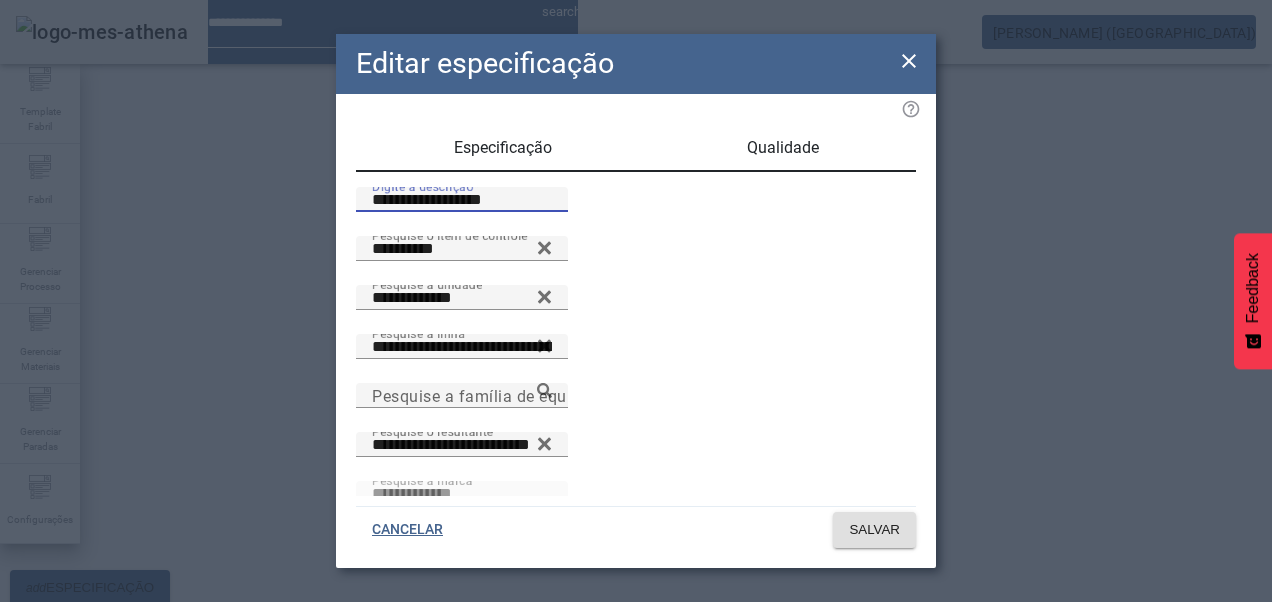 drag, startPoint x: 307, startPoint y: 231, endPoint x: 250, endPoint y: 234, distance: 57.07889 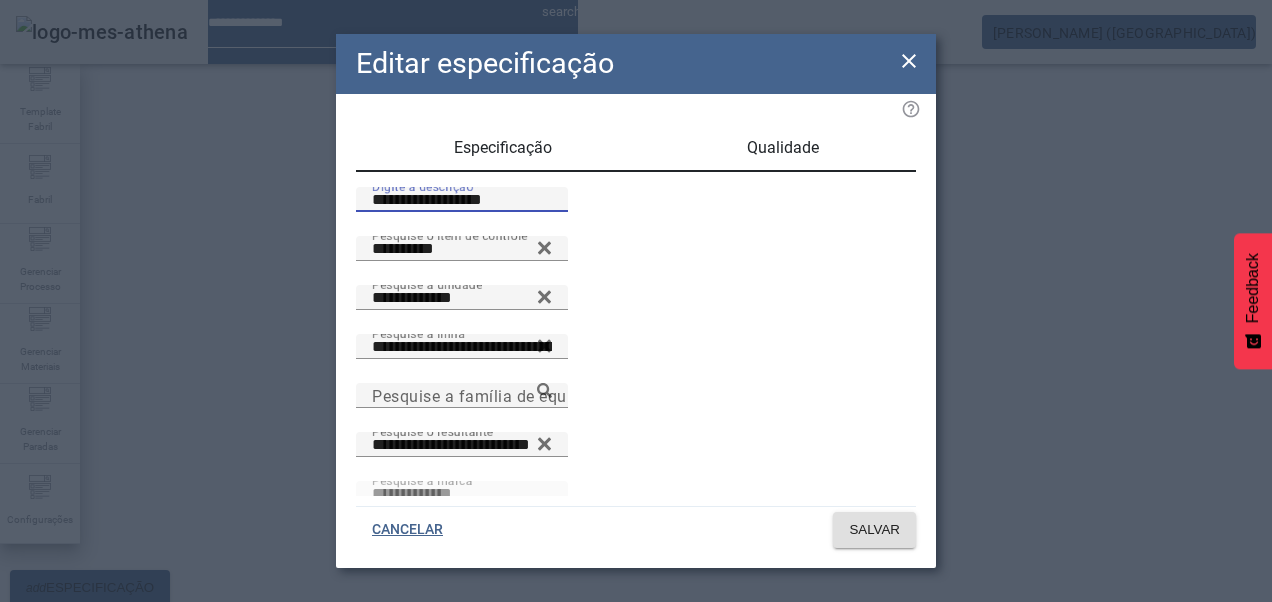 click on "**********" 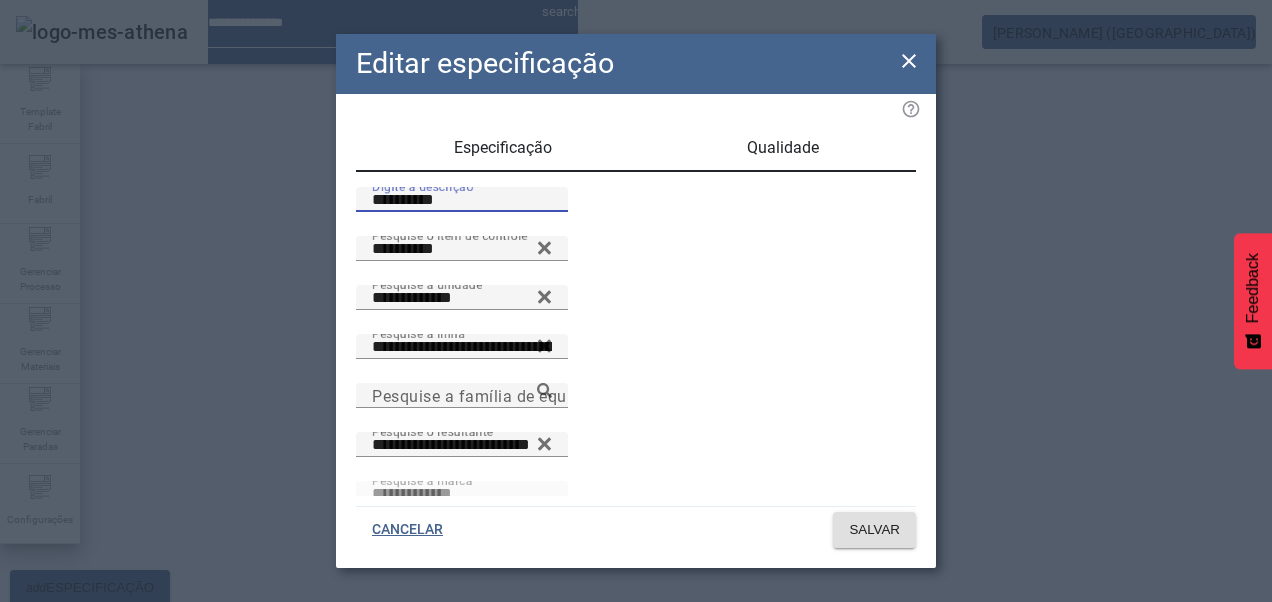 click on "**********" at bounding box center [462, 200] 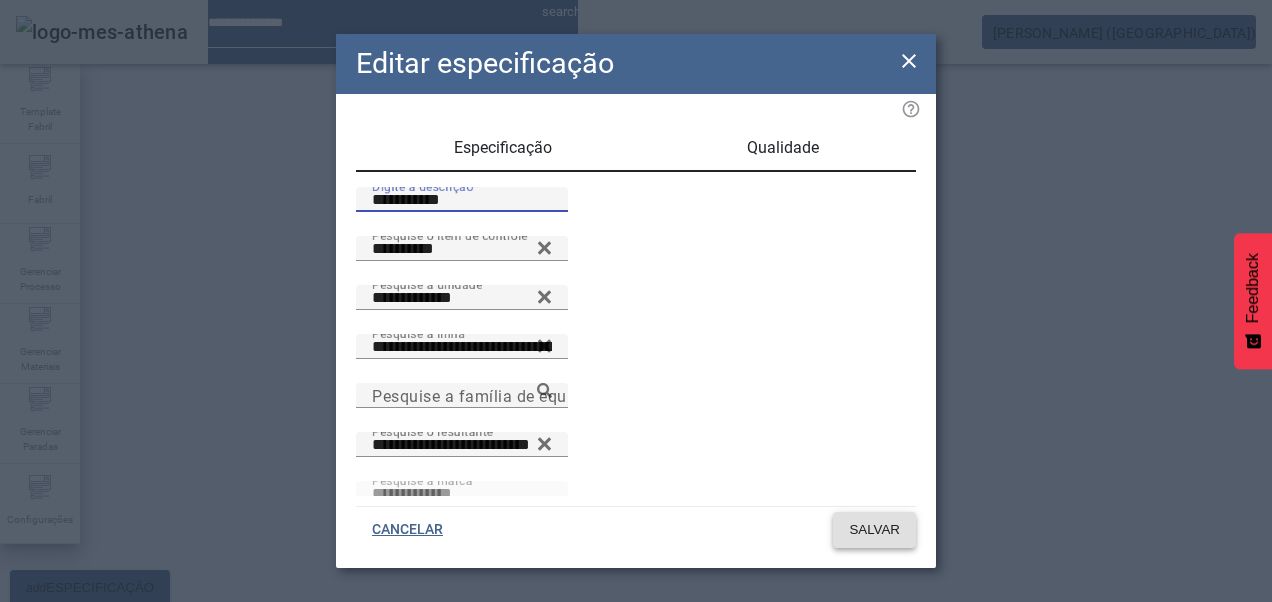 type on "**********" 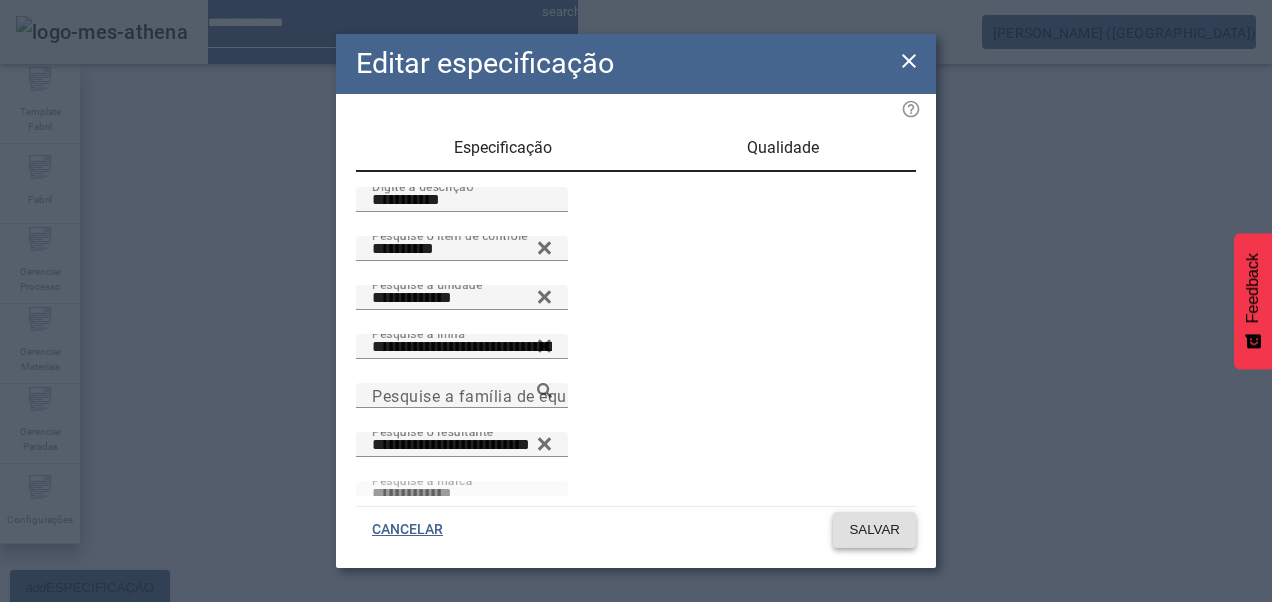 click on "SALVAR" 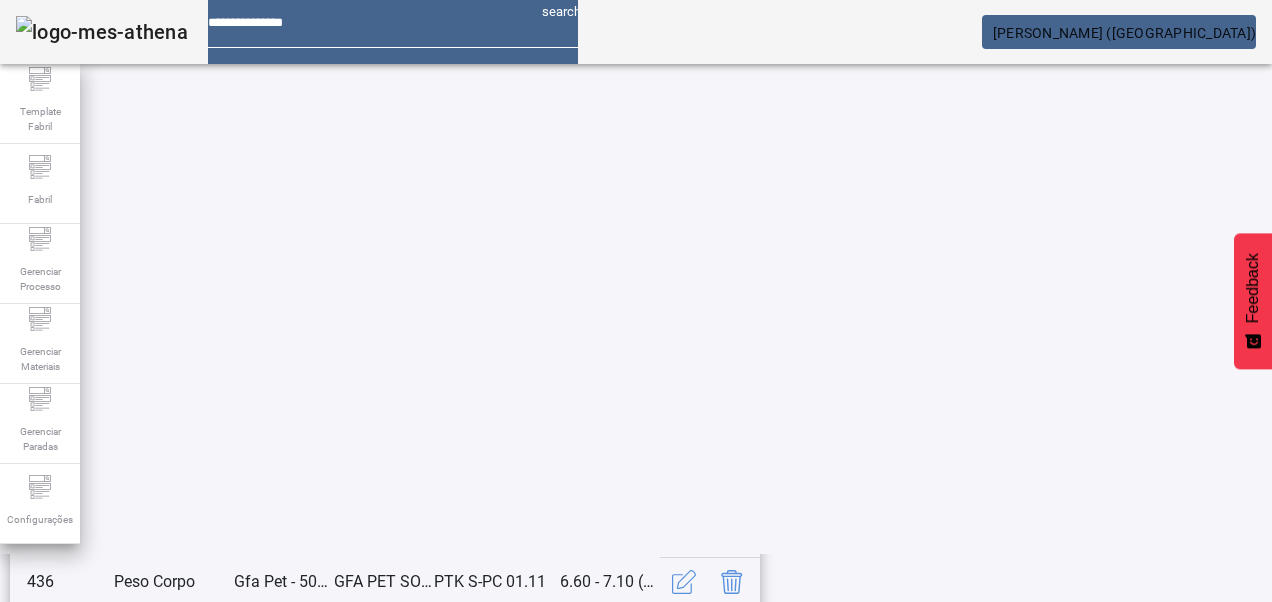 scroll, scrollTop: 653, scrollLeft: 0, axis: vertical 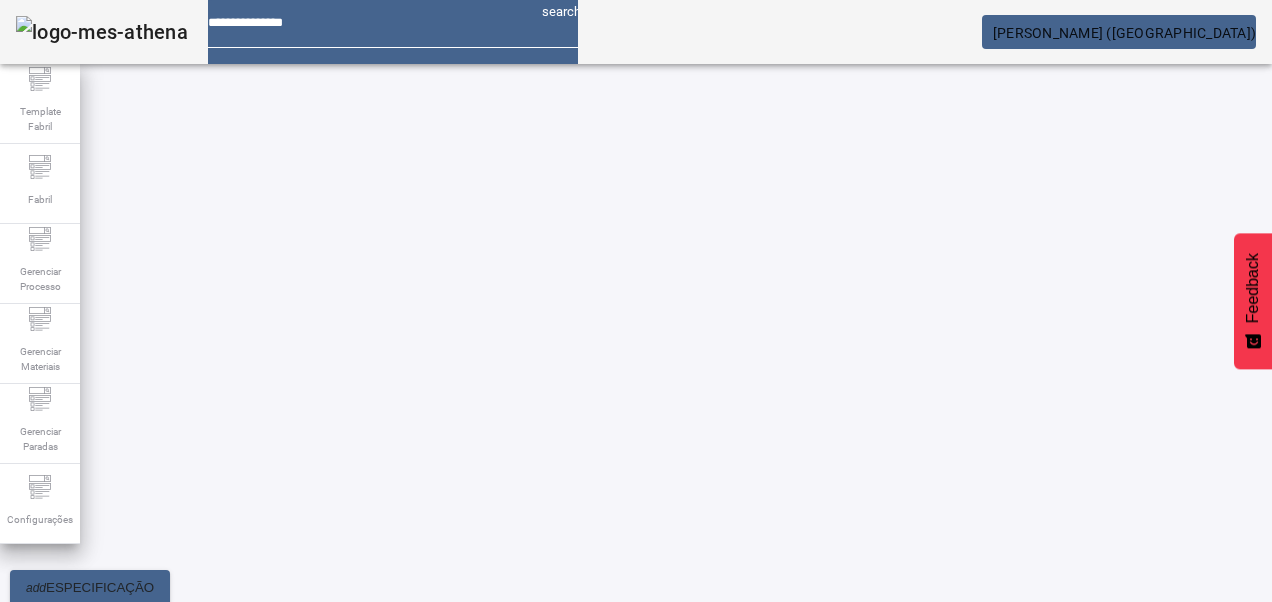 click 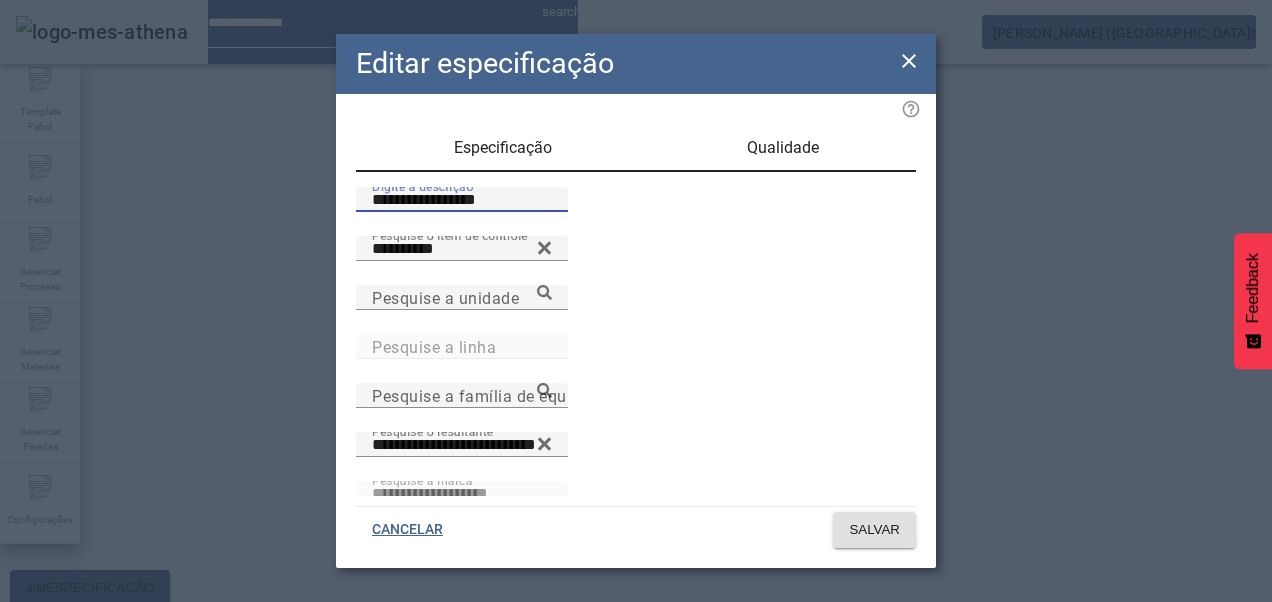 drag, startPoint x: 386, startPoint y: 218, endPoint x: 306, endPoint y: 224, distance: 80.224686 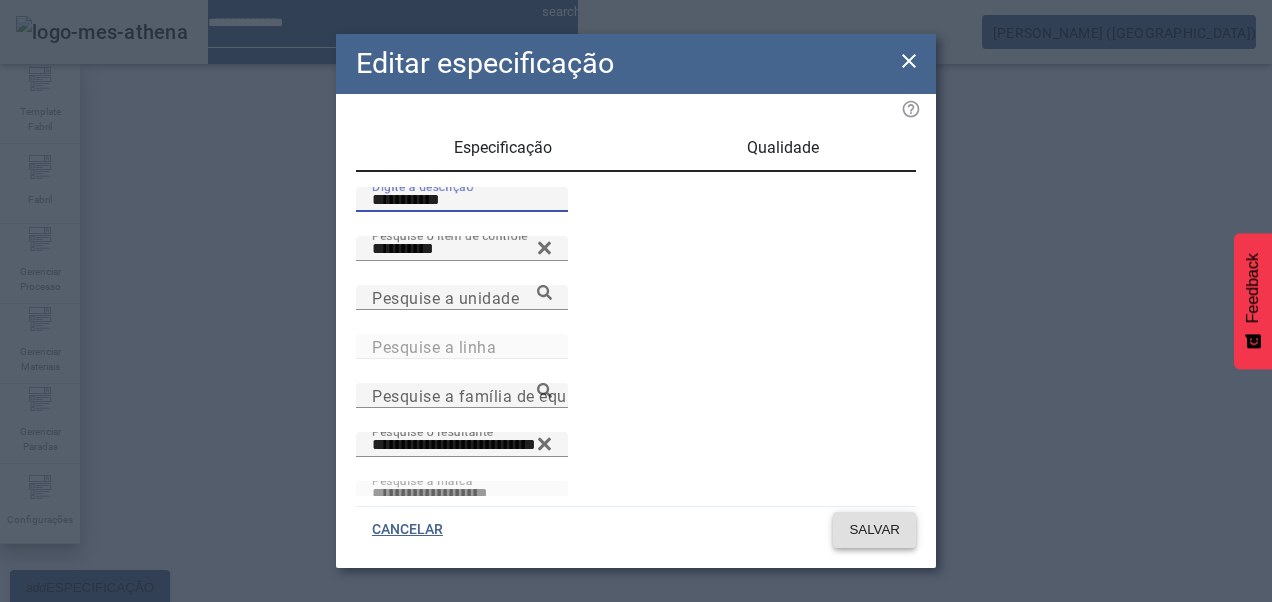 type on "**********" 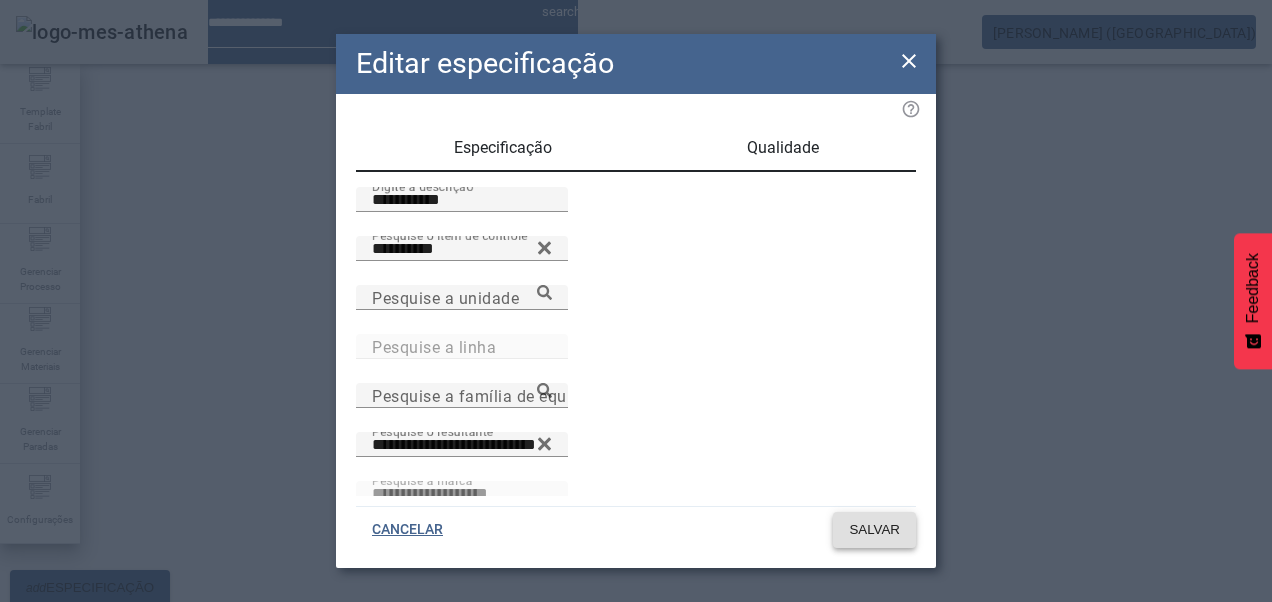 click on "SALVAR" 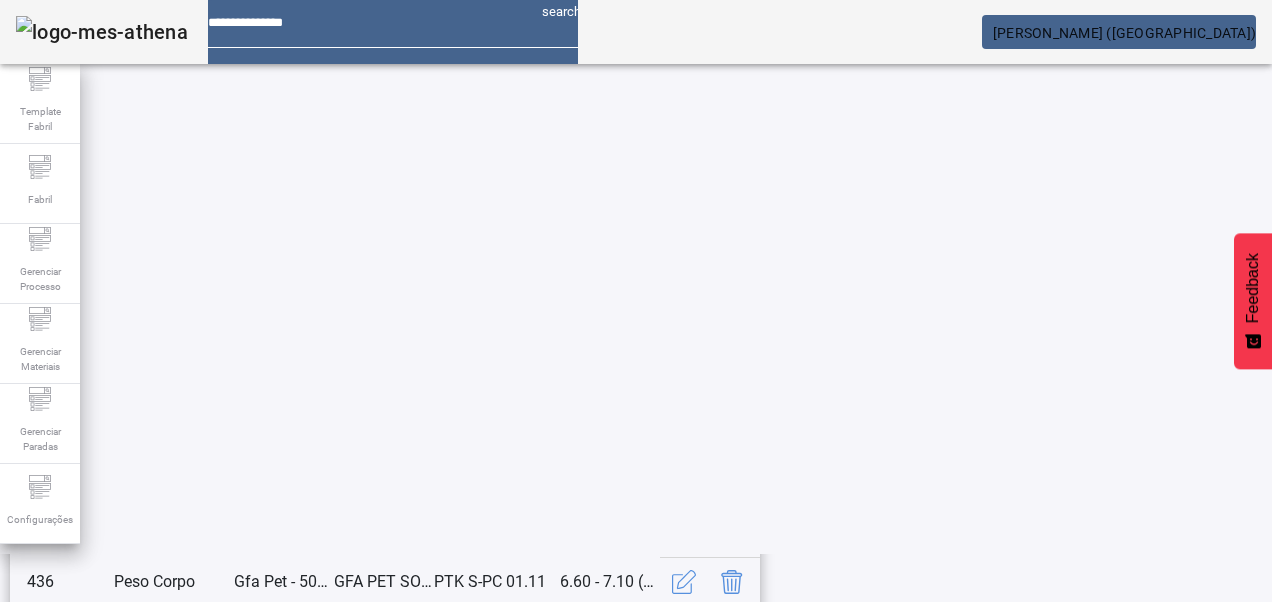 click on "14" 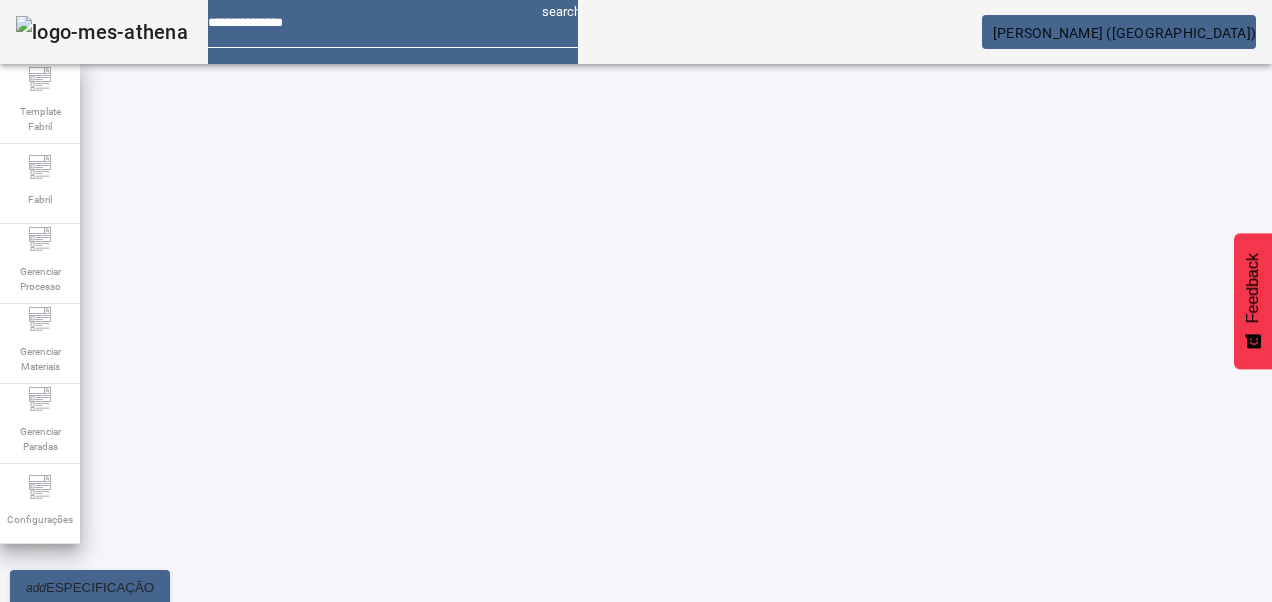 scroll, scrollTop: 353, scrollLeft: 0, axis: vertical 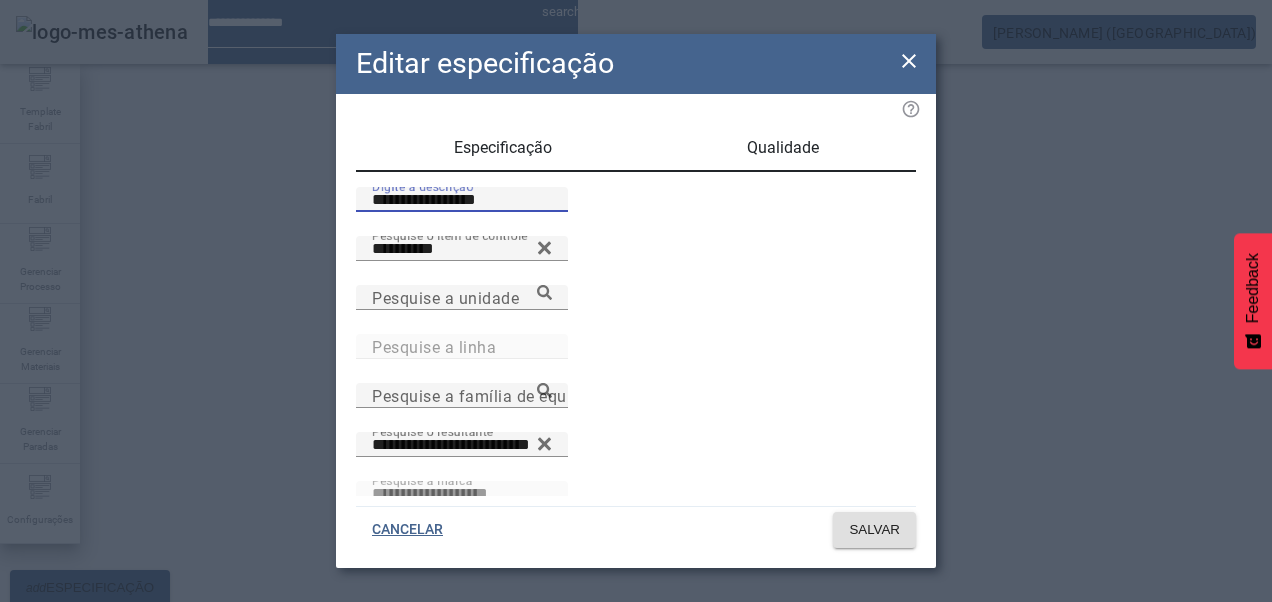 drag, startPoint x: 394, startPoint y: 220, endPoint x: 290, endPoint y: 226, distance: 104.172935 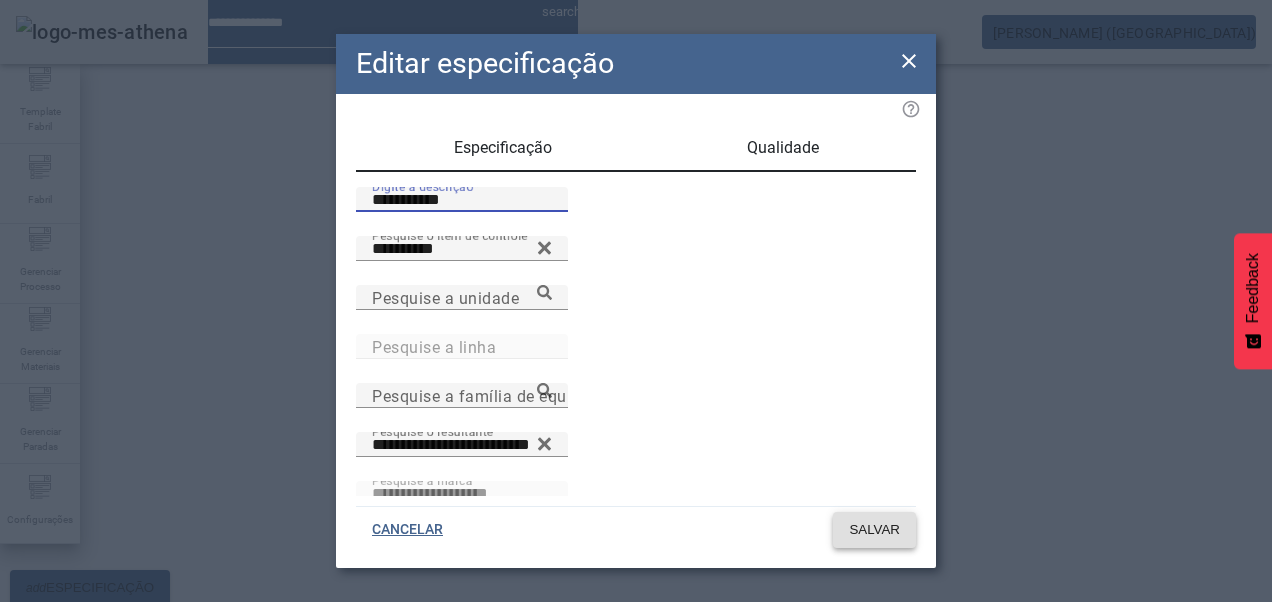 type on "**********" 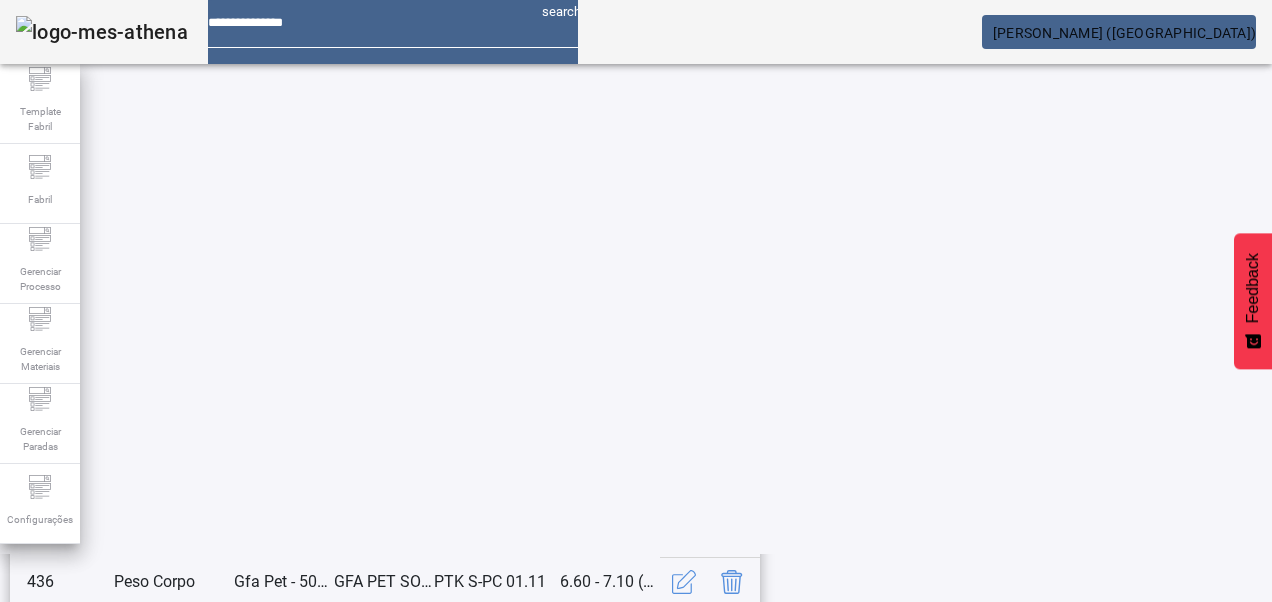 scroll, scrollTop: 653, scrollLeft: 0, axis: vertical 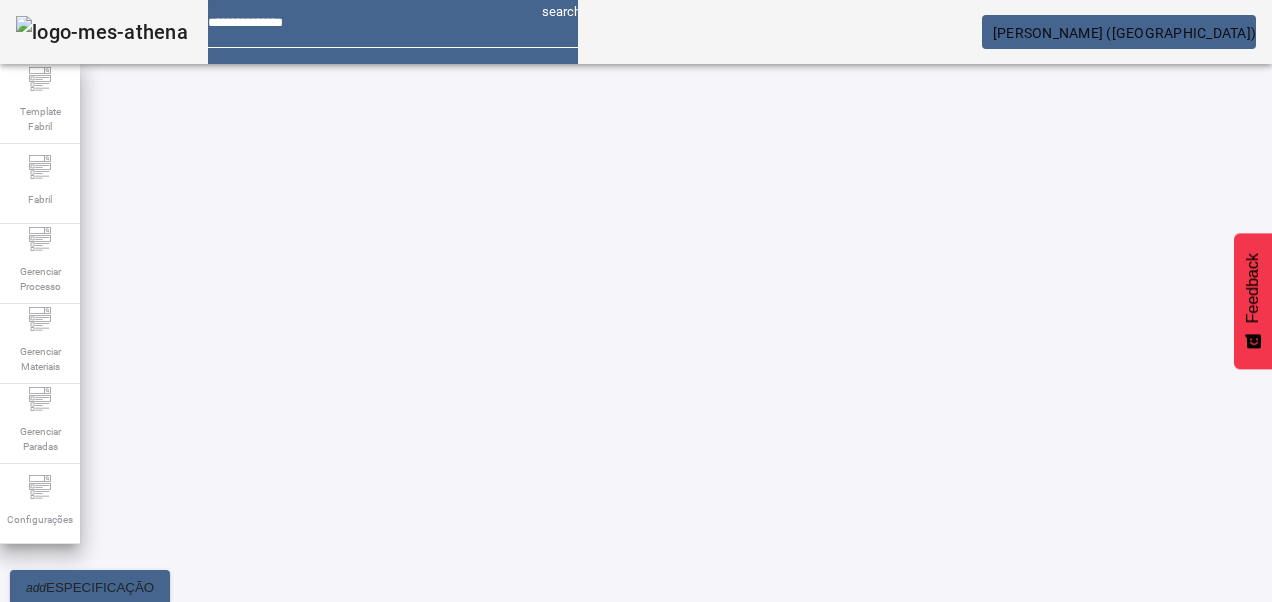 drag, startPoint x: 1155, startPoint y: 450, endPoint x: 1101, endPoint y: 440, distance: 54.91812 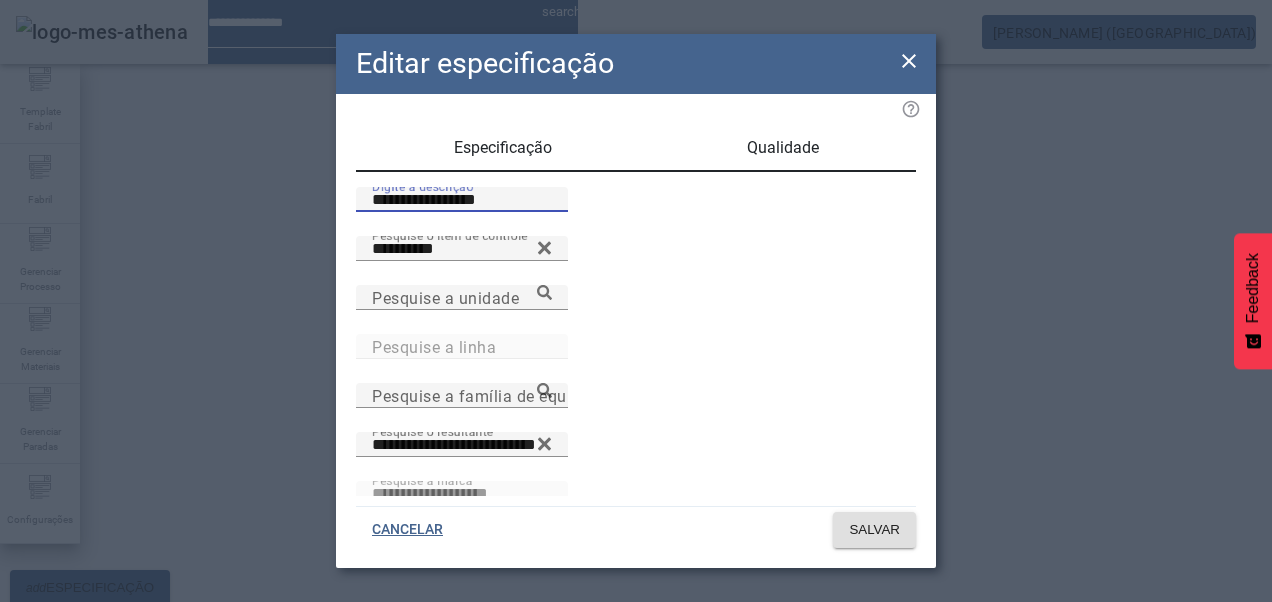 drag, startPoint x: 392, startPoint y: 218, endPoint x: 277, endPoint y: 214, distance: 115.06954 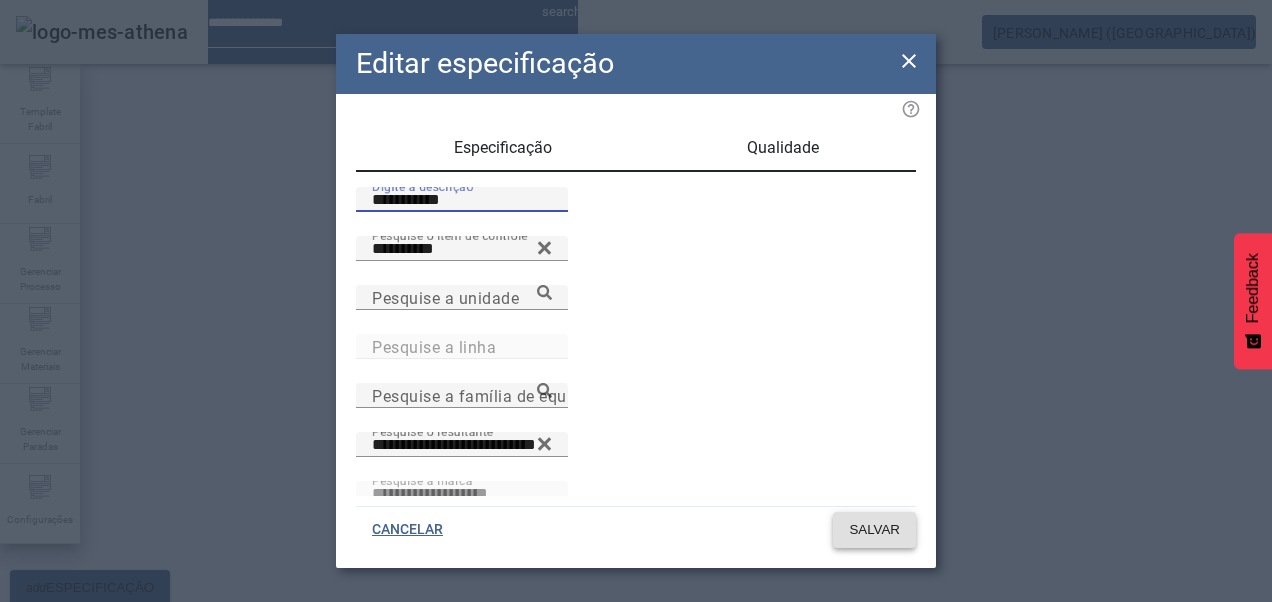 type on "**********" 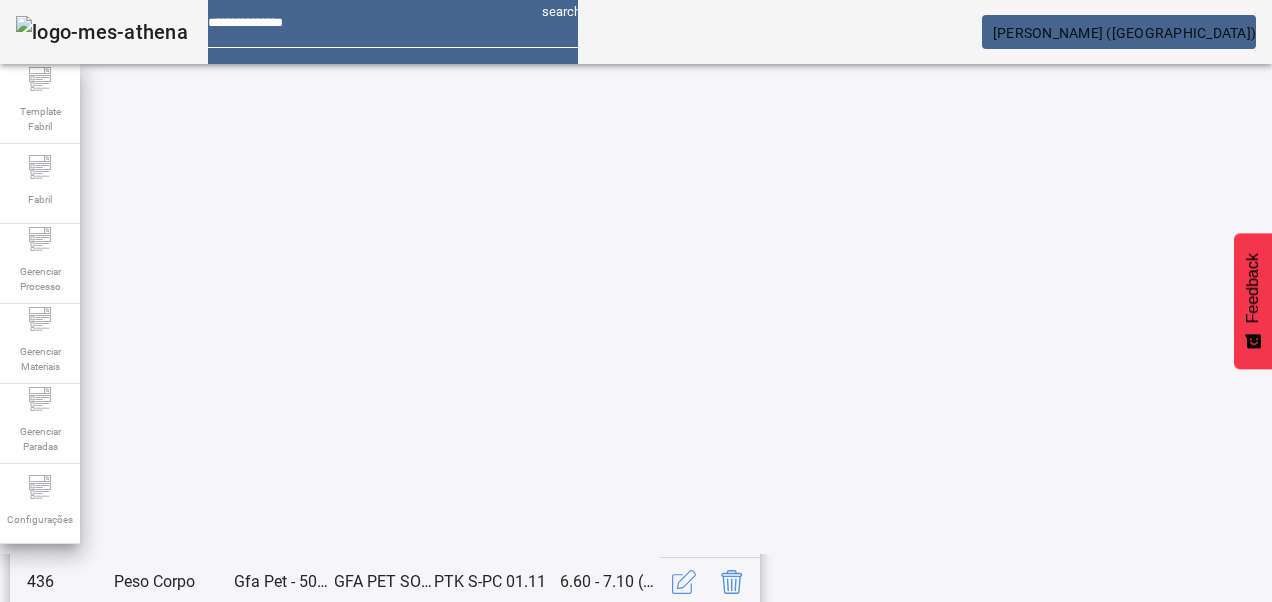scroll, scrollTop: 653, scrollLeft: 0, axis: vertical 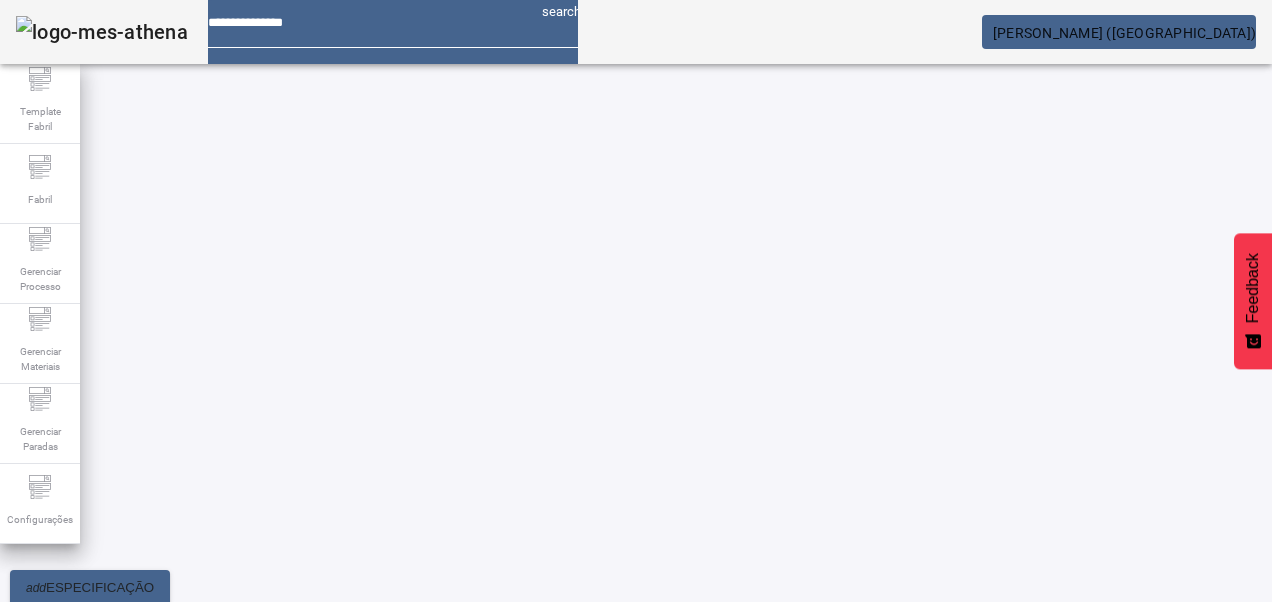 click 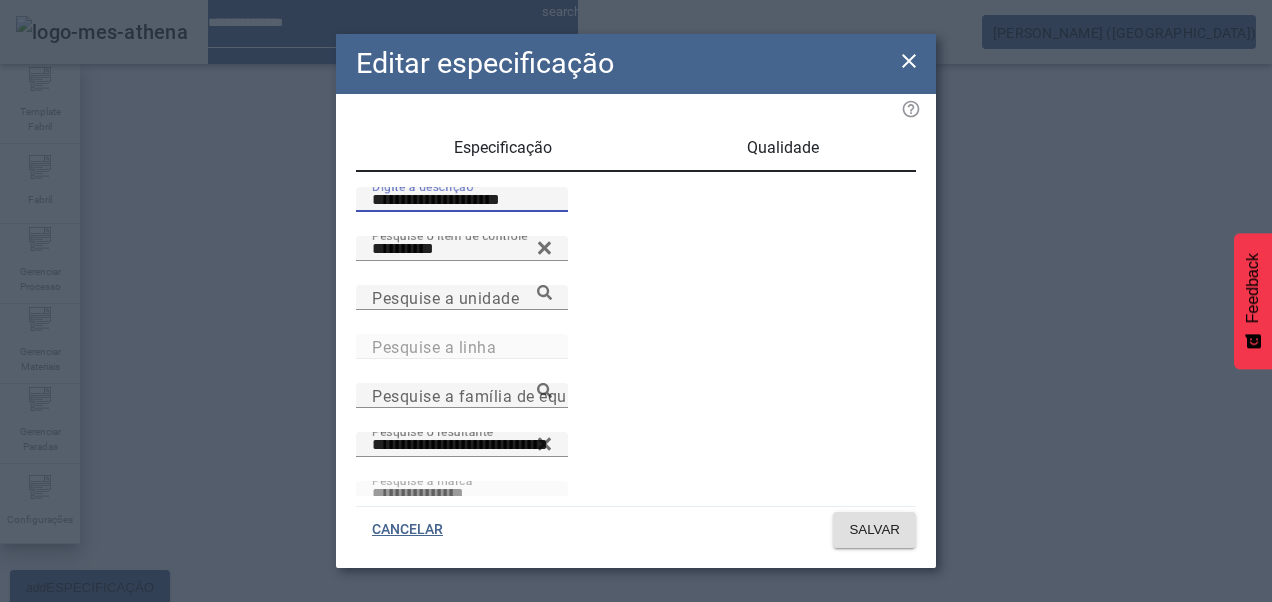 drag, startPoint x: 384, startPoint y: 224, endPoint x: 234, endPoint y: 230, distance: 150.11995 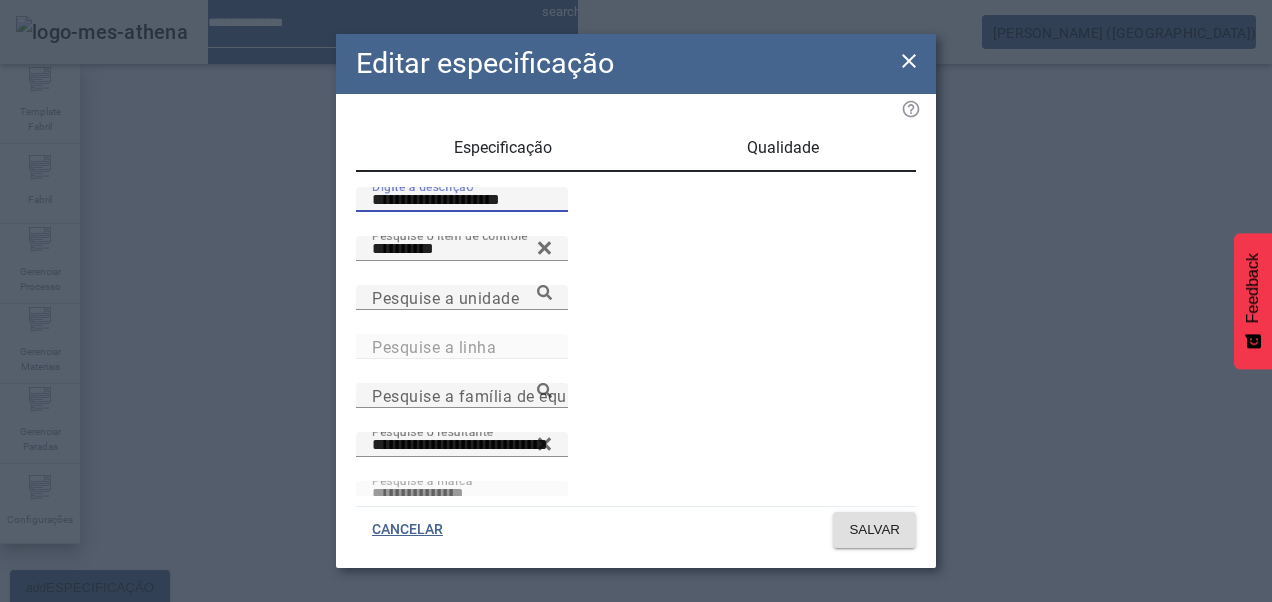 click on "**********" 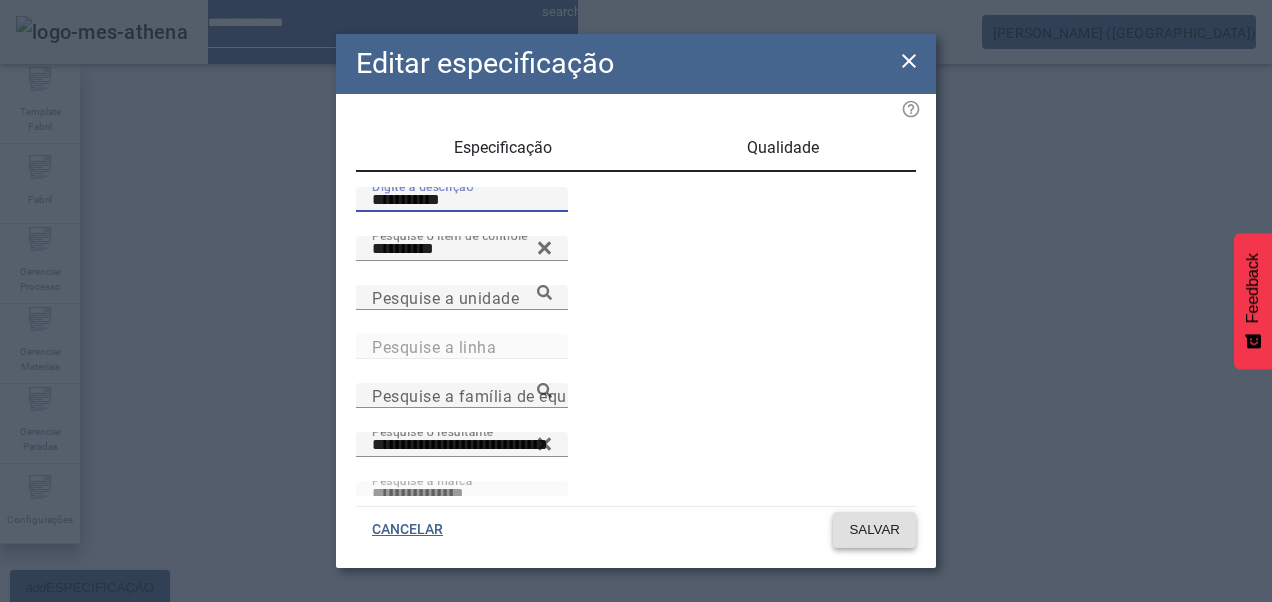 type on "**********" 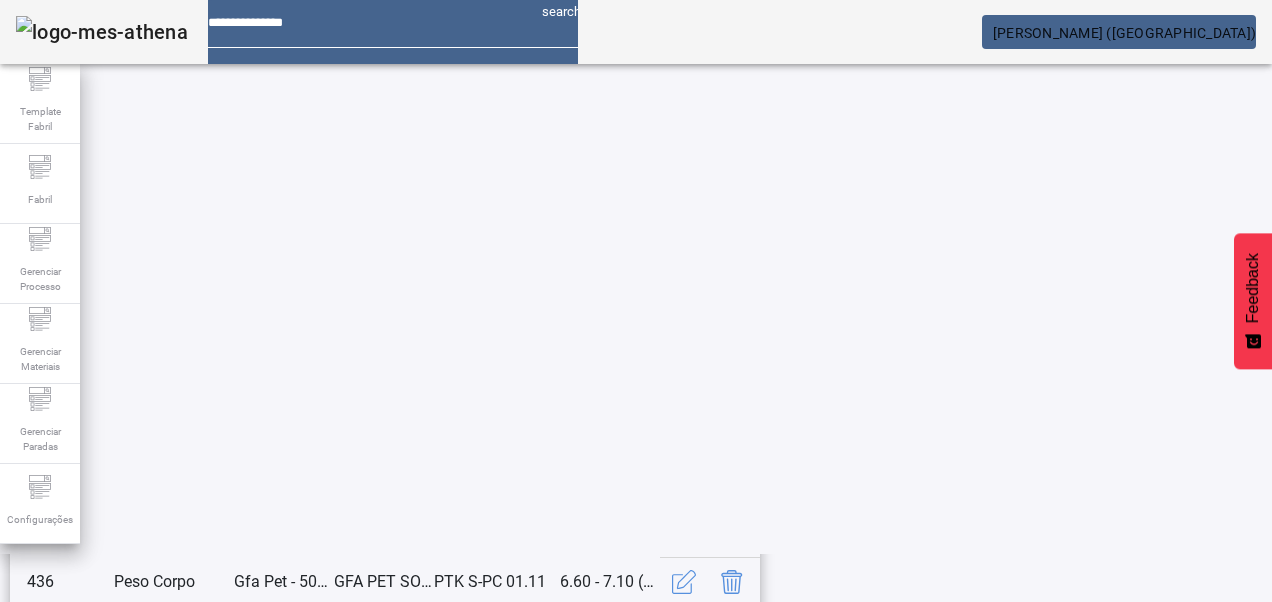 scroll, scrollTop: 653, scrollLeft: 0, axis: vertical 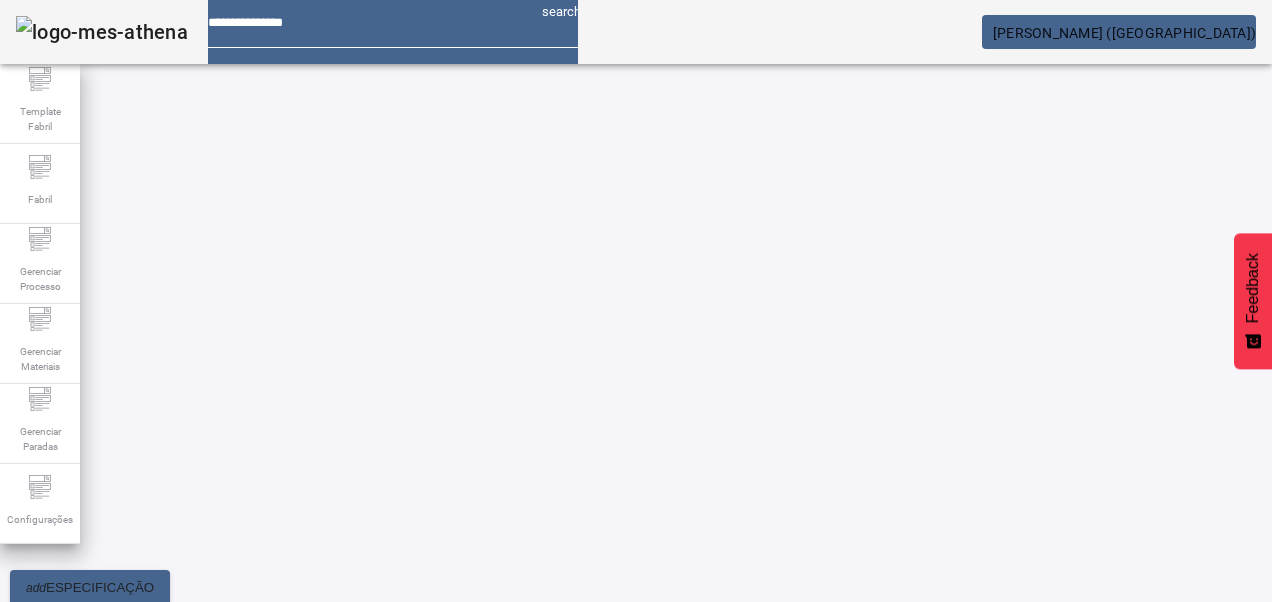 click 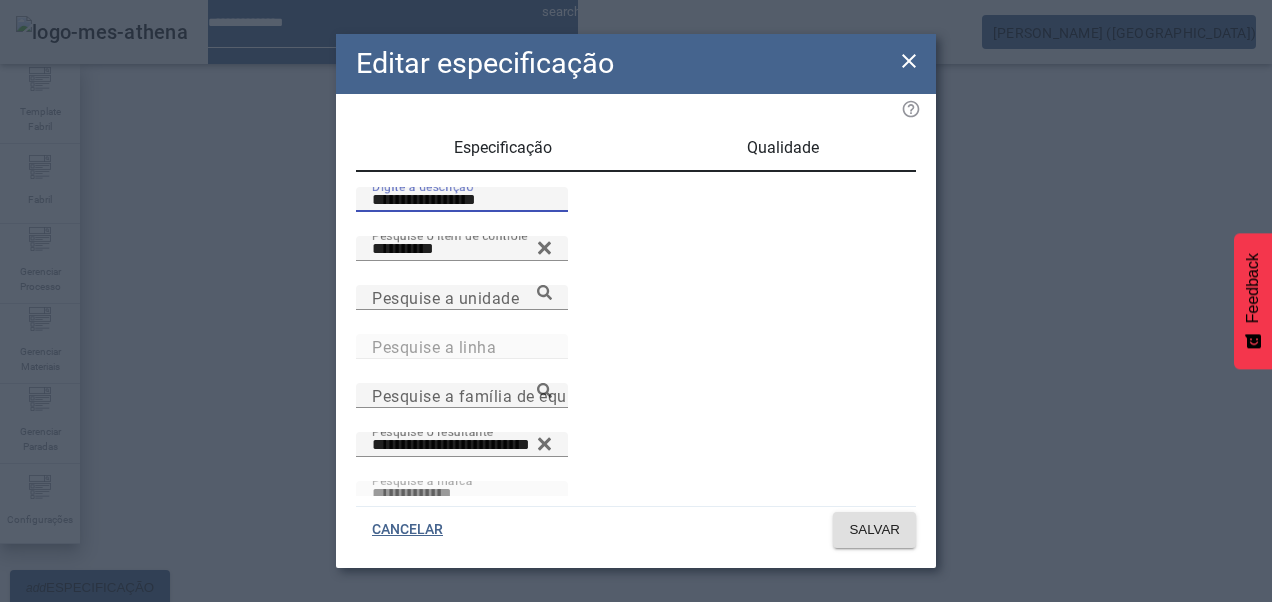 drag, startPoint x: 391, startPoint y: 232, endPoint x: 320, endPoint y: 228, distance: 71.11259 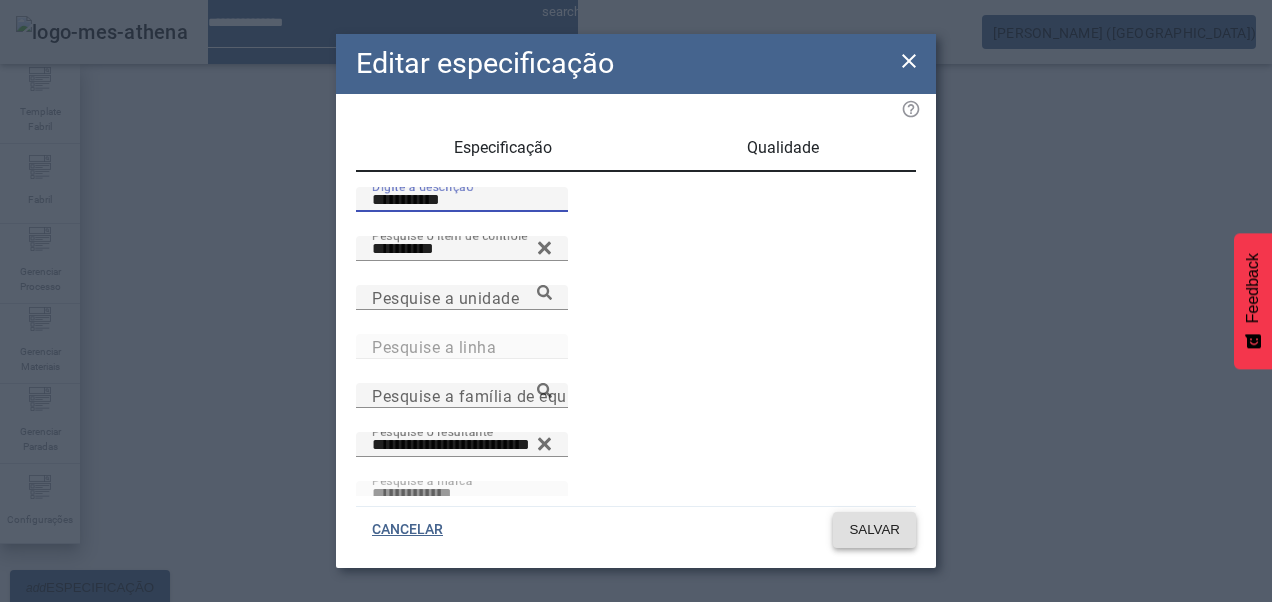 type on "**********" 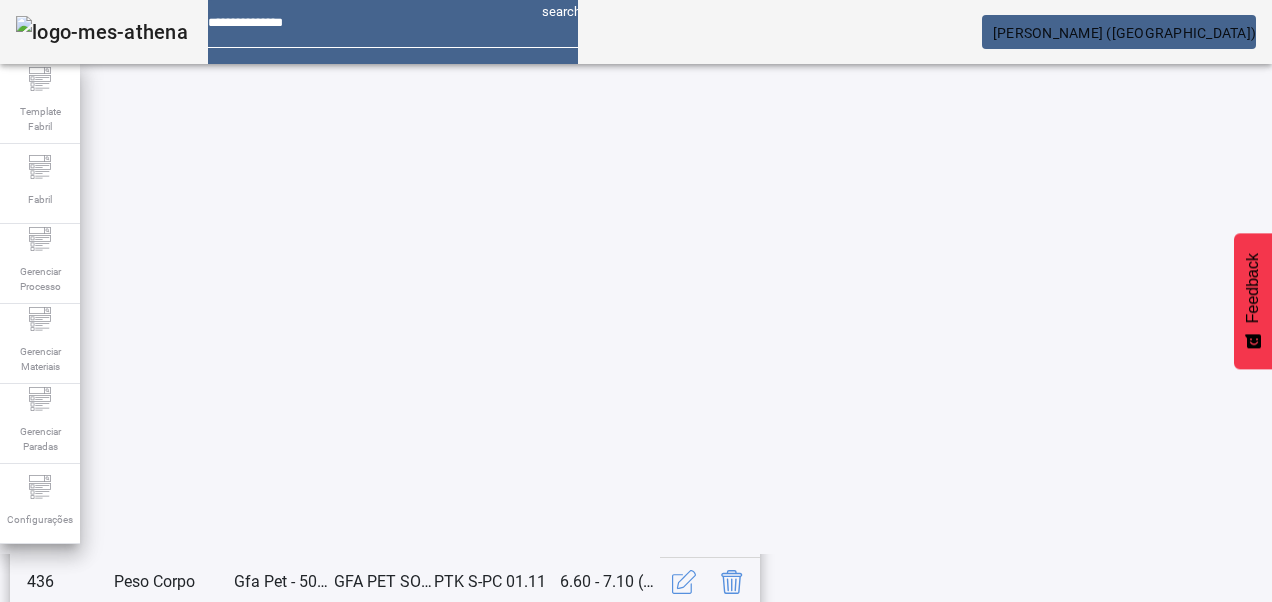 scroll, scrollTop: 653, scrollLeft: 0, axis: vertical 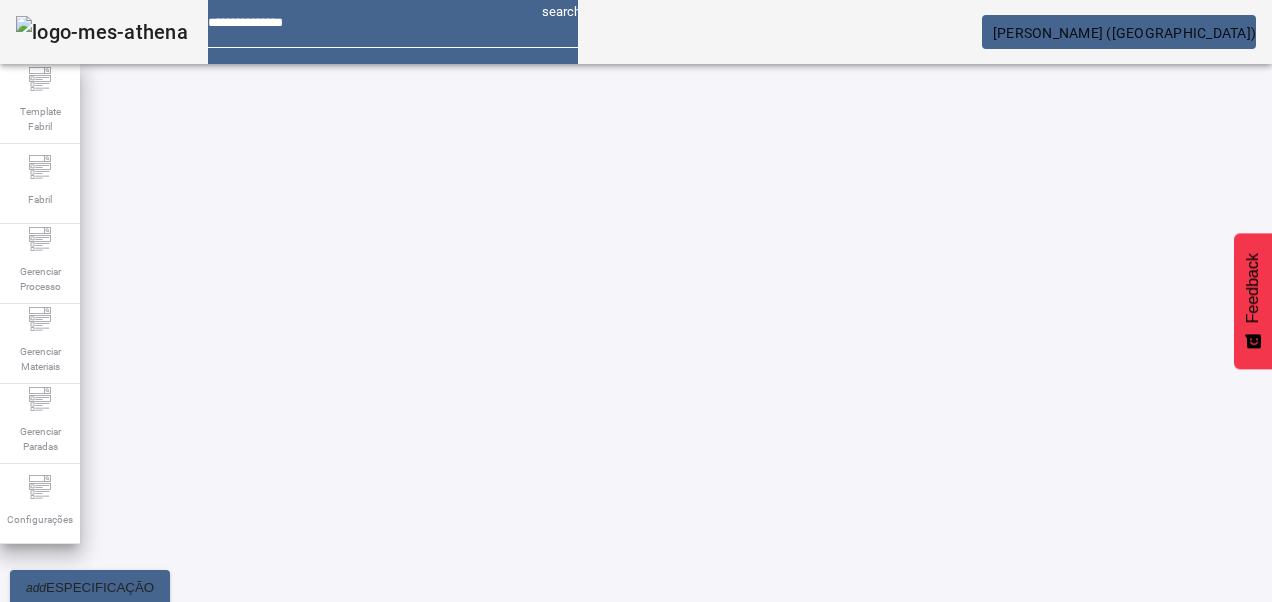 click at bounding box center [684, 932] 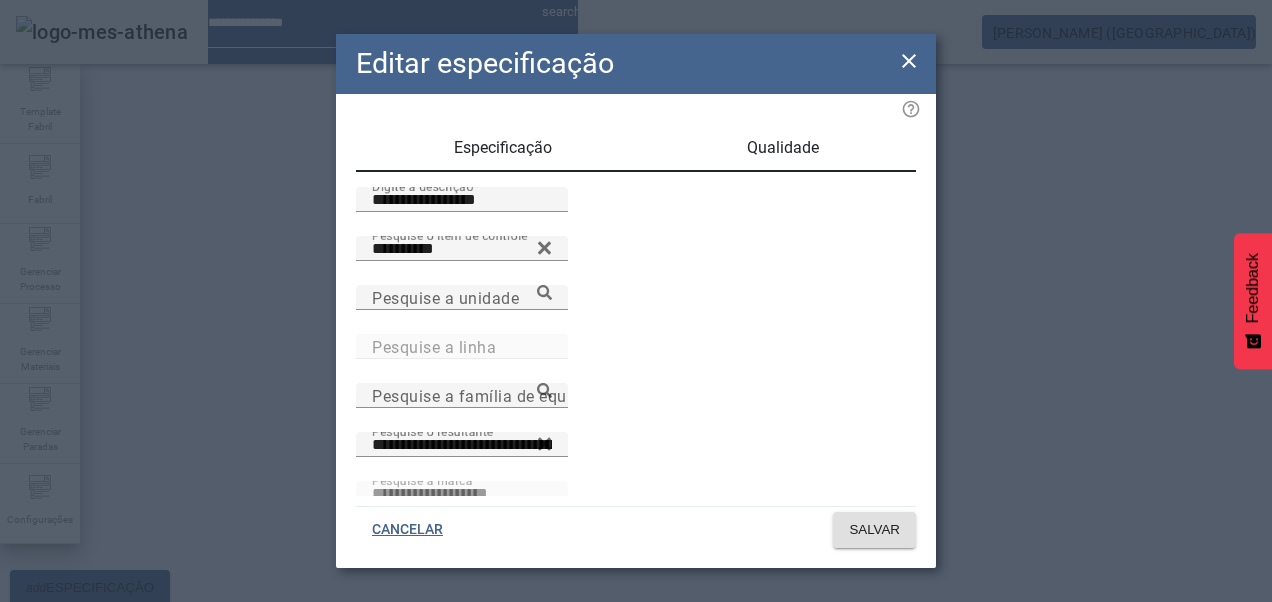 drag, startPoint x: 388, startPoint y: 232, endPoint x: 304, endPoint y: 218, distance: 85.158676 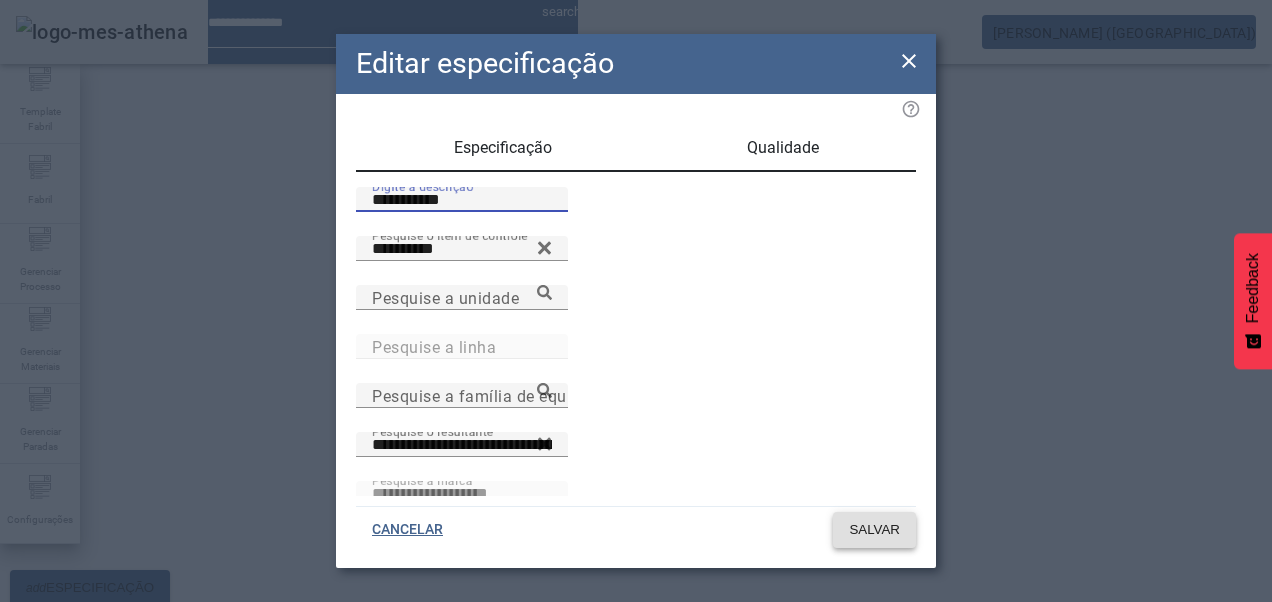 type on "**********" 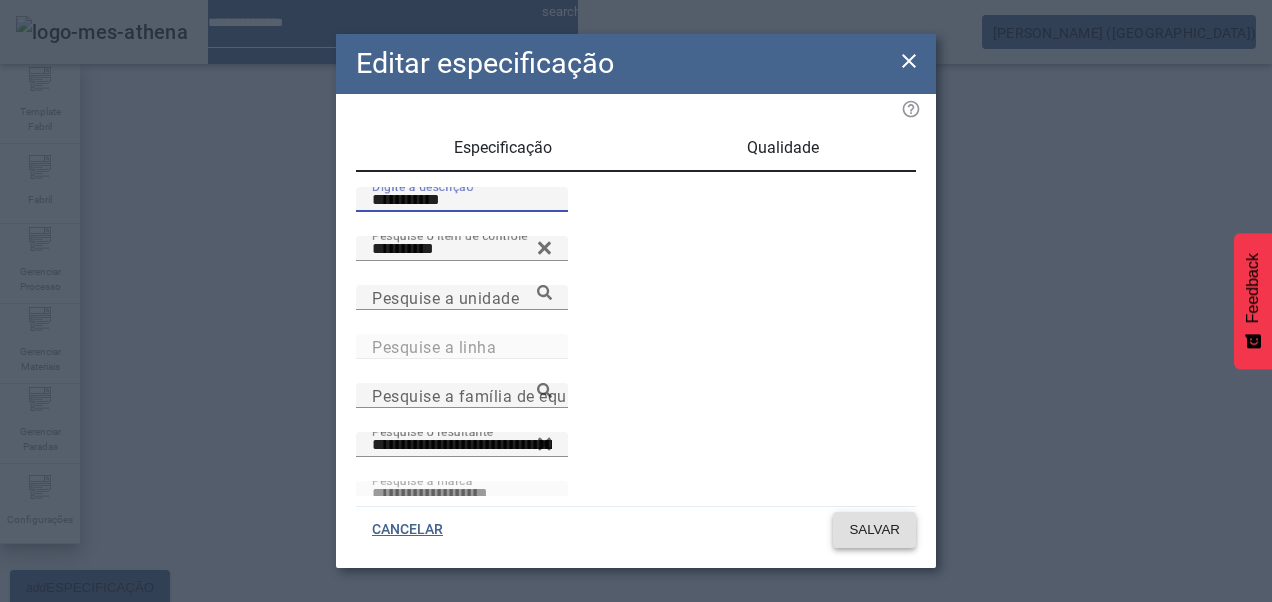 click 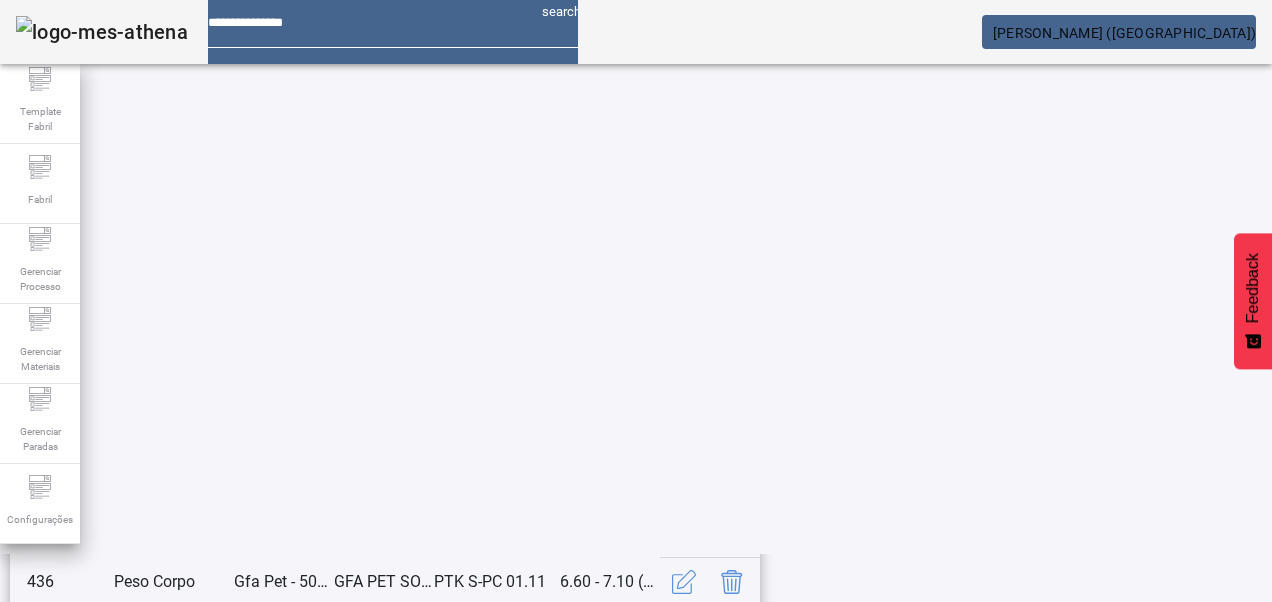 scroll, scrollTop: 653, scrollLeft: 0, axis: vertical 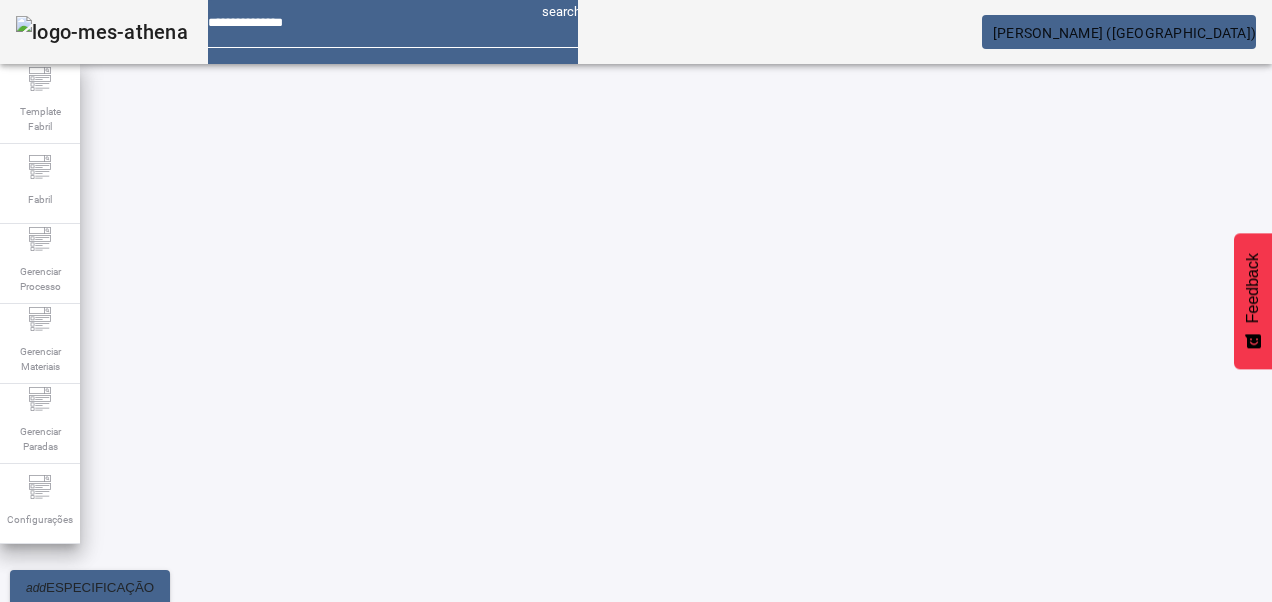 click 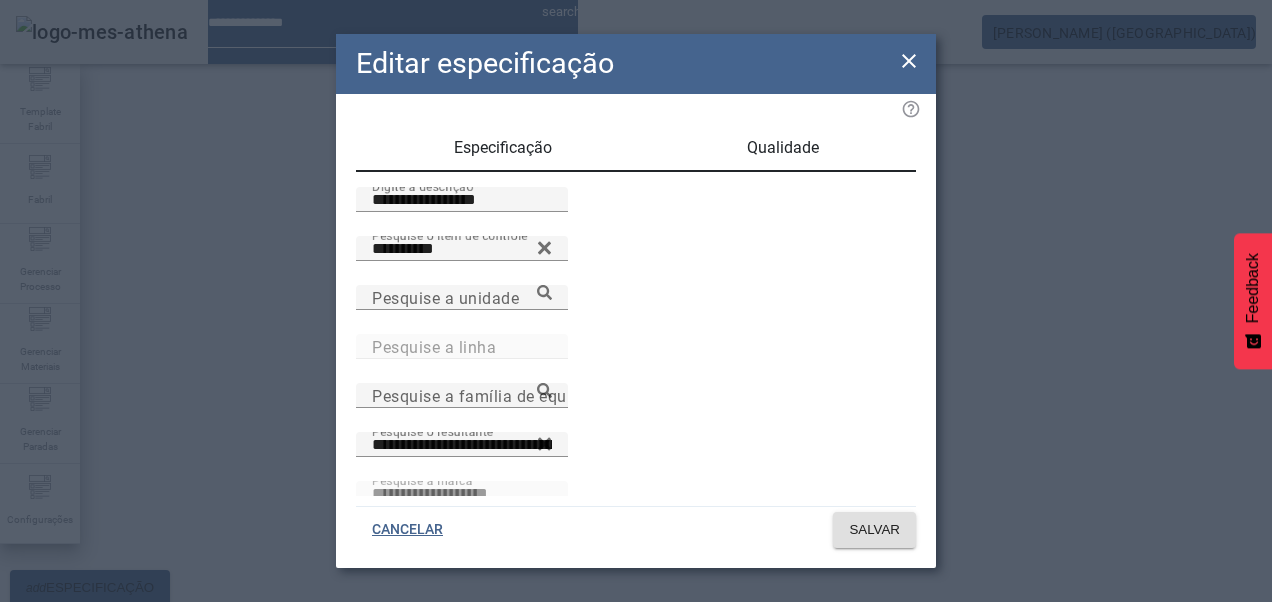 drag, startPoint x: 386, startPoint y: 218, endPoint x: 311, endPoint y: 219, distance: 75.00667 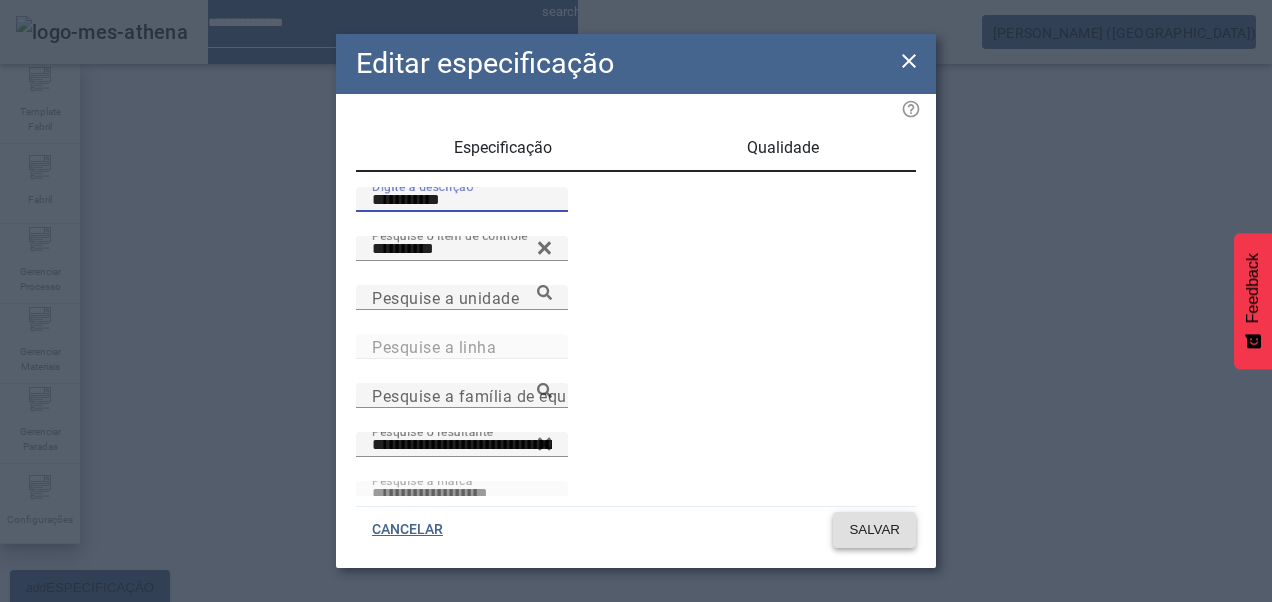 type on "**********" 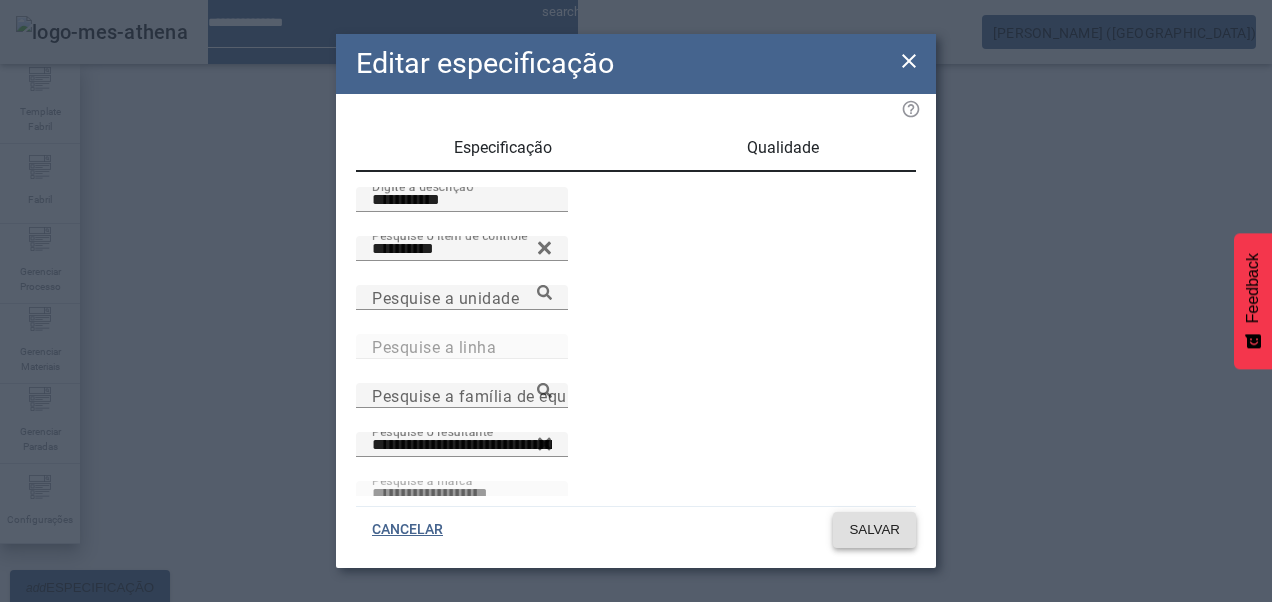 click on "SALVAR" 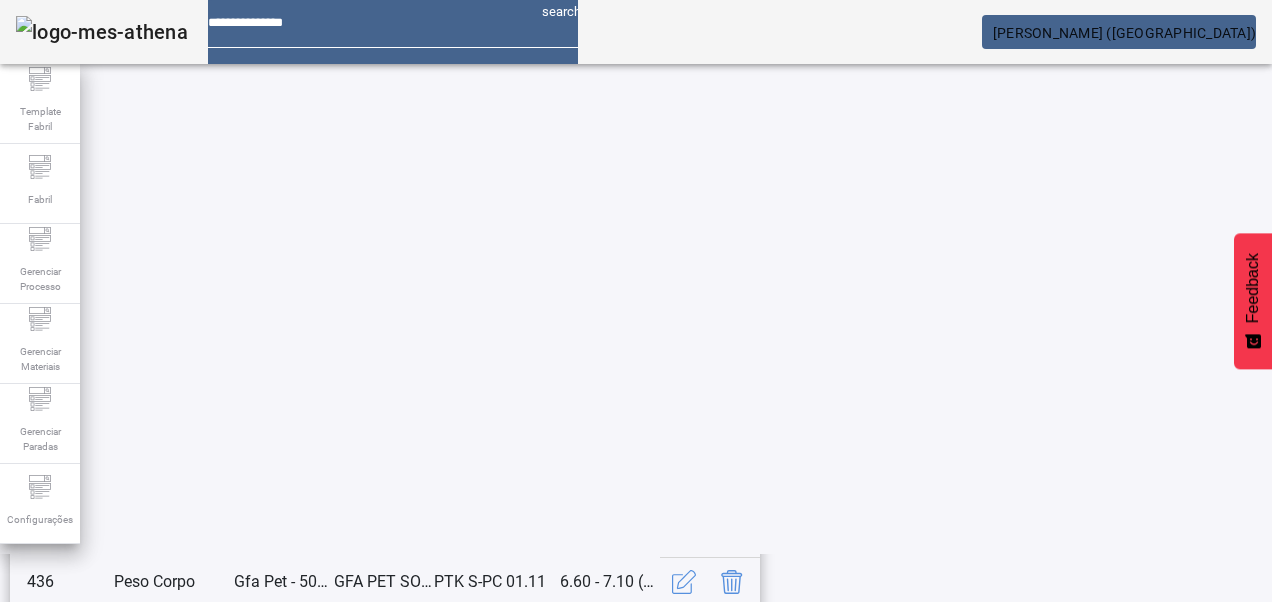 scroll, scrollTop: 653, scrollLeft: 0, axis: vertical 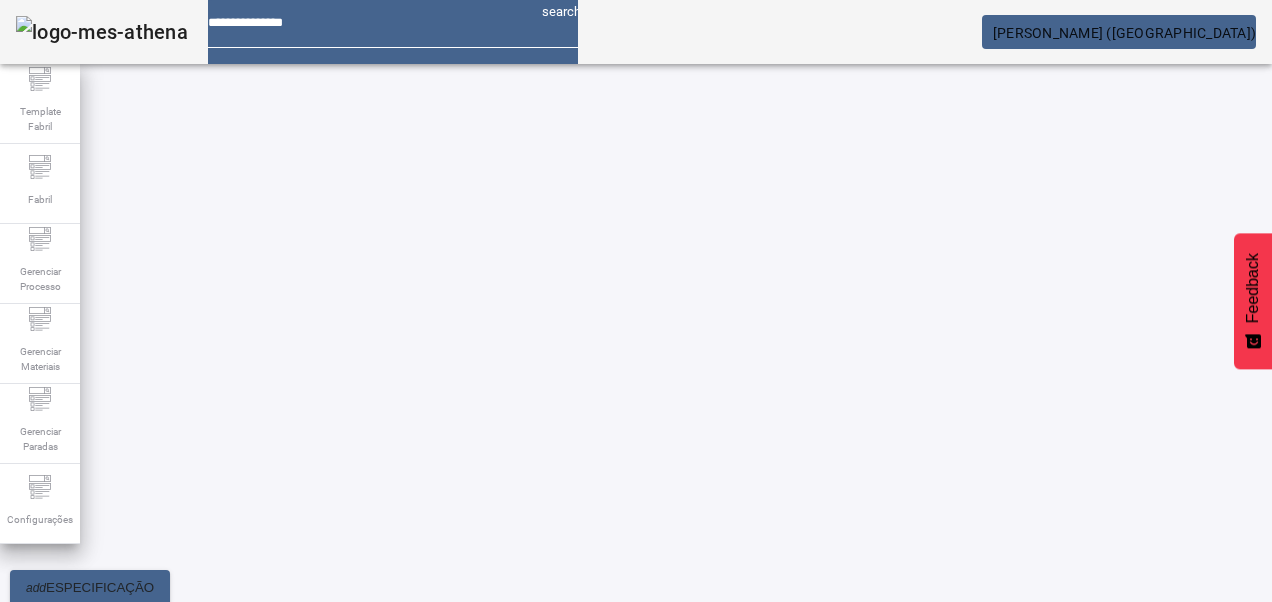 click on "13" 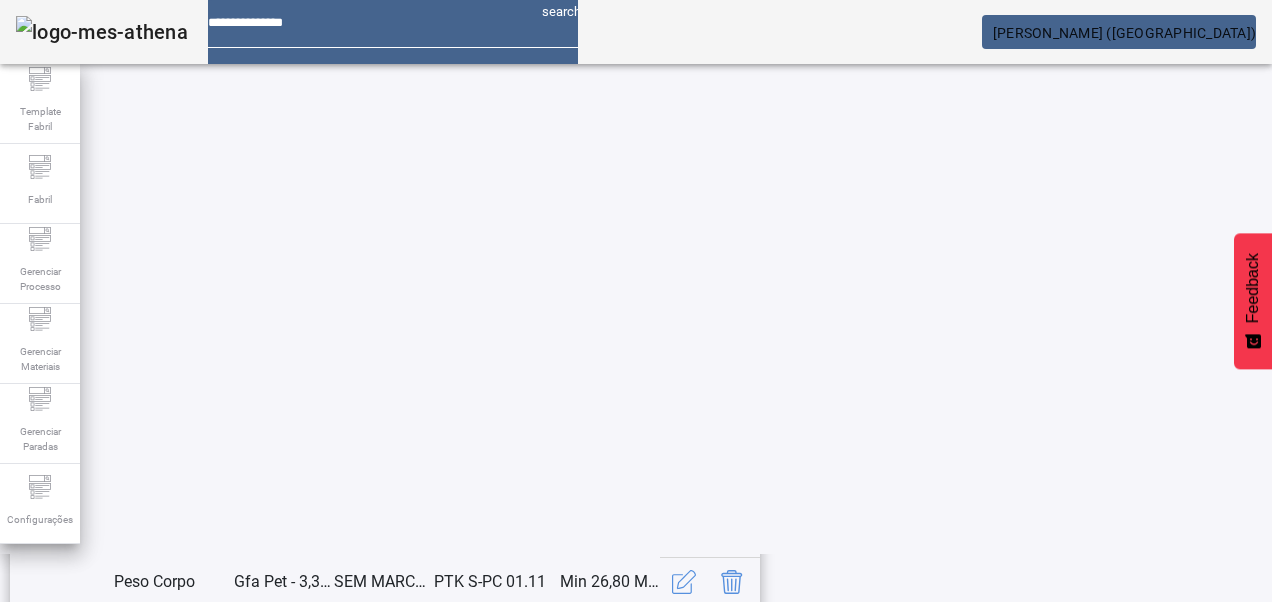 scroll, scrollTop: 653, scrollLeft: 0, axis: vertical 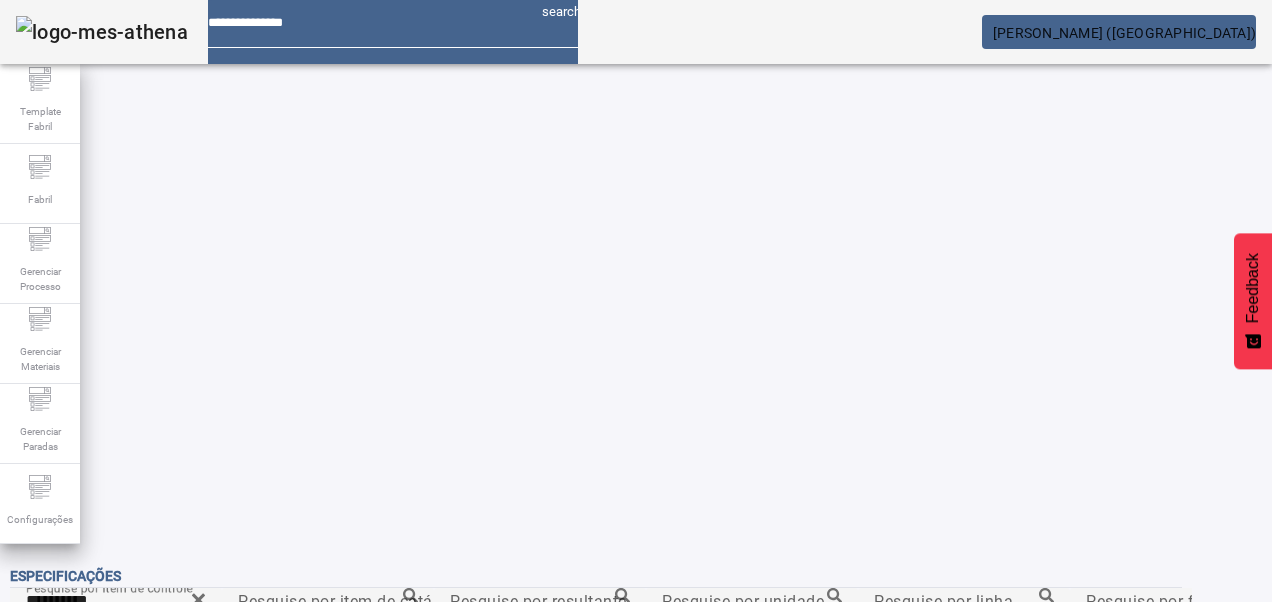 click on "**********" 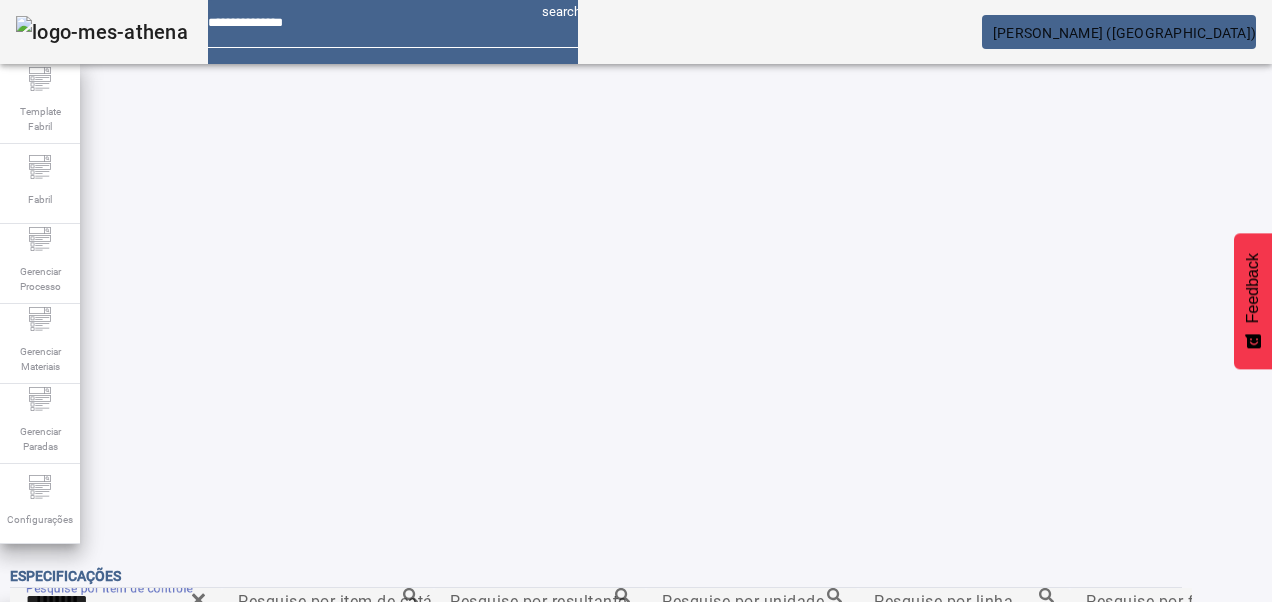 click 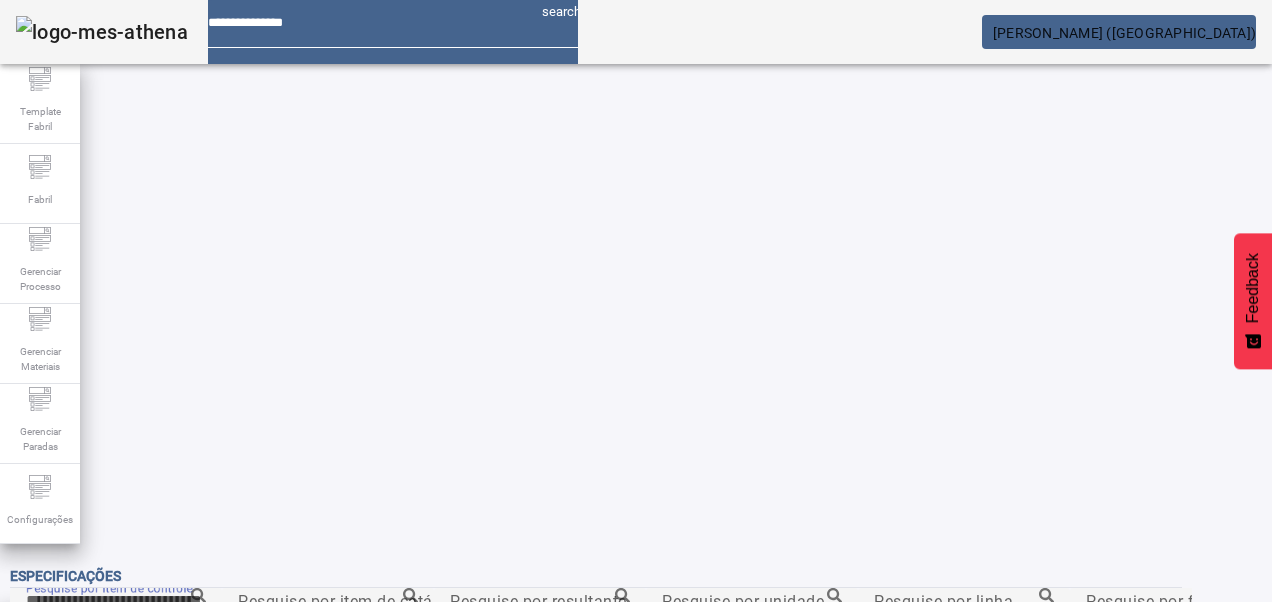 paste on "*********" 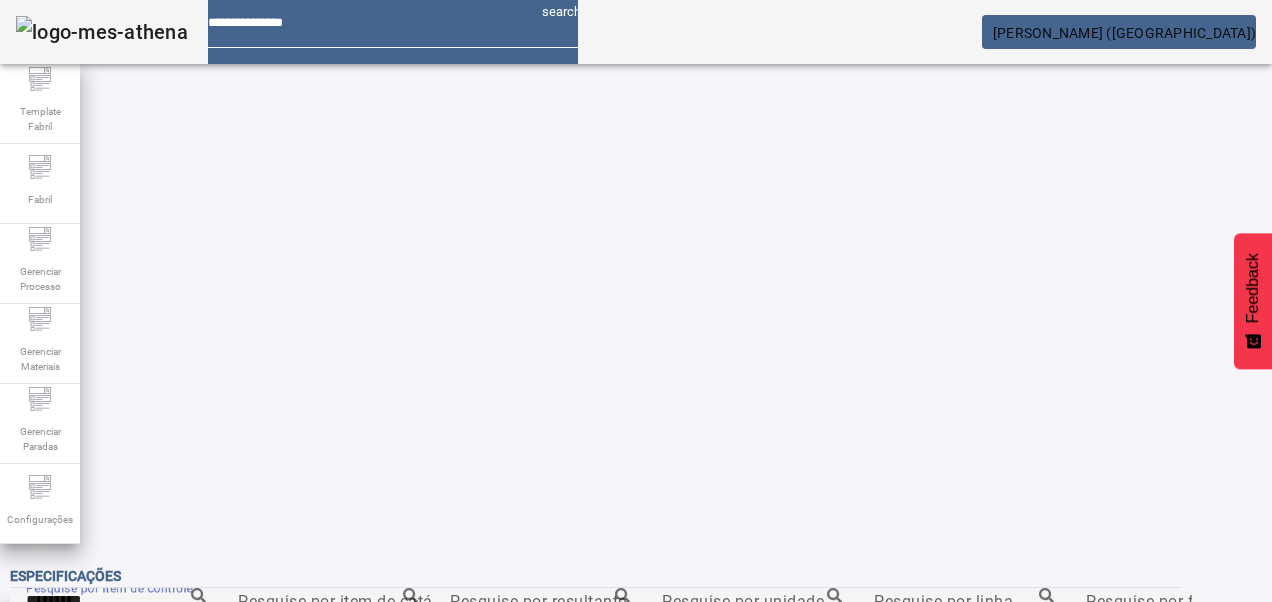 drag, startPoint x: 223, startPoint y: 206, endPoint x: 240, endPoint y: 205, distance: 17.029387 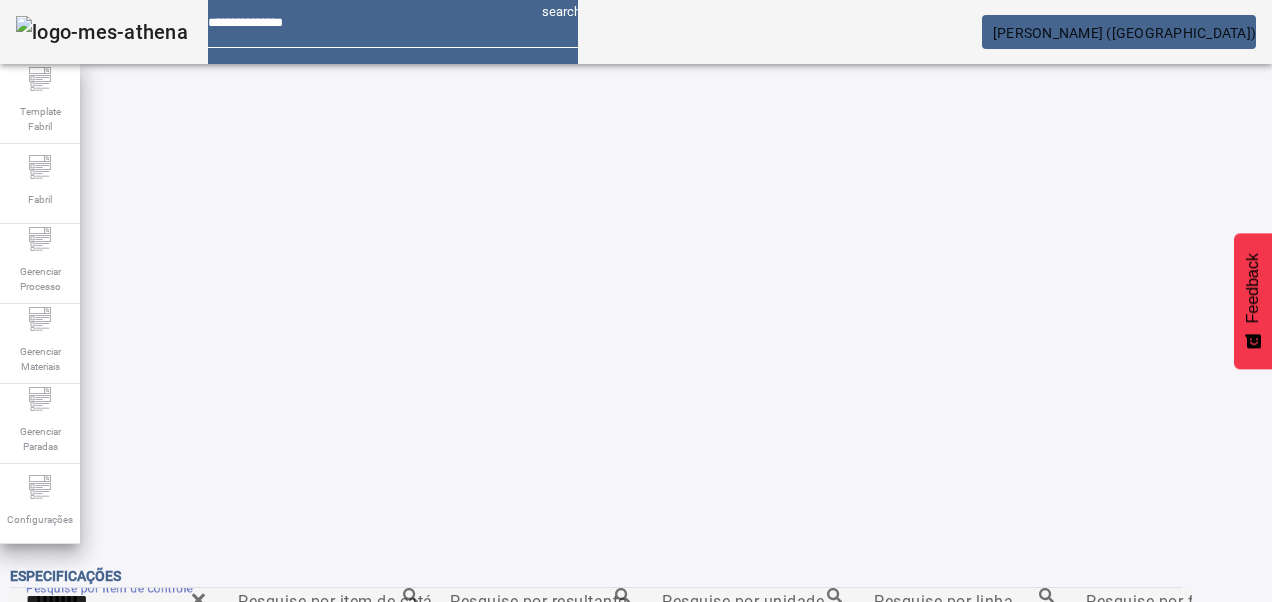 click on "FILTRAR" 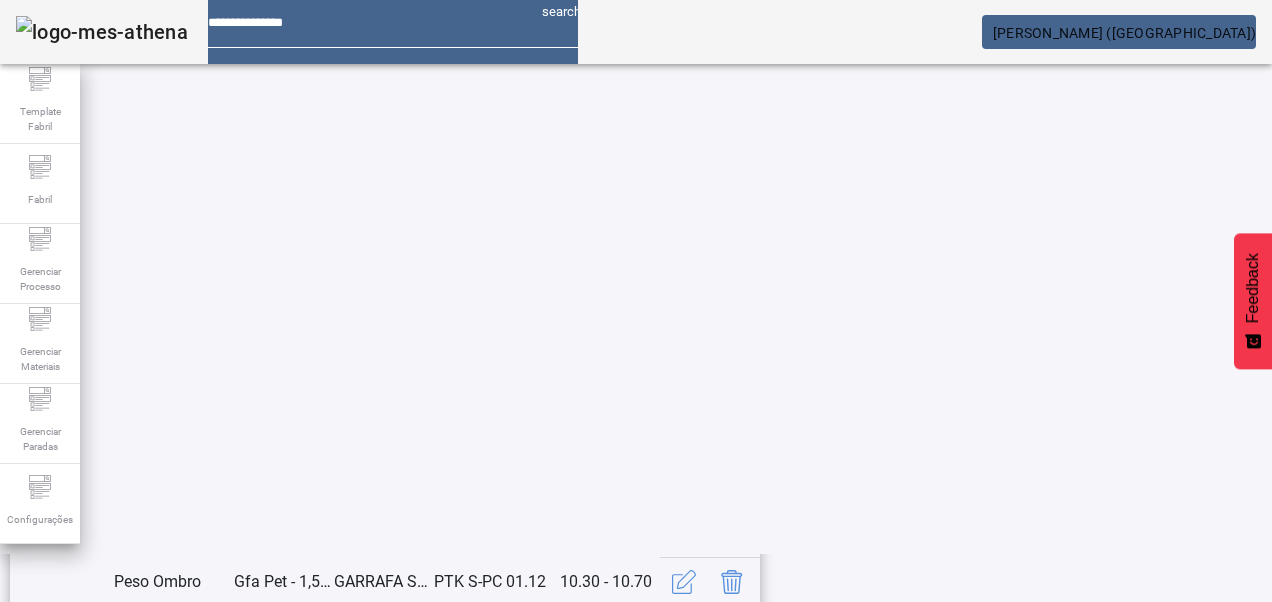scroll, scrollTop: 653, scrollLeft: 0, axis: vertical 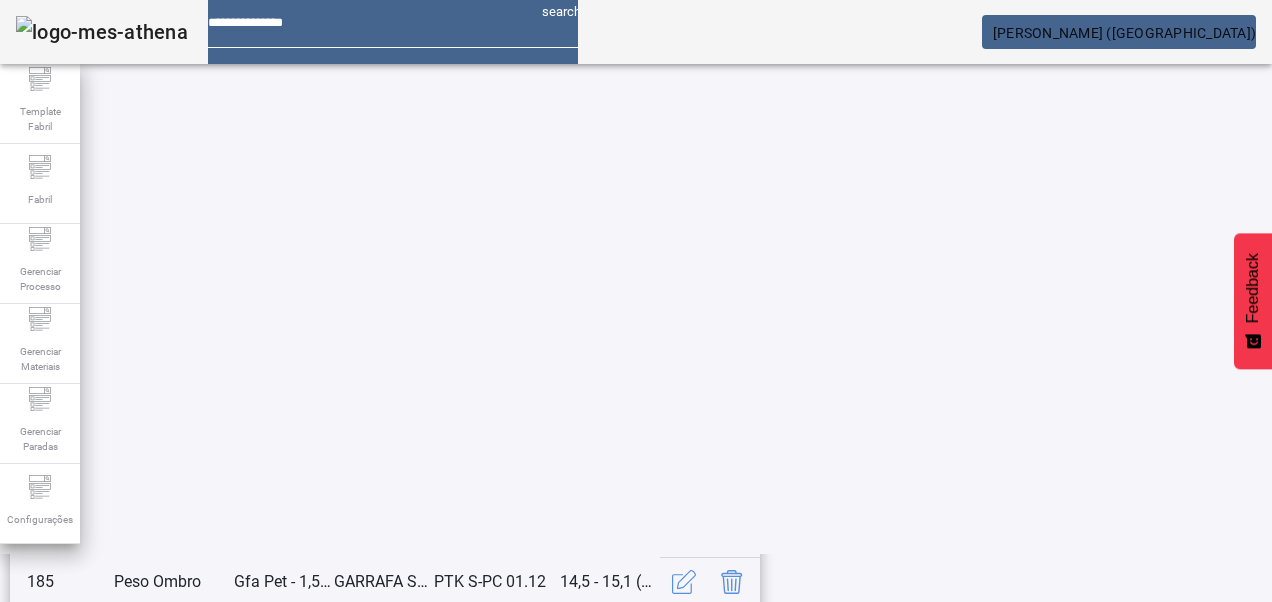 click on "3" 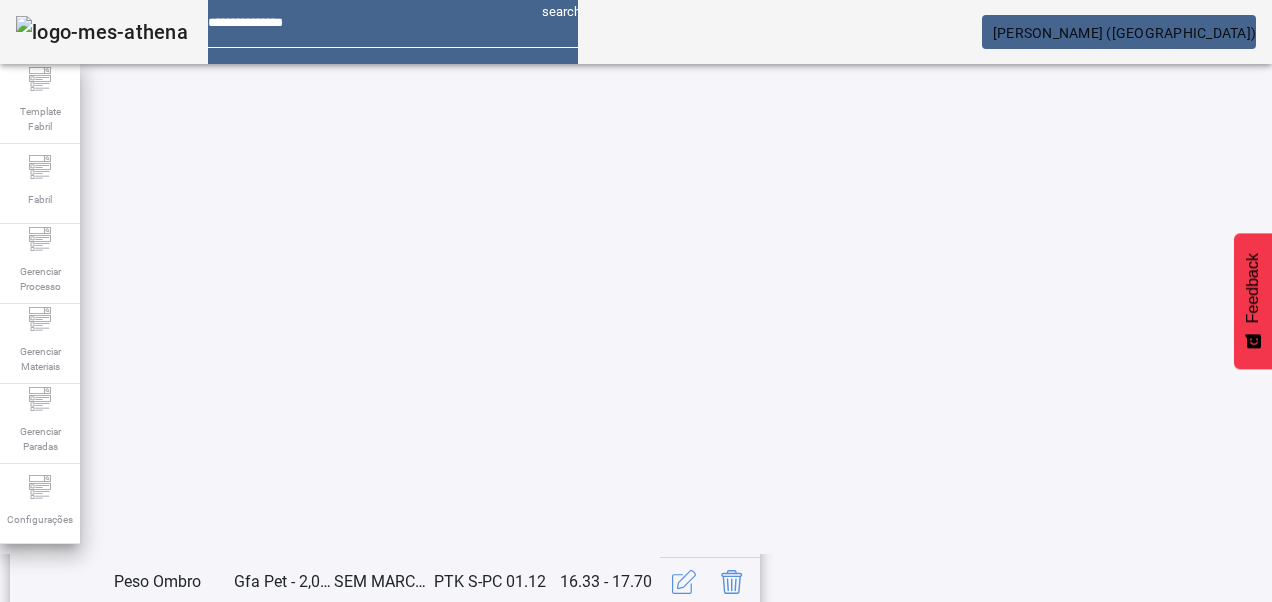 scroll, scrollTop: 653, scrollLeft: 0, axis: vertical 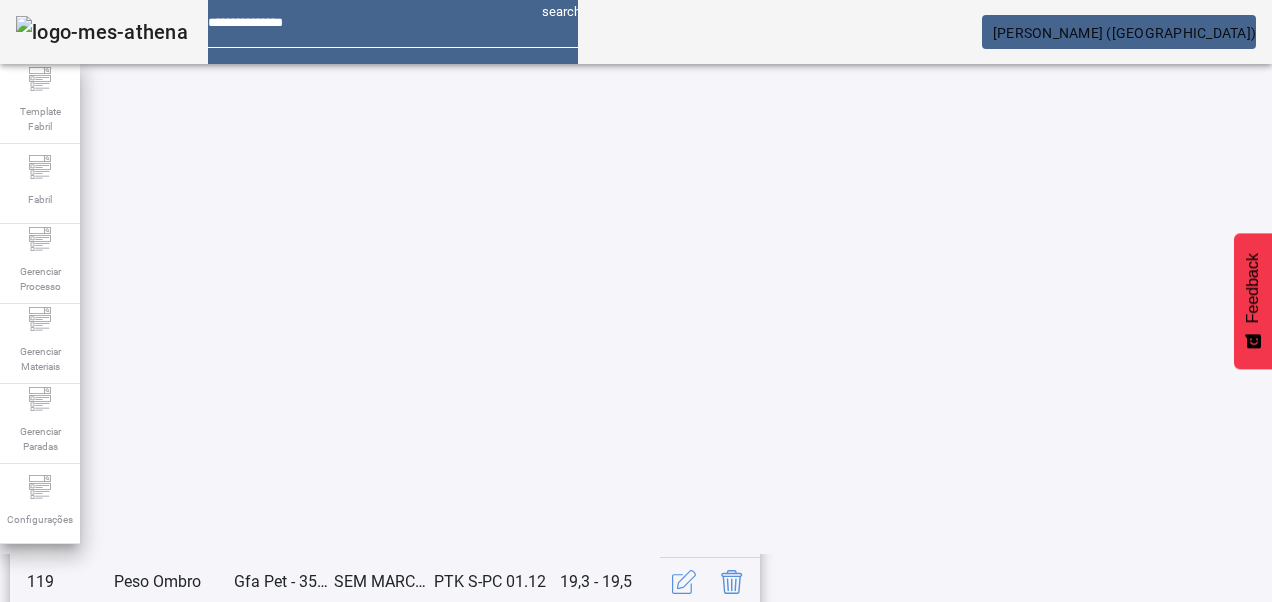 click on "5" 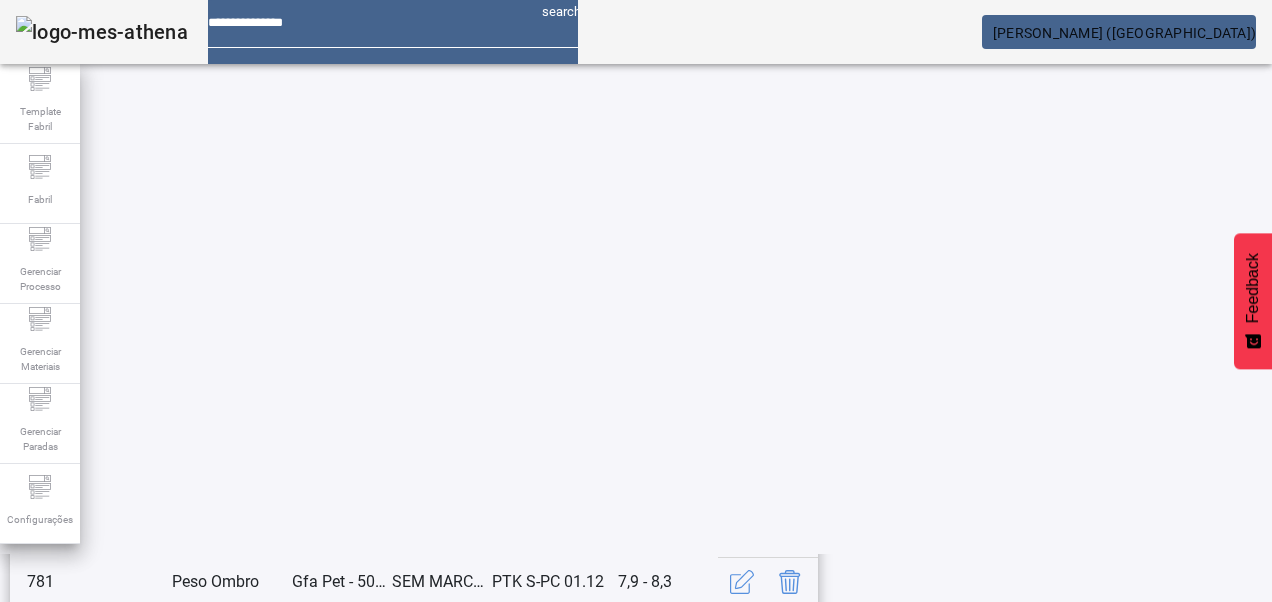 click on "6" 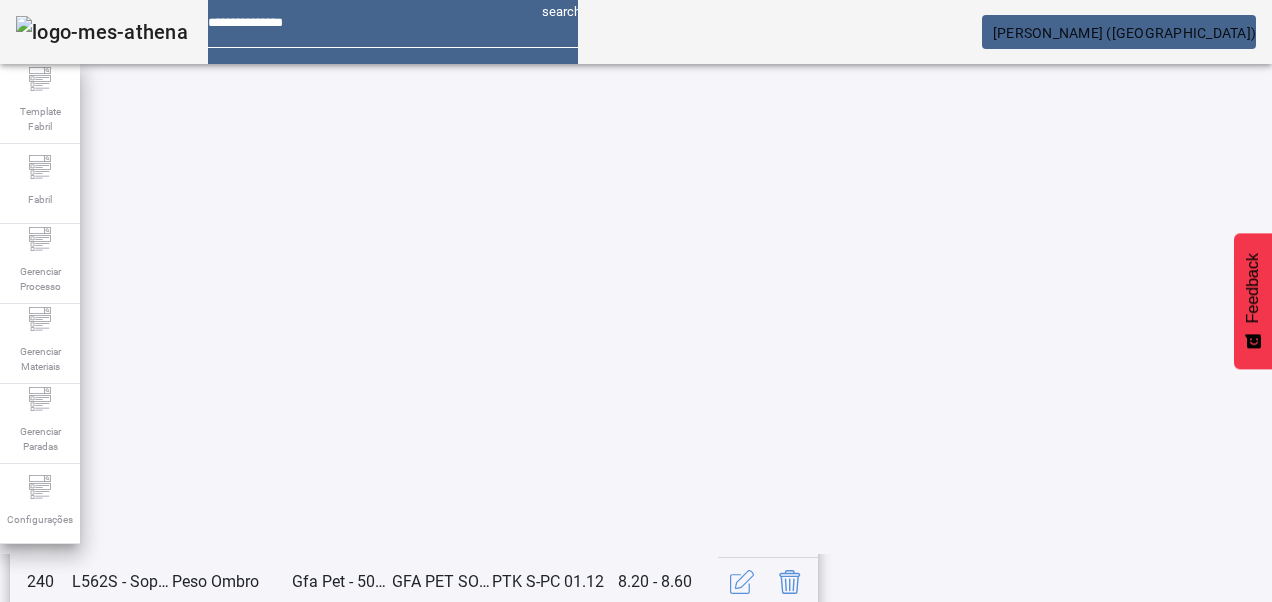 click on "7" 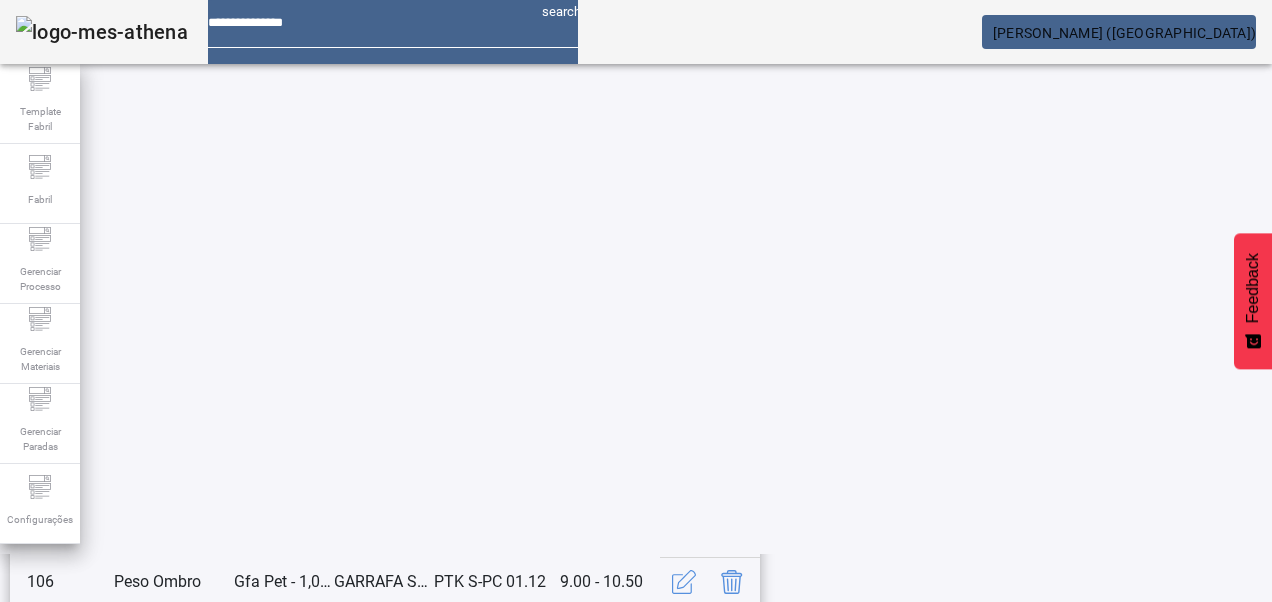 scroll, scrollTop: 523, scrollLeft: 0, axis: vertical 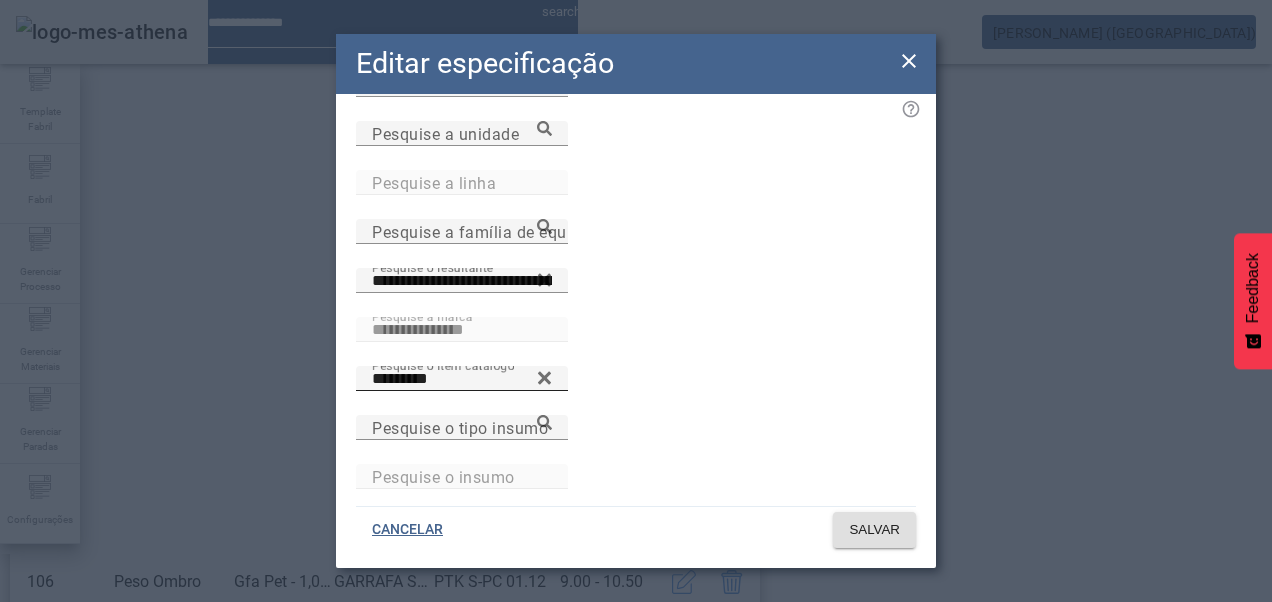 click 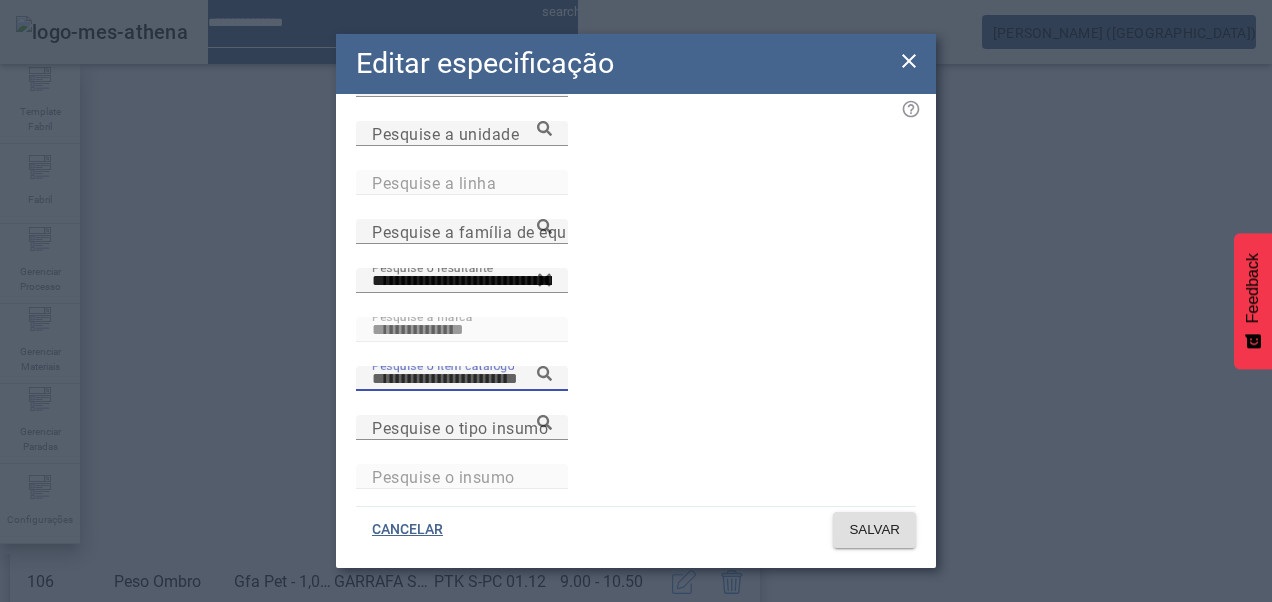 paste on "**********" 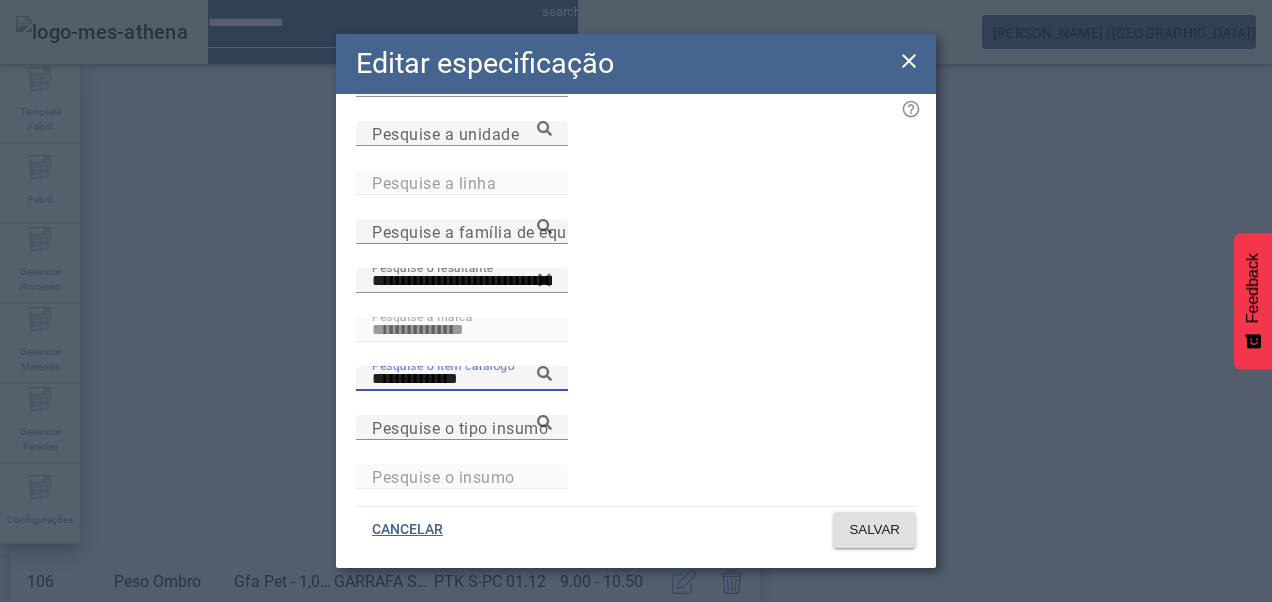 drag, startPoint x: 892, startPoint y: 376, endPoint x: 892, endPoint y: 364, distance: 12 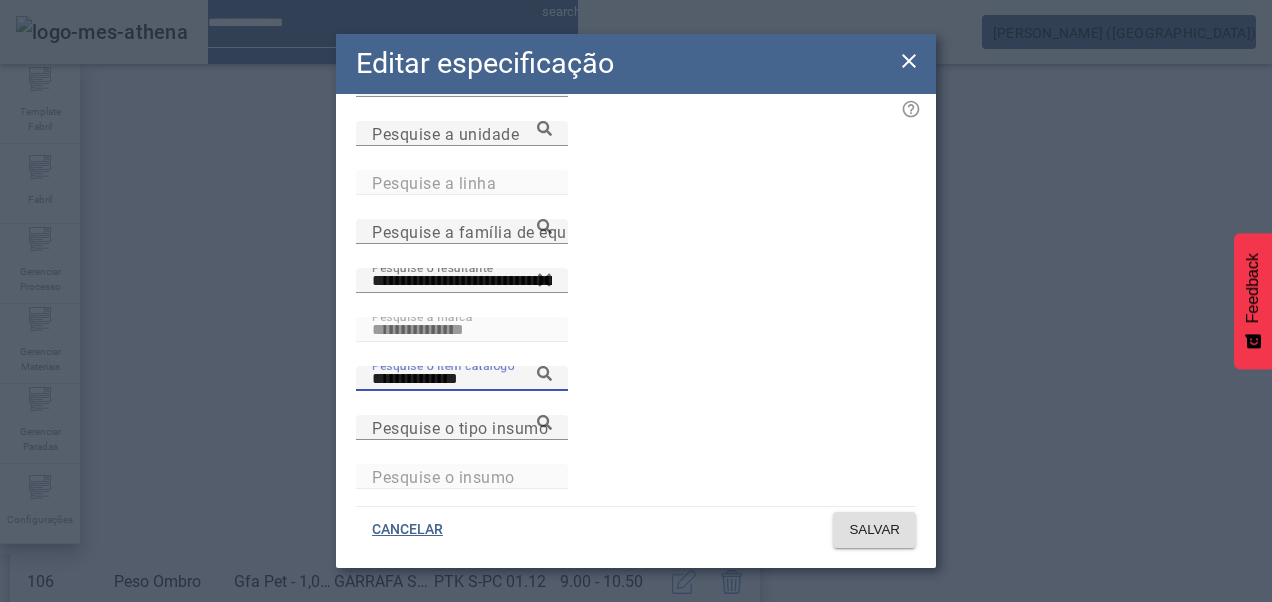 click on "**********" at bounding box center (462, 378) 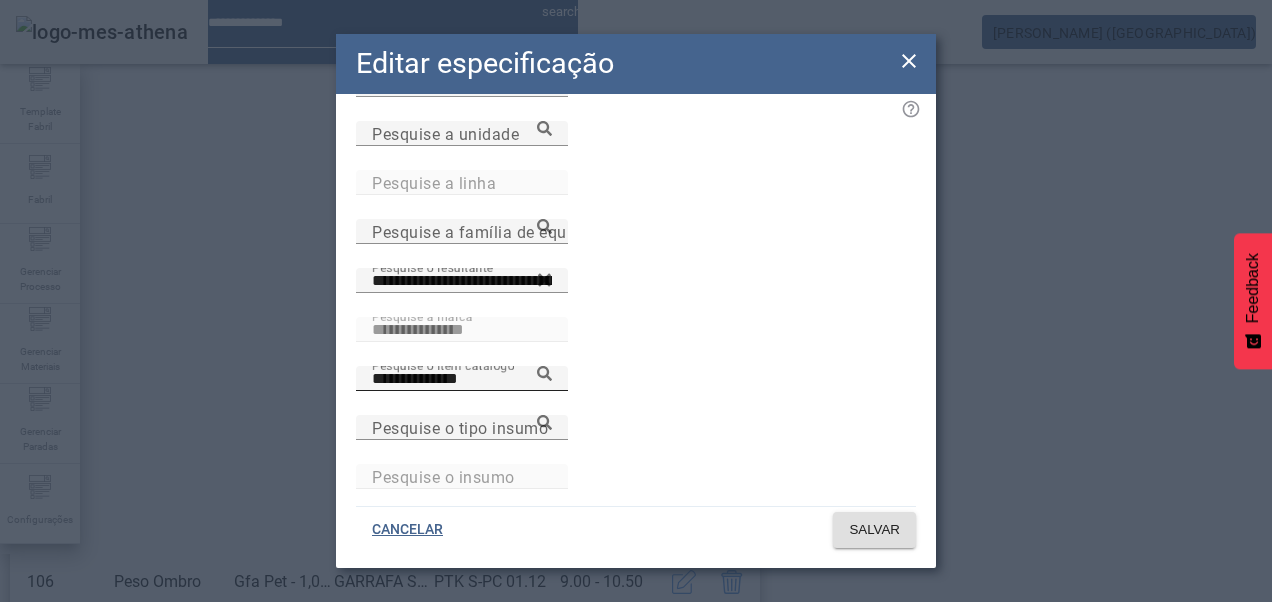 click on "**********" at bounding box center [462, 378] 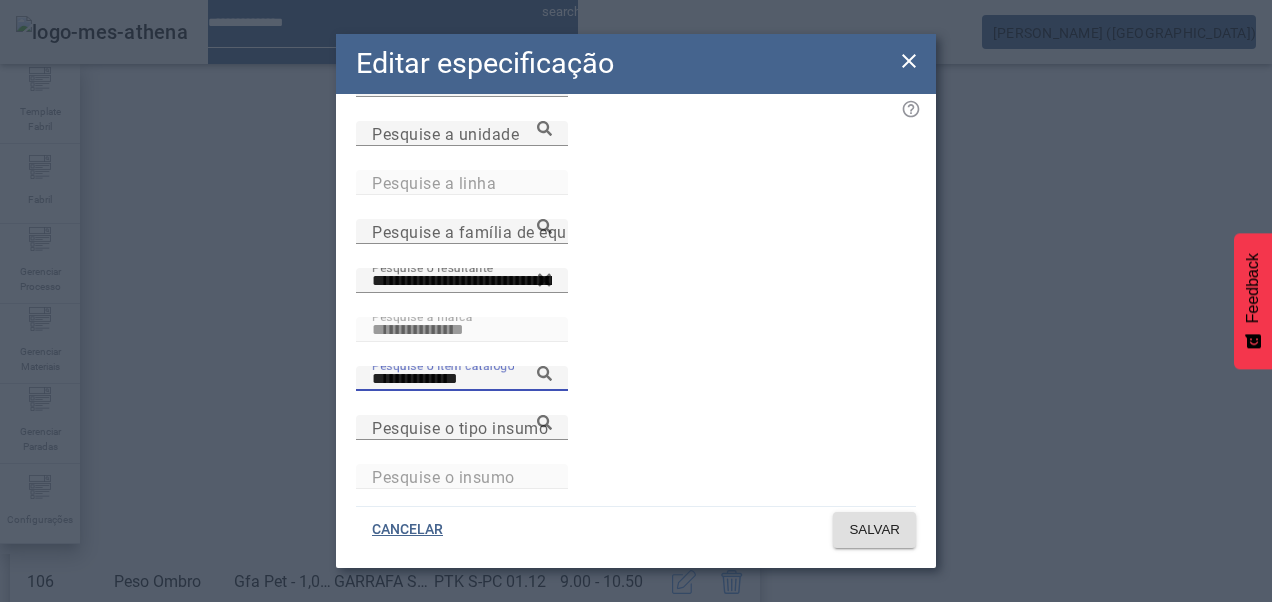 click 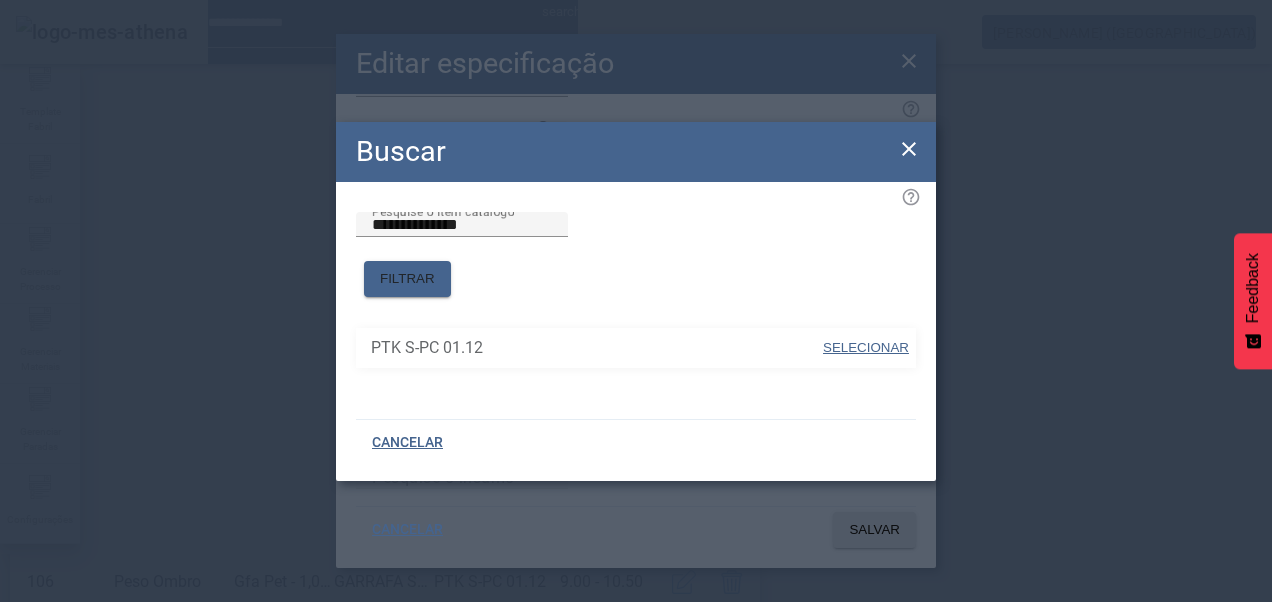 drag, startPoint x: 898, startPoint y: 333, endPoint x: 895, endPoint y: 347, distance: 14.3178215 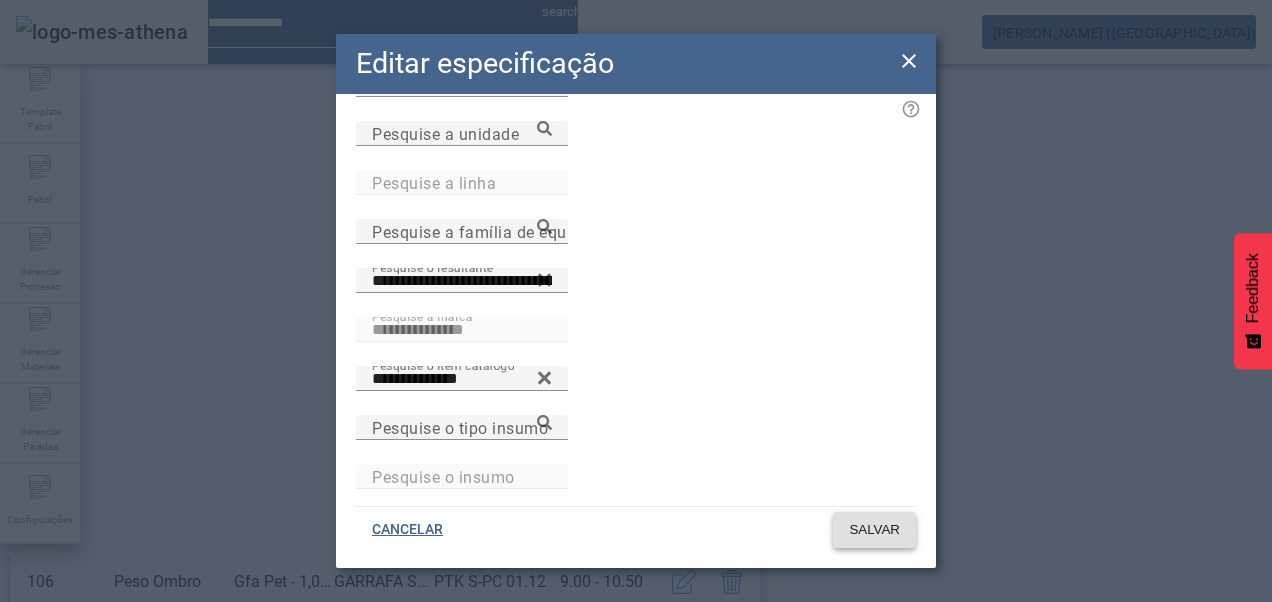 click 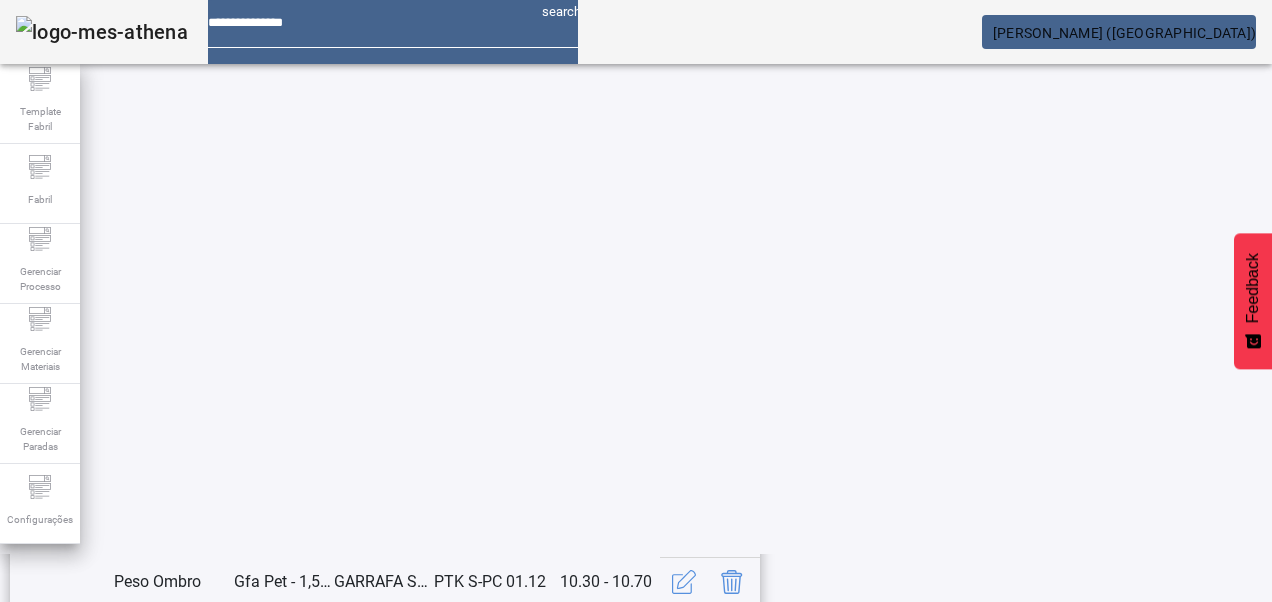 click on "14" 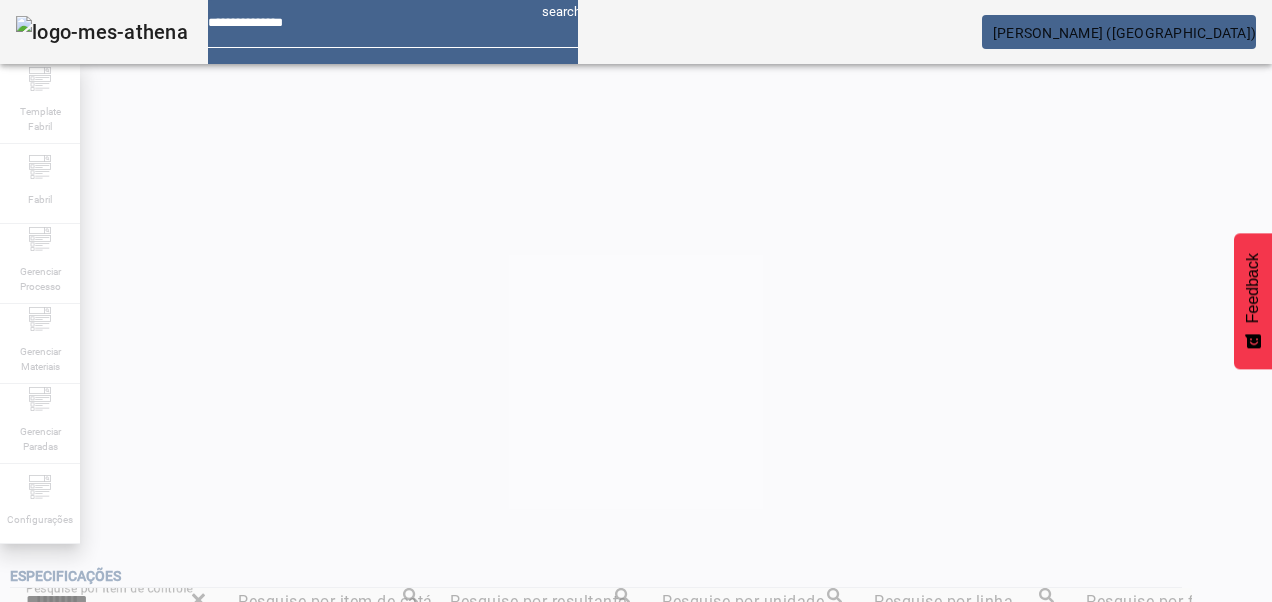 scroll, scrollTop: 403, scrollLeft: 0, axis: vertical 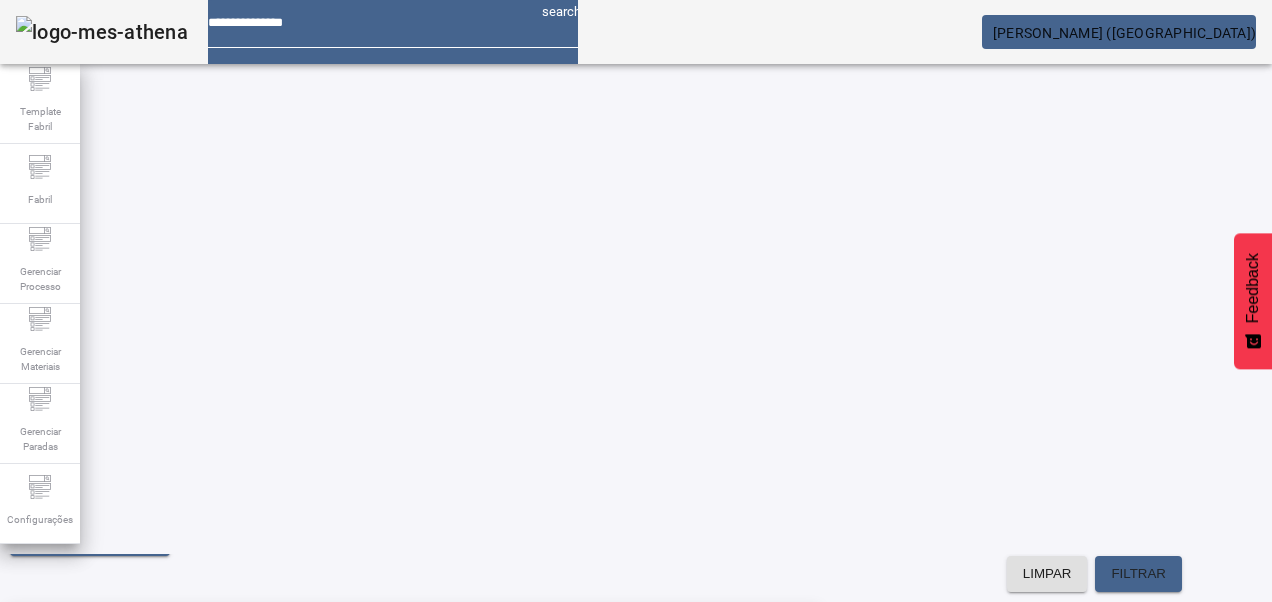 click on "13" 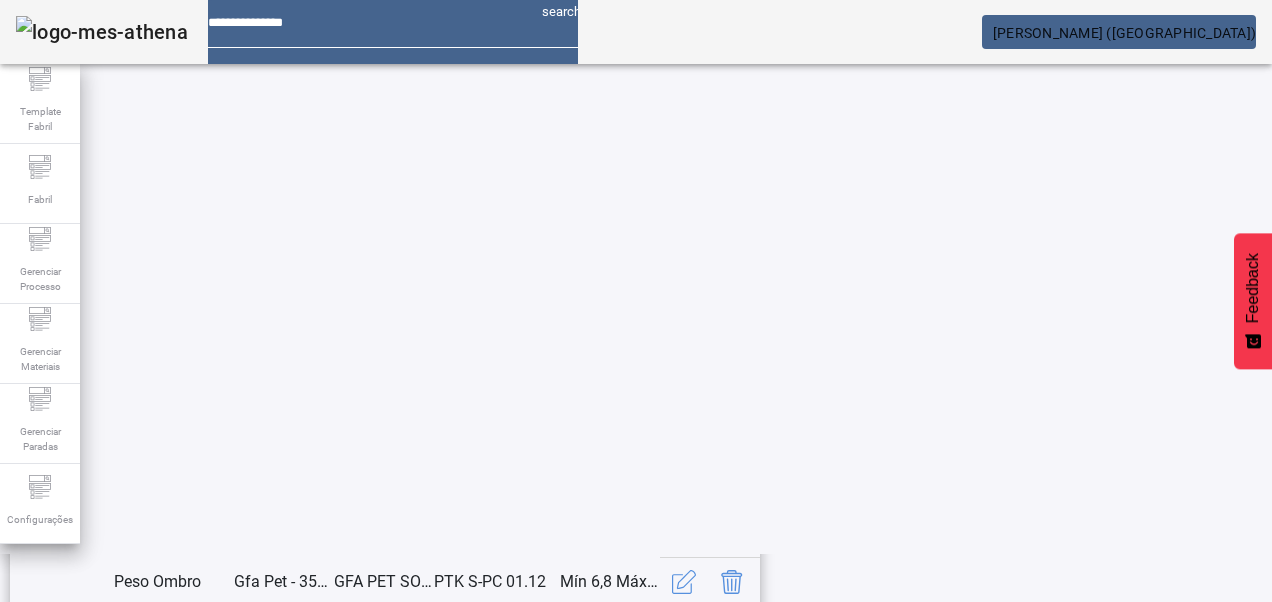 scroll, scrollTop: 653, scrollLeft: 0, axis: vertical 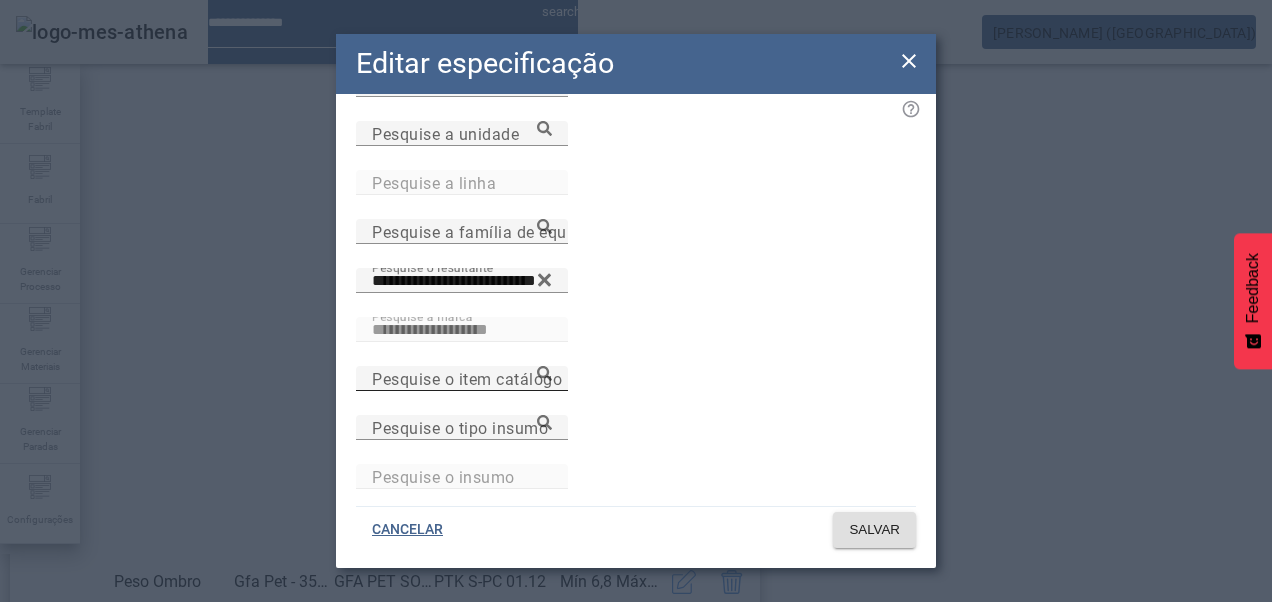 click on "Pesquise o item catálogo" at bounding box center (462, 379) 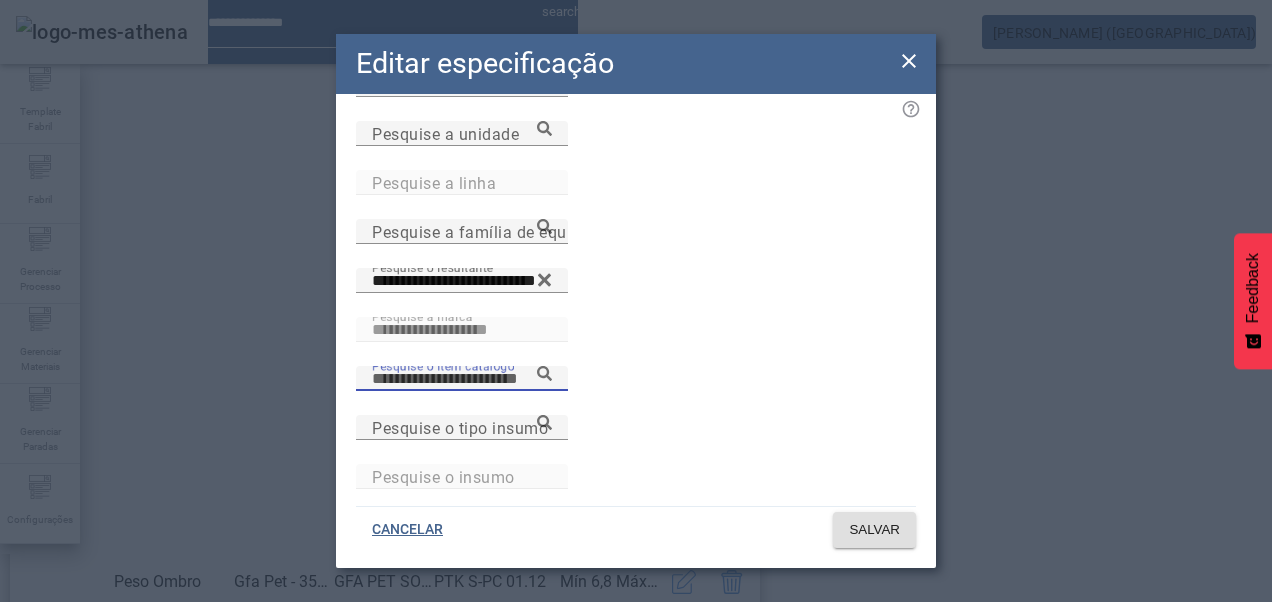 paste on "**********" 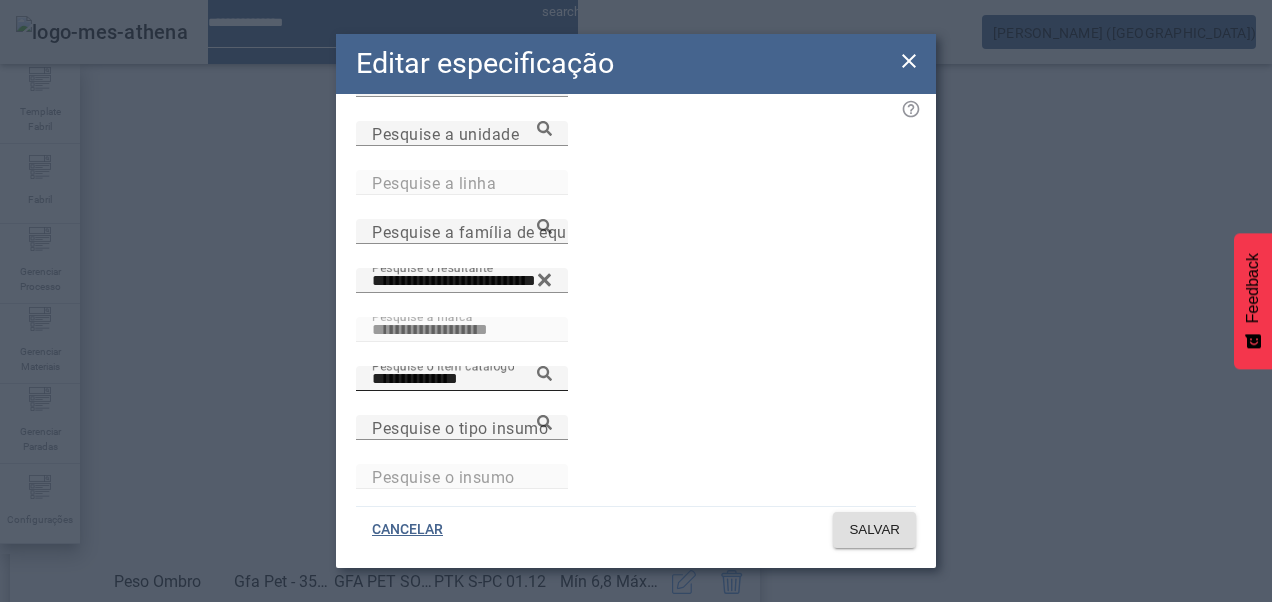 click 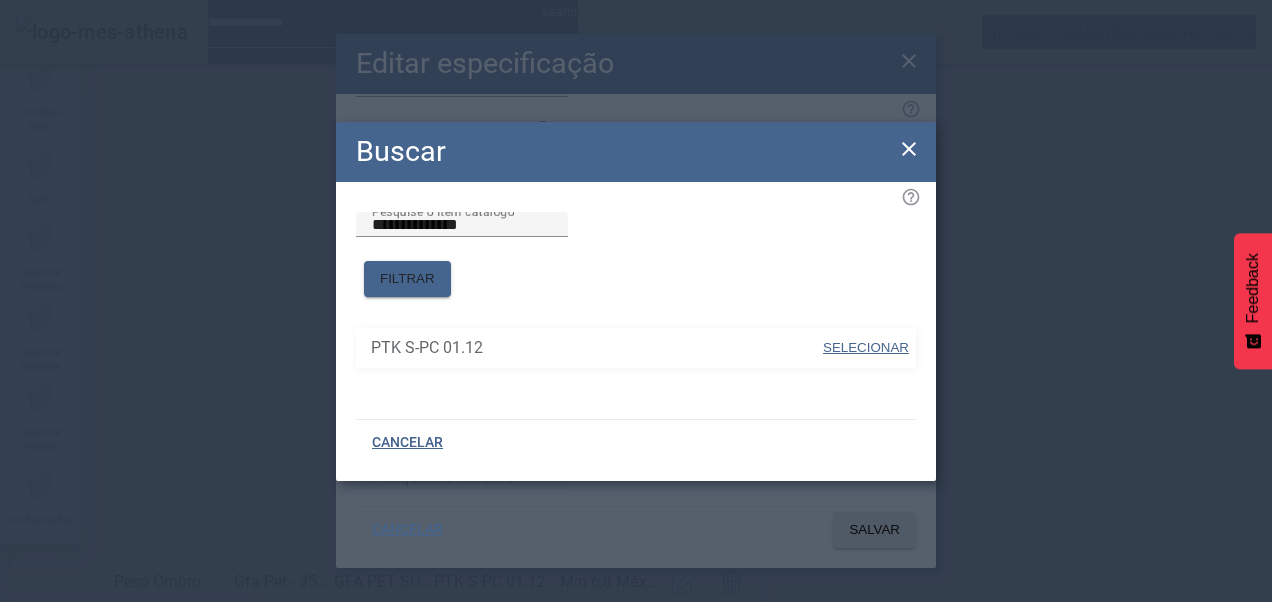 click on "SELECIONAR" at bounding box center (866, 347) 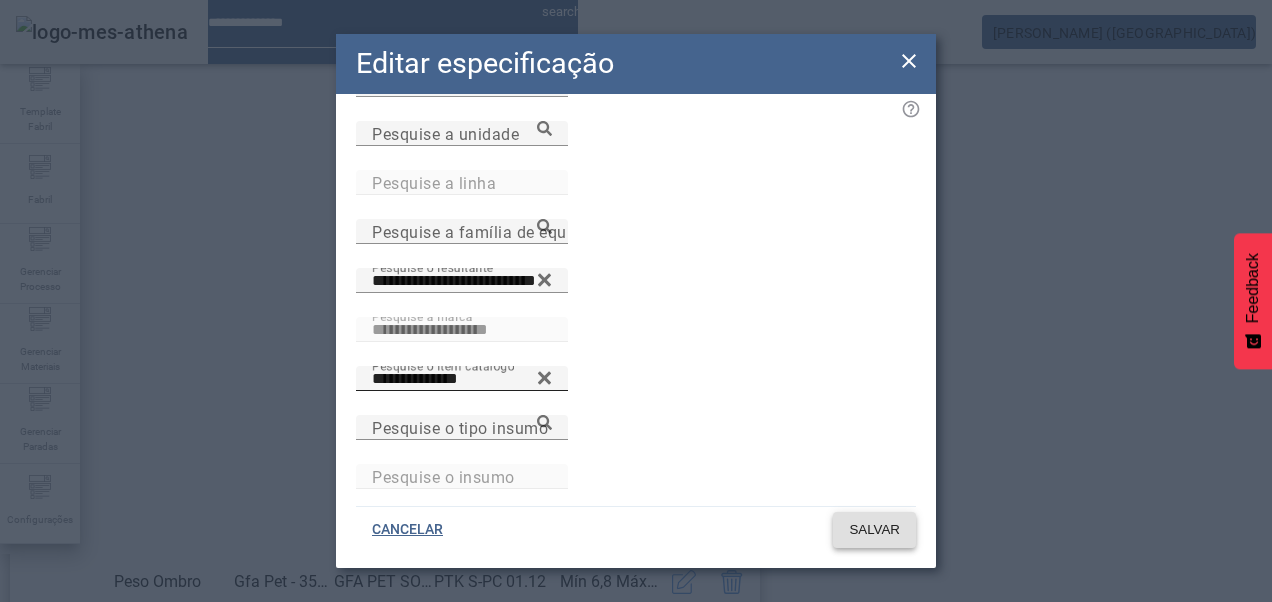 click on "SALVAR" 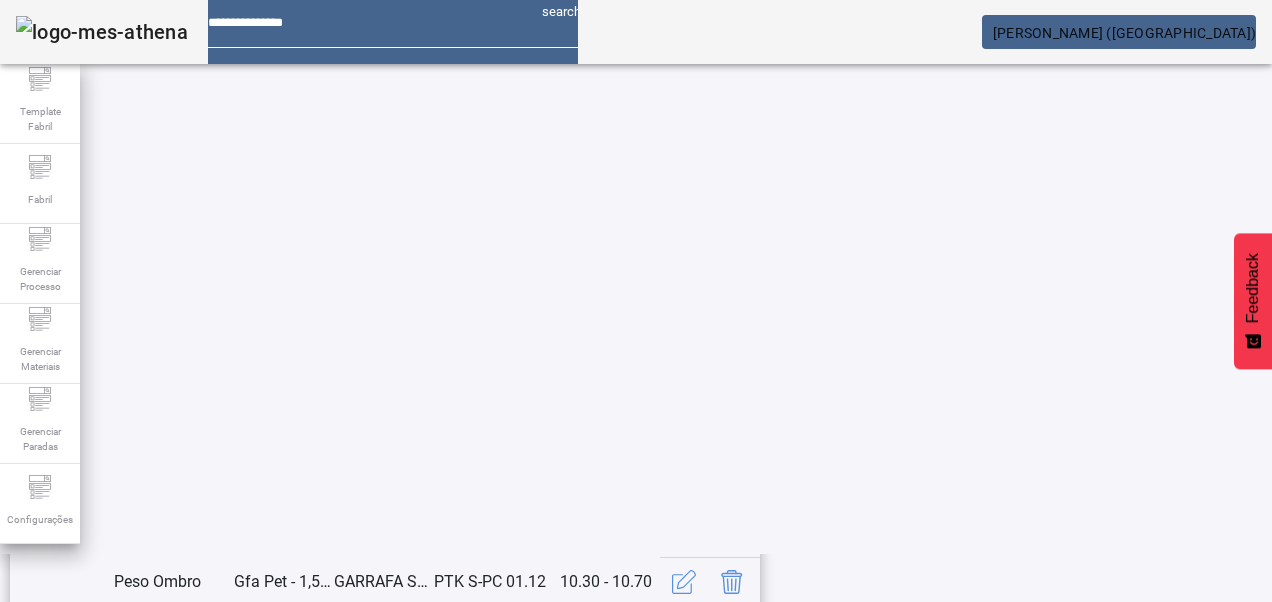 click on "14" 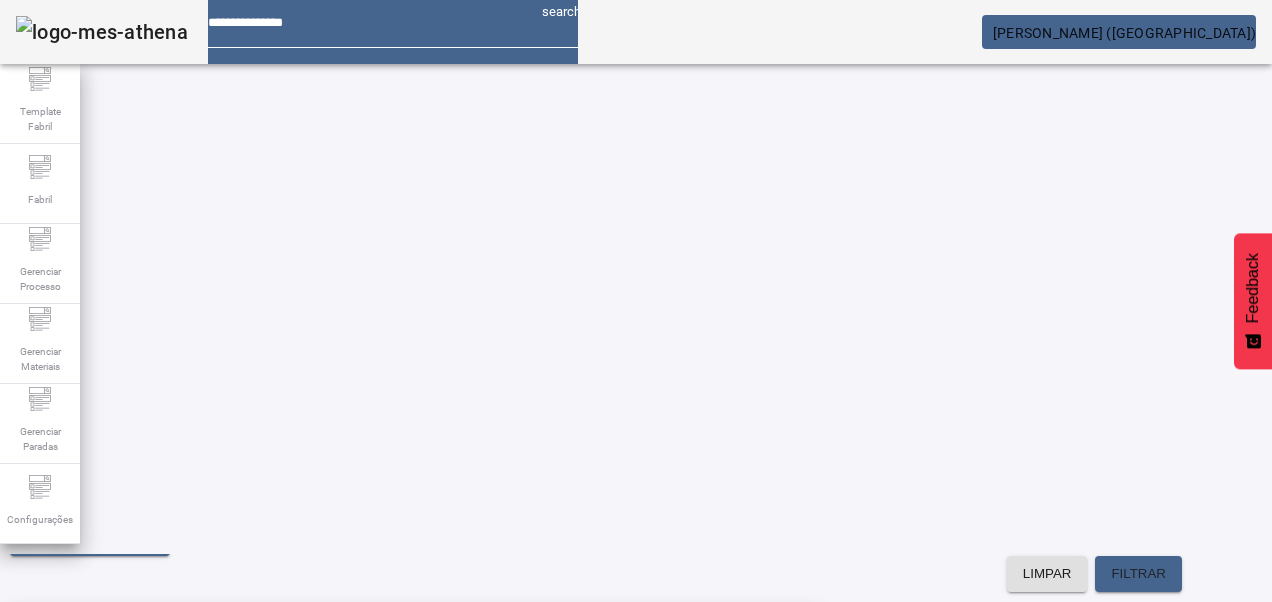 scroll, scrollTop: 403, scrollLeft: 0, axis: vertical 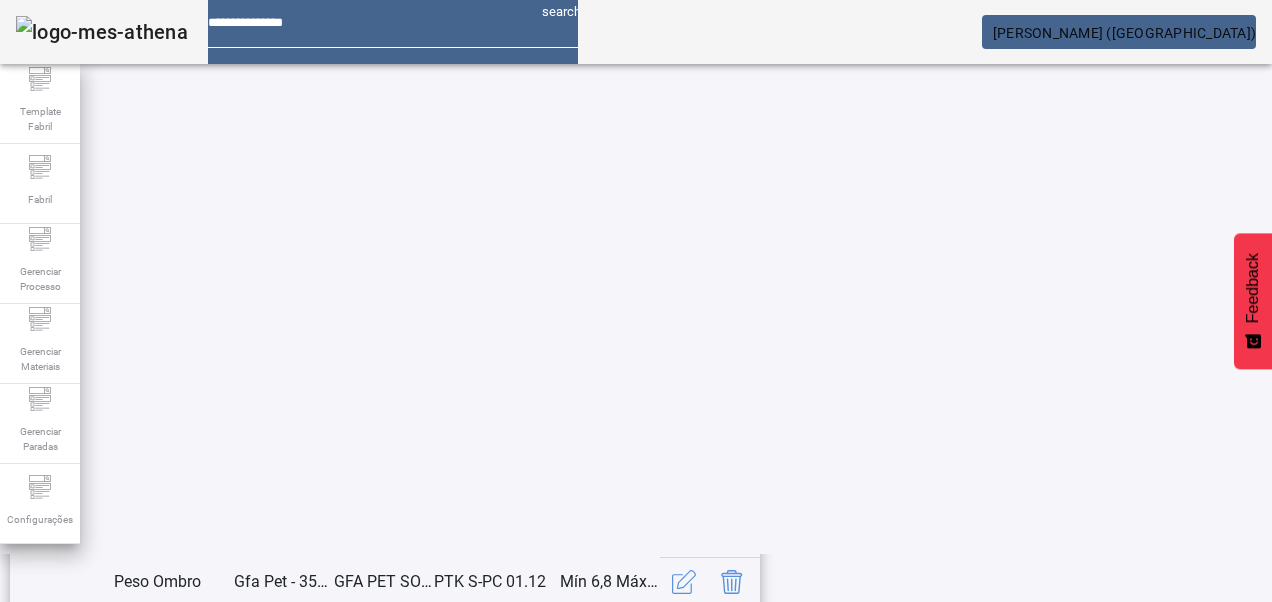 click on "12" 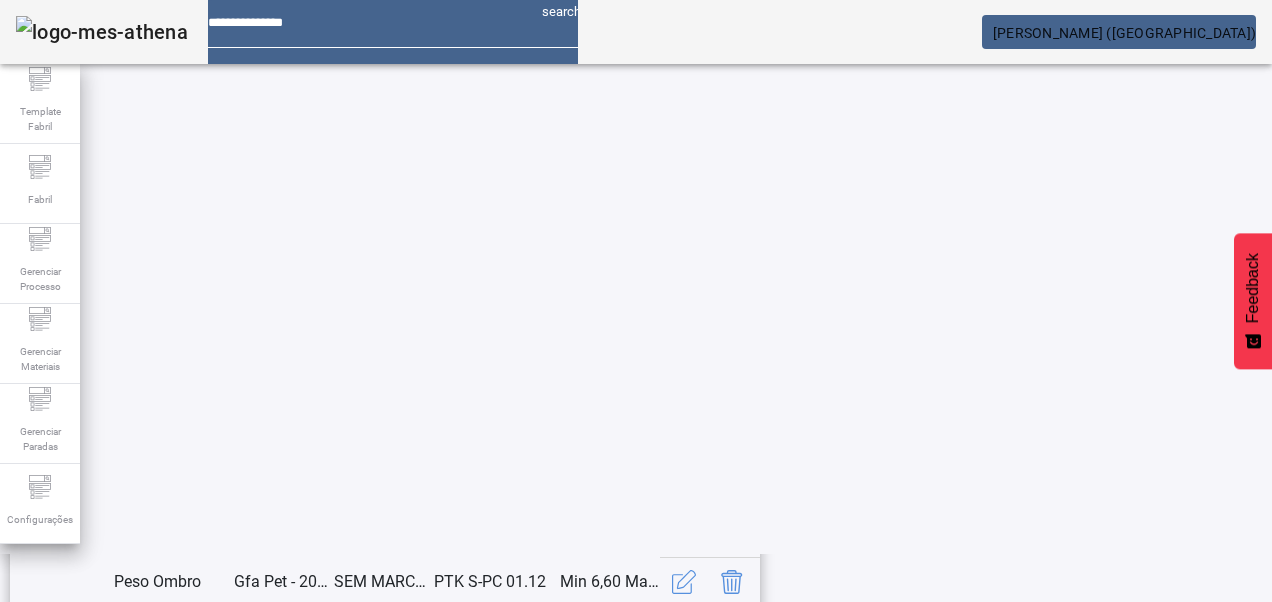 scroll, scrollTop: 653, scrollLeft: 0, axis: vertical 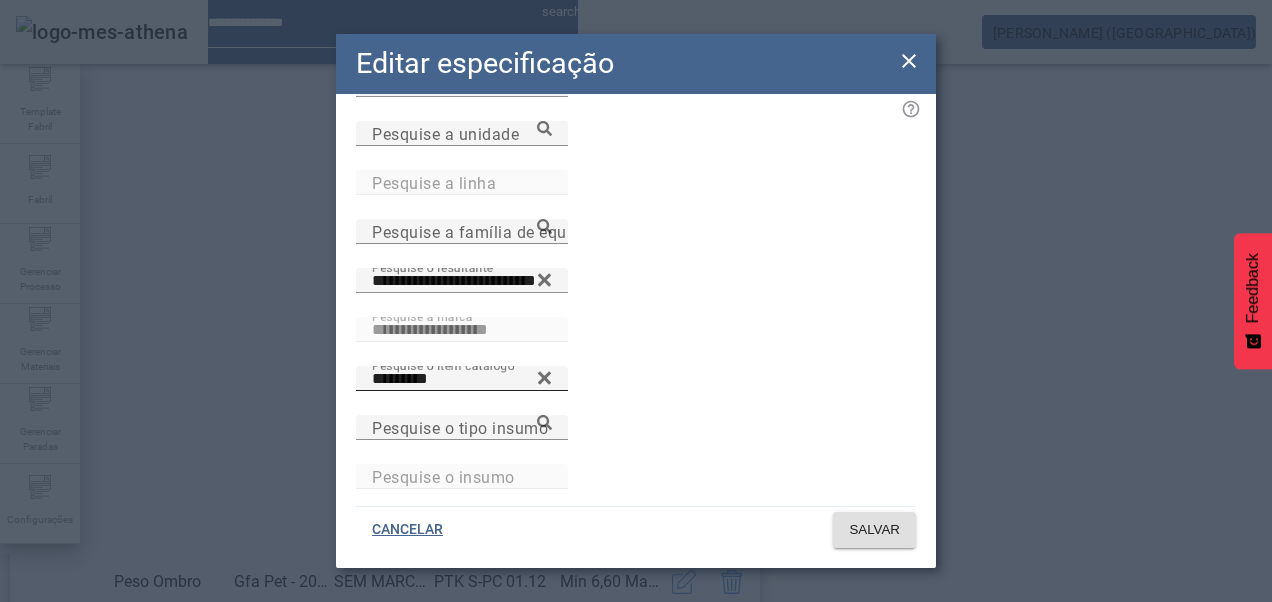 click 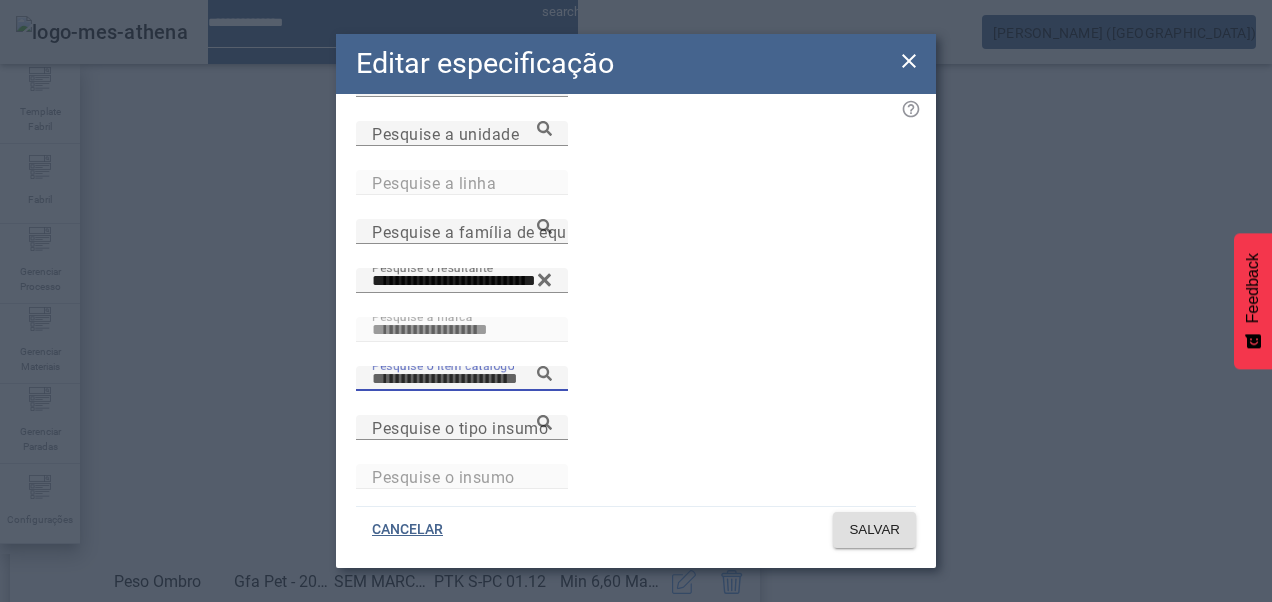 paste on "**********" 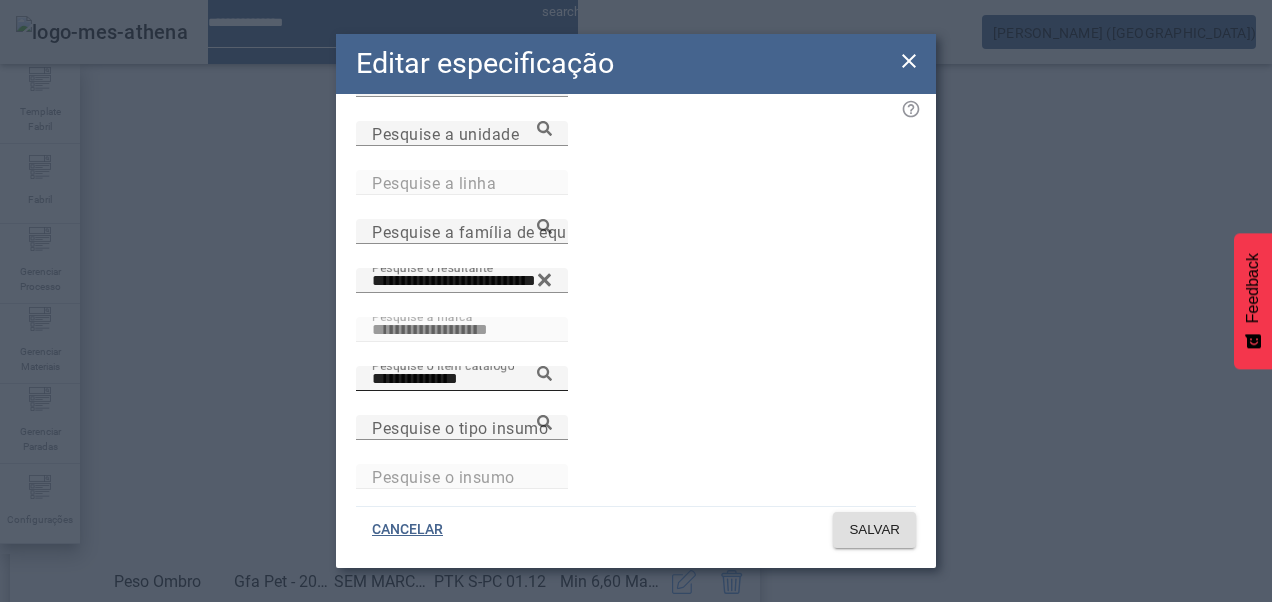 click 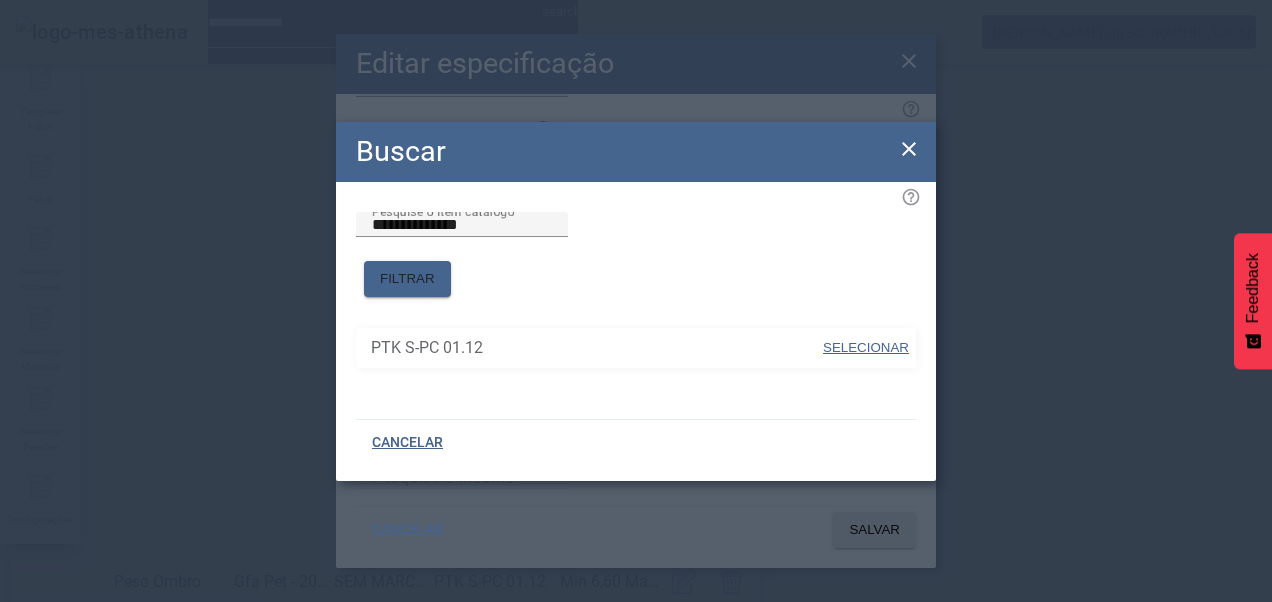 click on "SELECIONAR" at bounding box center [866, 347] 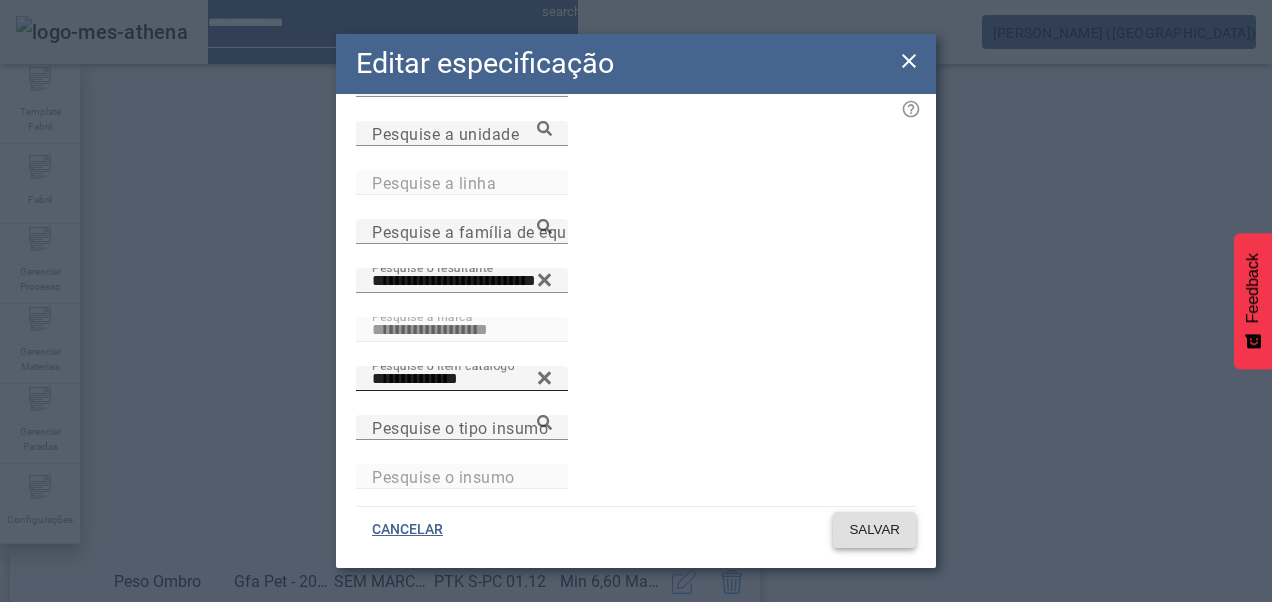 click on "SALVAR" 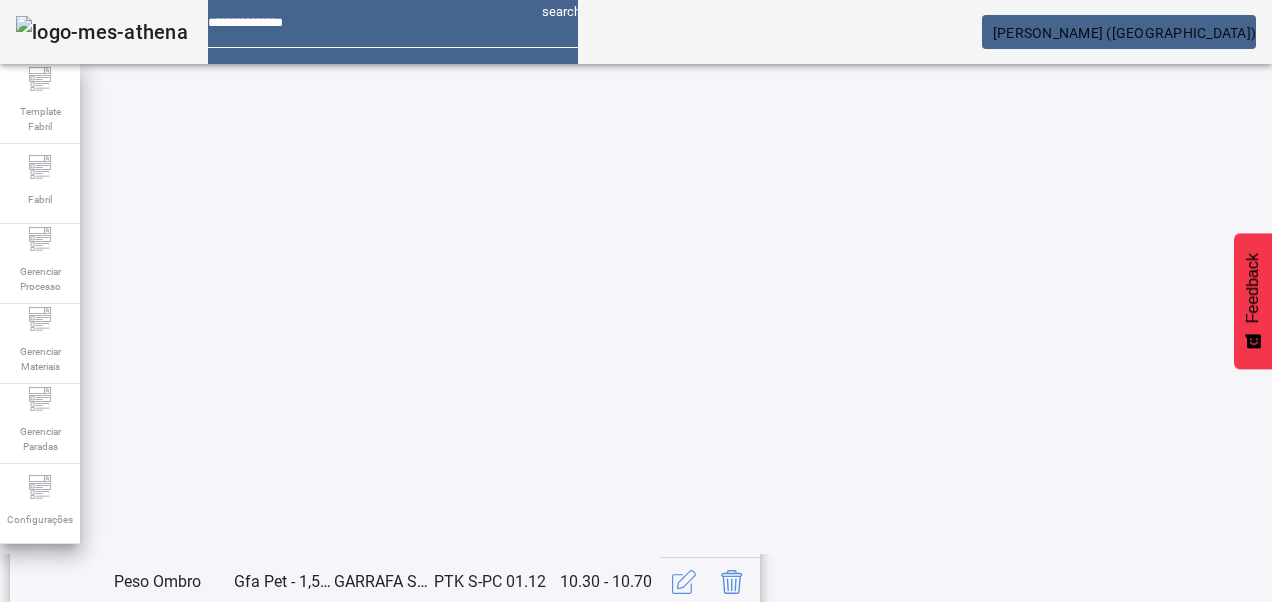 click on "14" 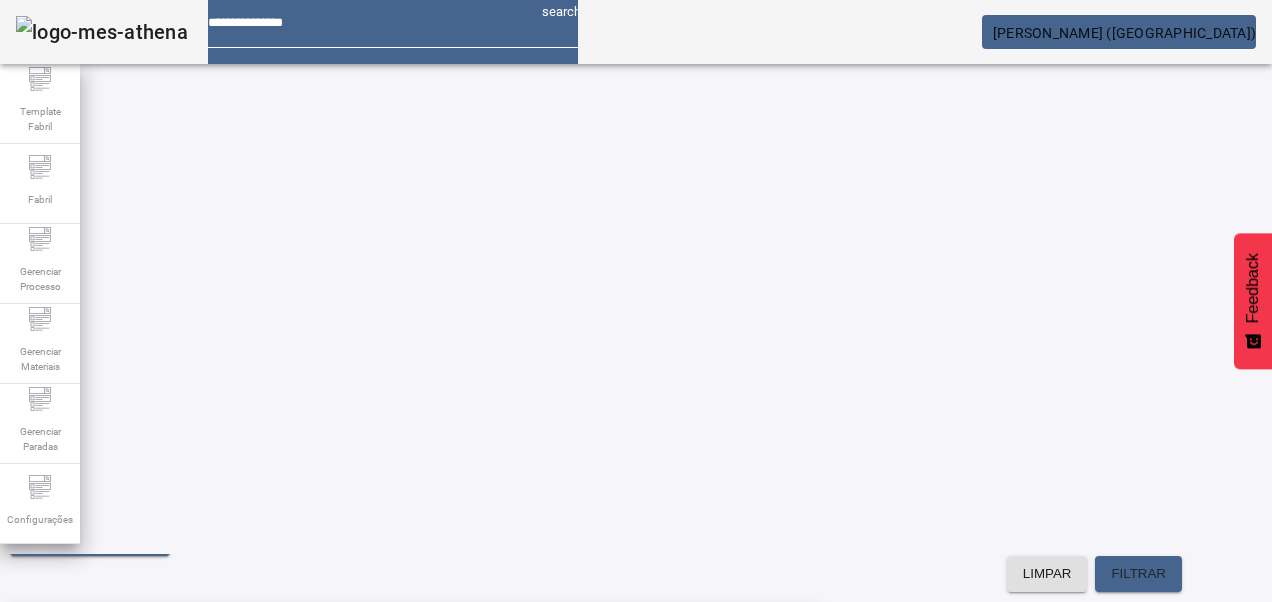 click on "13" 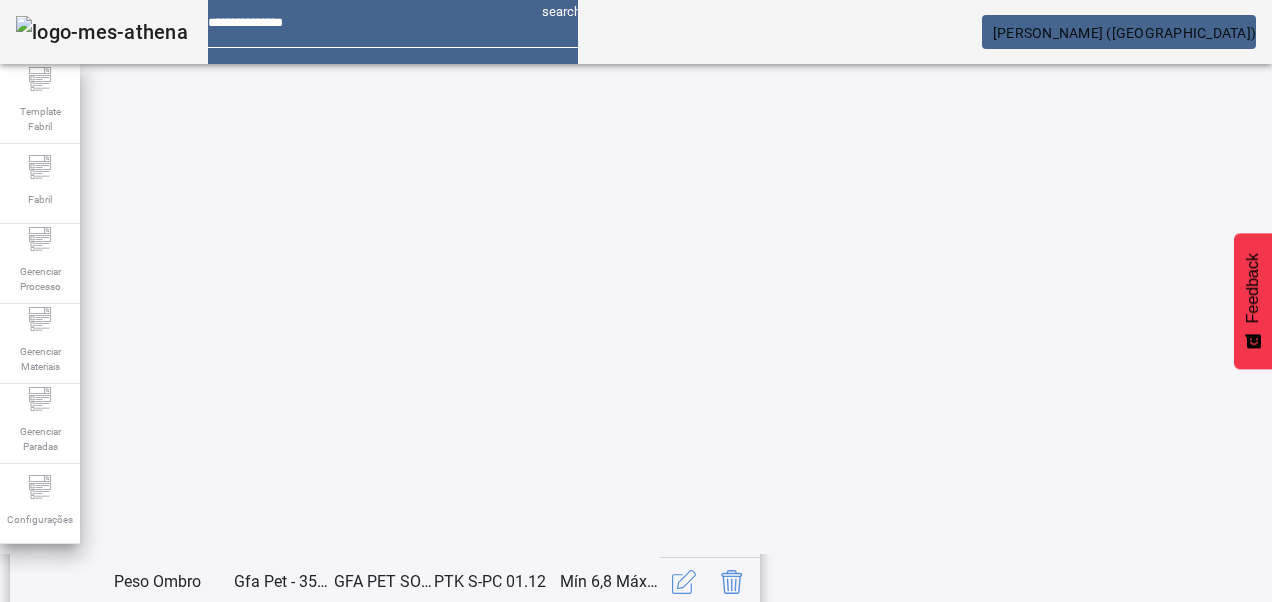 scroll, scrollTop: 653, scrollLeft: 0, axis: vertical 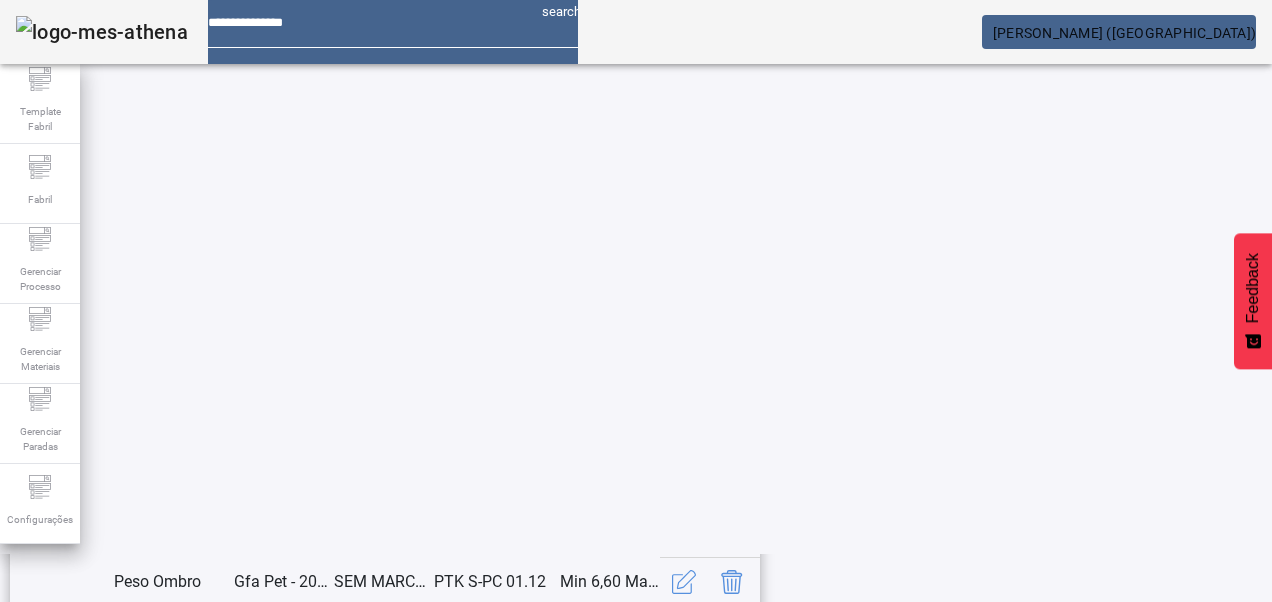 click 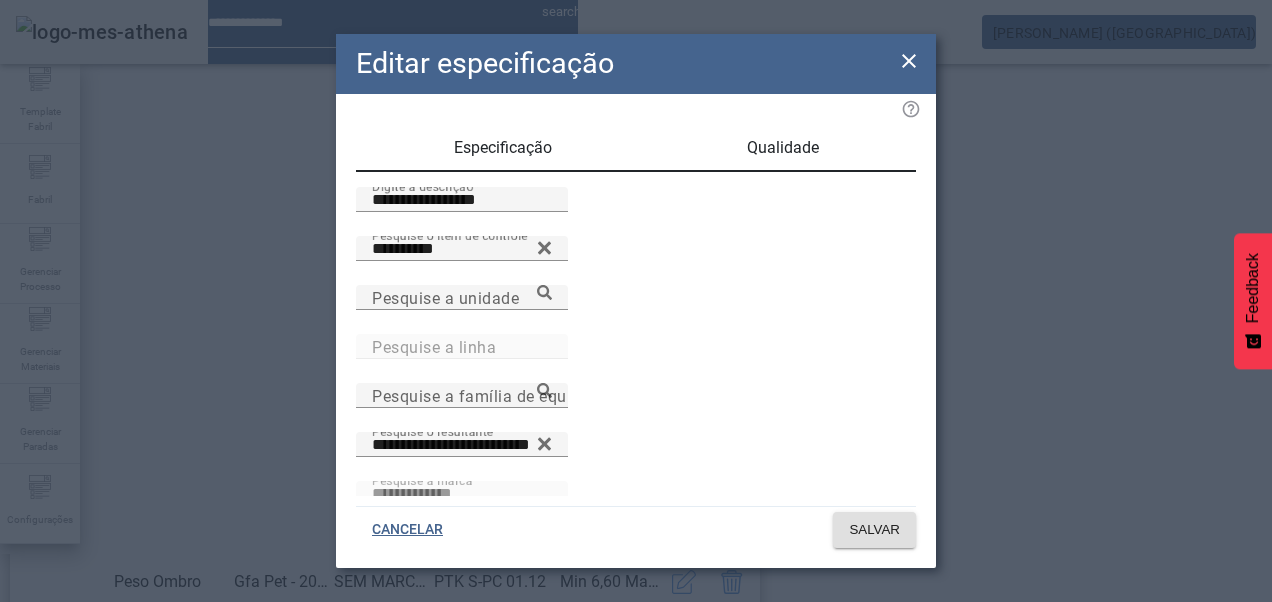 scroll, scrollTop: 164, scrollLeft: 0, axis: vertical 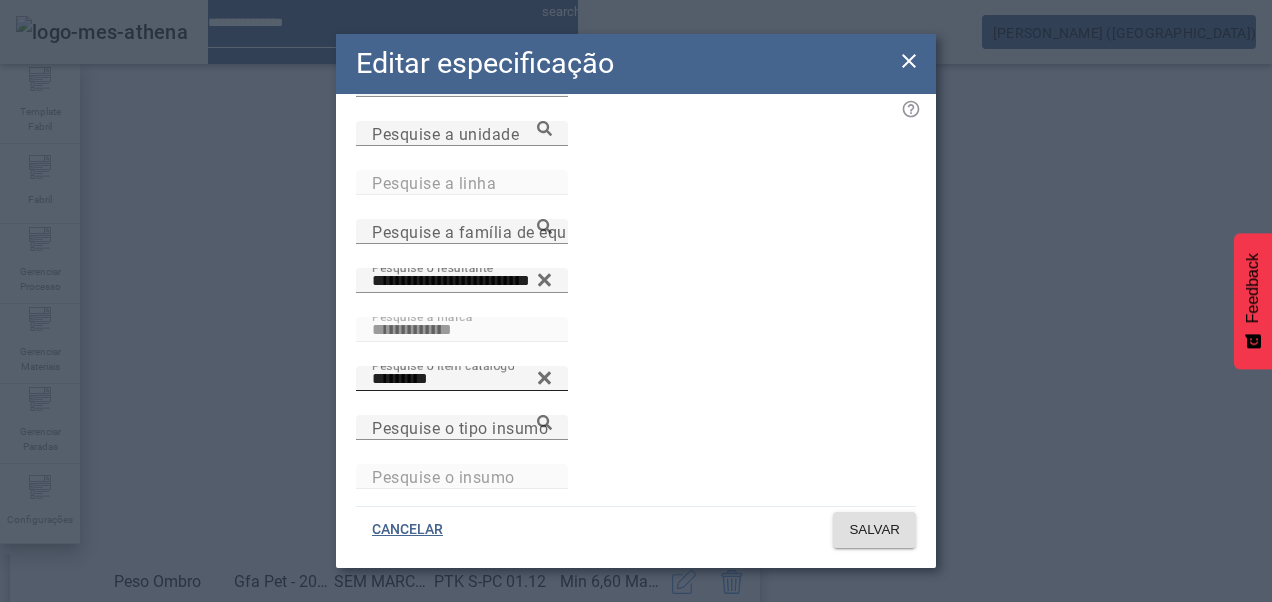 click 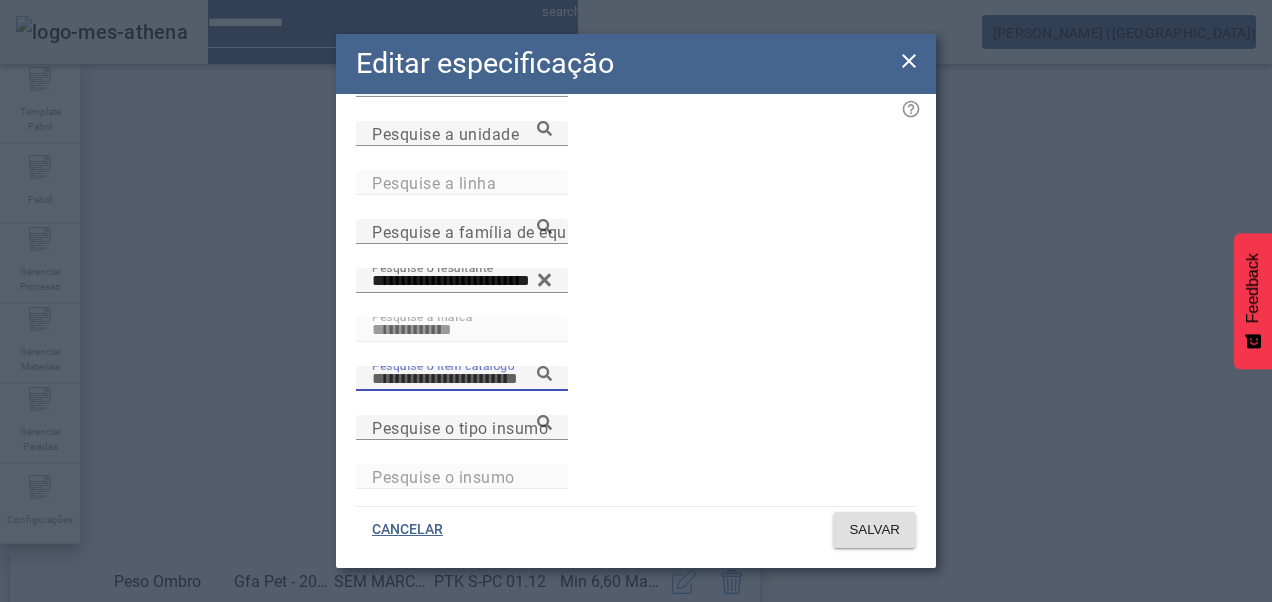 paste on "**********" 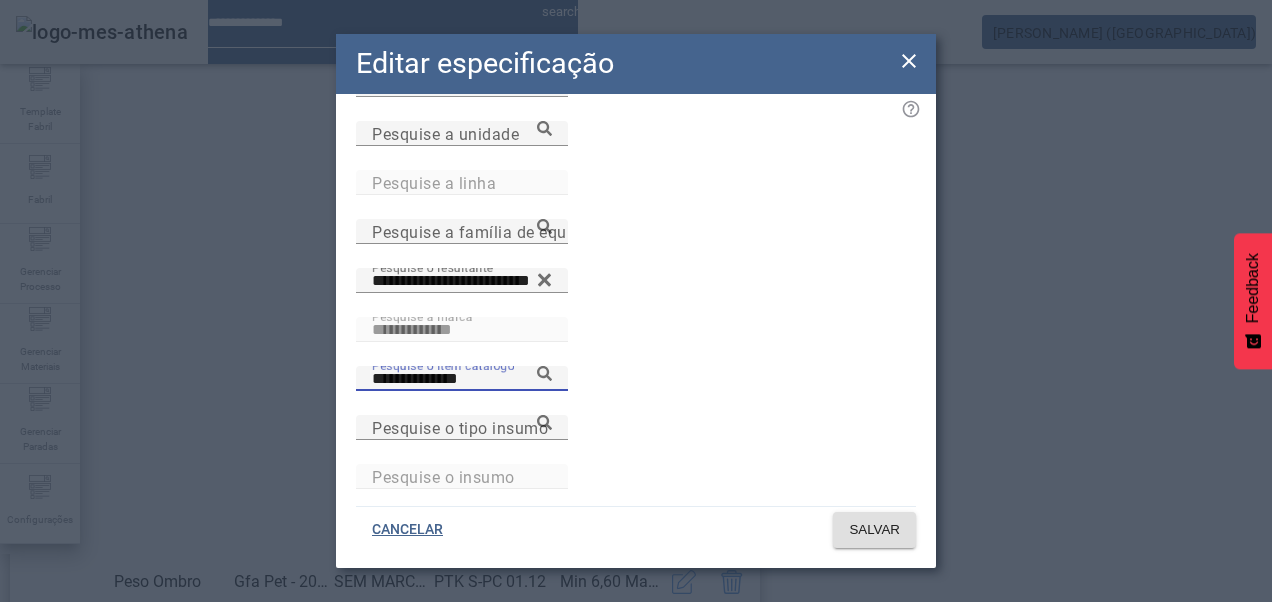 click 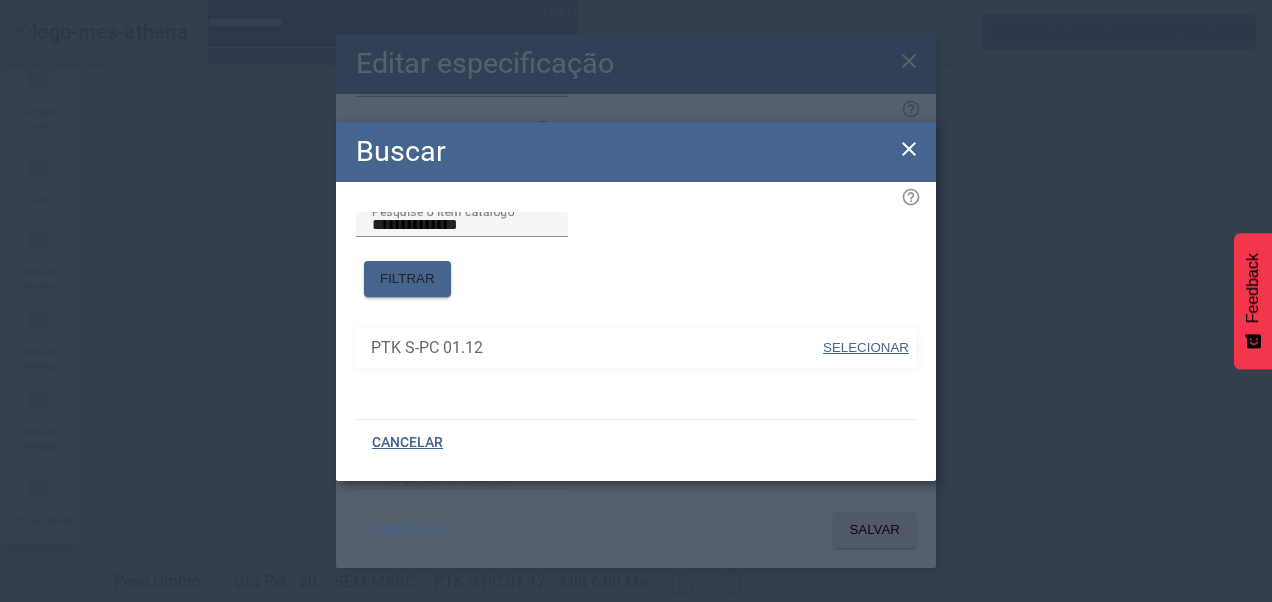 click at bounding box center [866, 348] 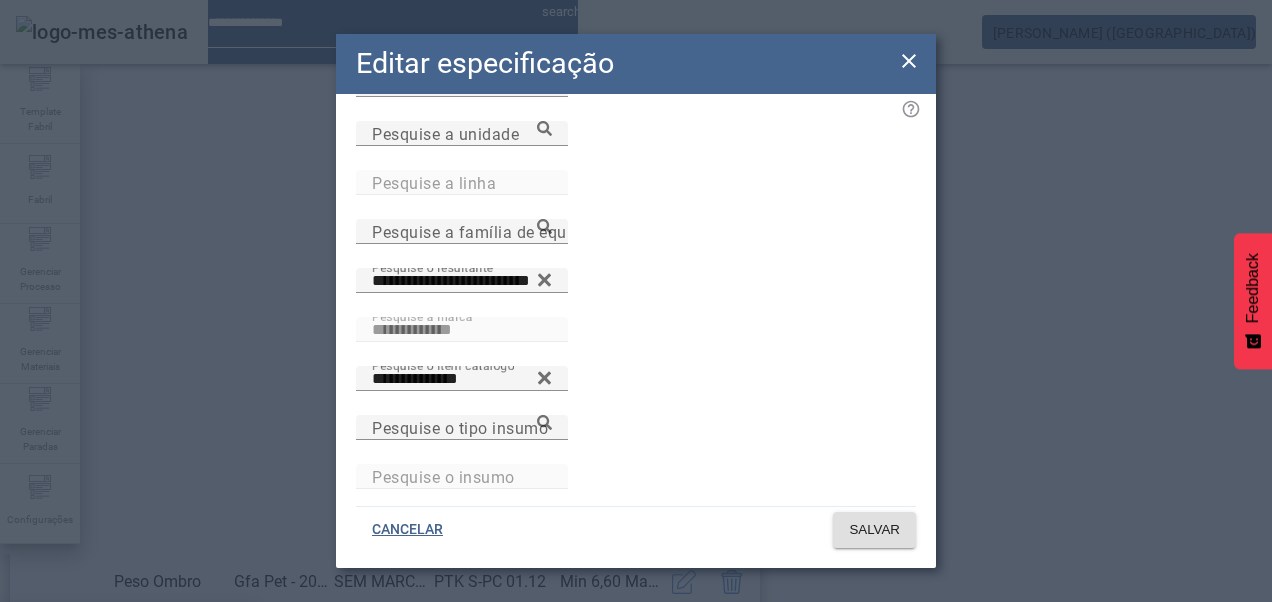 type on "**********" 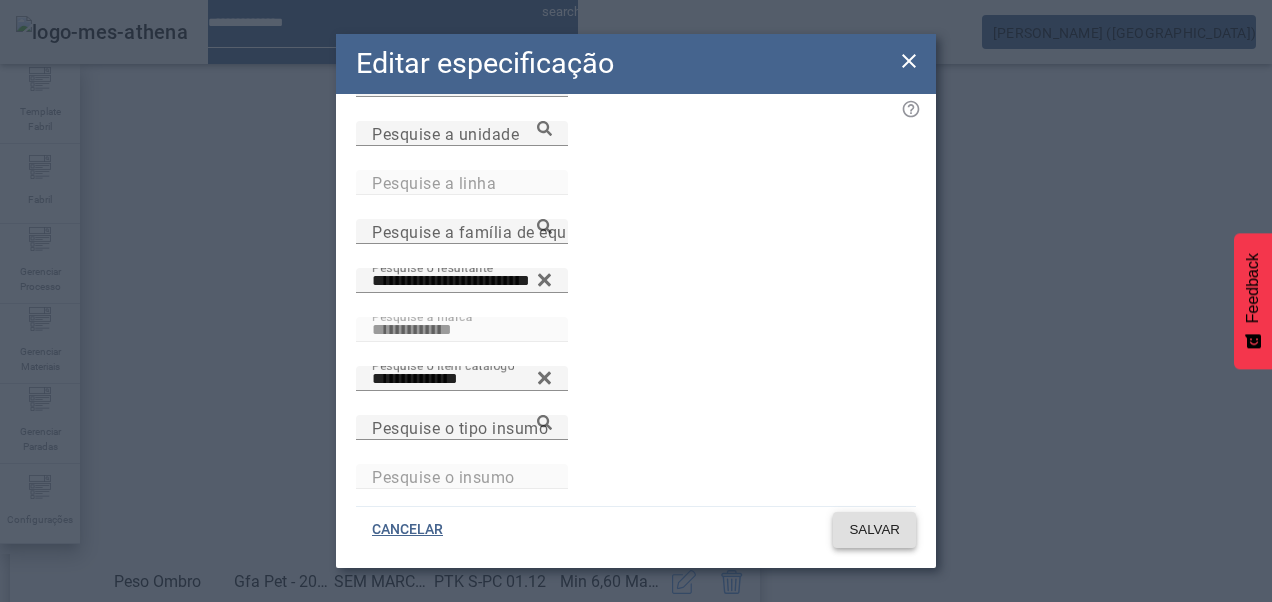 click on "SALVAR" 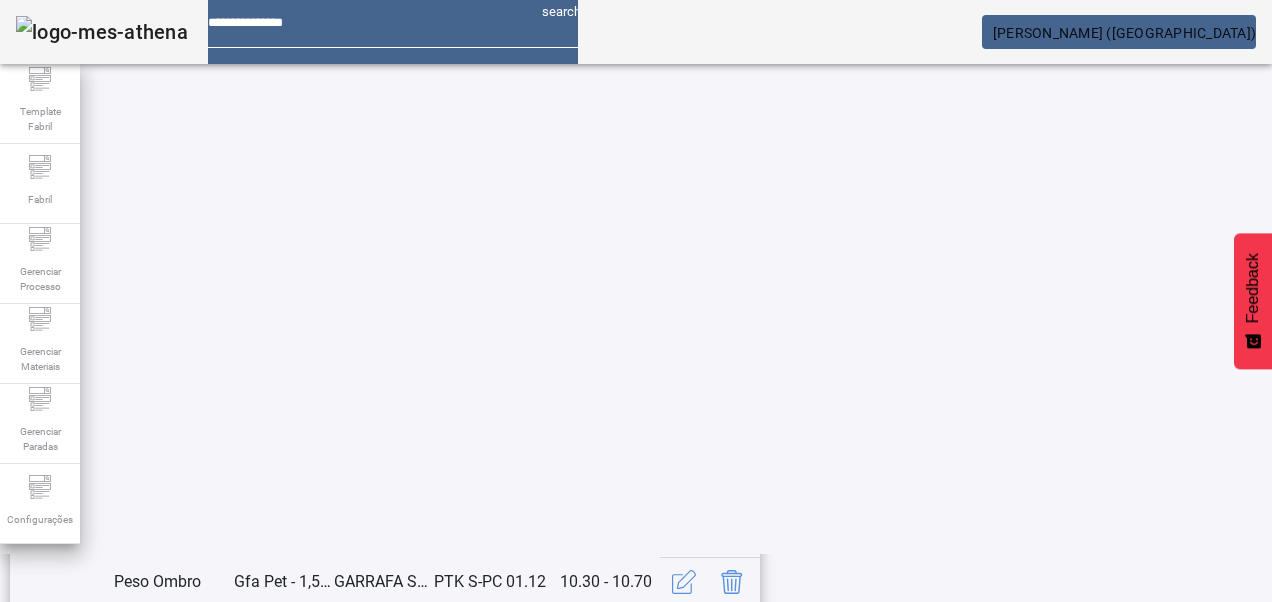 click on "14" 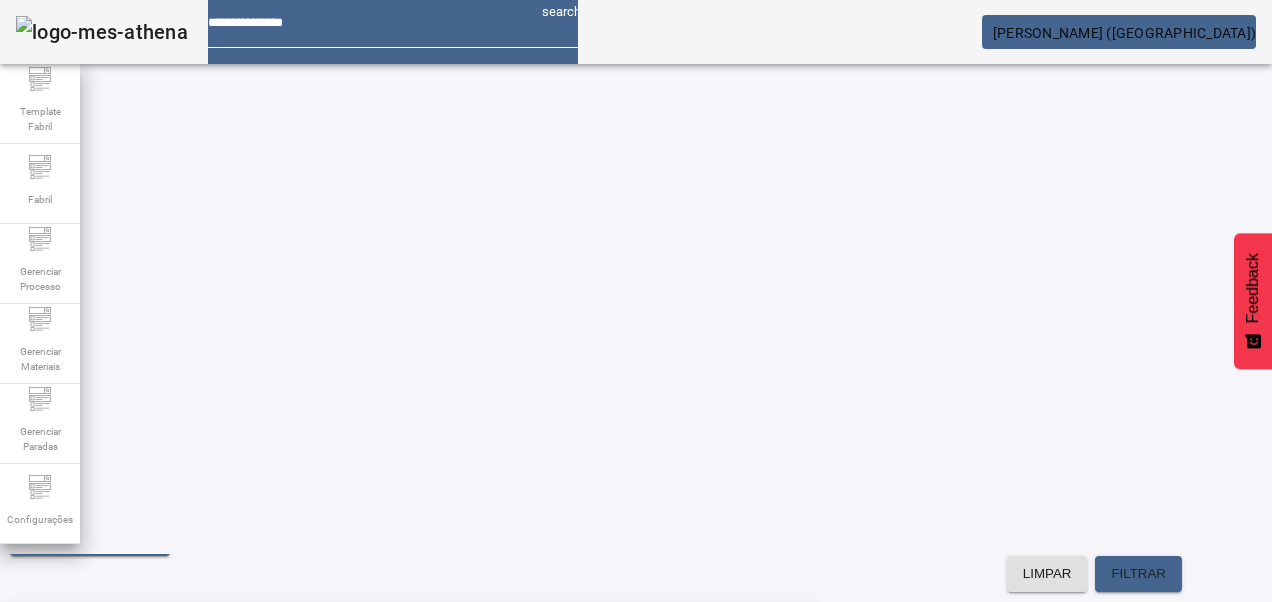 click on "13" 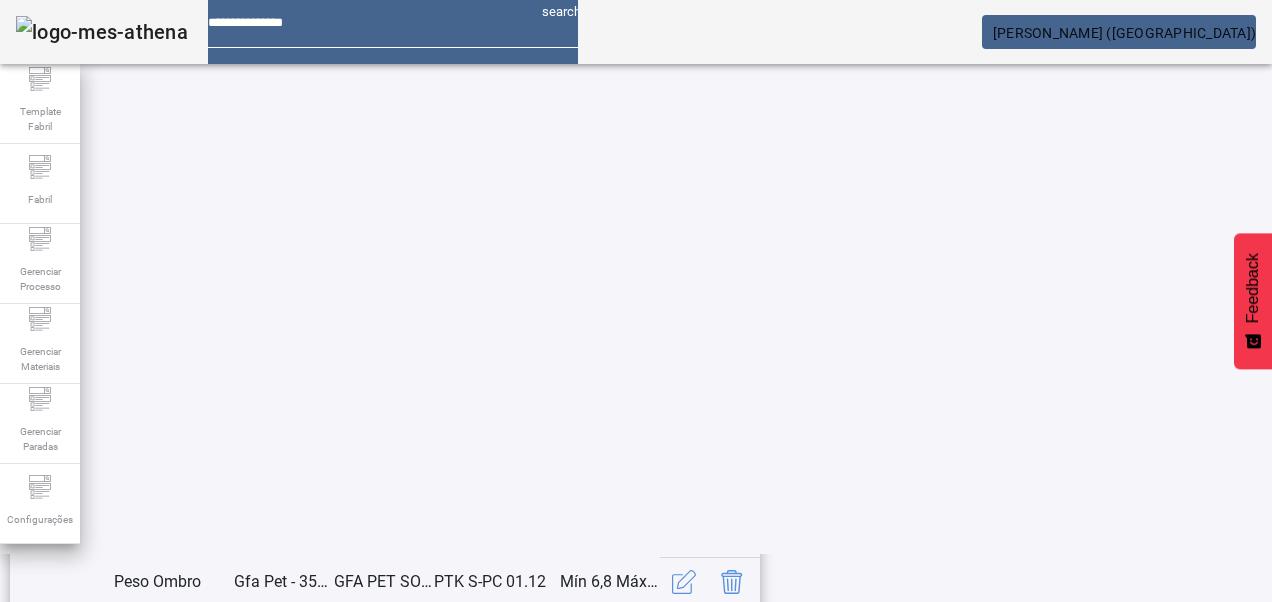 click on "12" 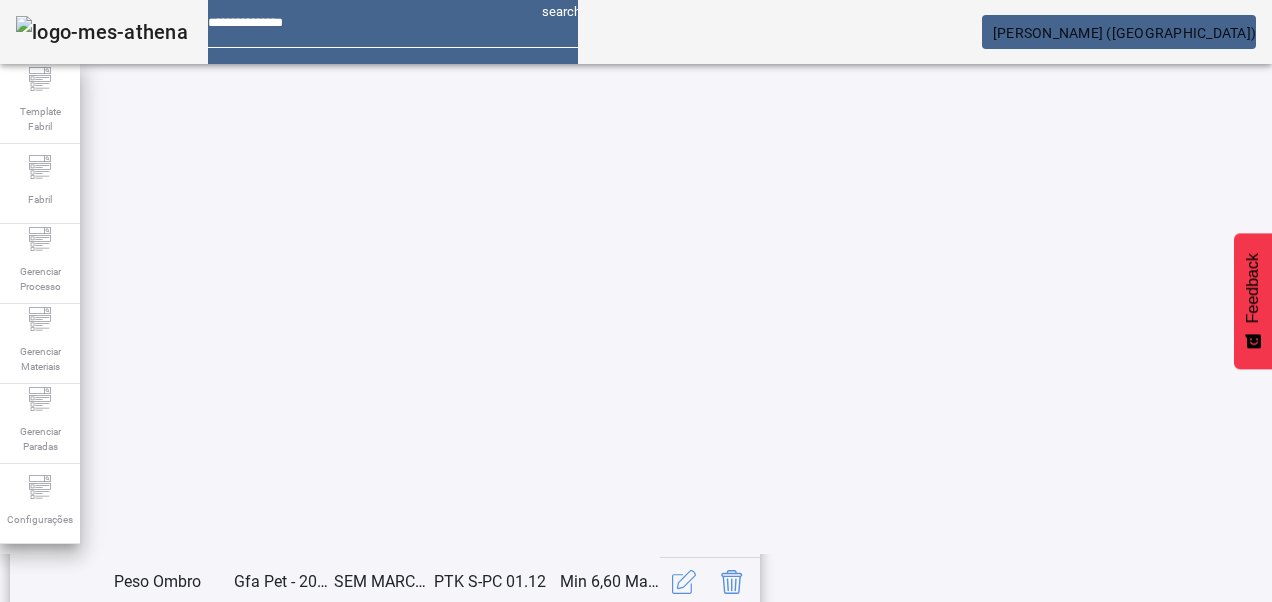 click on "11" 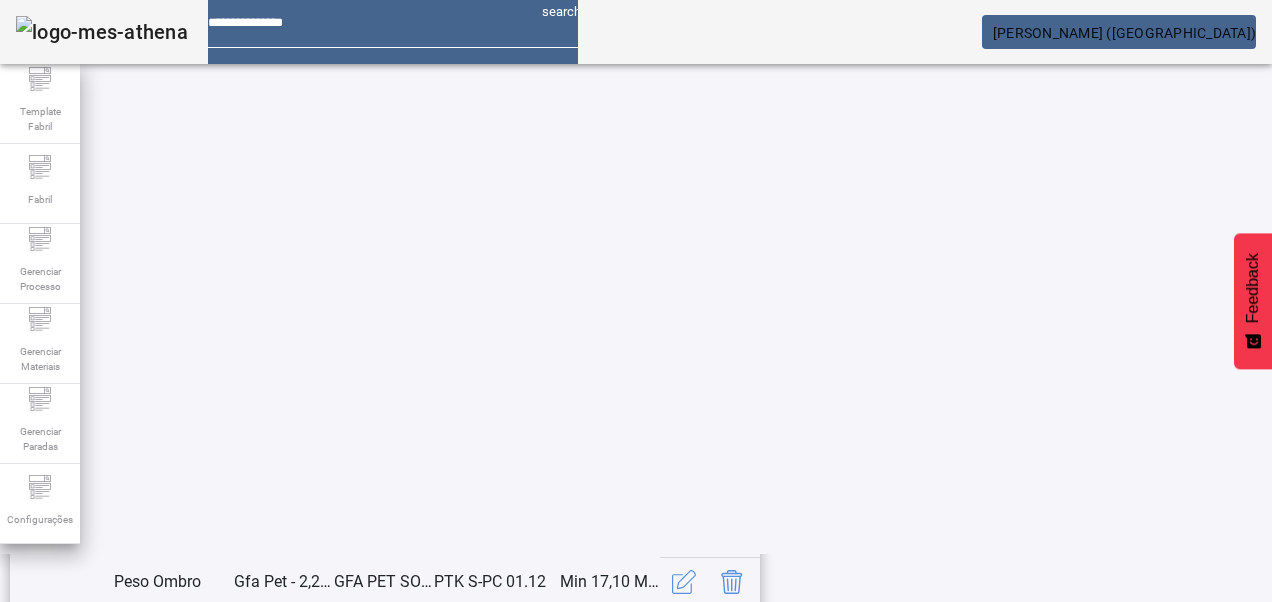 click on "10" 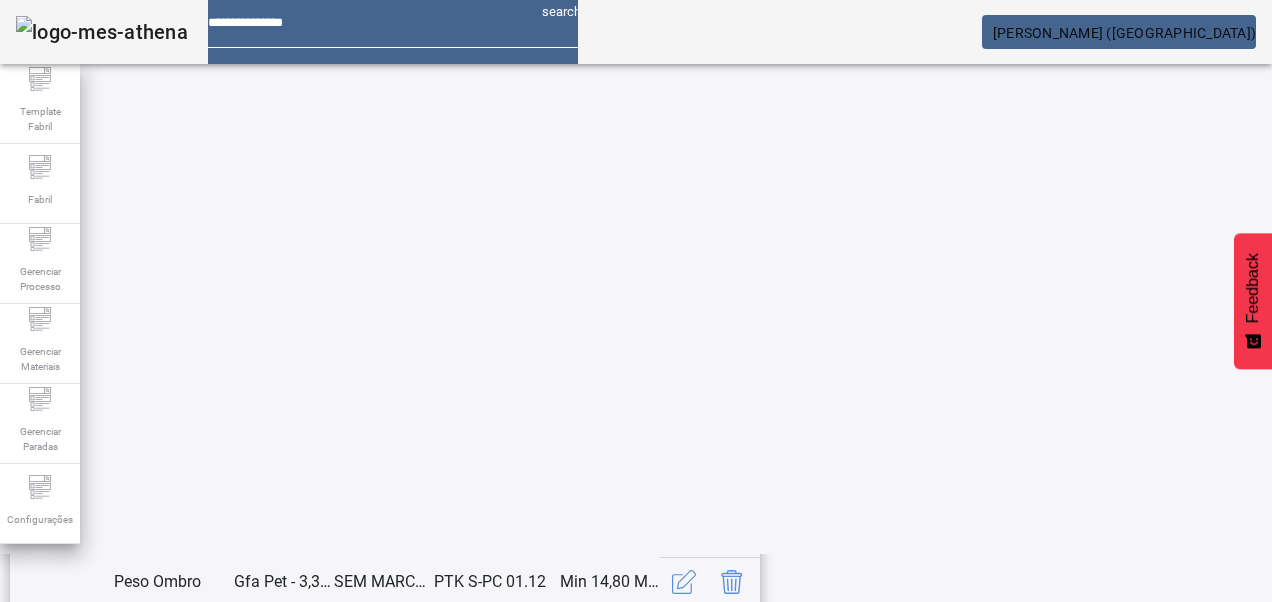scroll, scrollTop: 653, scrollLeft: 0, axis: vertical 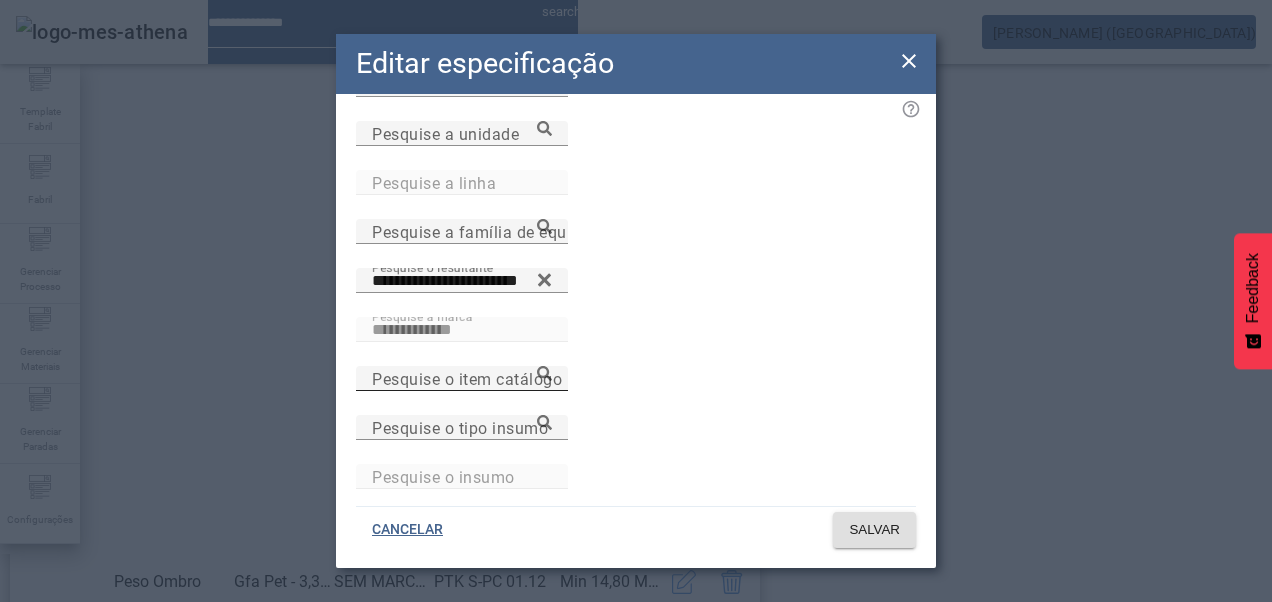 drag, startPoint x: 751, startPoint y: 374, endPoint x: 820, endPoint y: 370, distance: 69.115845 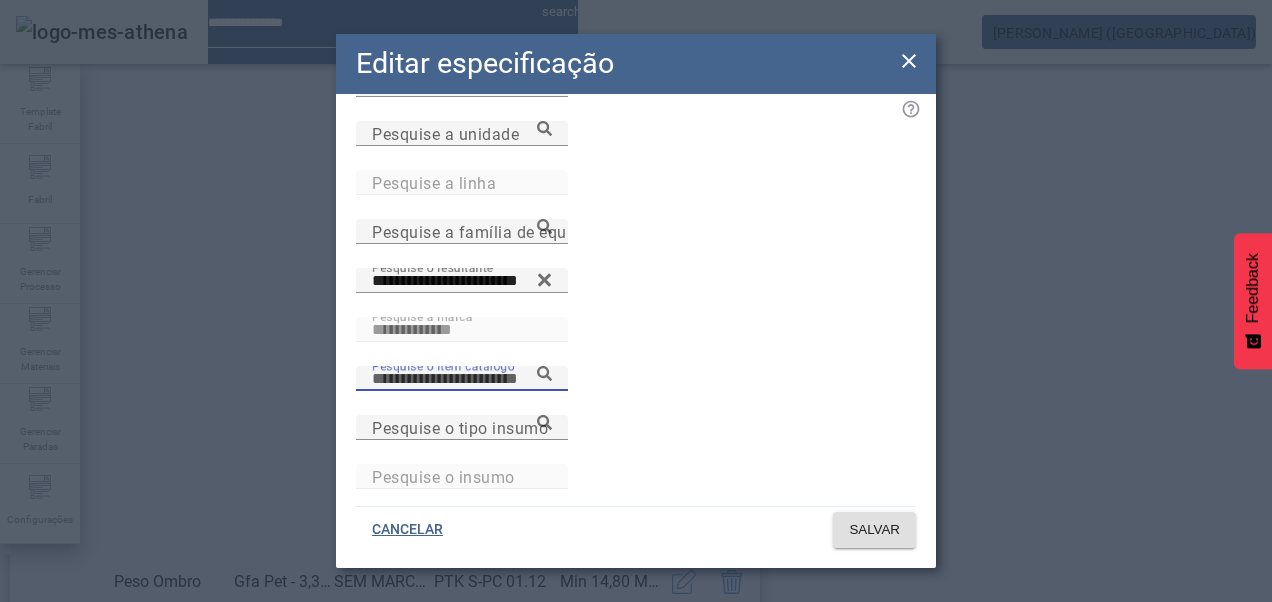 paste on "**********" 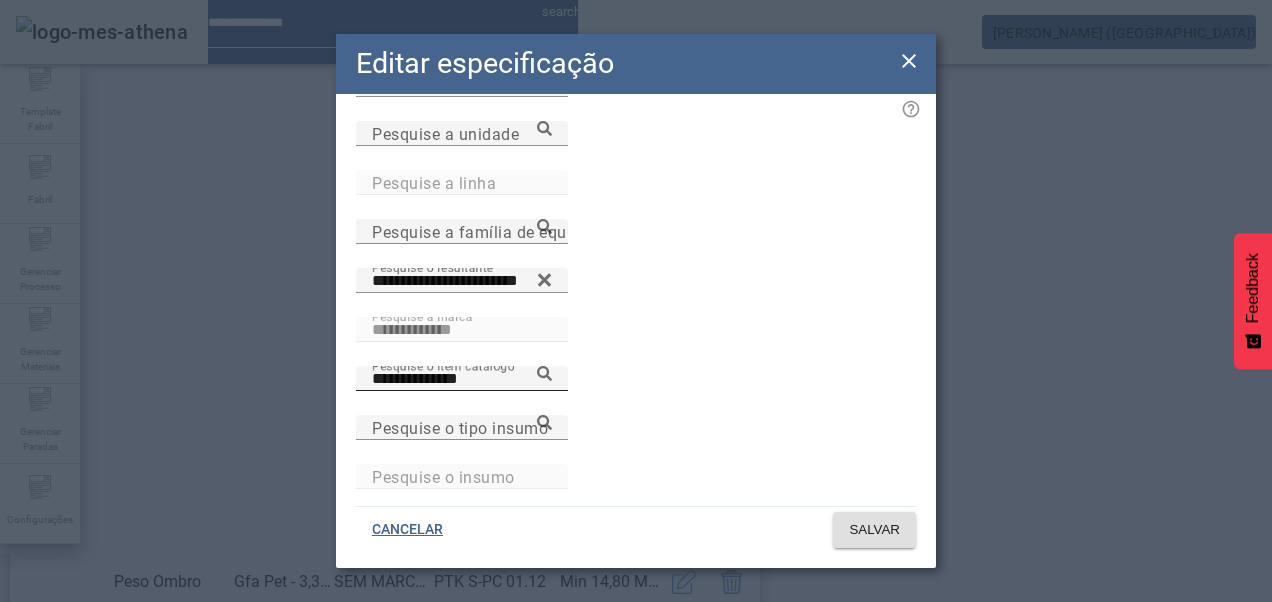 click 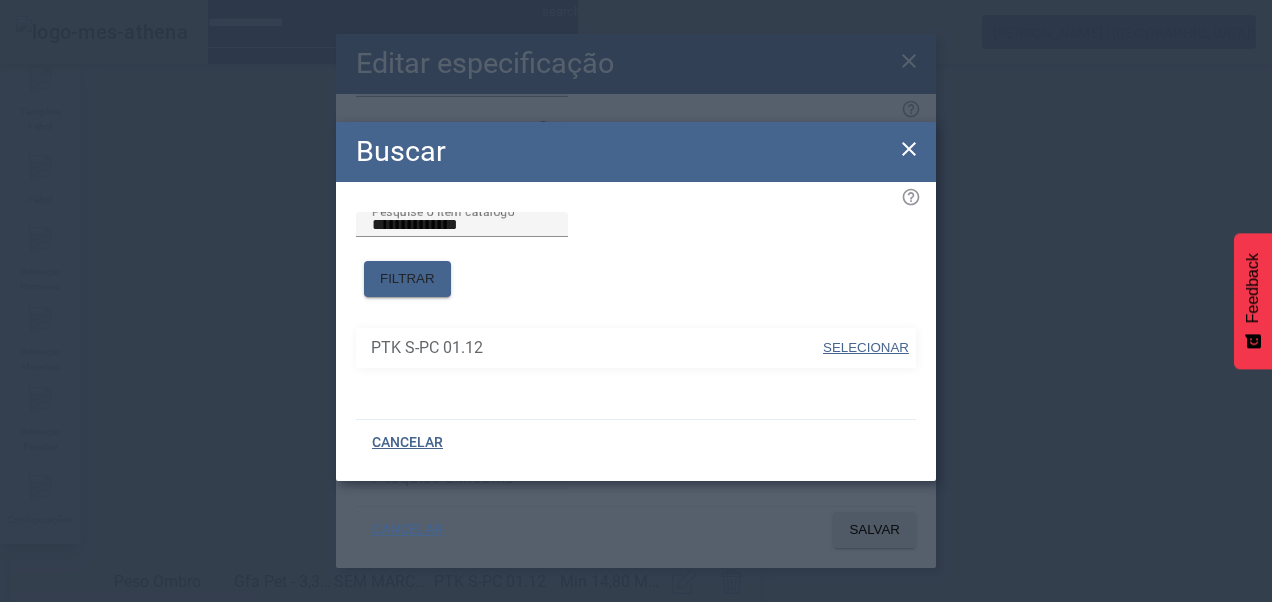click on "SELECIONAR" at bounding box center [866, 347] 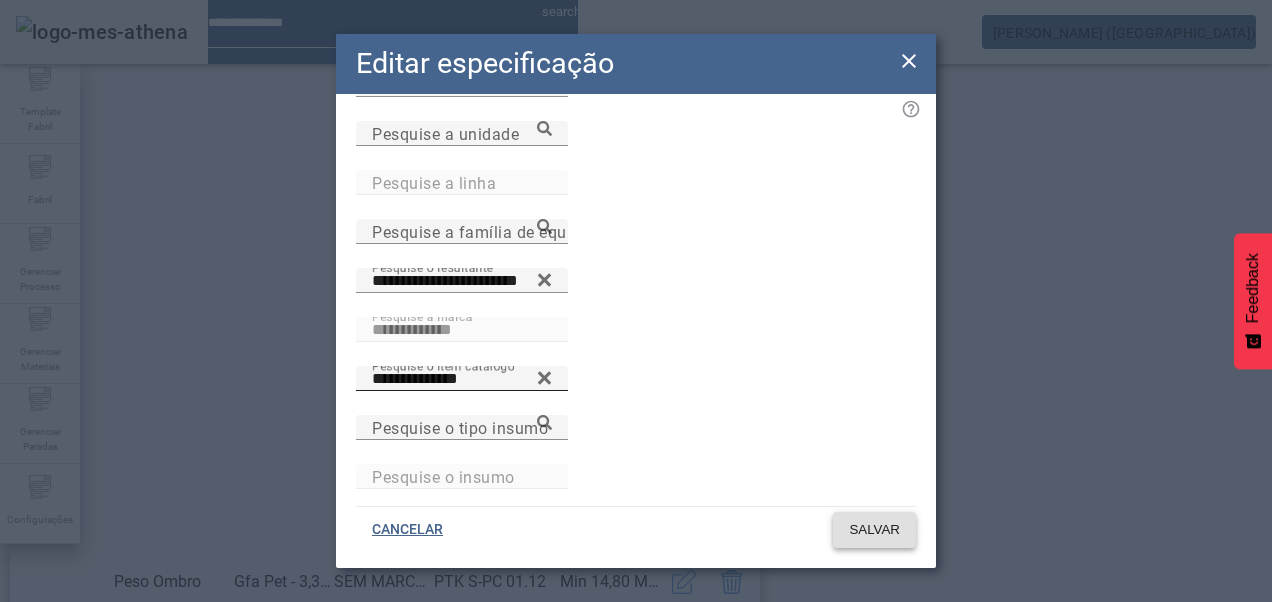 click 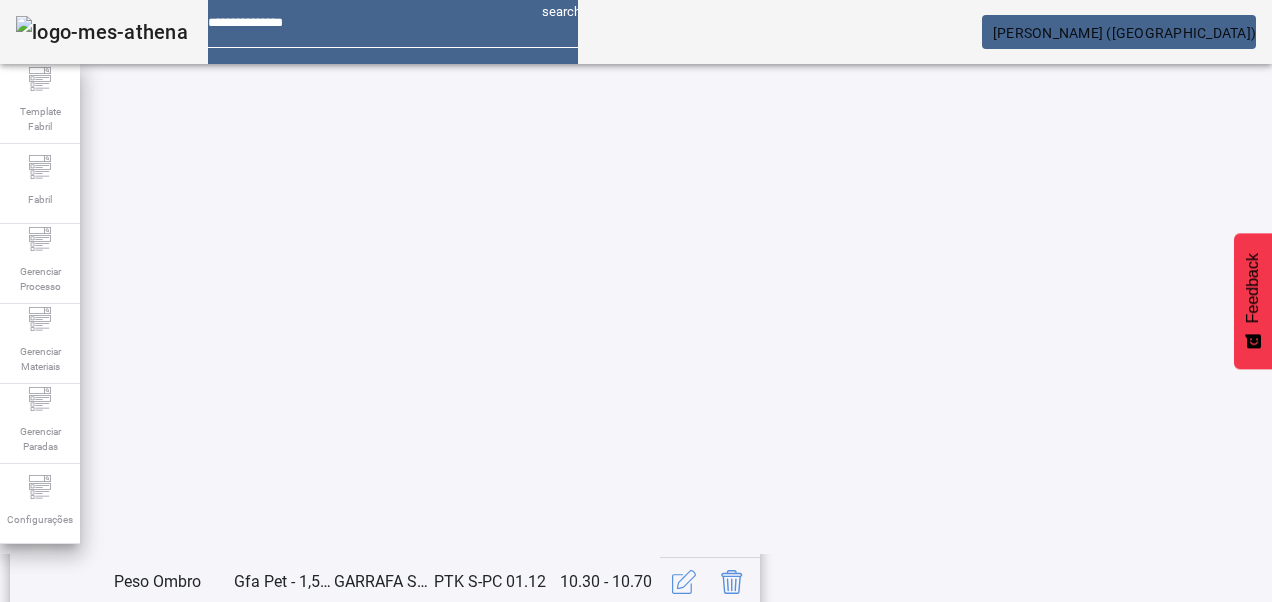 scroll, scrollTop: 653, scrollLeft: 0, axis: vertical 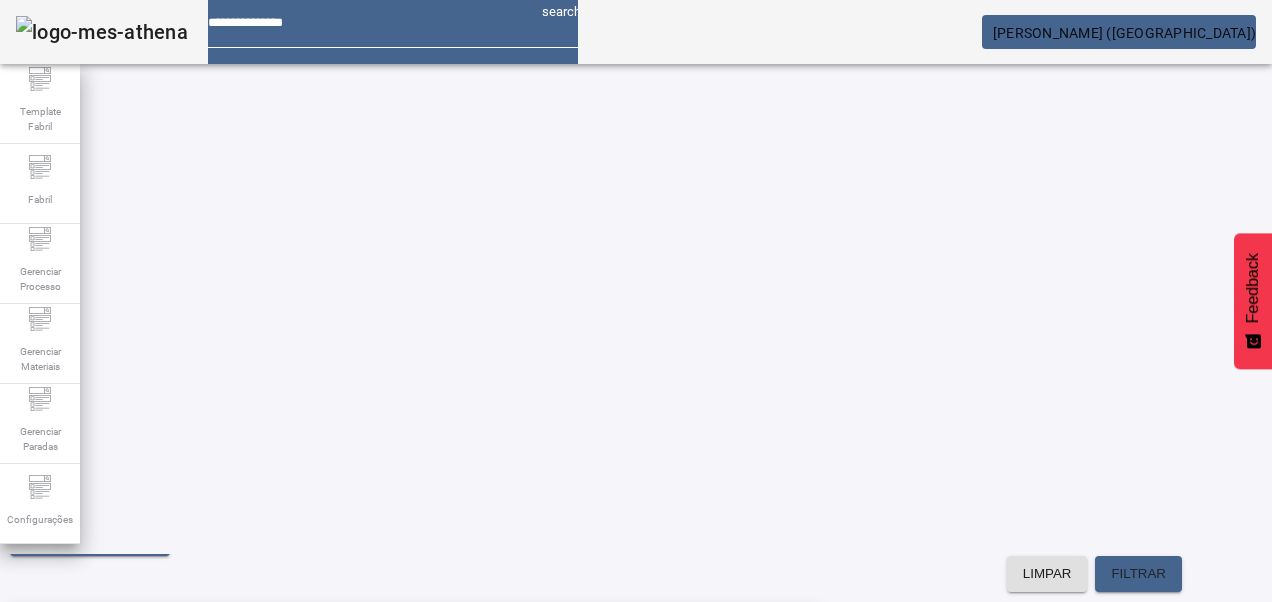 click on "13" 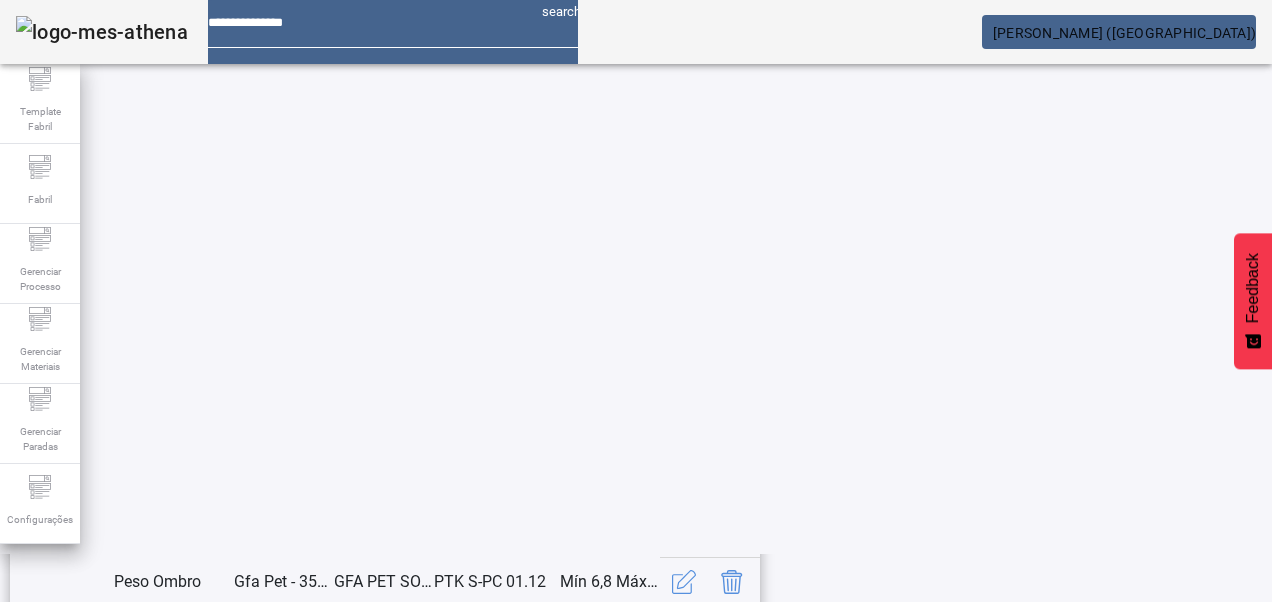 click on "12" 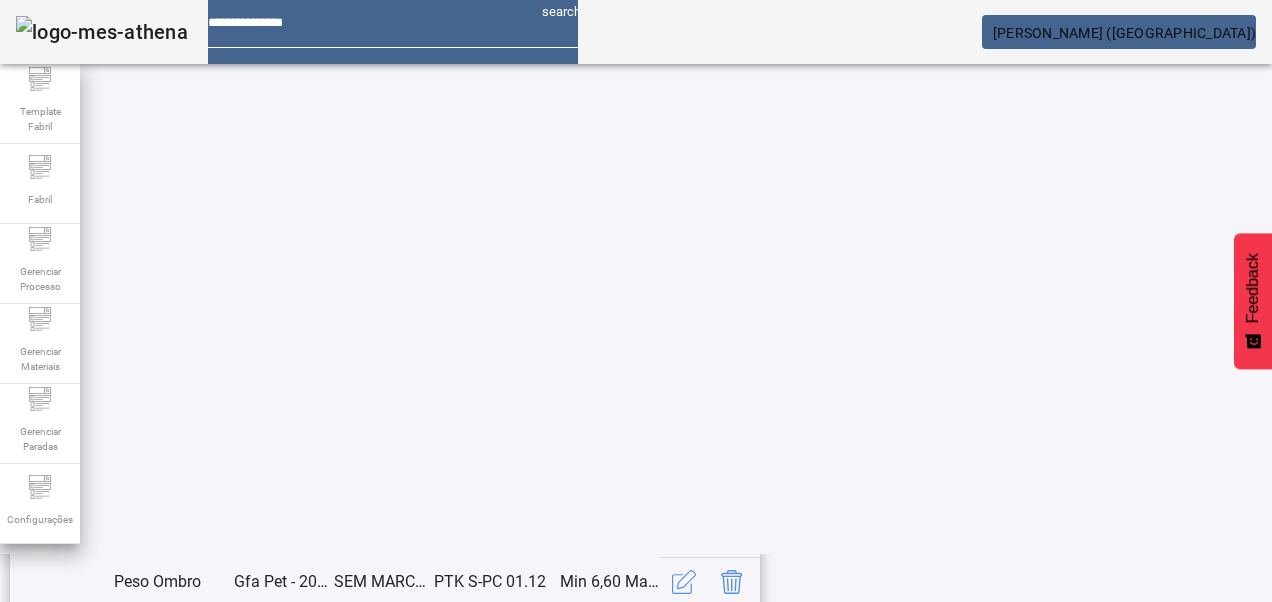 scroll, scrollTop: 653, scrollLeft: 0, axis: vertical 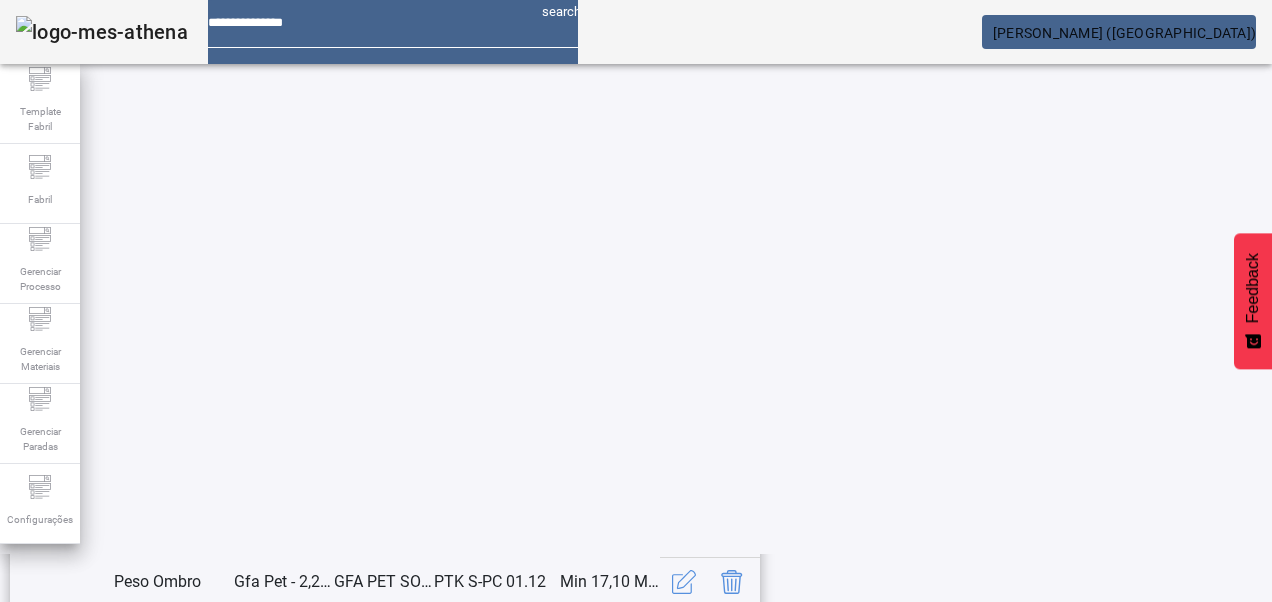 click on "10" 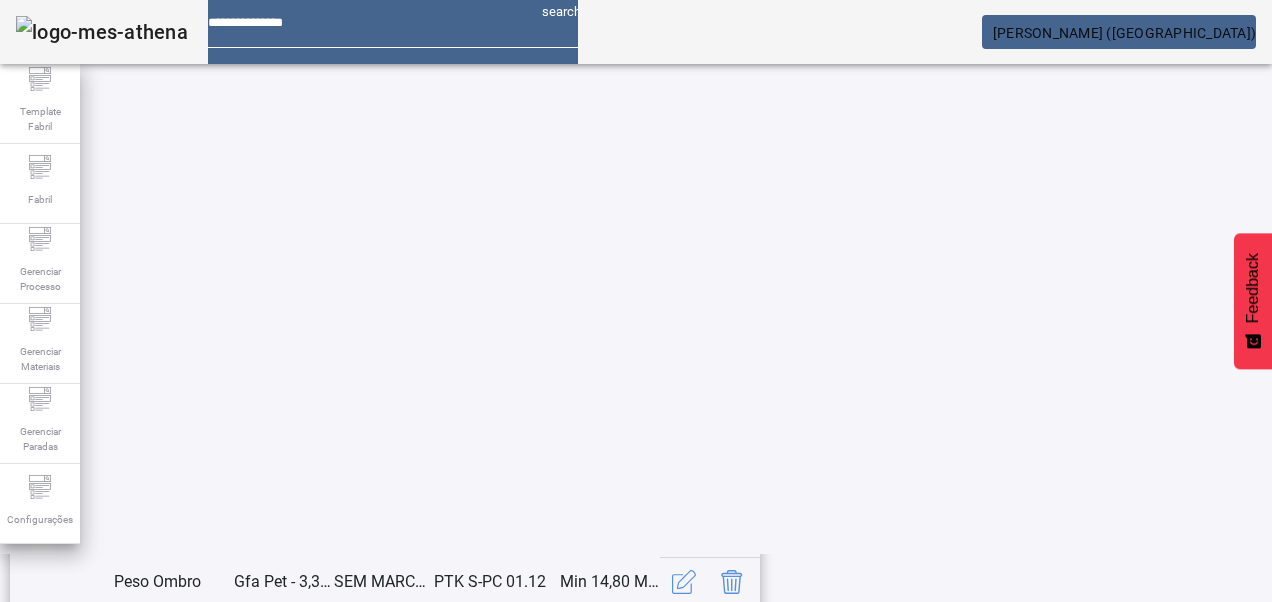 scroll, scrollTop: 653, scrollLeft: 0, axis: vertical 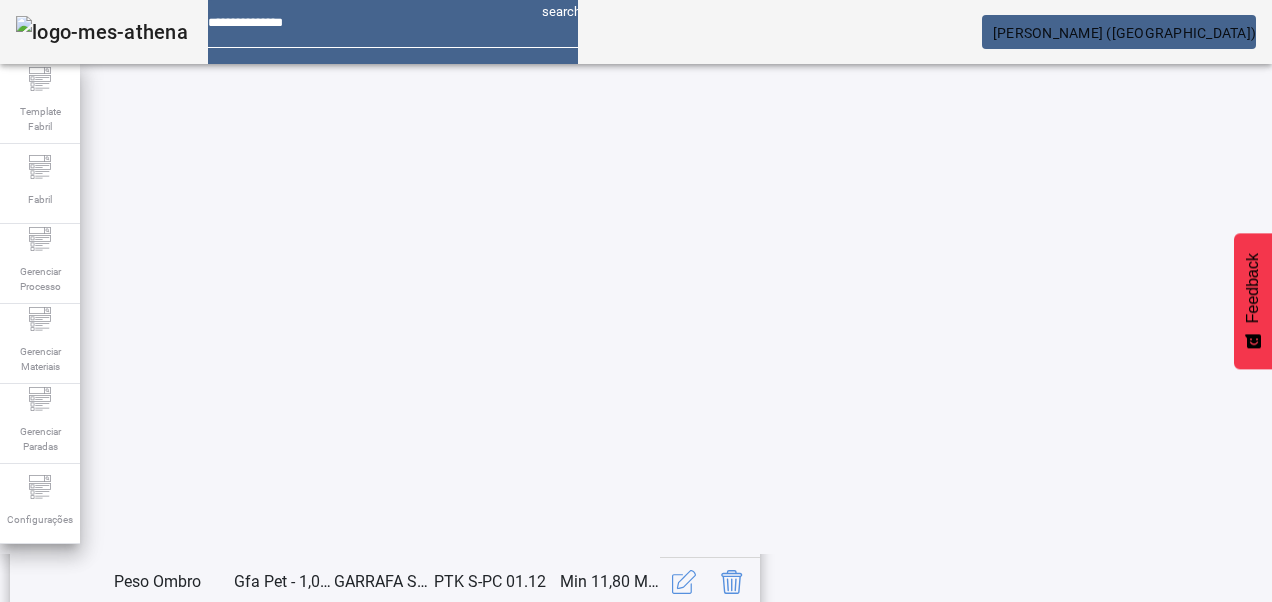 click on "8" 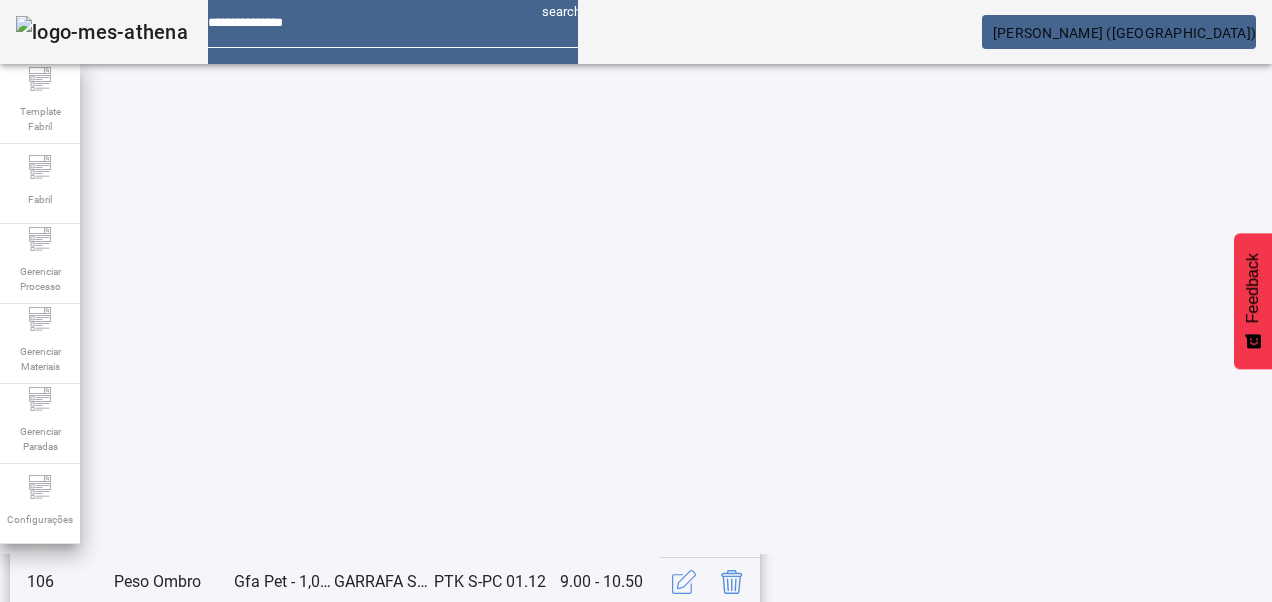 scroll, scrollTop: 623, scrollLeft: 0, axis: vertical 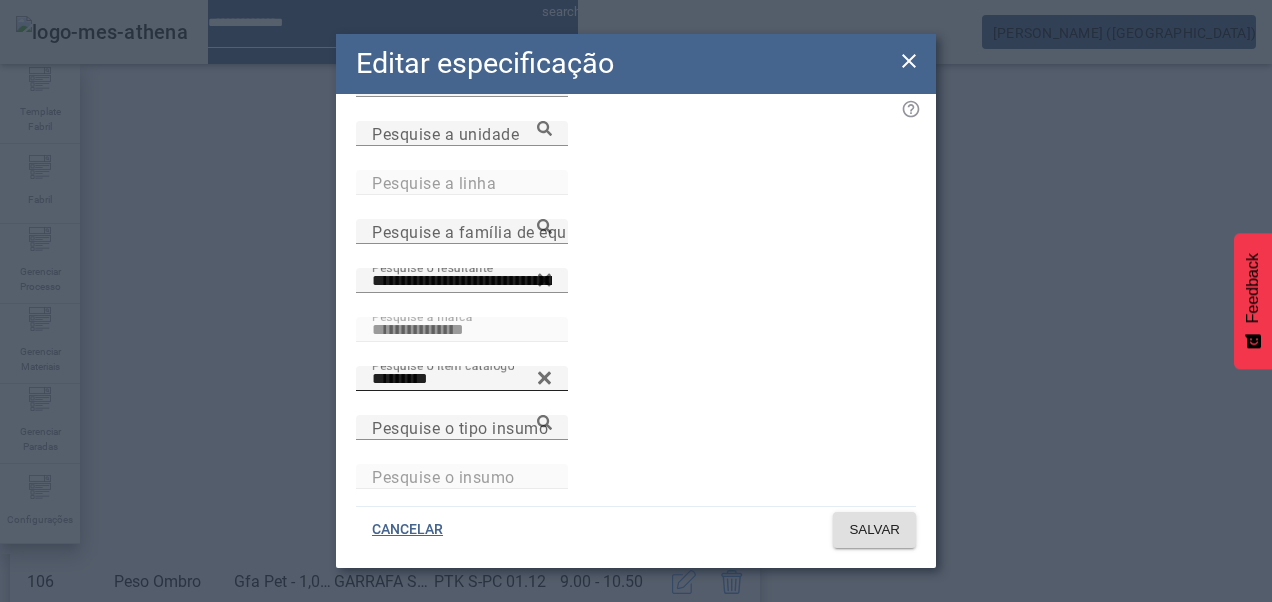 click 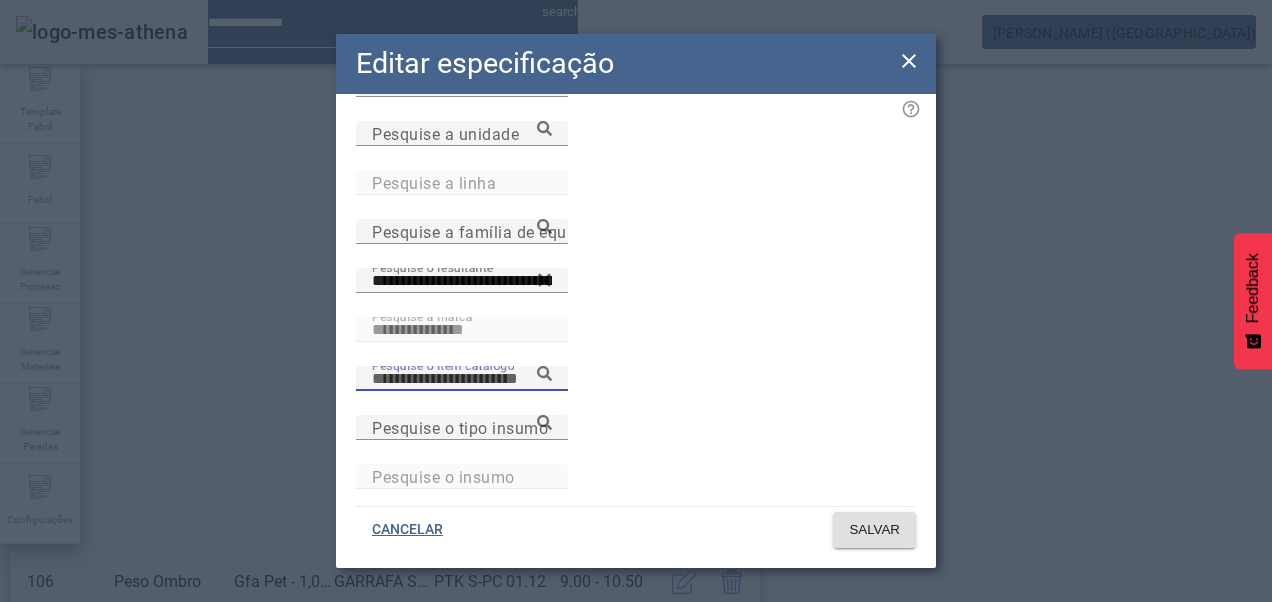 paste on "**********" 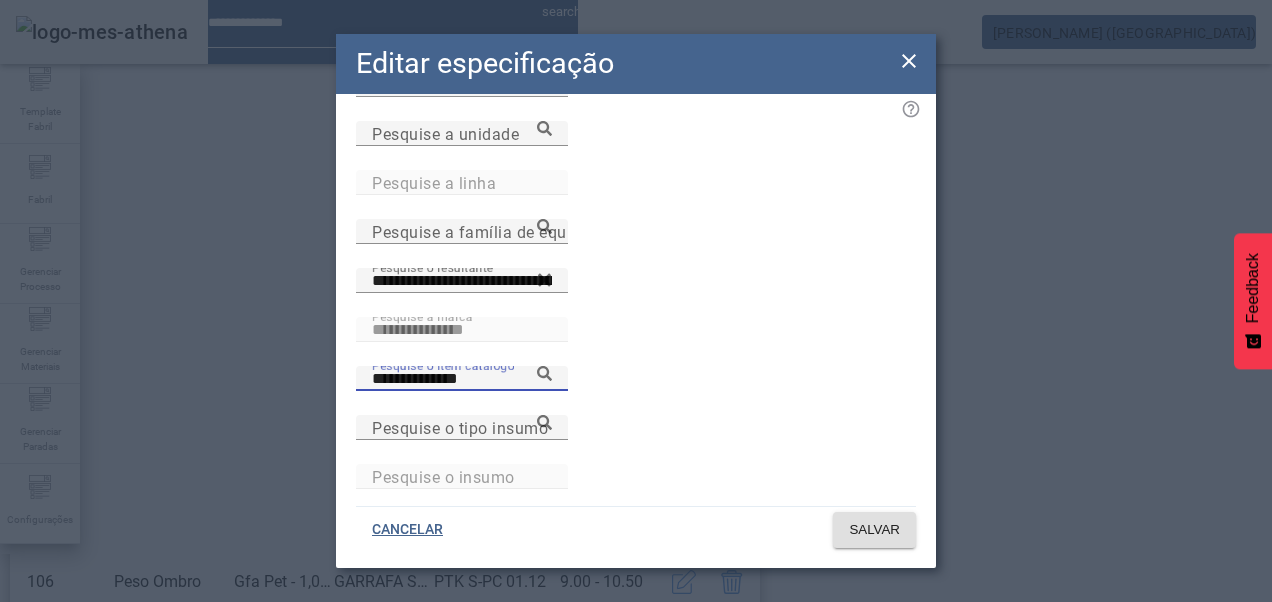 click 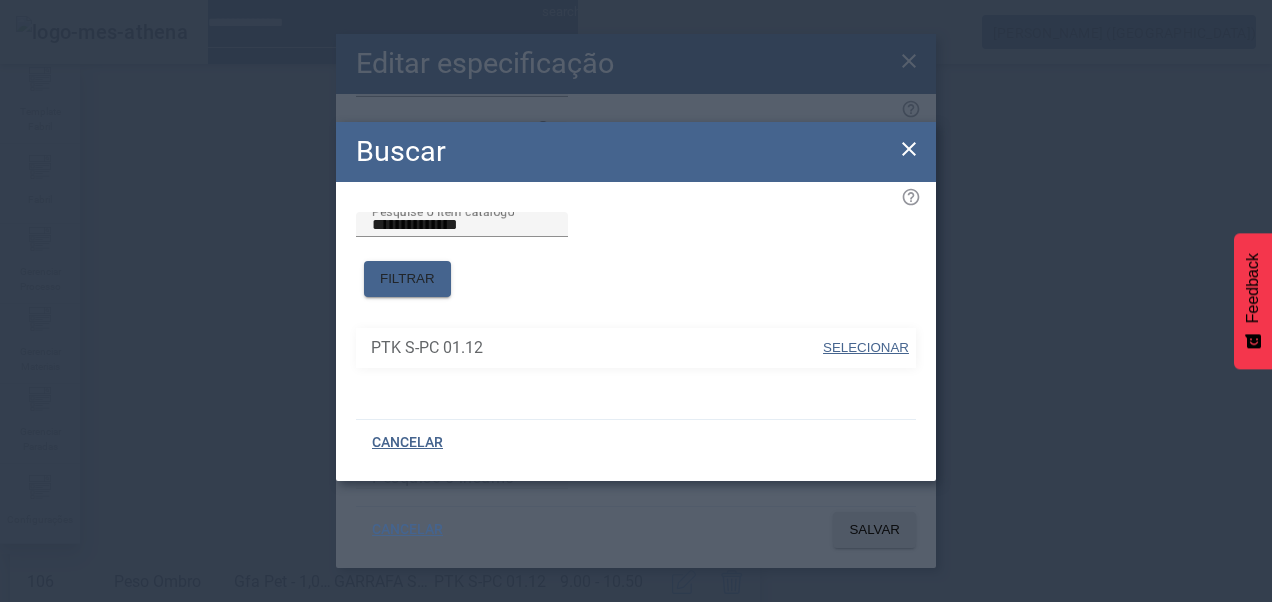 click on "PTK S-PC 01.12 SELECIONAR" at bounding box center [636, 348] 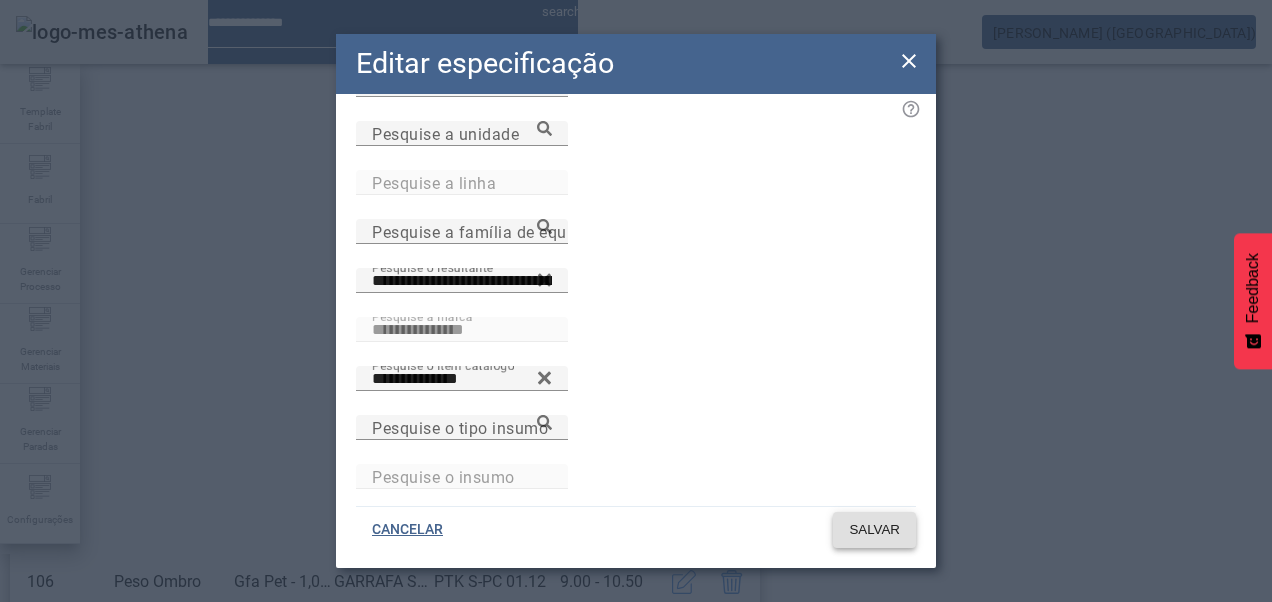 click on "SALVAR" 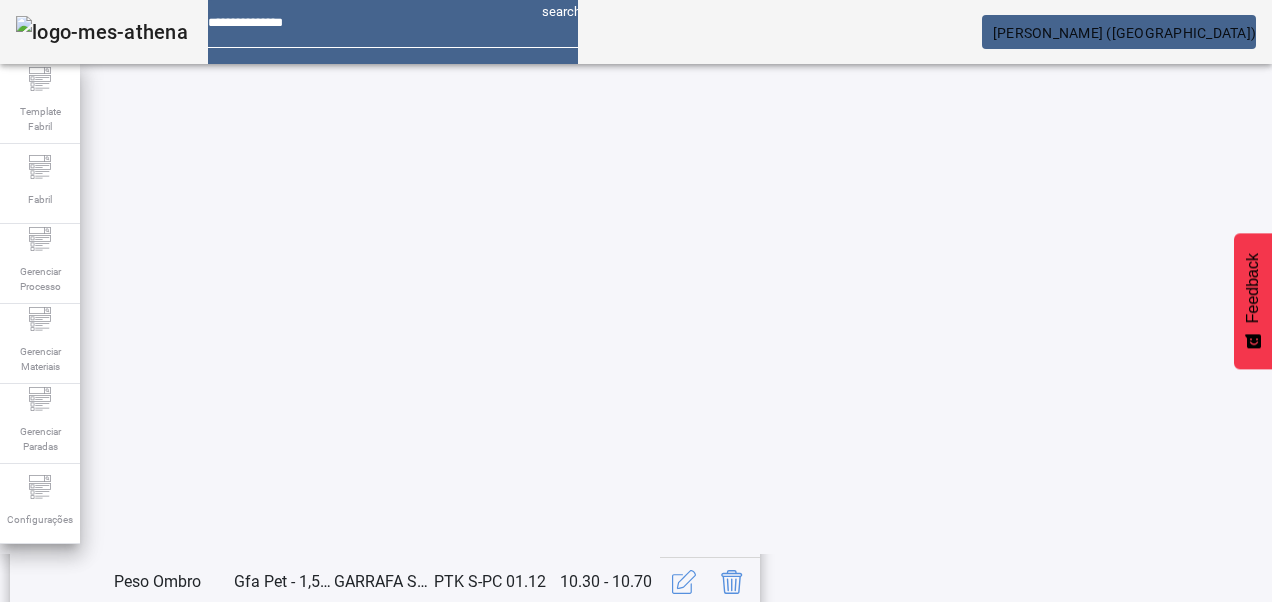 scroll, scrollTop: 523, scrollLeft: 0, axis: vertical 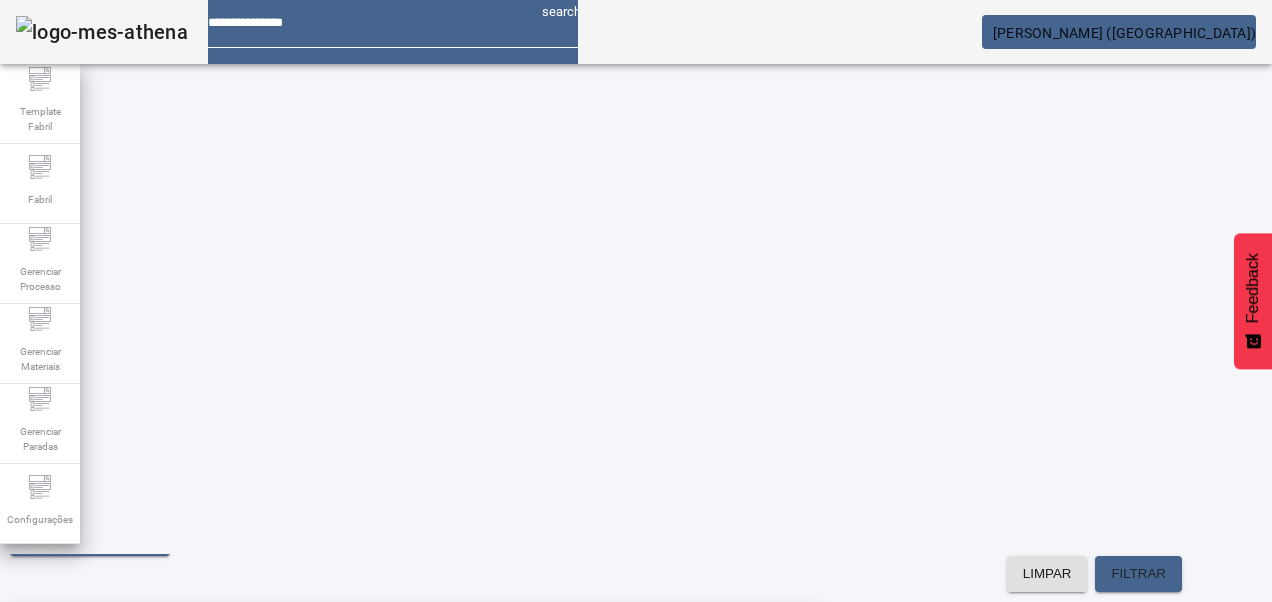 click on "12" 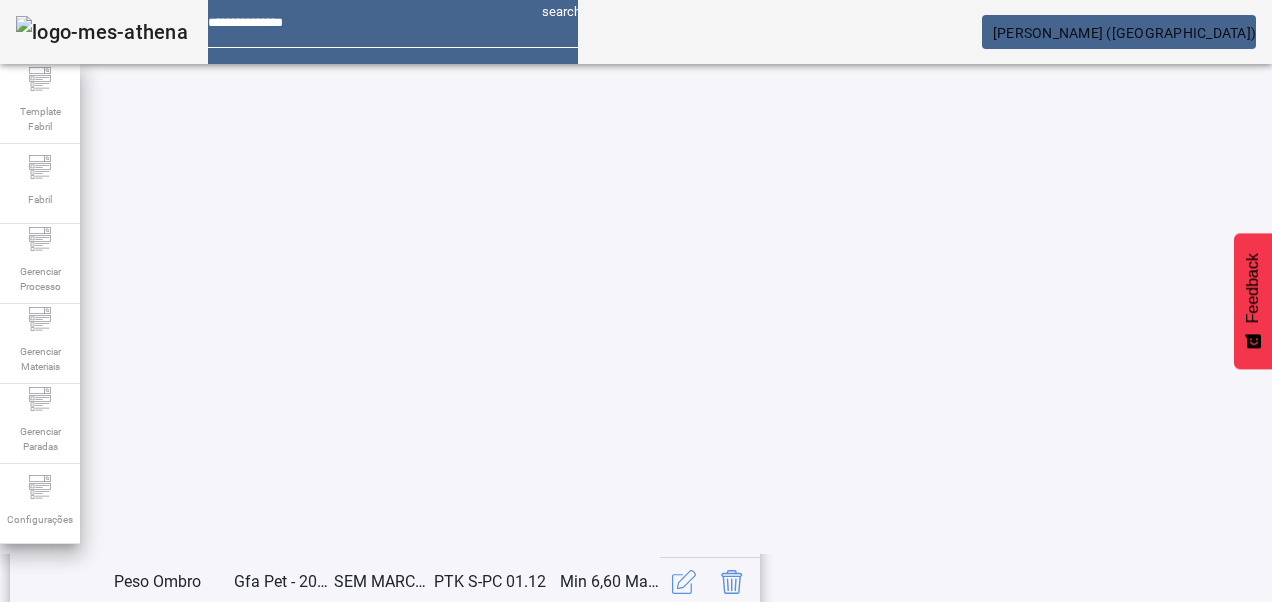 click on "11" 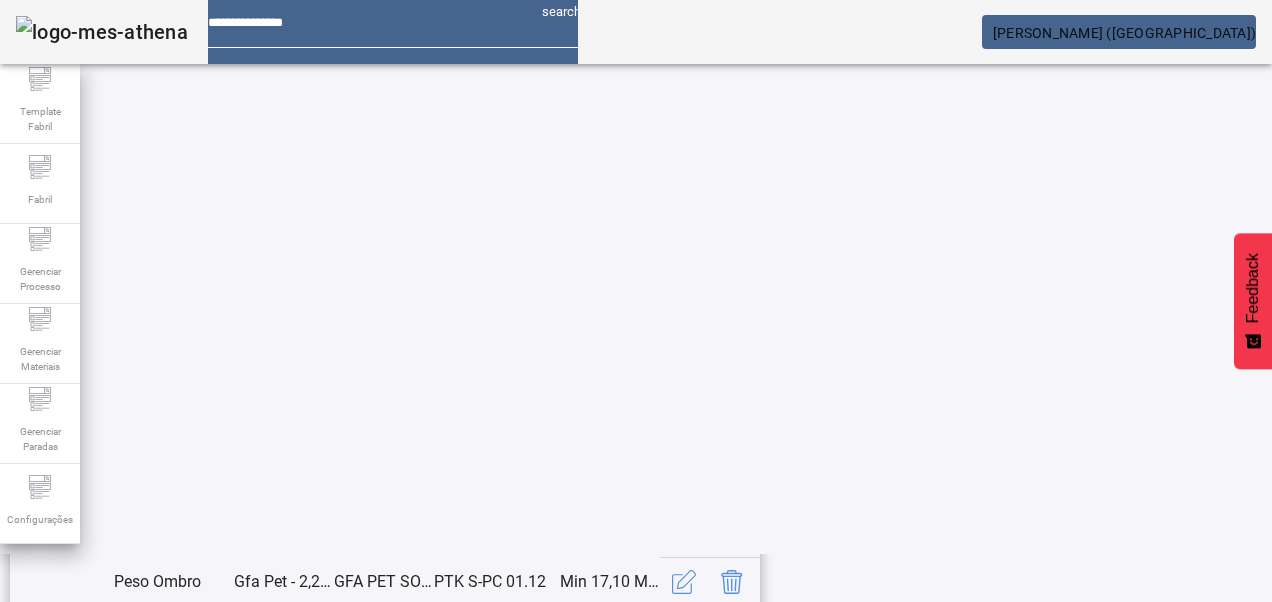 click on "10" 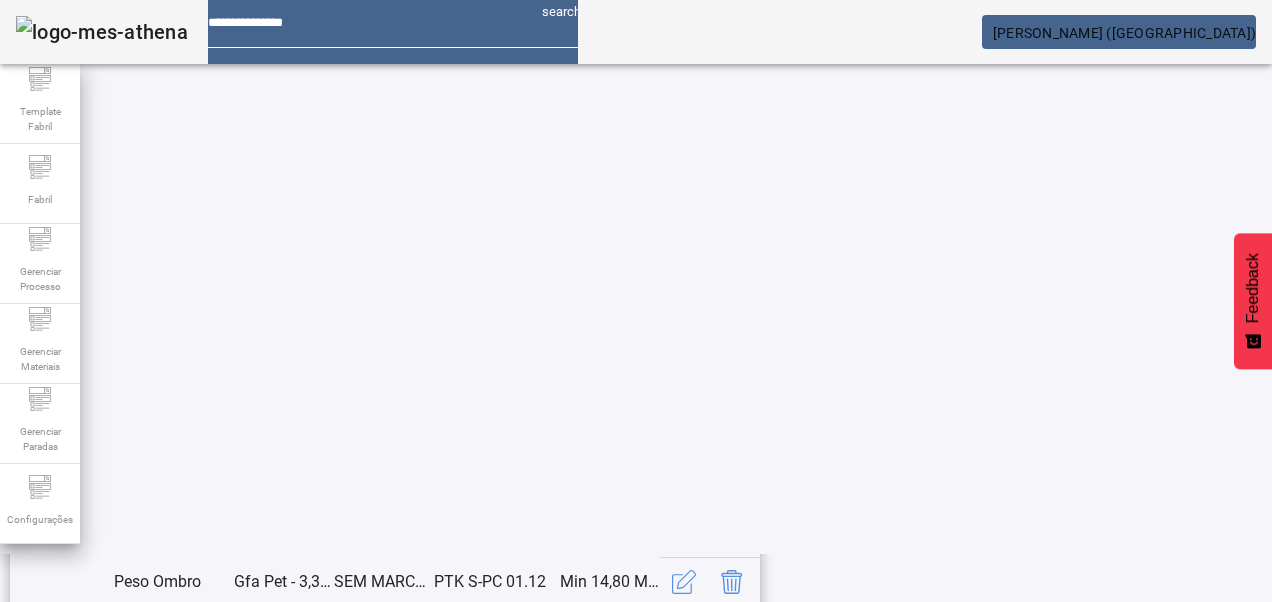 click on "9" 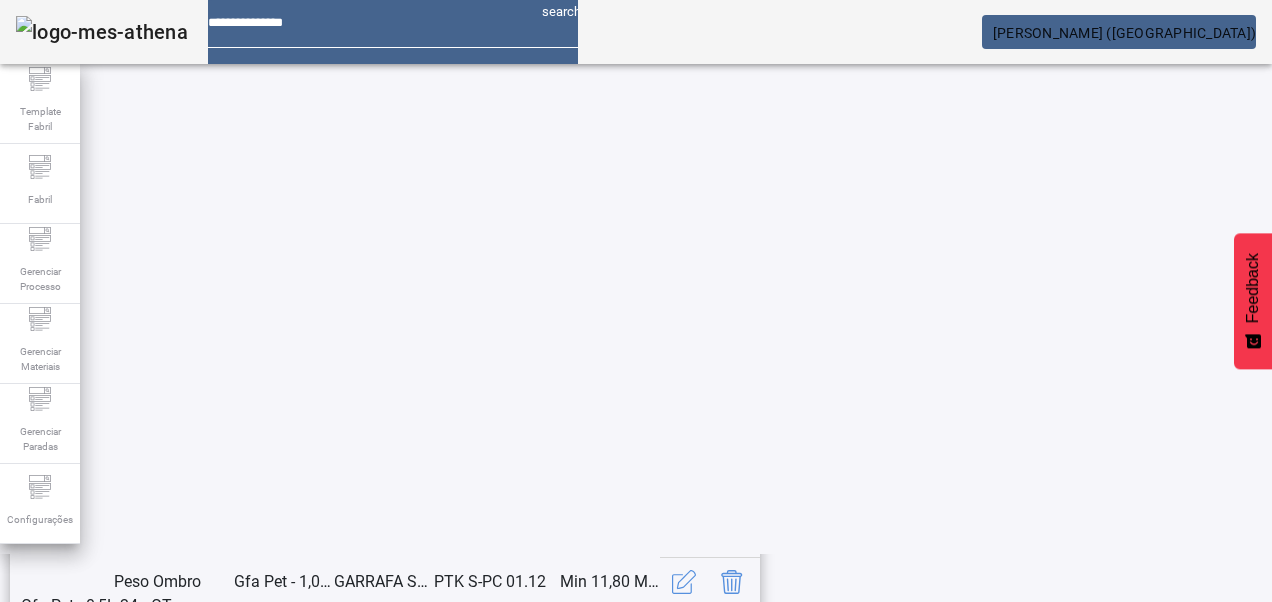 scroll, scrollTop: 653, scrollLeft: 0, axis: vertical 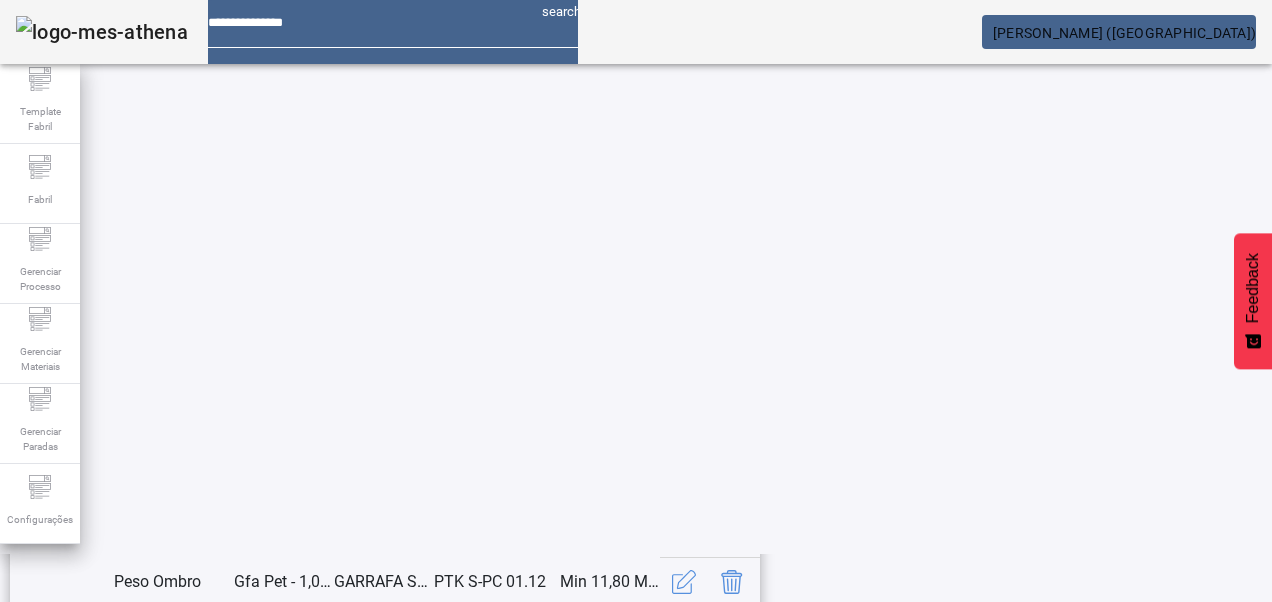 click on "8" 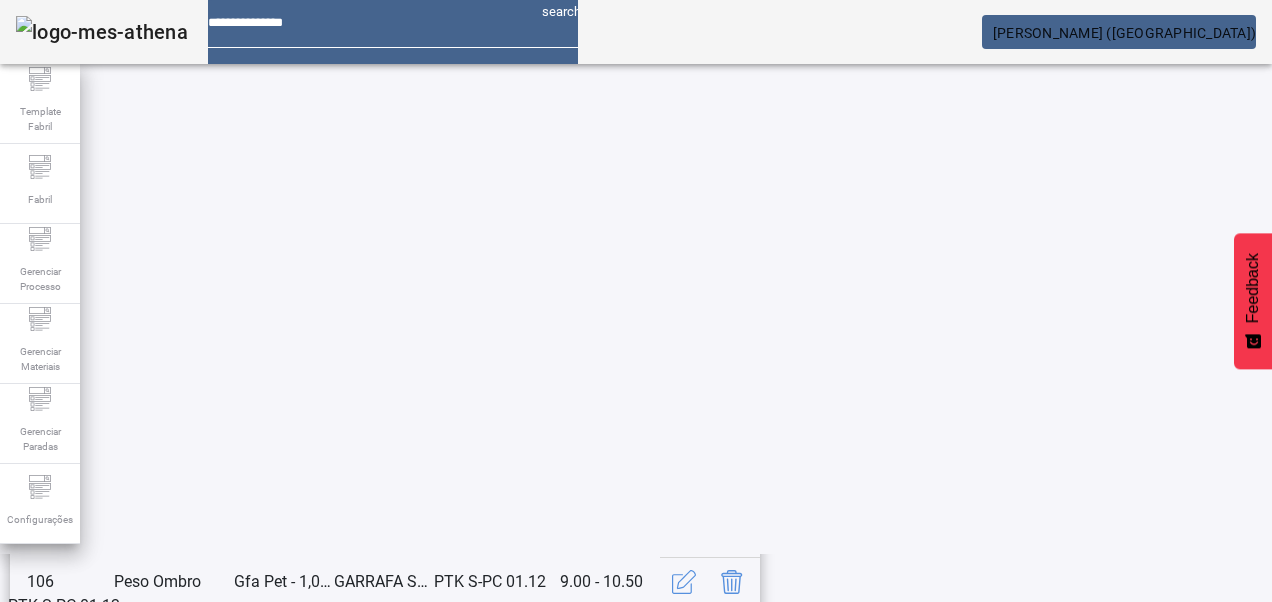scroll, scrollTop: 653, scrollLeft: 0, axis: vertical 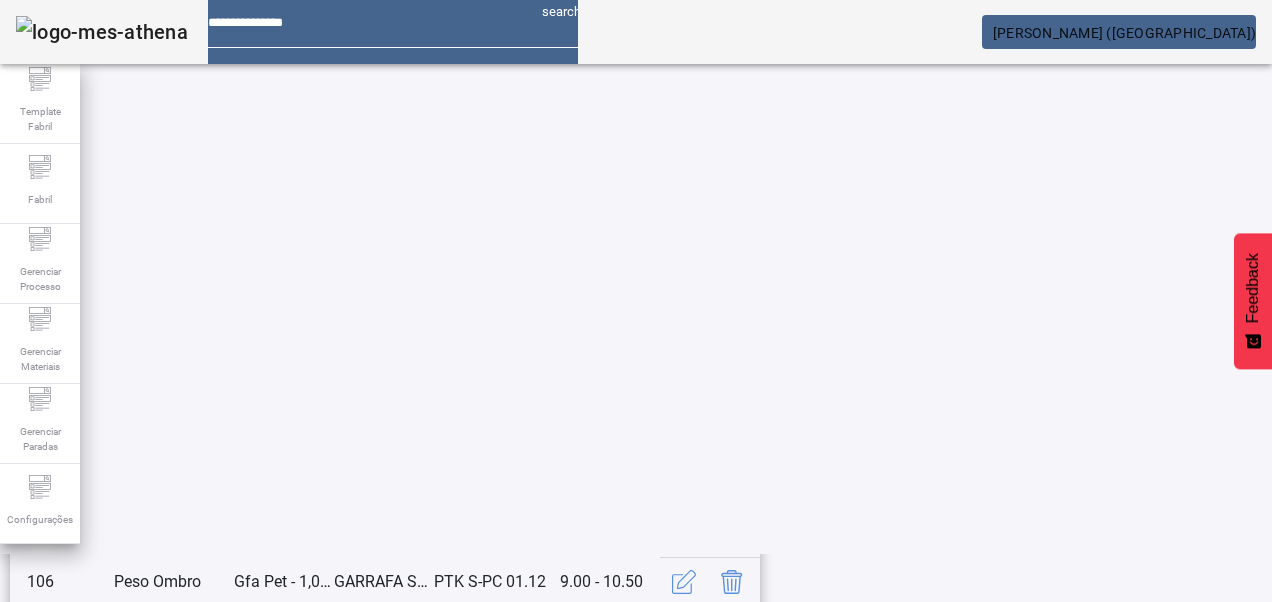 click 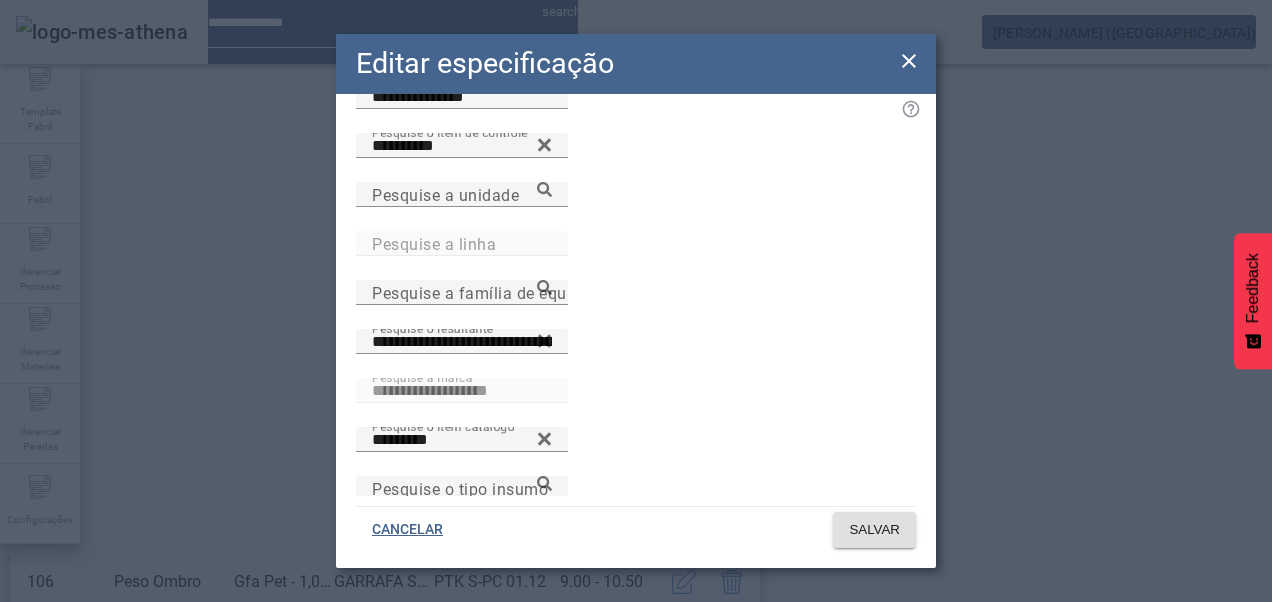 scroll, scrollTop: 164, scrollLeft: 0, axis: vertical 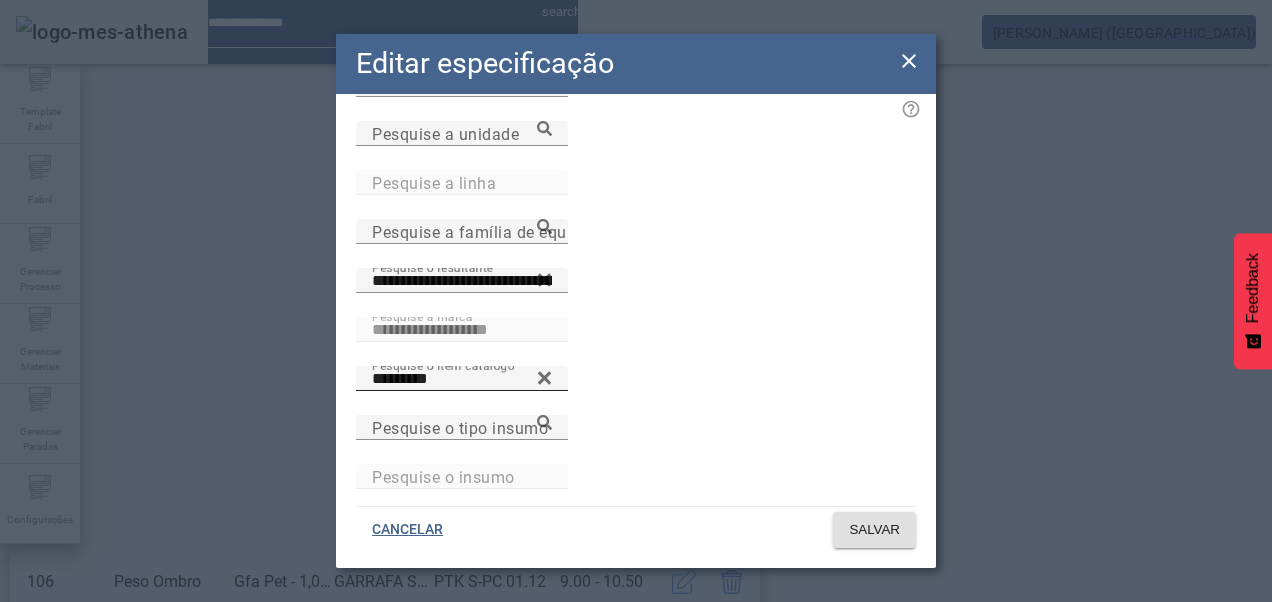 click on "Pesquise o item catálogo *********" at bounding box center [462, 378] 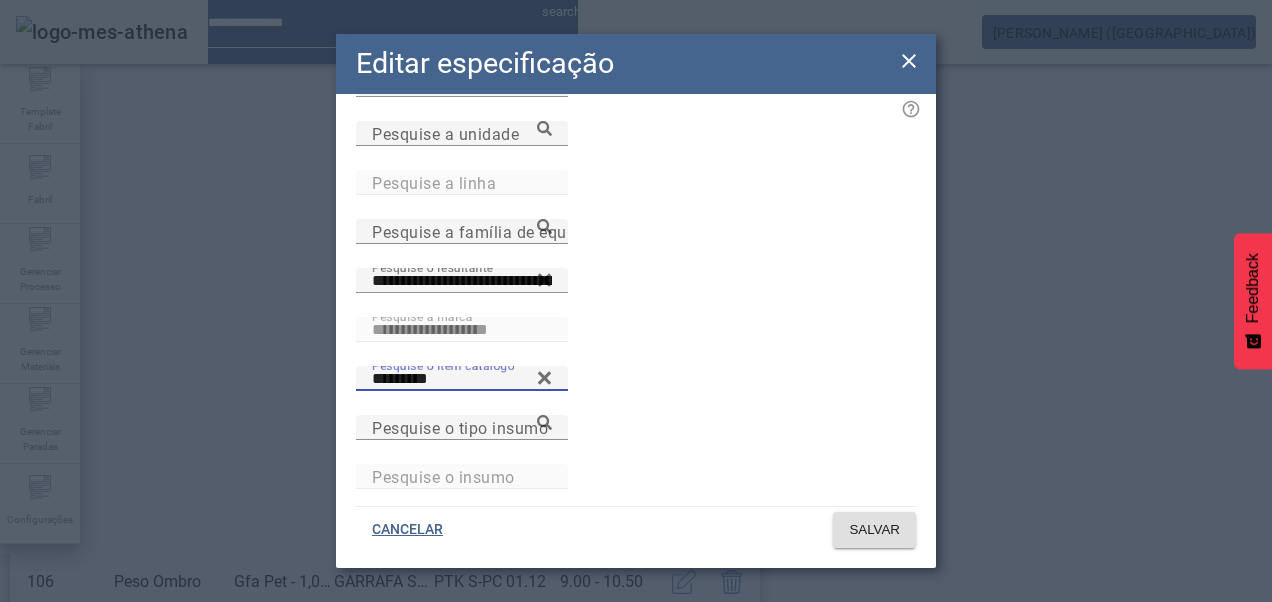 click 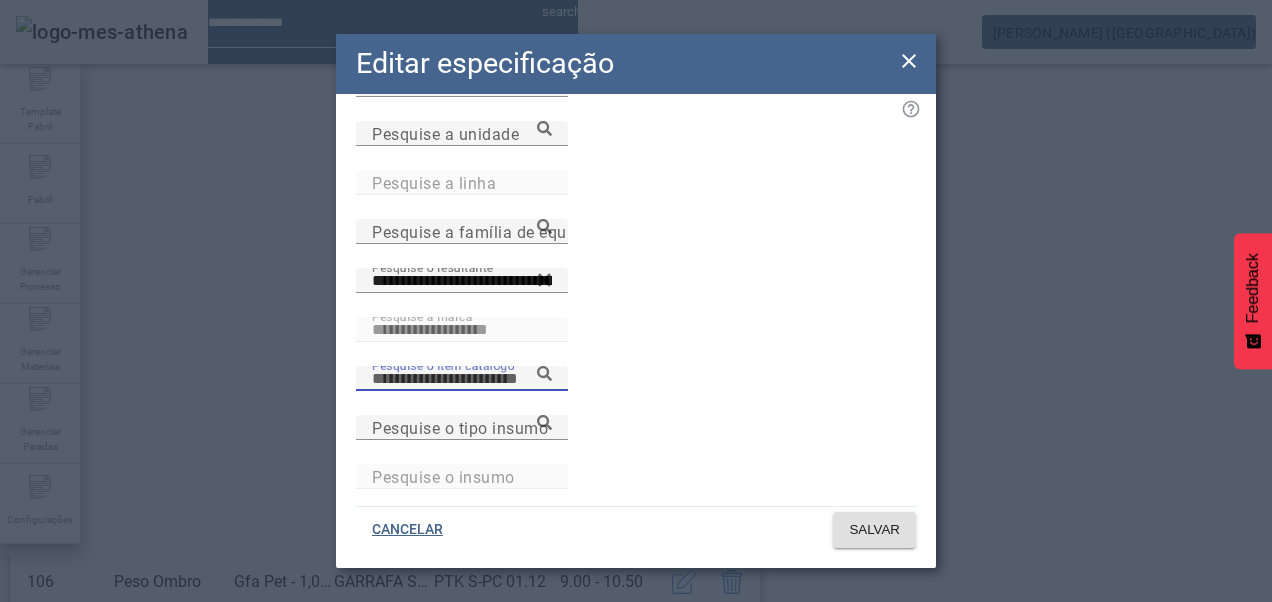 paste on "**********" 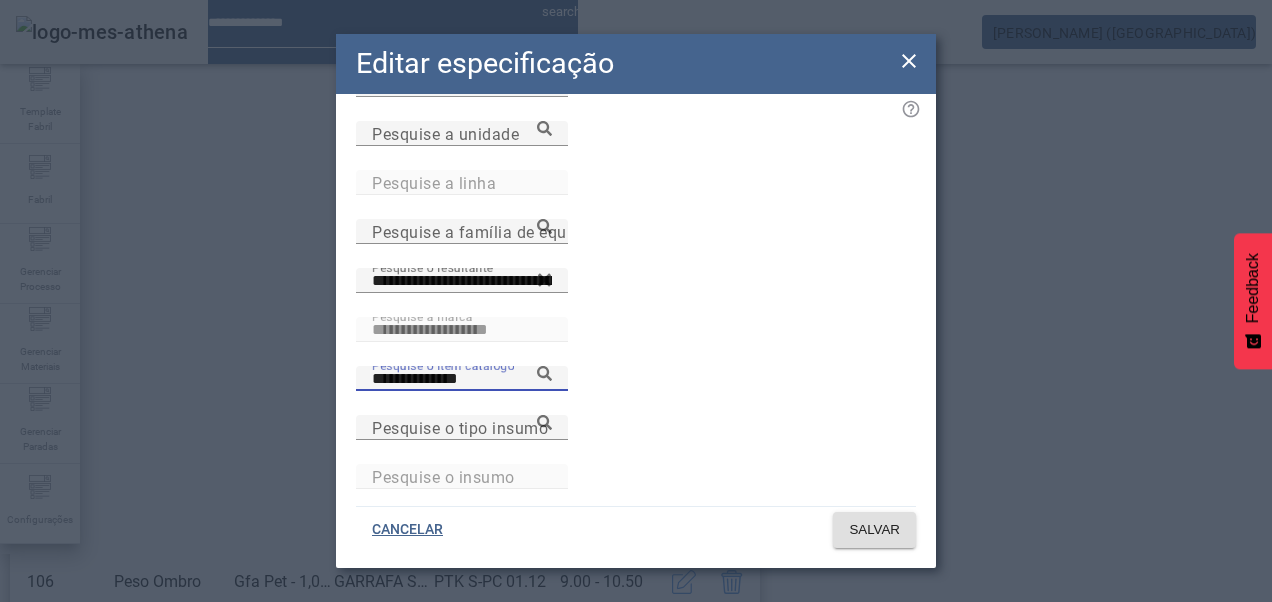 click on "**********" at bounding box center [462, 379] 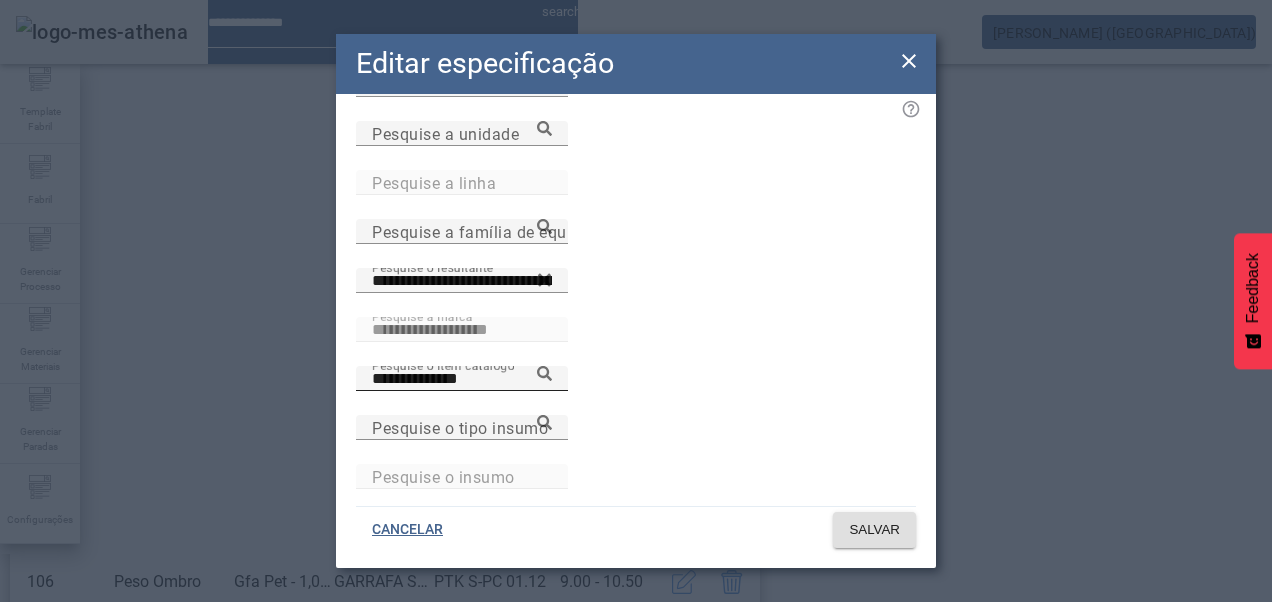 click 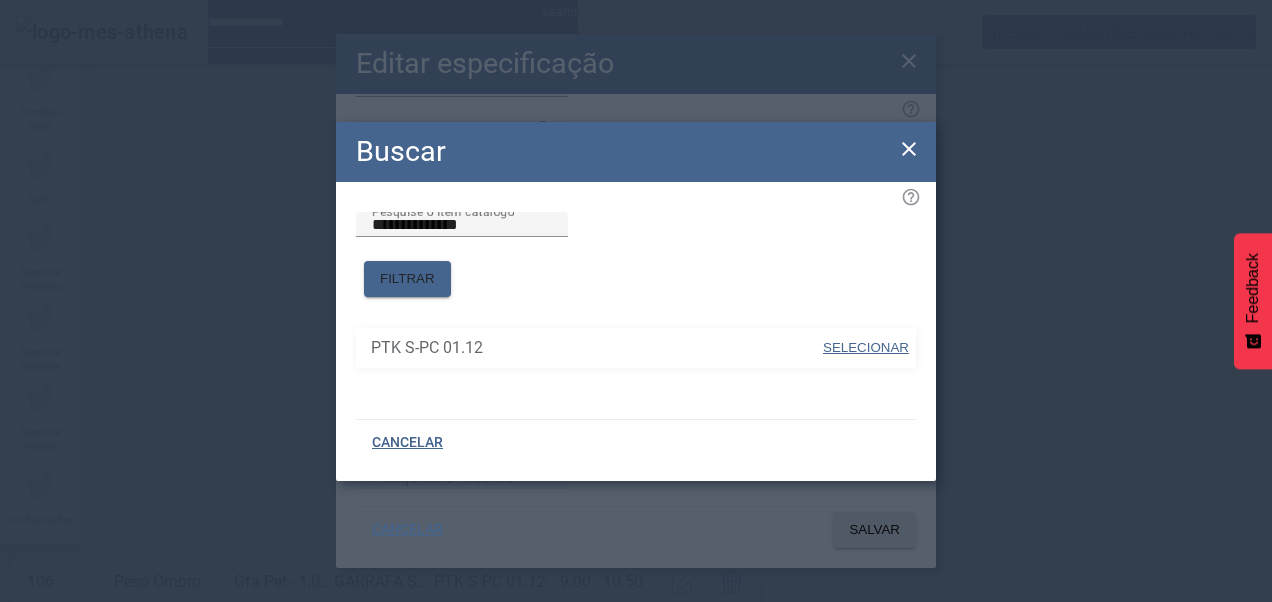 click at bounding box center [866, 348] 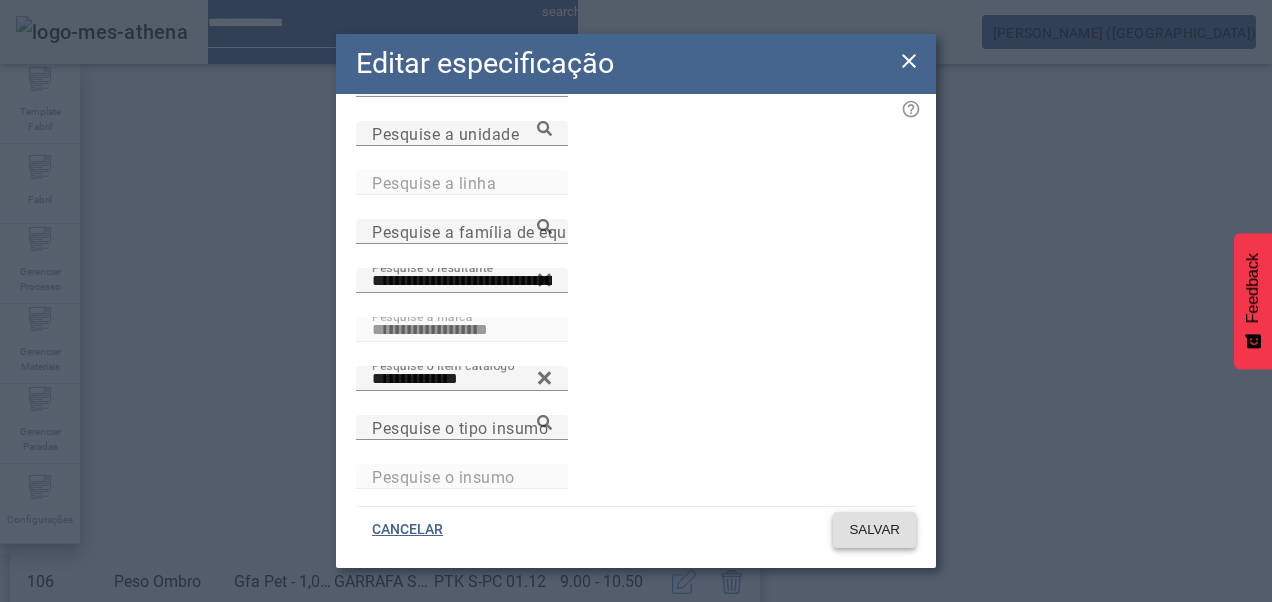 click on "SALVAR" 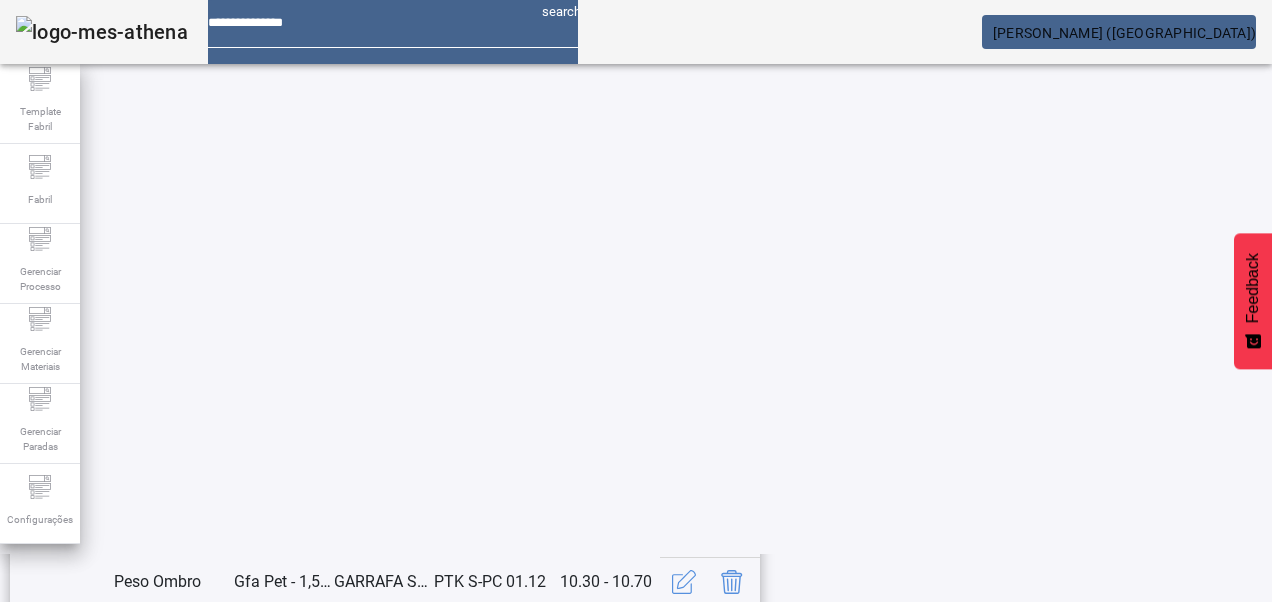 scroll, scrollTop: 653, scrollLeft: 0, axis: vertical 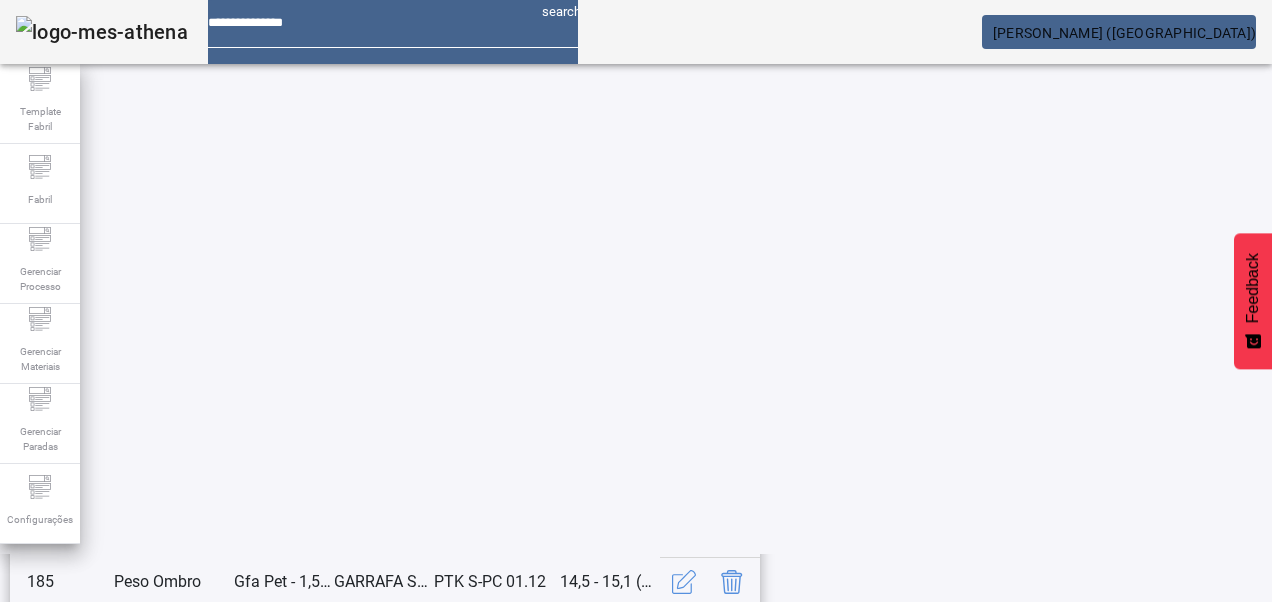 click on "3" 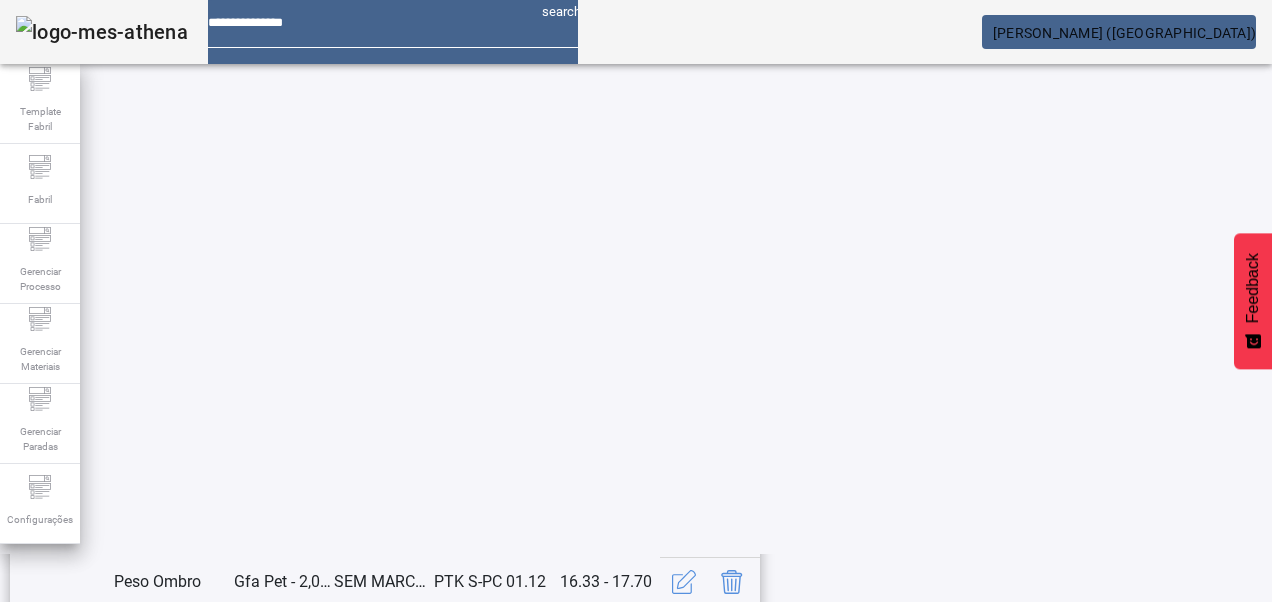 click on "4" 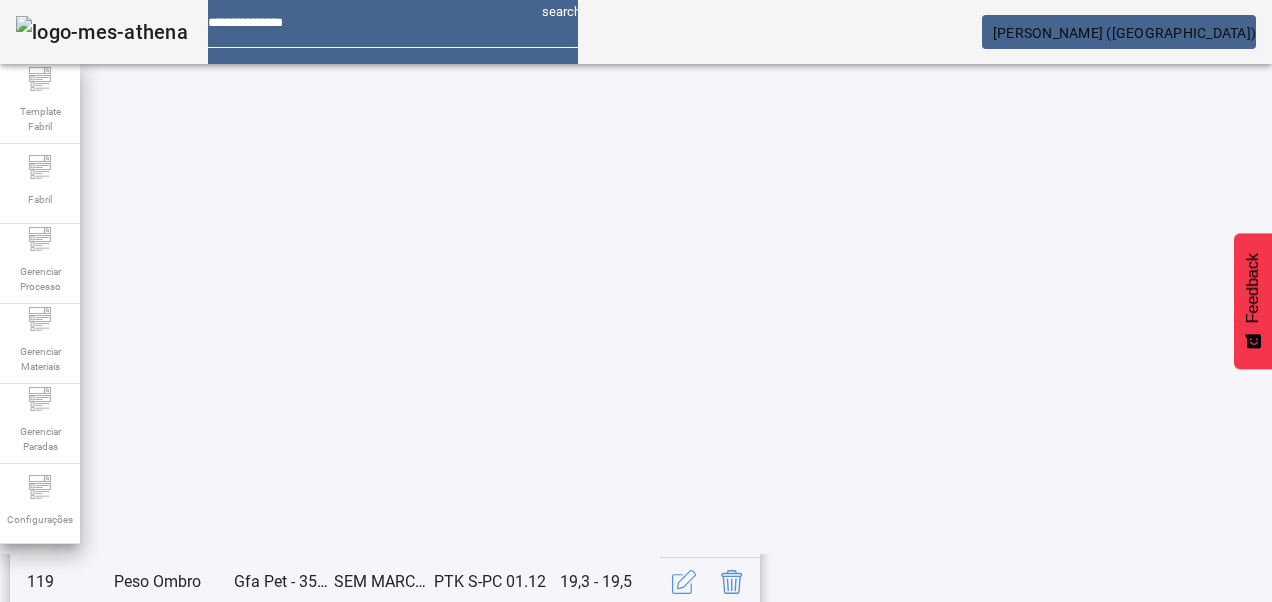 click on "5" 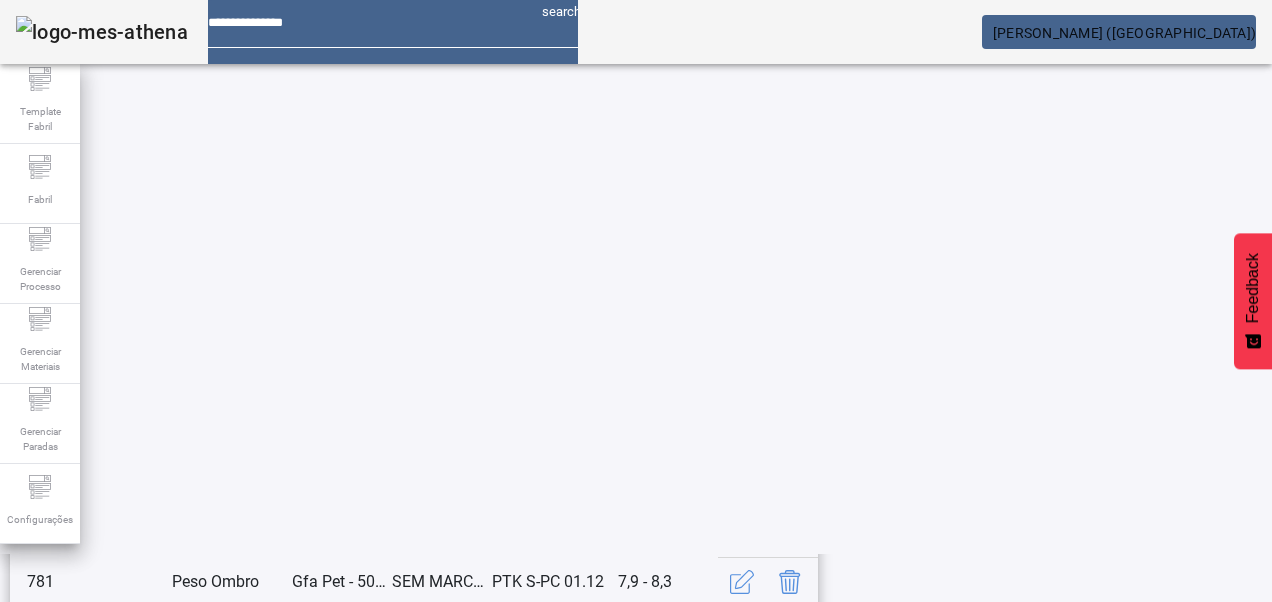 scroll, scrollTop: 653, scrollLeft: 0, axis: vertical 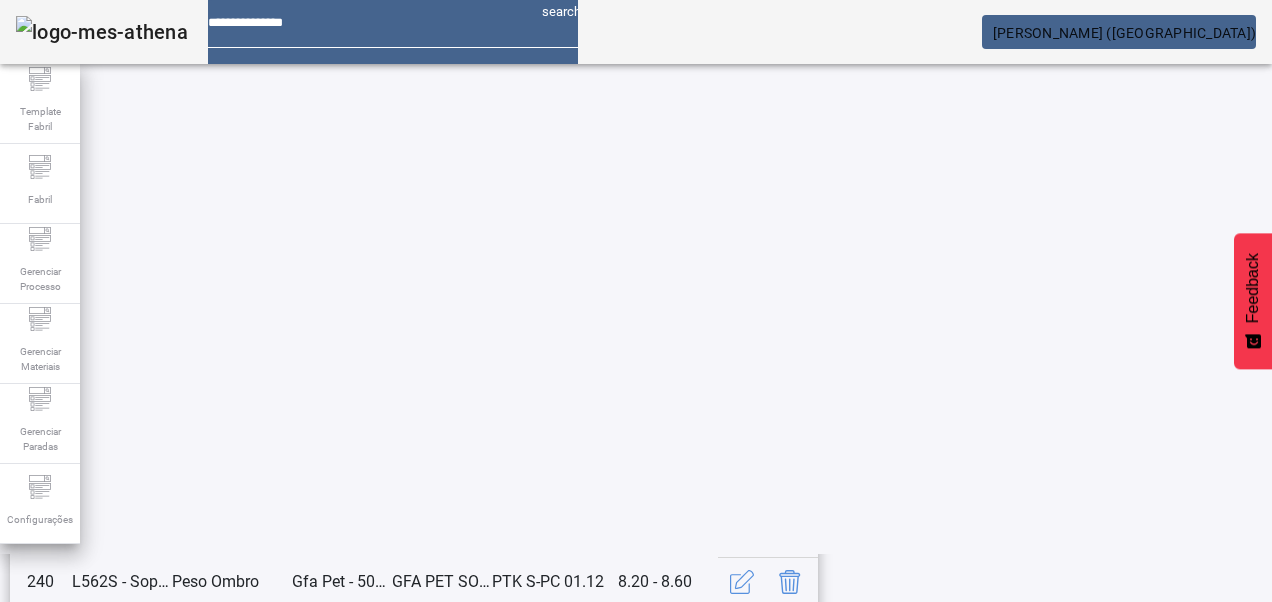 click on "7" 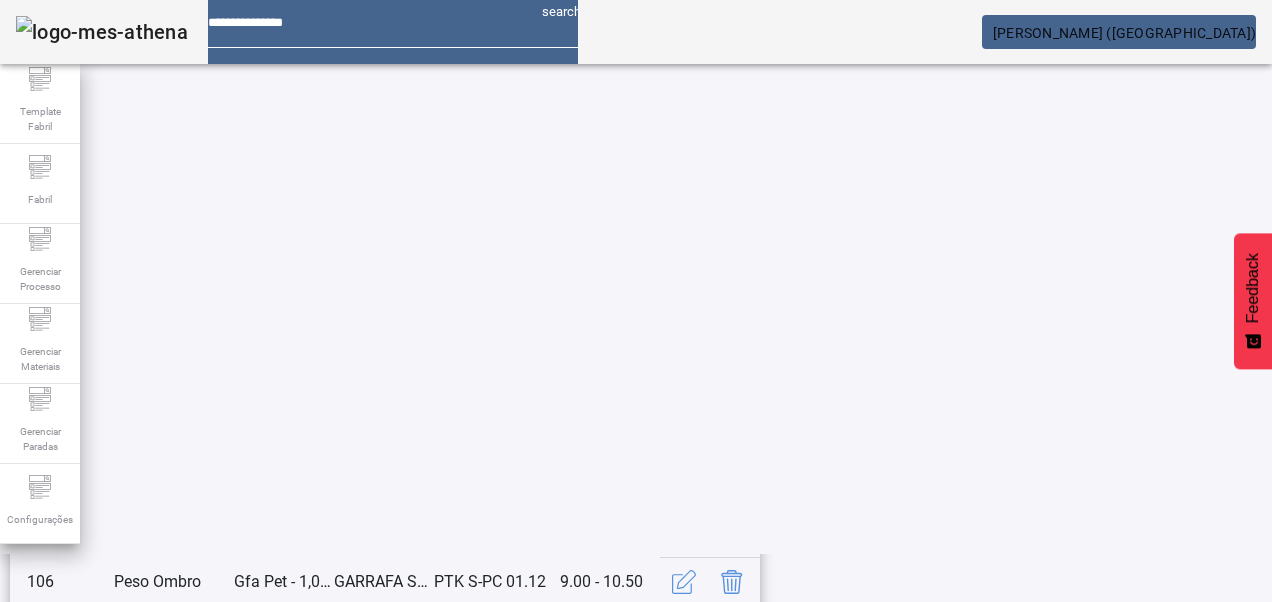 scroll, scrollTop: 653, scrollLeft: 0, axis: vertical 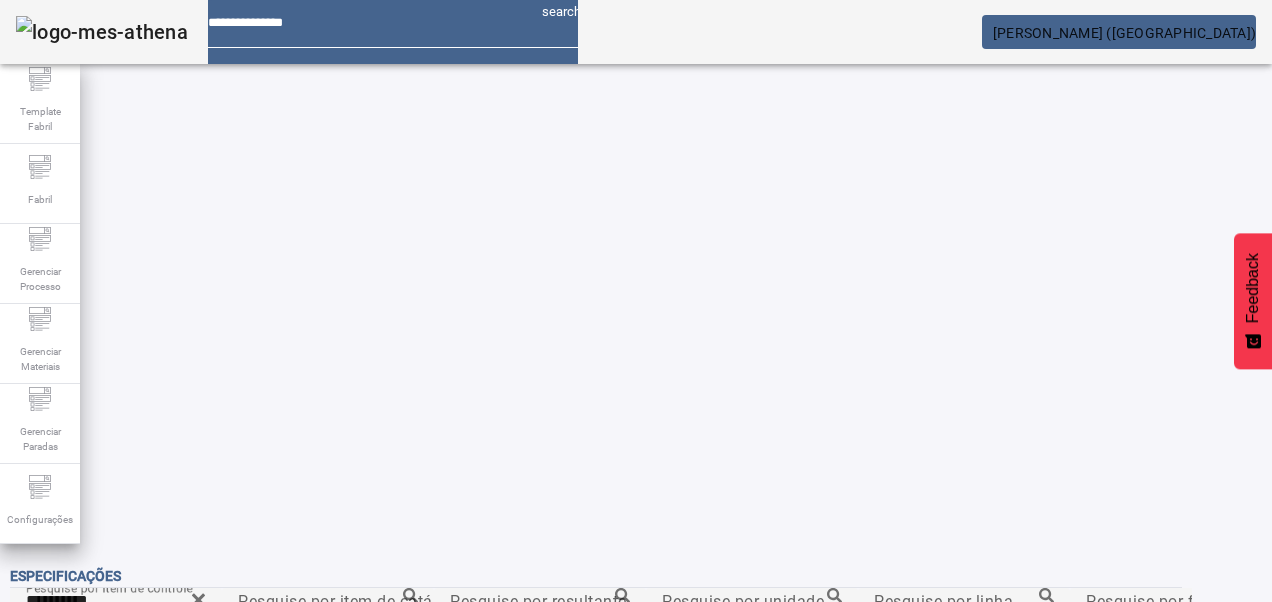 click 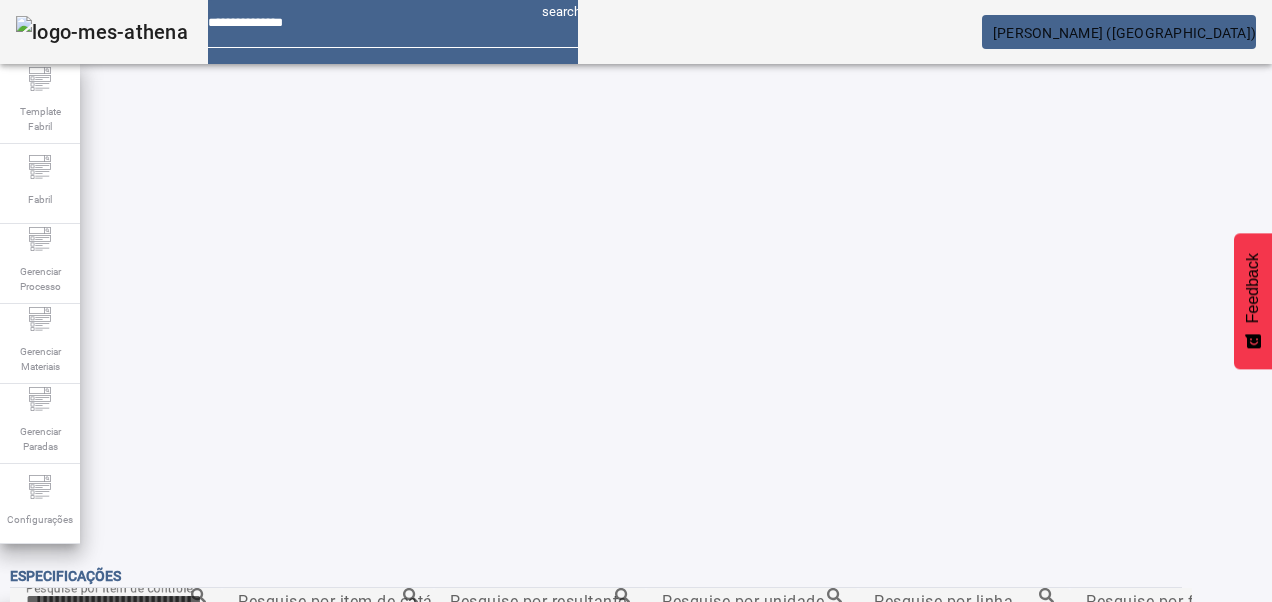 drag, startPoint x: 758, startPoint y: 130, endPoint x: 746, endPoint y: 138, distance: 14.422205 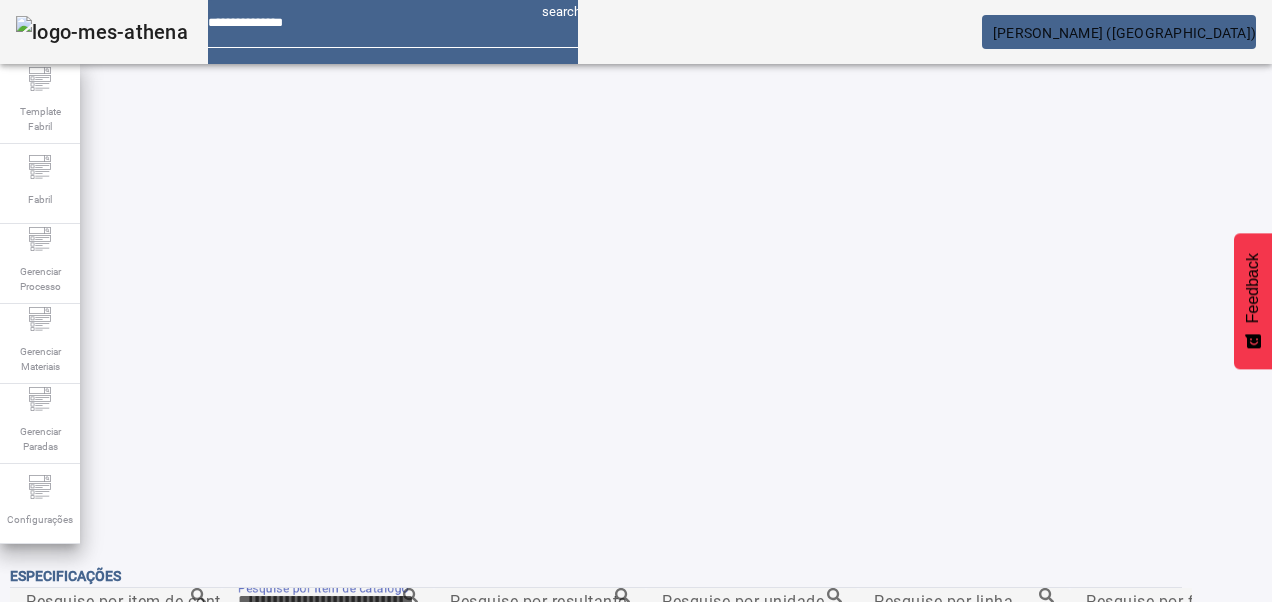 drag, startPoint x: 315, startPoint y: 278, endPoint x: 324, endPoint y: 286, distance: 12.0415945 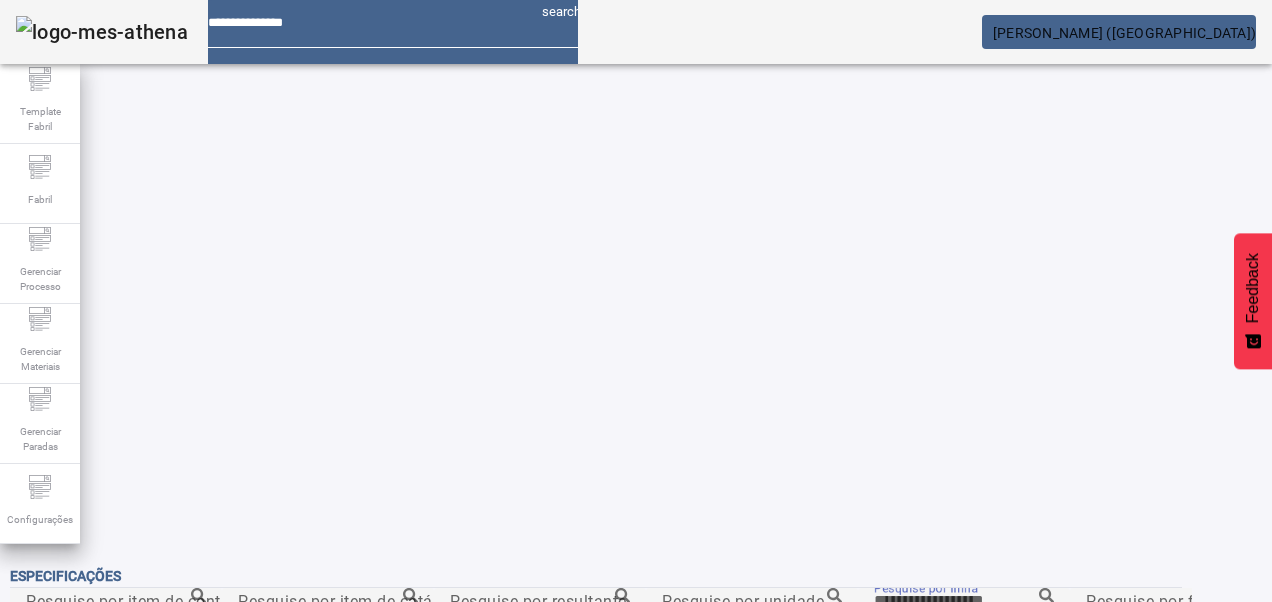click on "Pesquise por resultante" at bounding box center (540, 601) 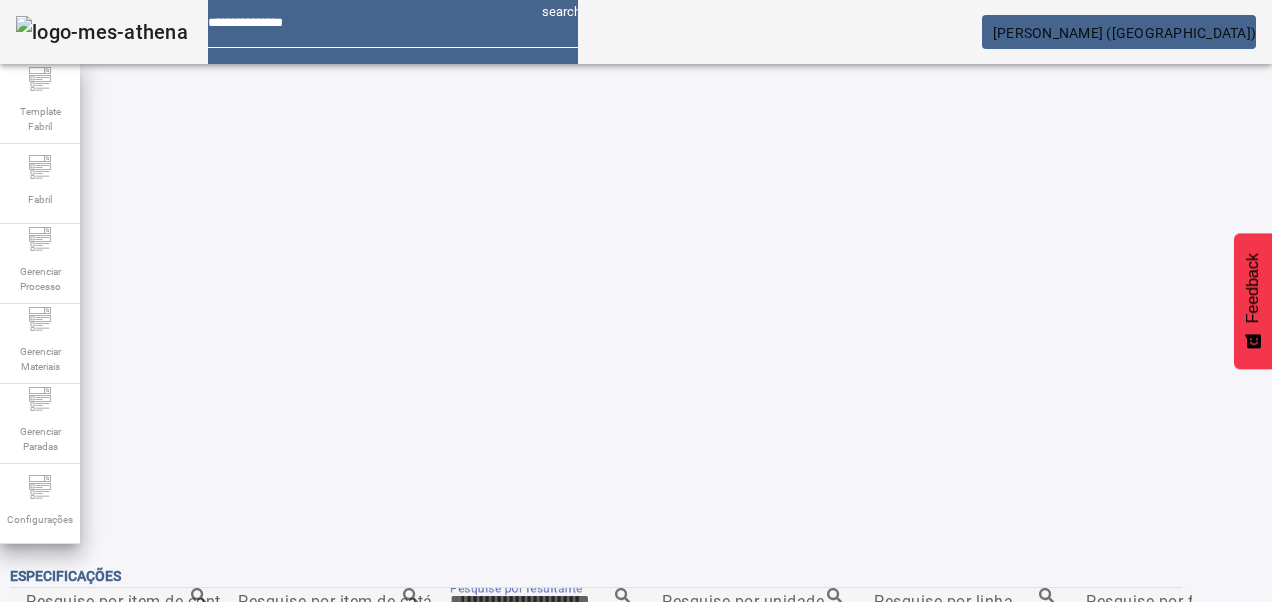 paste on "**********" 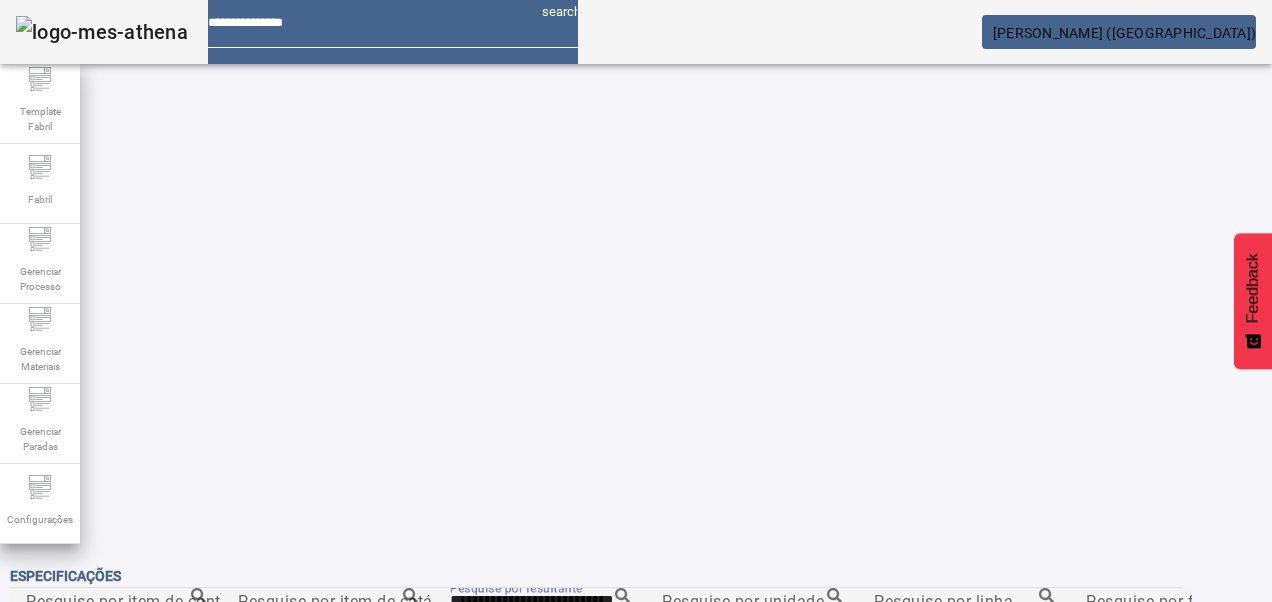 click on "**********" at bounding box center [540, 601] 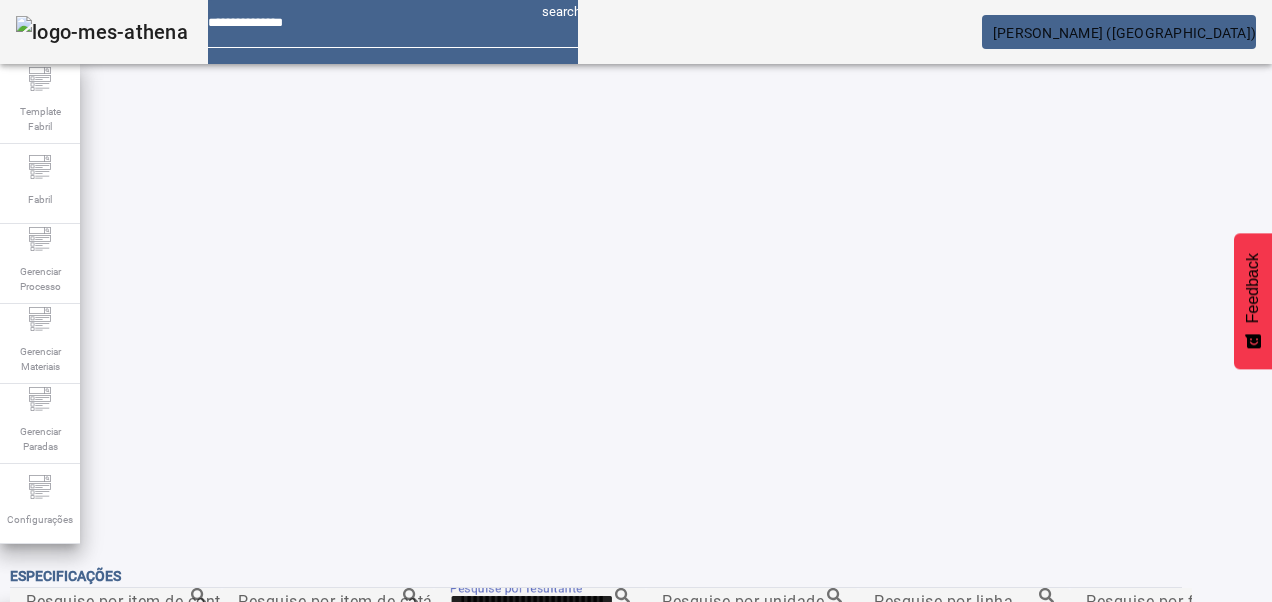 type on "**********" 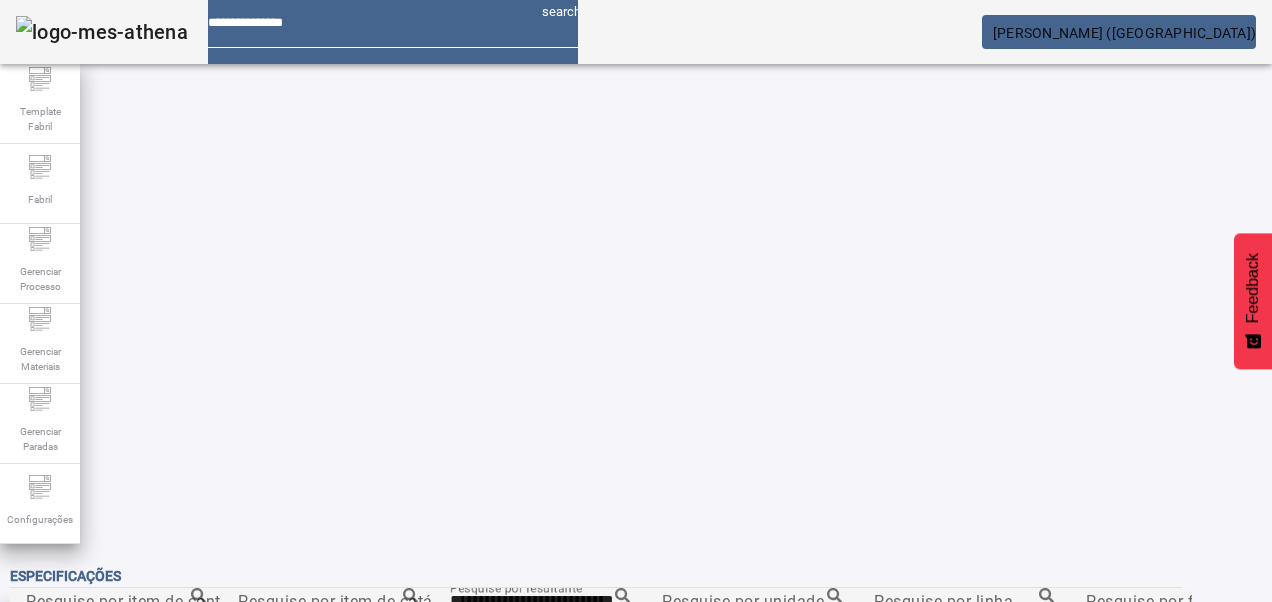 drag, startPoint x: 334, startPoint y: 274, endPoint x: 358, endPoint y: 282, distance: 25.298222 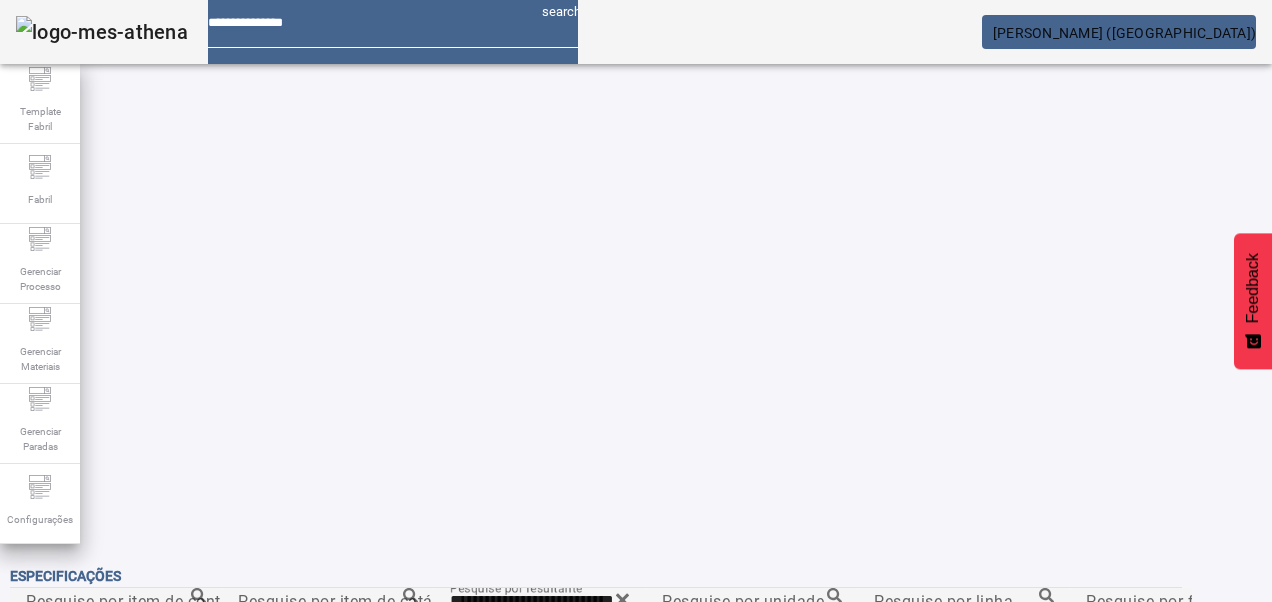 click on "FILTRAR" 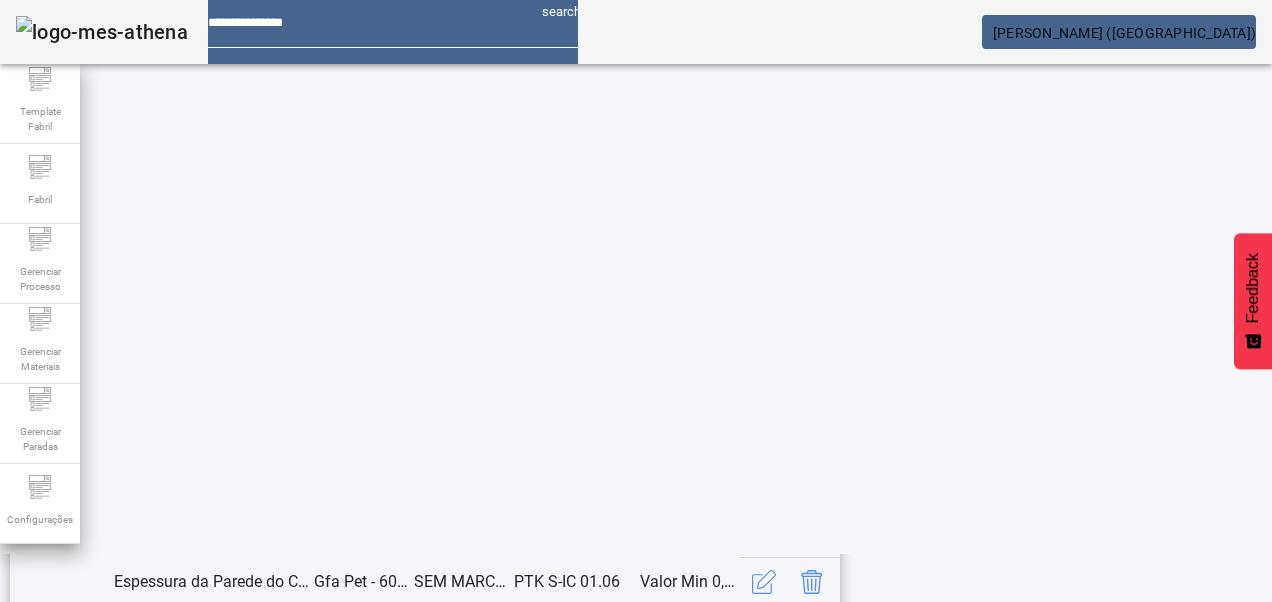 scroll, scrollTop: 653, scrollLeft: 0, axis: vertical 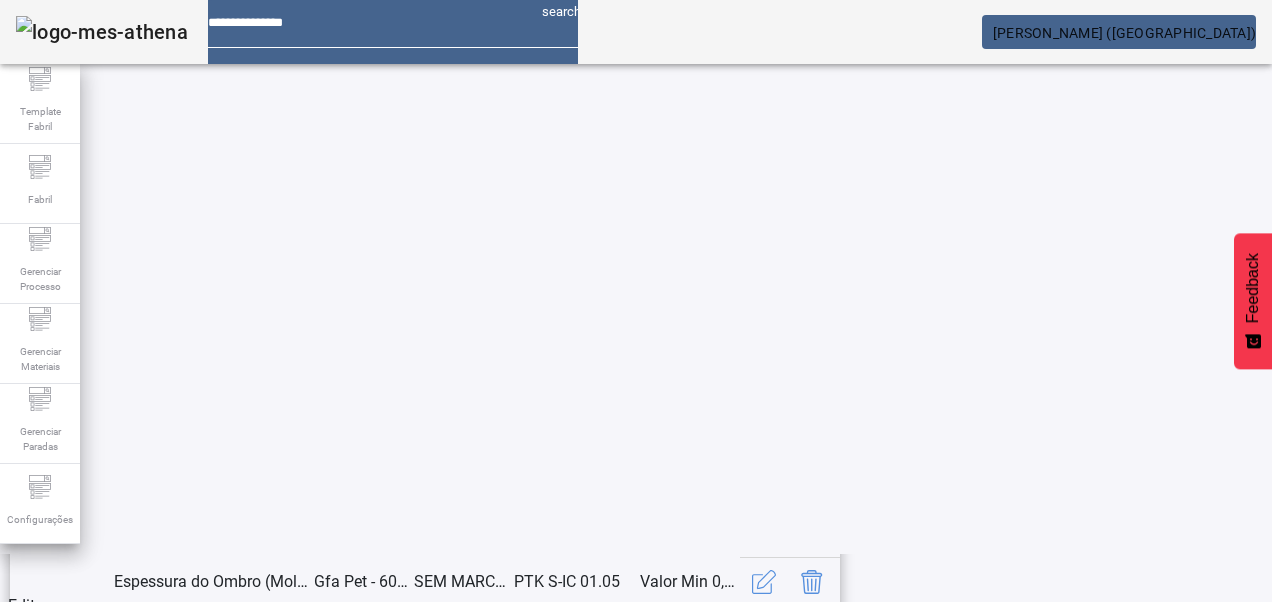 click 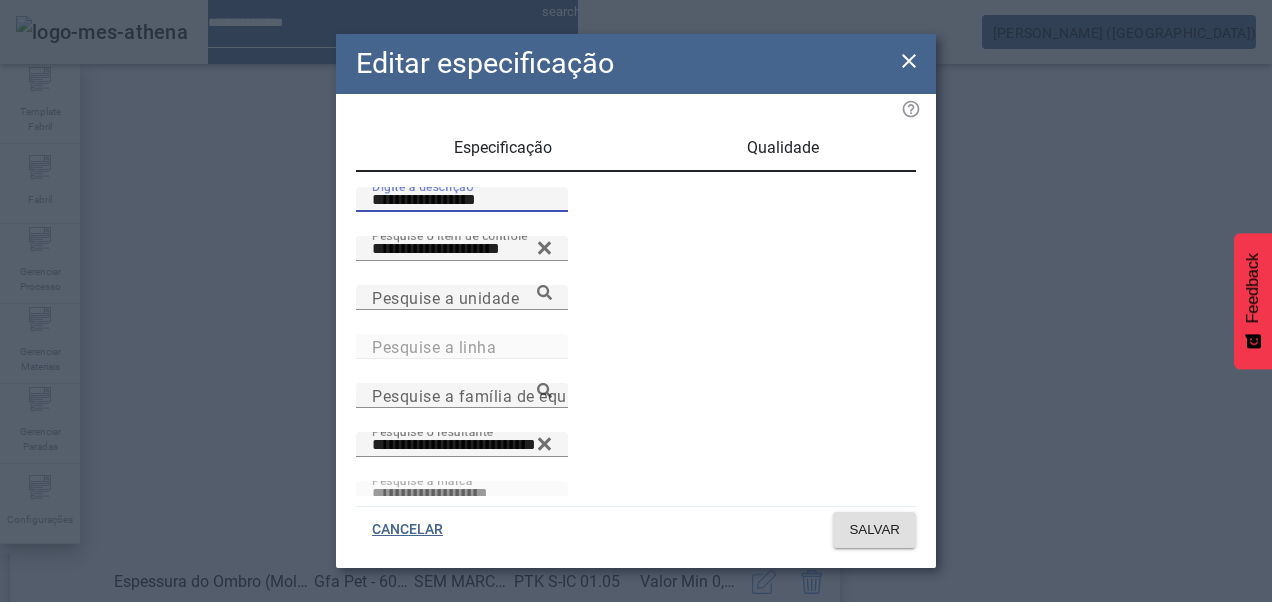 drag, startPoint x: 393, startPoint y: 222, endPoint x: 322, endPoint y: 214, distance: 71.44928 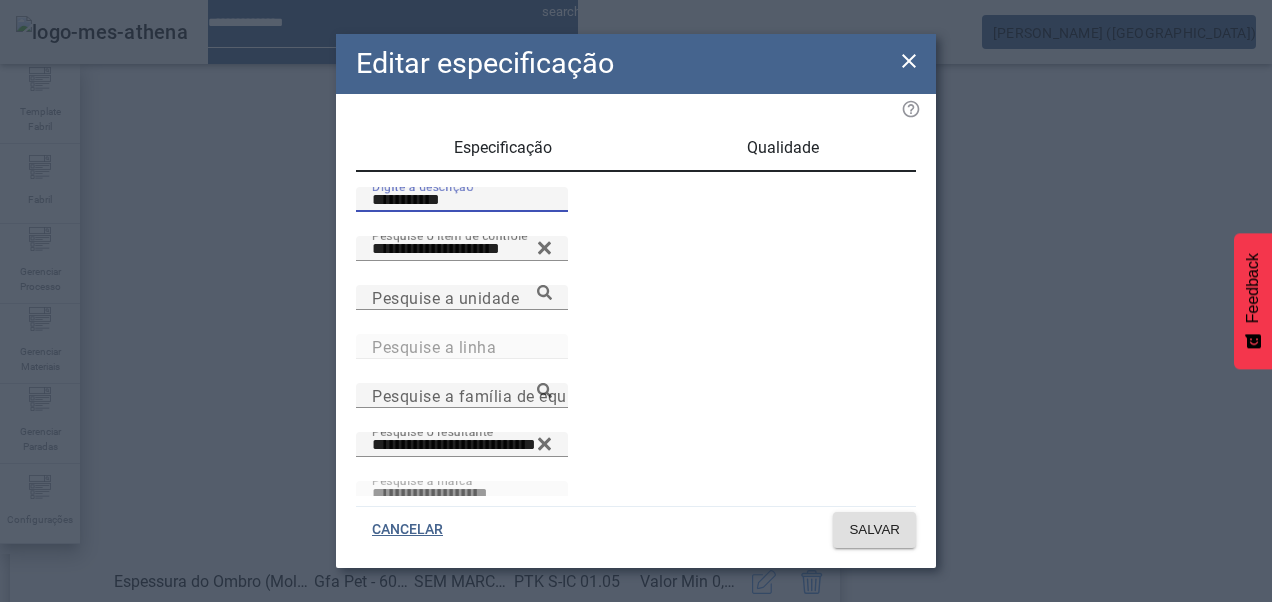 drag, startPoint x: 462, startPoint y: 216, endPoint x: 521, endPoint y: 209, distance: 59.413803 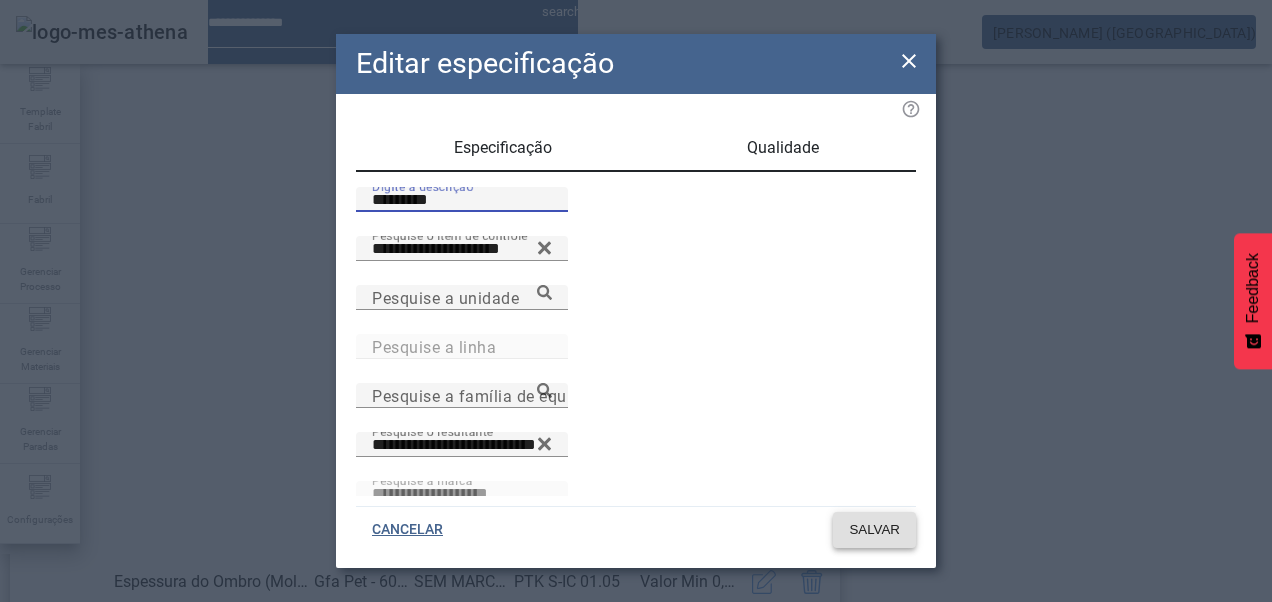 type on "*********" 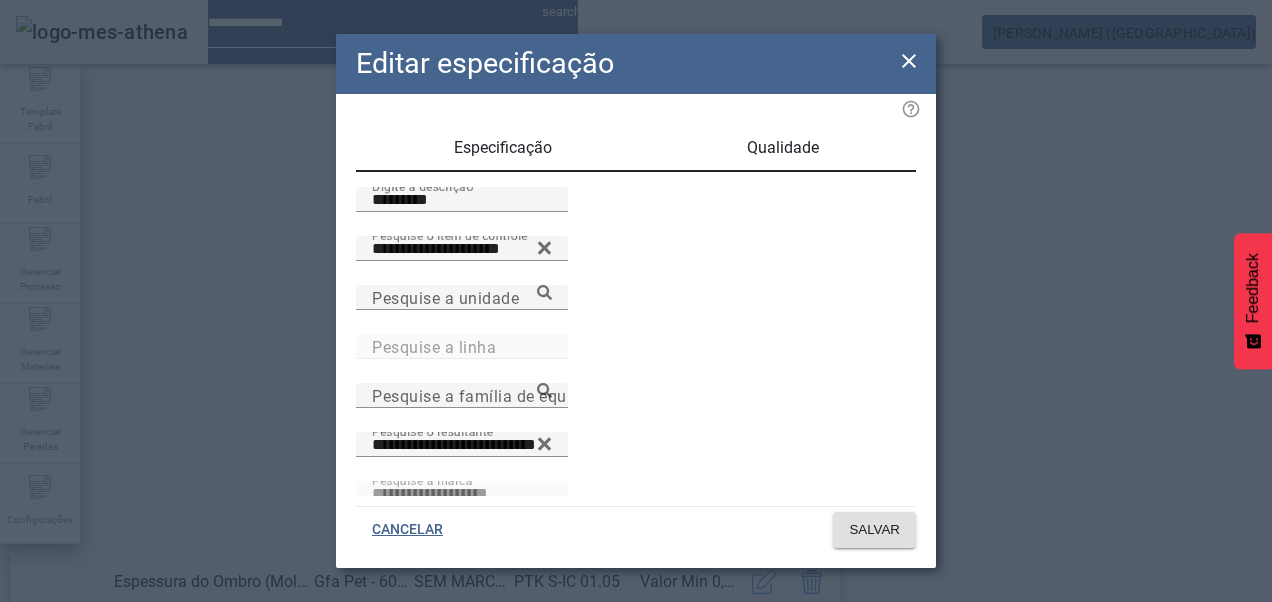 click 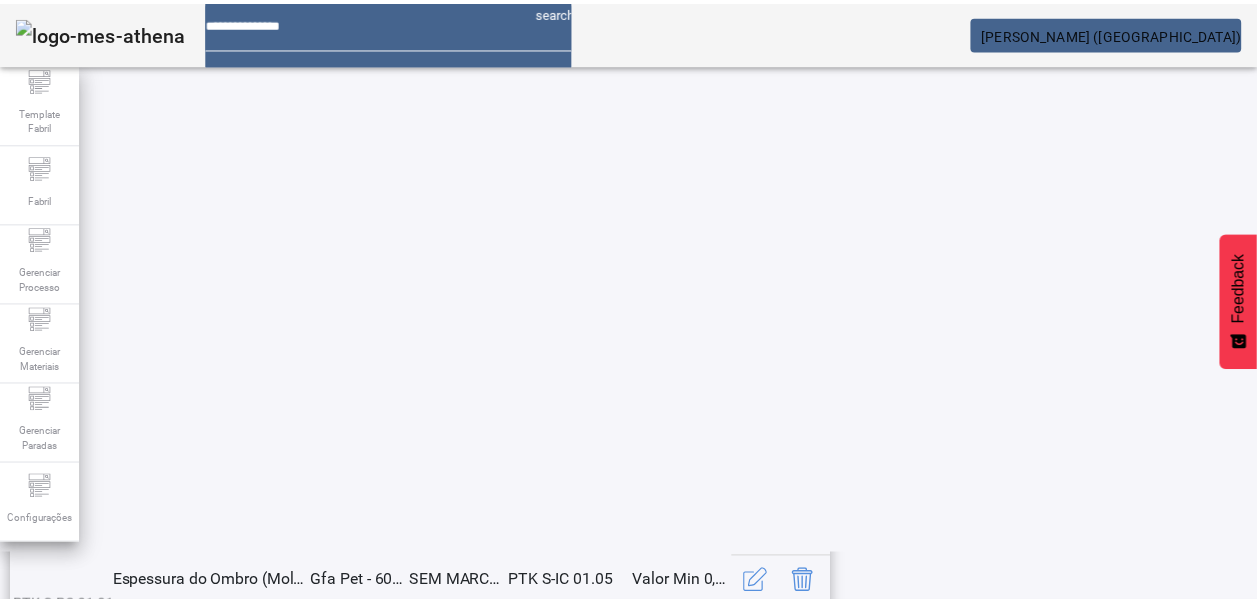 scroll, scrollTop: 503, scrollLeft: 0, axis: vertical 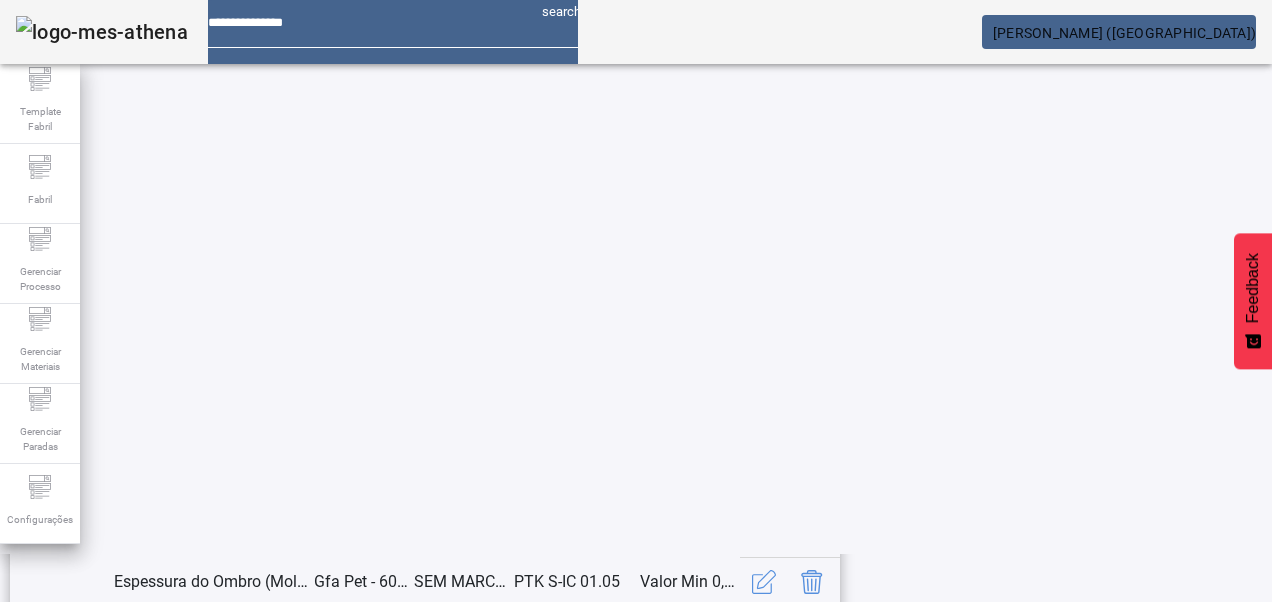 click 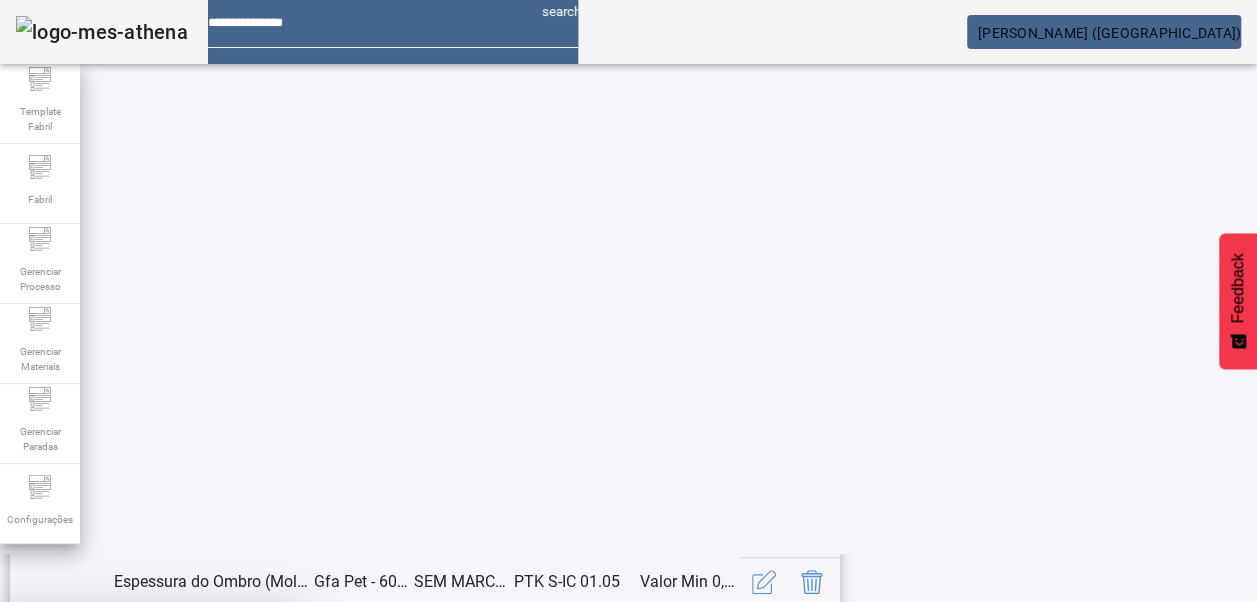 click on "CANCELAR SIM" at bounding box center (150, 749) 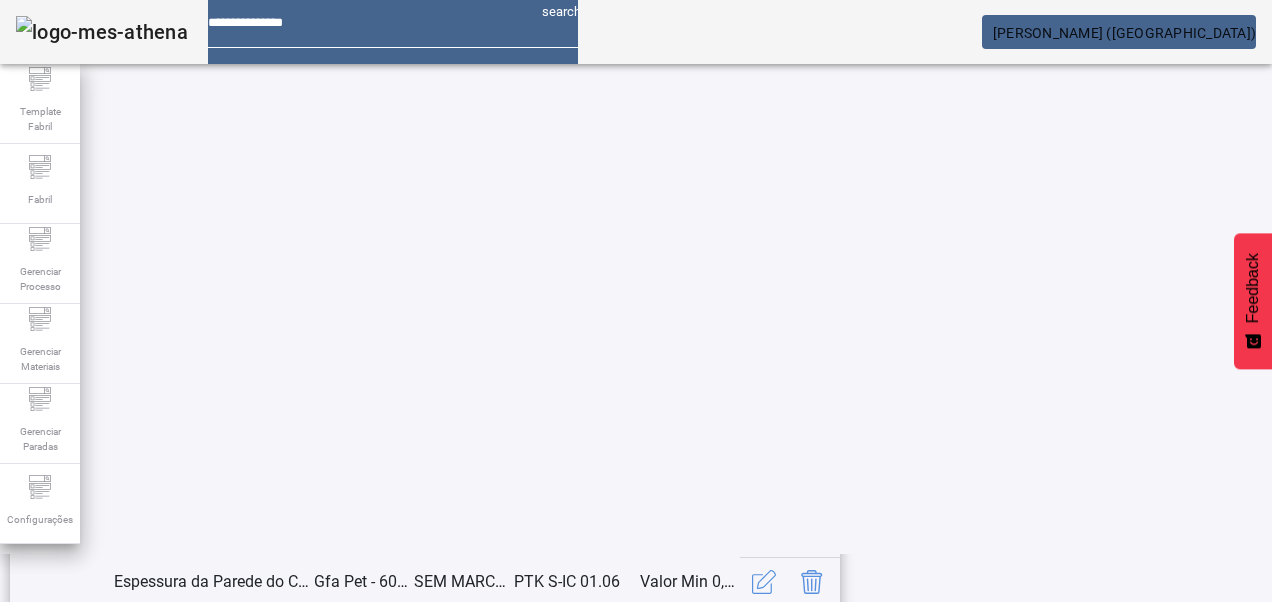 scroll, scrollTop: 653, scrollLeft: 0, axis: vertical 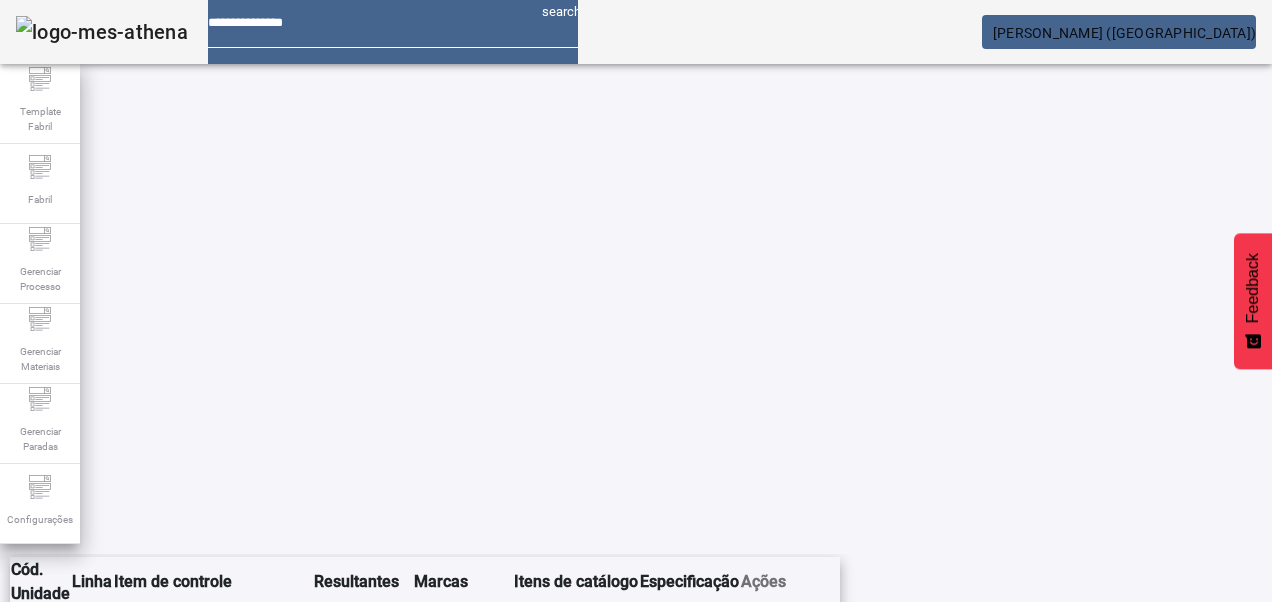 click 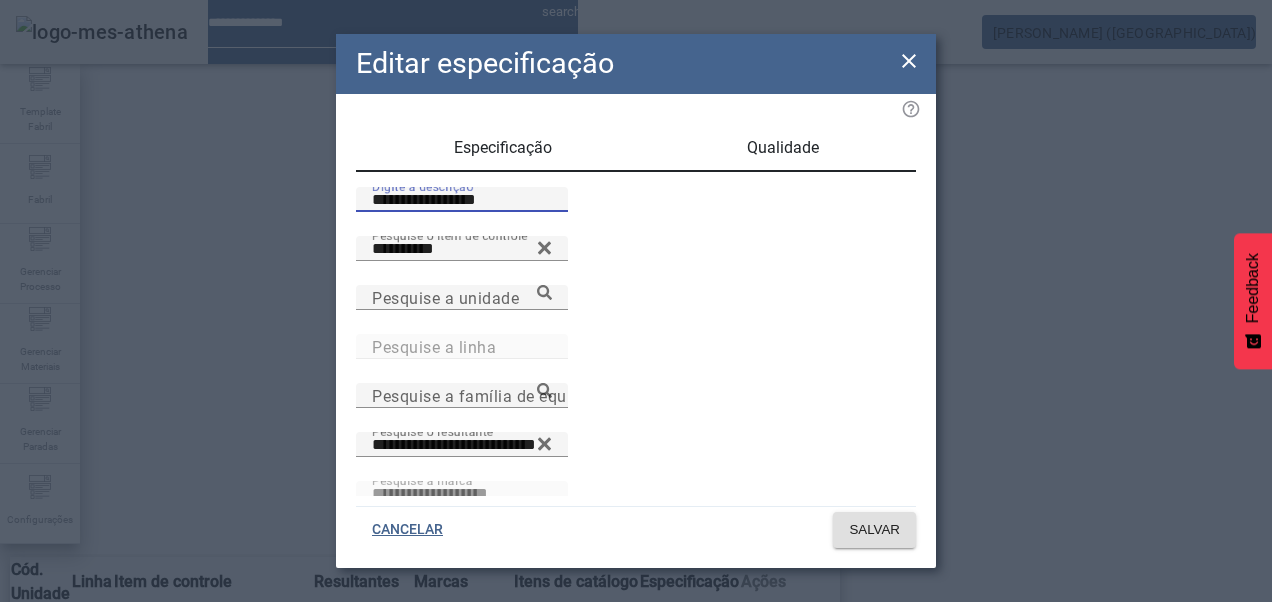 drag, startPoint x: 389, startPoint y: 218, endPoint x: 315, endPoint y: 220, distance: 74.02702 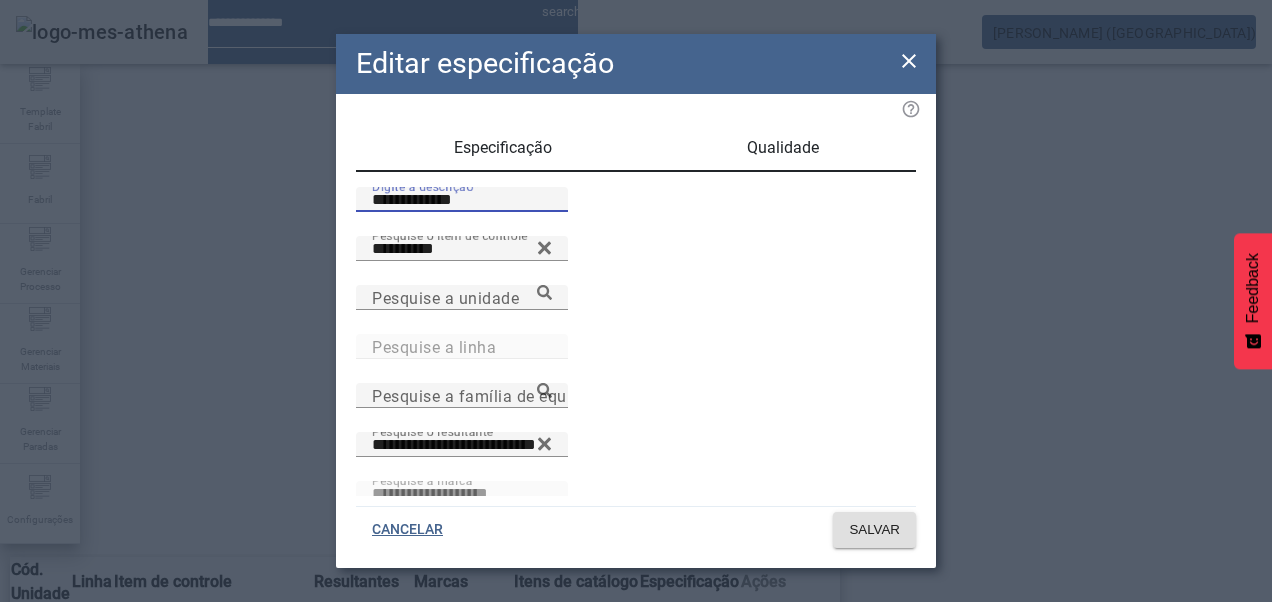 drag, startPoint x: 367, startPoint y: 216, endPoint x: 406, endPoint y: 232, distance: 42.154476 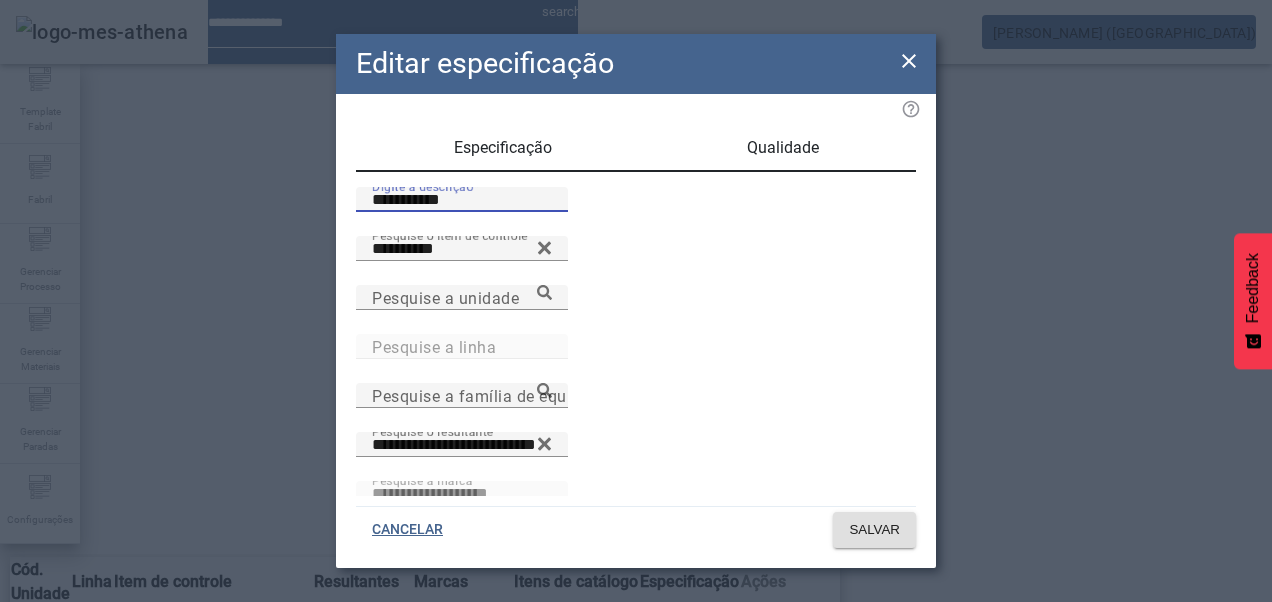click on "**********" at bounding box center (462, 200) 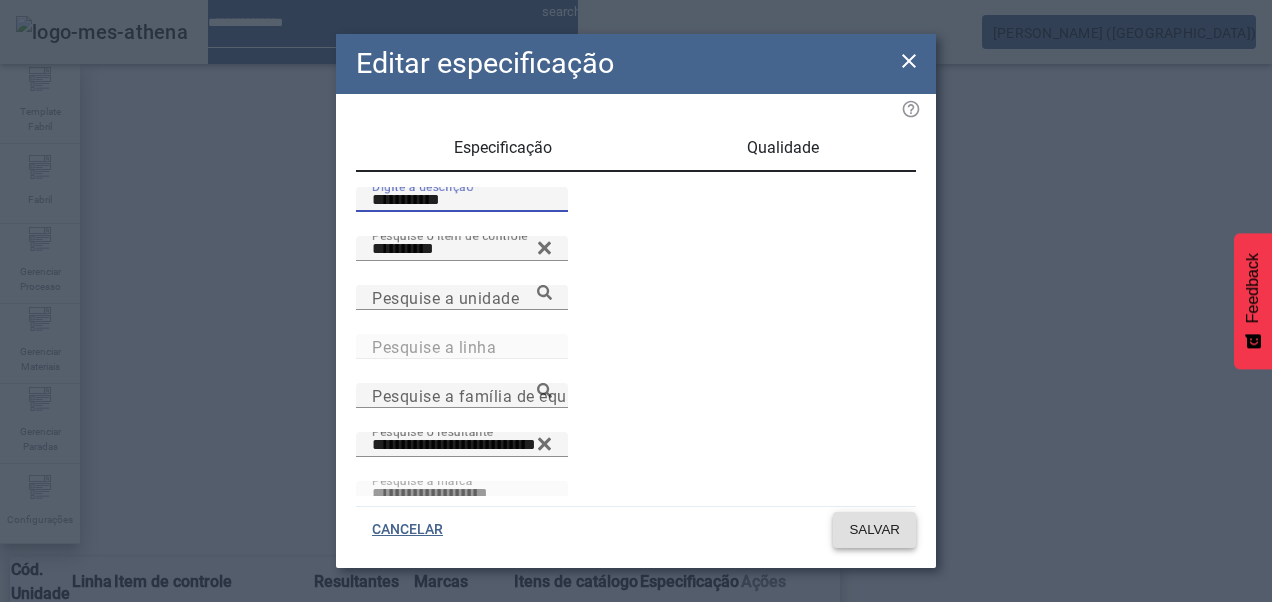 type on "**********" 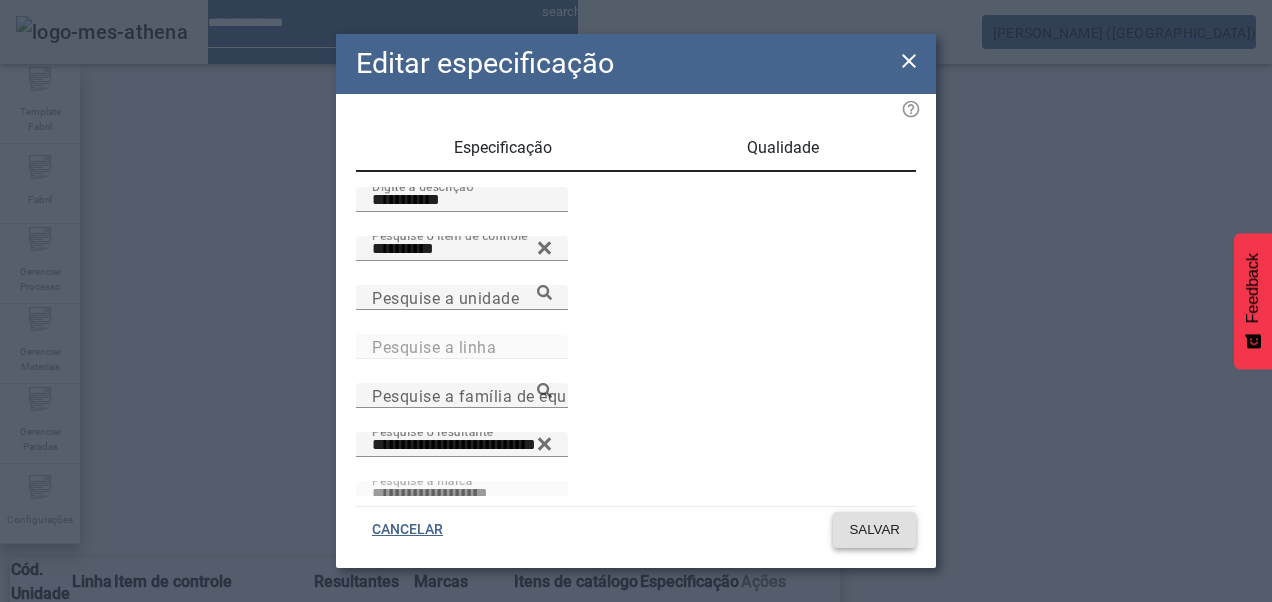 click on "SALVAR" 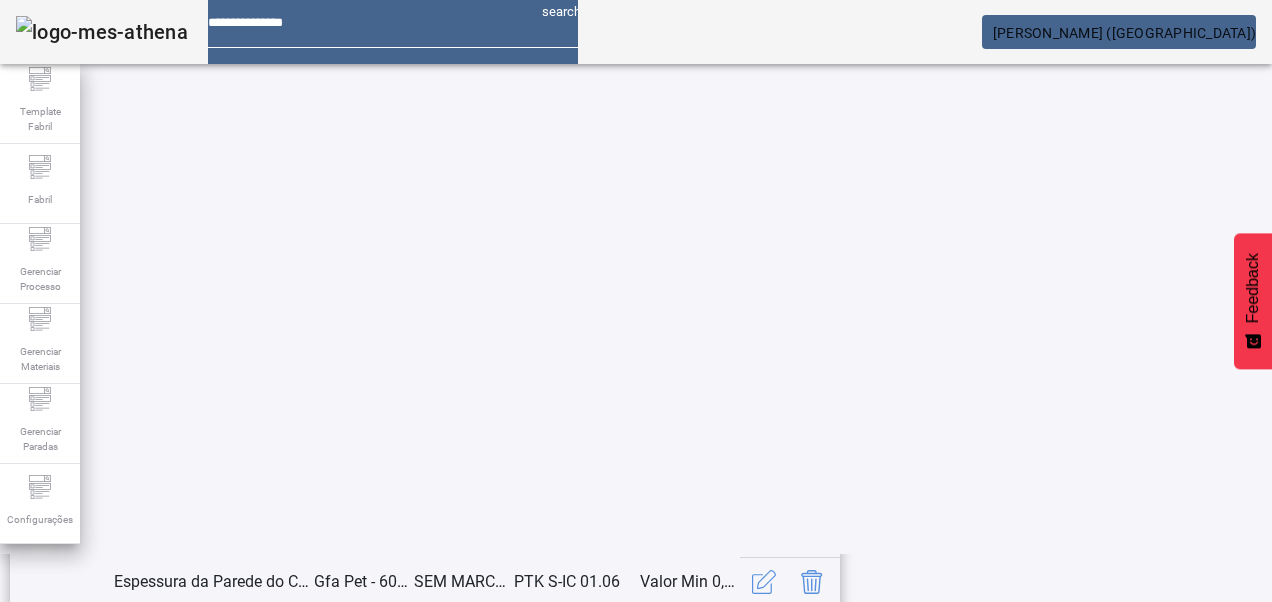 click on "21" 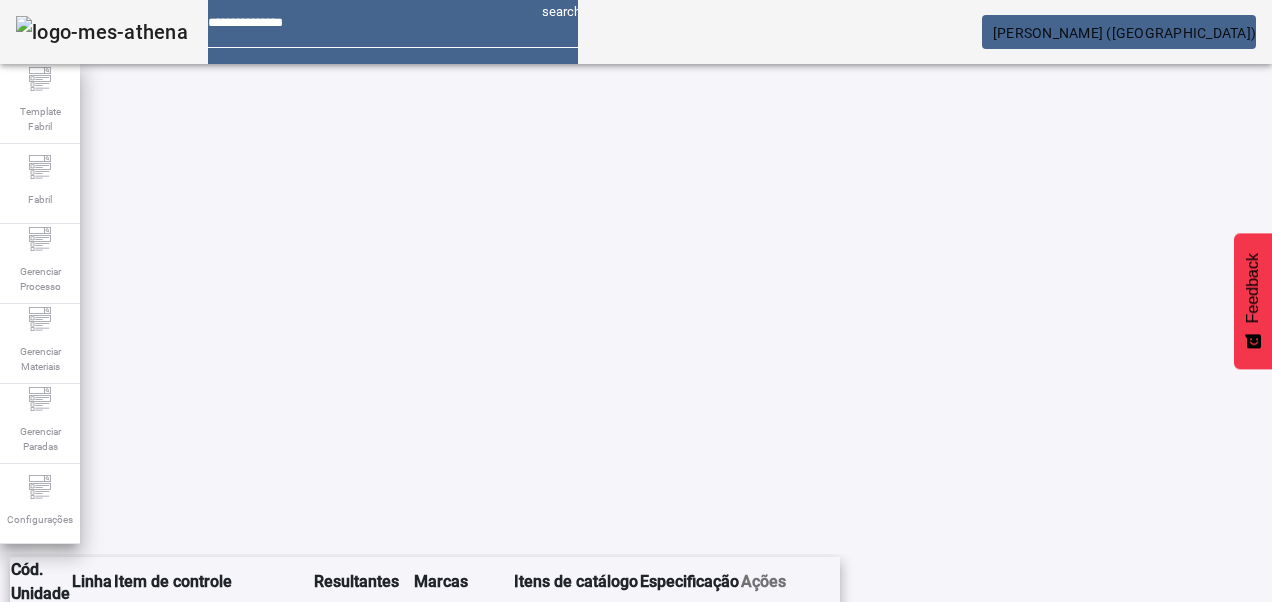 scroll, scrollTop: 423, scrollLeft: 0, axis: vertical 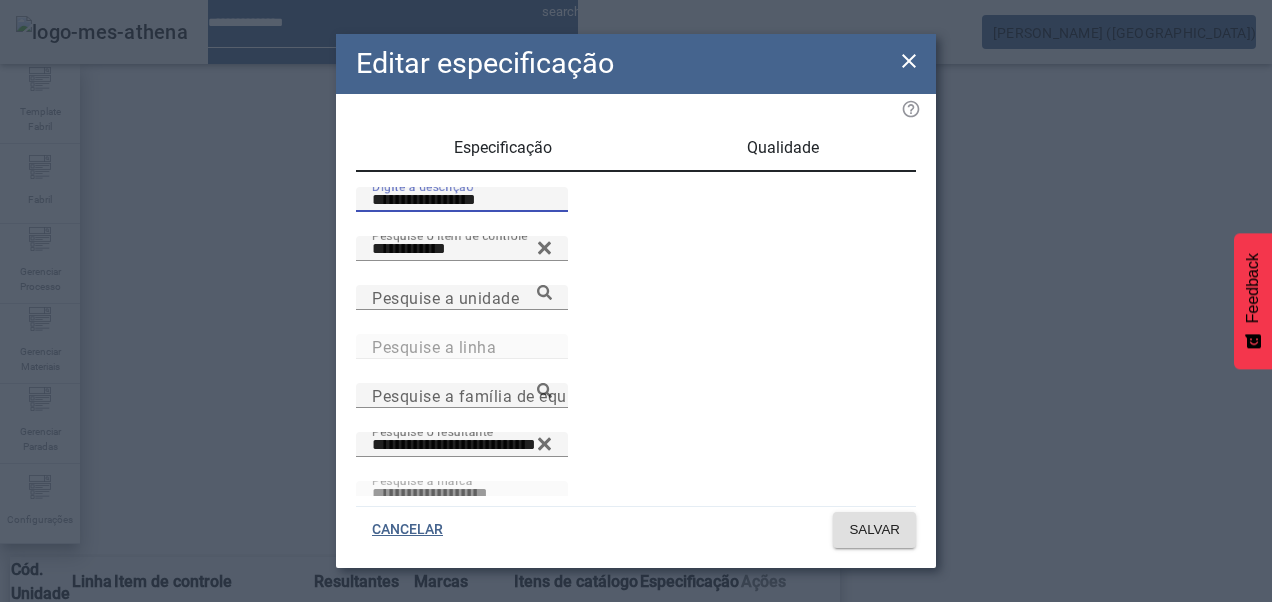 drag, startPoint x: 388, startPoint y: 222, endPoint x: 300, endPoint y: 228, distance: 88.20431 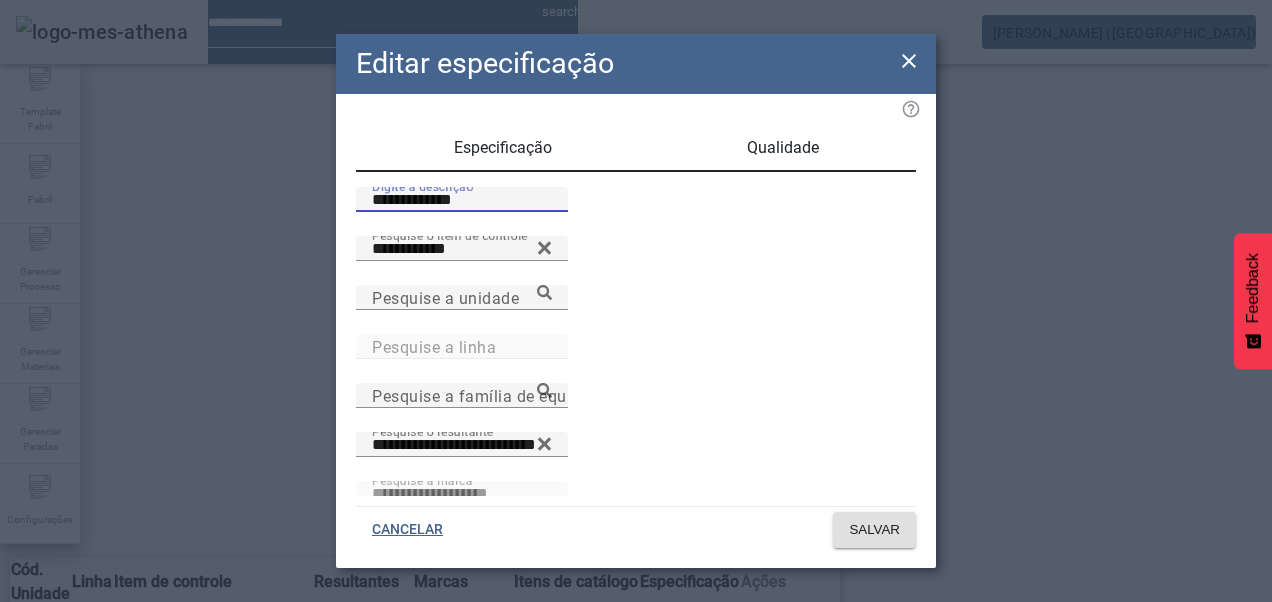 drag, startPoint x: 369, startPoint y: 222, endPoint x: 396, endPoint y: 234, distance: 29.546574 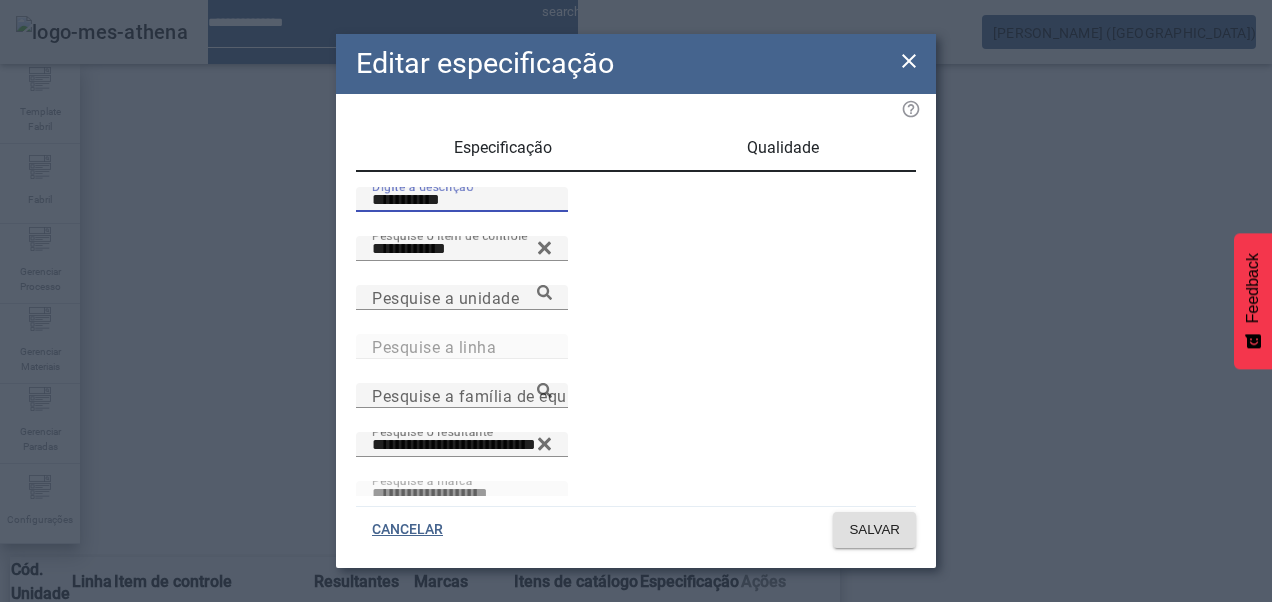 click on "**********" at bounding box center [462, 200] 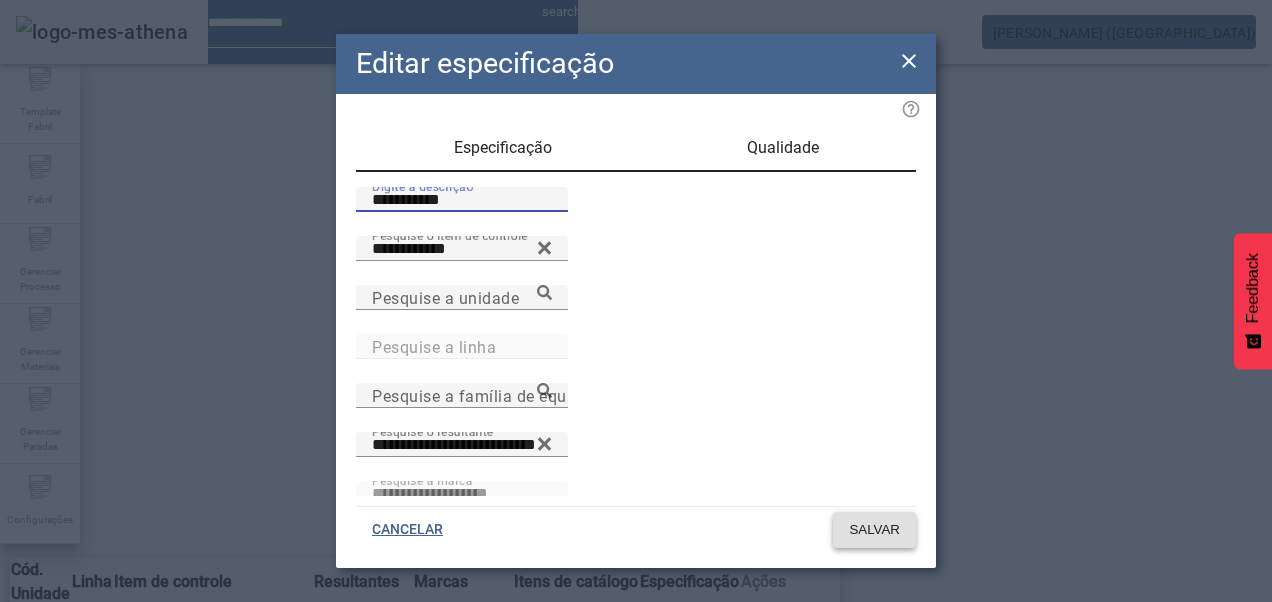 type on "**********" 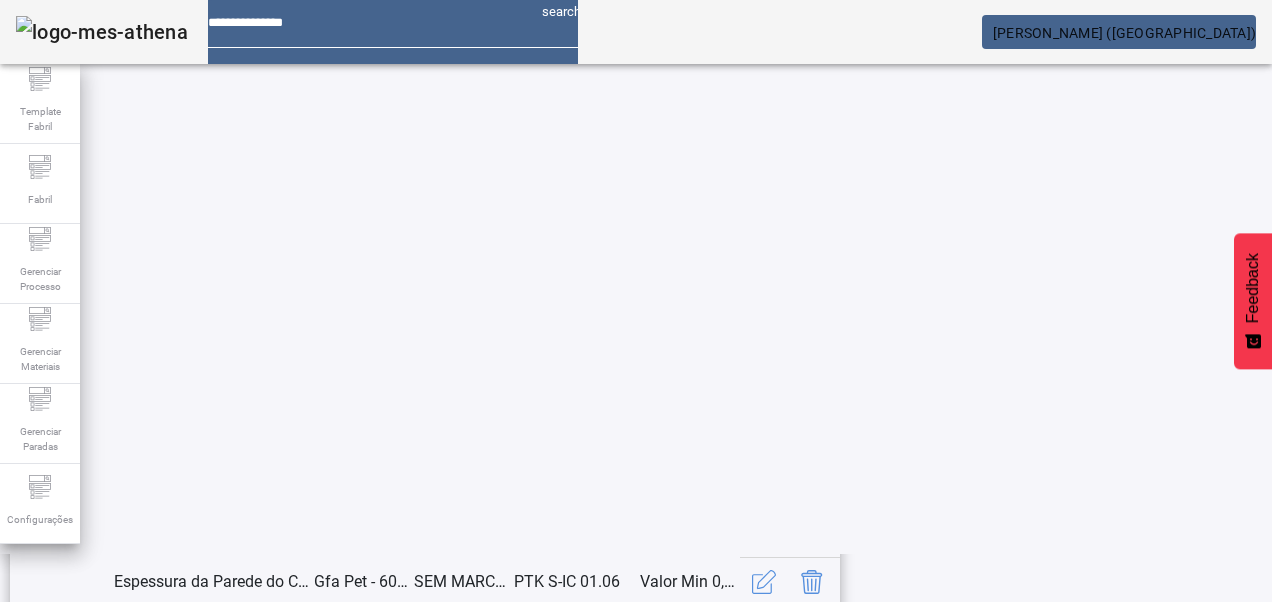 scroll, scrollTop: 653, scrollLeft: 0, axis: vertical 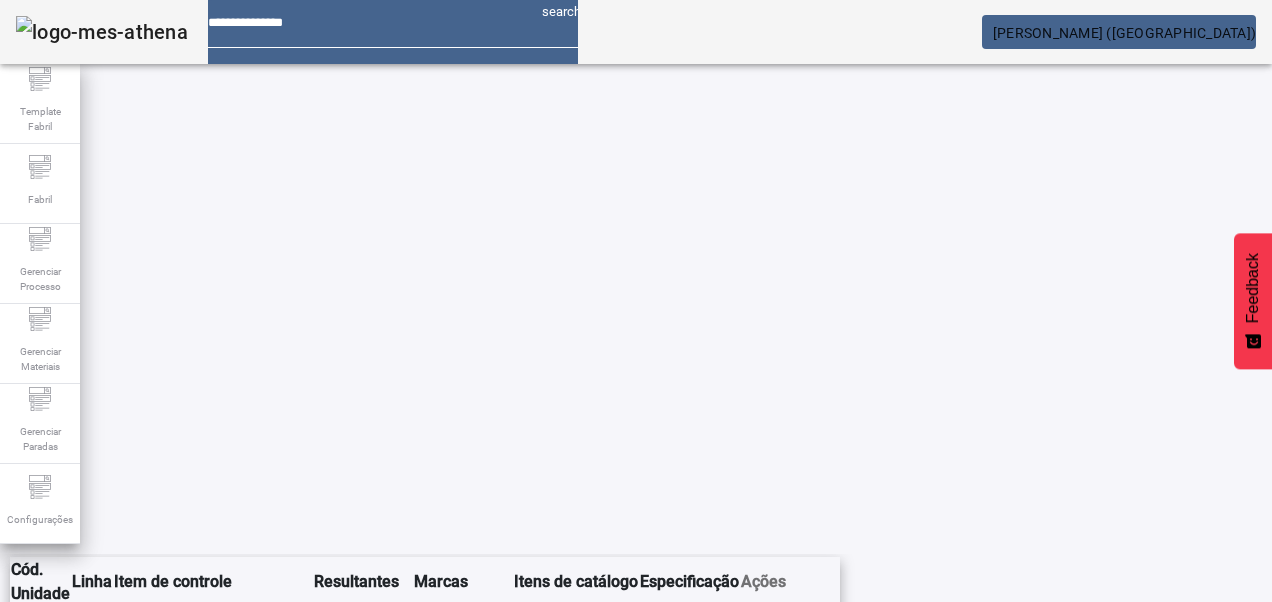 click 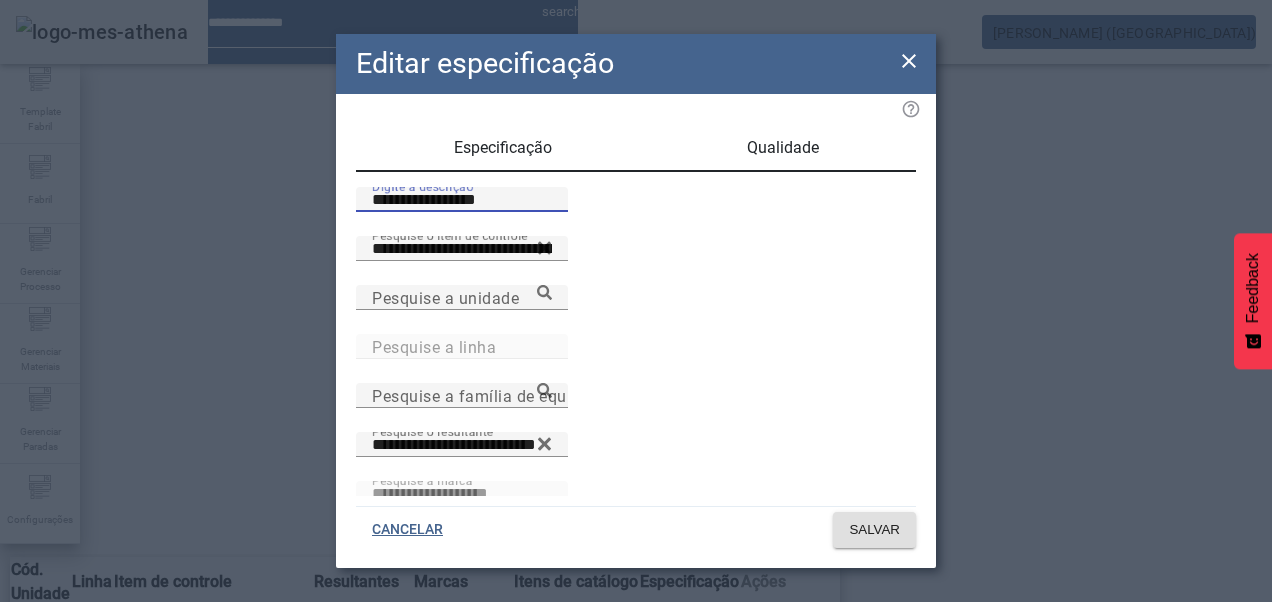 drag, startPoint x: 388, startPoint y: 226, endPoint x: 317, endPoint y: 219, distance: 71.34424 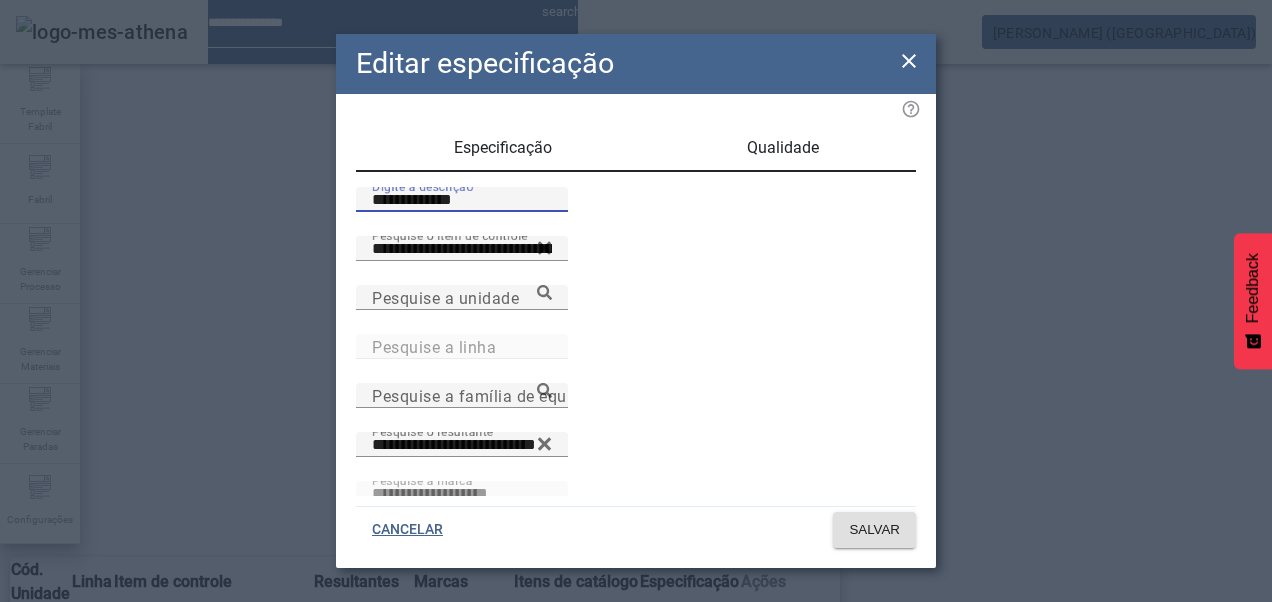 click on "**********" at bounding box center (462, 200) 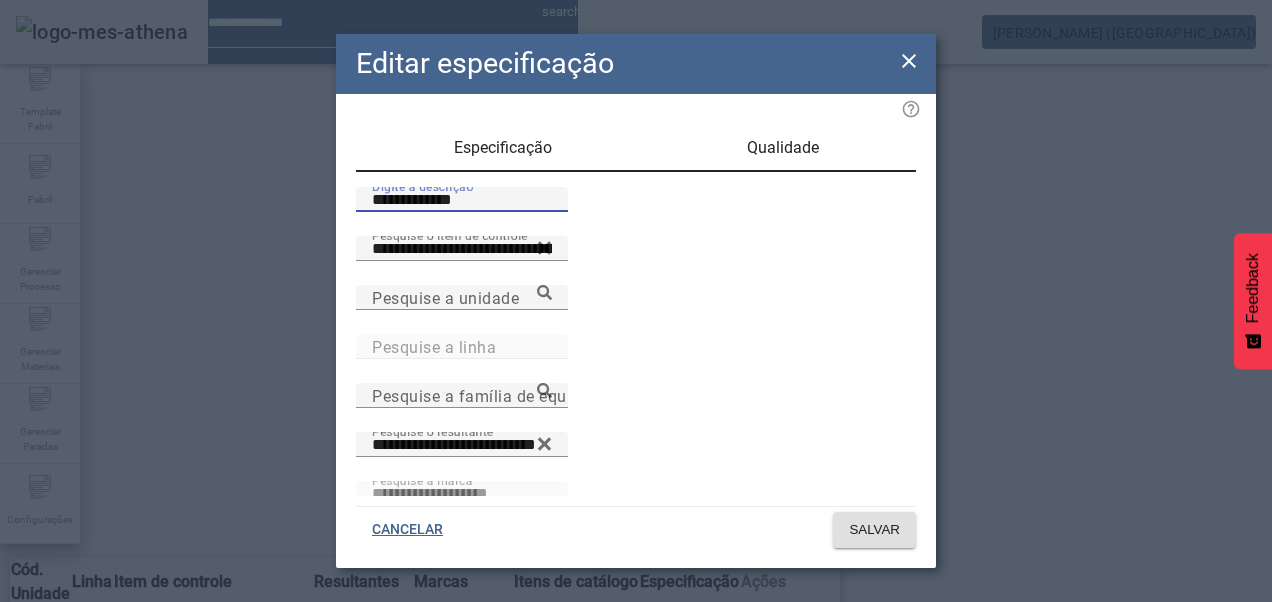 click on "**********" at bounding box center (462, 200) 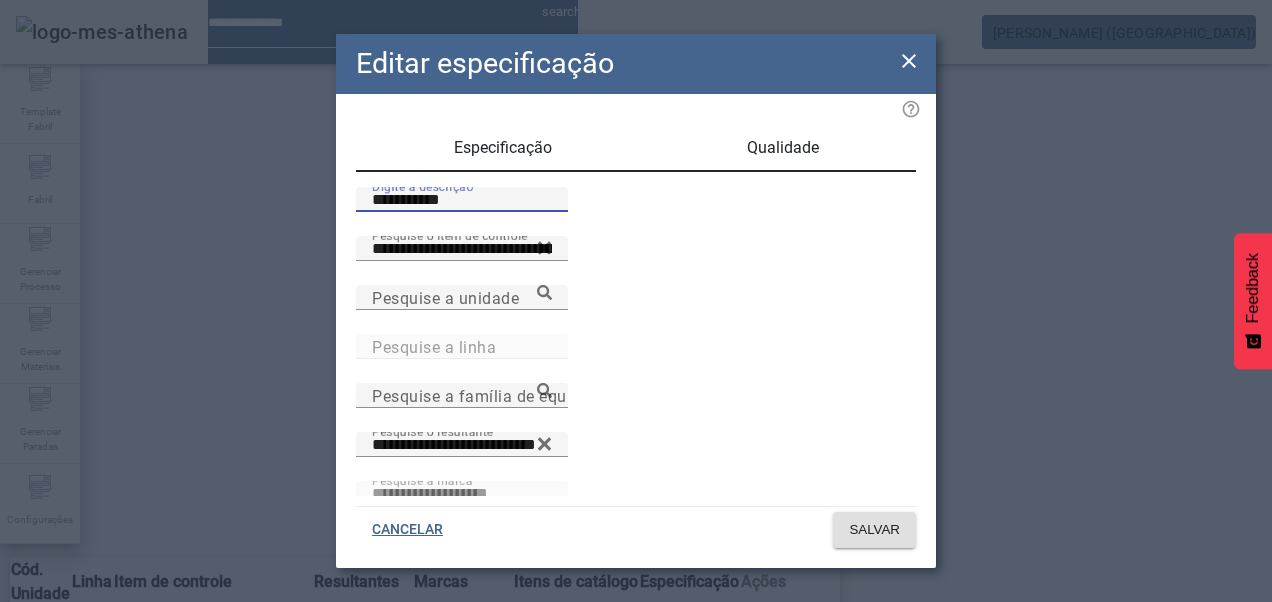 click on "**********" at bounding box center [462, 200] 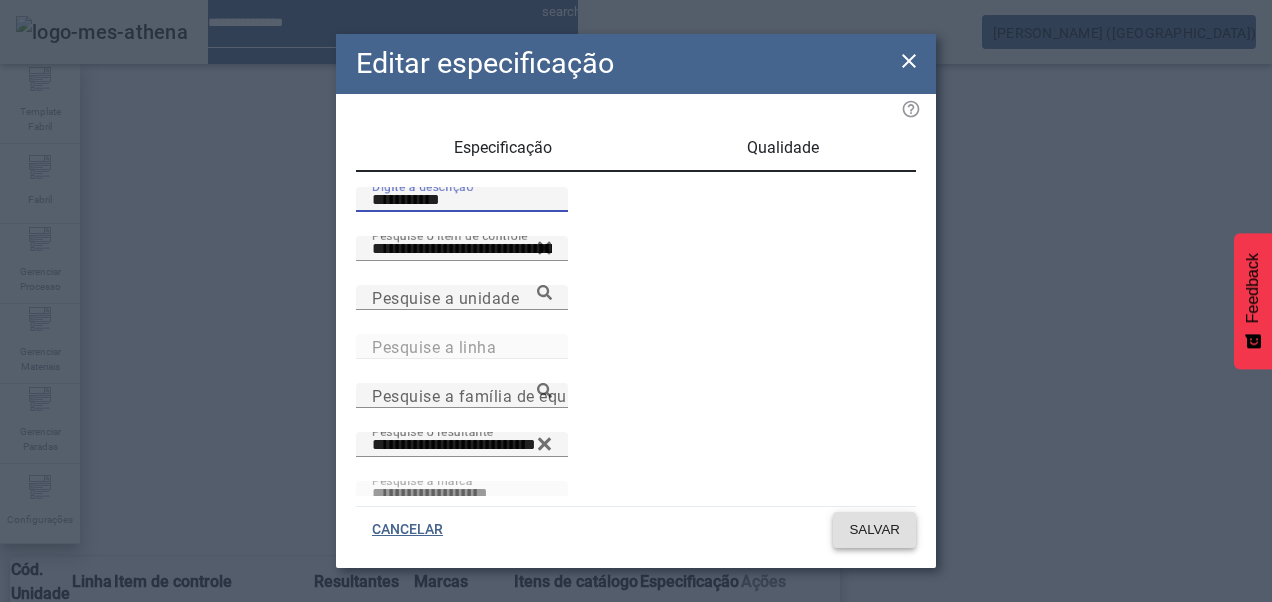 type on "**********" 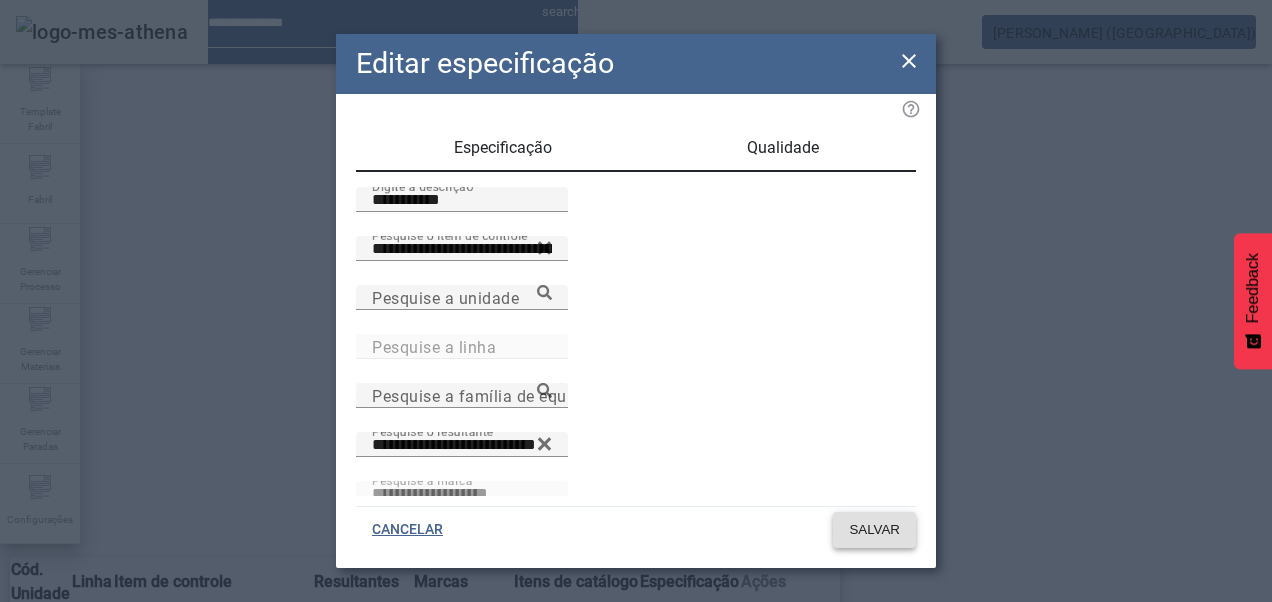 click on "SALVAR" 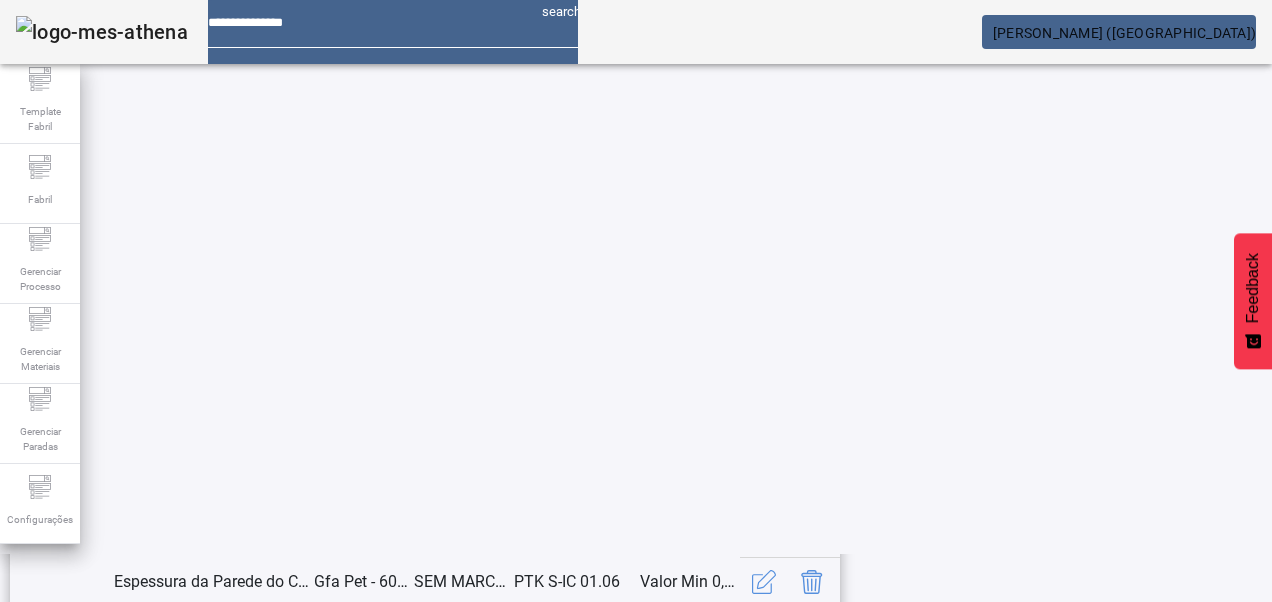 click on "21" 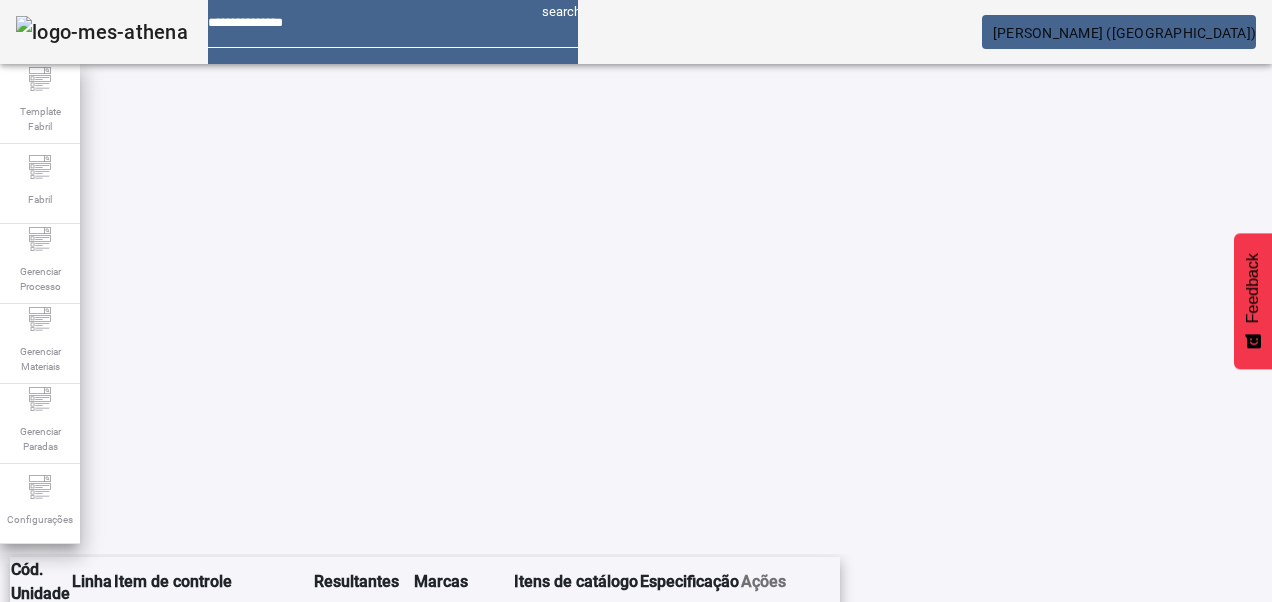 scroll, scrollTop: 423, scrollLeft: 0, axis: vertical 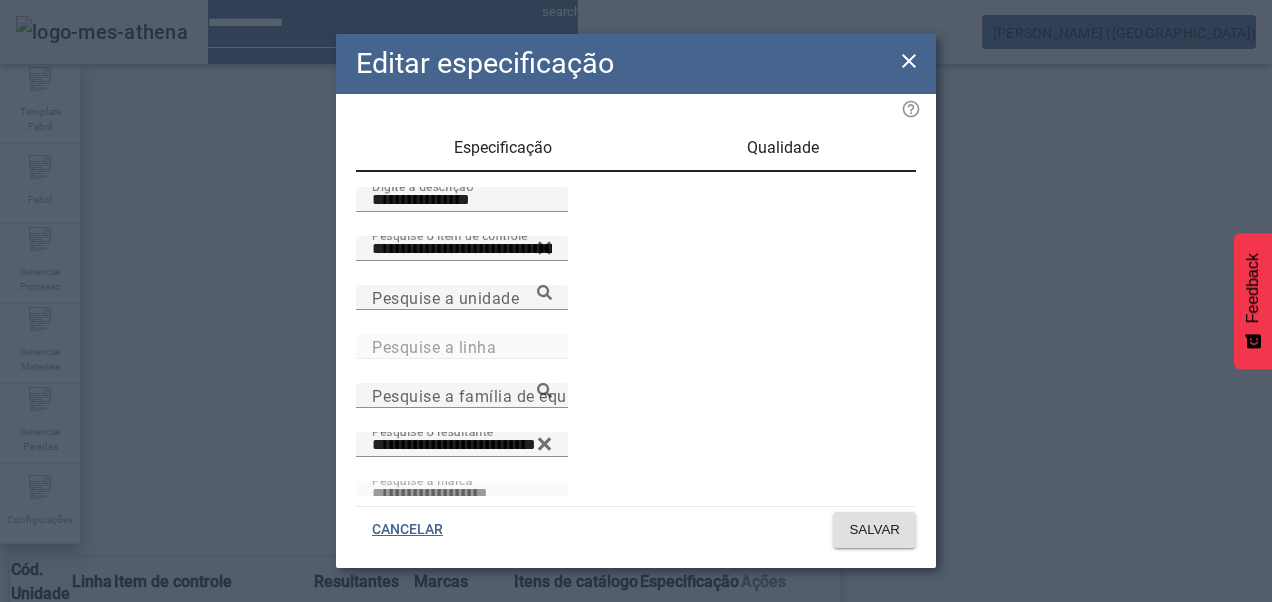 drag, startPoint x: 398, startPoint y: 220, endPoint x: 296, endPoint y: 228, distance: 102.31325 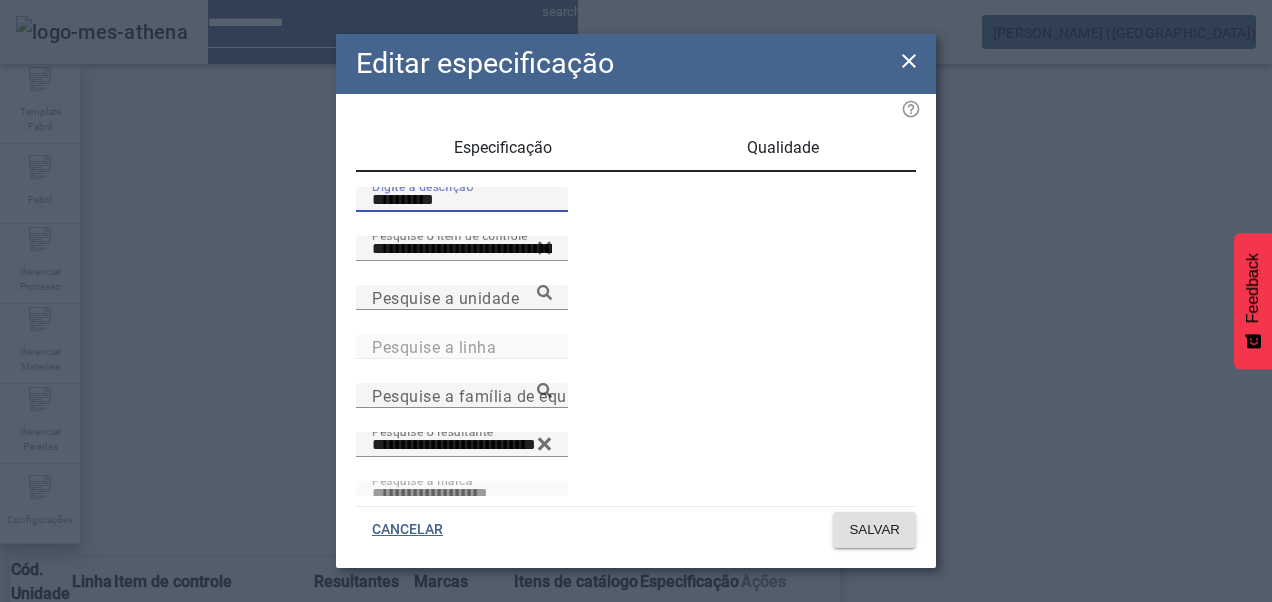 drag, startPoint x: 421, startPoint y: 222, endPoint x: 508, endPoint y: 232, distance: 87.57283 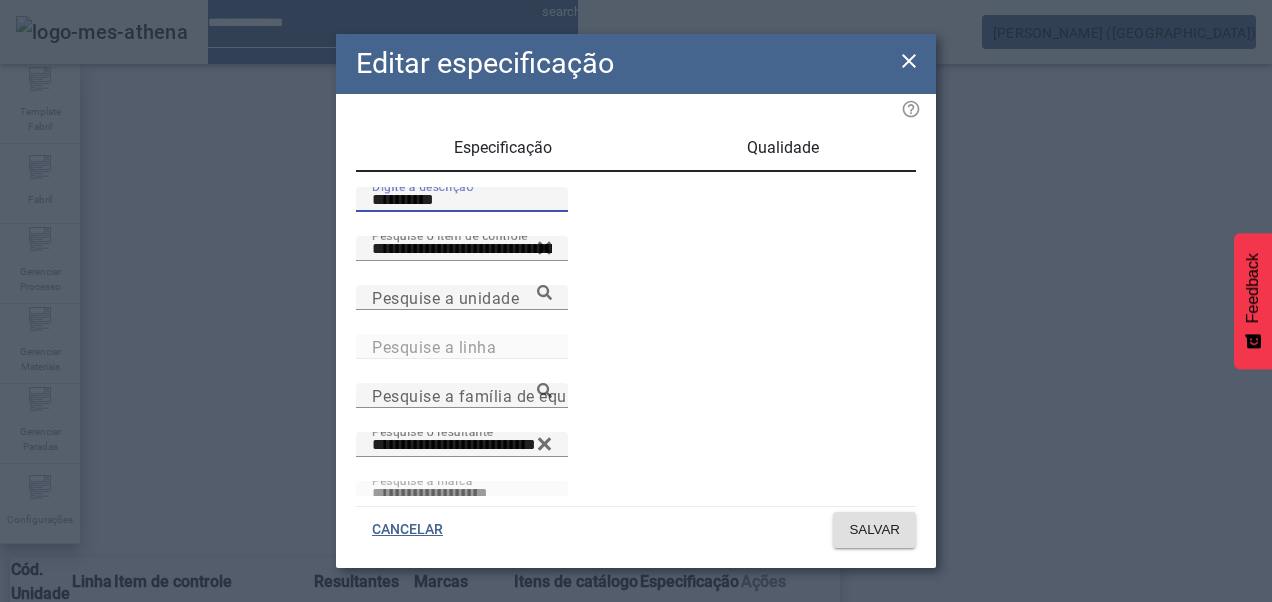 click on "**********" at bounding box center [462, 200] 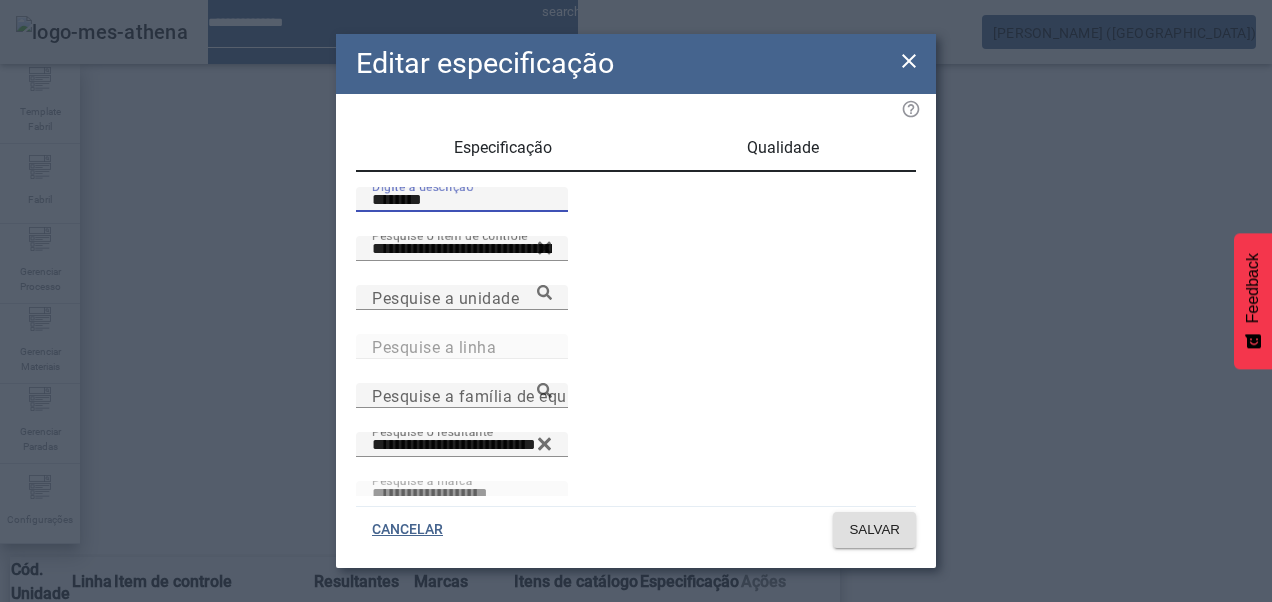 click on "********" at bounding box center (462, 200) 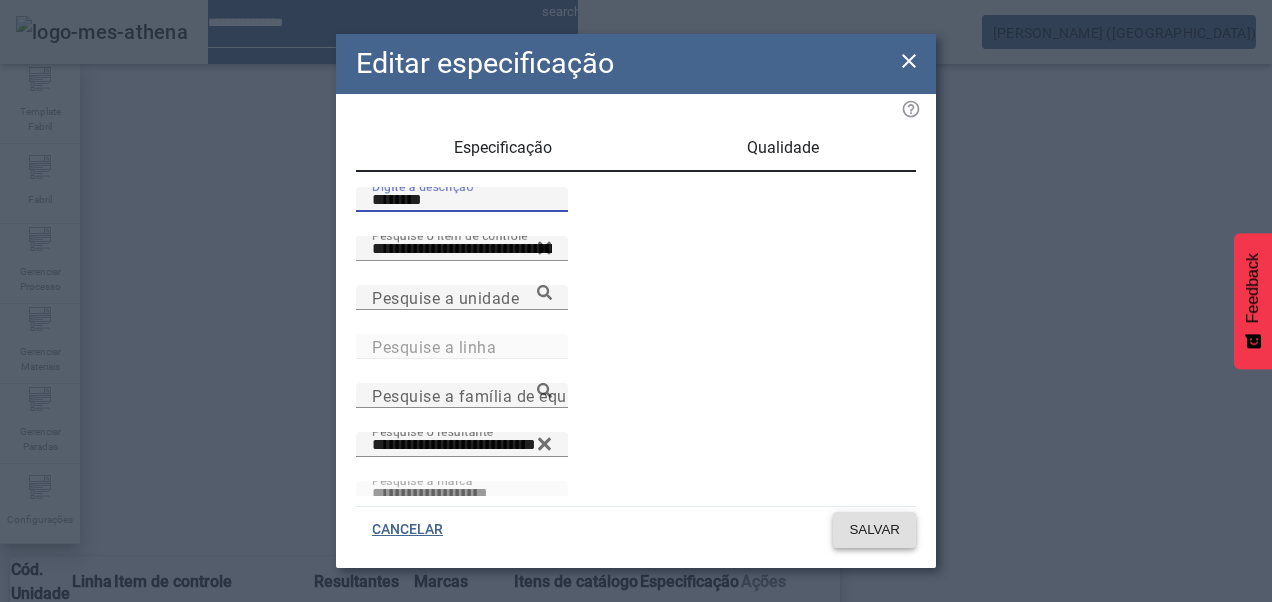 type on "********" 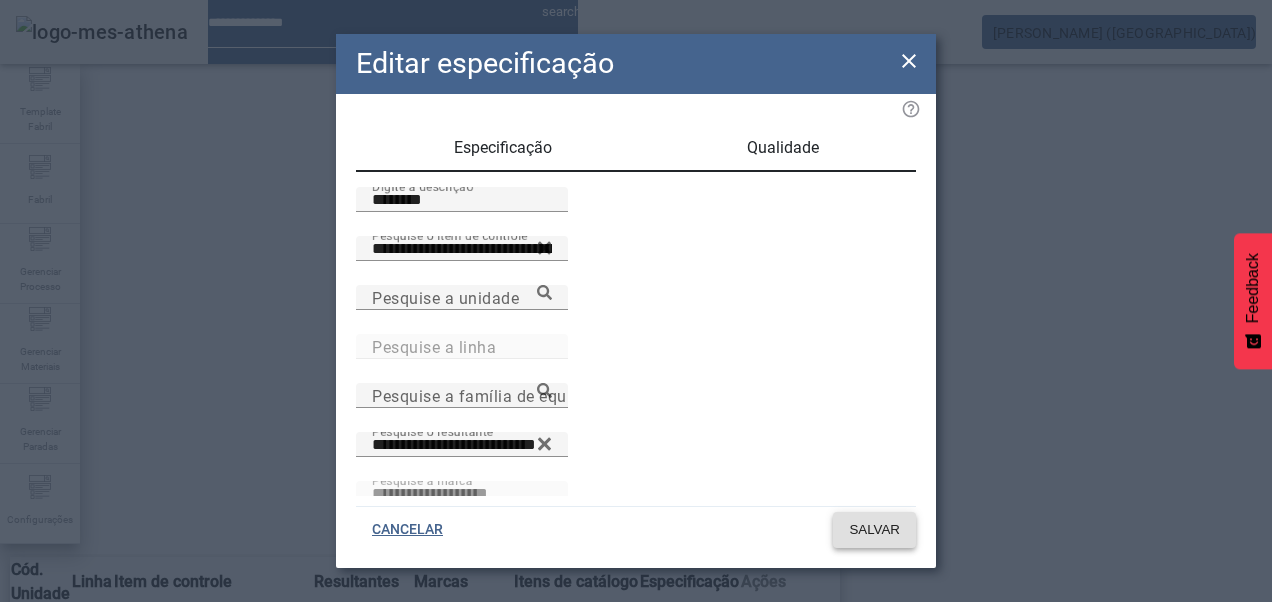 click on "SALVAR" 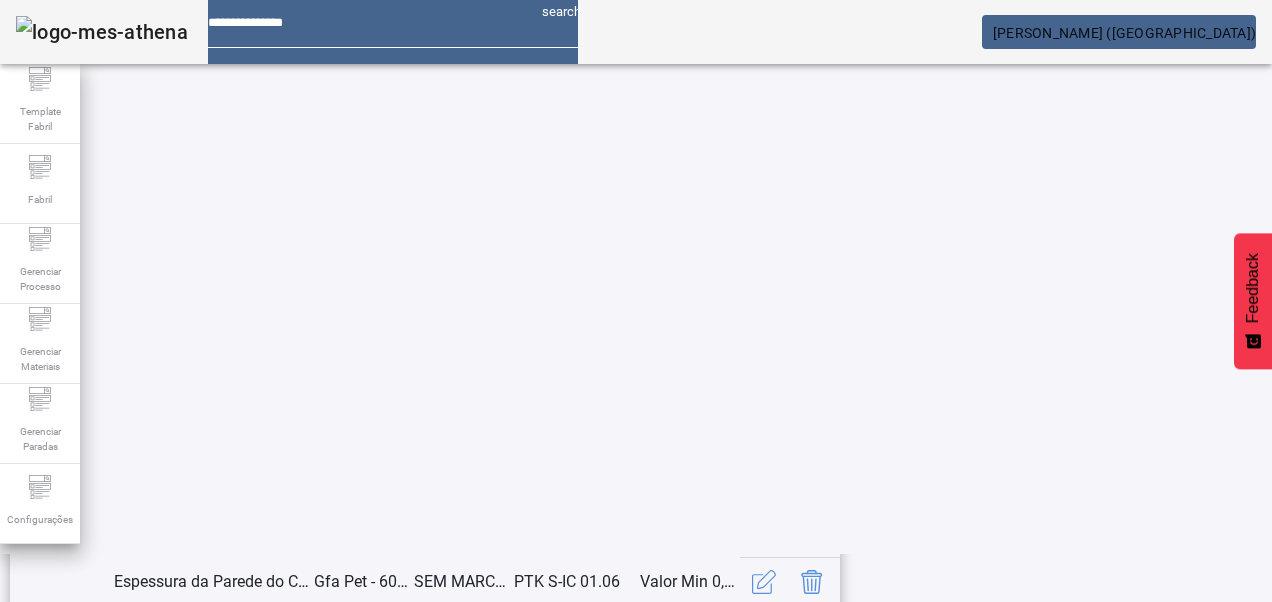 scroll, scrollTop: 653, scrollLeft: 0, axis: vertical 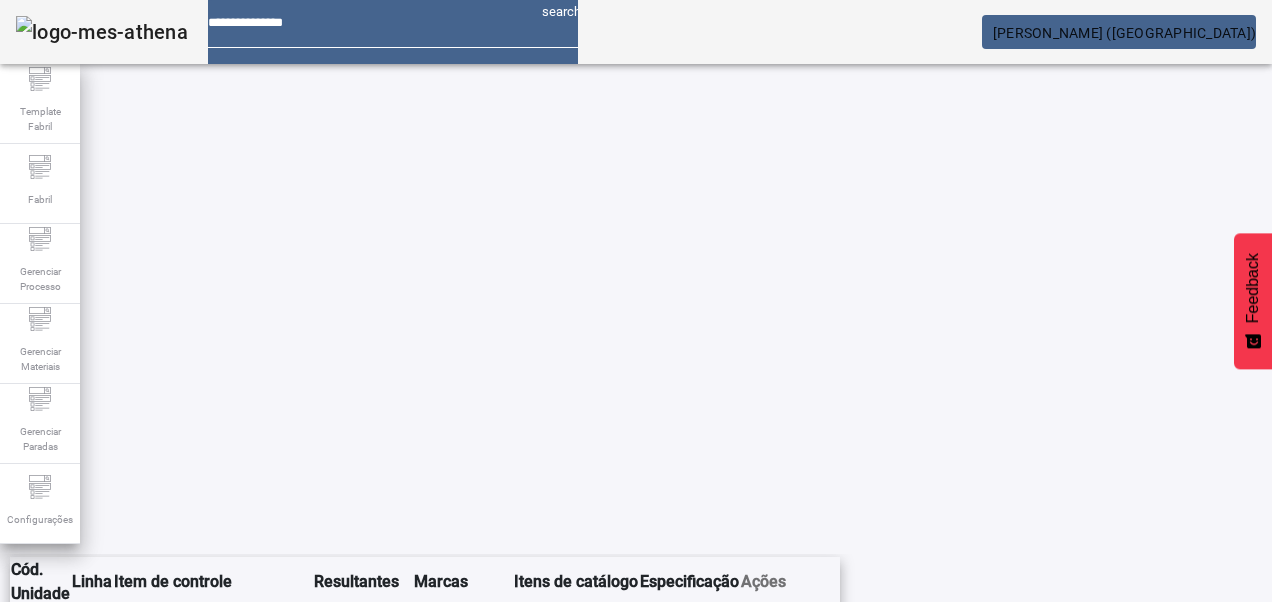 click on "20" 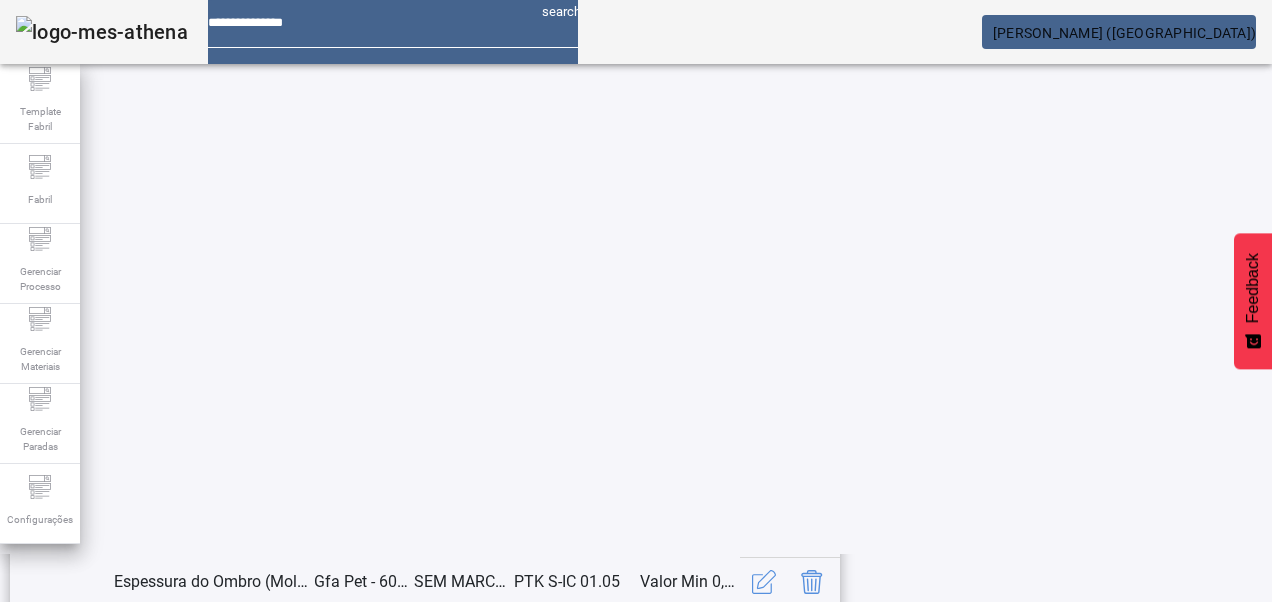 scroll, scrollTop: 653, scrollLeft: 0, axis: vertical 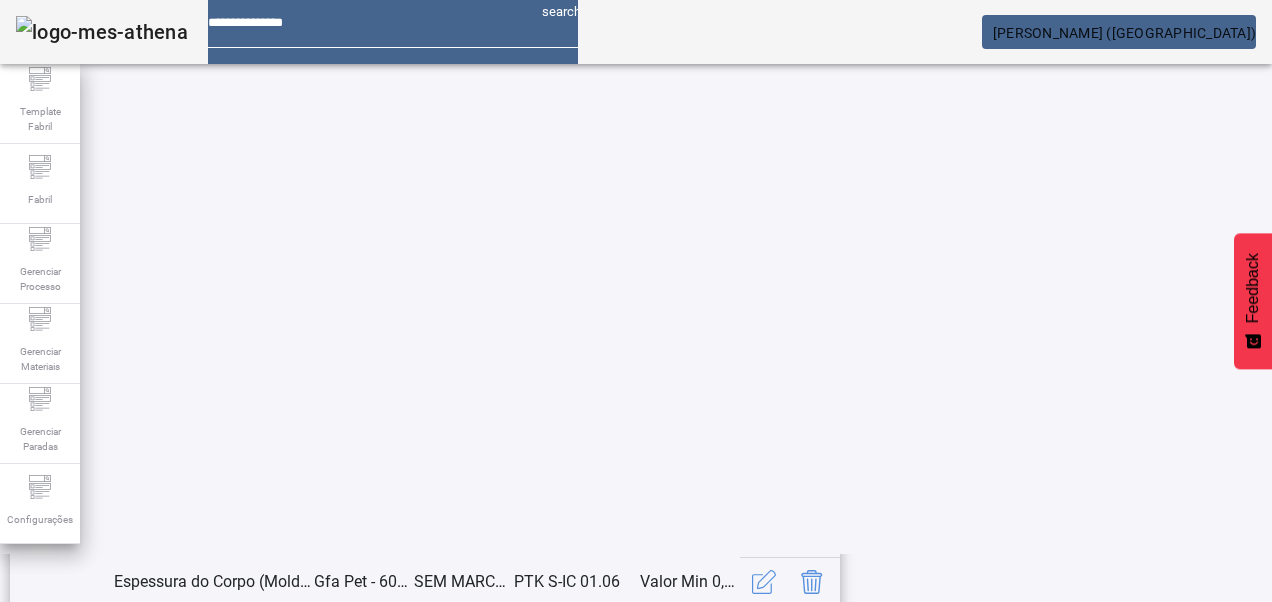 click on "13" 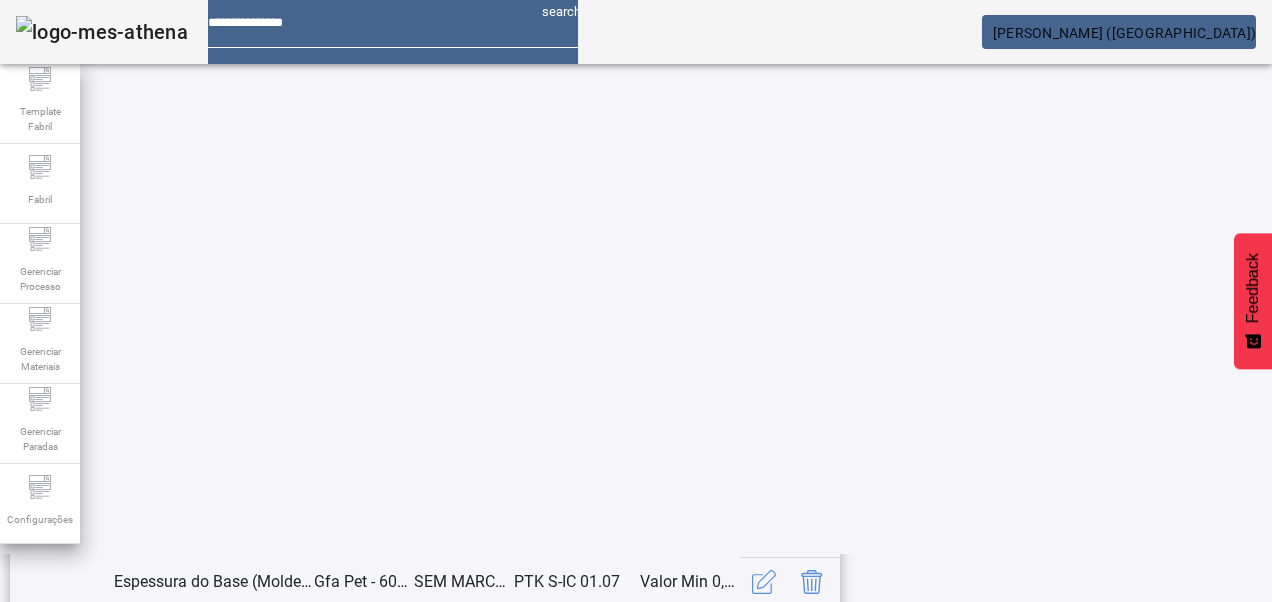 click on "6" 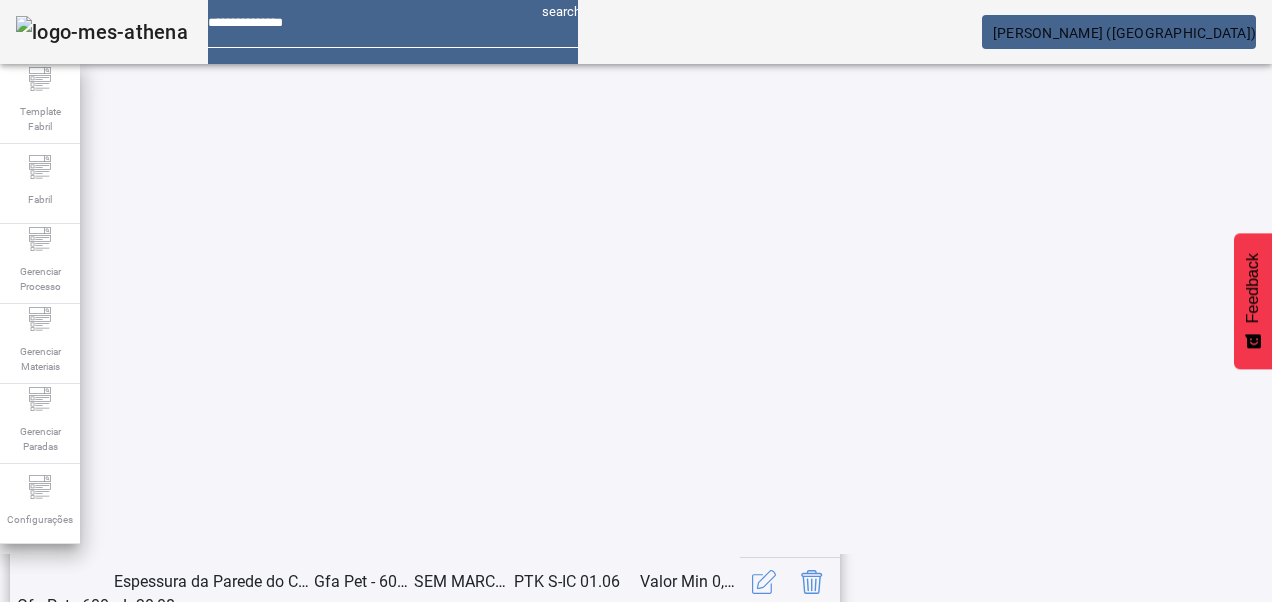 scroll, scrollTop: 653, scrollLeft: 0, axis: vertical 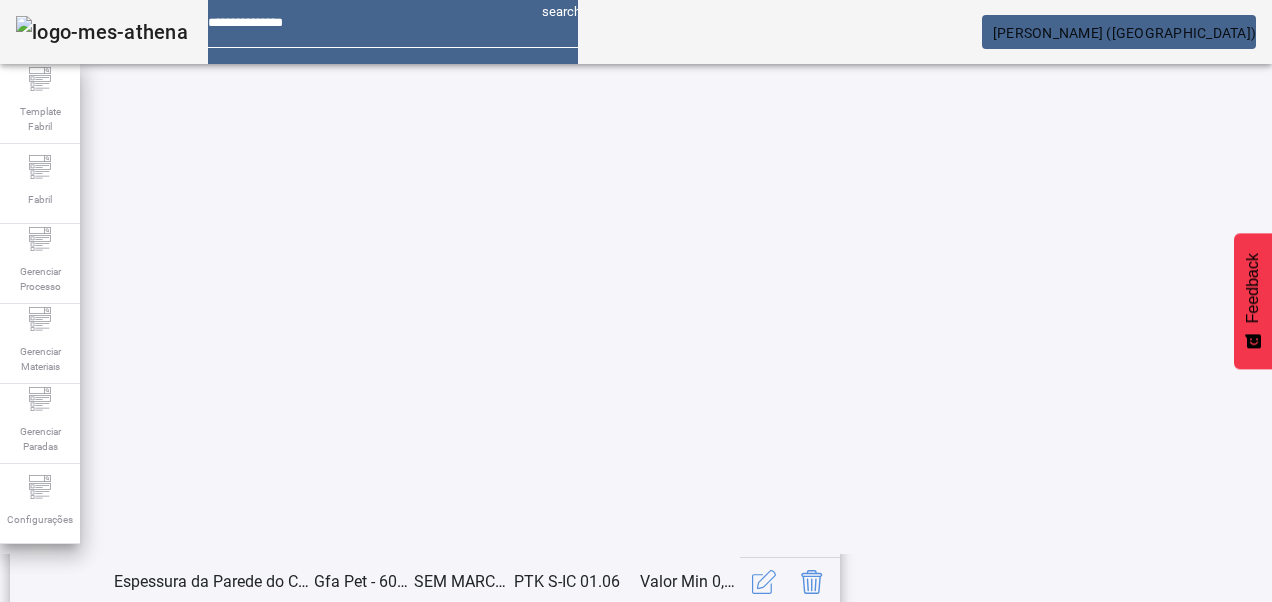 click on "1   2   3  ...  21" 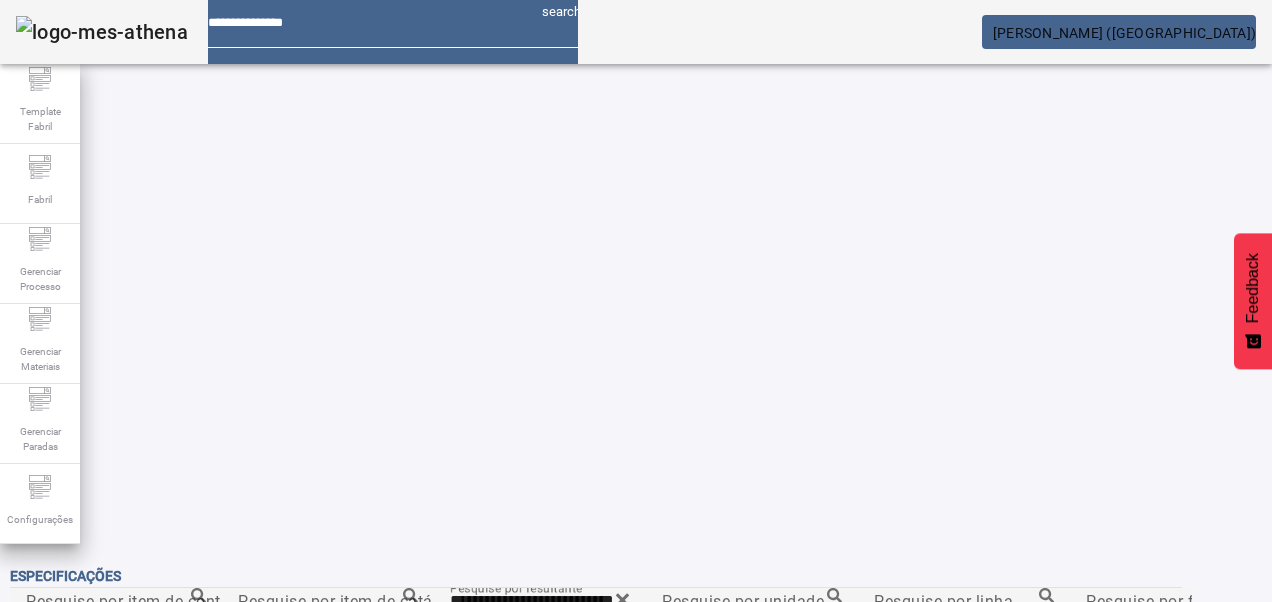 click 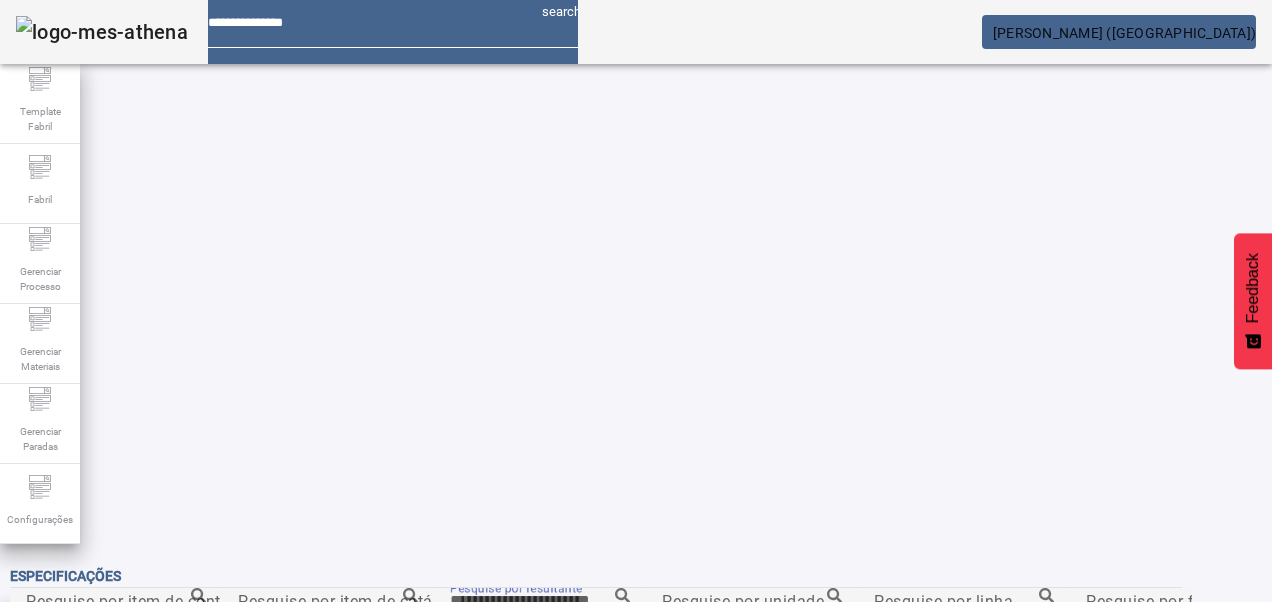 paste on "**********" 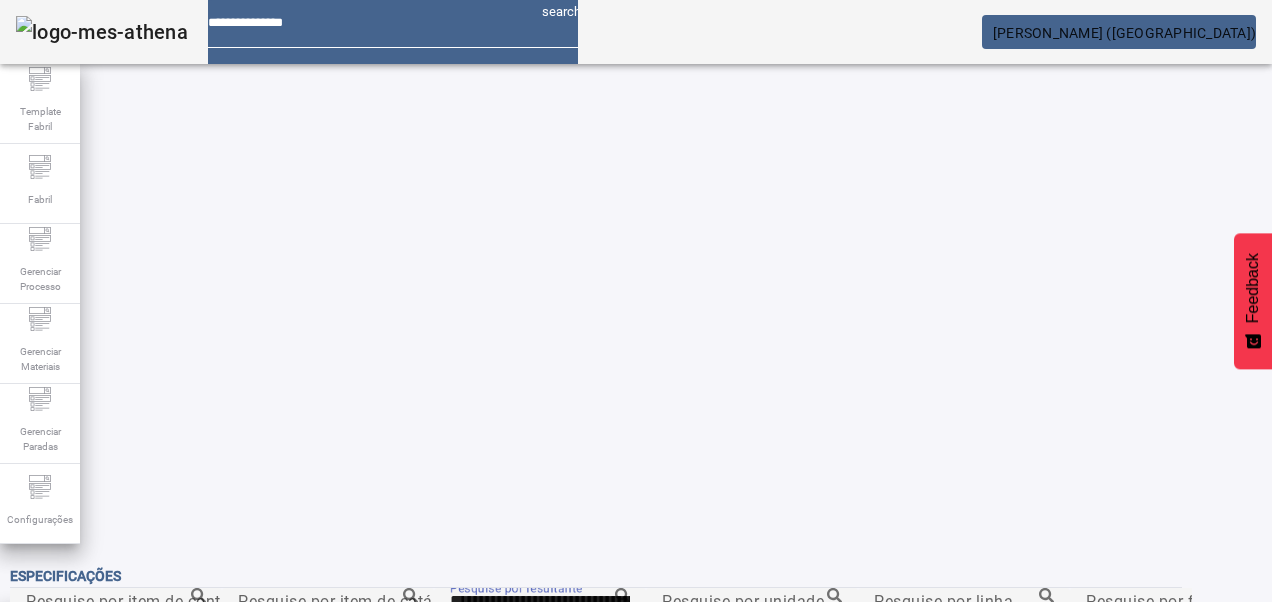 click on "**********" 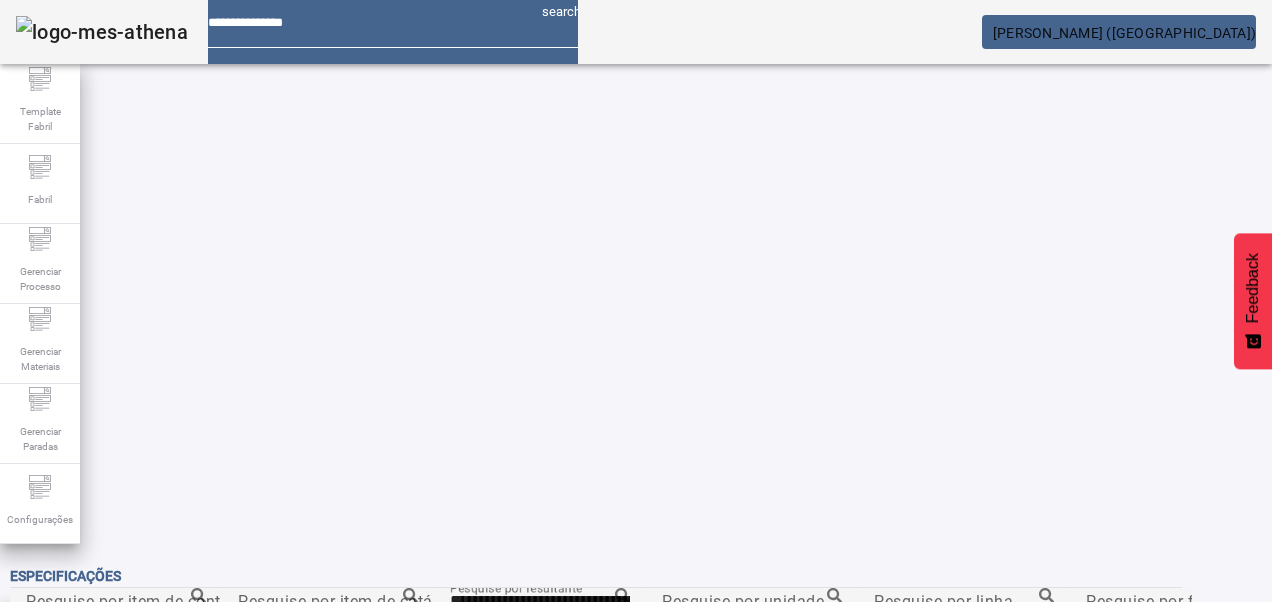 click 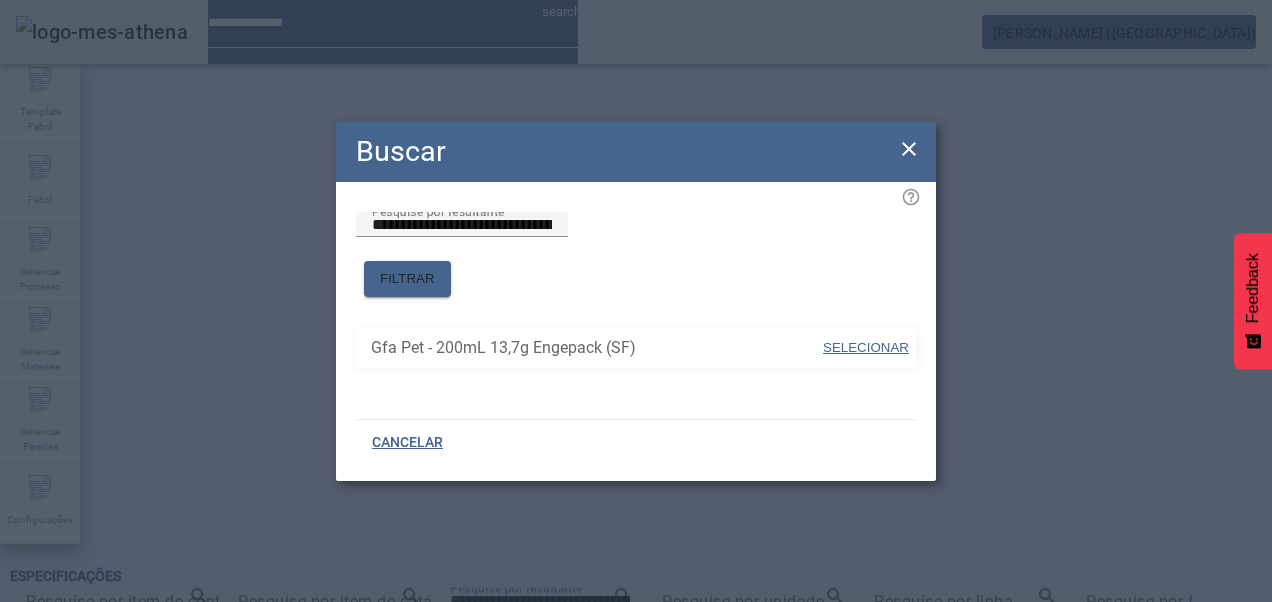 click on "SELECIONAR" at bounding box center [866, 347] 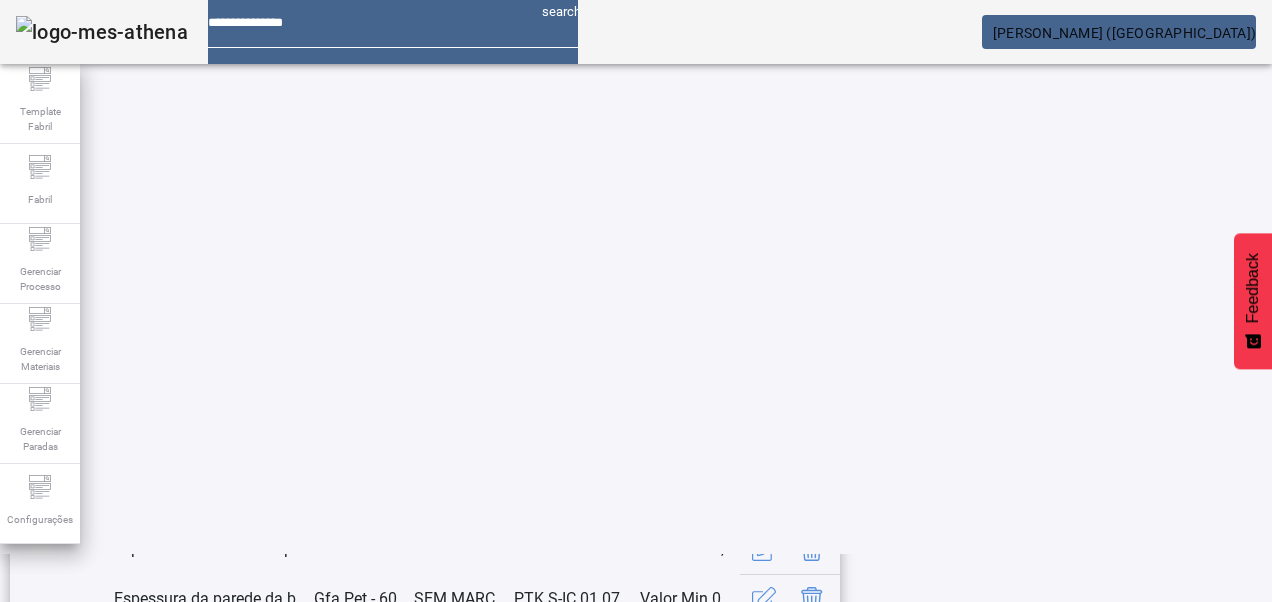 click on "FILTRAR" 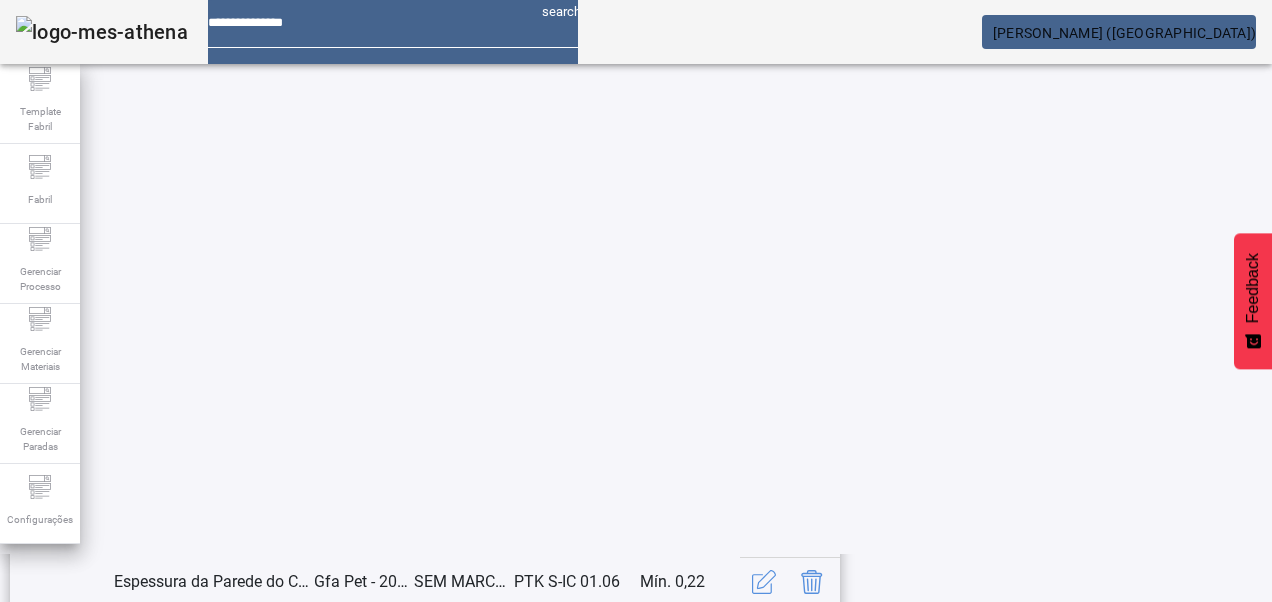 scroll, scrollTop: 653, scrollLeft: 0, axis: vertical 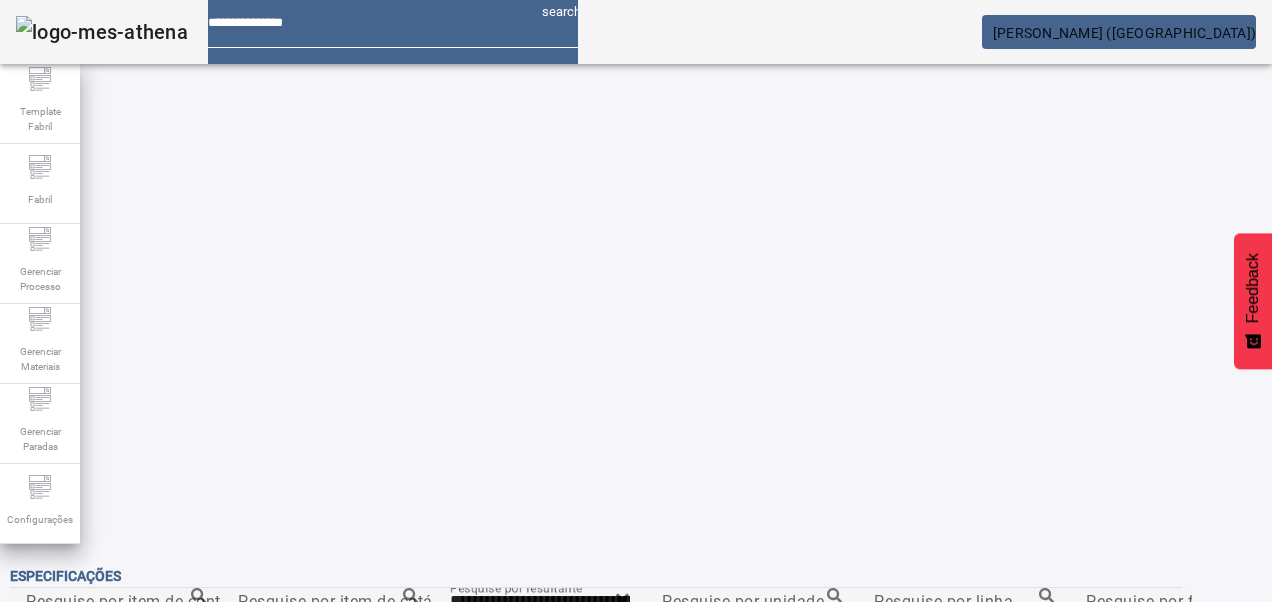 click 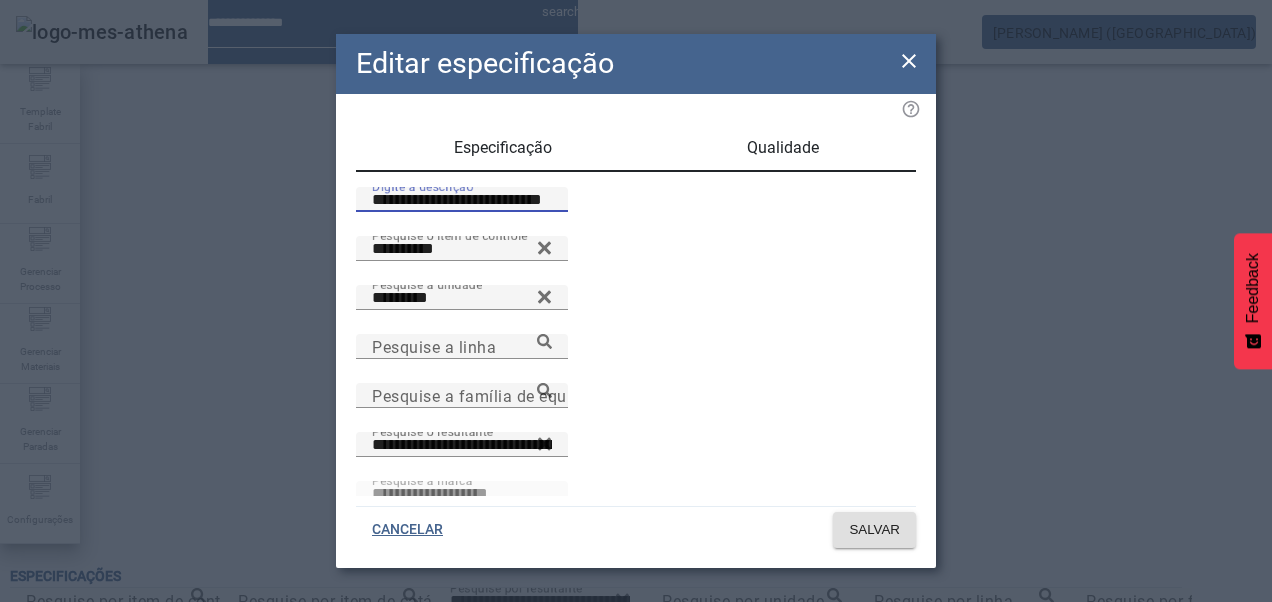 drag, startPoint x: 387, startPoint y: 226, endPoint x: 349, endPoint y: 234, distance: 38.832977 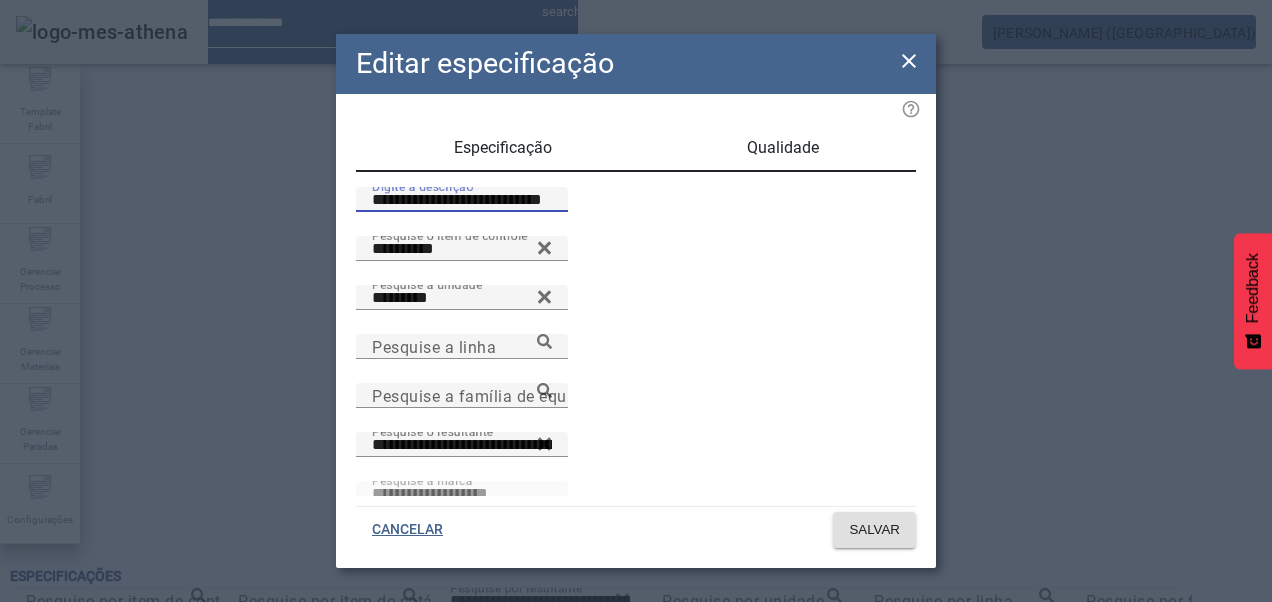 click on "**********" 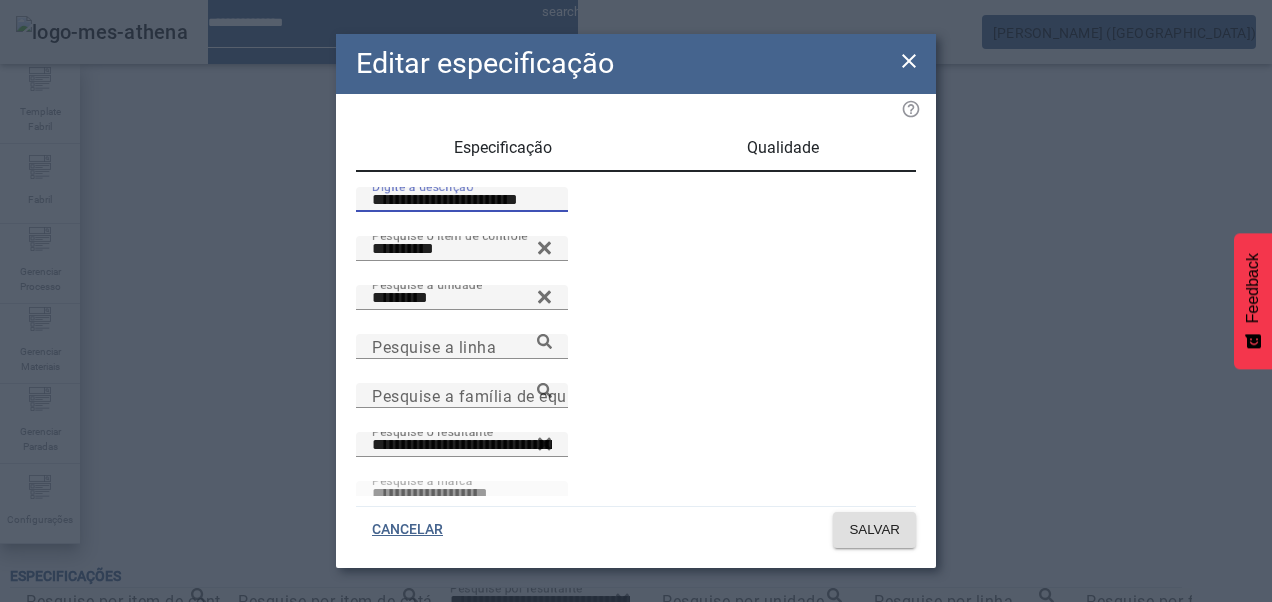 click on "**********" at bounding box center [462, 200] 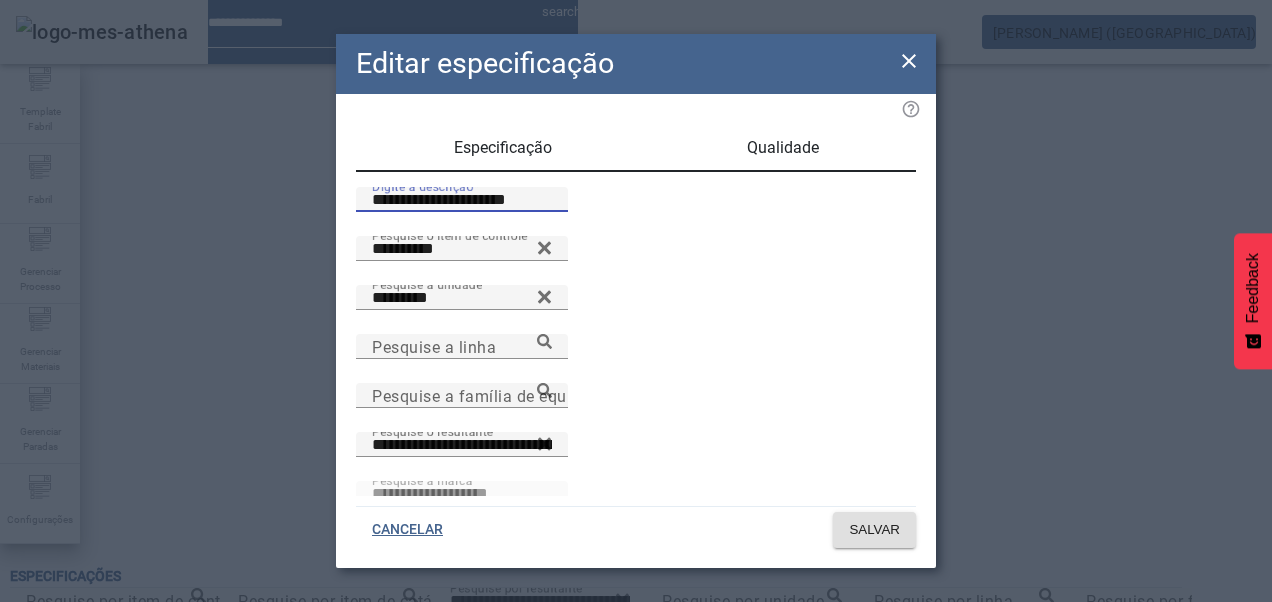 drag, startPoint x: 419, startPoint y: 225, endPoint x: 431, endPoint y: 226, distance: 12.0415945 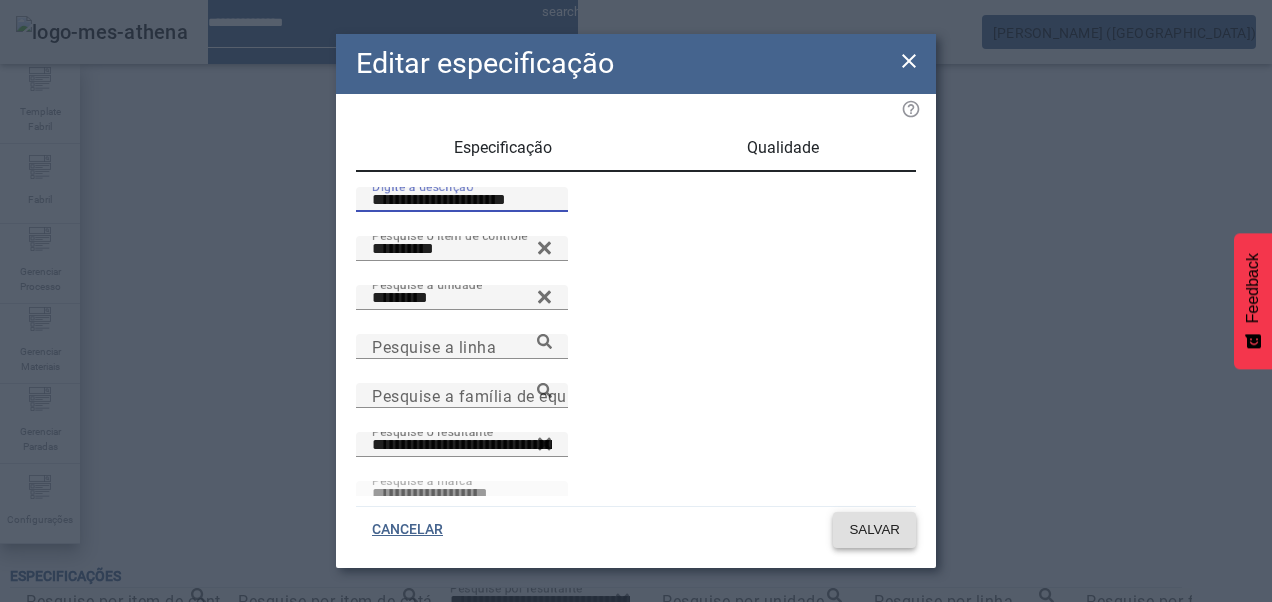 type on "**********" 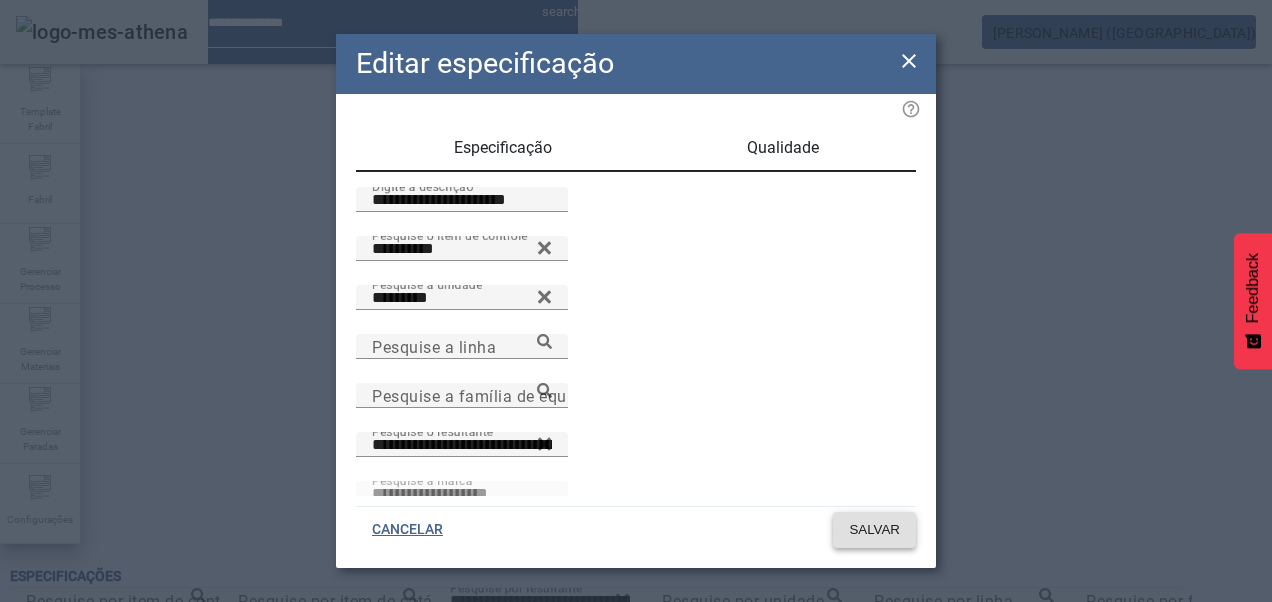 click on "SALVAR" 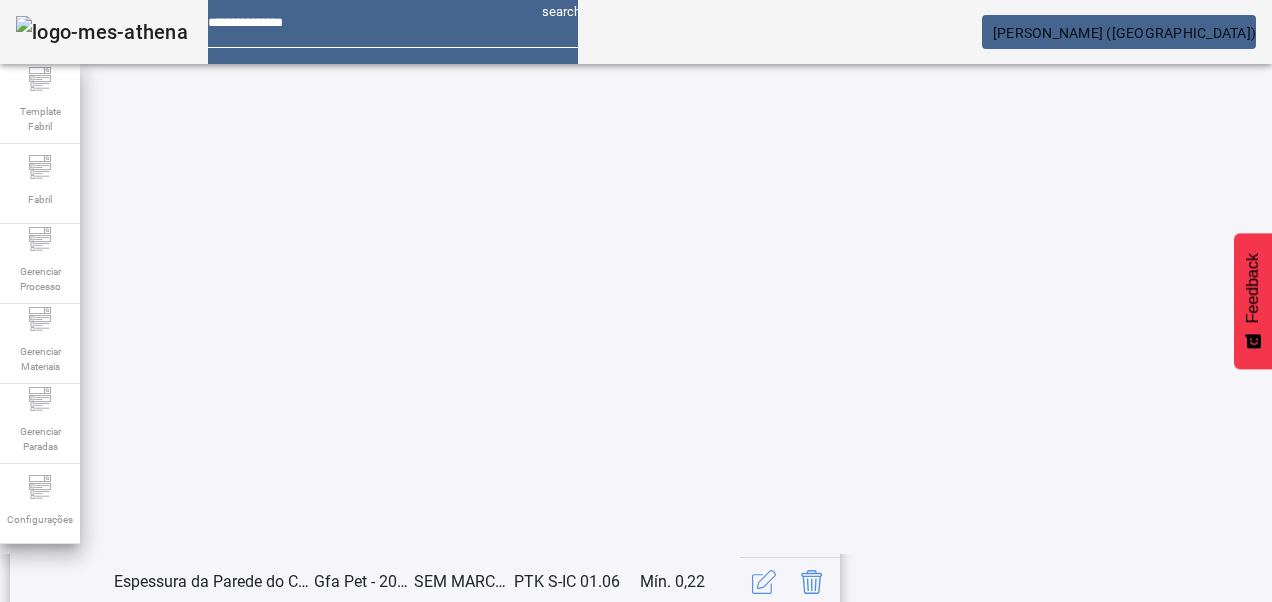 scroll, scrollTop: 653, scrollLeft: 0, axis: vertical 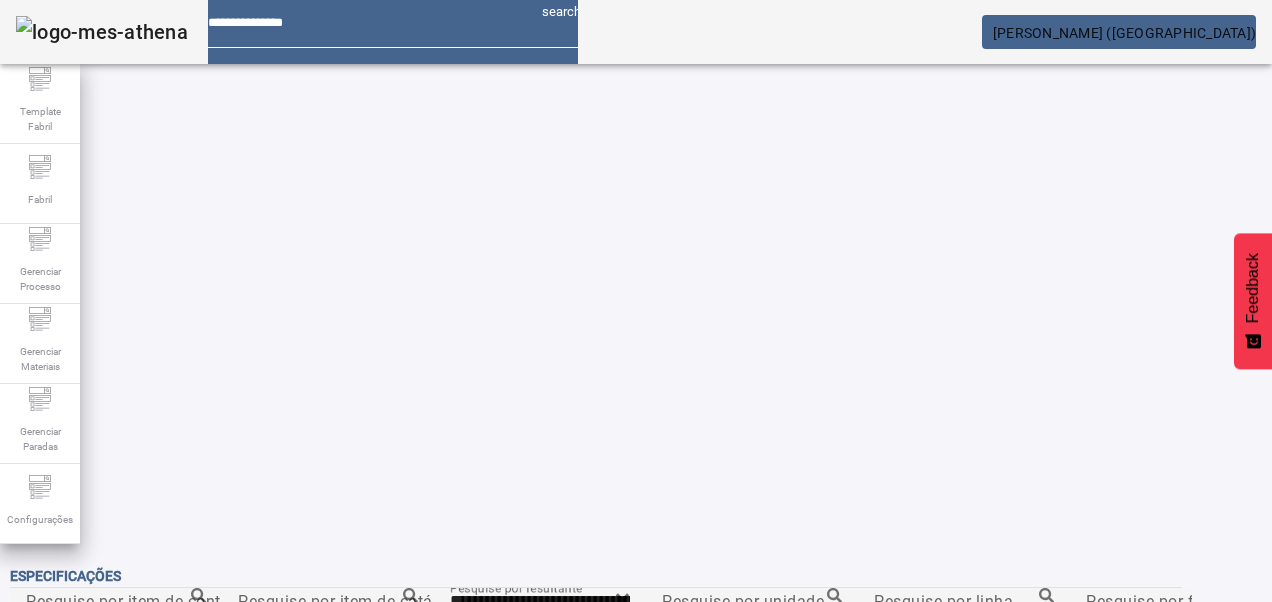 click 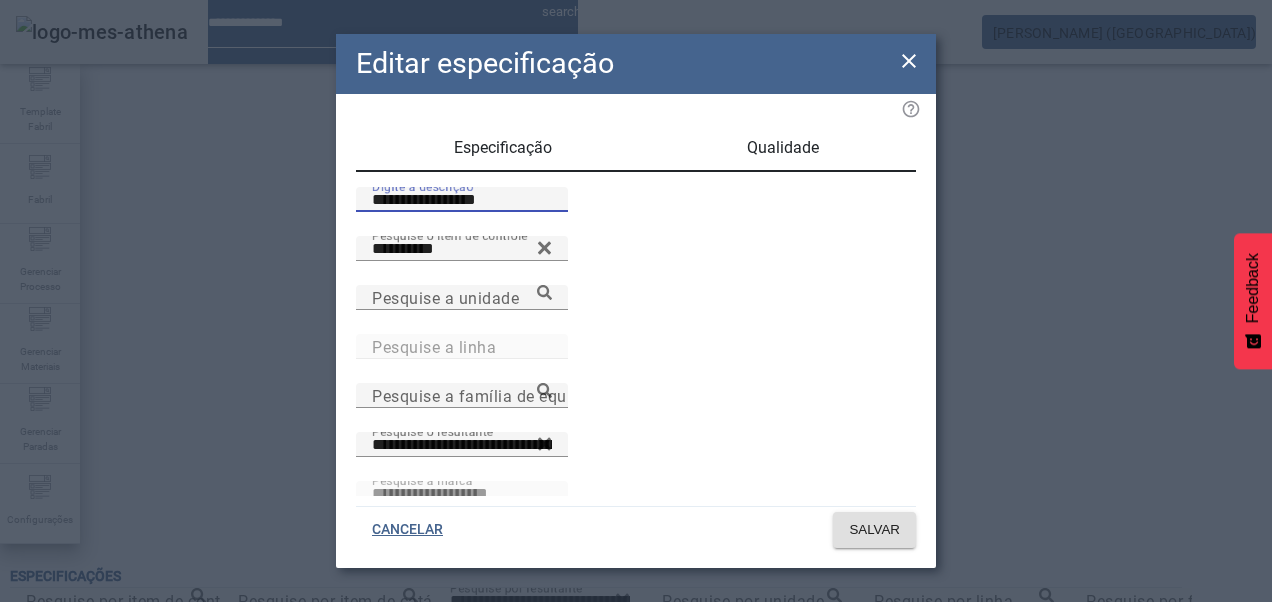 click on "**********" 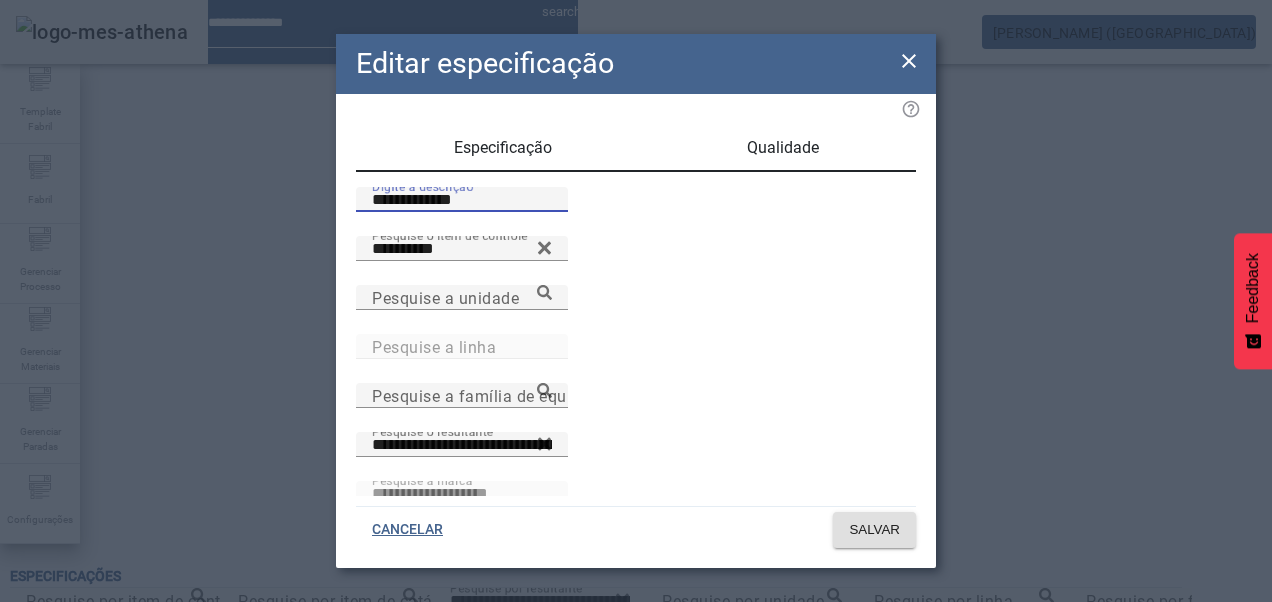 drag, startPoint x: 393, startPoint y: 218, endPoint x: 429, endPoint y: 225, distance: 36.67424 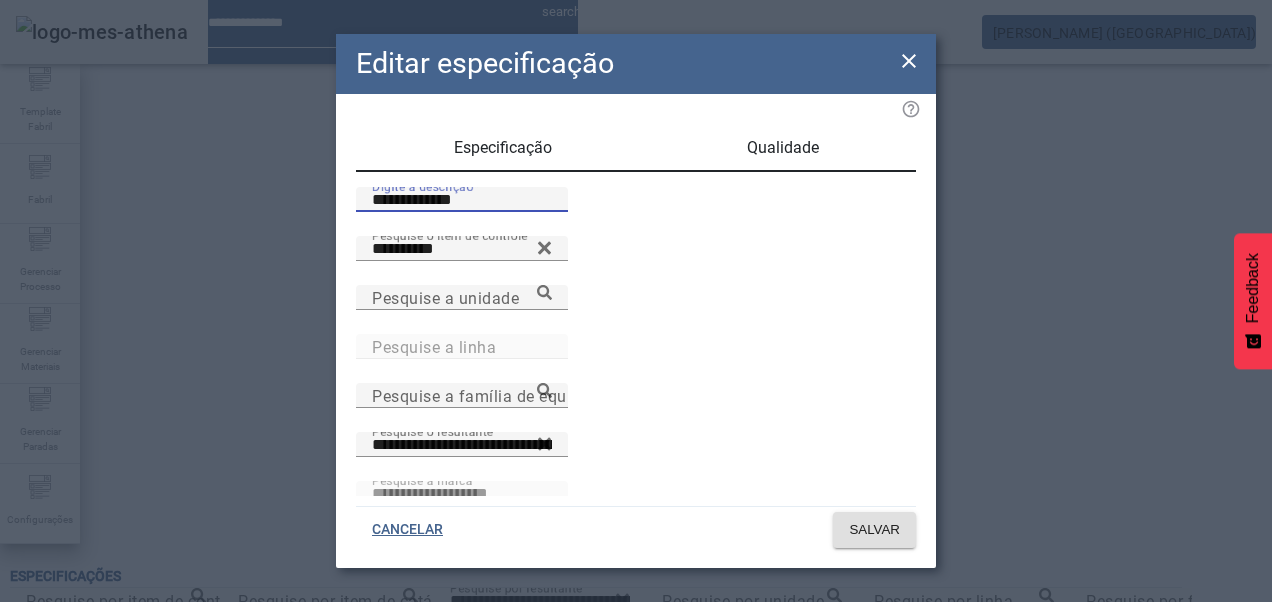 click on "**********" at bounding box center [462, 200] 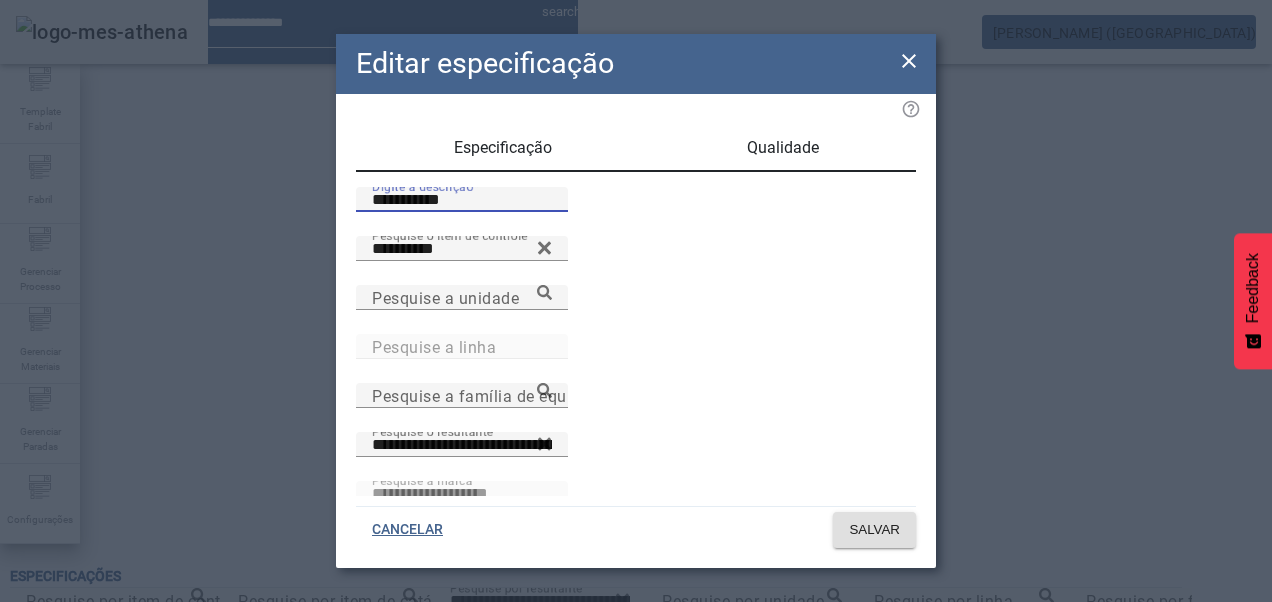 click on "**********" at bounding box center (462, 200) 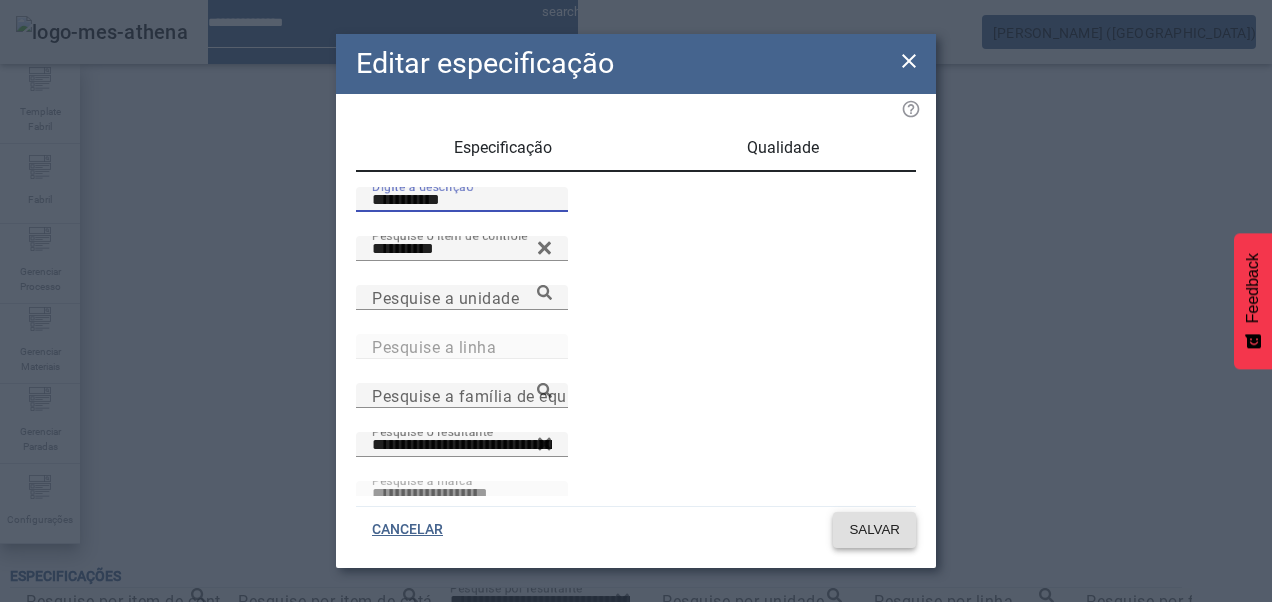 type on "**********" 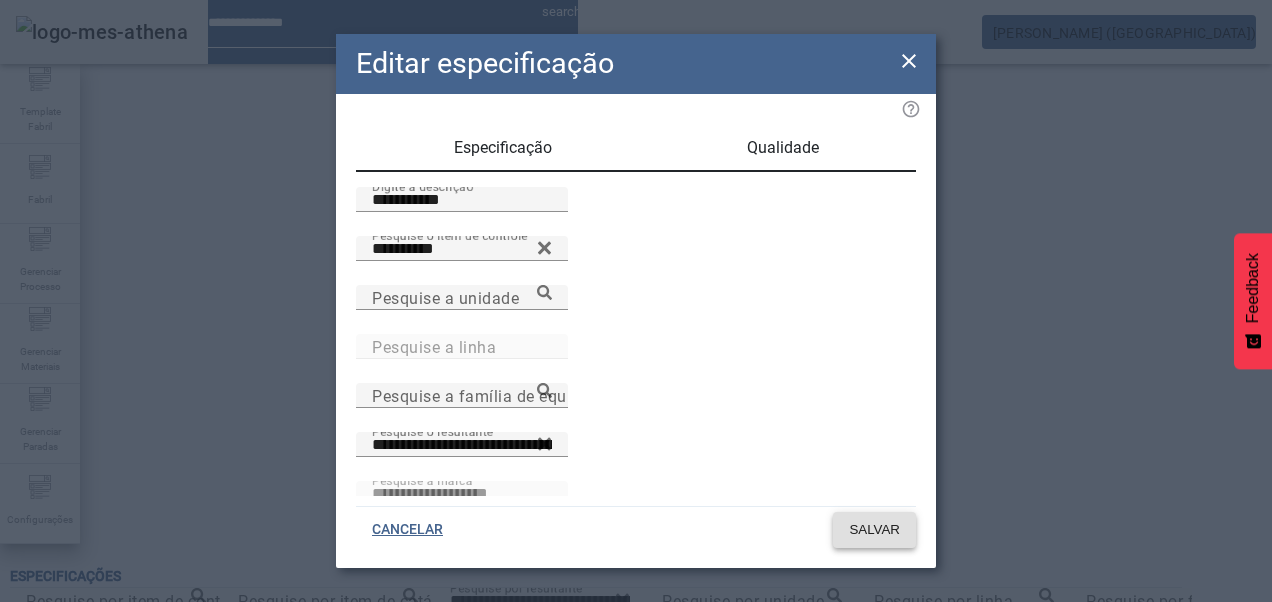 click on "SALVAR" 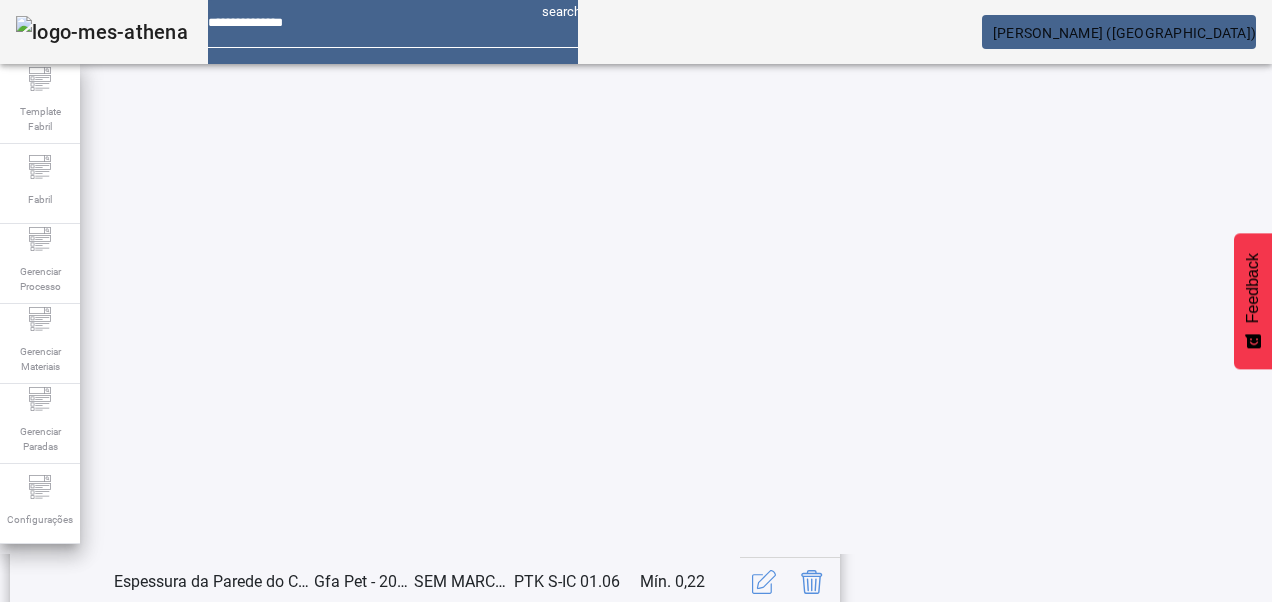 click on "22" 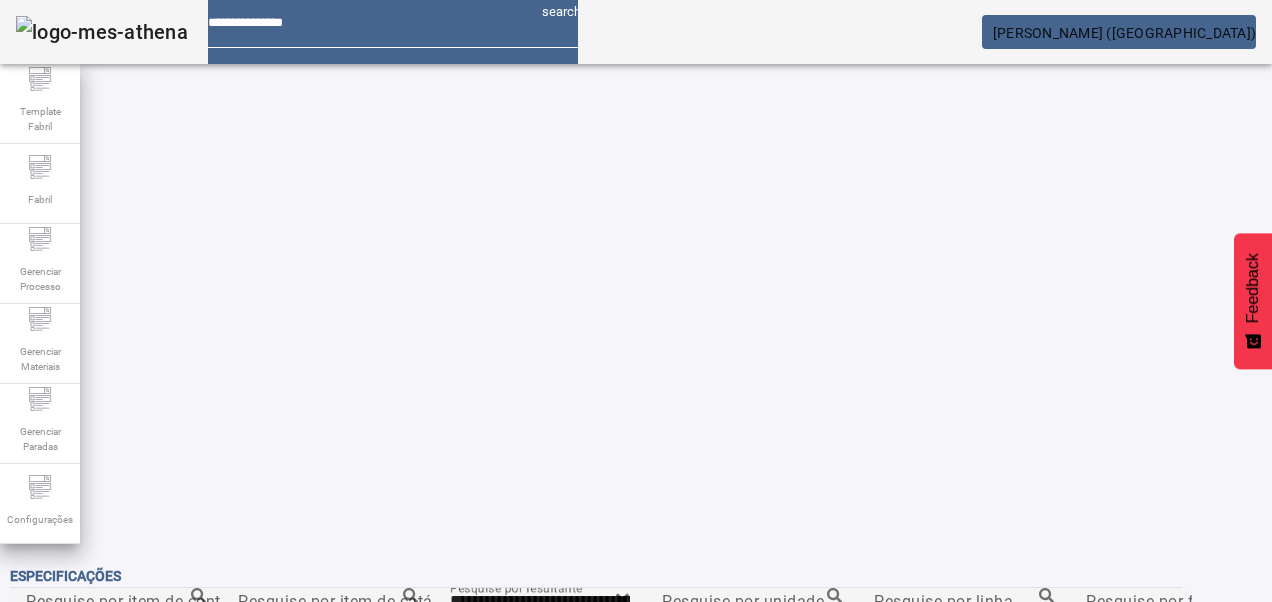 click on "21" 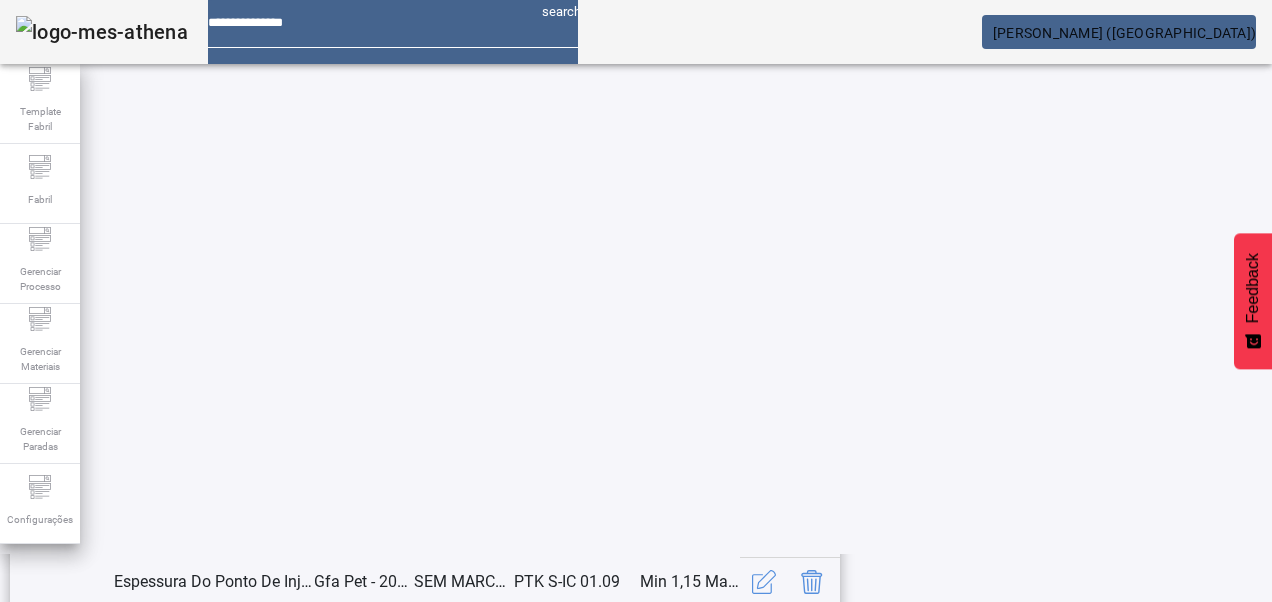 scroll, scrollTop: 653, scrollLeft: 0, axis: vertical 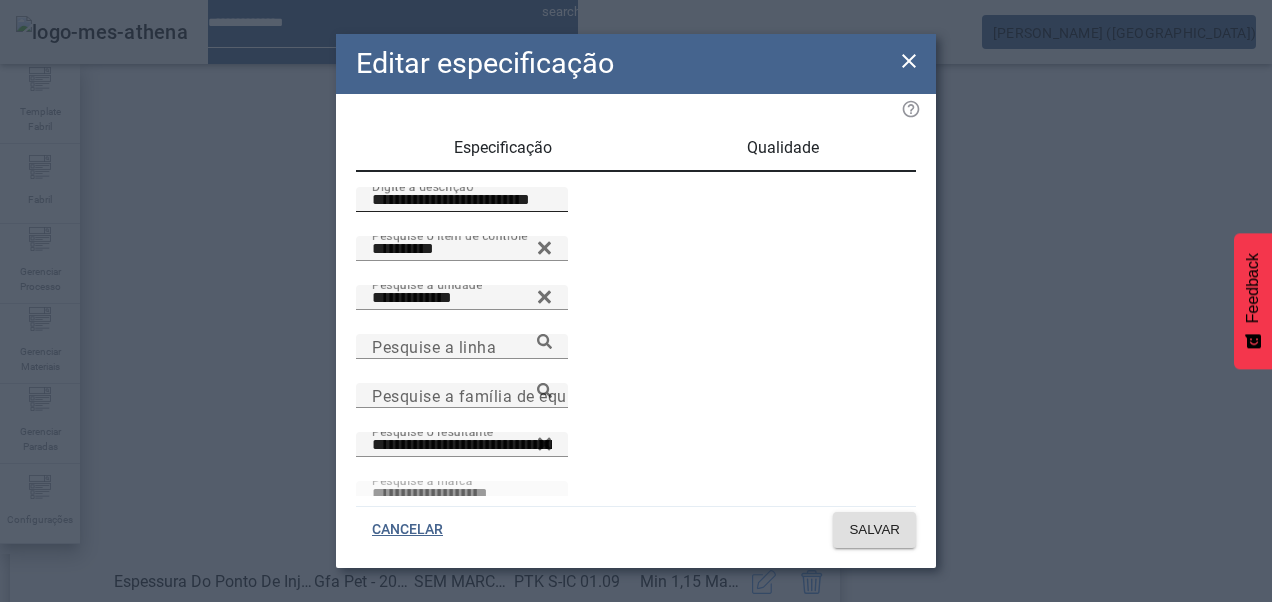 click on "**********" at bounding box center (462, 200) 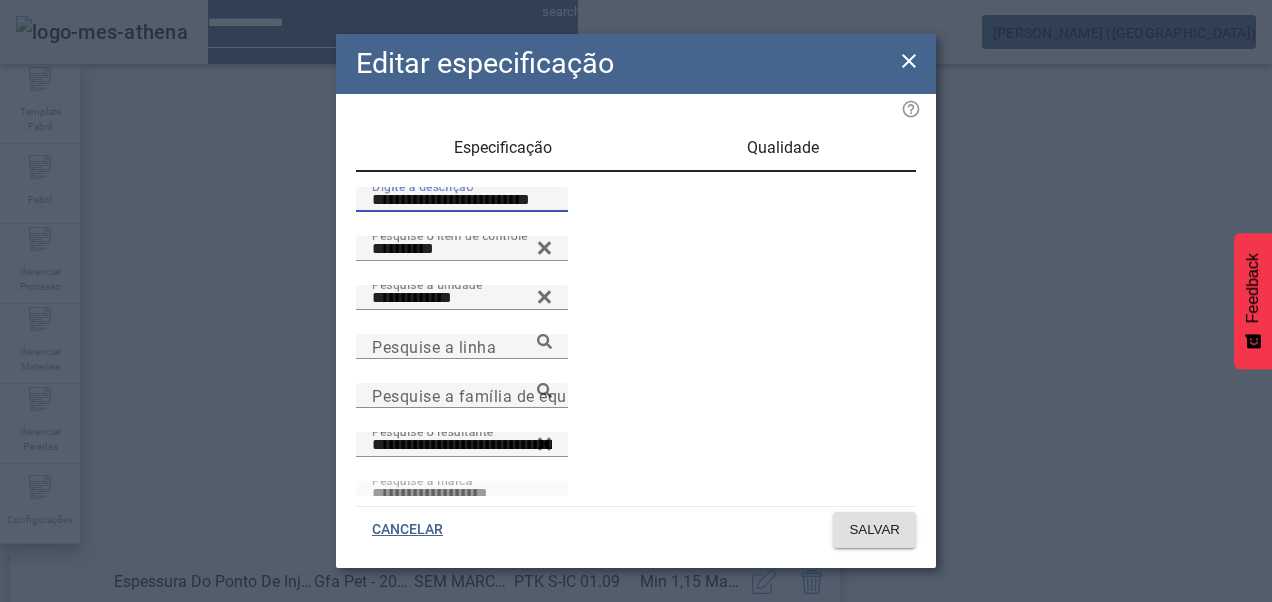 click on "**********" at bounding box center [462, 200] 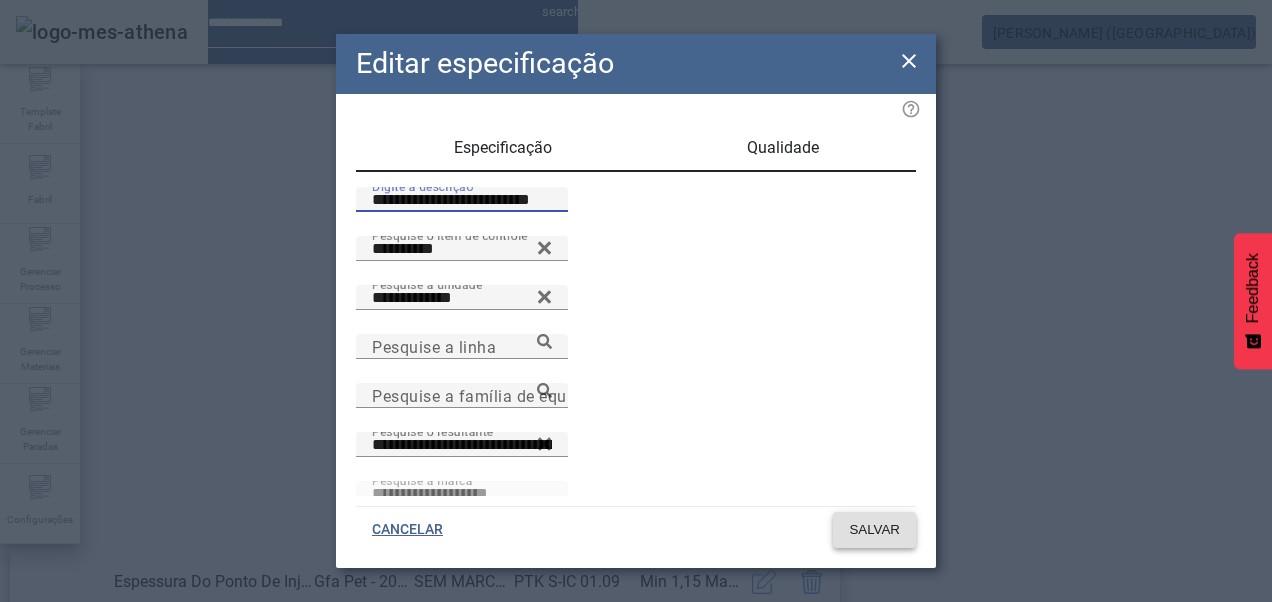 type on "**********" 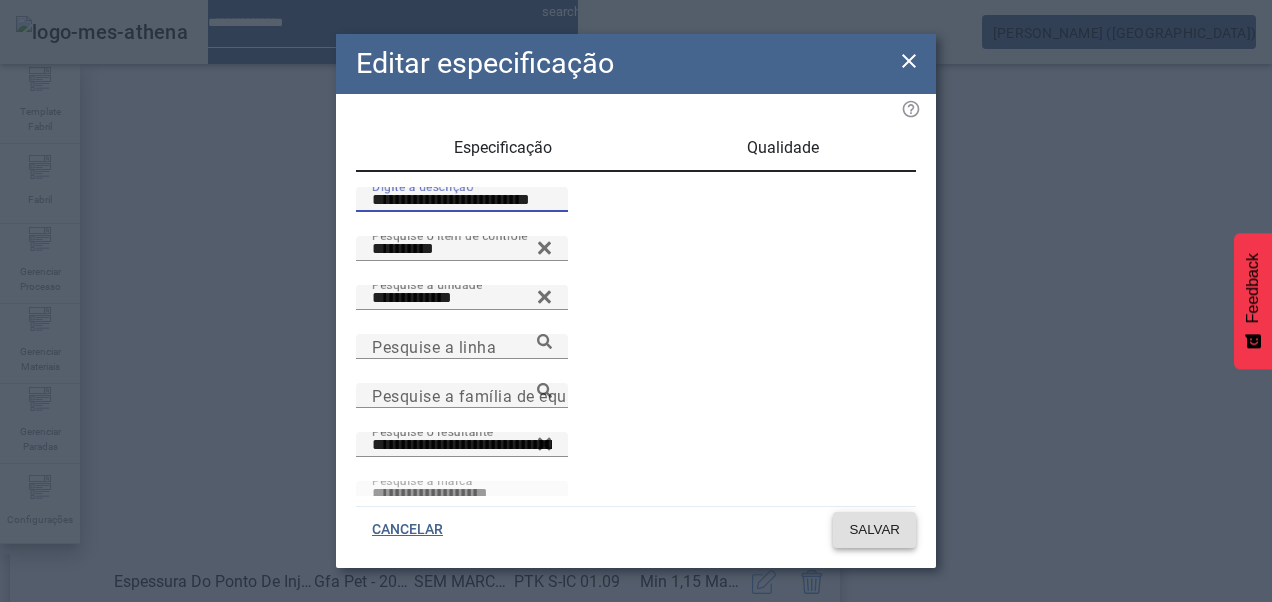 click 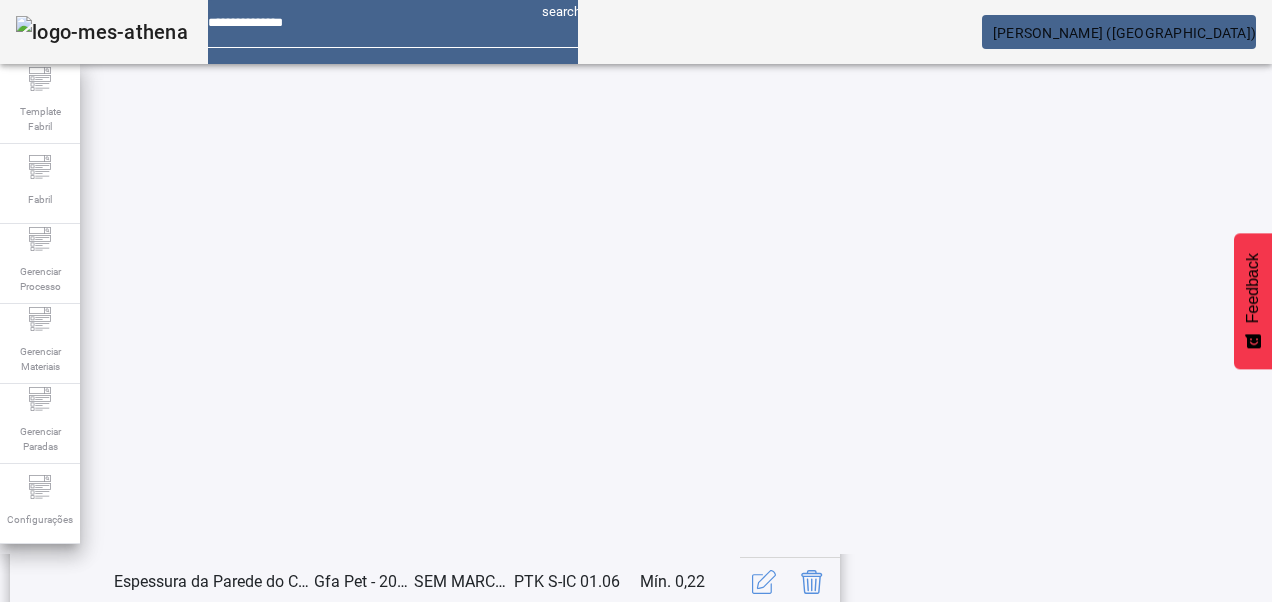 scroll, scrollTop: 653, scrollLeft: 0, axis: vertical 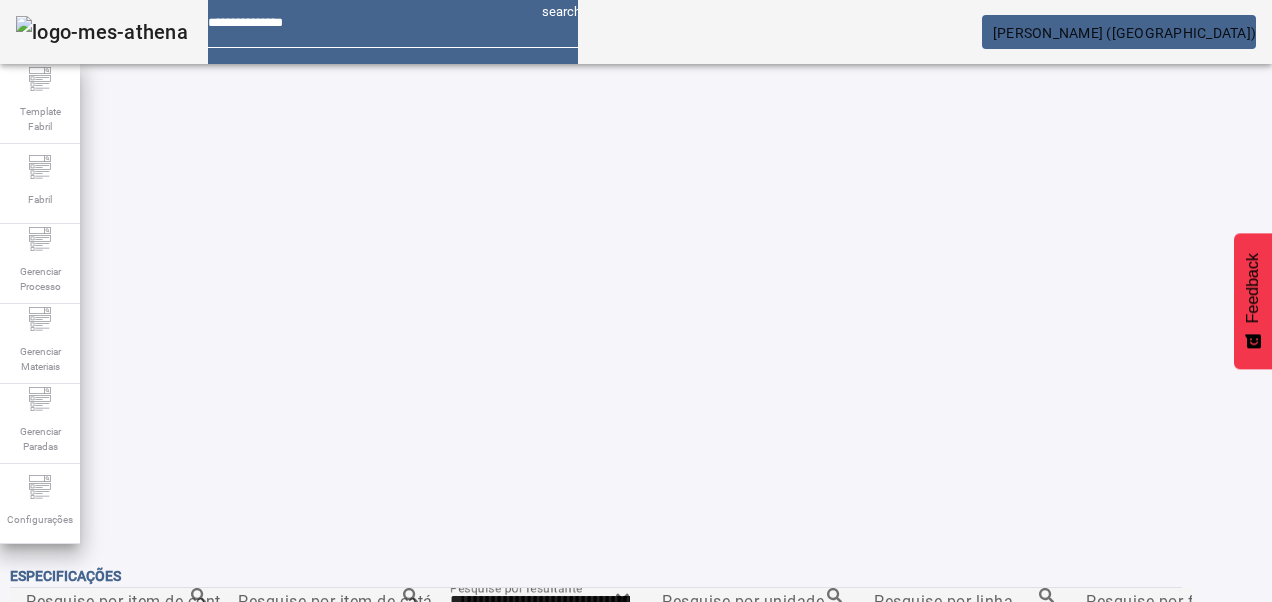 click on "21" 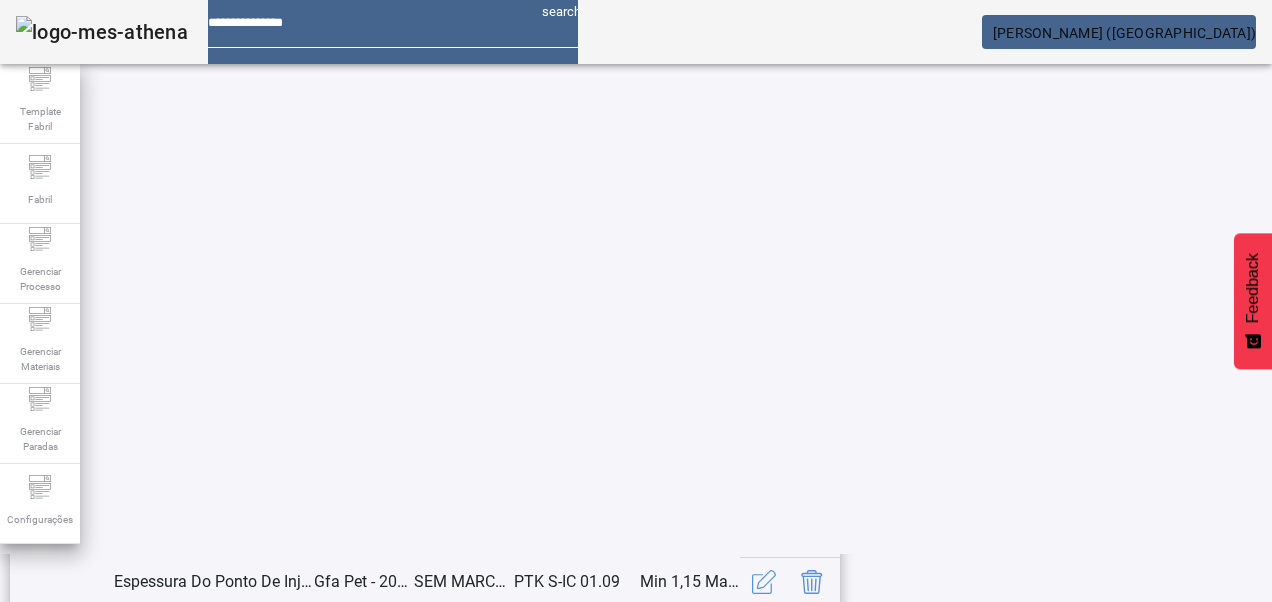 scroll, scrollTop: 653, scrollLeft: 0, axis: vertical 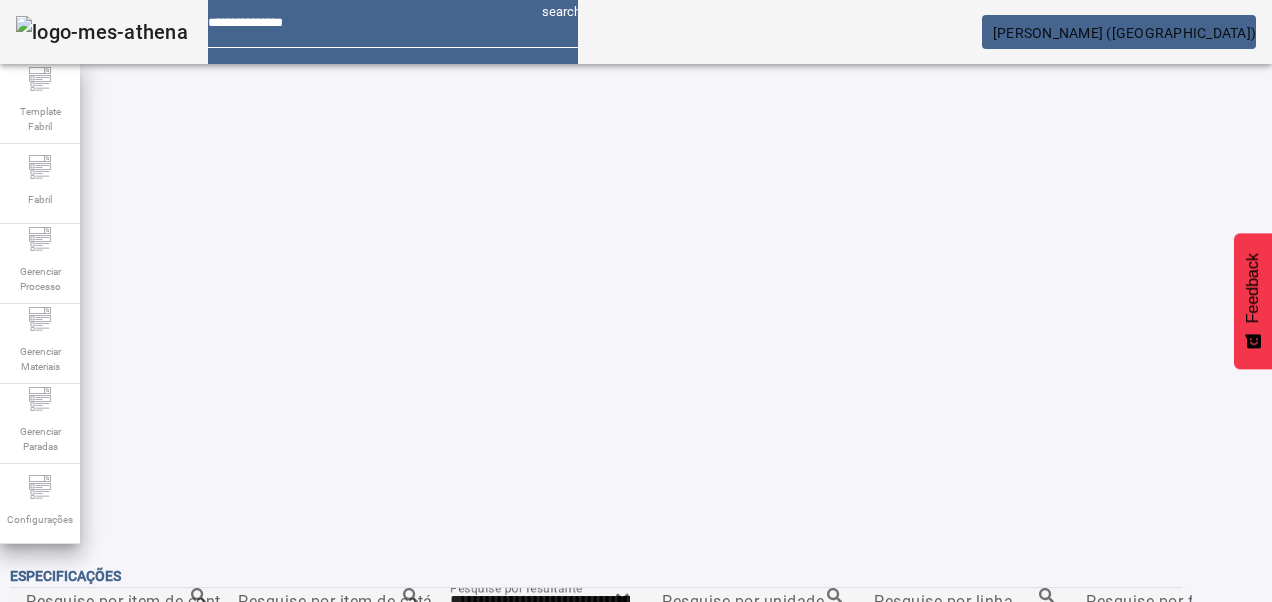 click on "21" 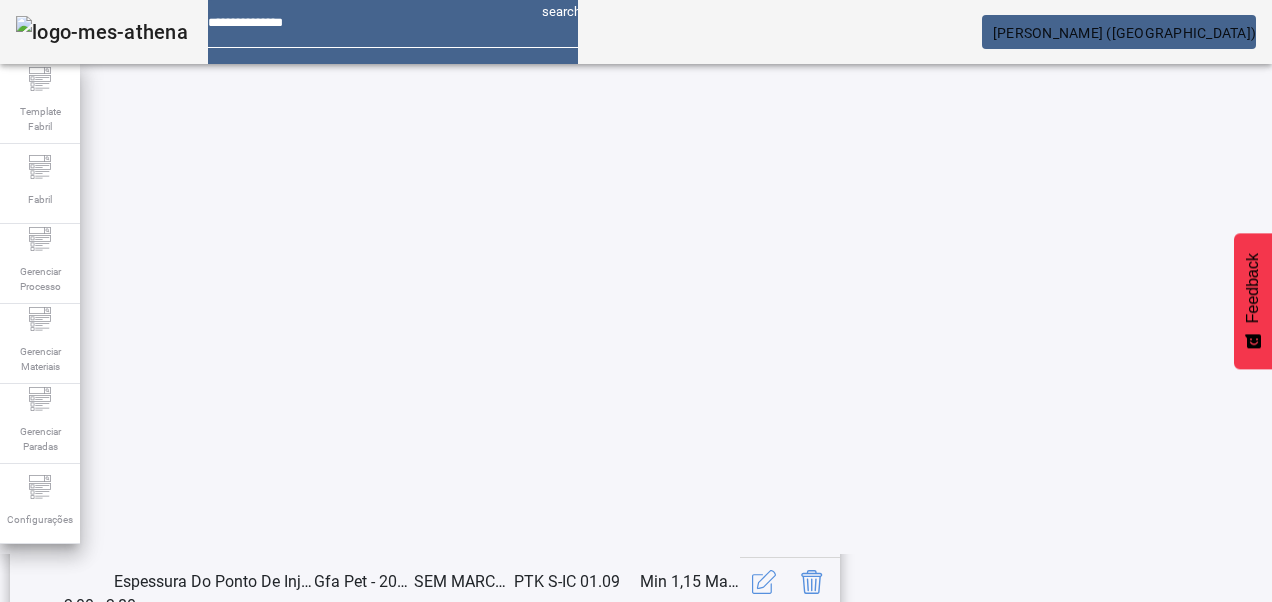 scroll, scrollTop: 653, scrollLeft: 0, axis: vertical 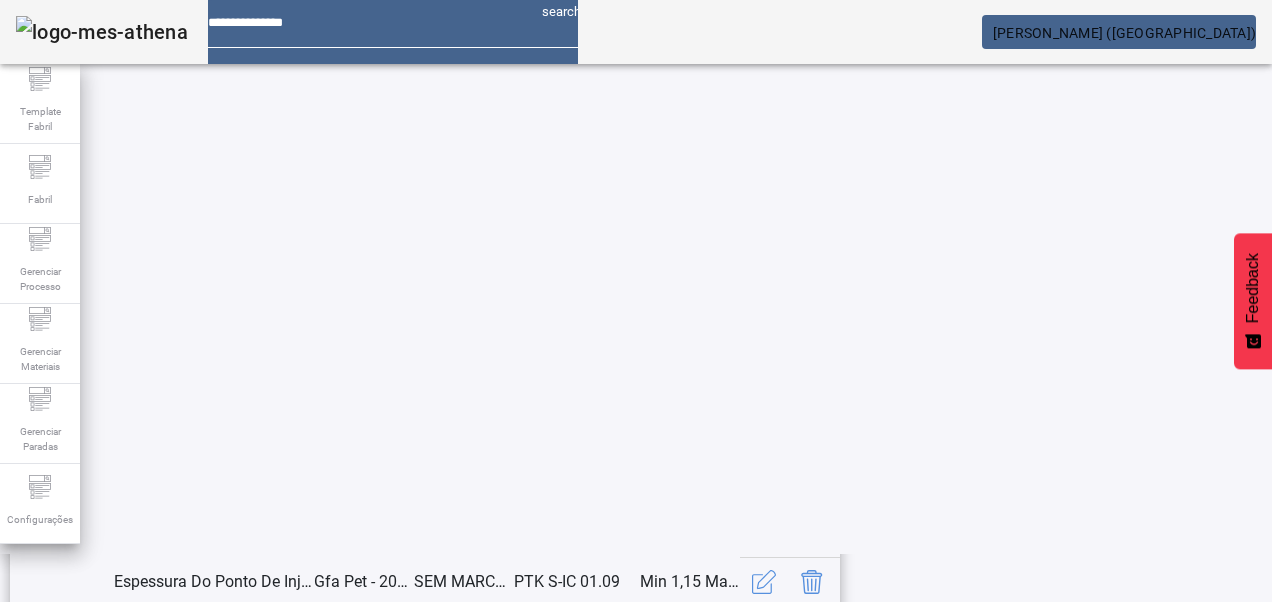 click 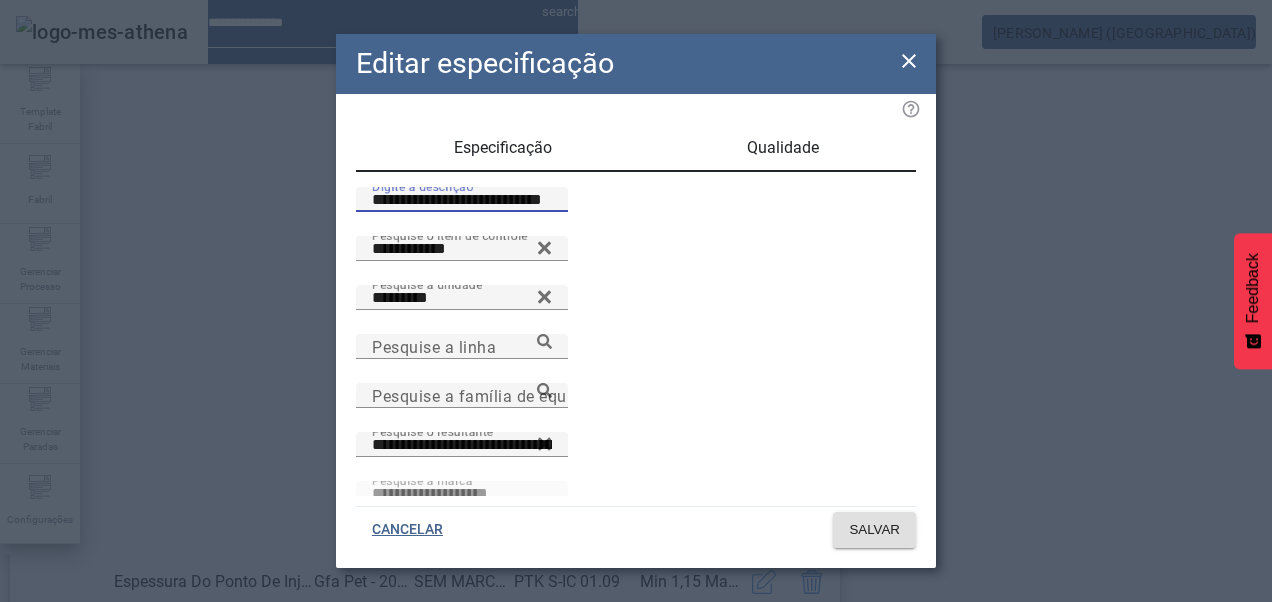 drag, startPoint x: 382, startPoint y: 224, endPoint x: 303, endPoint y: 244, distance: 81.49233 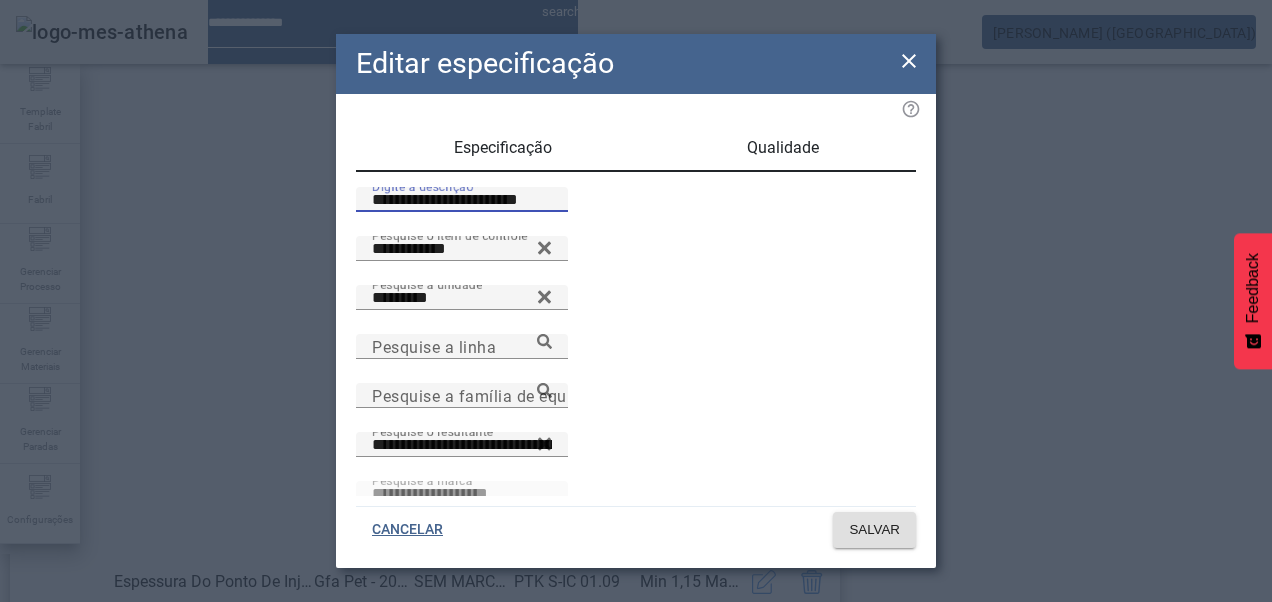 click on "**********" at bounding box center [462, 200] 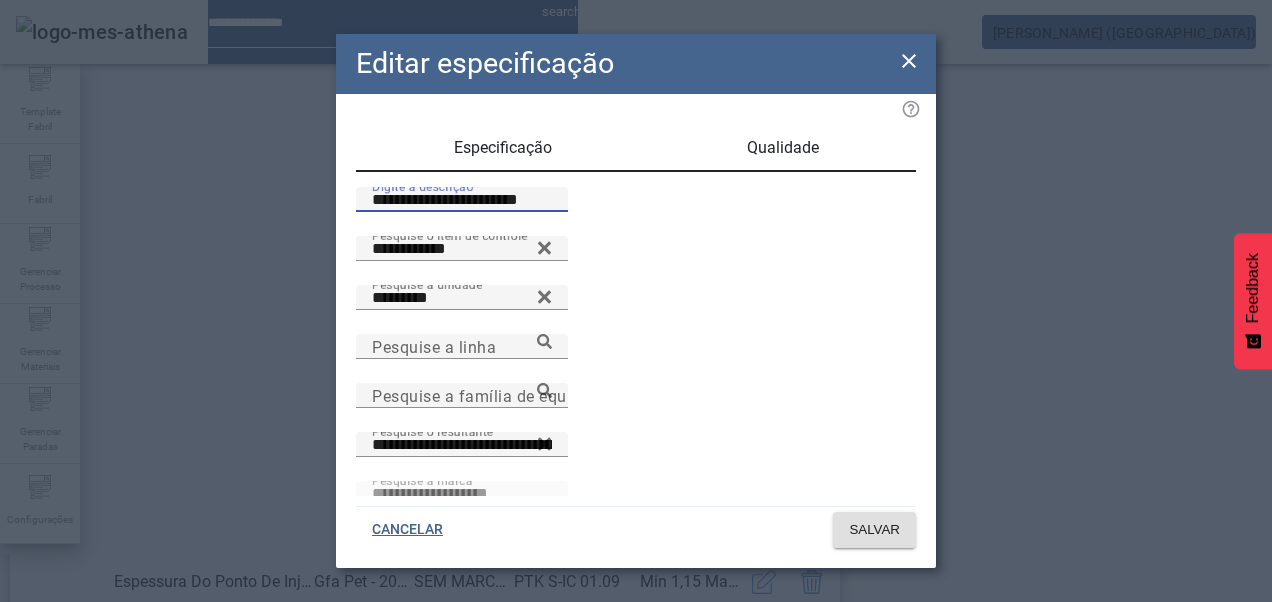 click on "**********" at bounding box center (462, 200) 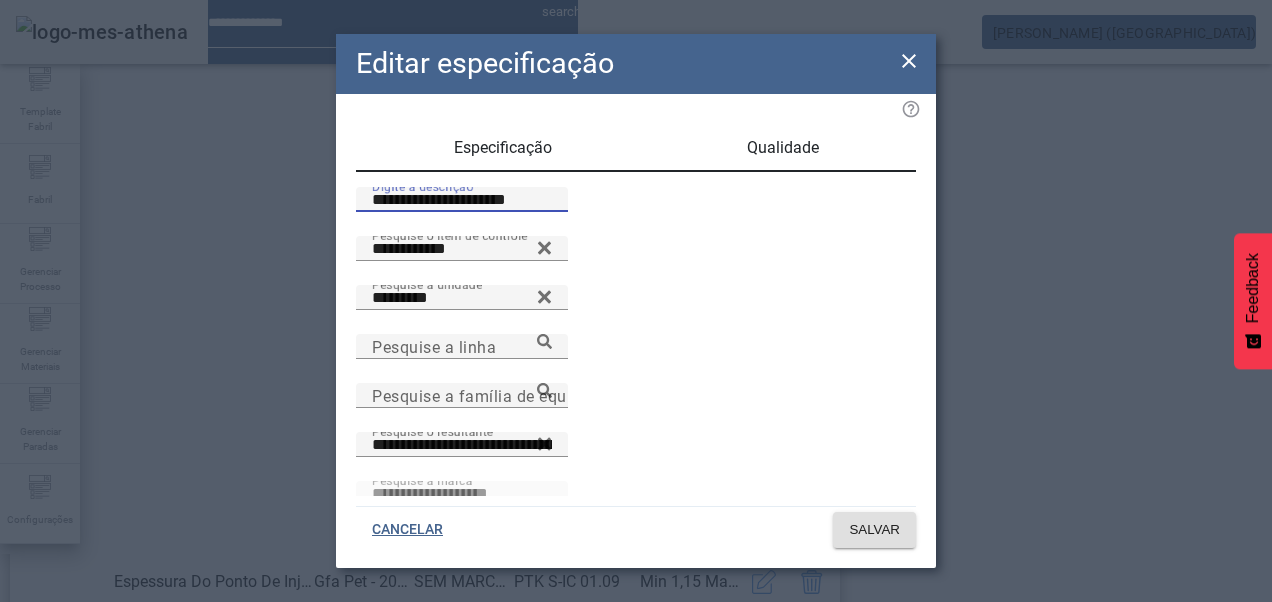 click on "**********" at bounding box center (462, 200) 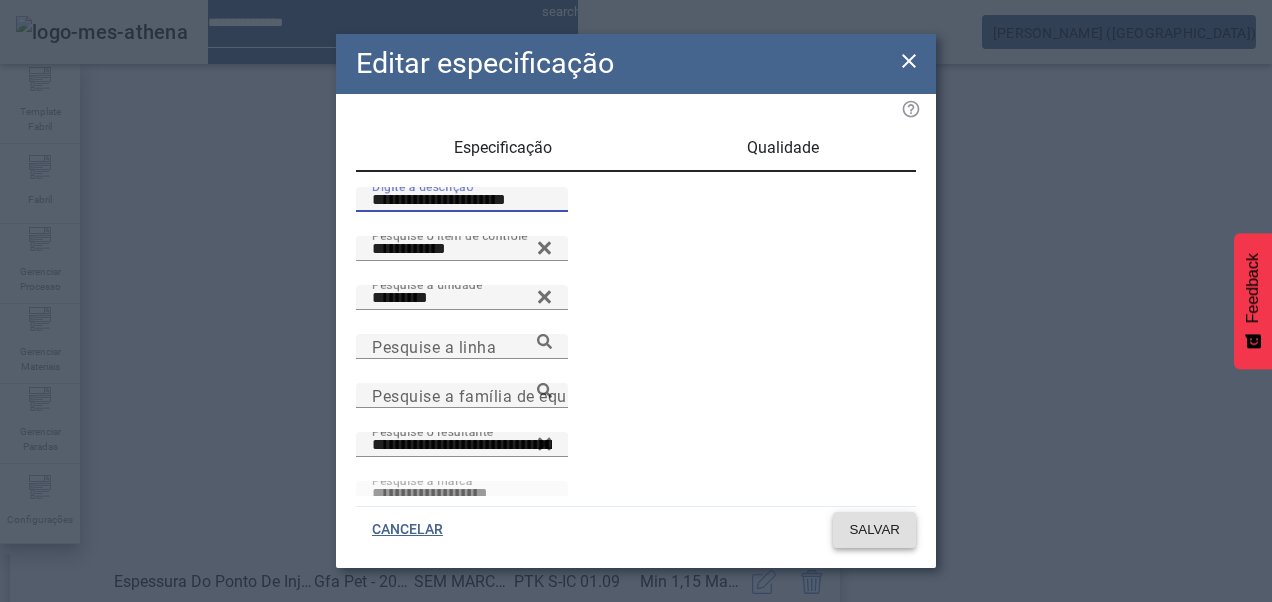 type on "**********" 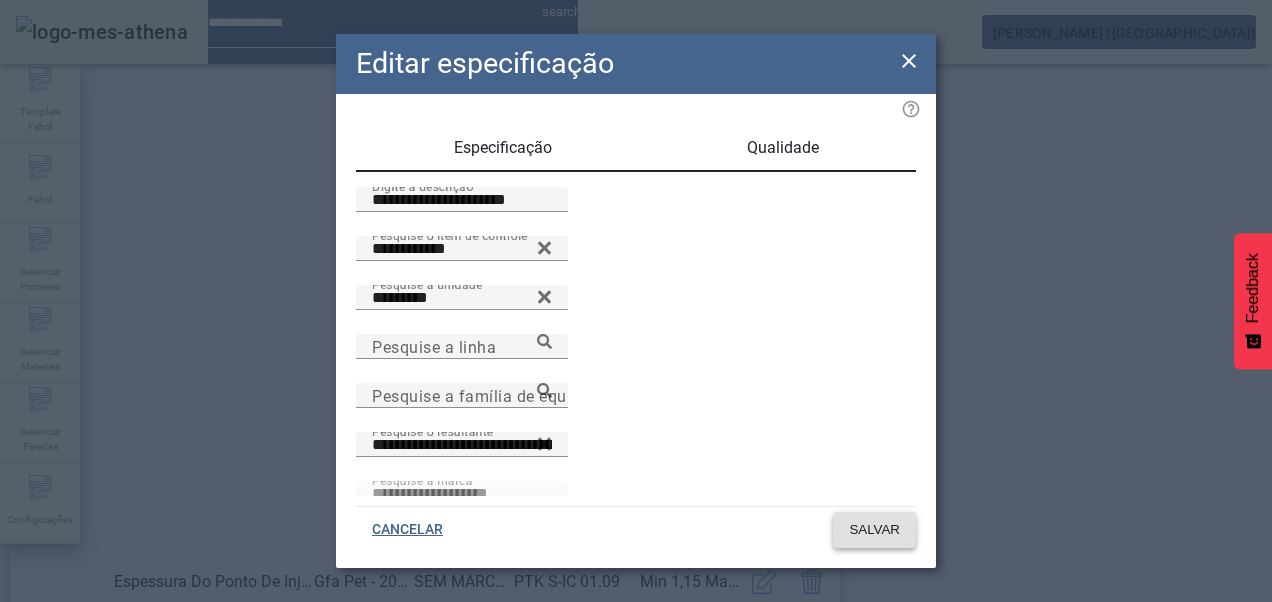click on "SALVAR" 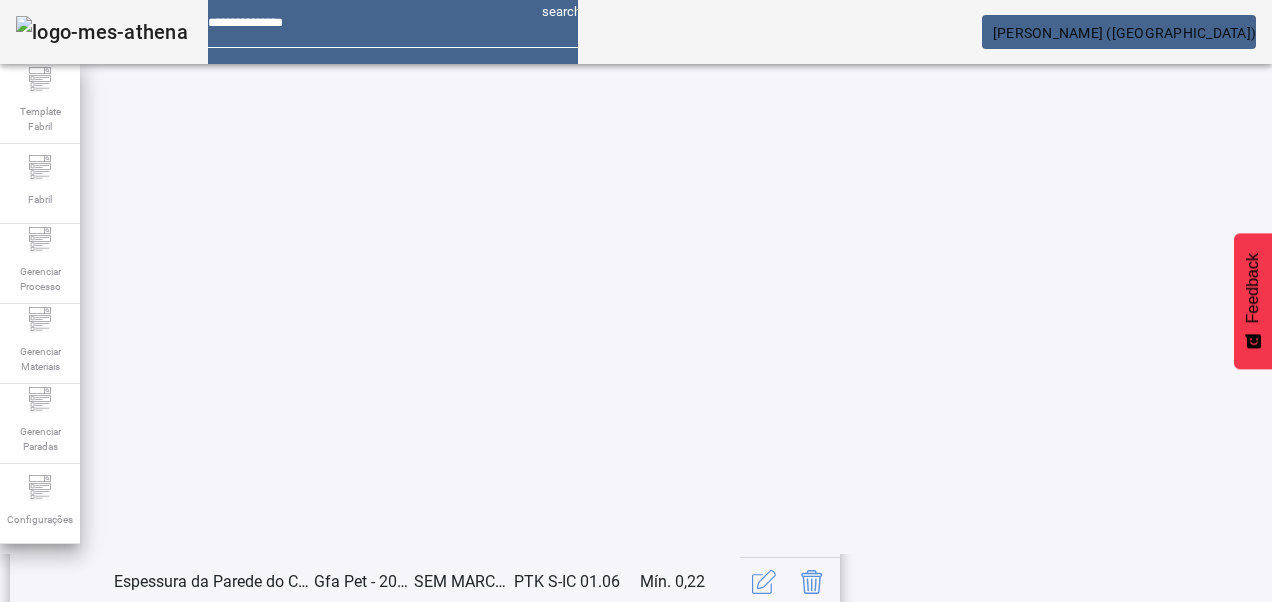 click on "22" 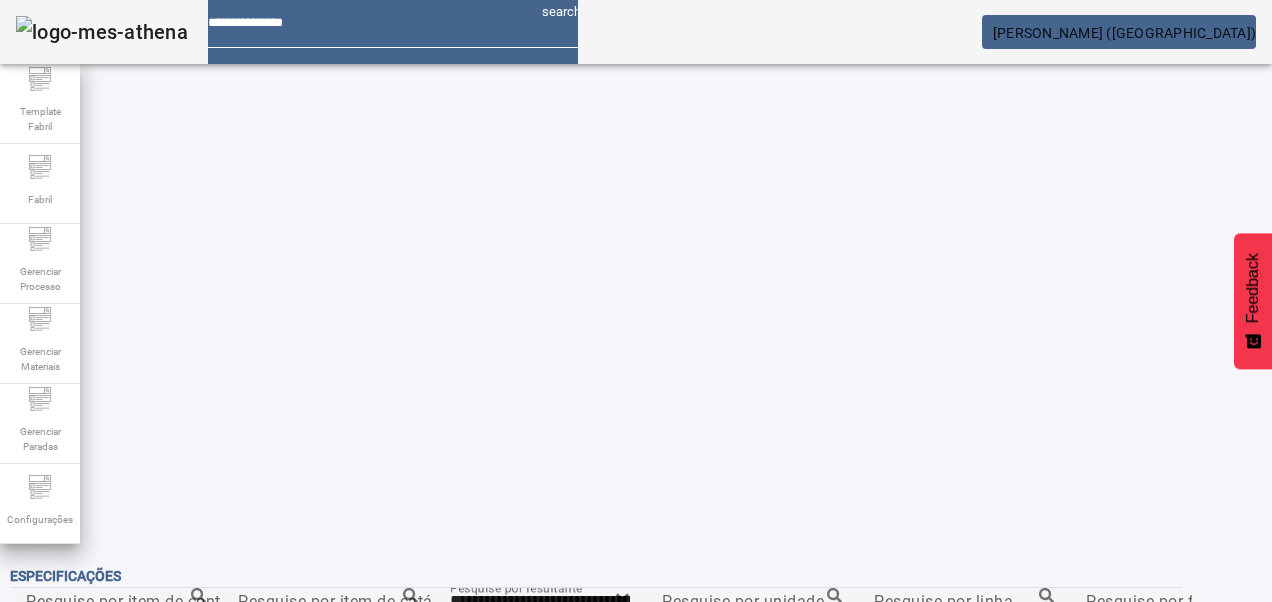click on "21" 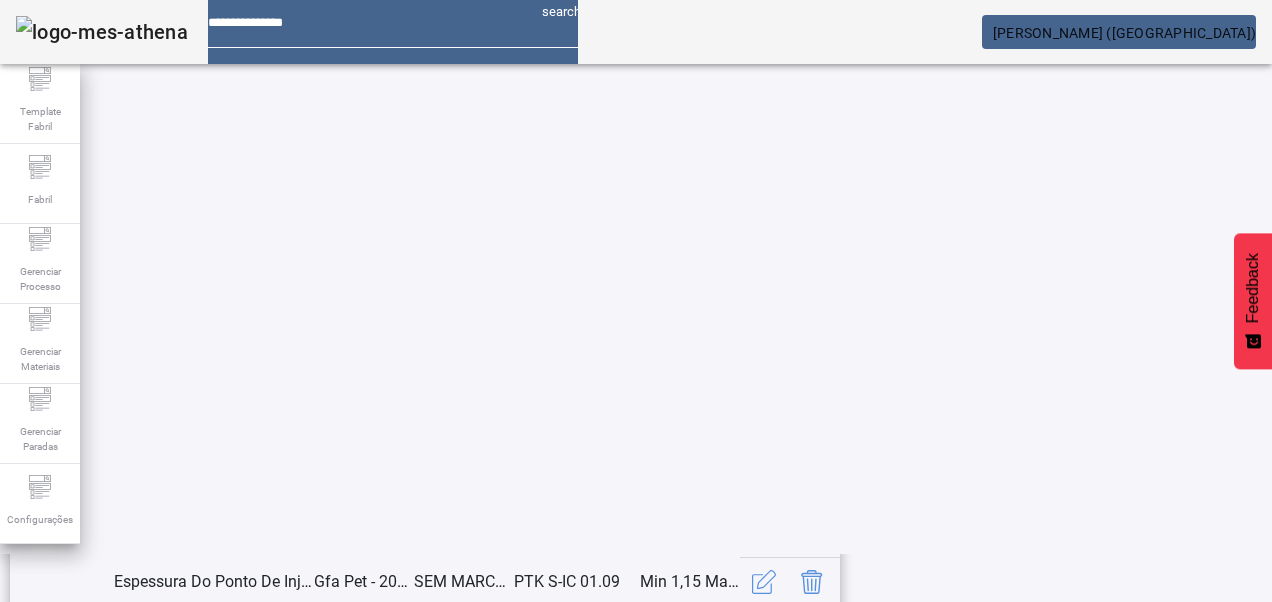 scroll, scrollTop: 653, scrollLeft: 0, axis: vertical 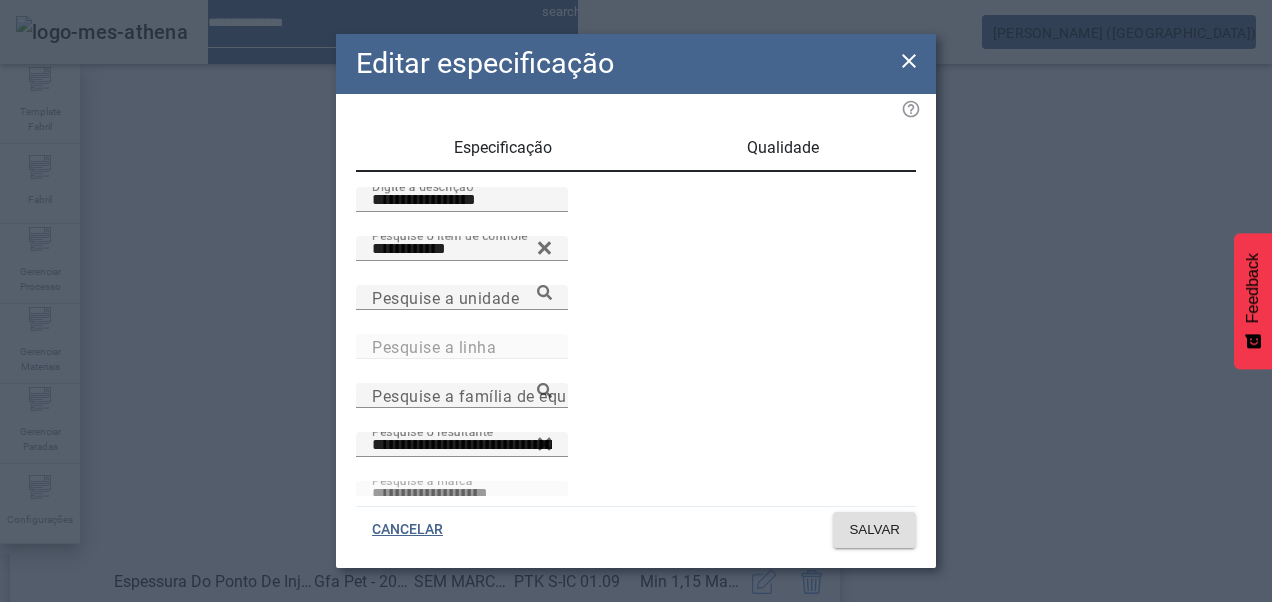 drag, startPoint x: 378, startPoint y: 221, endPoint x: 277, endPoint y: 224, distance: 101.04455 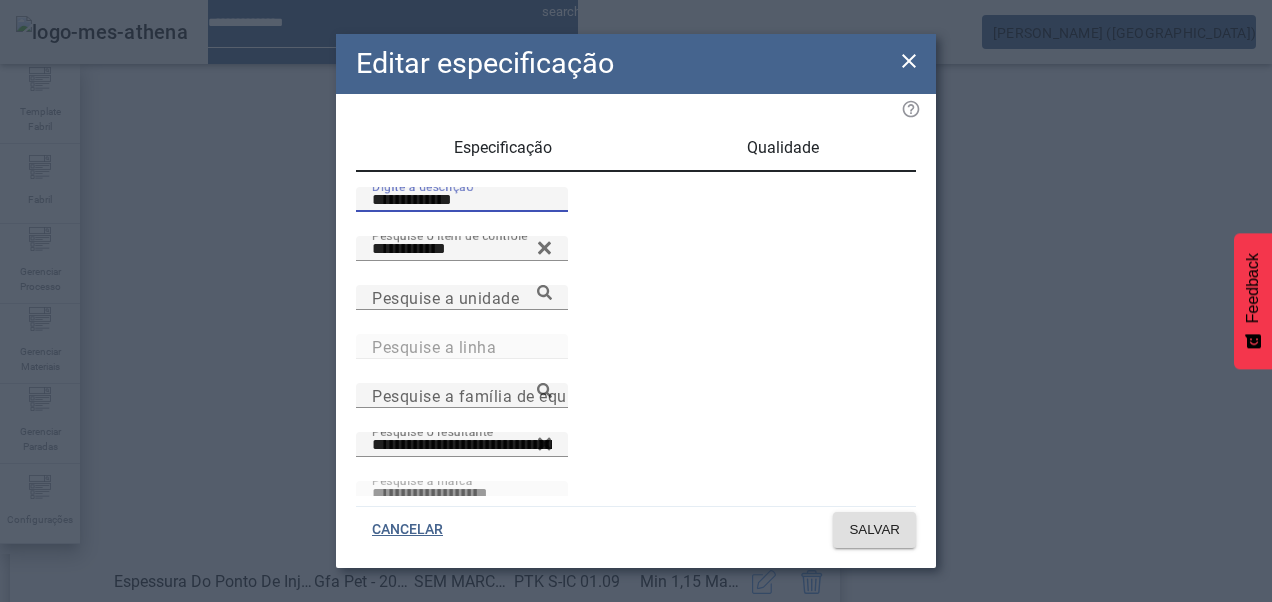 click on "**********" at bounding box center [462, 200] 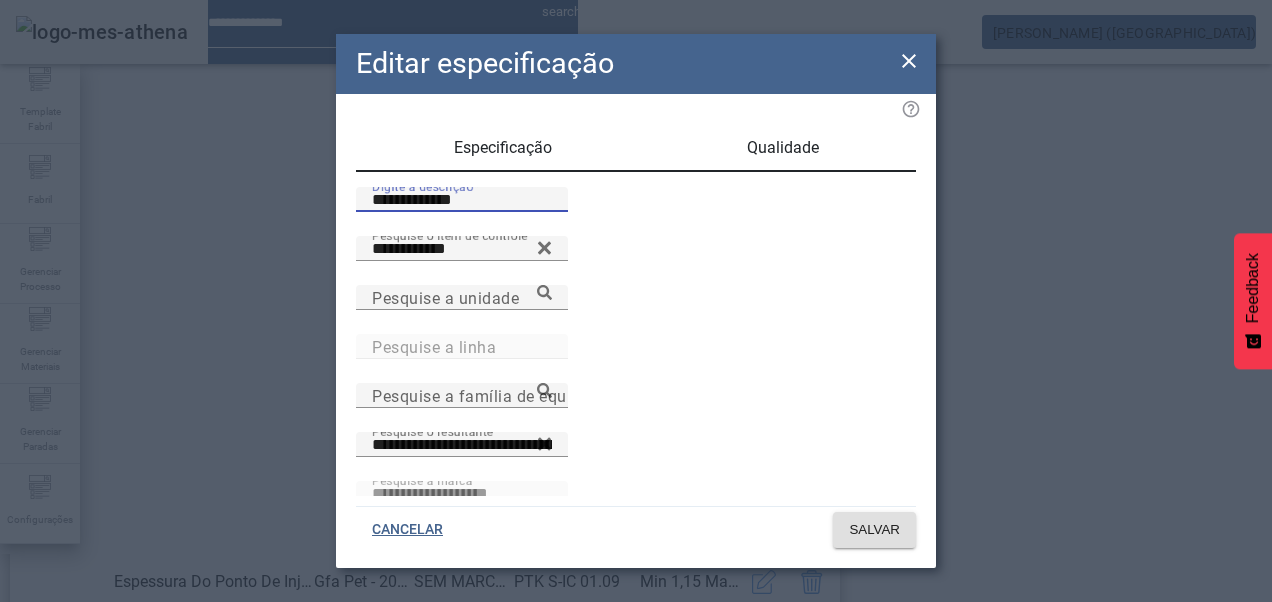 click on "**********" at bounding box center (462, 200) 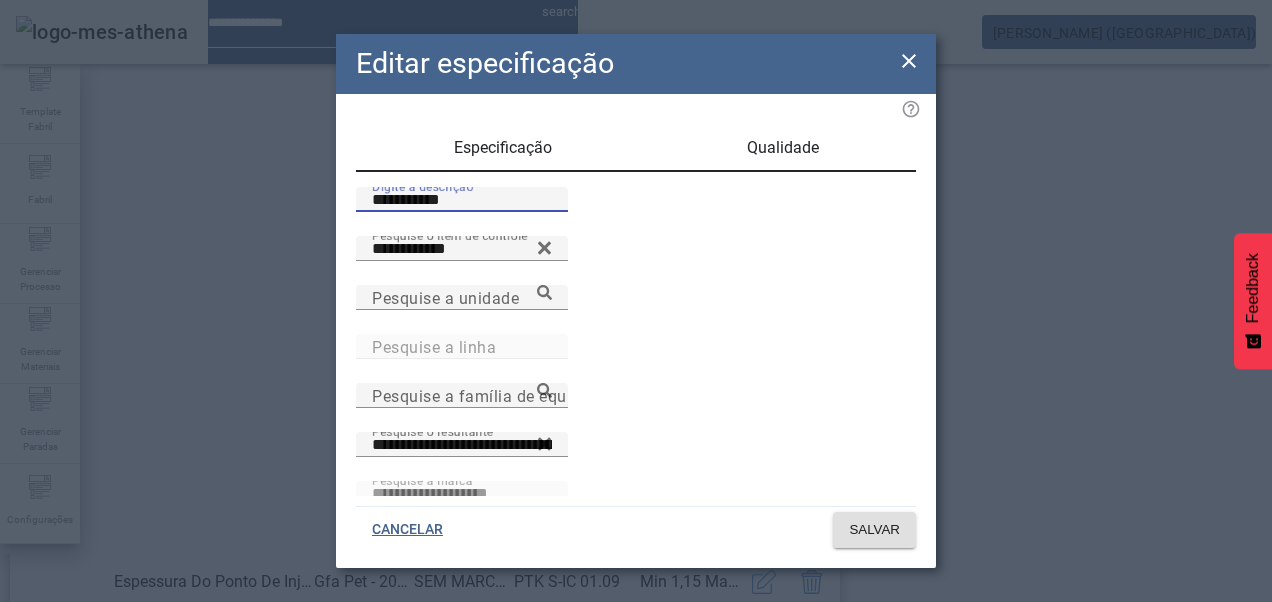 click on "**********" at bounding box center (462, 200) 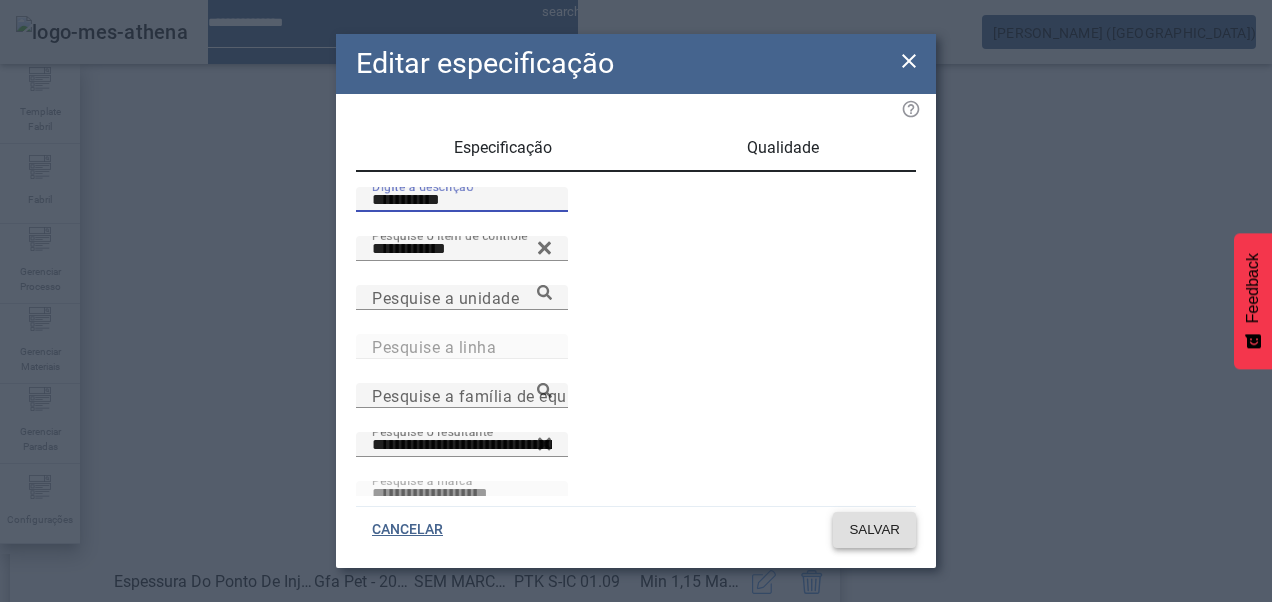 type on "**********" 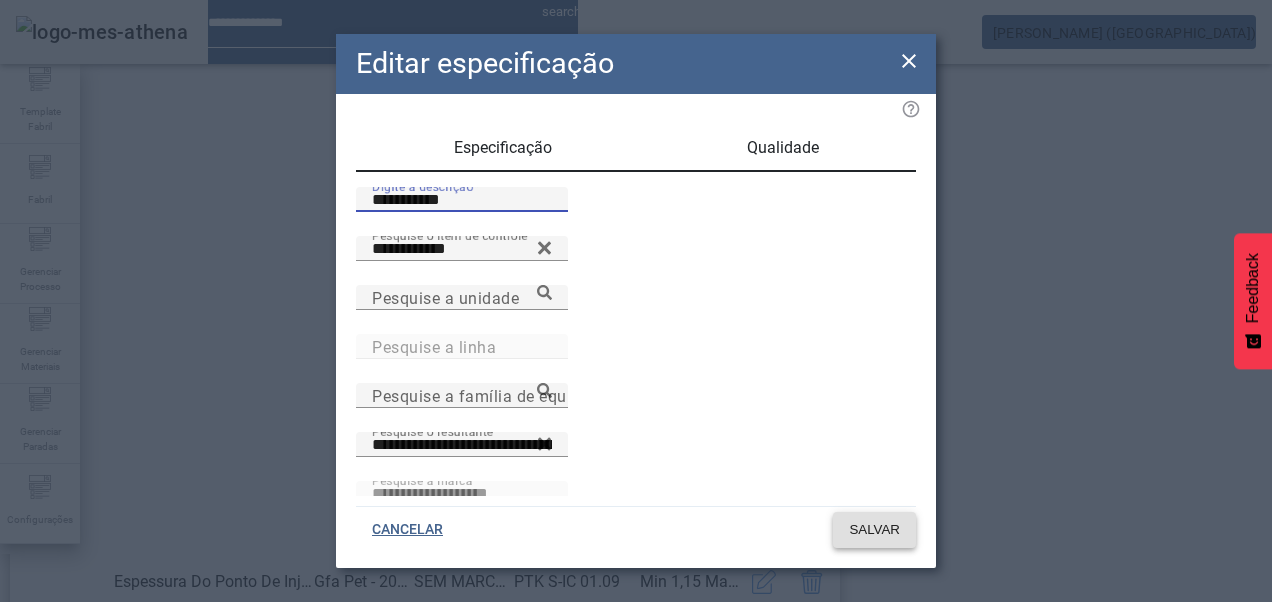 click 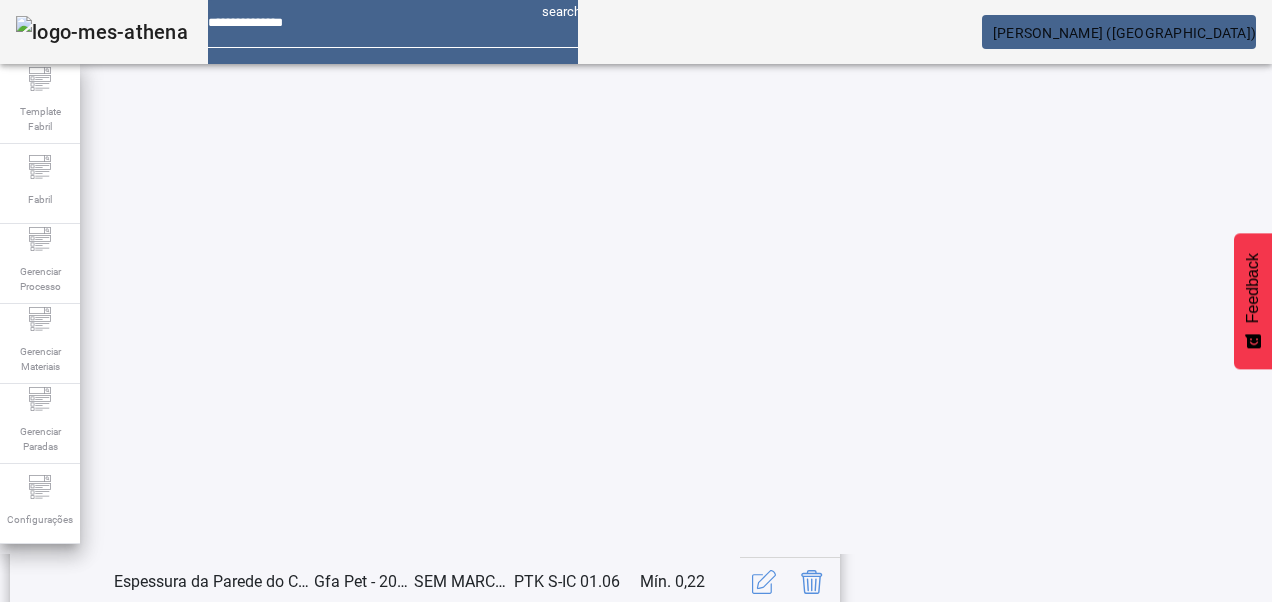 click on "22" 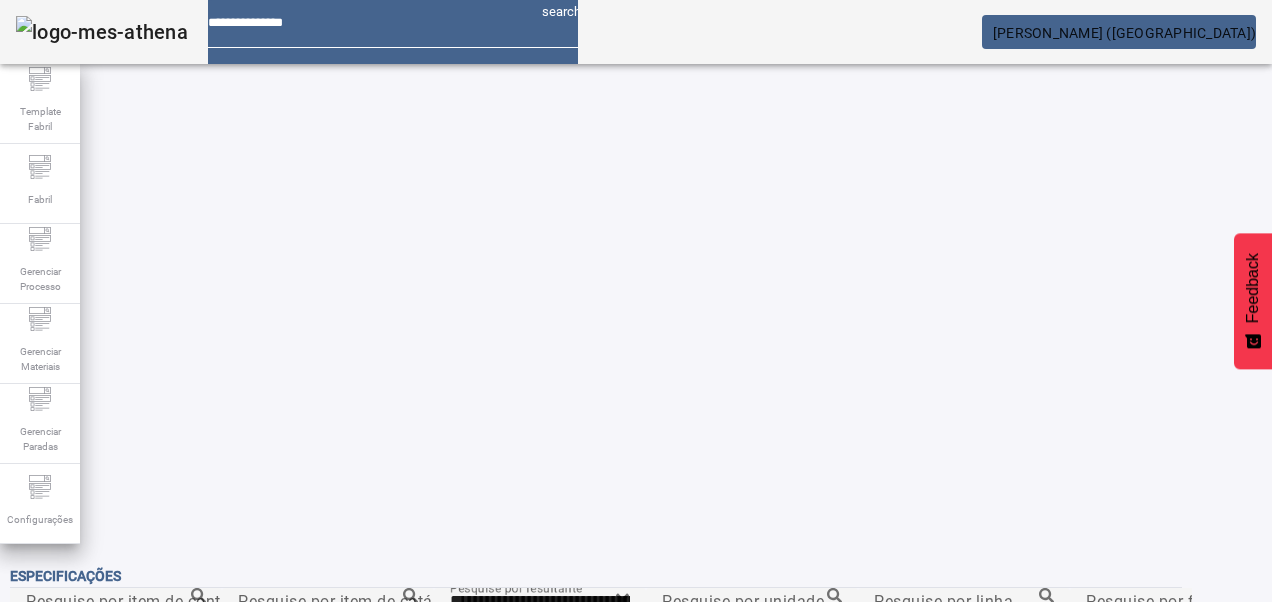 click on "21" 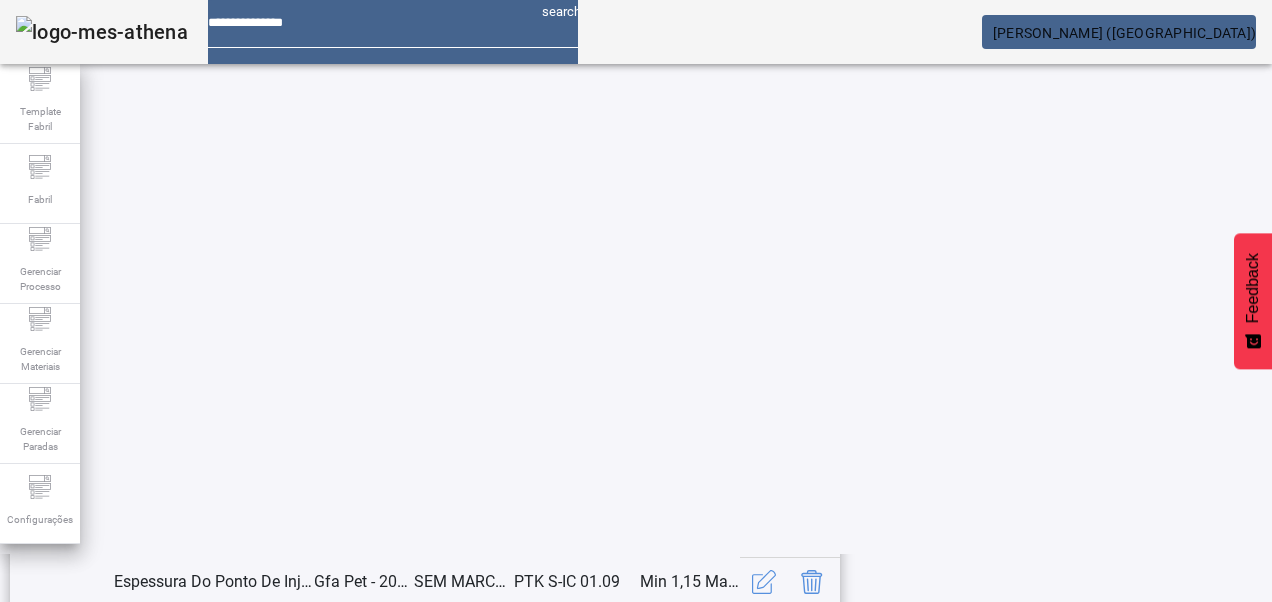scroll, scrollTop: 653, scrollLeft: 0, axis: vertical 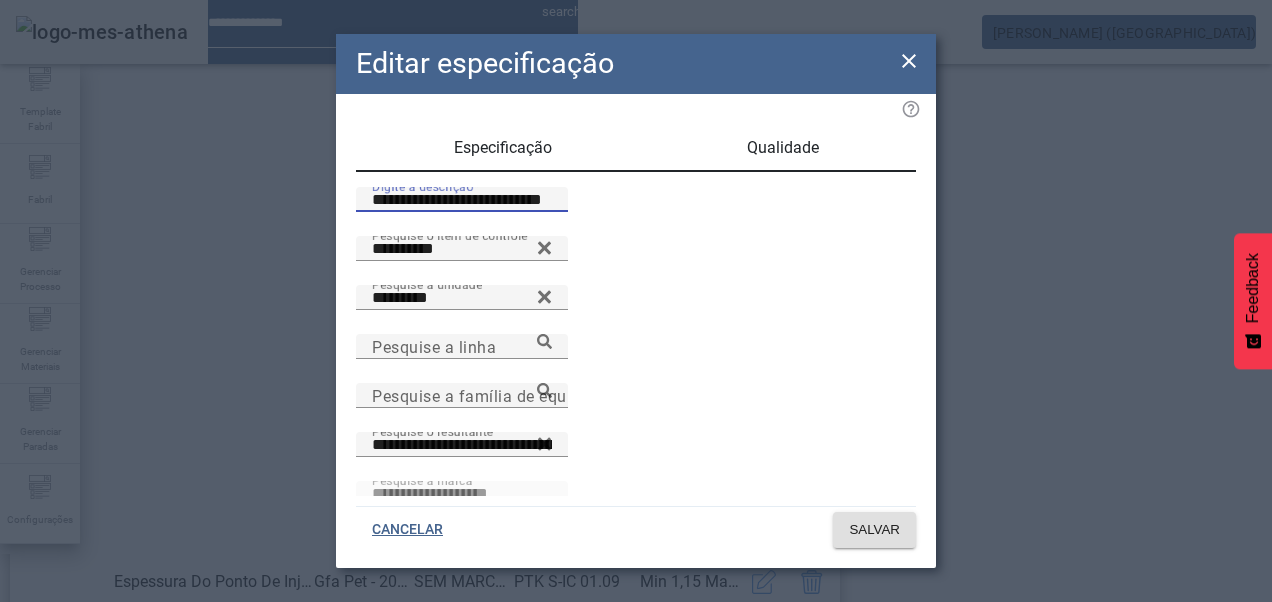 drag, startPoint x: 381, startPoint y: 222, endPoint x: 315, endPoint y: 222, distance: 66 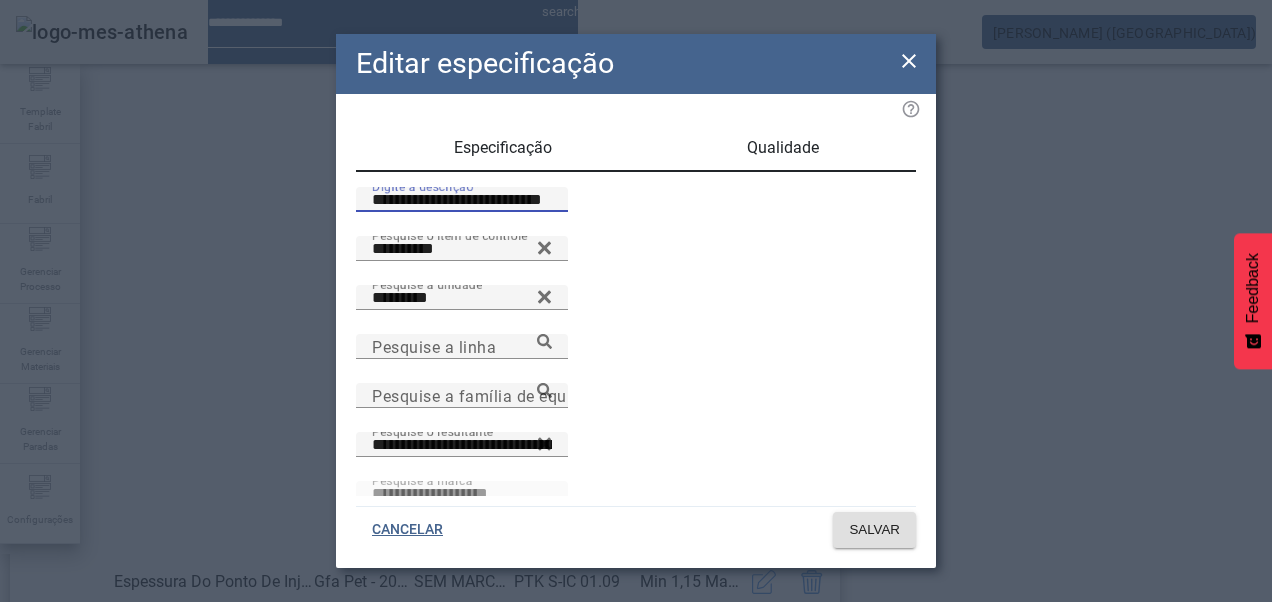 click on "**********" 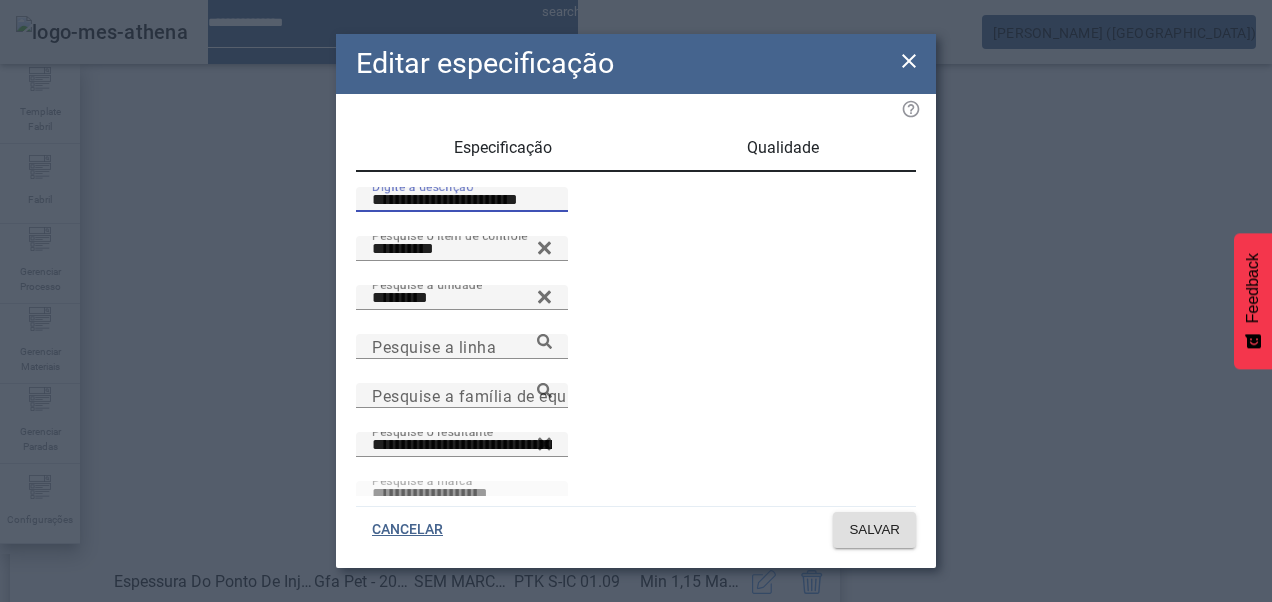 drag, startPoint x: 355, startPoint y: 222, endPoint x: 370, endPoint y: 224, distance: 15.132746 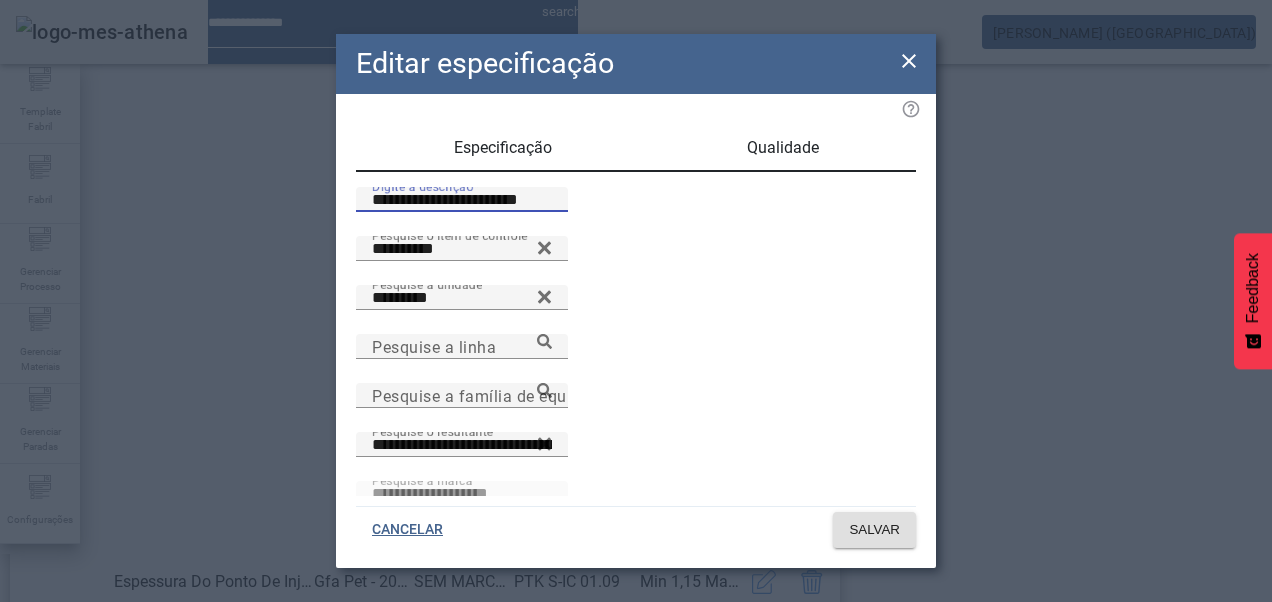 click on "**********" 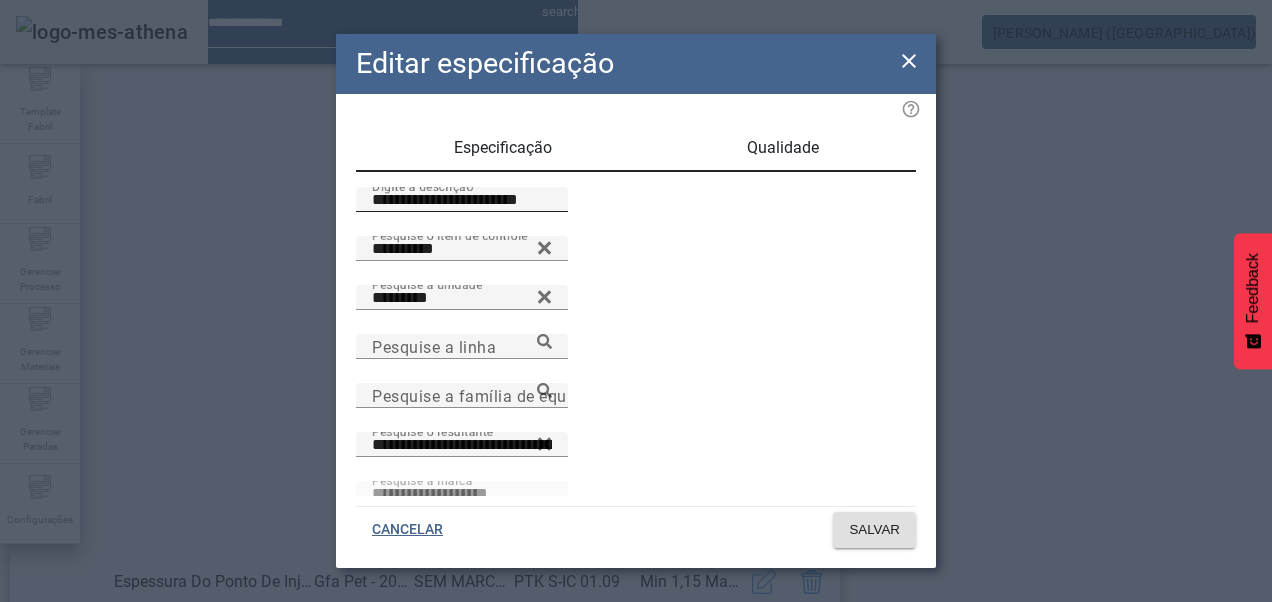 click on "**********" at bounding box center [462, 200] 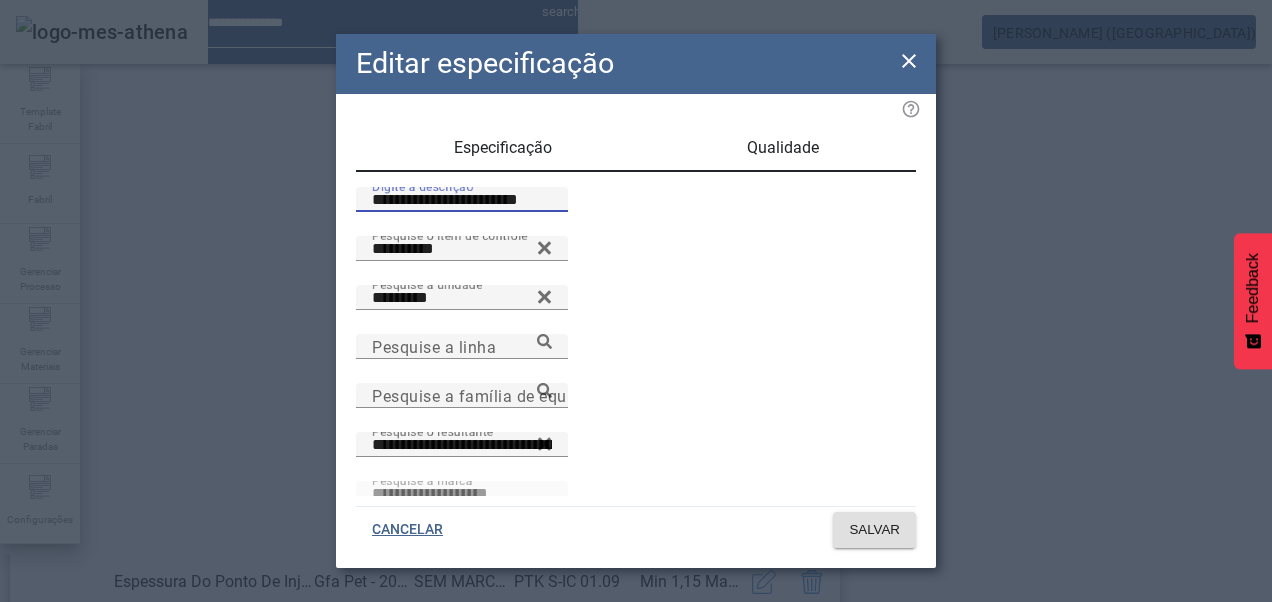click on "**********" at bounding box center (462, 200) 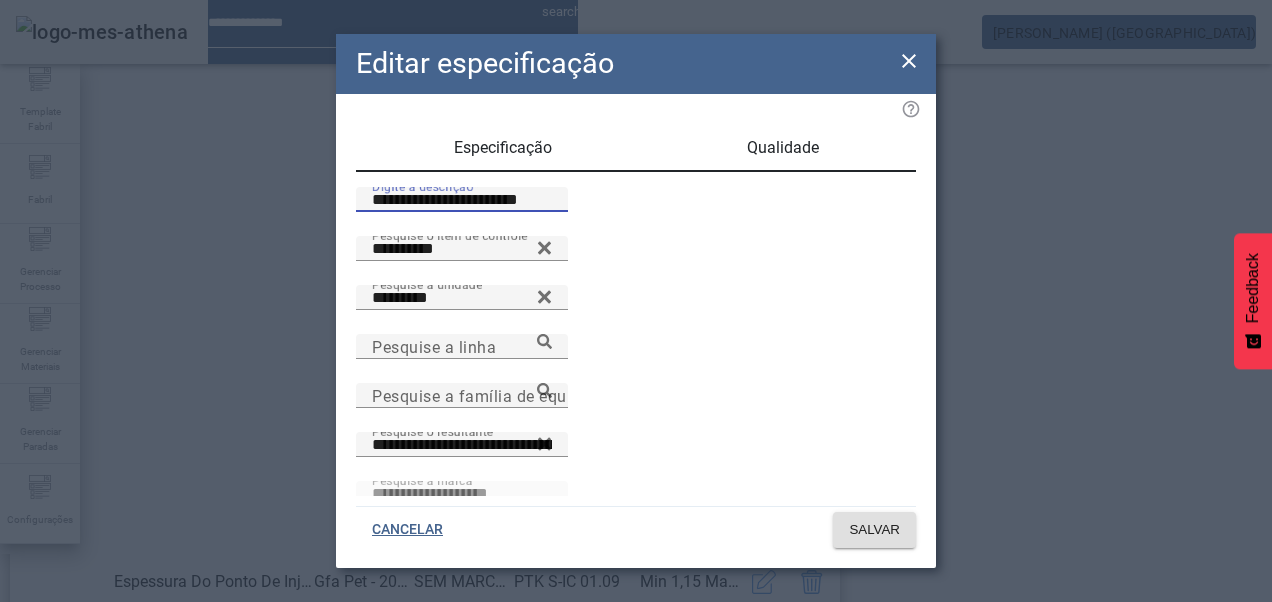 click on "**********" at bounding box center [462, 200] 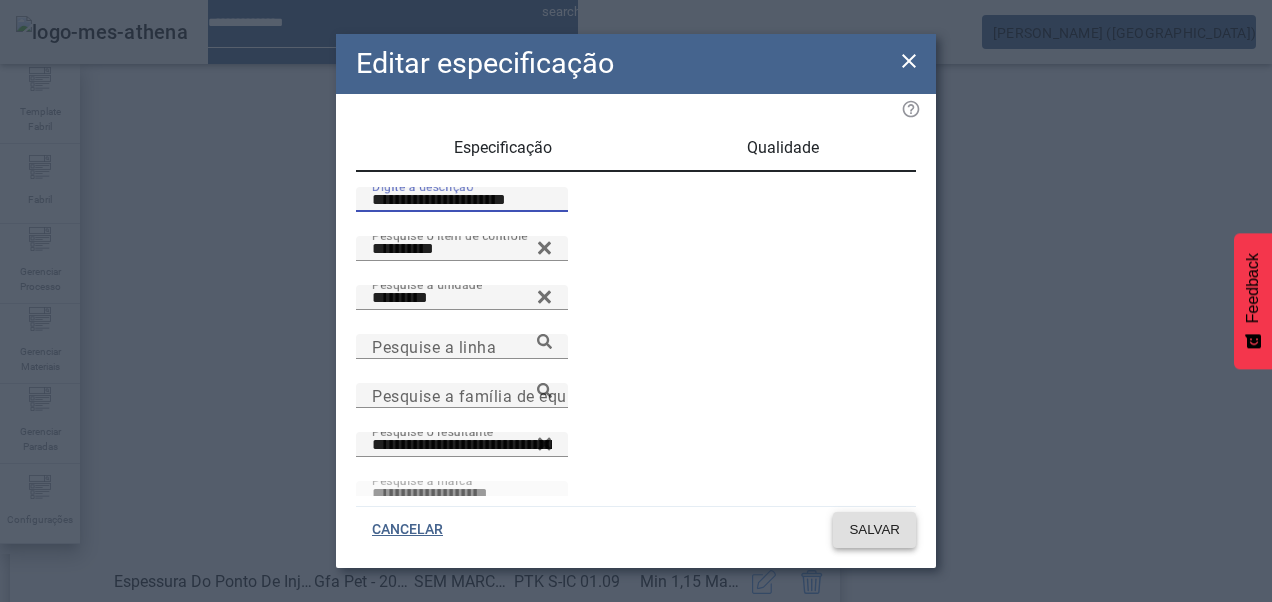 type on "**********" 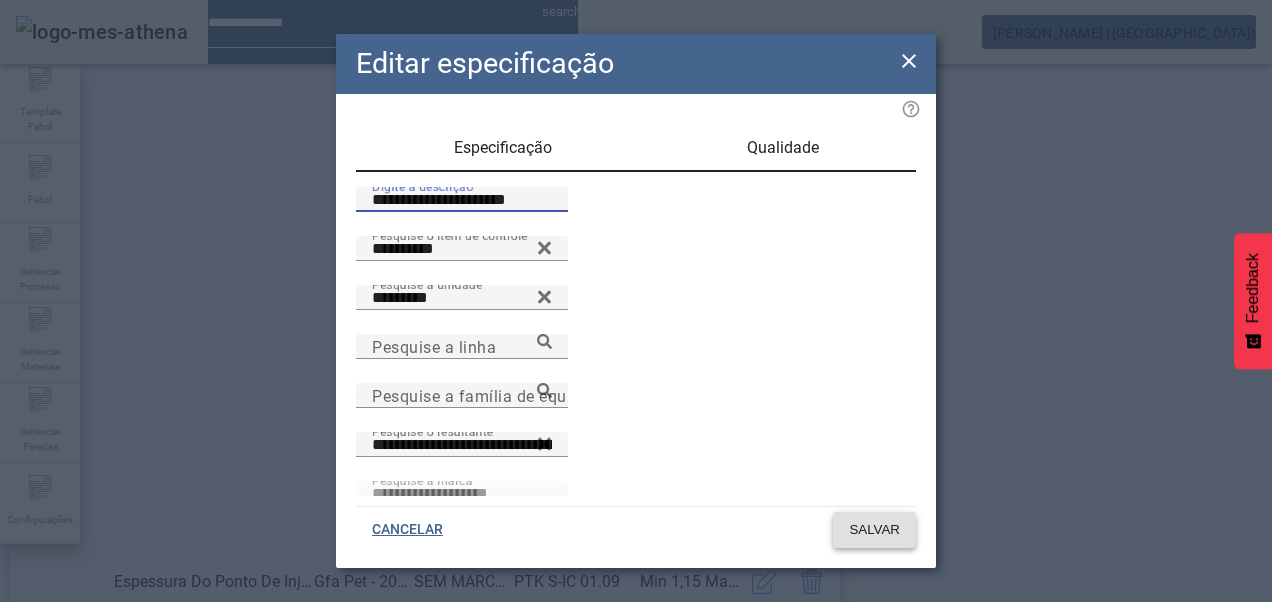 click on "SALVAR" 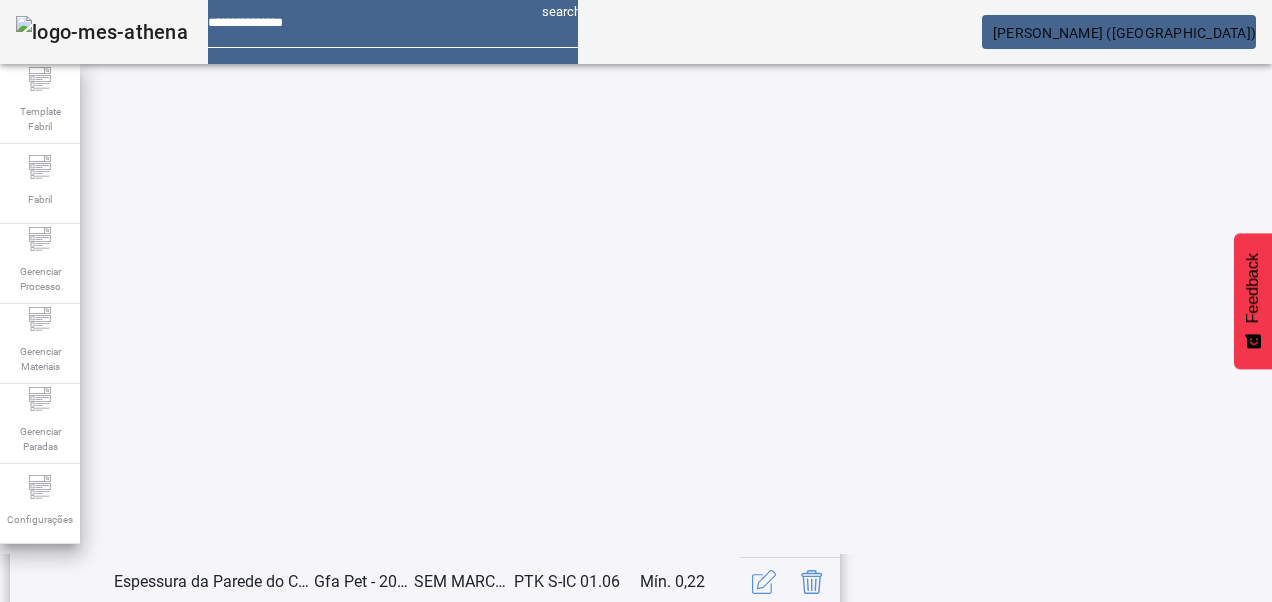click on "22" 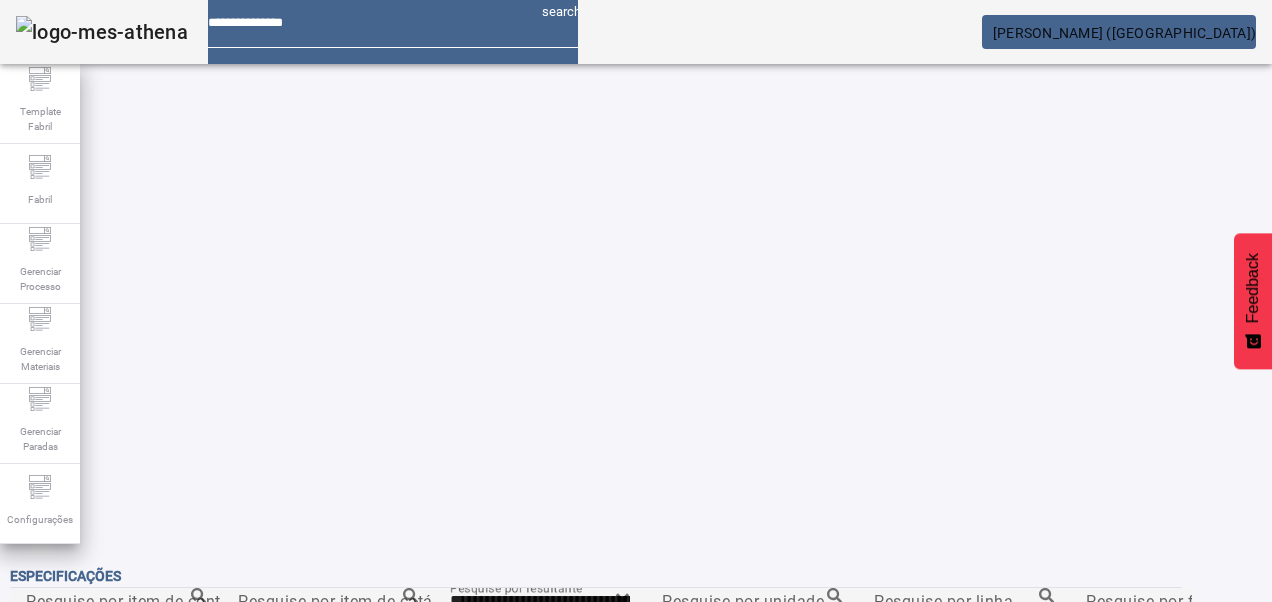 click on "21" 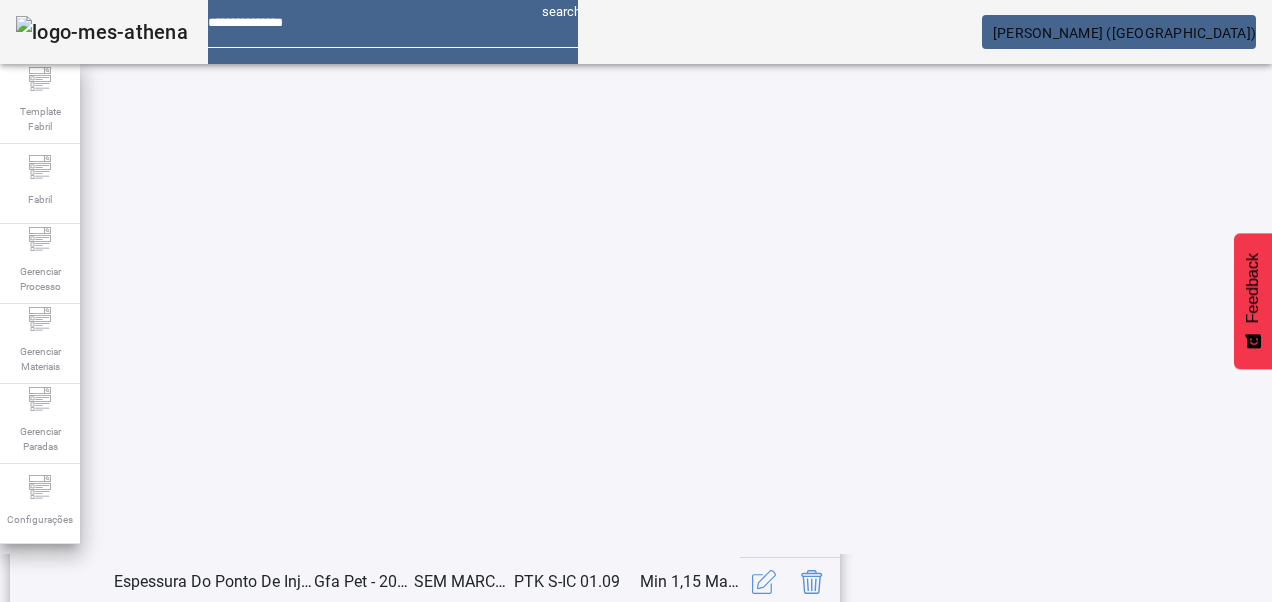 scroll, scrollTop: 653, scrollLeft: 0, axis: vertical 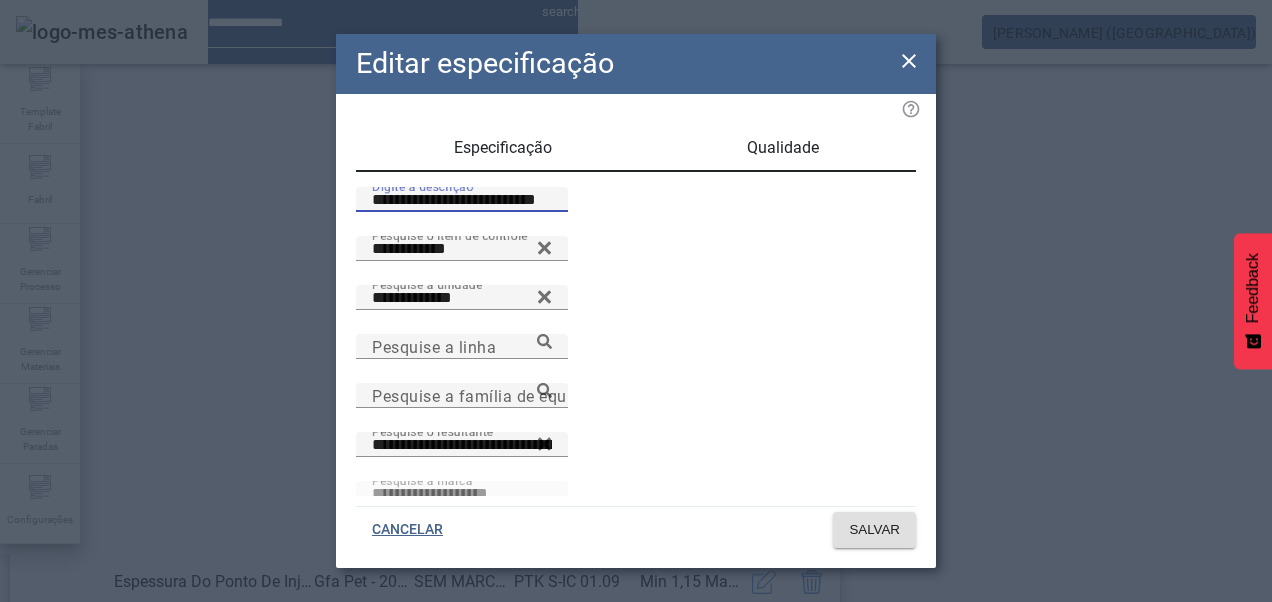click on "**********" at bounding box center [462, 200] 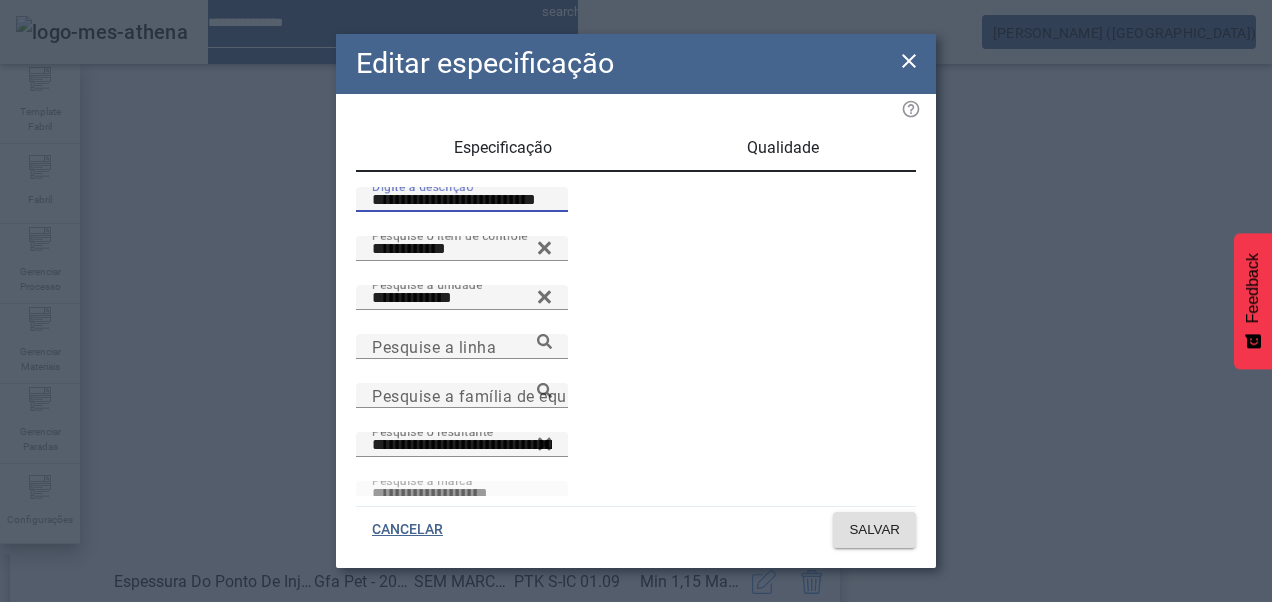 click on "**********" at bounding box center (462, 200) 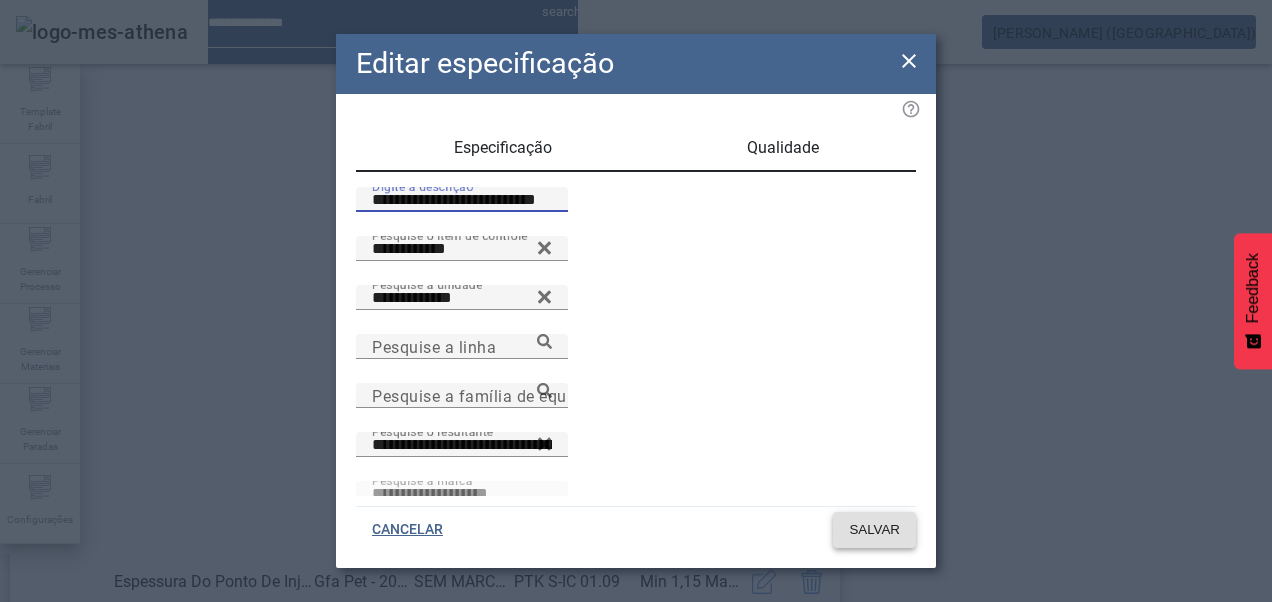 type on "**********" 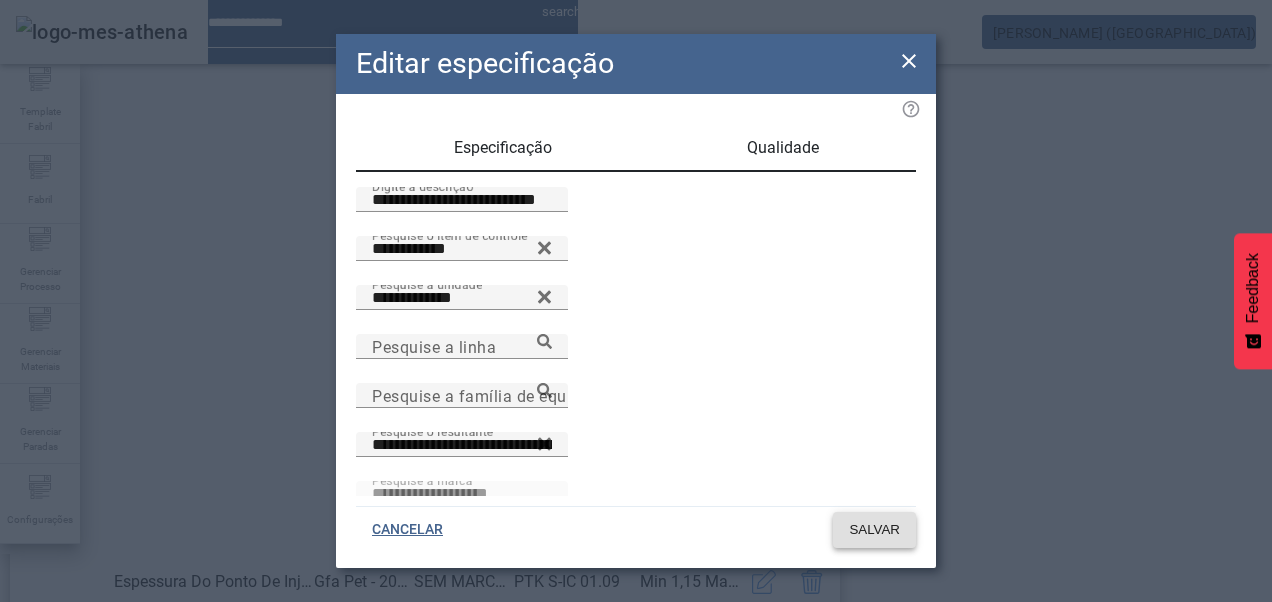click on "SALVAR" 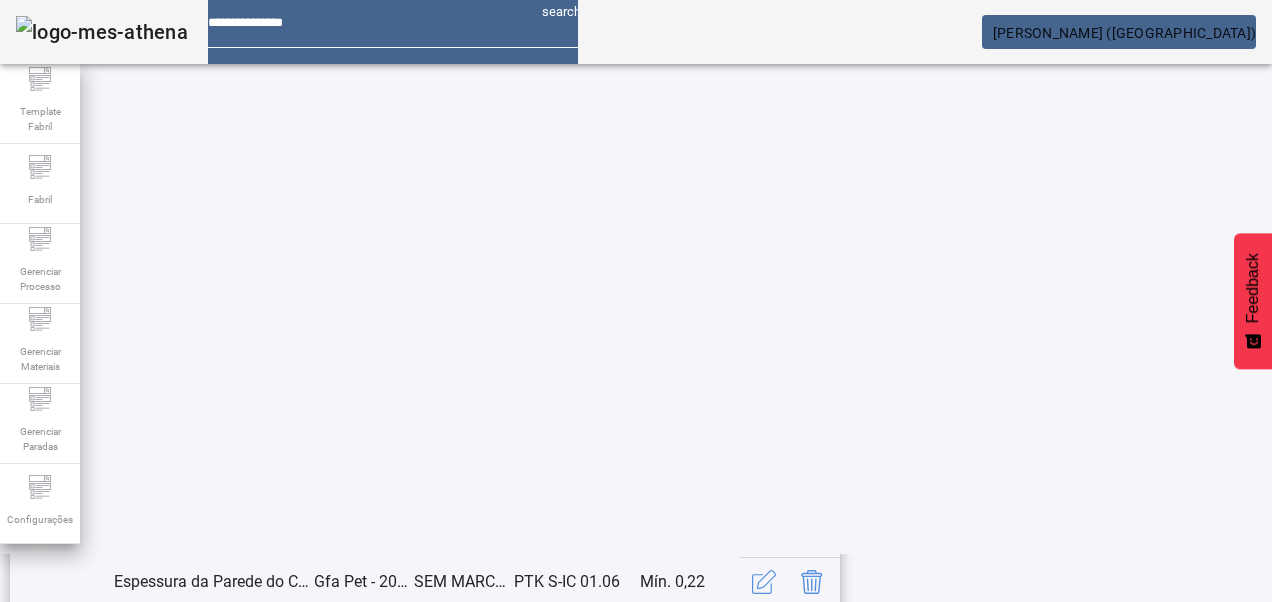 click on "22" 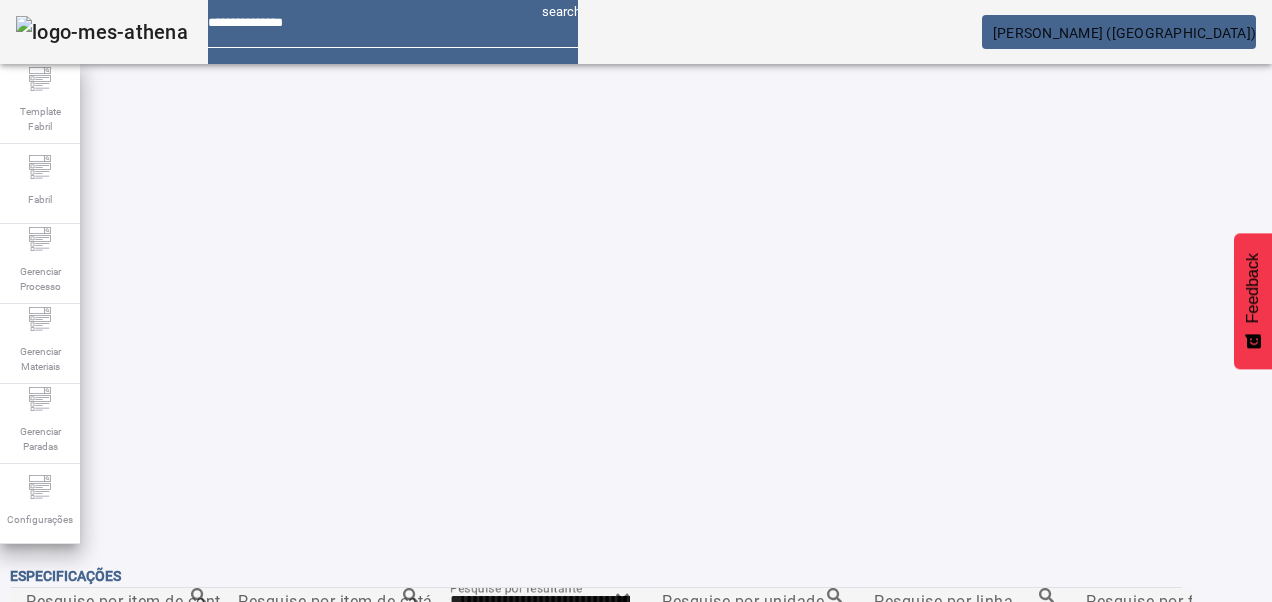 click on "21" 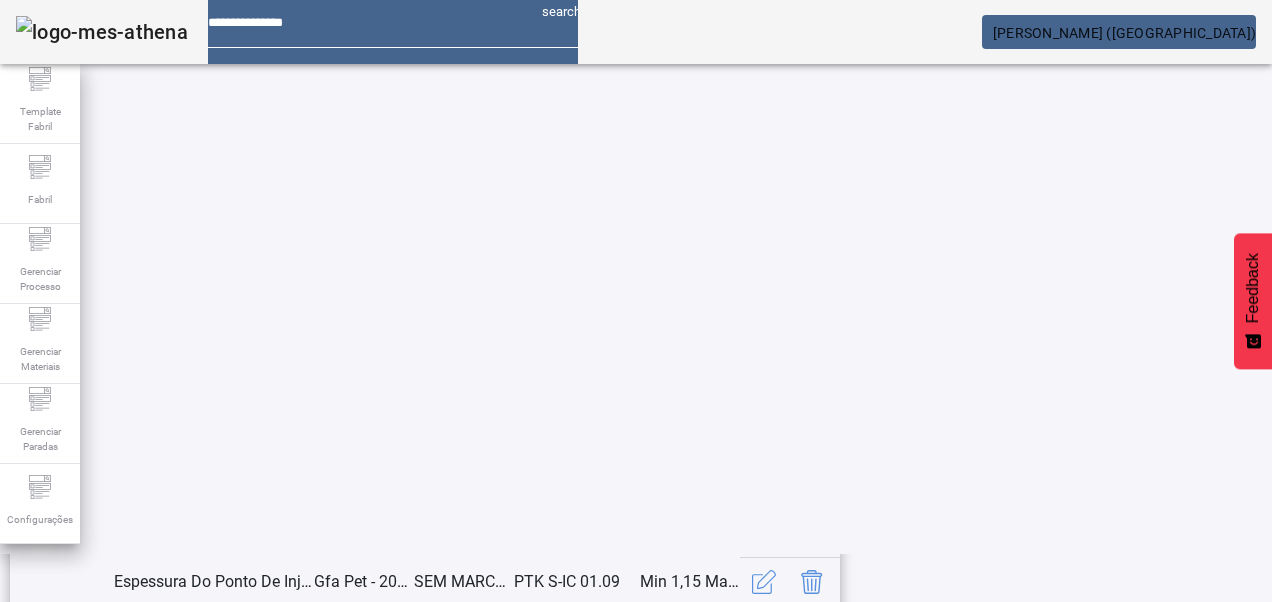 scroll, scrollTop: 453, scrollLeft: 0, axis: vertical 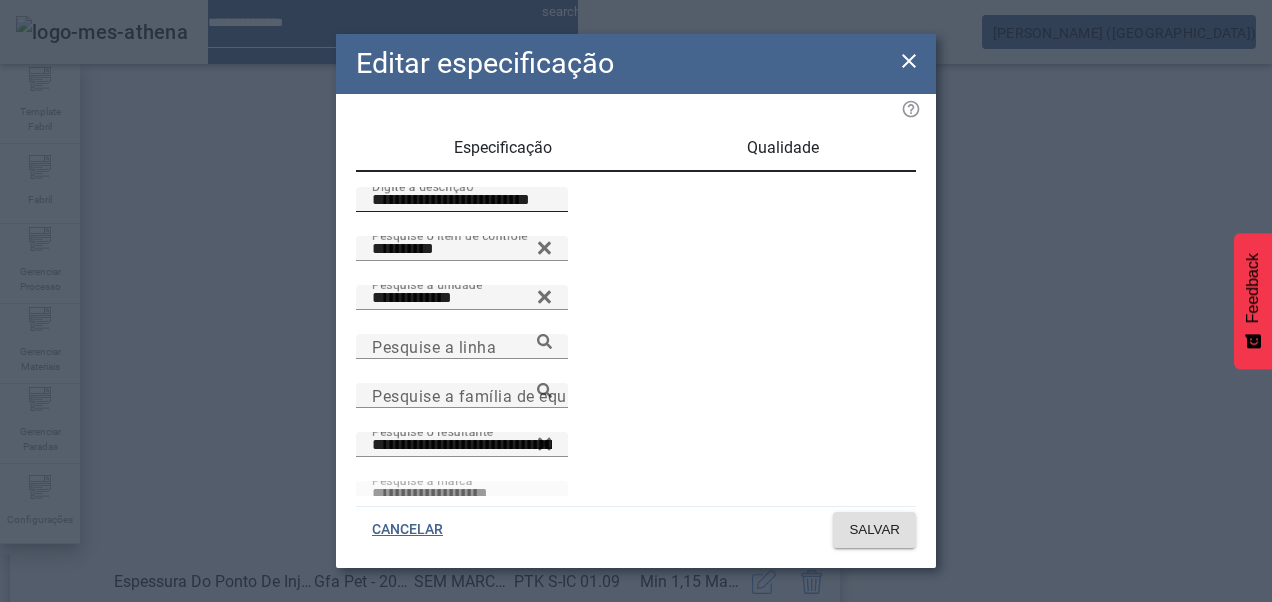 click on "**********" at bounding box center [462, 200] 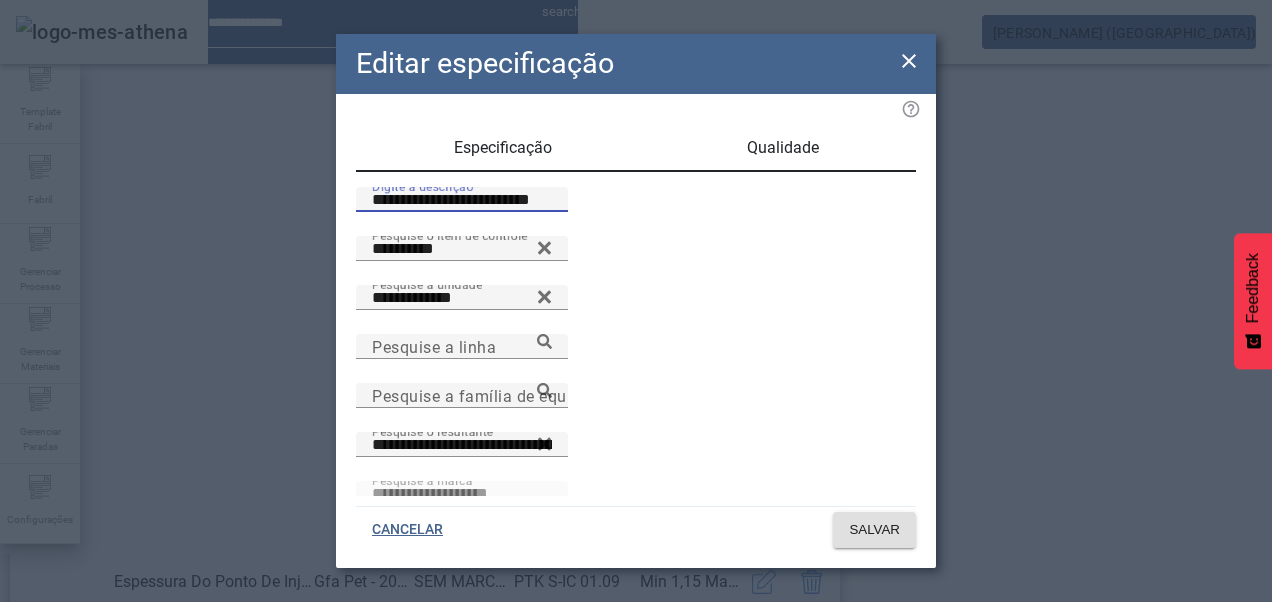 click on "**********" at bounding box center [462, 200] 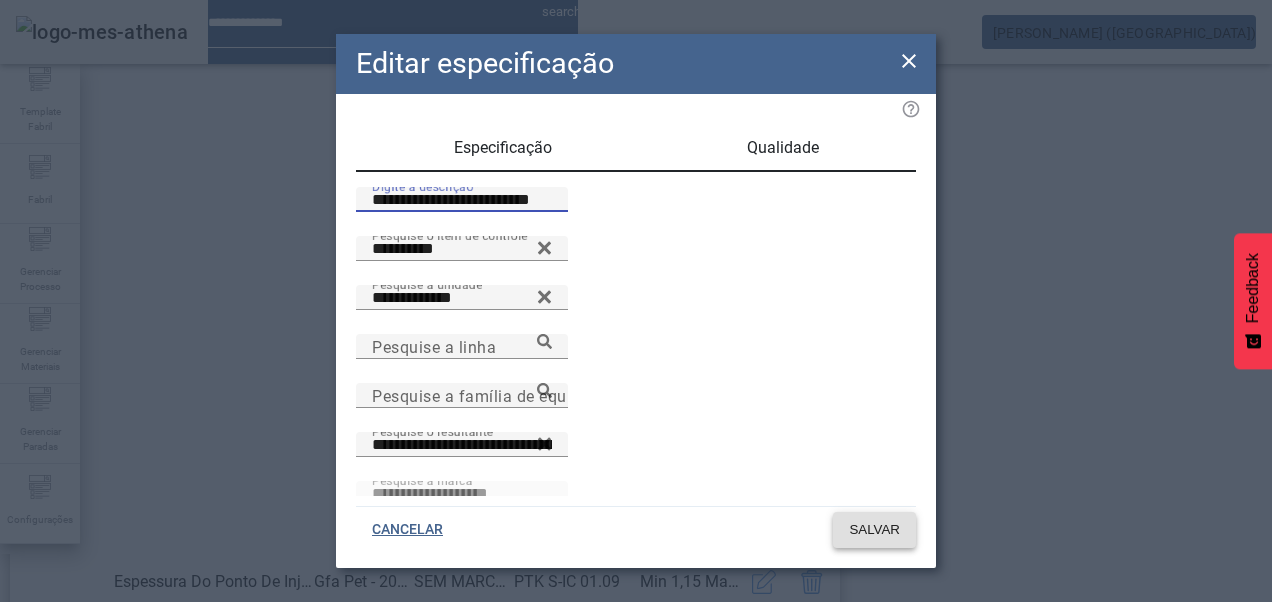 type on "**********" 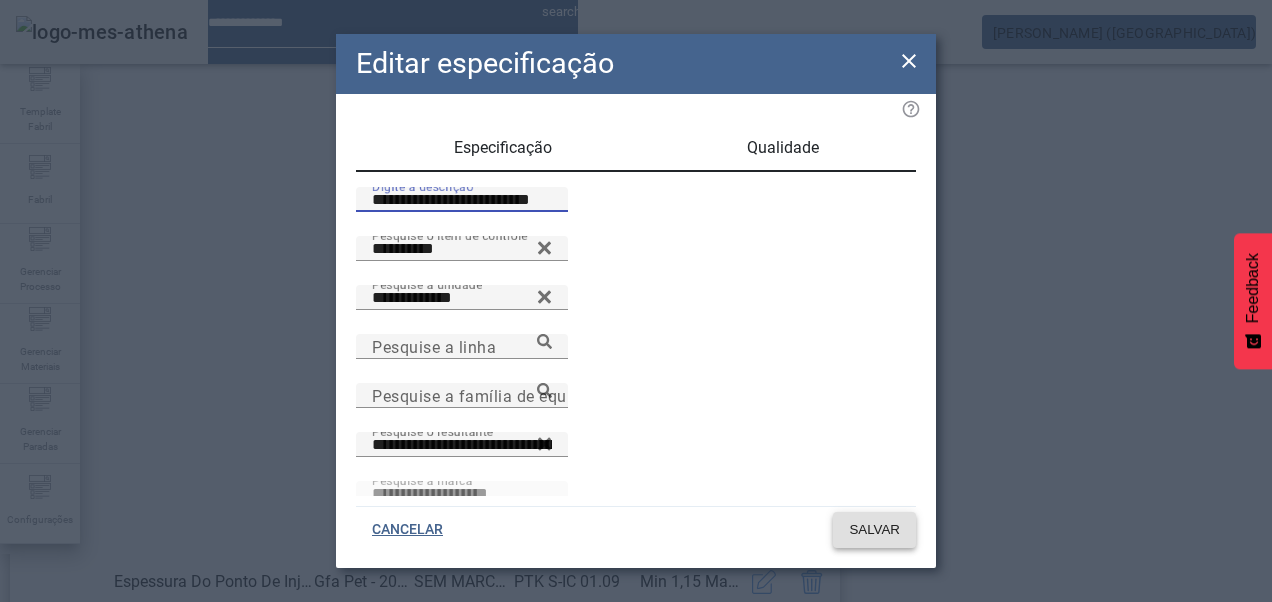 click on "SALVAR" 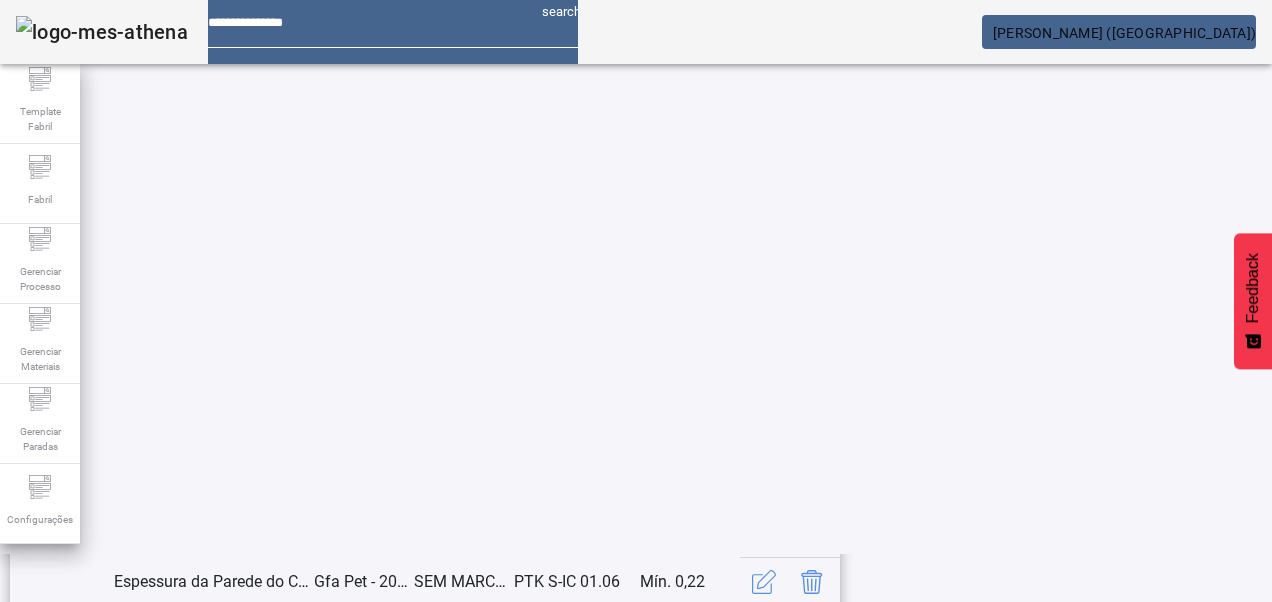 click on "22" 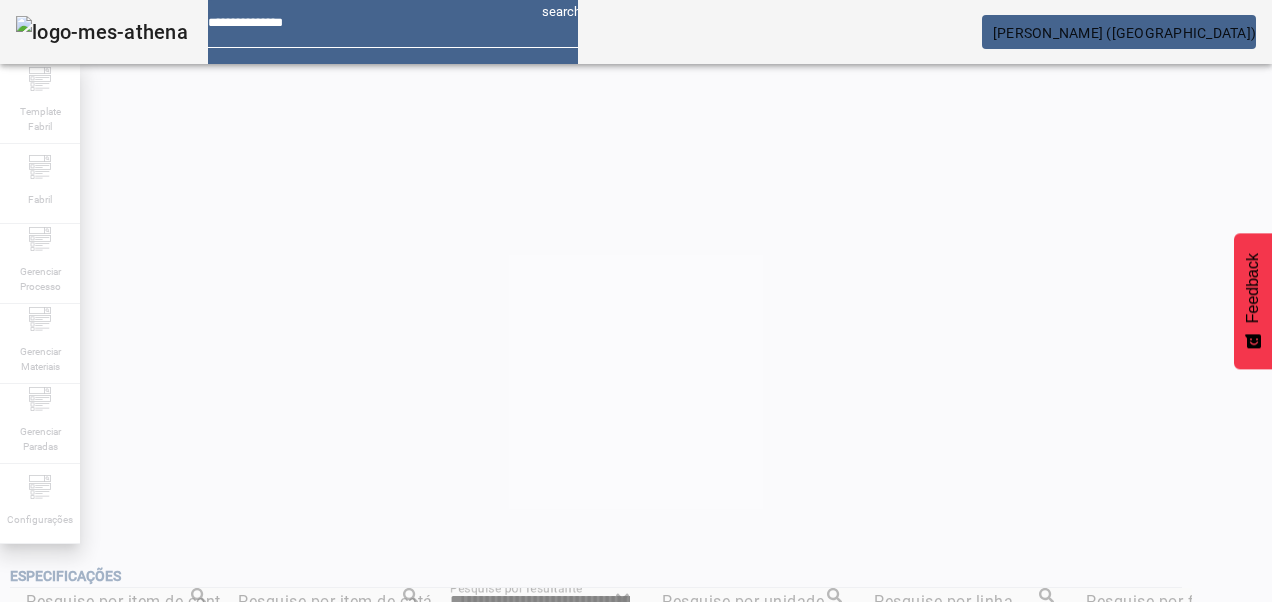 scroll, scrollTop: 253, scrollLeft: 0, axis: vertical 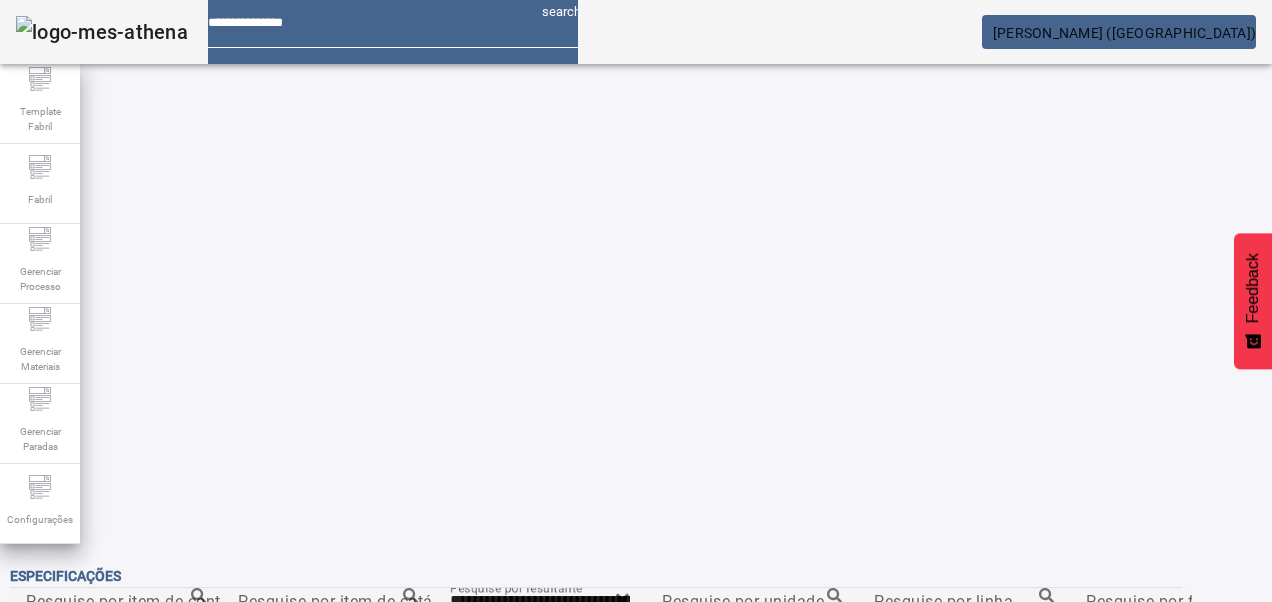 click on "21" 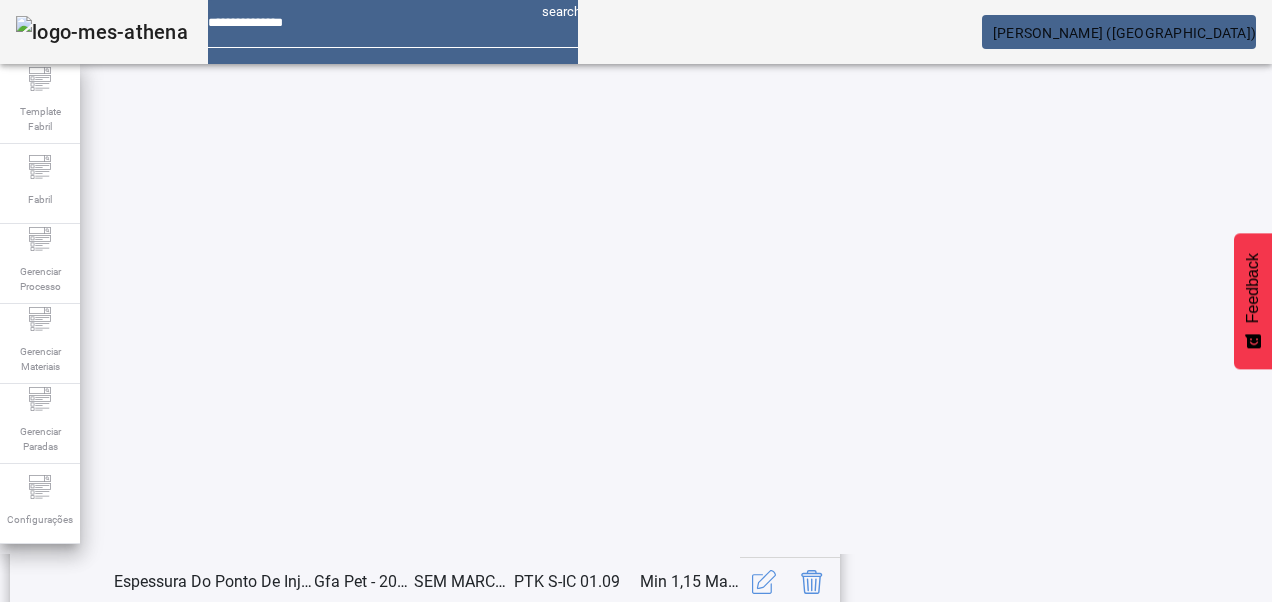 scroll, scrollTop: 653, scrollLeft: 0, axis: vertical 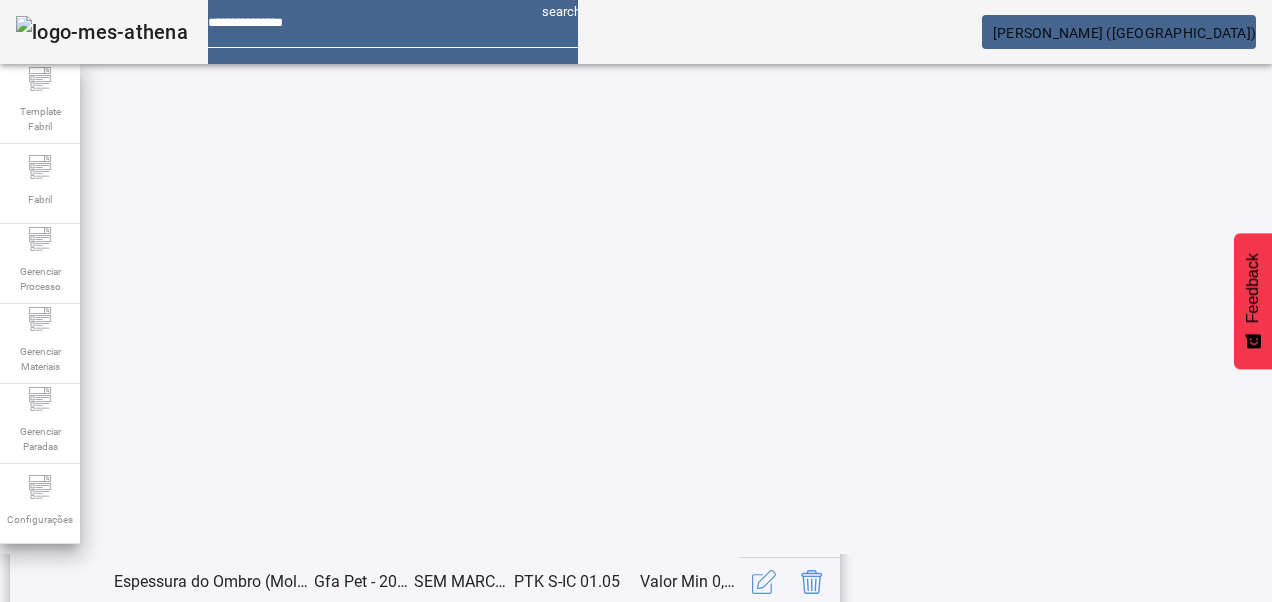 click on "19" 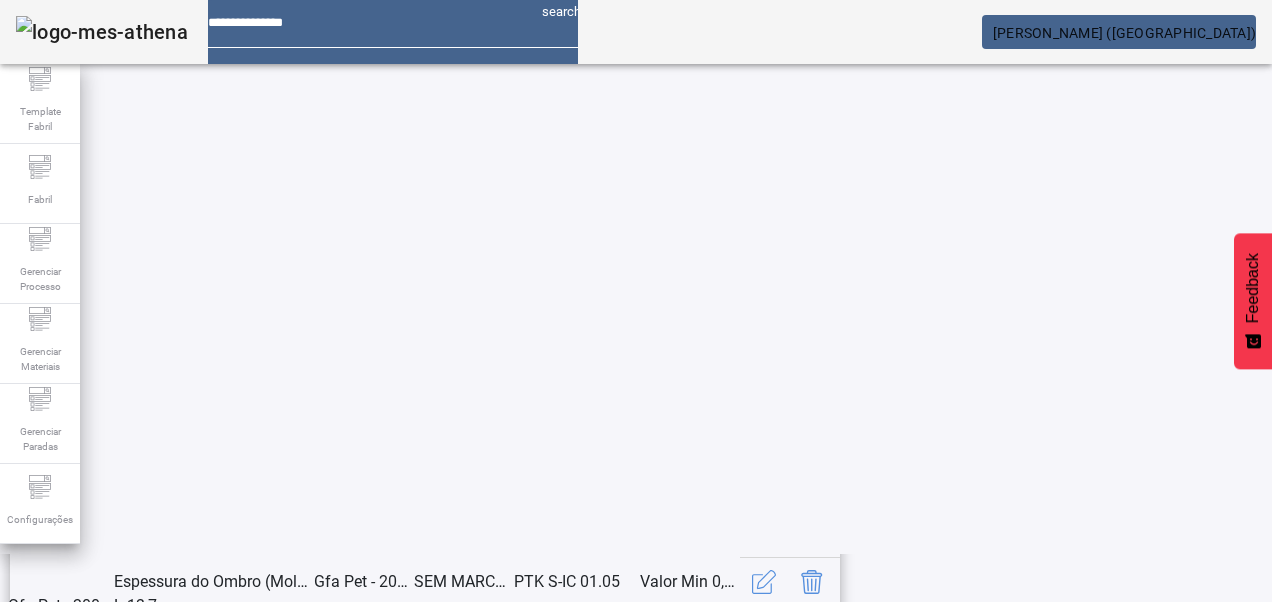 scroll, scrollTop: 653, scrollLeft: 0, axis: vertical 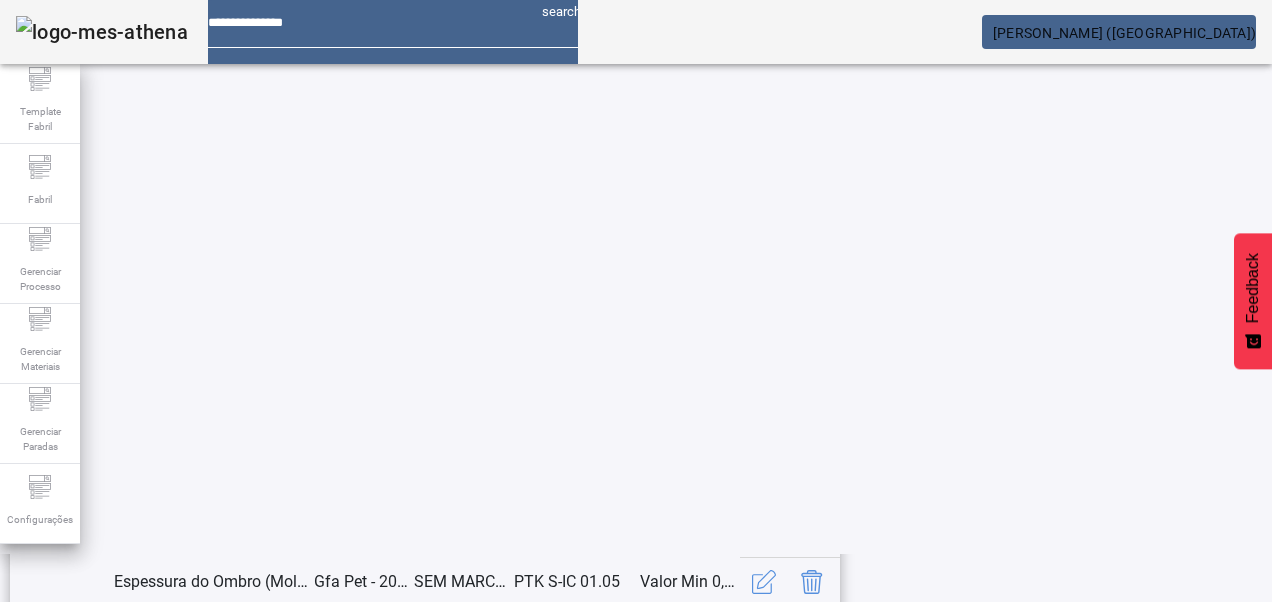 click on "1 ...  18   19   20  ...  22" 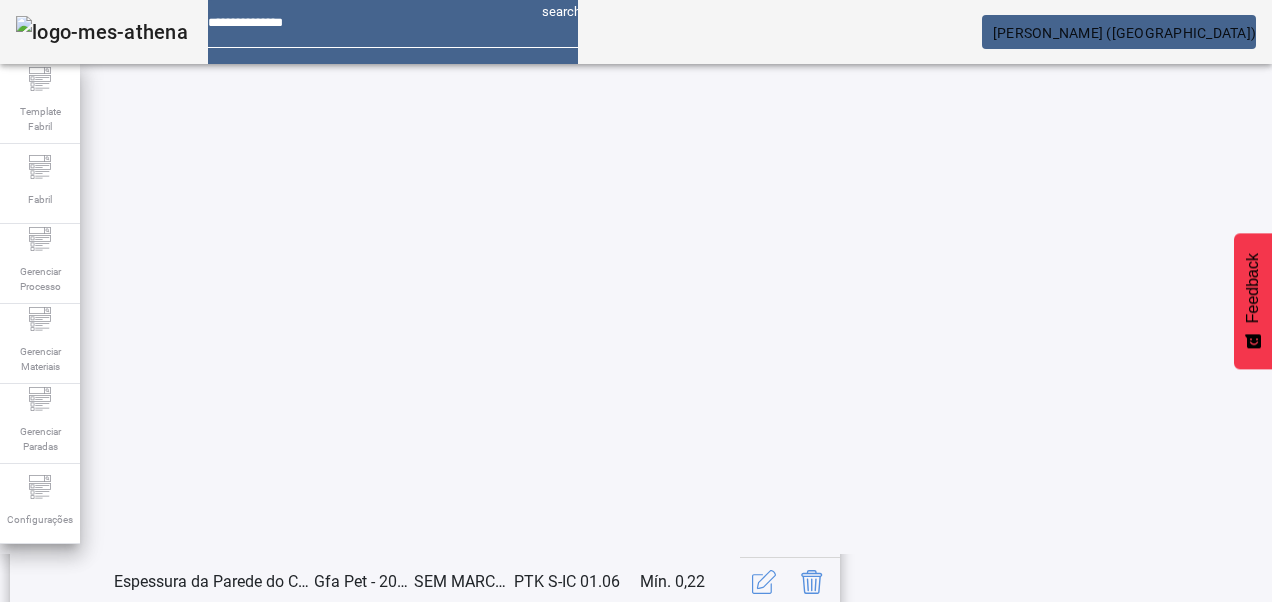 scroll, scrollTop: 653, scrollLeft: 0, axis: vertical 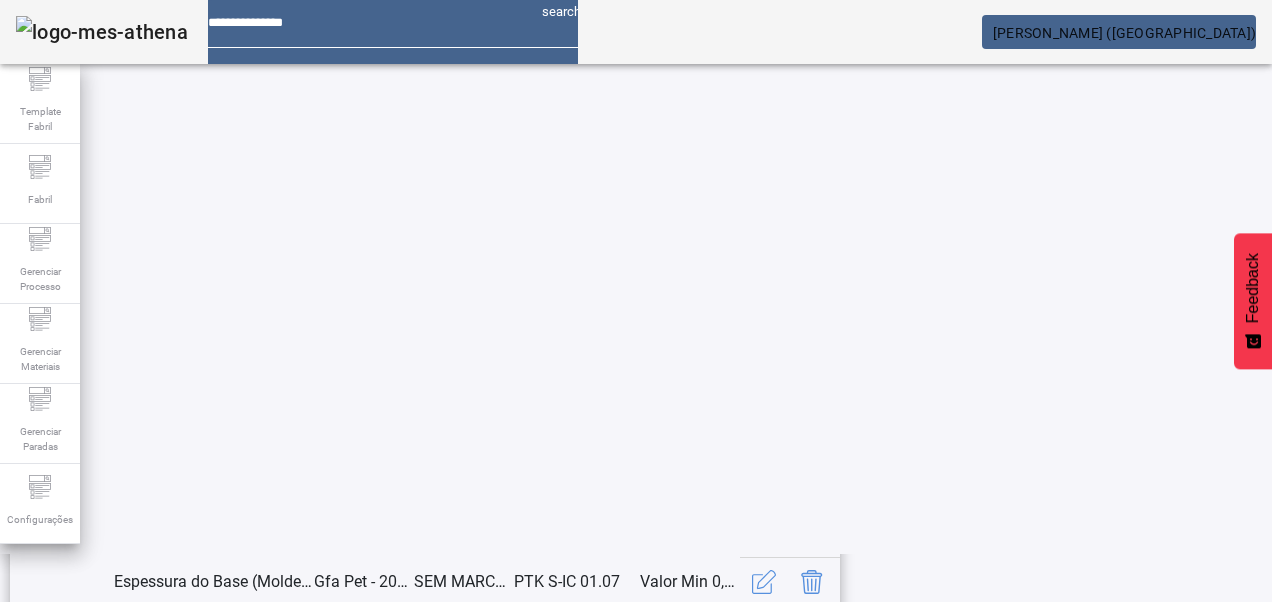 click on "3" 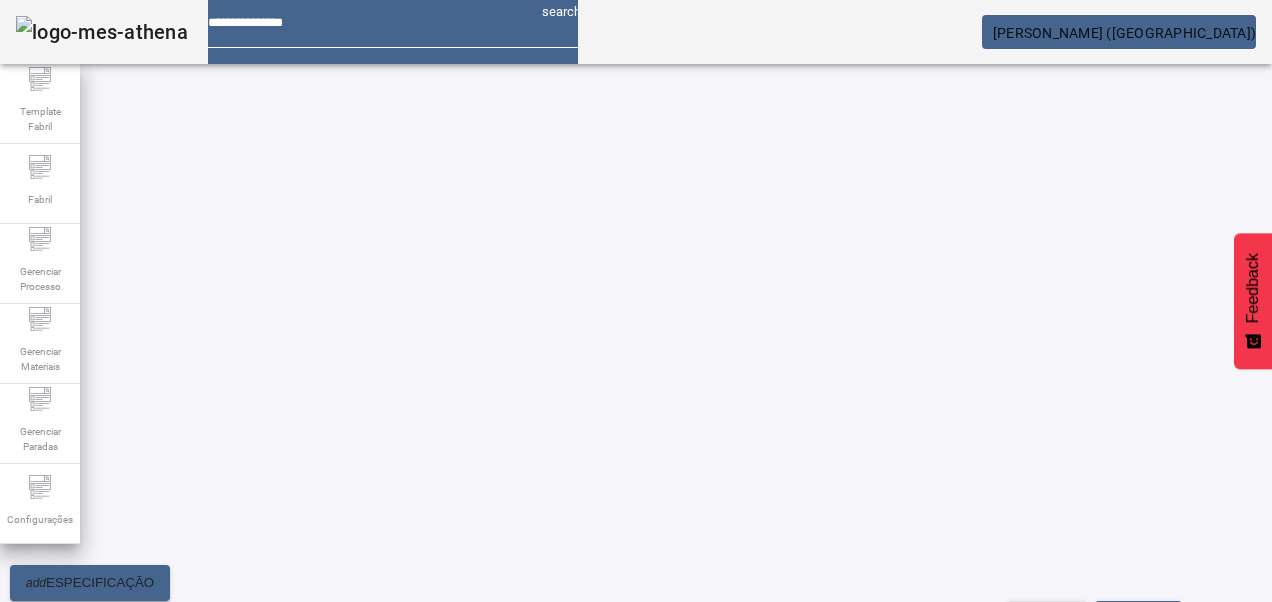 scroll, scrollTop: 0, scrollLeft: 0, axis: both 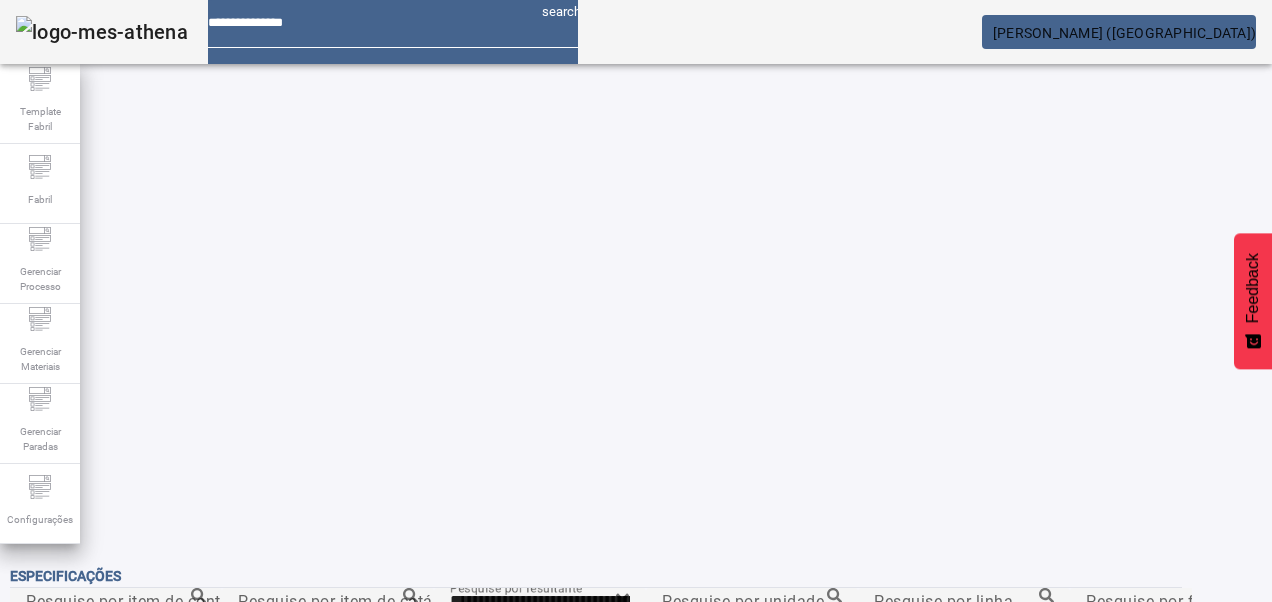 click 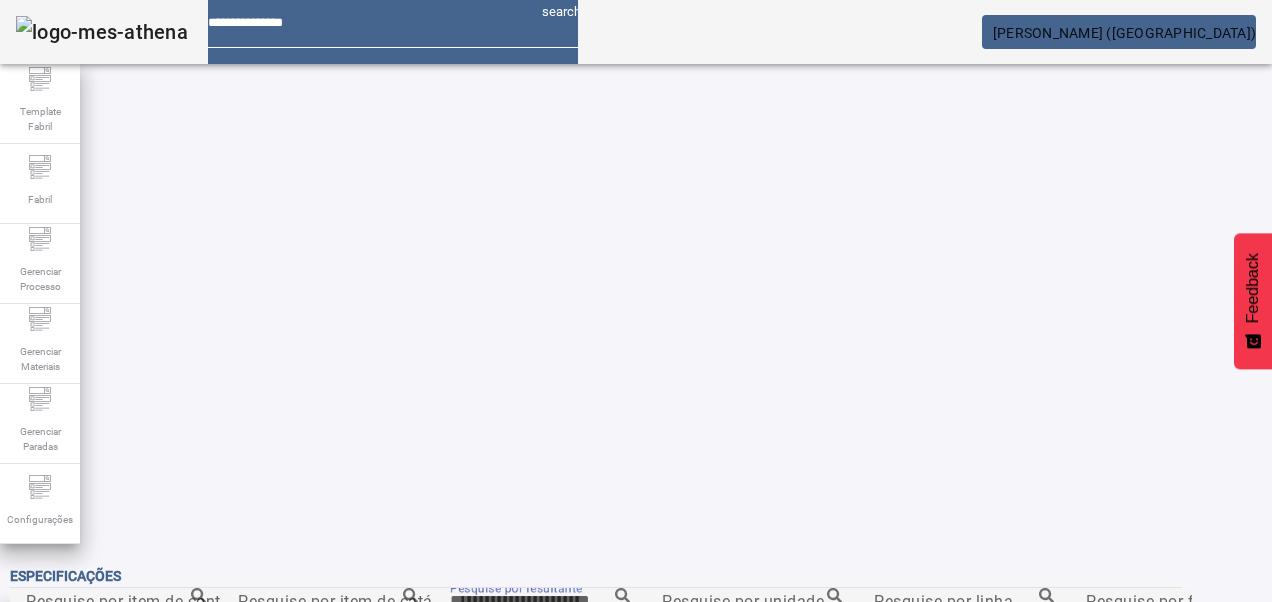 paste on "**********" 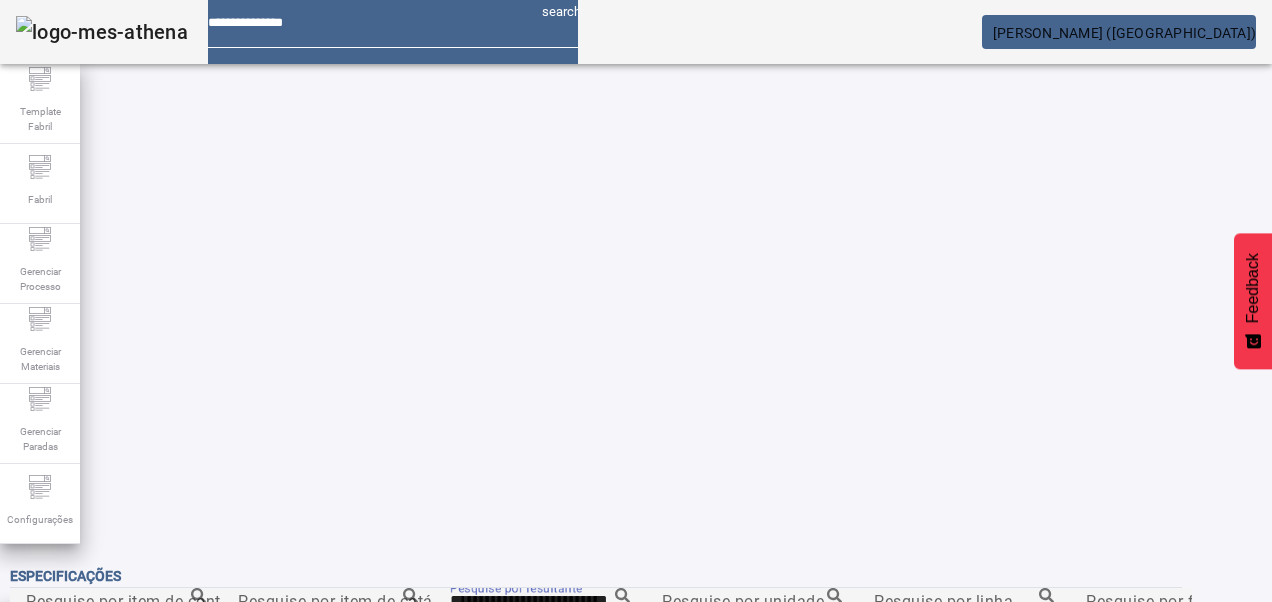type on "**********" 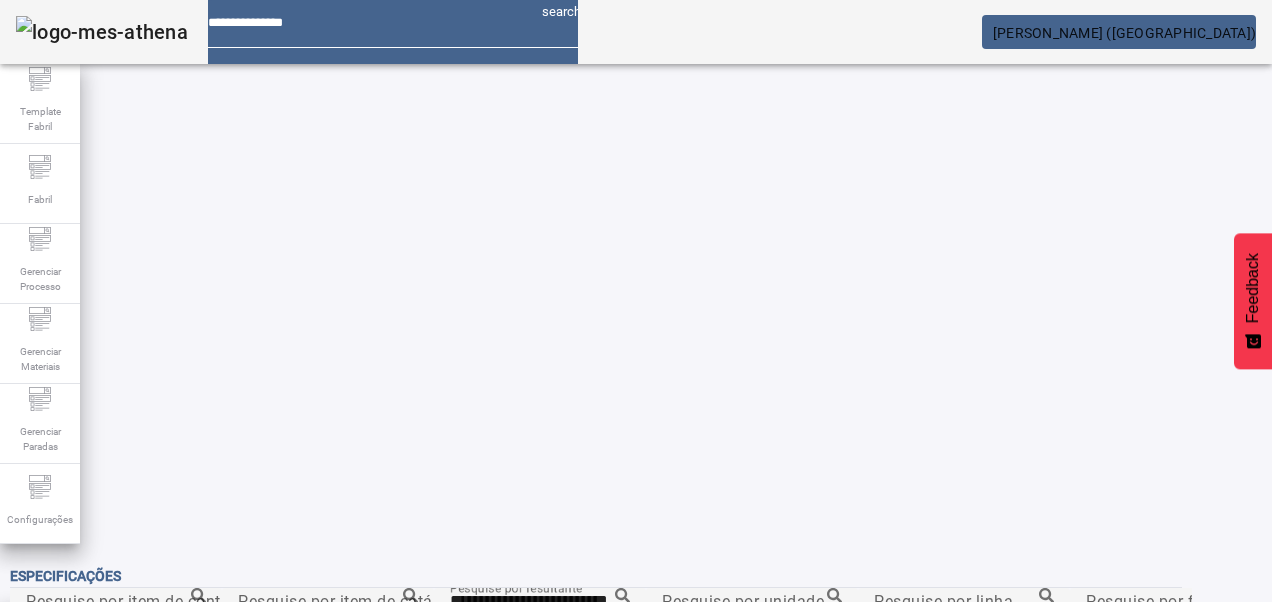 click on "Gfa Pet - 1,00L 28,7g (SF)" at bounding box center [113, 634] 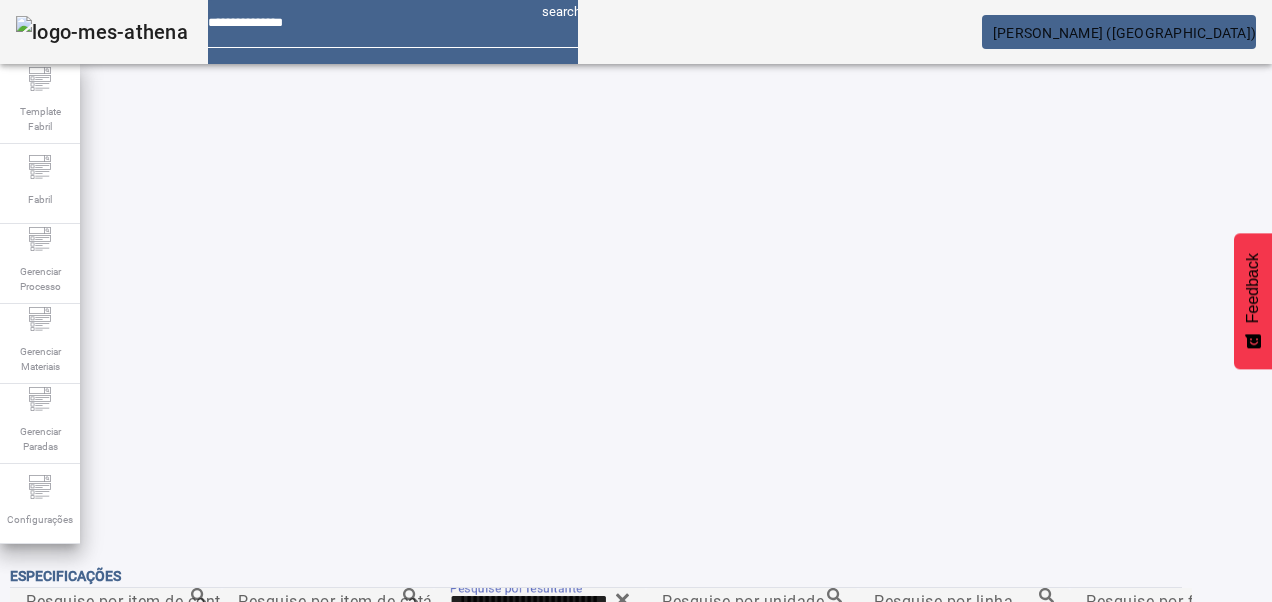 click on "FILTRAR" 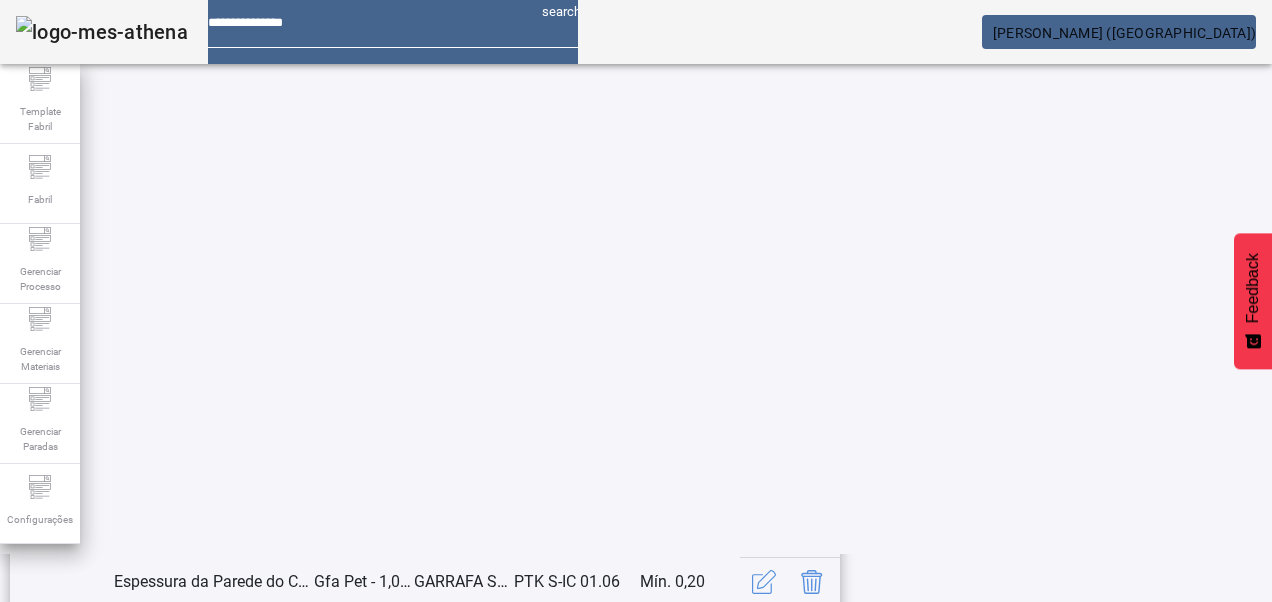 scroll, scrollTop: 653, scrollLeft: 0, axis: vertical 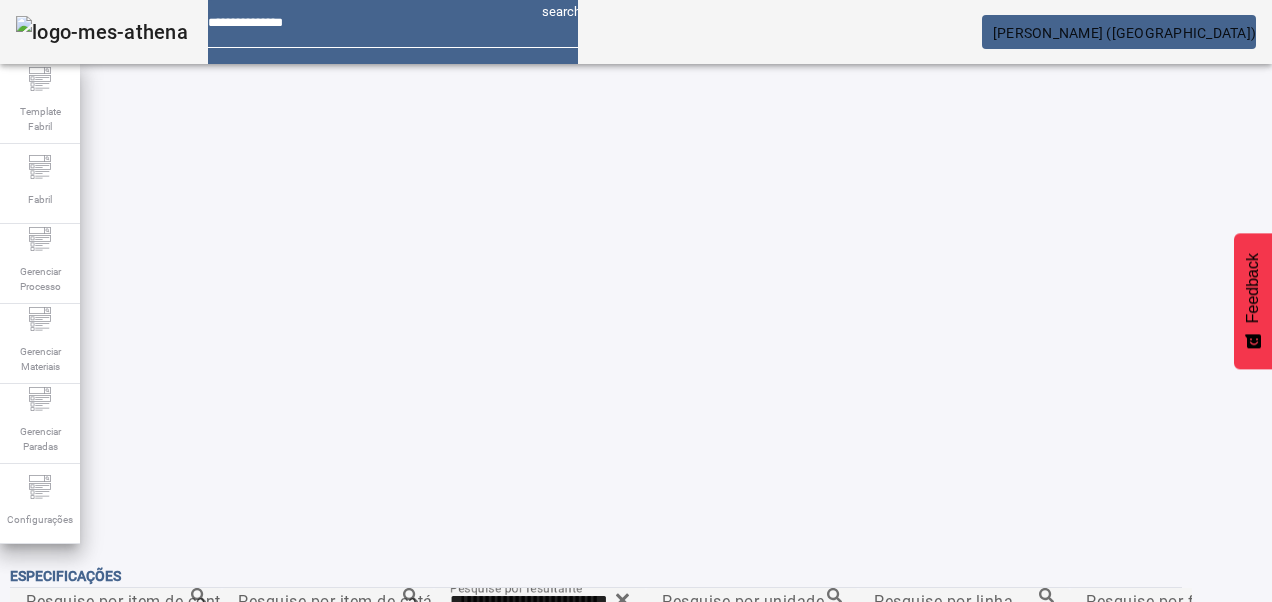 click 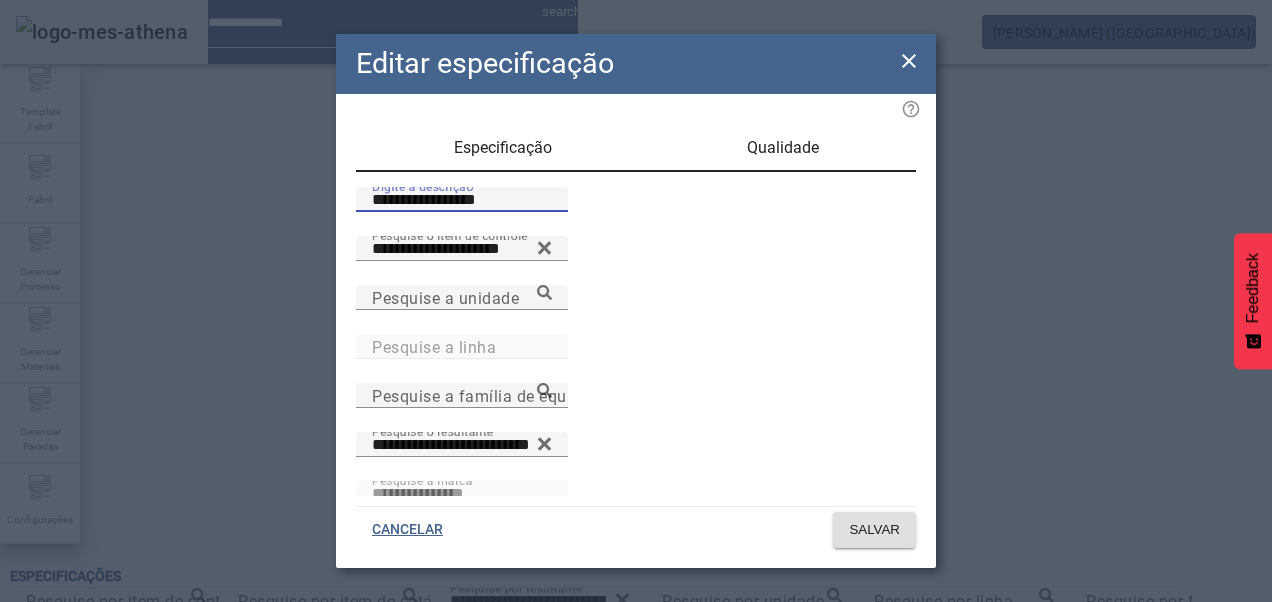 drag, startPoint x: 399, startPoint y: 222, endPoint x: 352, endPoint y: 224, distance: 47.042534 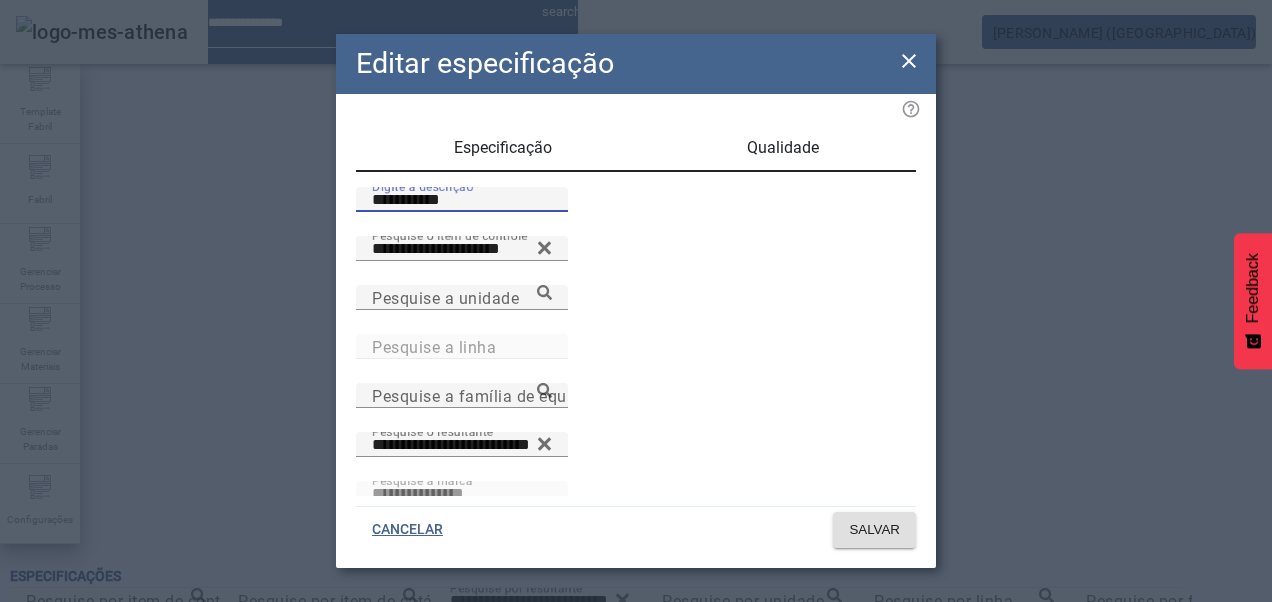 click on "**********" at bounding box center (462, 200) 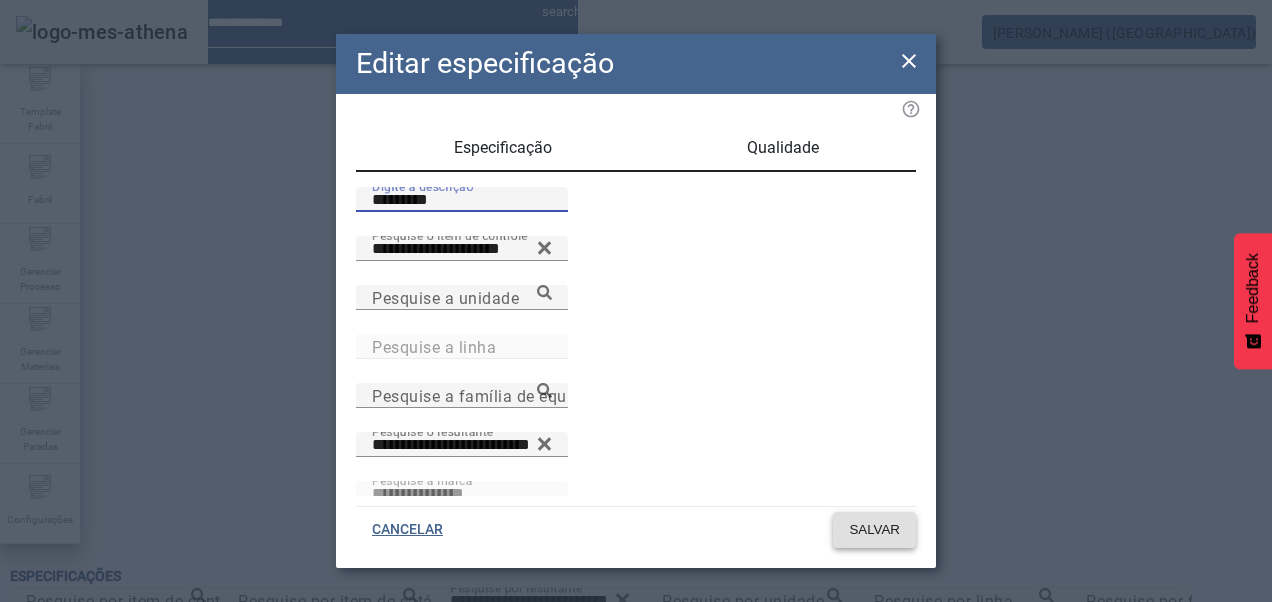 type on "*********" 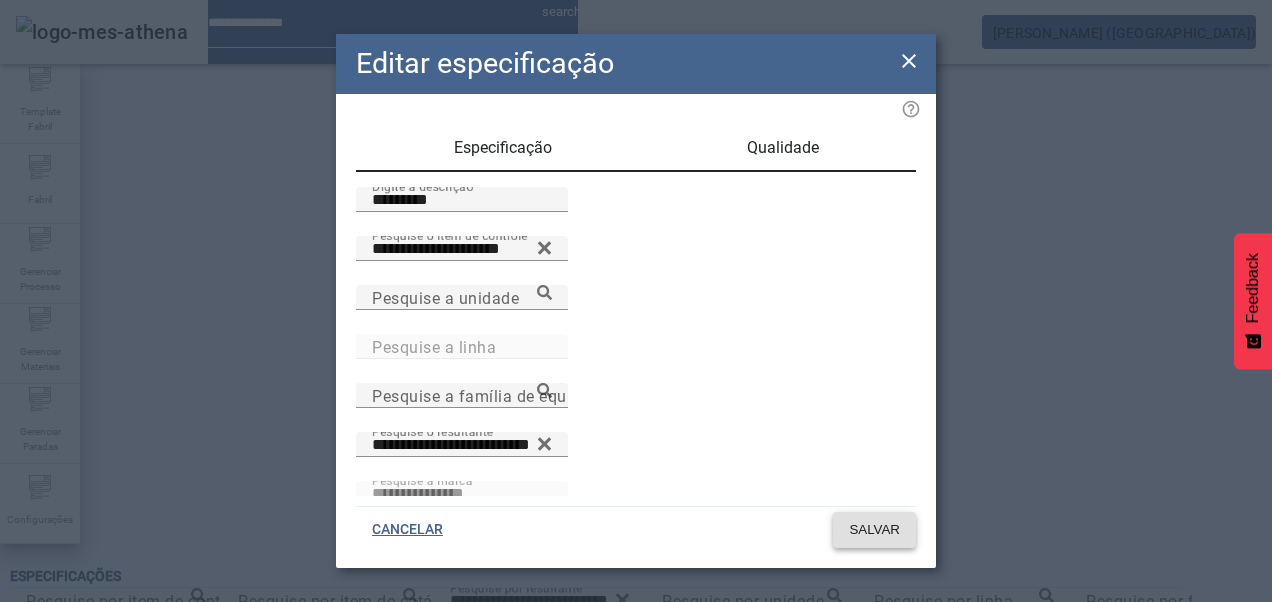 click on "SALVAR" 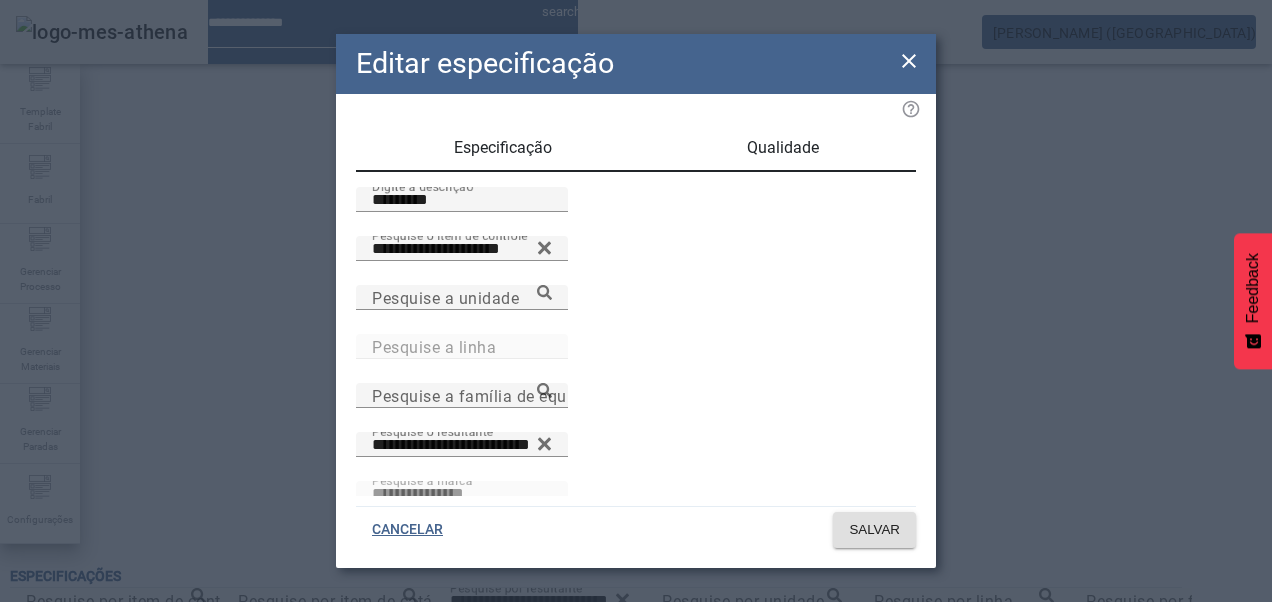 click 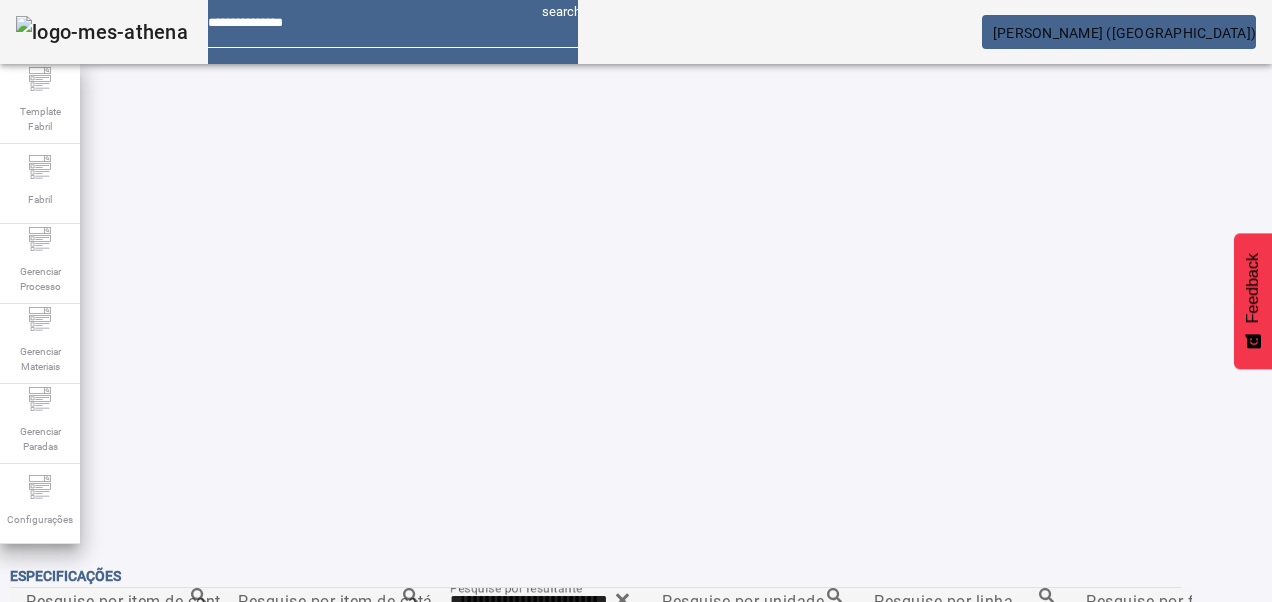 click 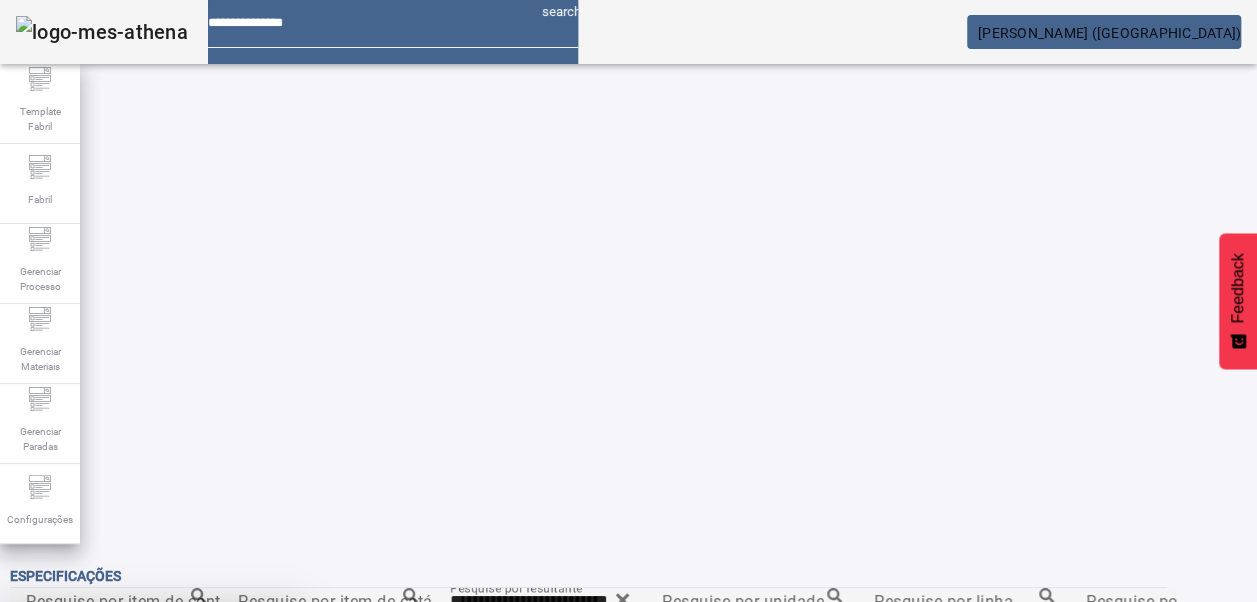 click at bounding box center (248, 750) 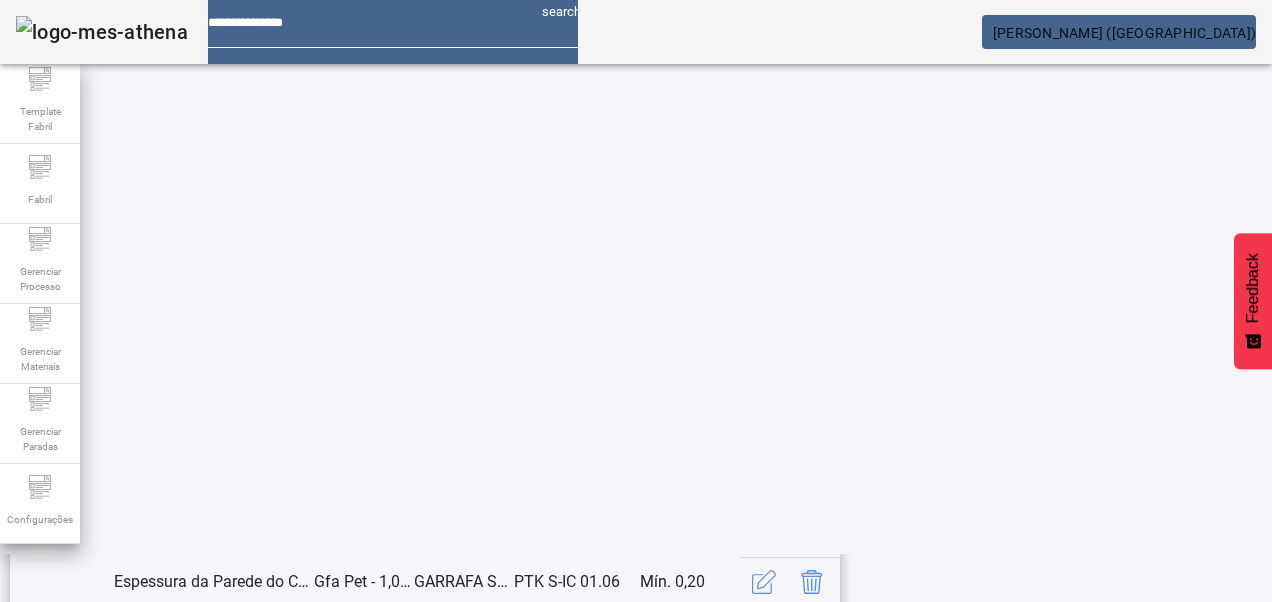 click on "21" 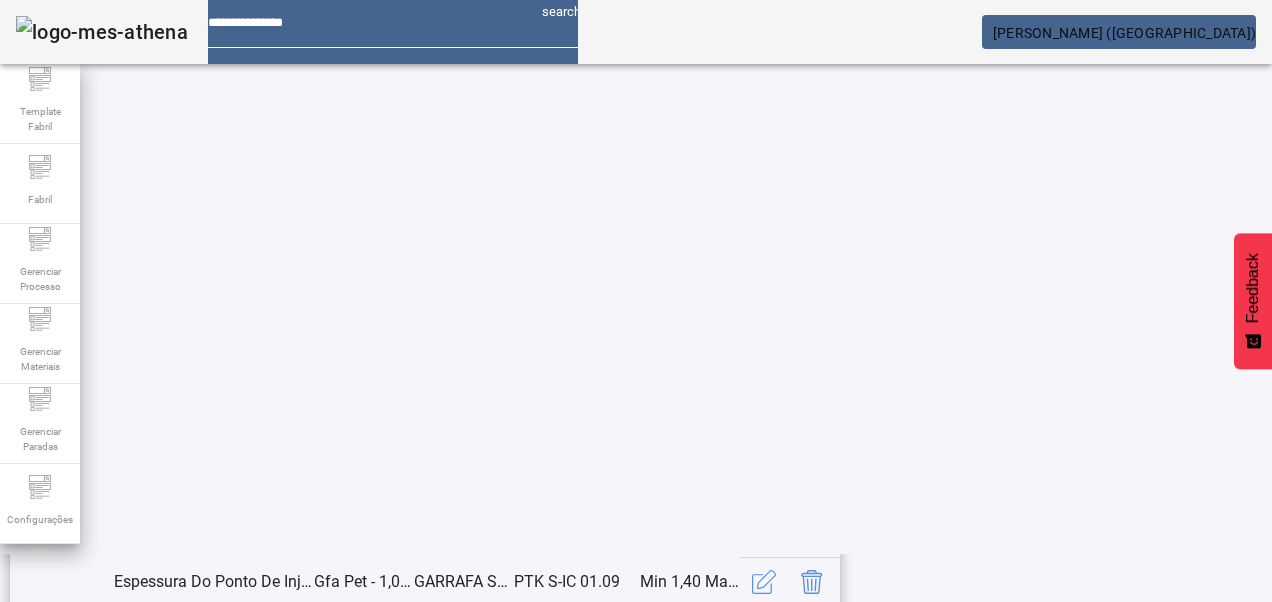 scroll, scrollTop: 653, scrollLeft: 0, axis: vertical 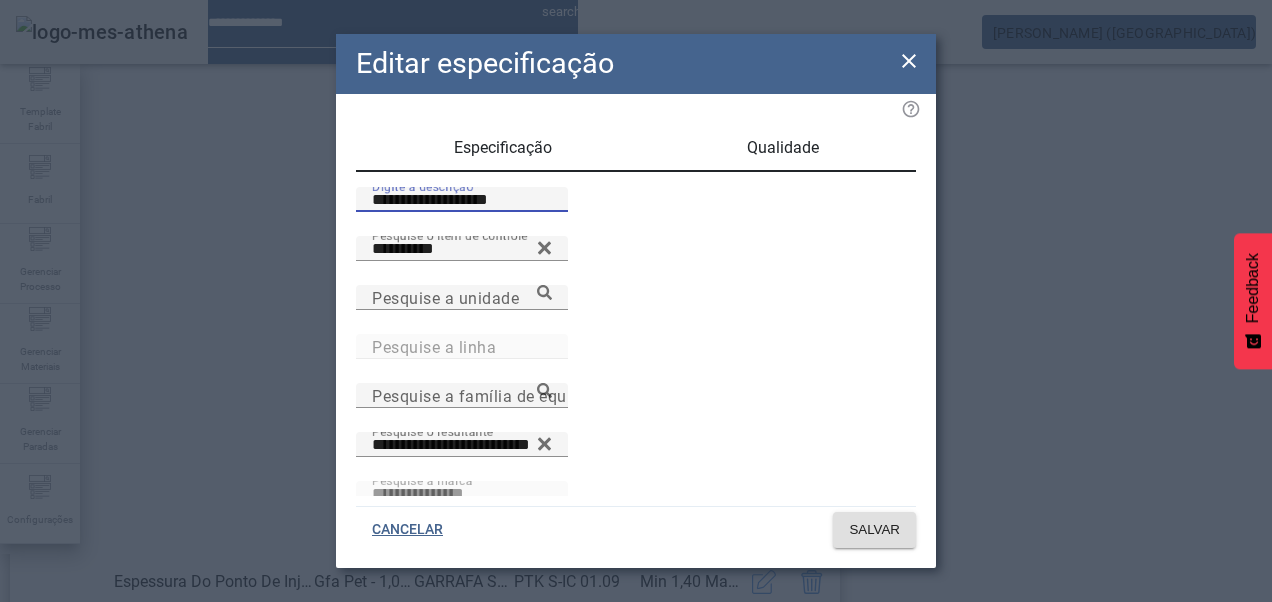 drag, startPoint x: 362, startPoint y: 225, endPoint x: 334, endPoint y: 232, distance: 28.86174 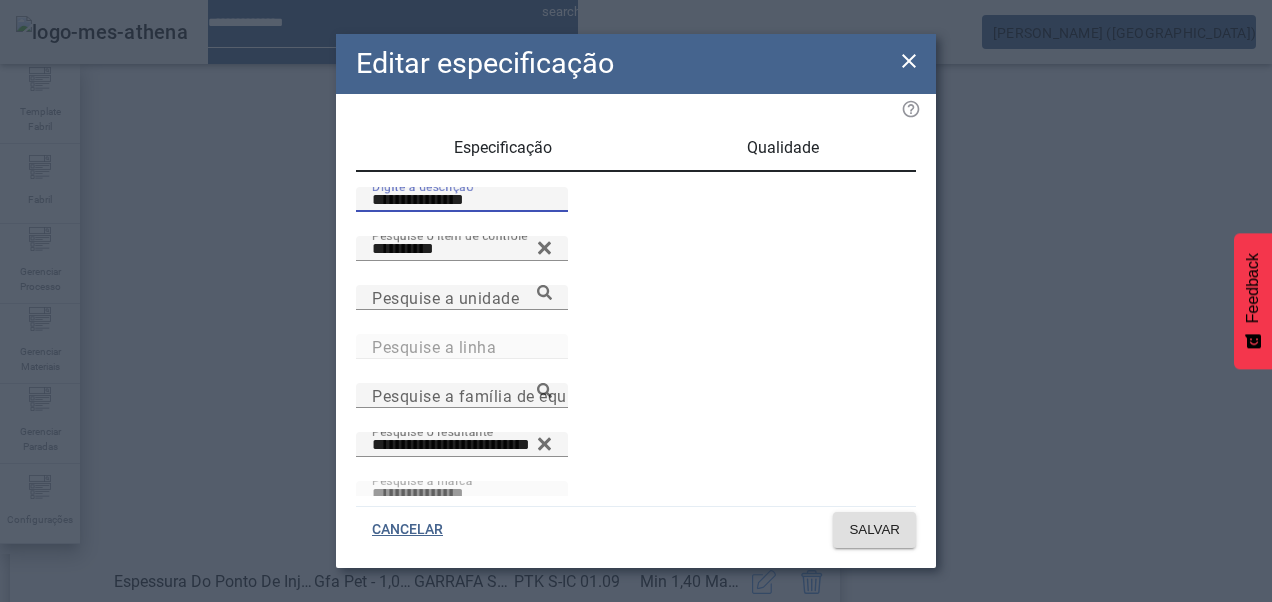 click on "**********" at bounding box center (462, 200) 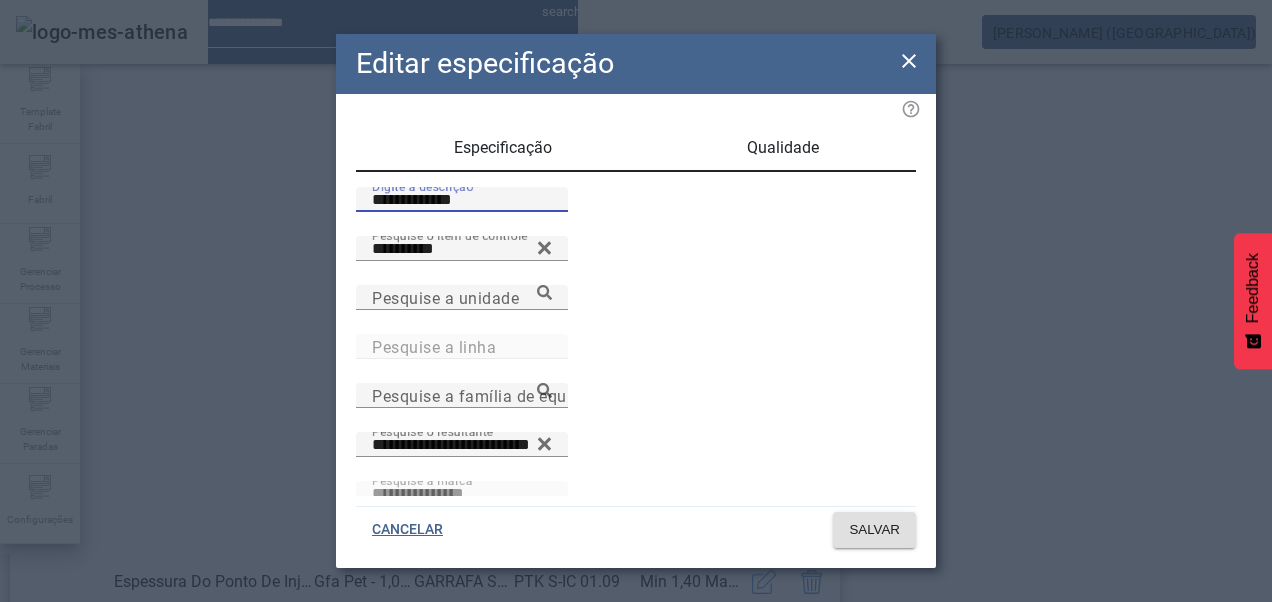 click on "**********" at bounding box center [462, 200] 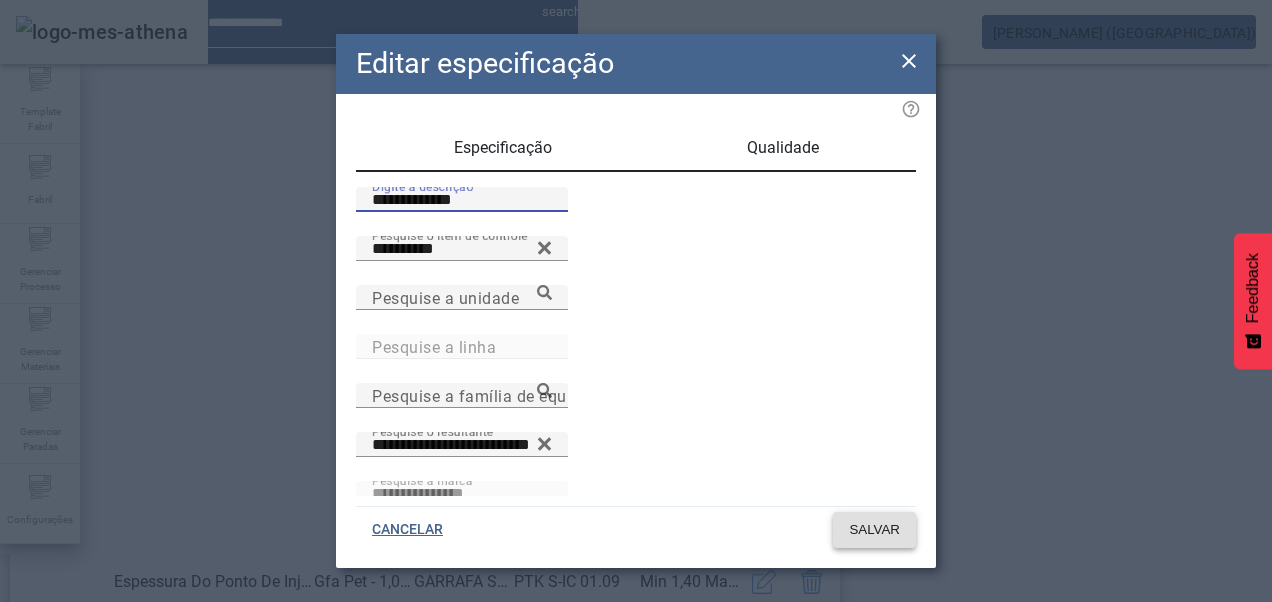 type on "**********" 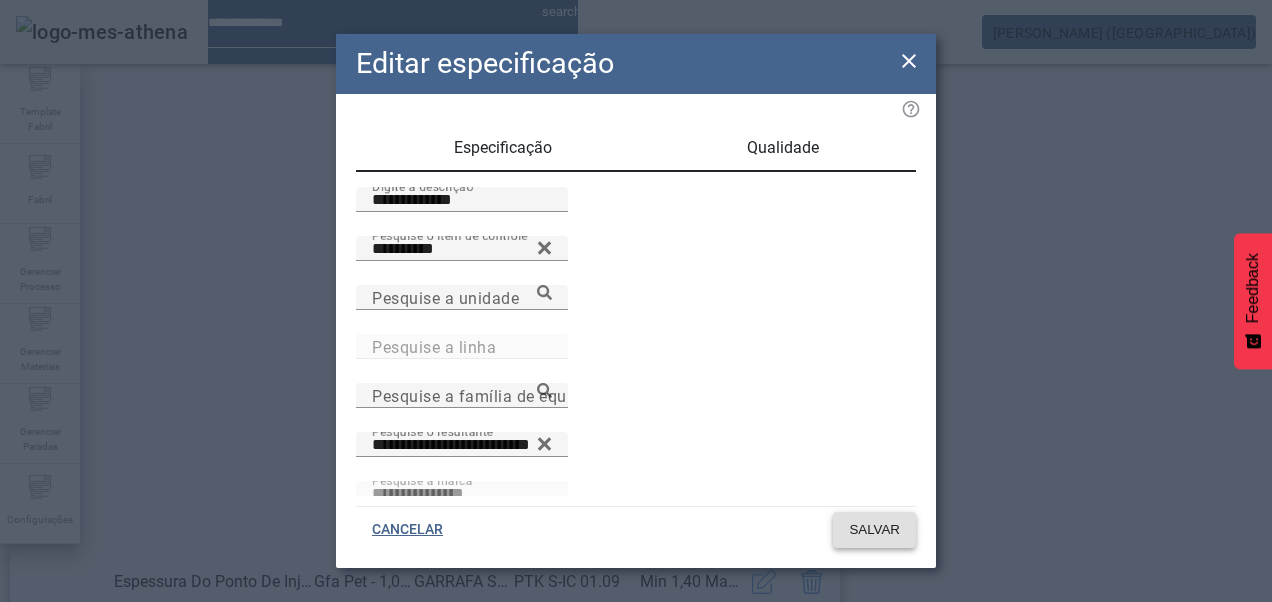 click on "SALVAR" 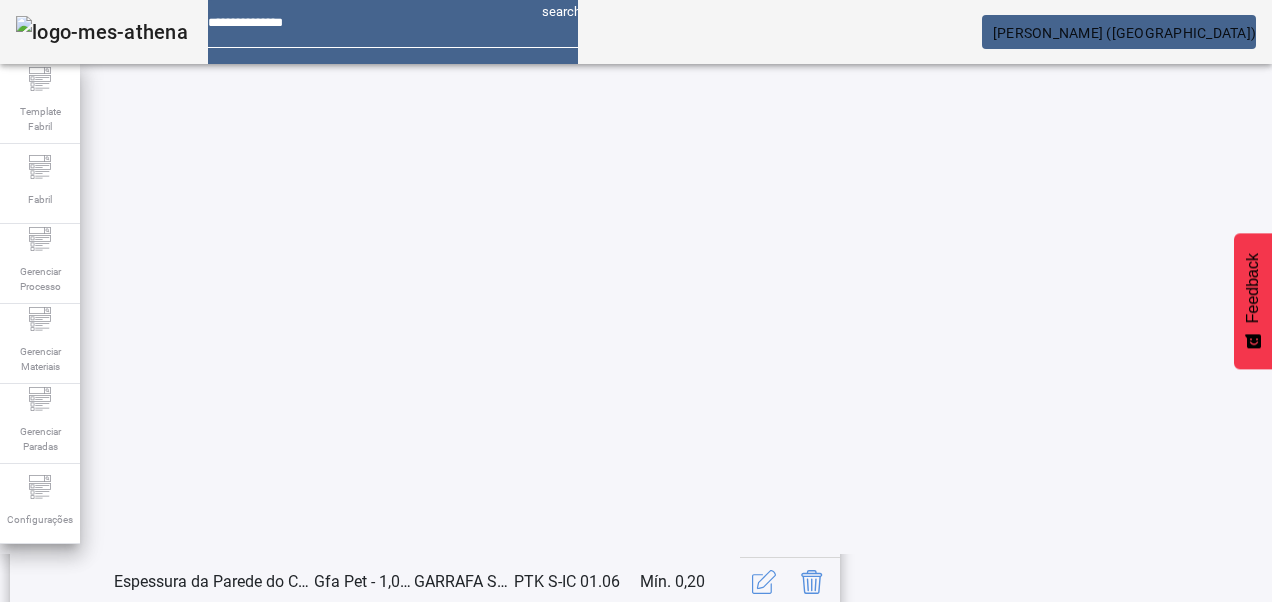 click on "21" 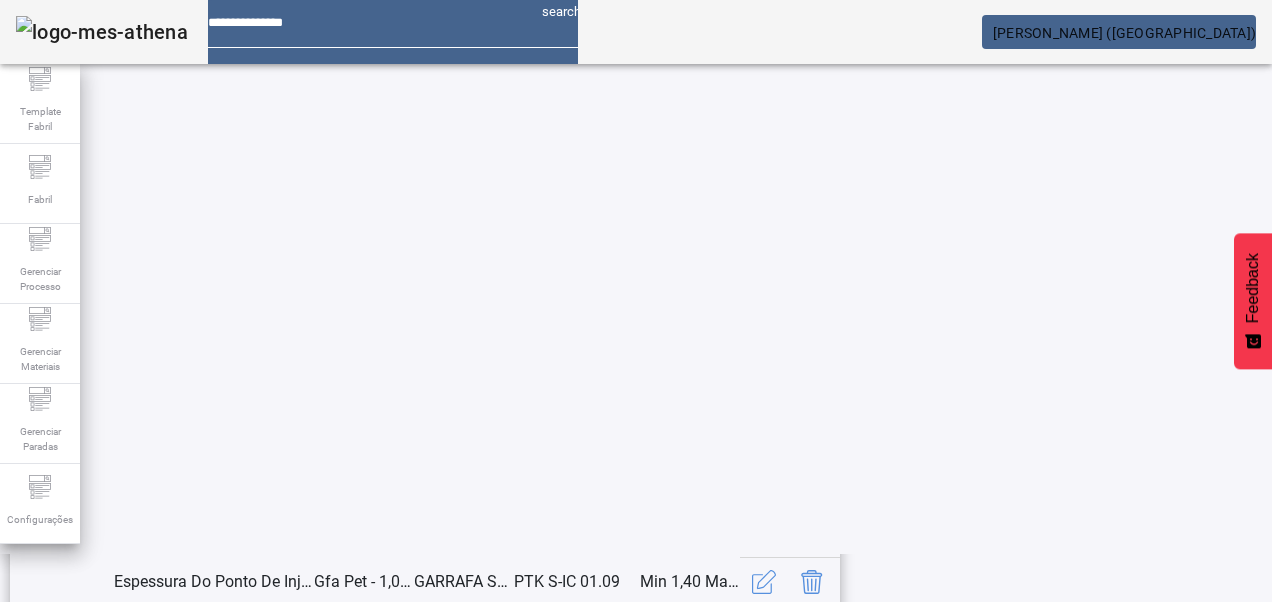 scroll, scrollTop: 653, scrollLeft: 0, axis: vertical 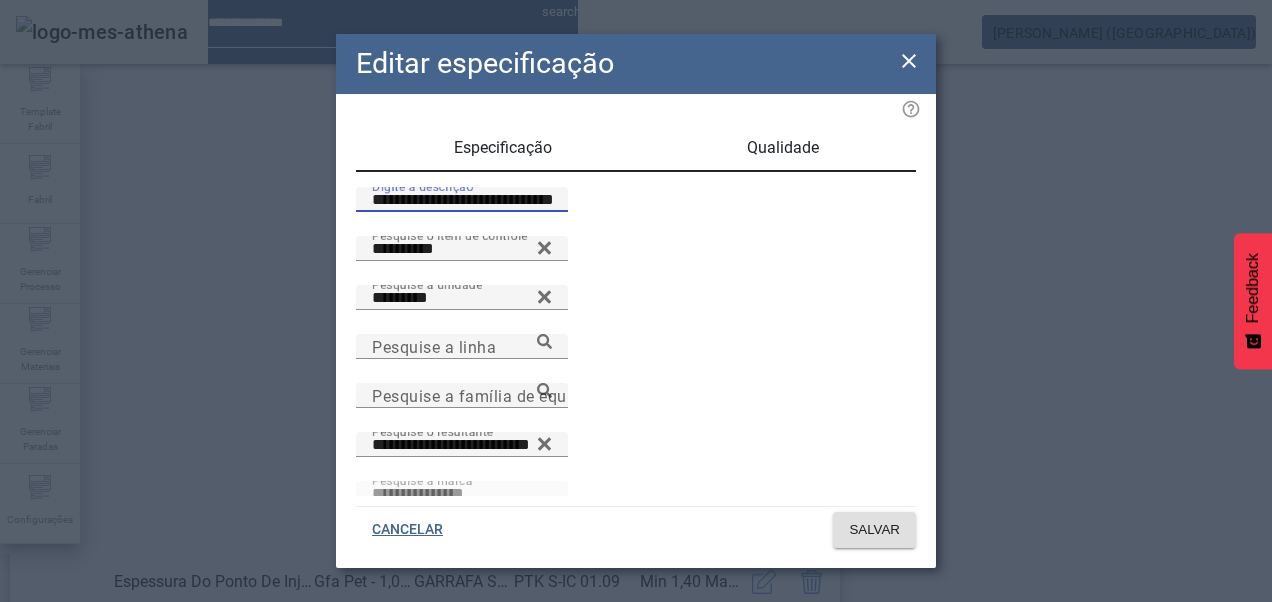 drag, startPoint x: 334, startPoint y: 226, endPoint x: 360, endPoint y: 224, distance: 26.076809 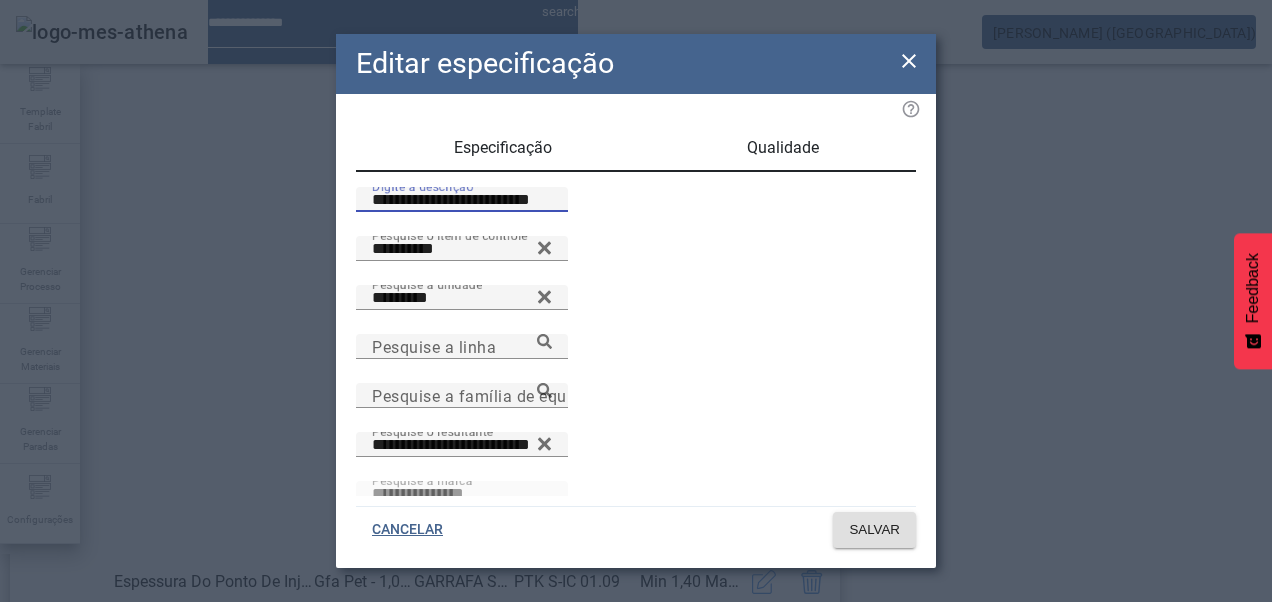 click on "**********" at bounding box center (462, 200) 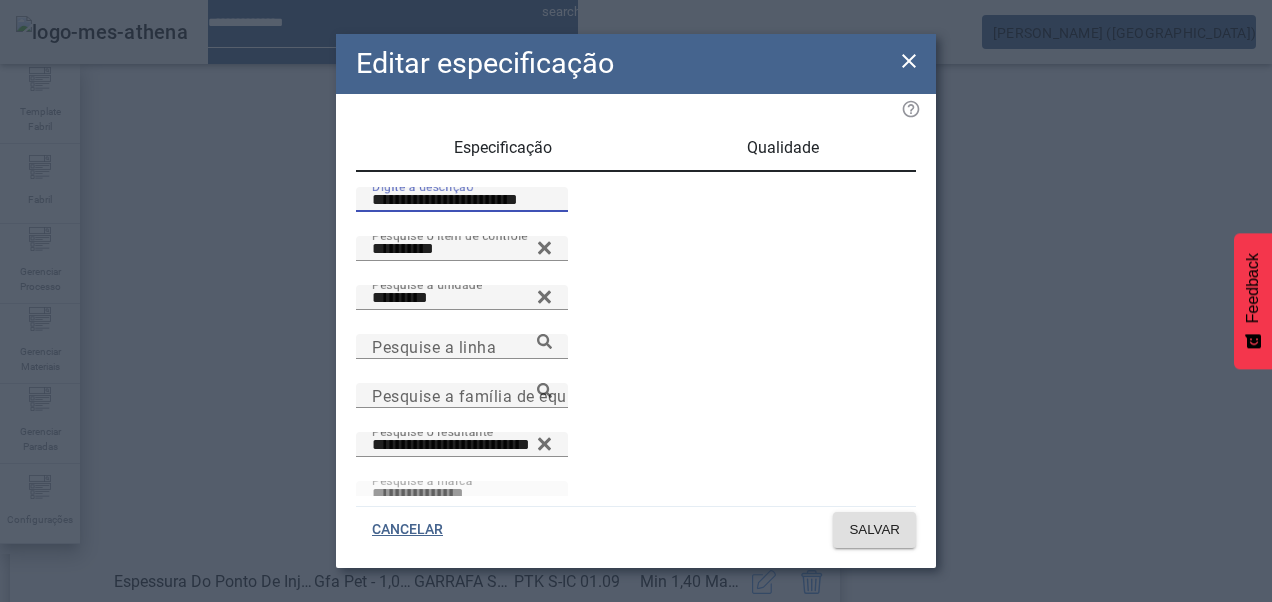 click on "**********" at bounding box center (462, 200) 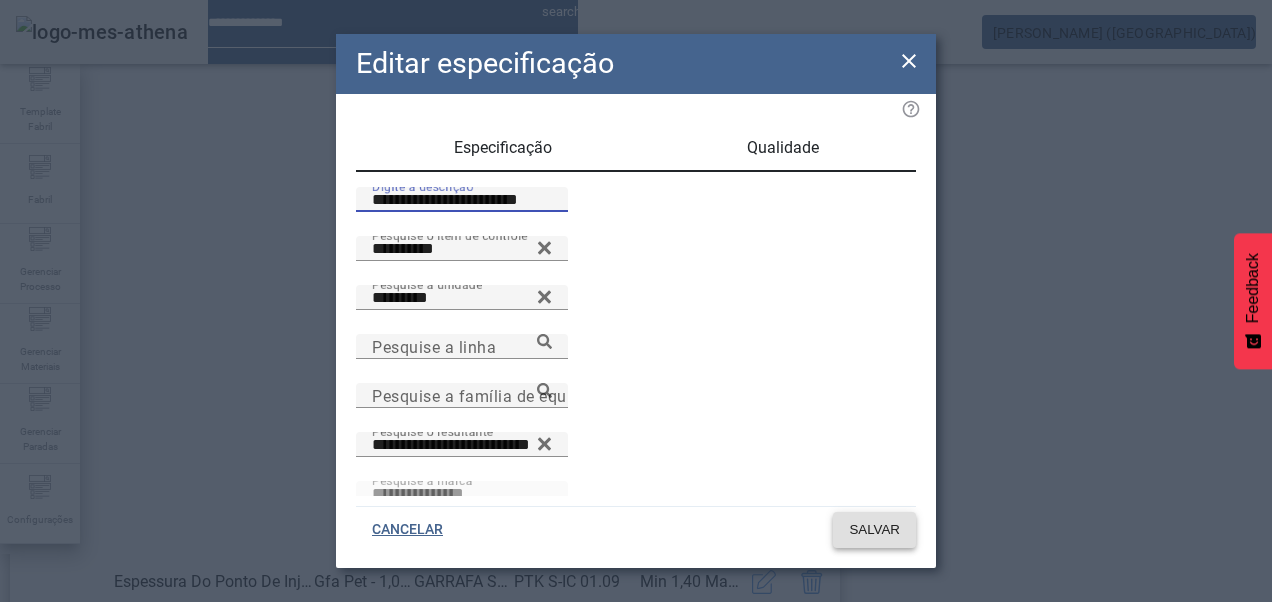 type on "**********" 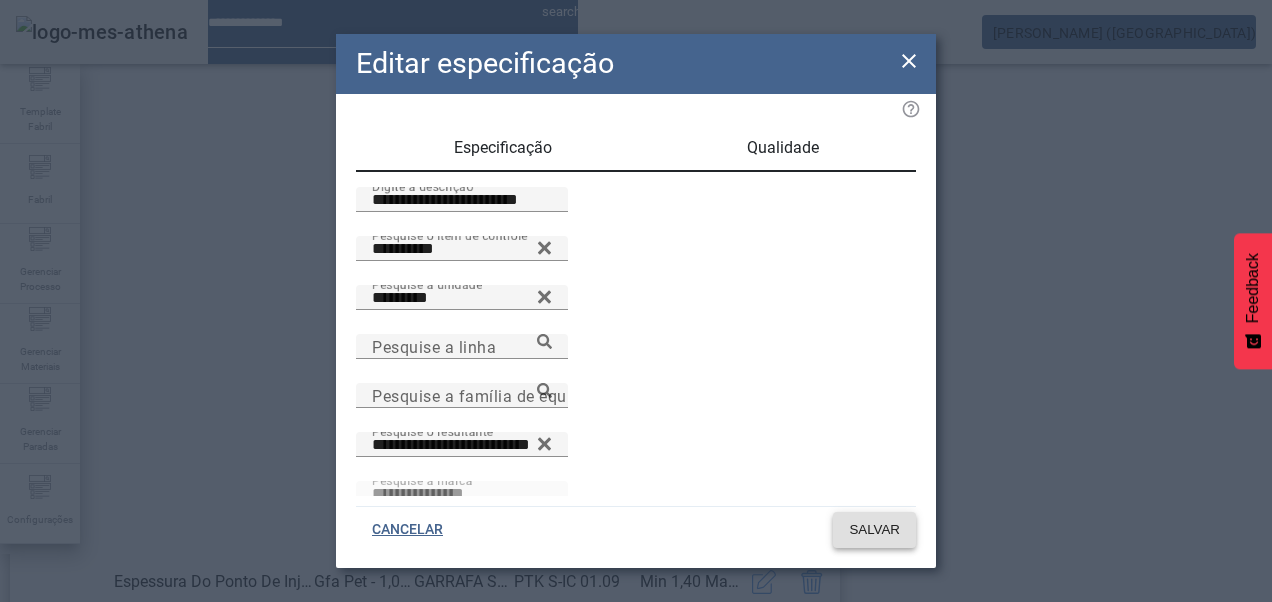 click on "SALVAR" 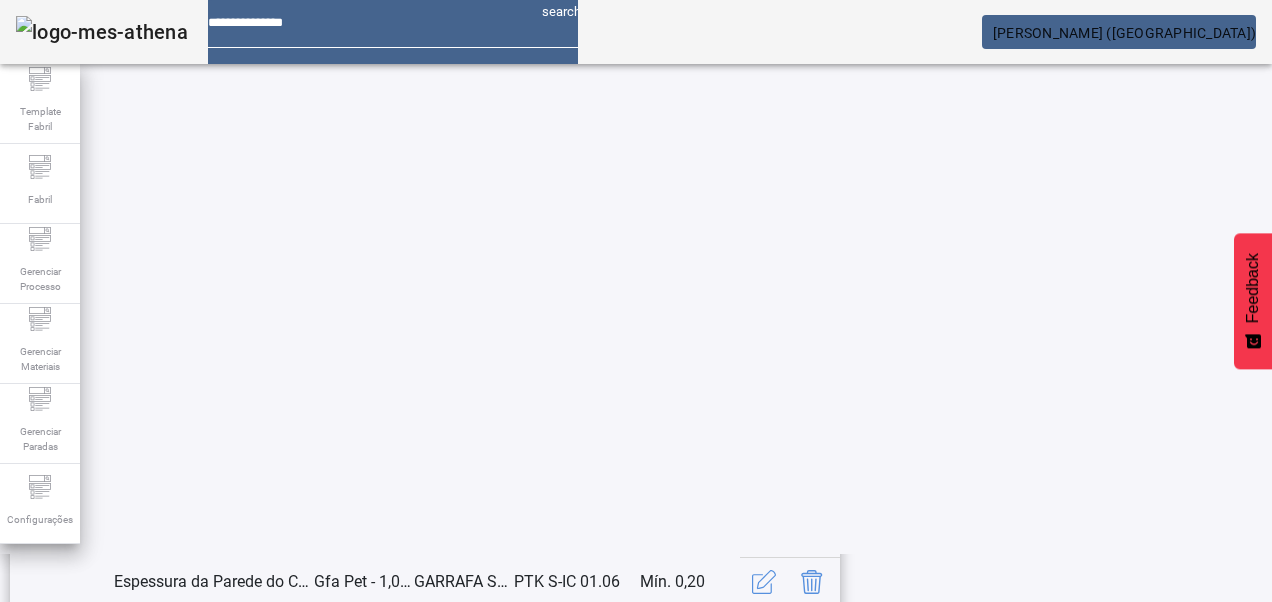 click on "21" 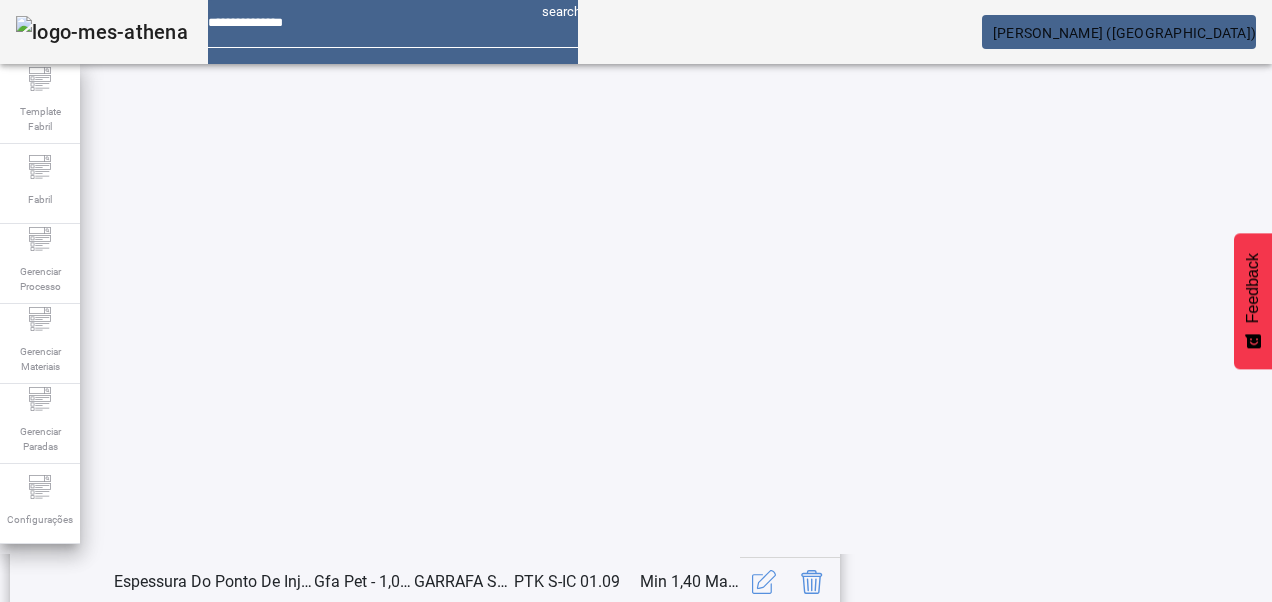 scroll, scrollTop: 653, scrollLeft: 0, axis: vertical 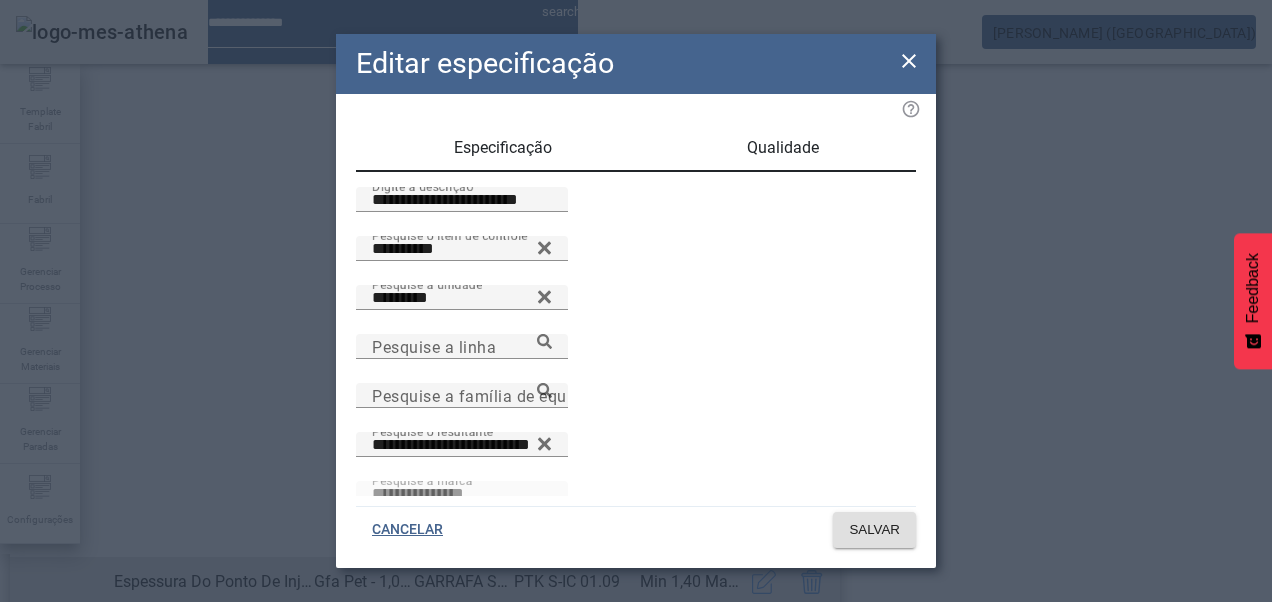 drag, startPoint x: 906, startPoint y: 63, endPoint x: 912, endPoint y: 84, distance: 21.84033 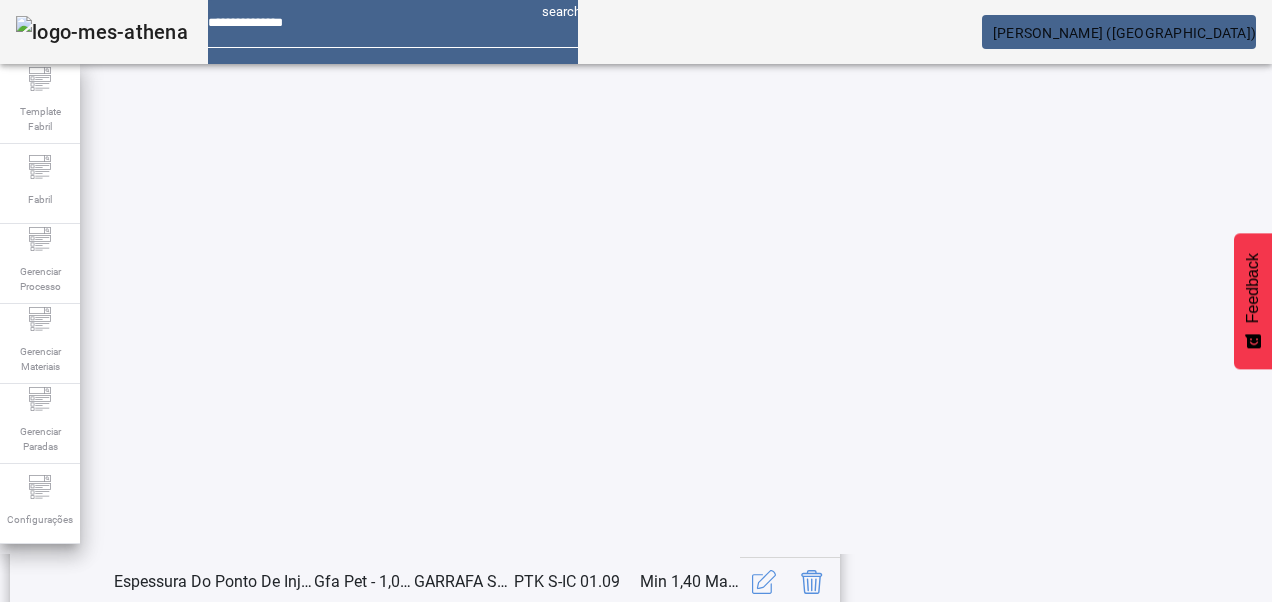 click 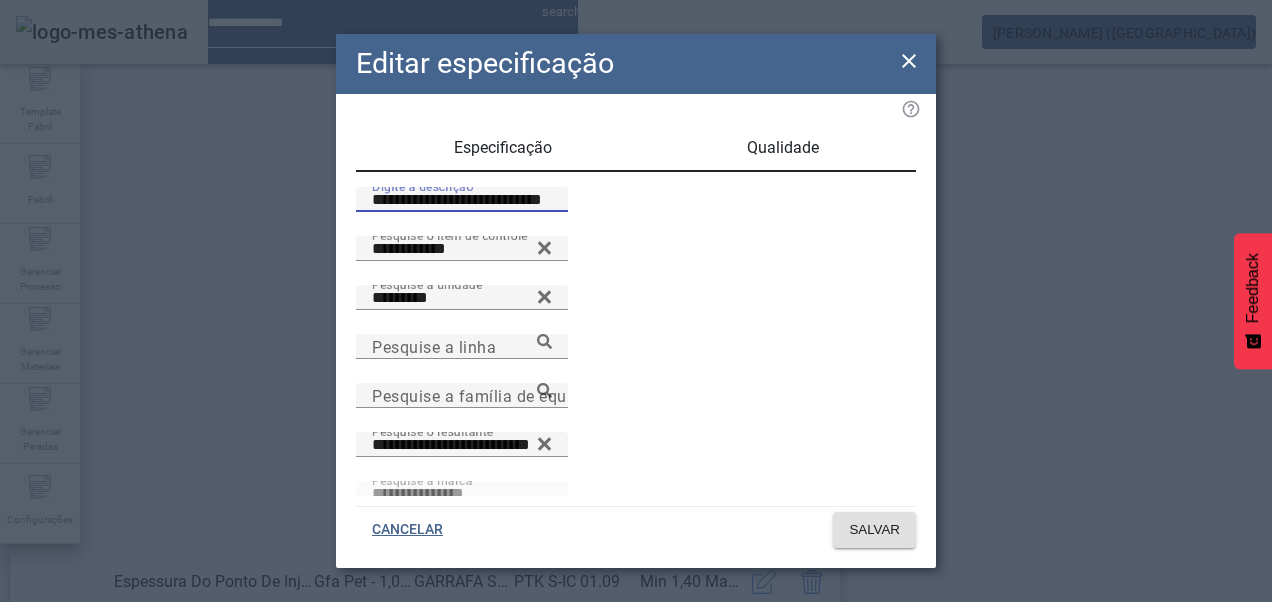 drag, startPoint x: 392, startPoint y: 224, endPoint x: 328, endPoint y: 209, distance: 65.734314 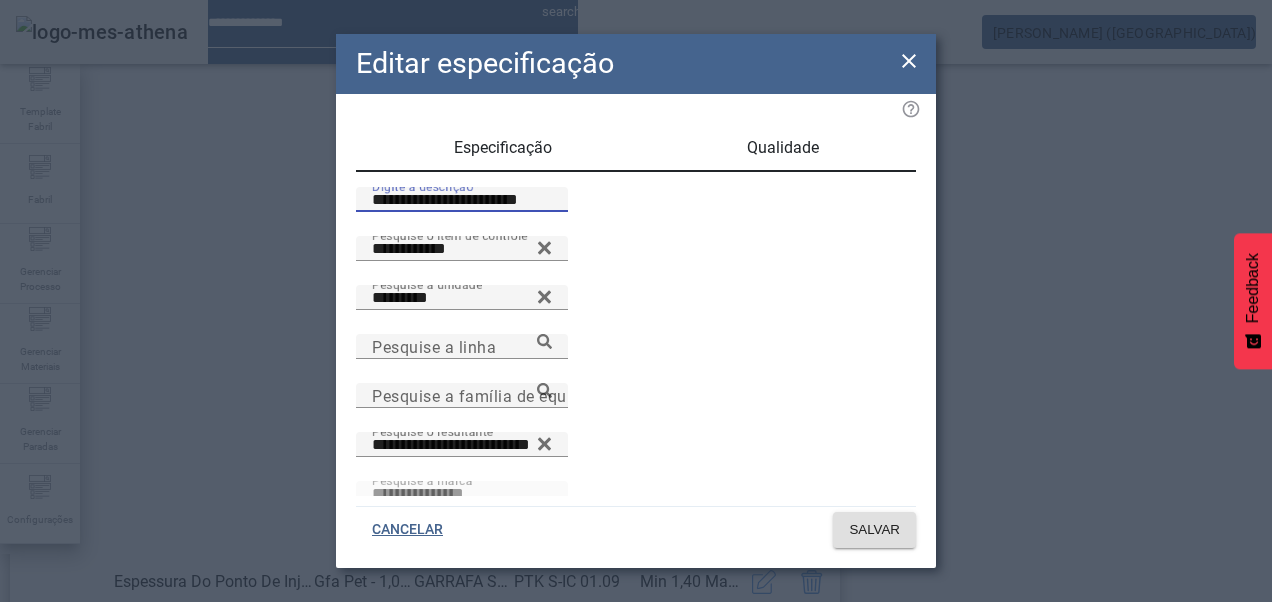 click on "**********" at bounding box center [462, 200] 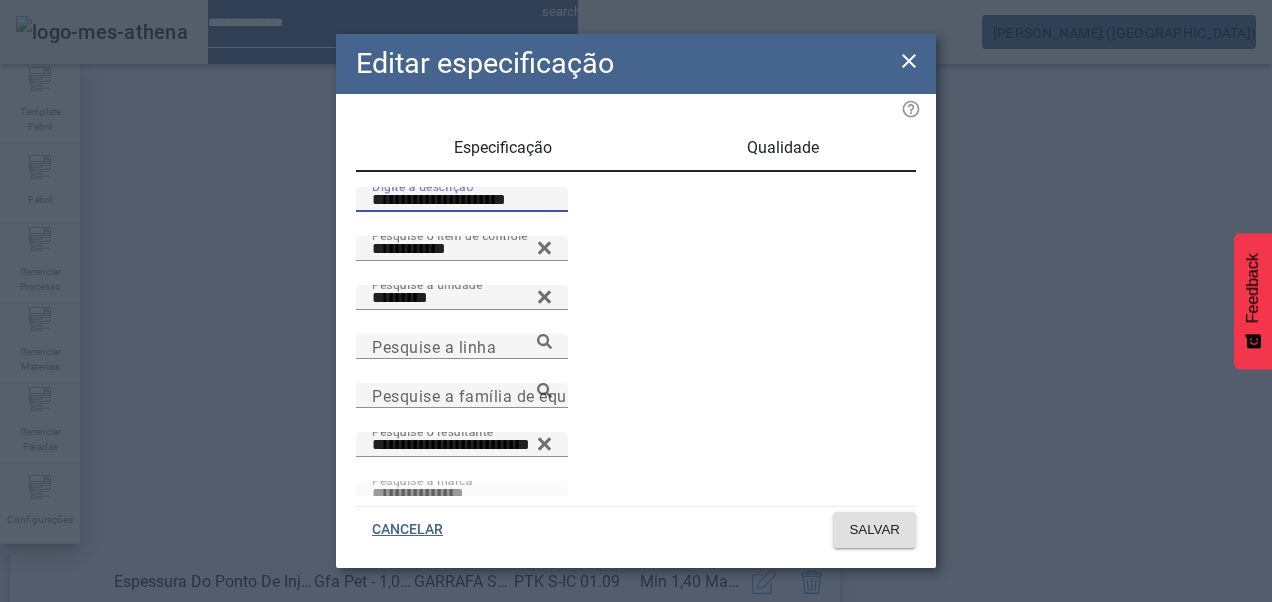 click on "**********" at bounding box center [462, 200] 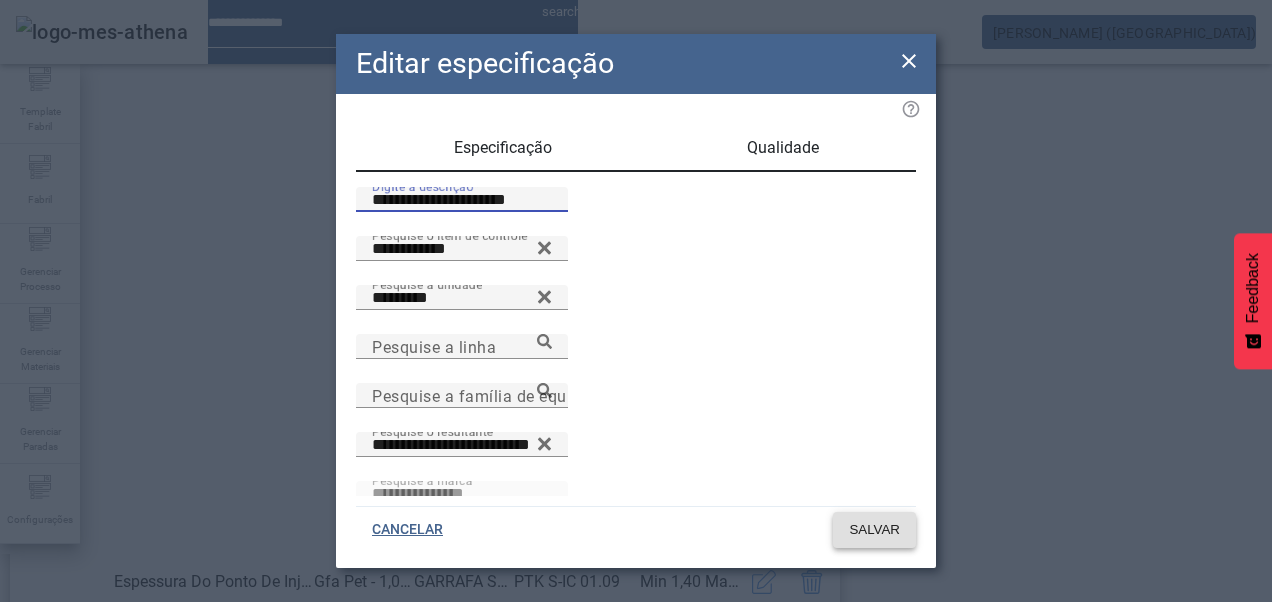 type on "**********" 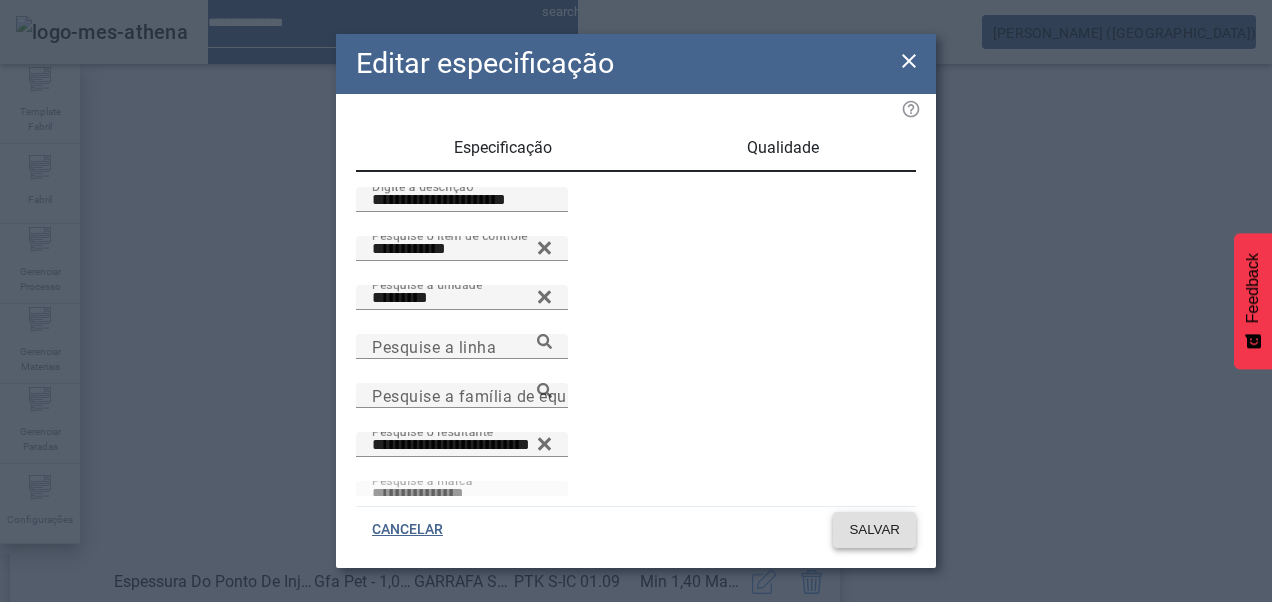 click on "SALVAR" 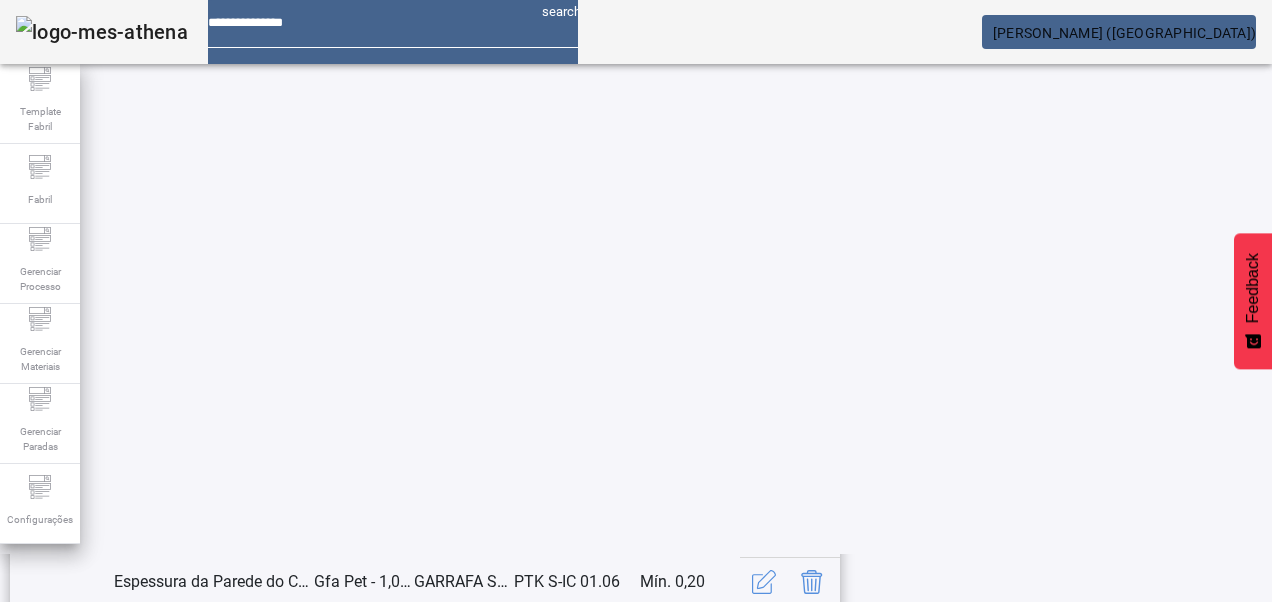 click on "21" 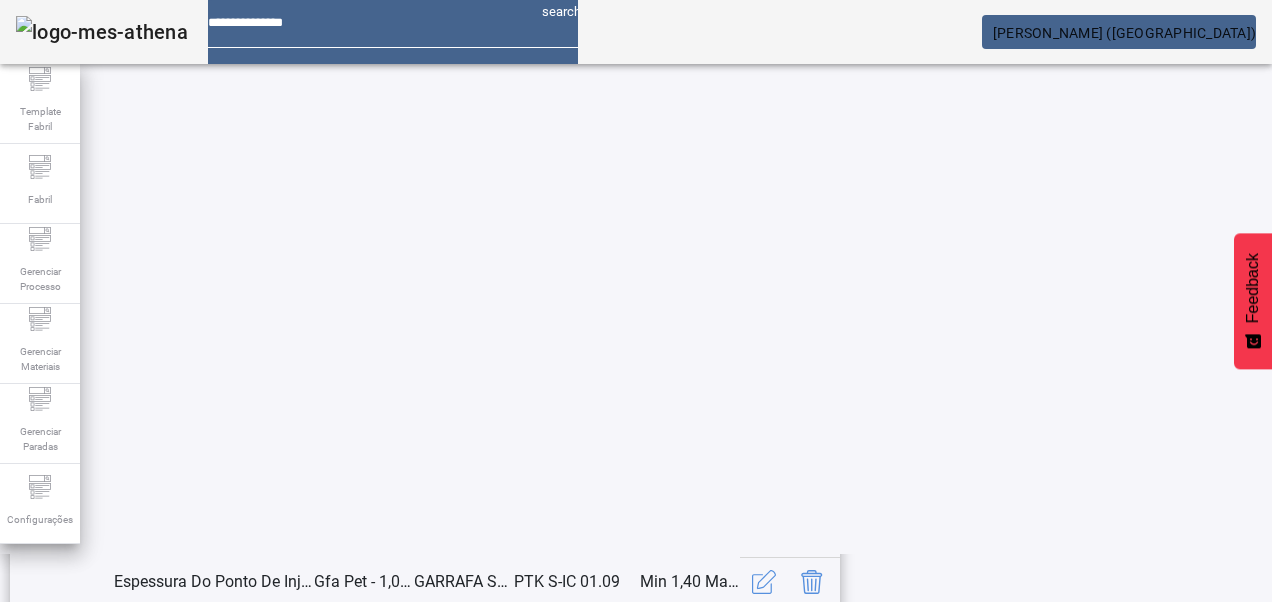 scroll, scrollTop: 623, scrollLeft: 0, axis: vertical 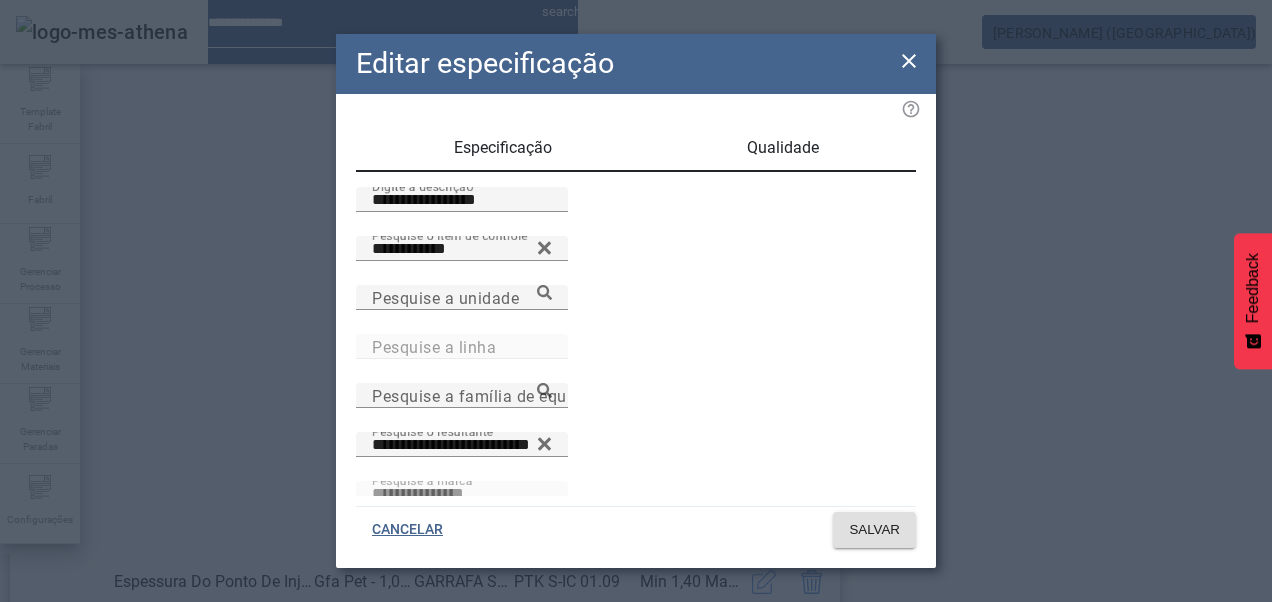 drag, startPoint x: 384, startPoint y: 225, endPoint x: 287, endPoint y: 230, distance: 97.128784 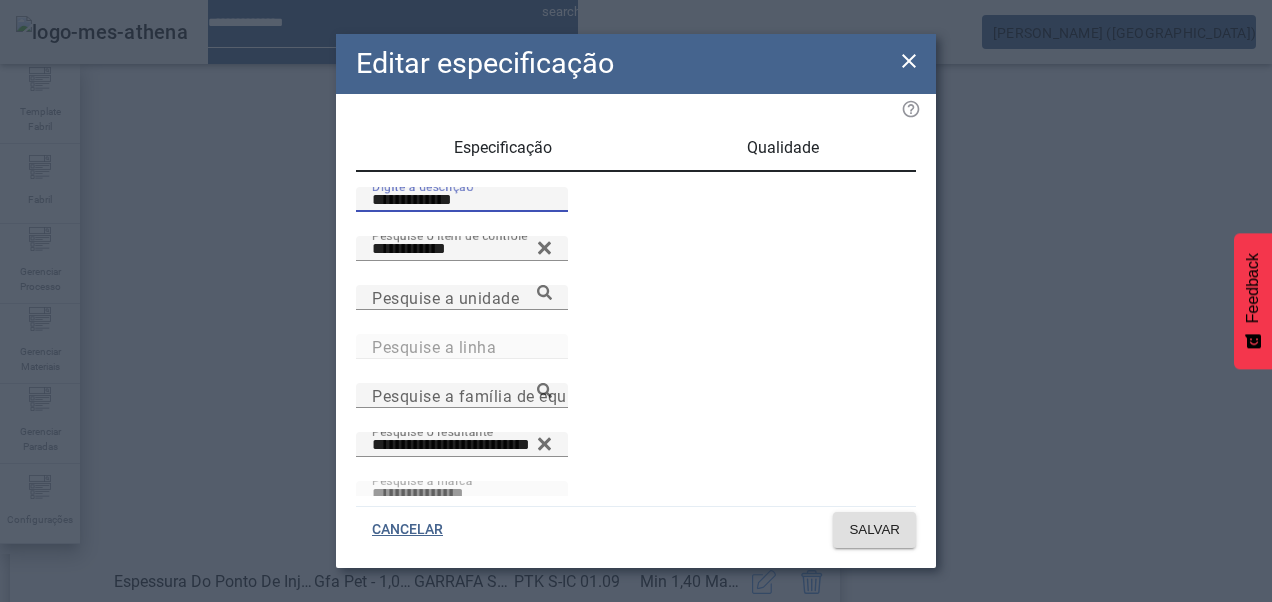 click on "**********" at bounding box center (462, 200) 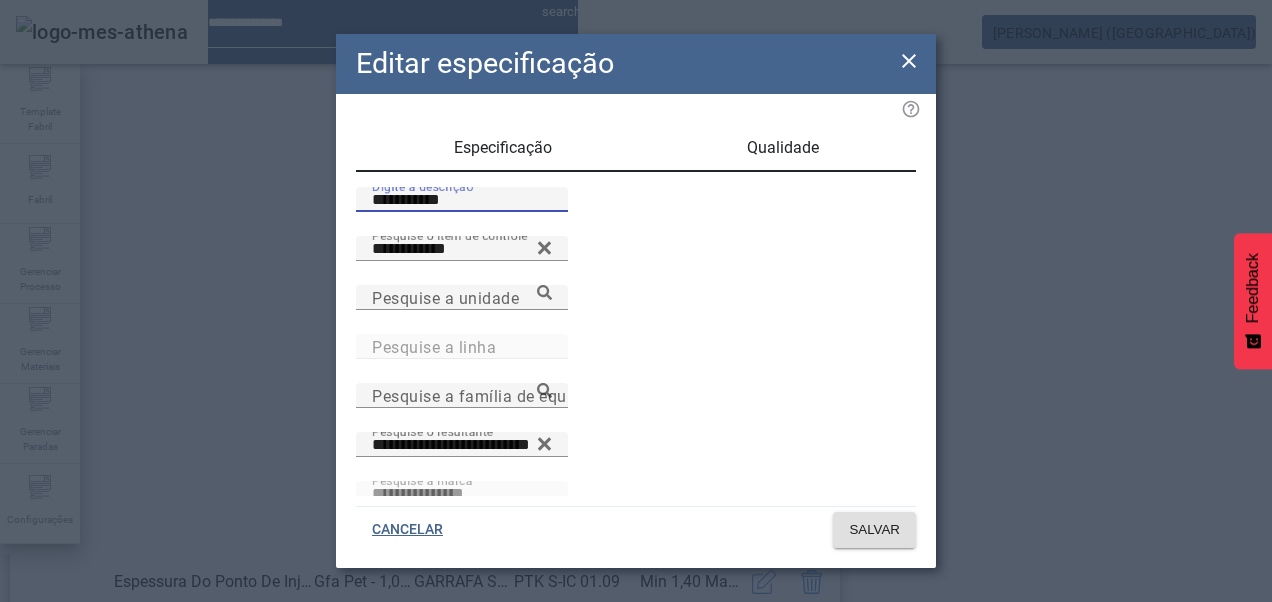 click on "**********" at bounding box center (462, 200) 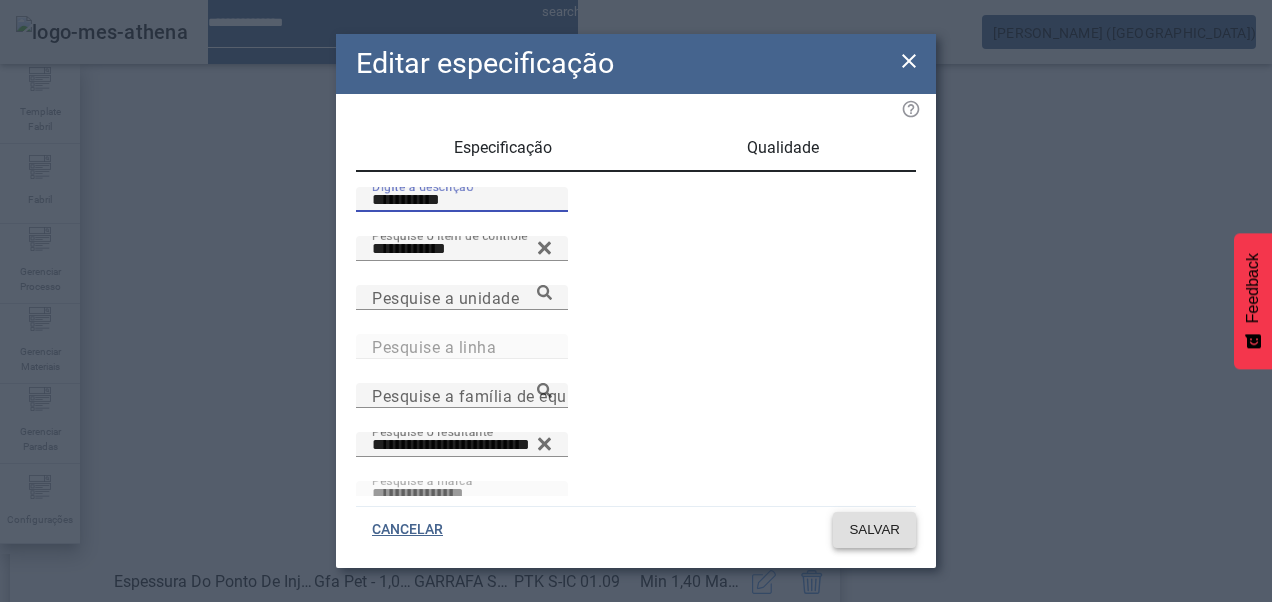 type on "**********" 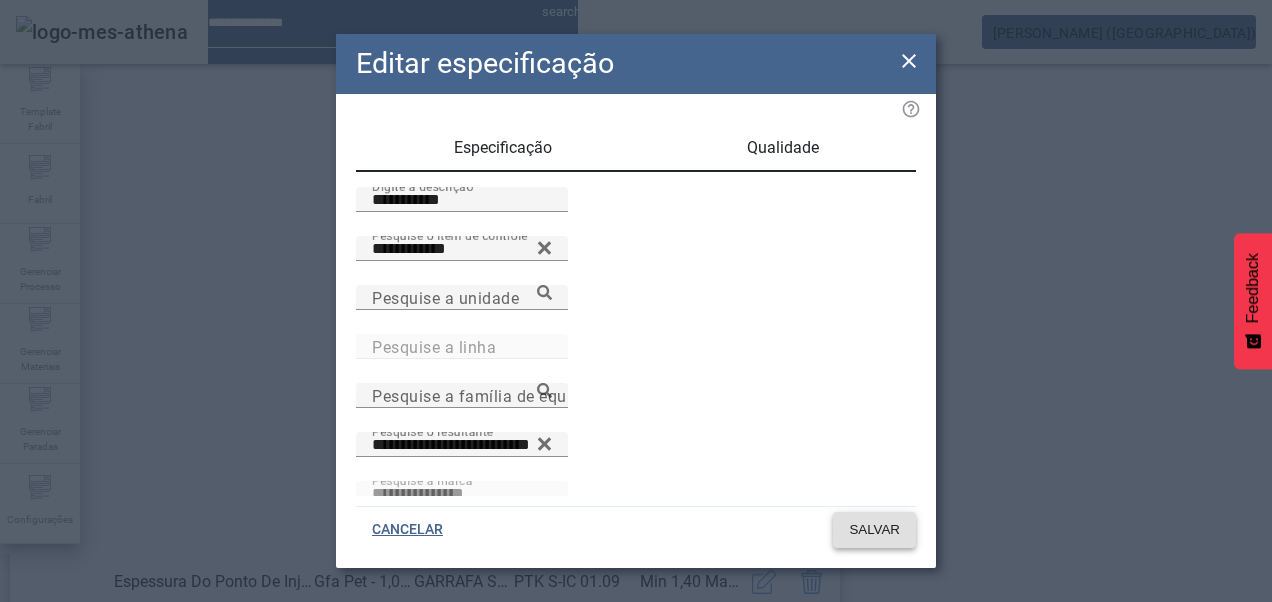 click 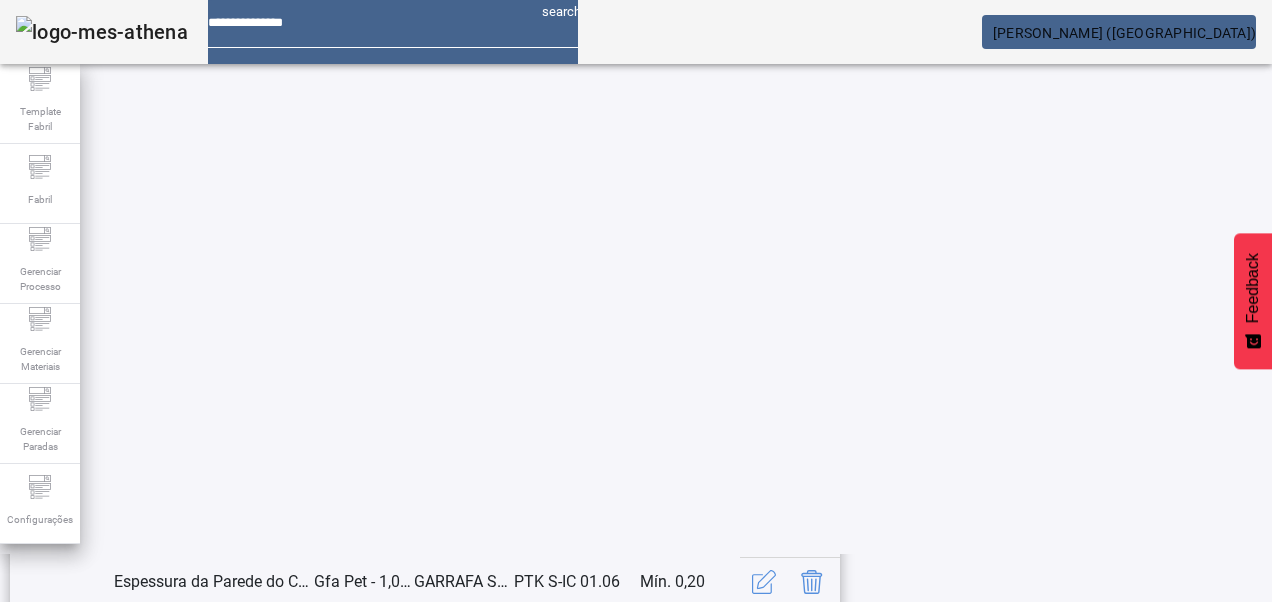 click on "21" 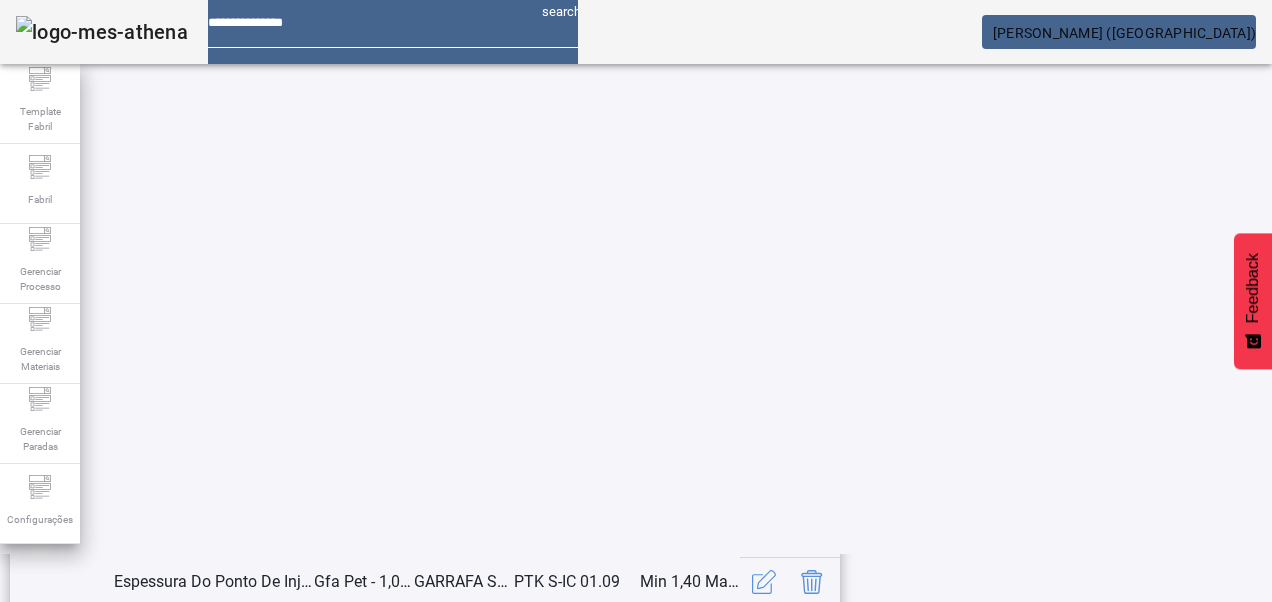 scroll, scrollTop: 653, scrollLeft: 0, axis: vertical 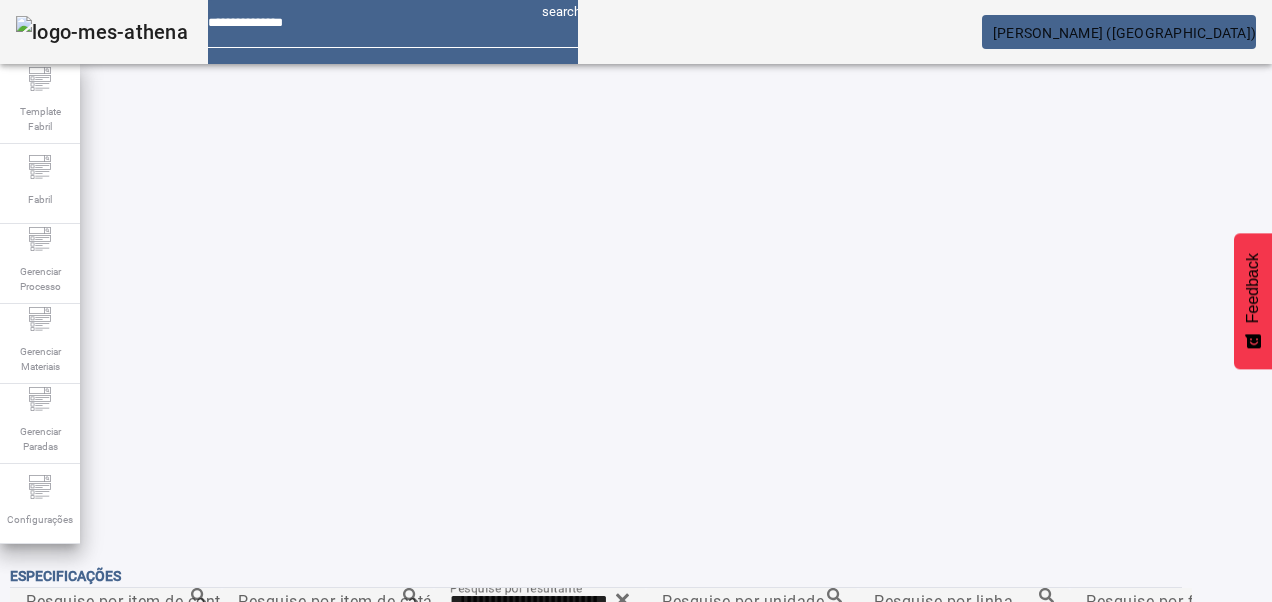 click 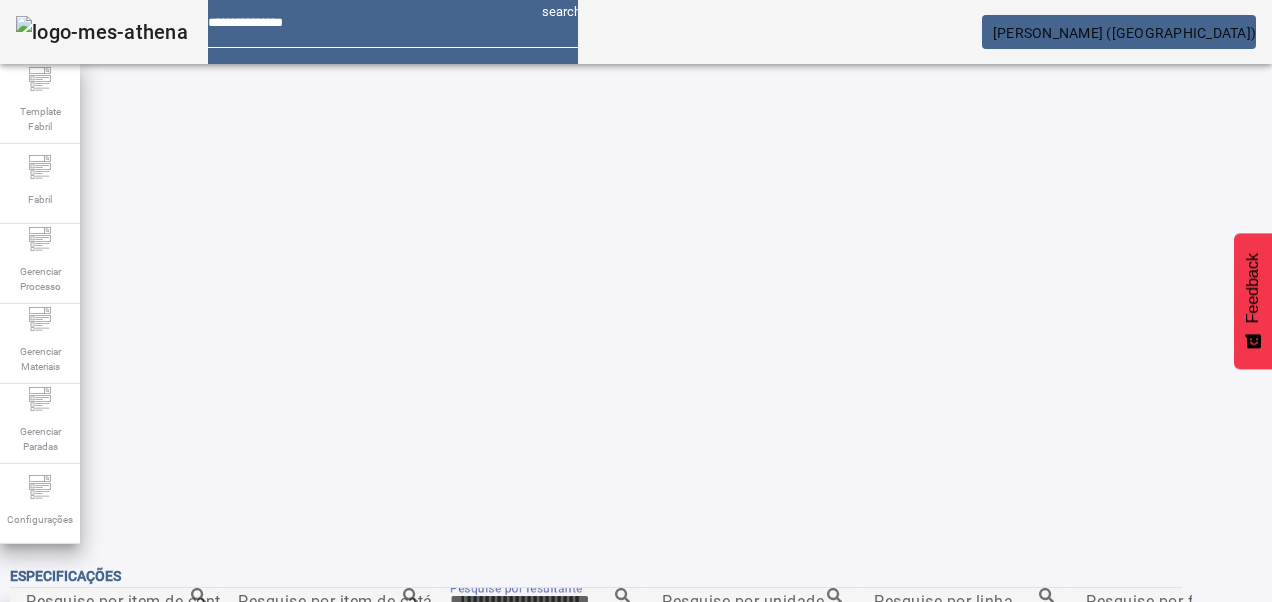paste on "**********" 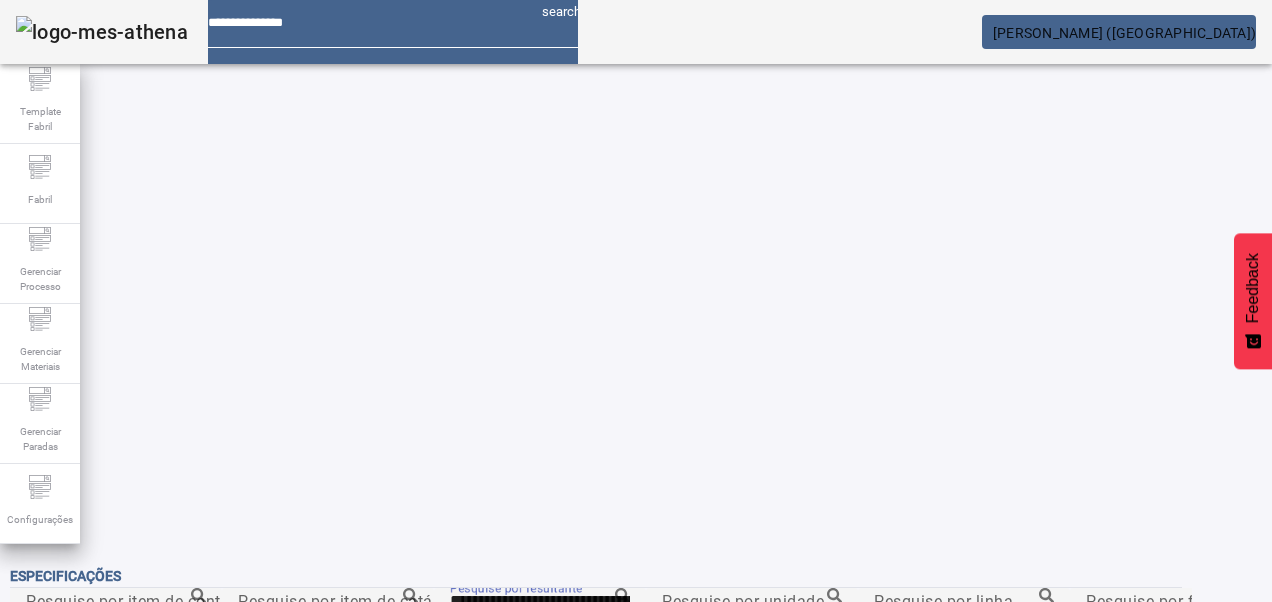 click on "**********" 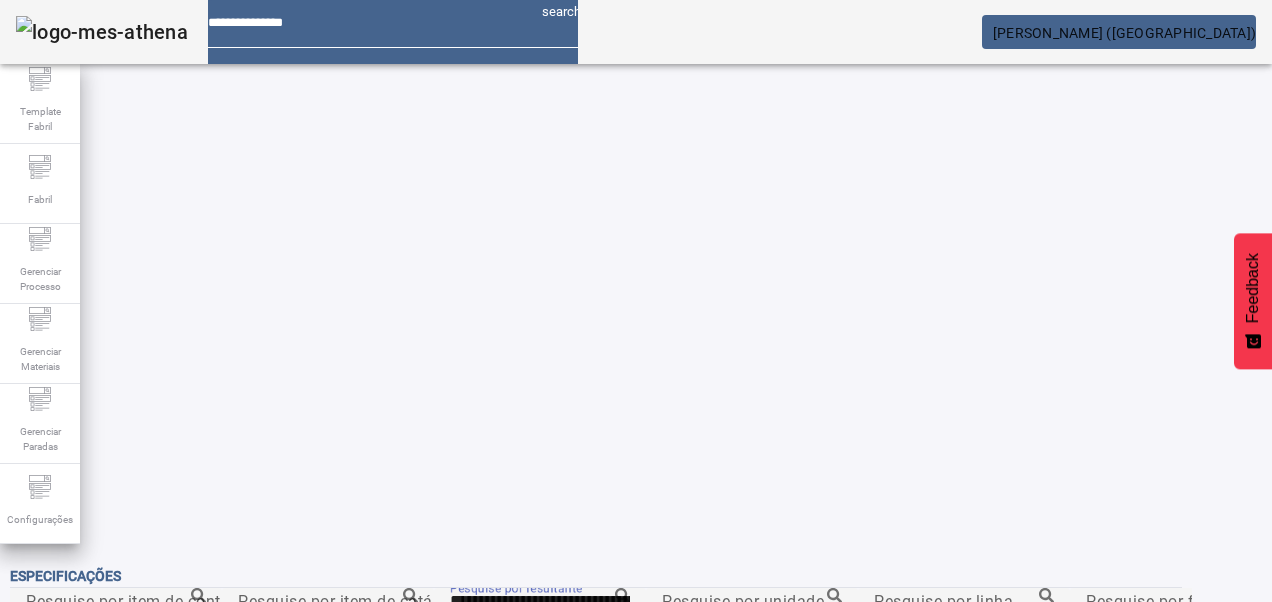 type on "**********" 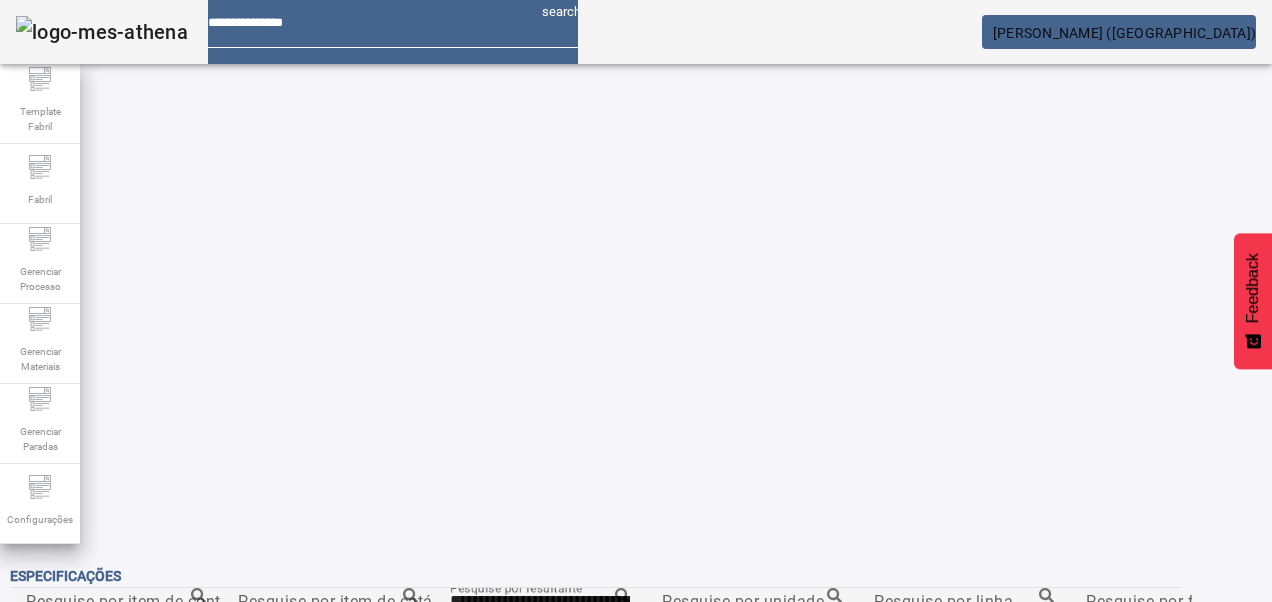 click 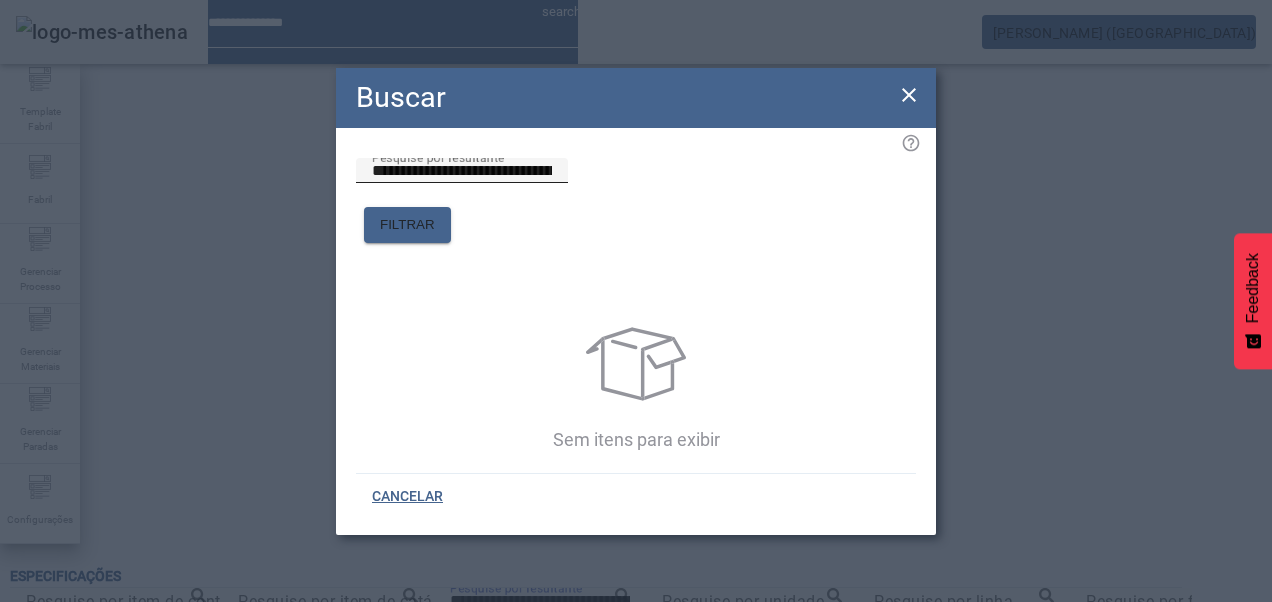click on "**********" at bounding box center (462, 171) 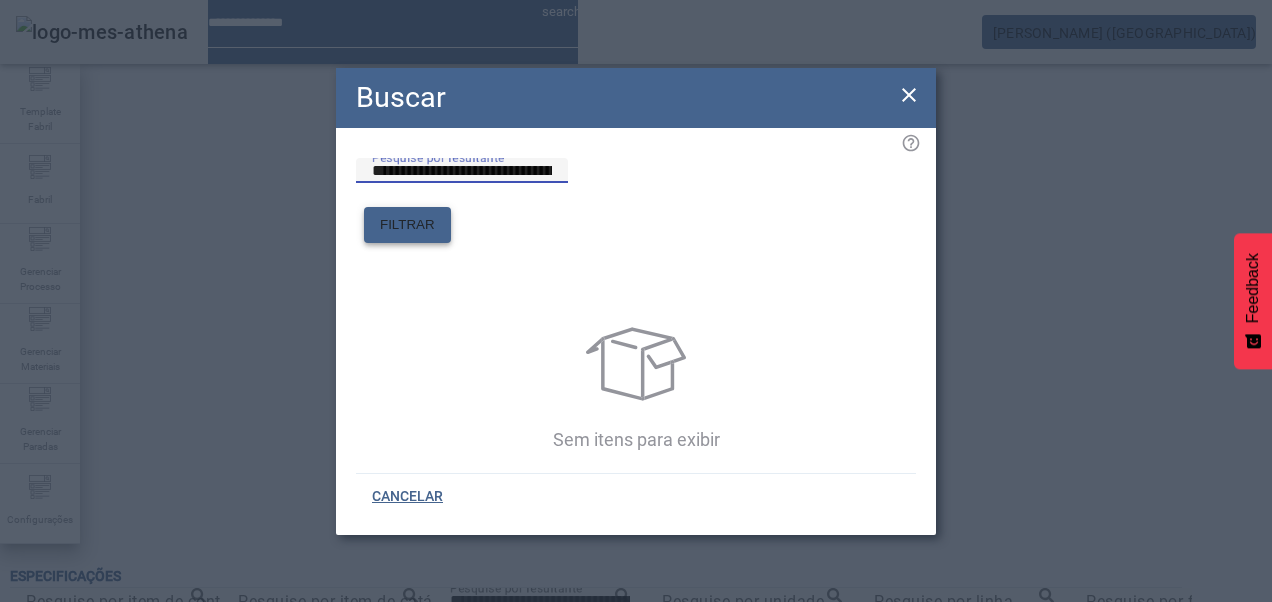 click 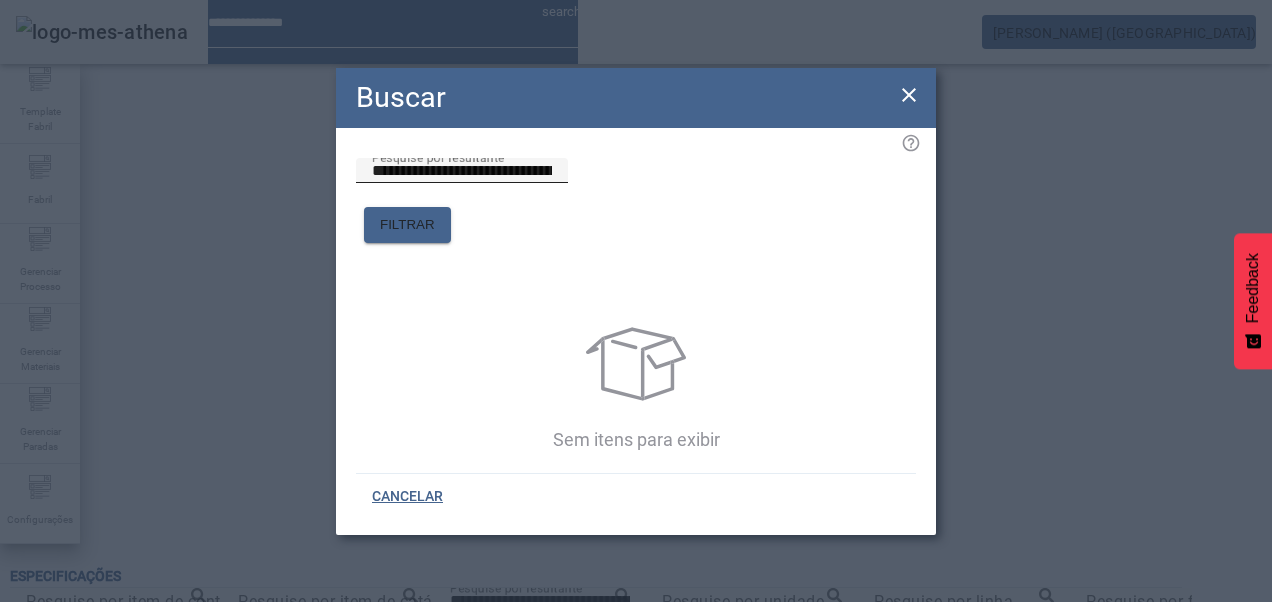 click on "**********" at bounding box center [462, 171] 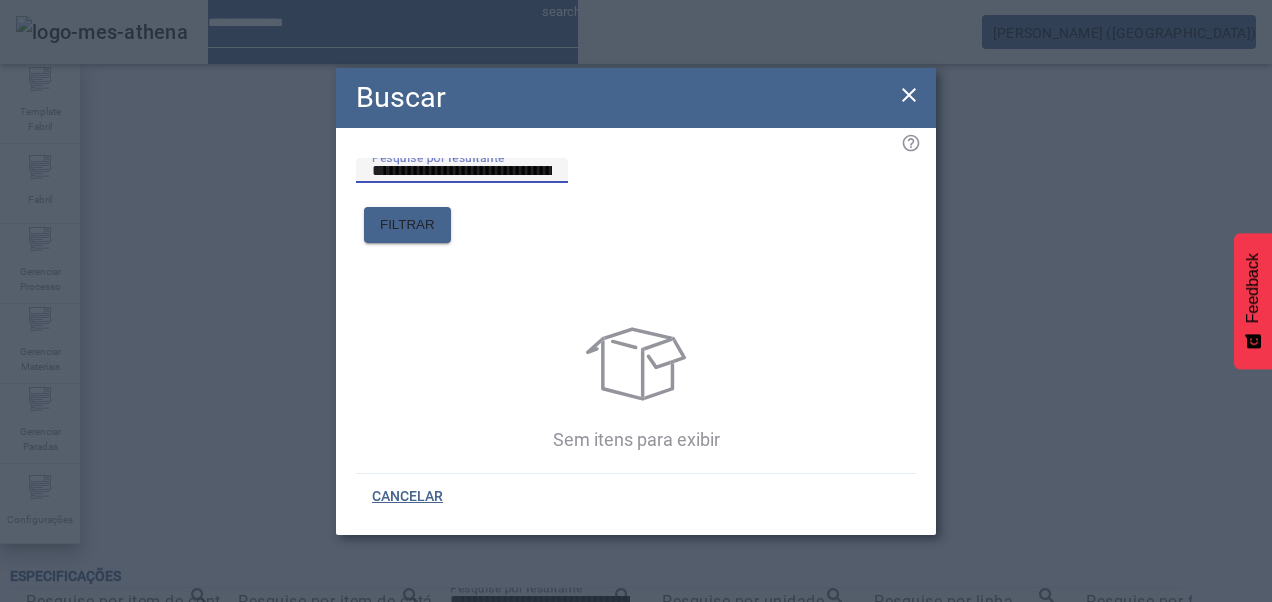 click on "**********" at bounding box center [462, 171] 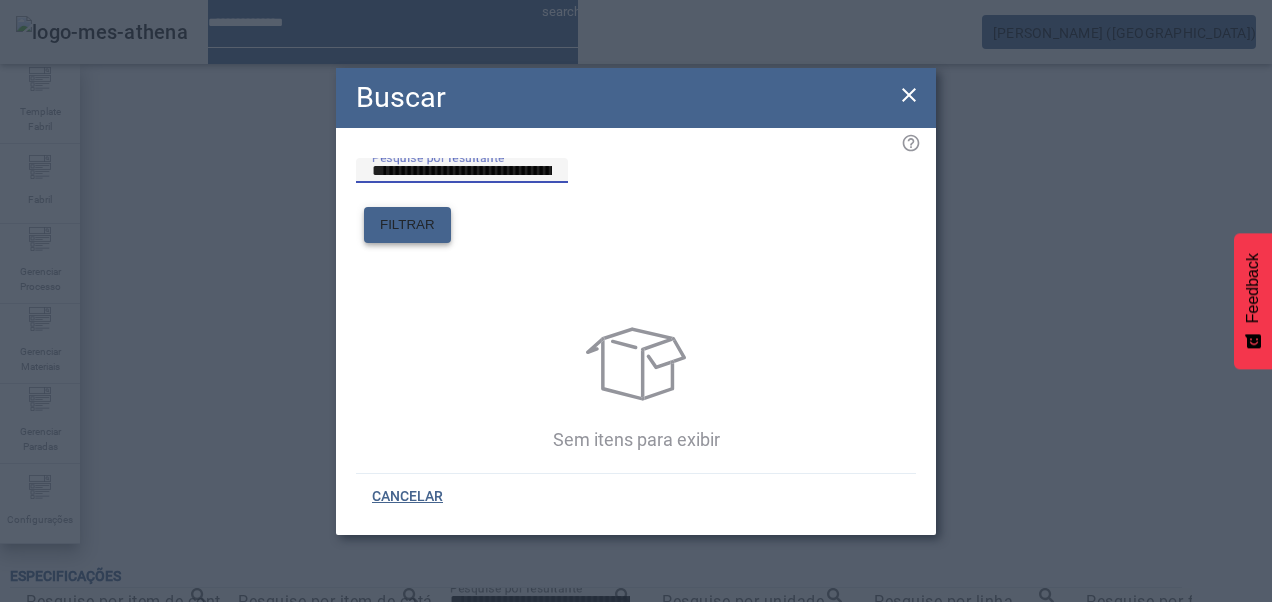 type on "**********" 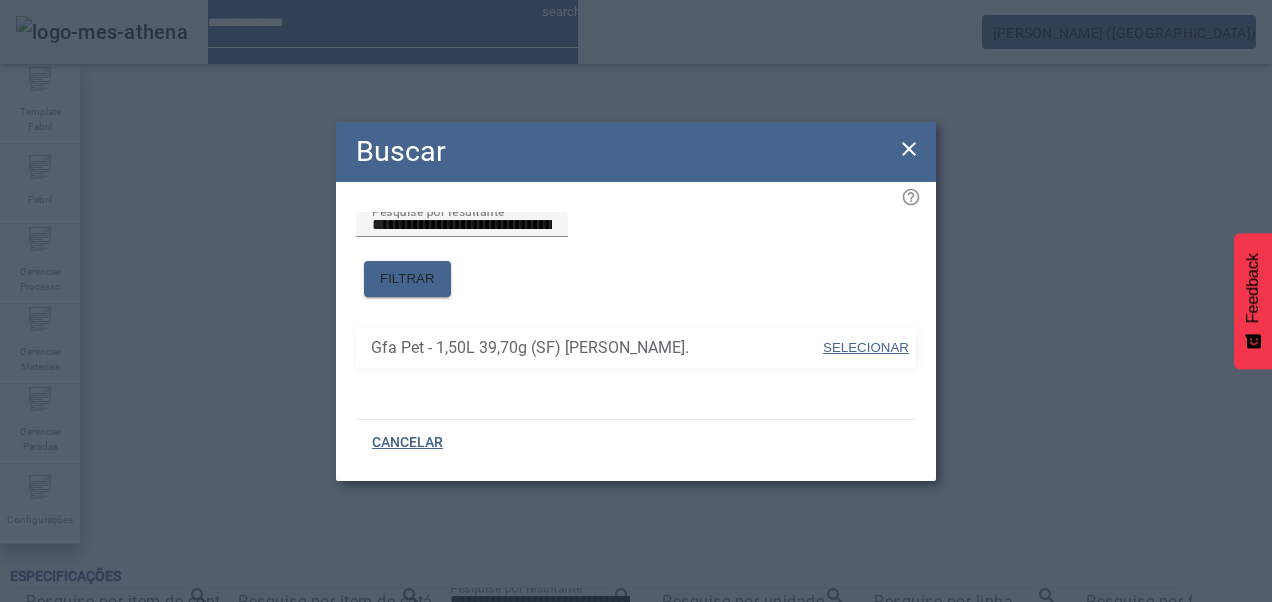 click on "SELECIONAR" at bounding box center [866, 347] 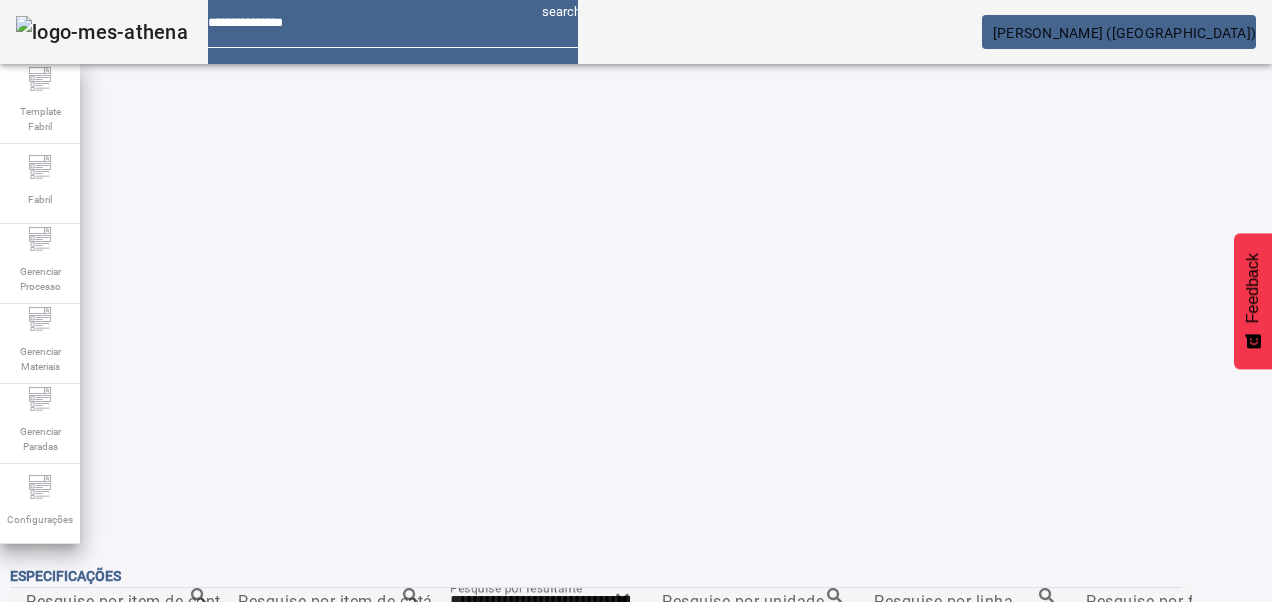 click 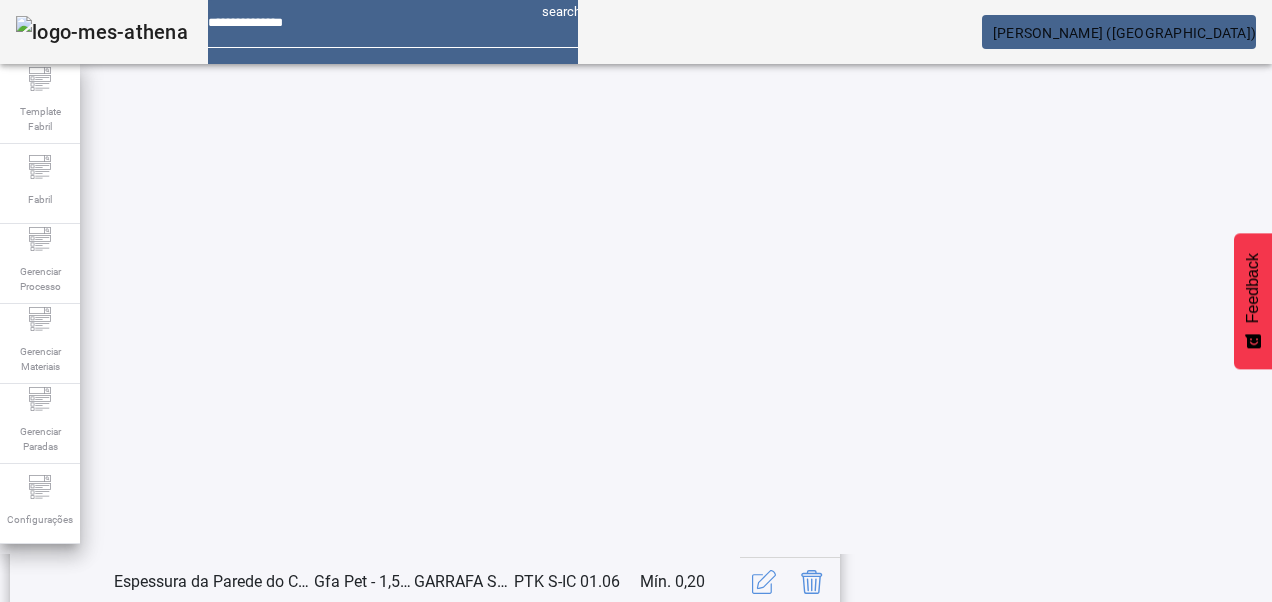 scroll, scrollTop: 653, scrollLeft: 0, axis: vertical 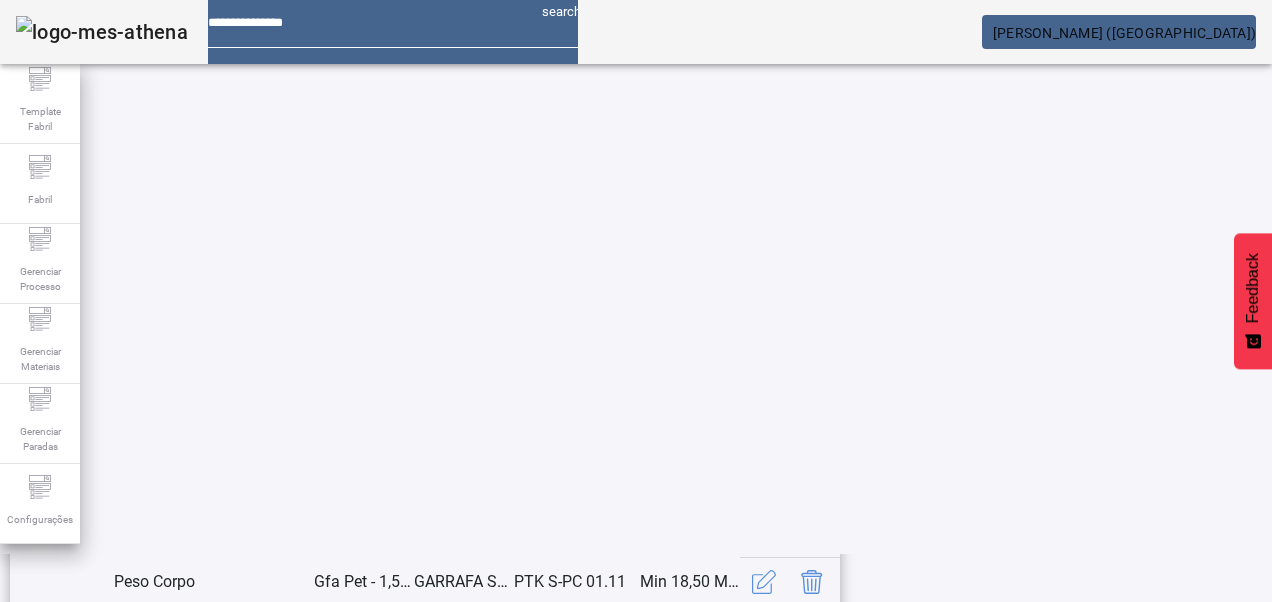 click on "20" 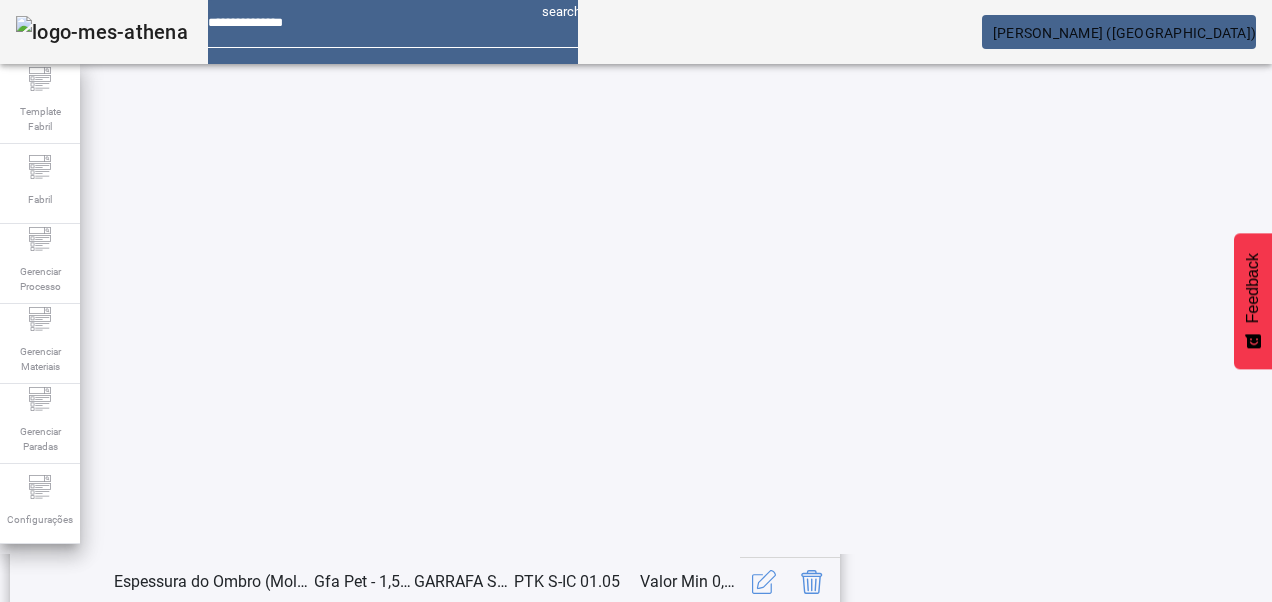 scroll, scrollTop: 653, scrollLeft: 0, axis: vertical 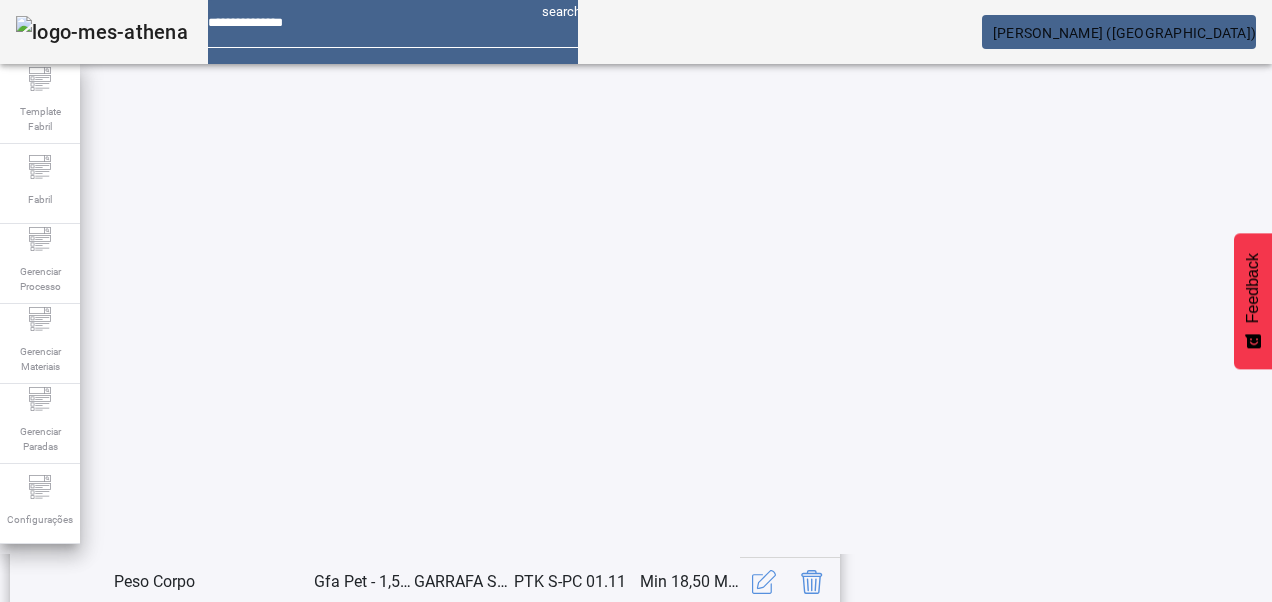 click 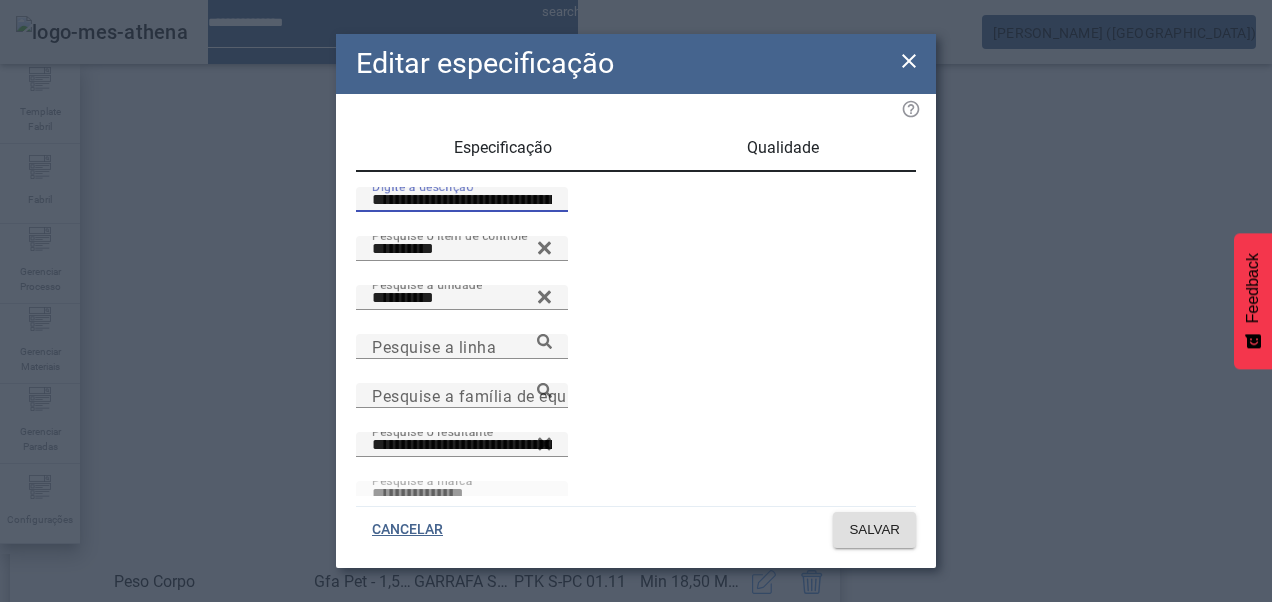 click on "**********" at bounding box center (462, 200) 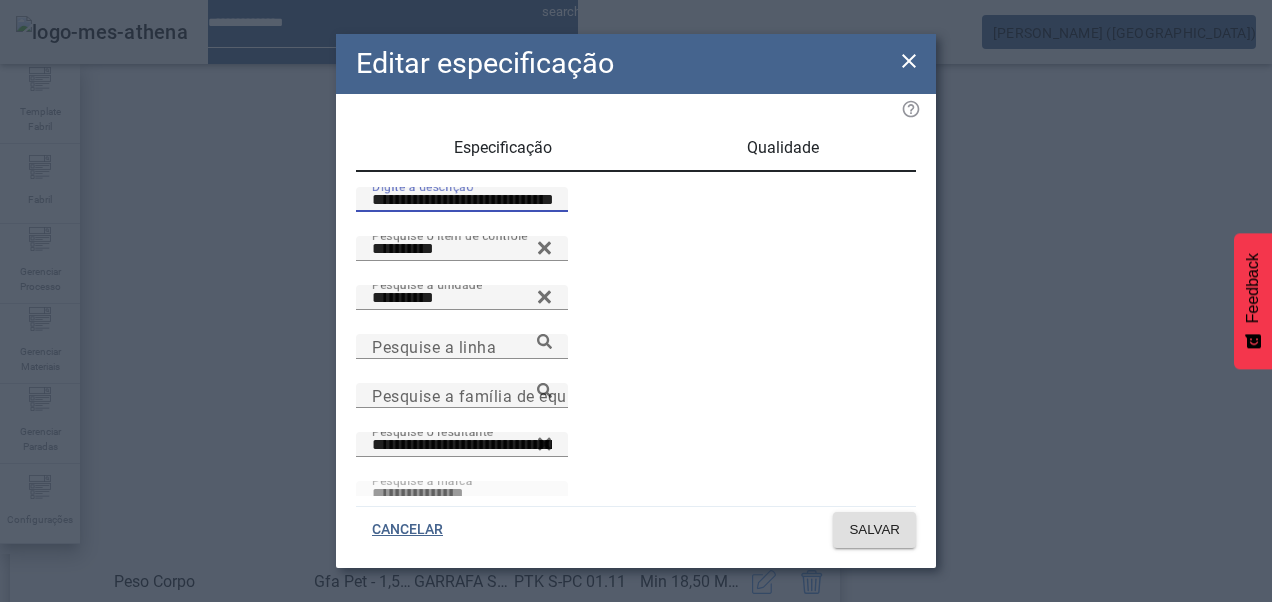 click on "**********" at bounding box center [462, 200] 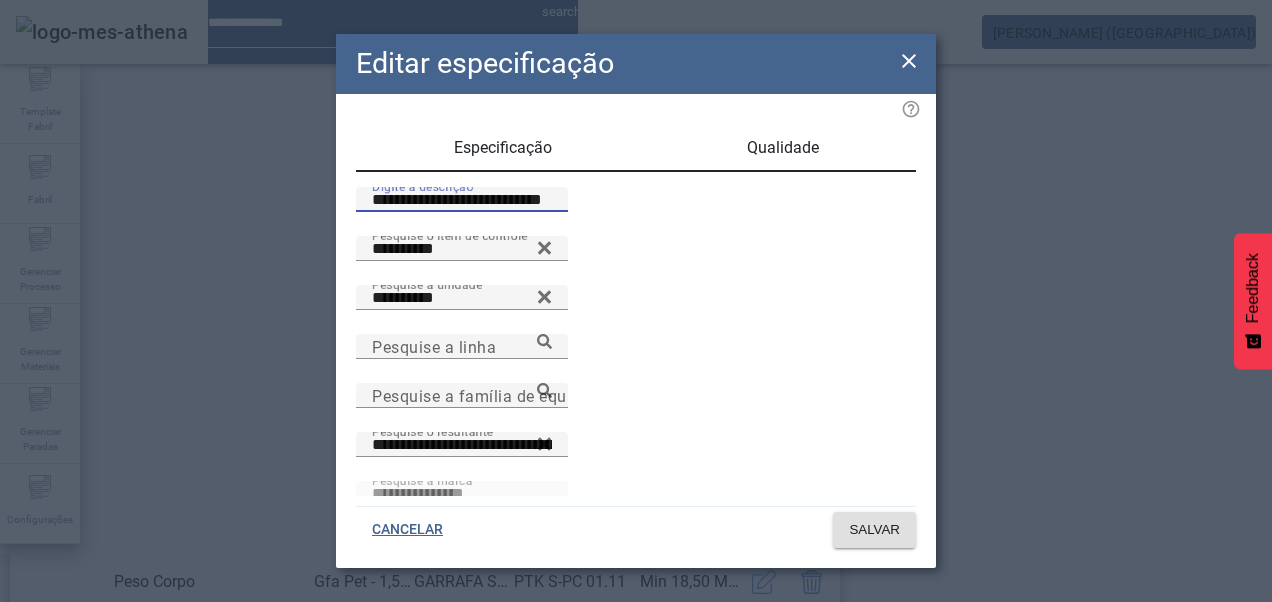 click on "**********" at bounding box center [462, 200] 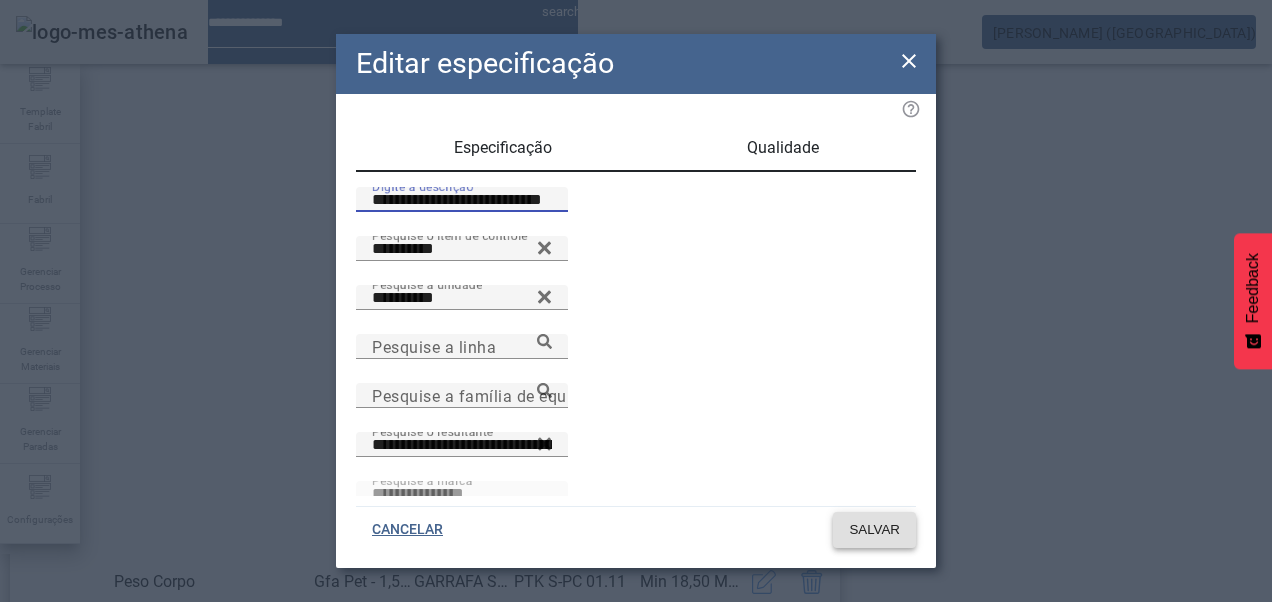 type on "**********" 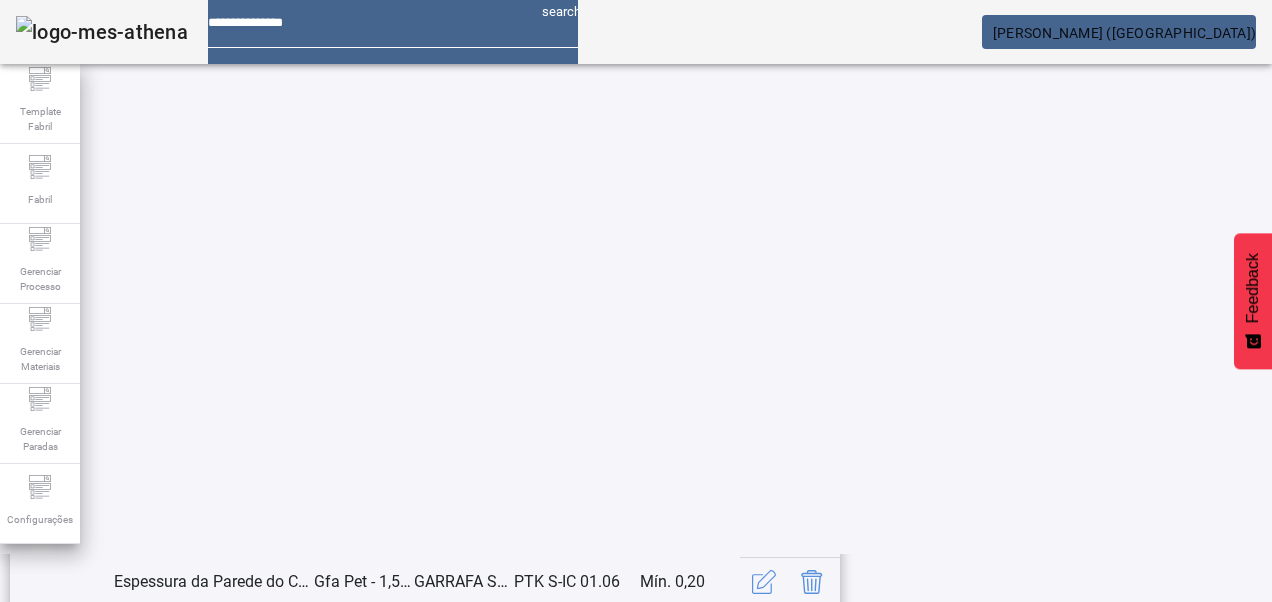 scroll, scrollTop: 653, scrollLeft: 0, axis: vertical 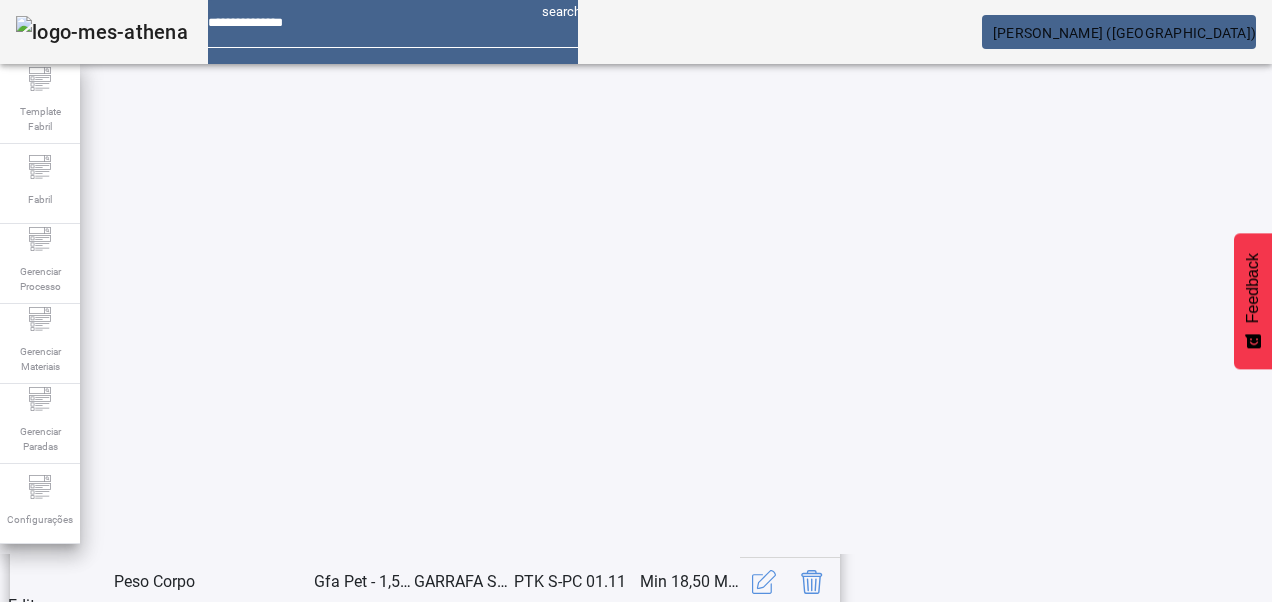 click 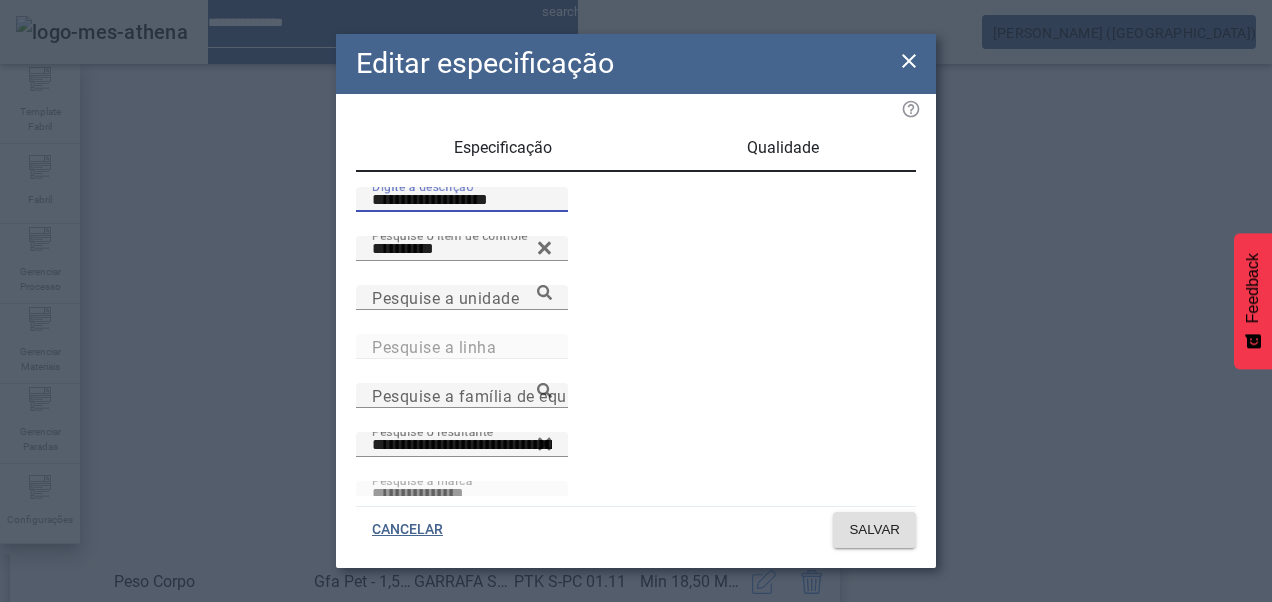 drag, startPoint x: 384, startPoint y: 220, endPoint x: 255, endPoint y: 234, distance: 129.75746 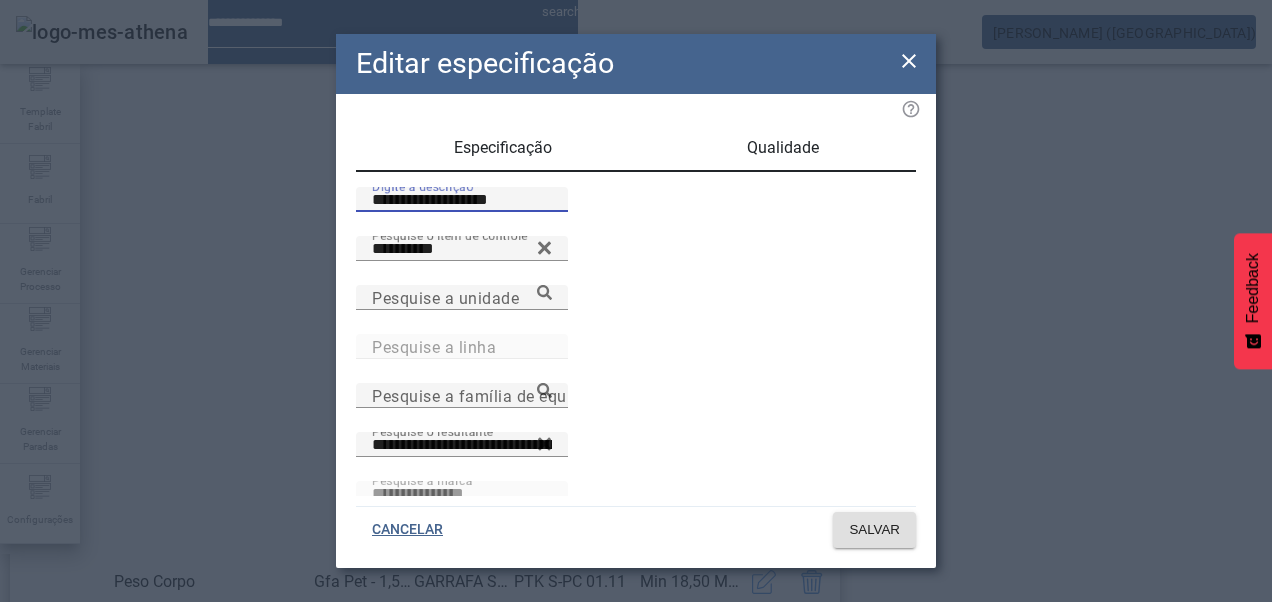 click on "**********" 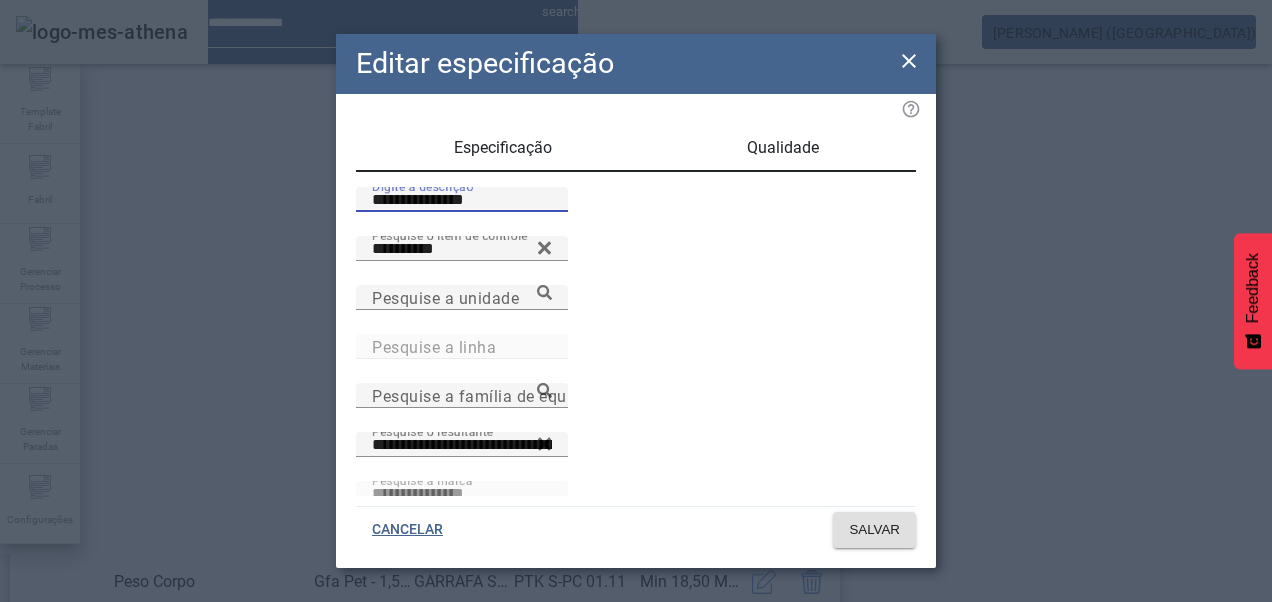 click on "**********" at bounding box center [462, 200] 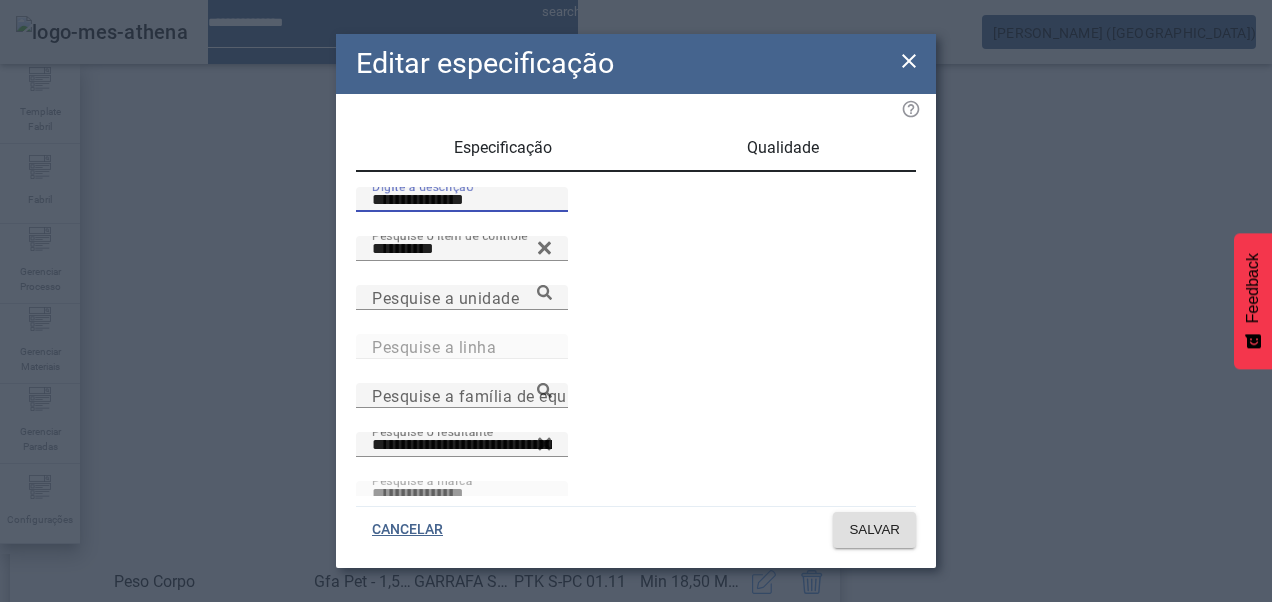 drag, startPoint x: 405, startPoint y: 226, endPoint x: 436, endPoint y: 222, distance: 31.257 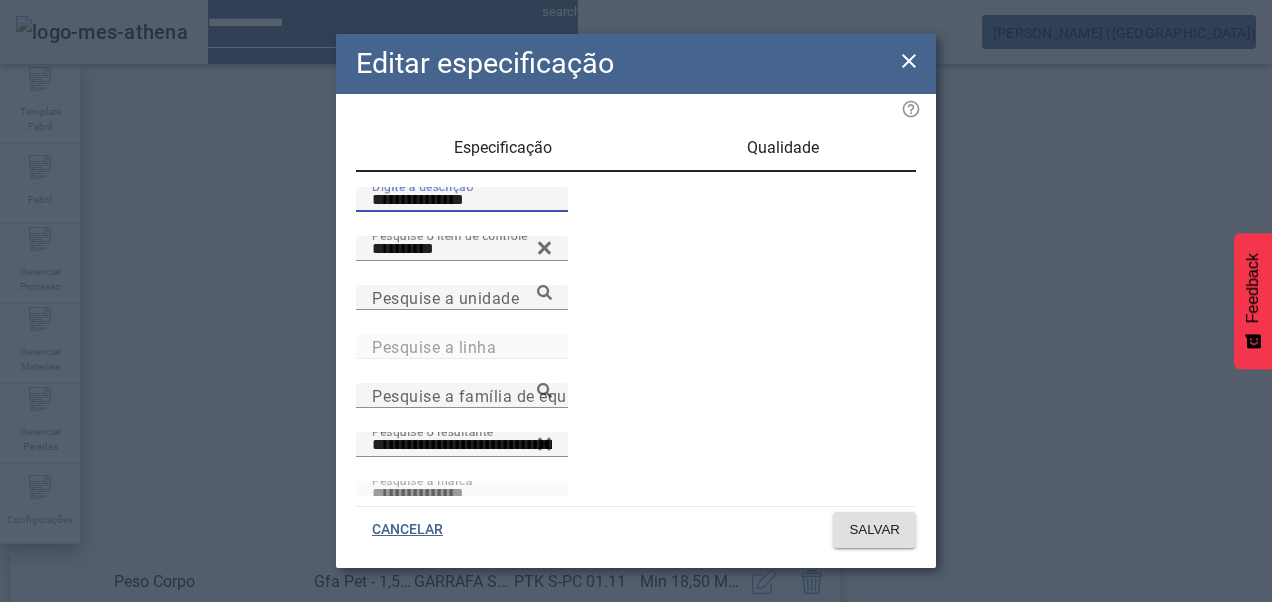 click on "**********" at bounding box center [462, 200] 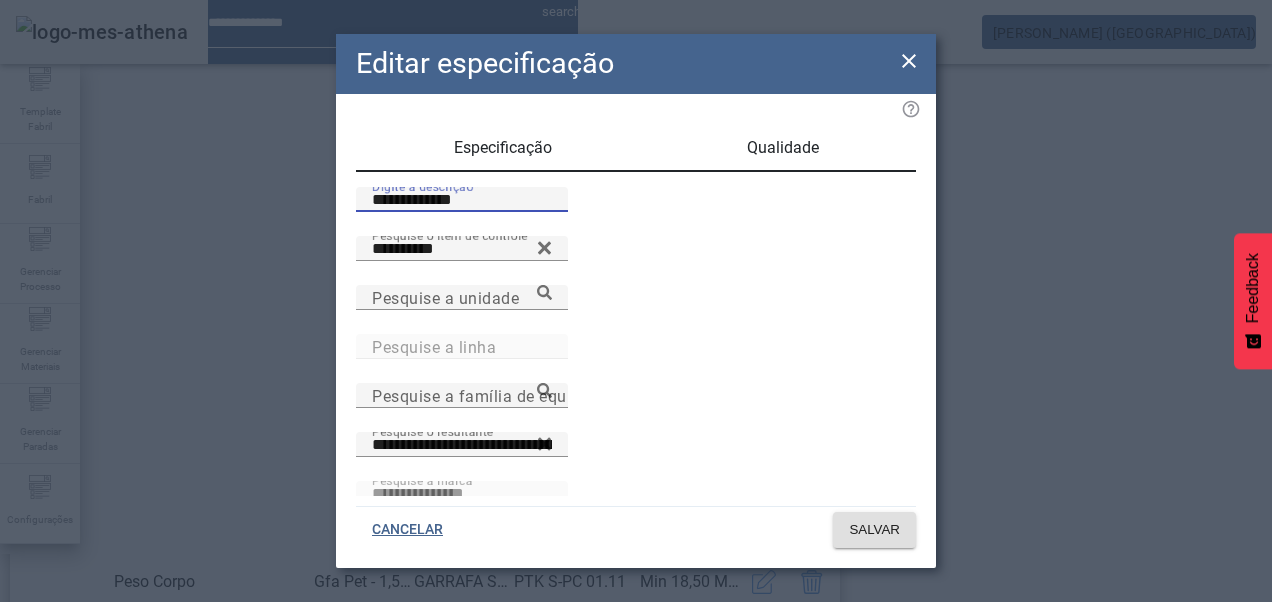 drag, startPoint x: 430, startPoint y: 224, endPoint x: 494, endPoint y: 225, distance: 64.00781 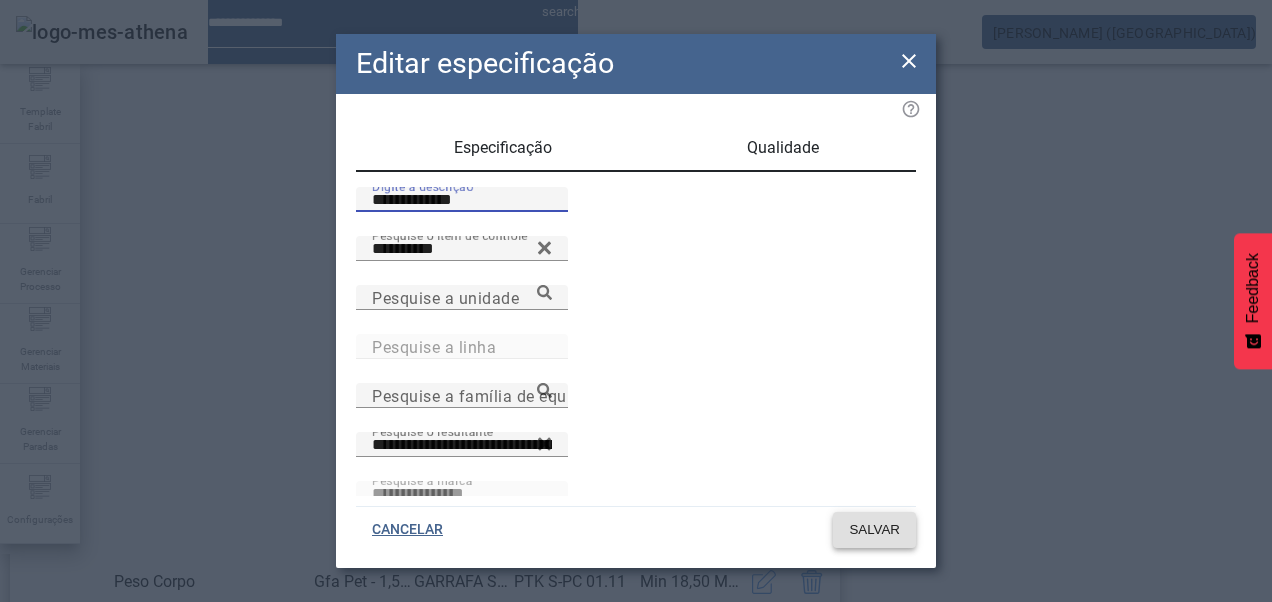 type on "**********" 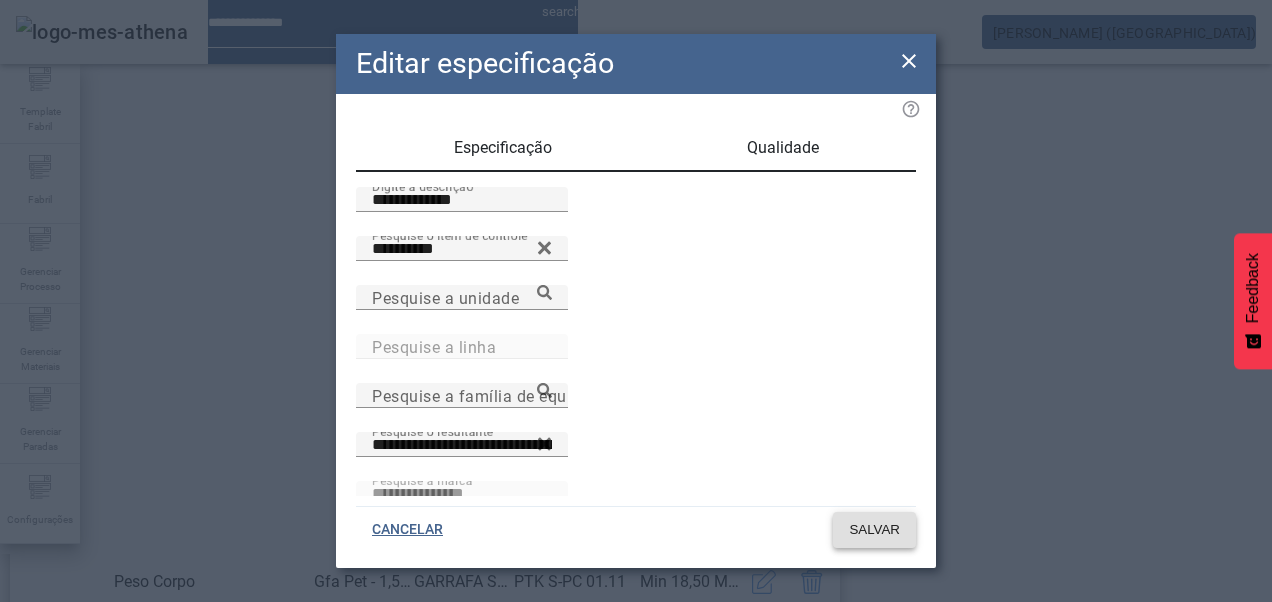click on "SALVAR" 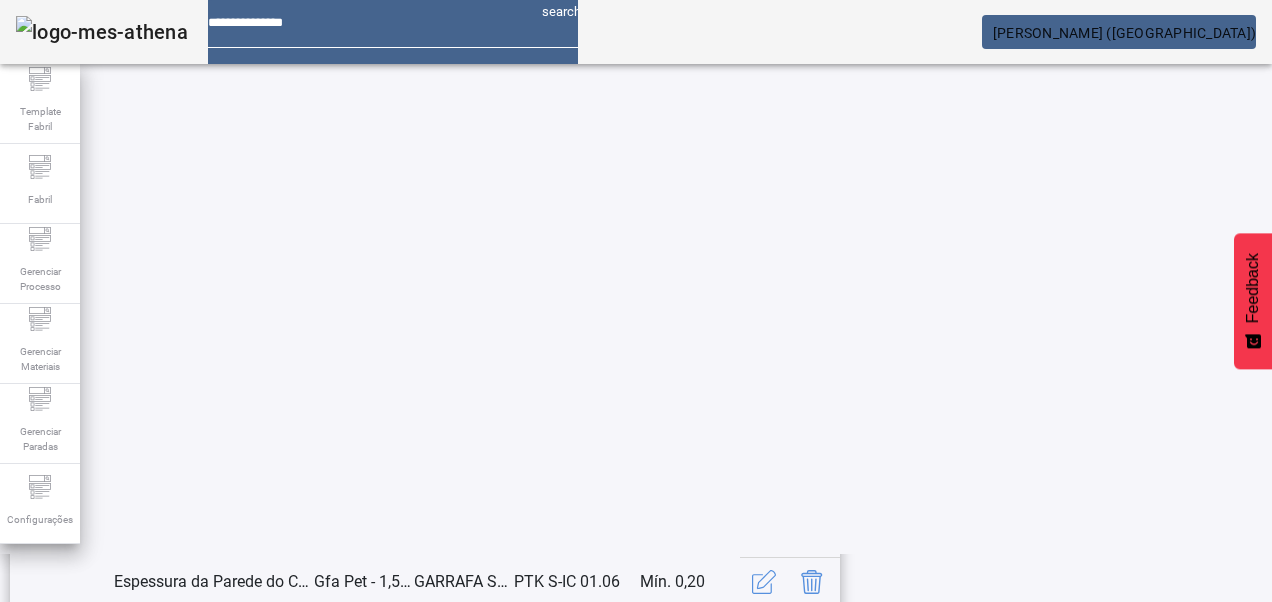 click on "21" 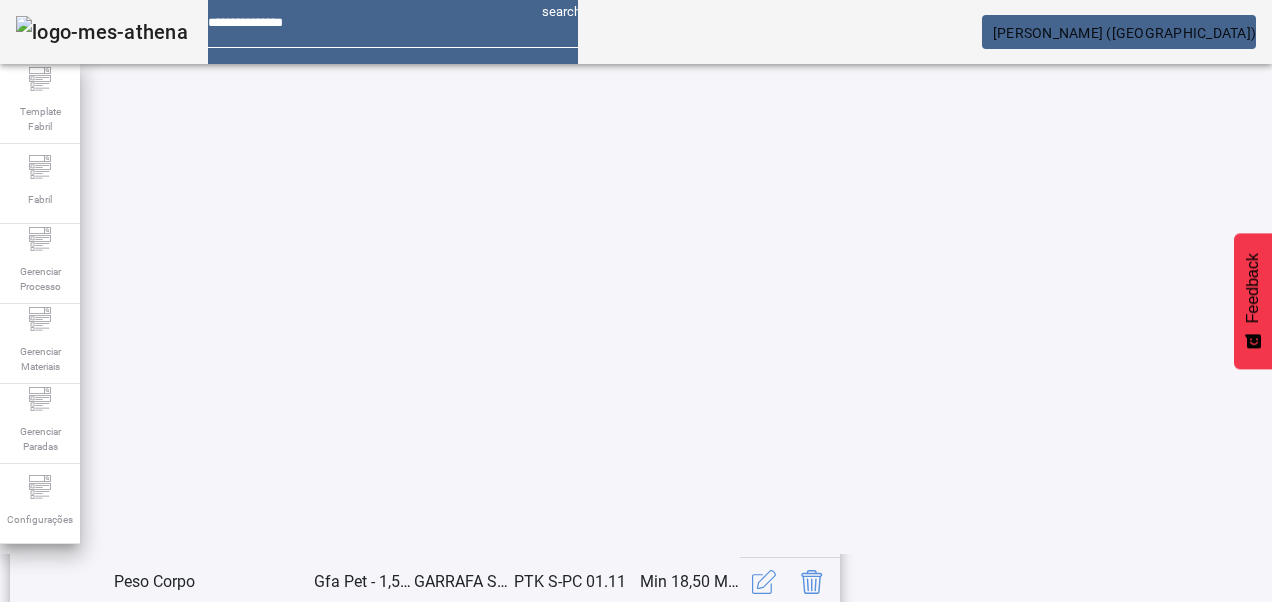 scroll, scrollTop: 553, scrollLeft: 0, axis: vertical 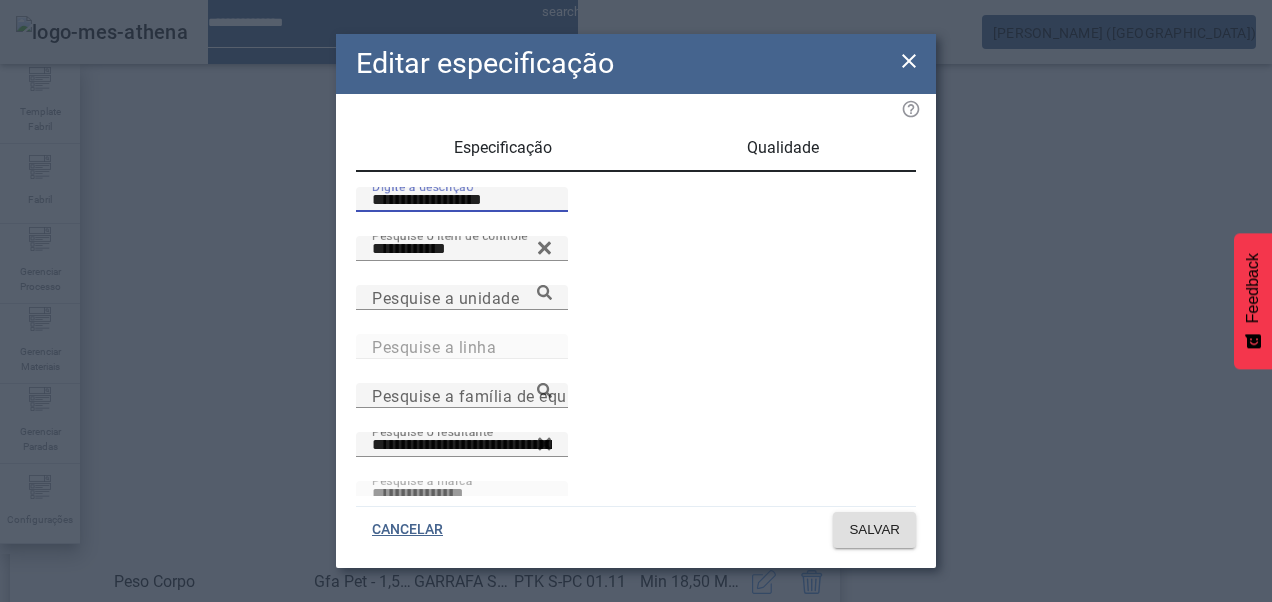 drag, startPoint x: 384, startPoint y: 220, endPoint x: 288, endPoint y: 215, distance: 96.13012 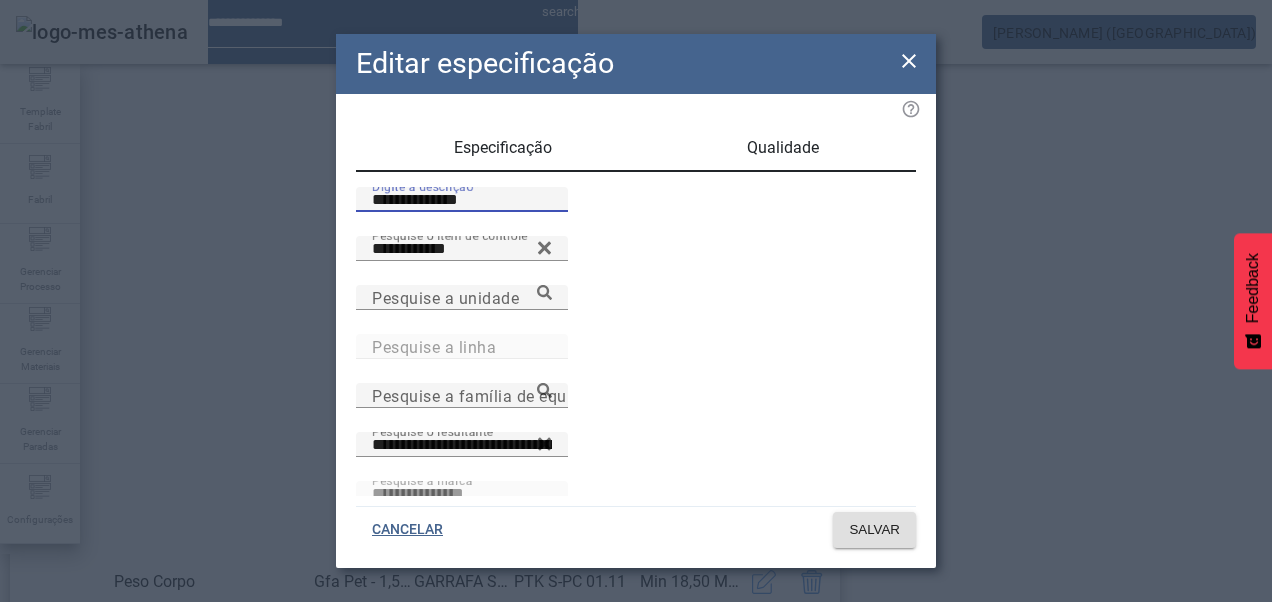 click on "**********" at bounding box center (462, 200) 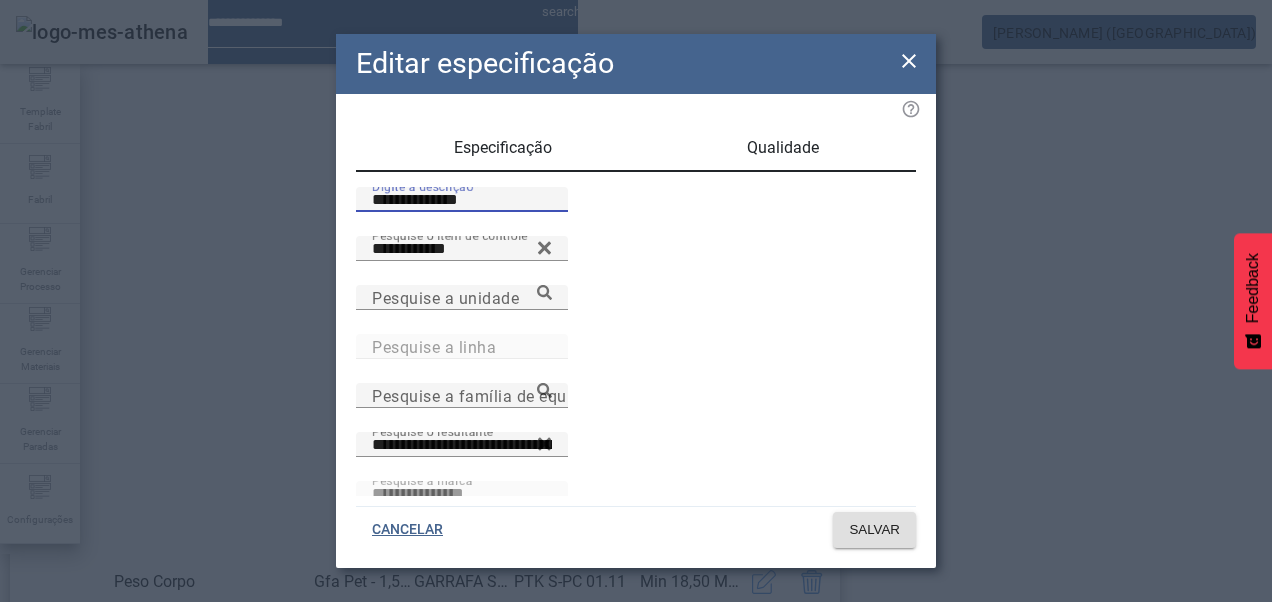 click on "**********" at bounding box center [462, 200] 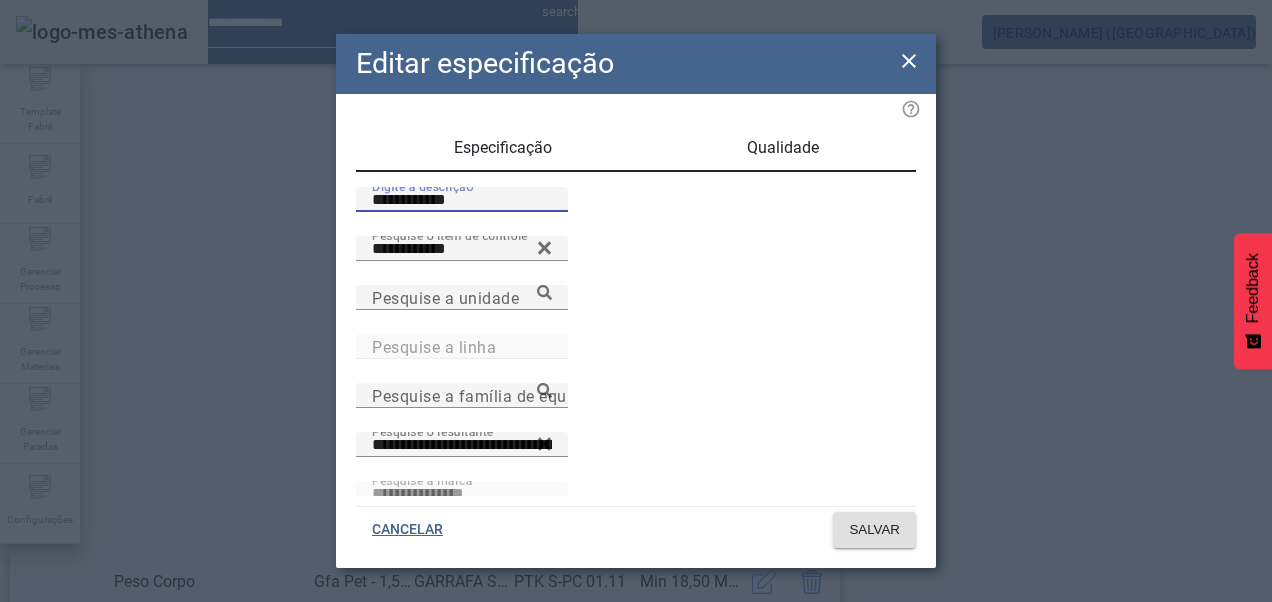 click on "**********" at bounding box center (462, 200) 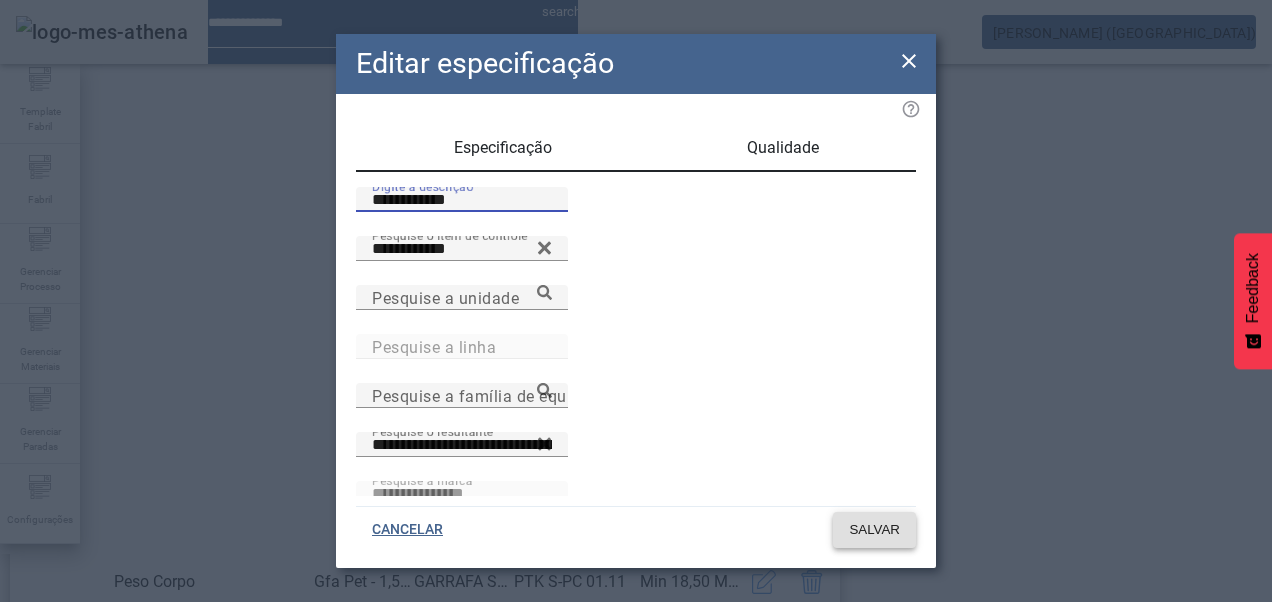 type on "**********" 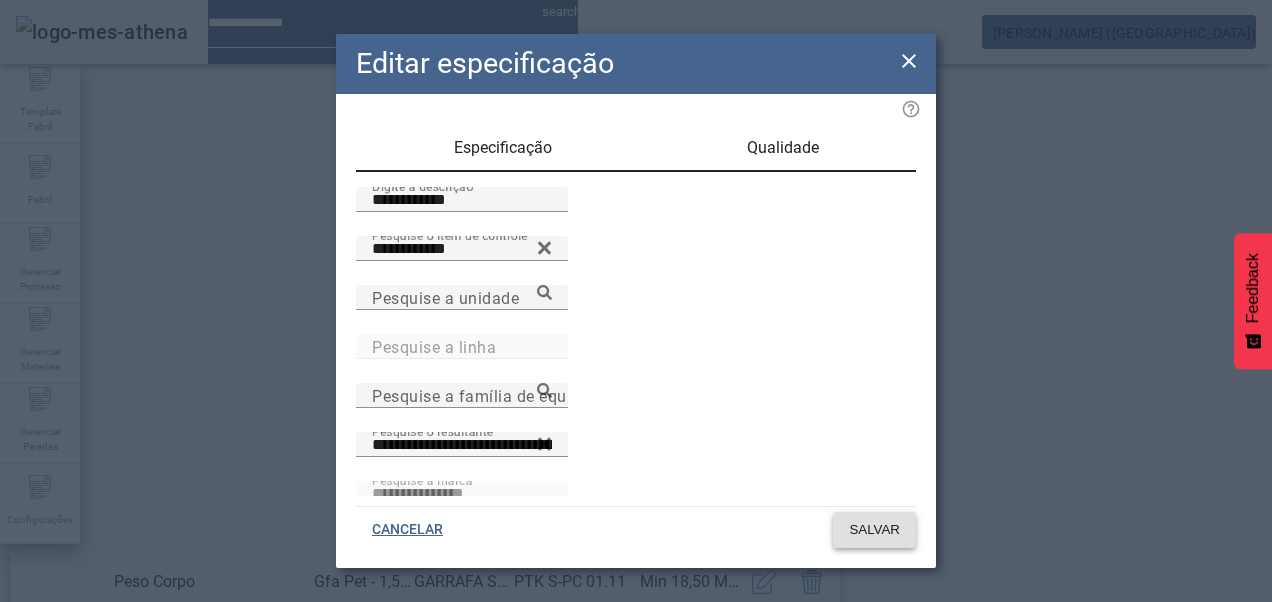 click 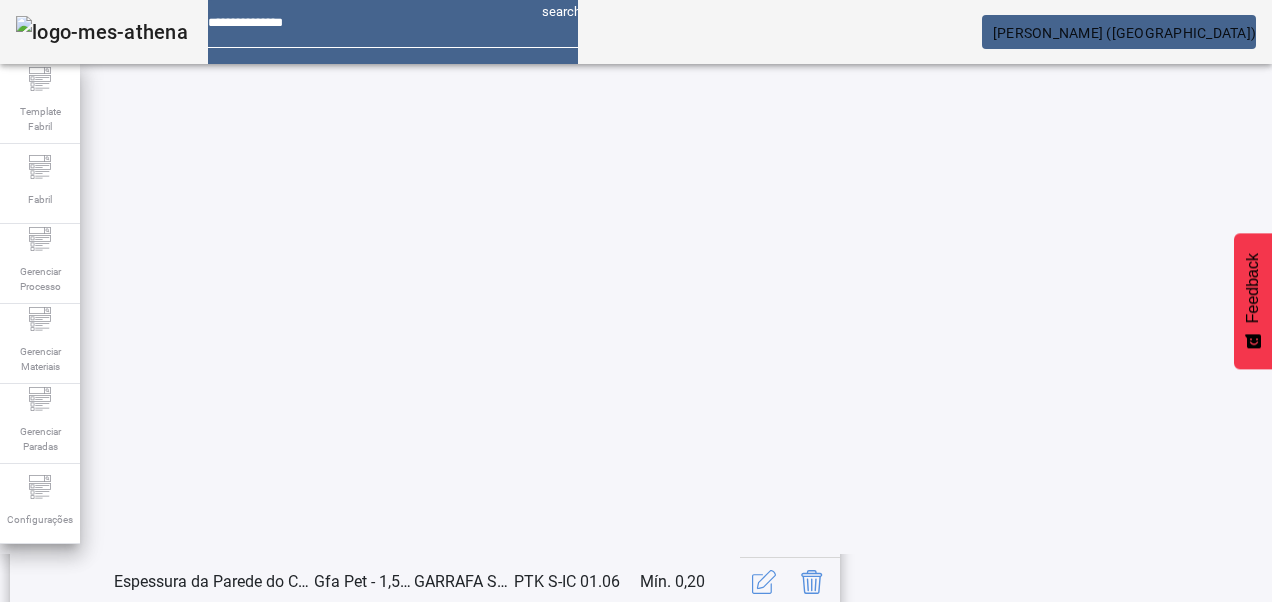 click on "21" 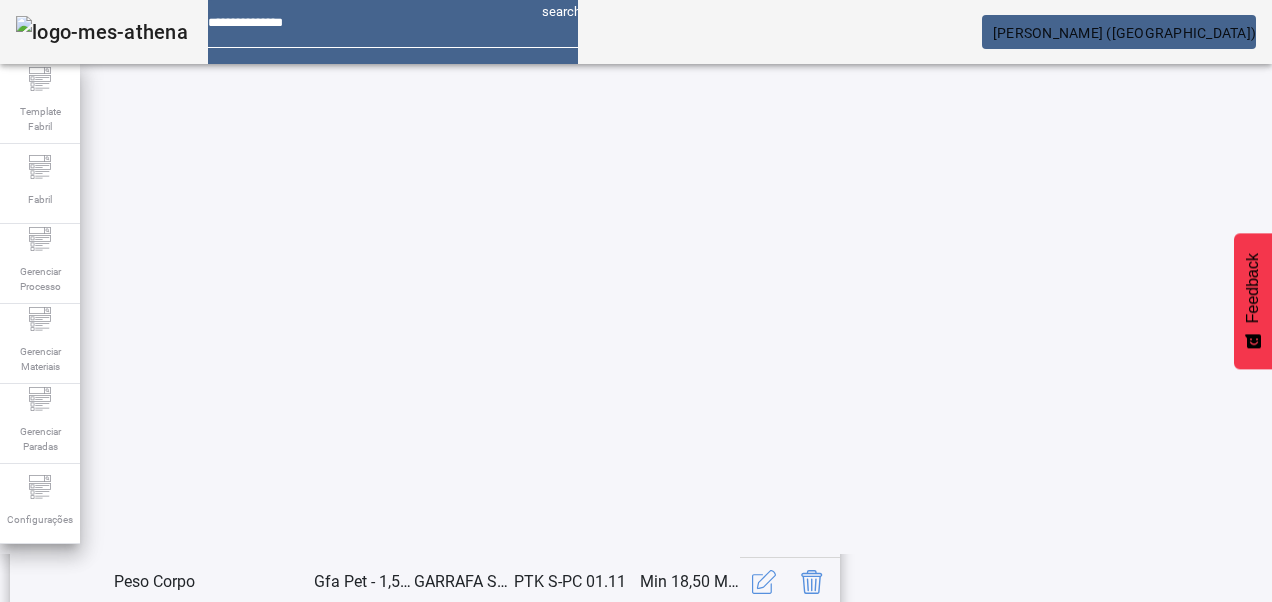 scroll, scrollTop: 423, scrollLeft: 0, axis: vertical 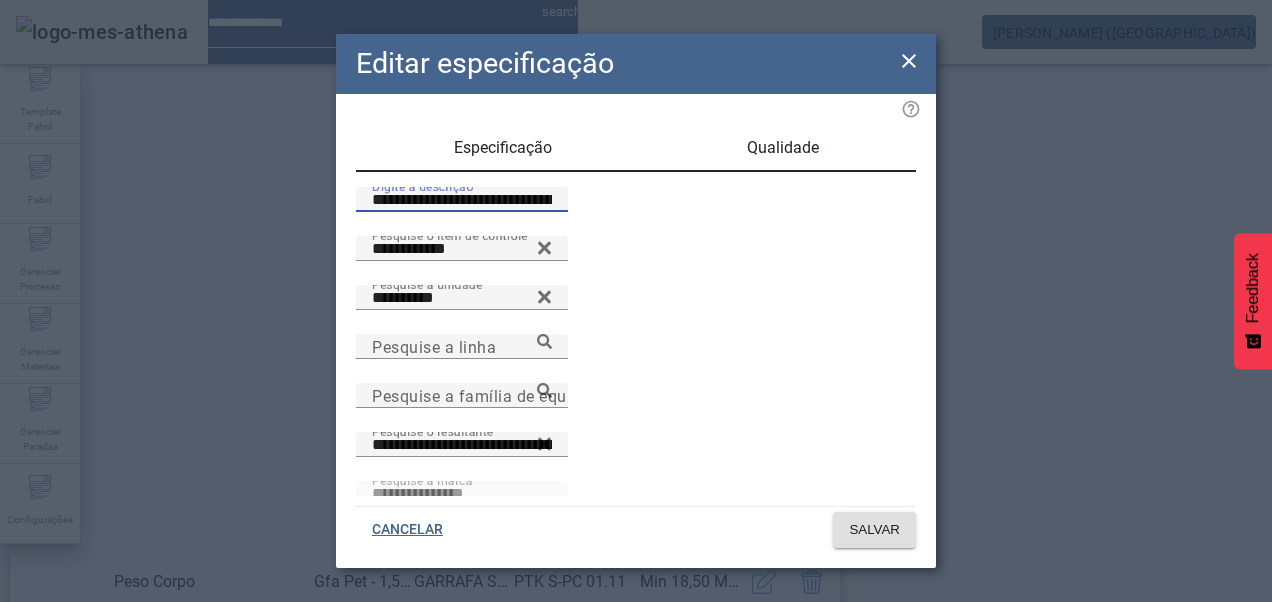 drag, startPoint x: 387, startPoint y: 224, endPoint x: 351, endPoint y: 228, distance: 36.221542 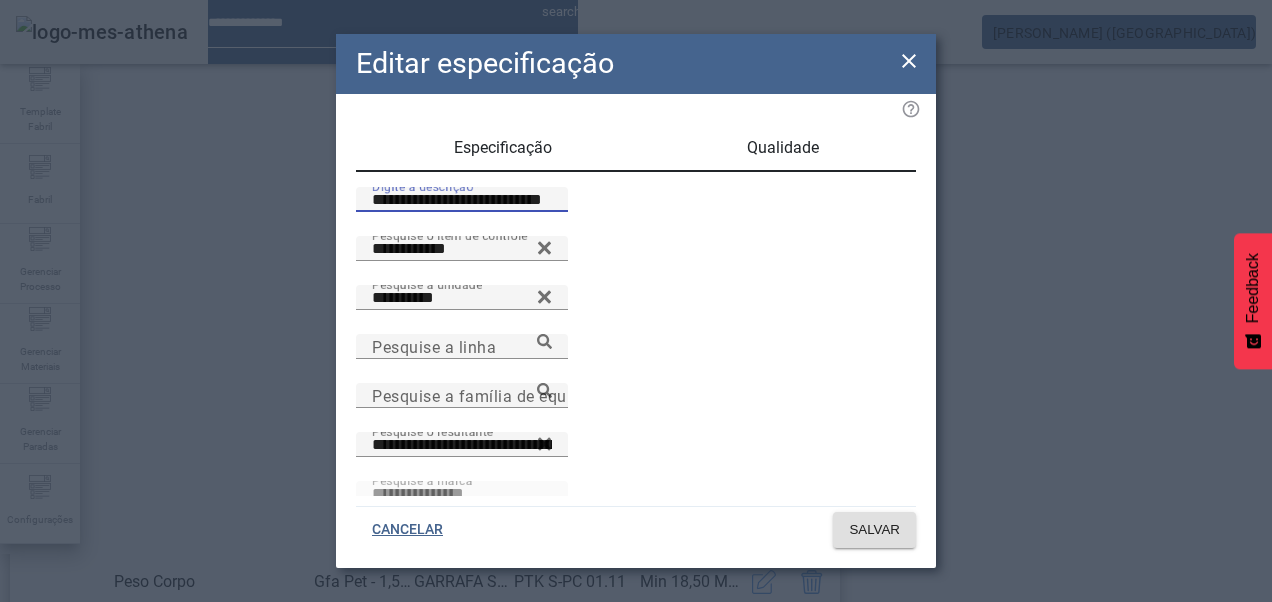drag, startPoint x: 378, startPoint y: 218, endPoint x: 396, endPoint y: 222, distance: 18.439089 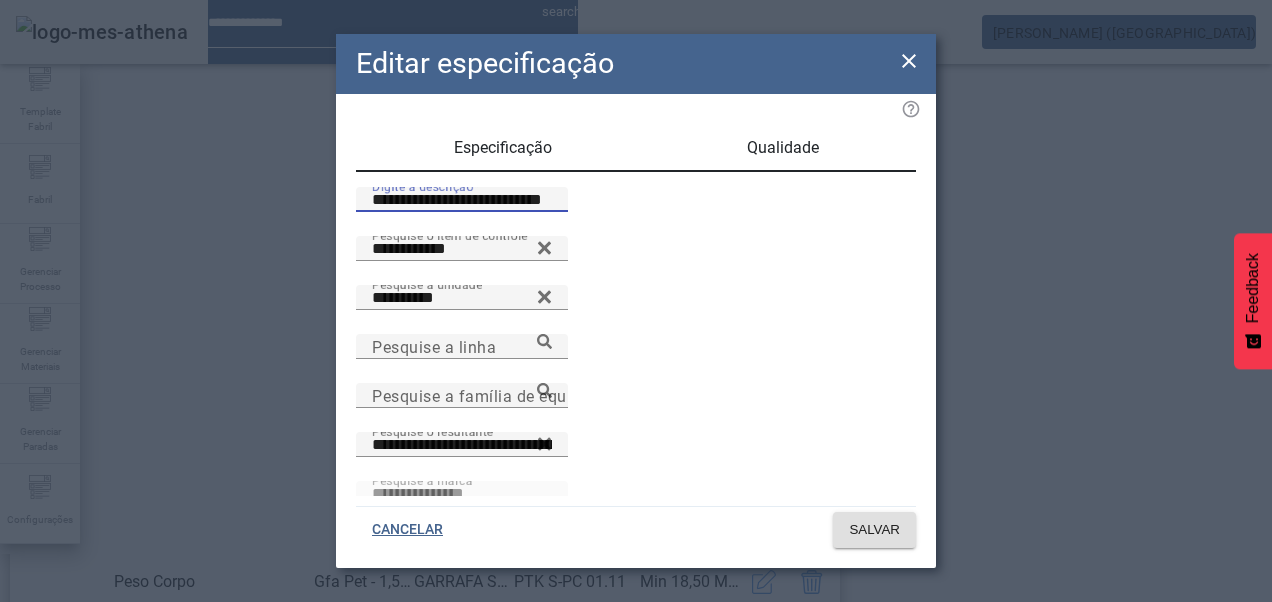 click on "**********" at bounding box center (462, 200) 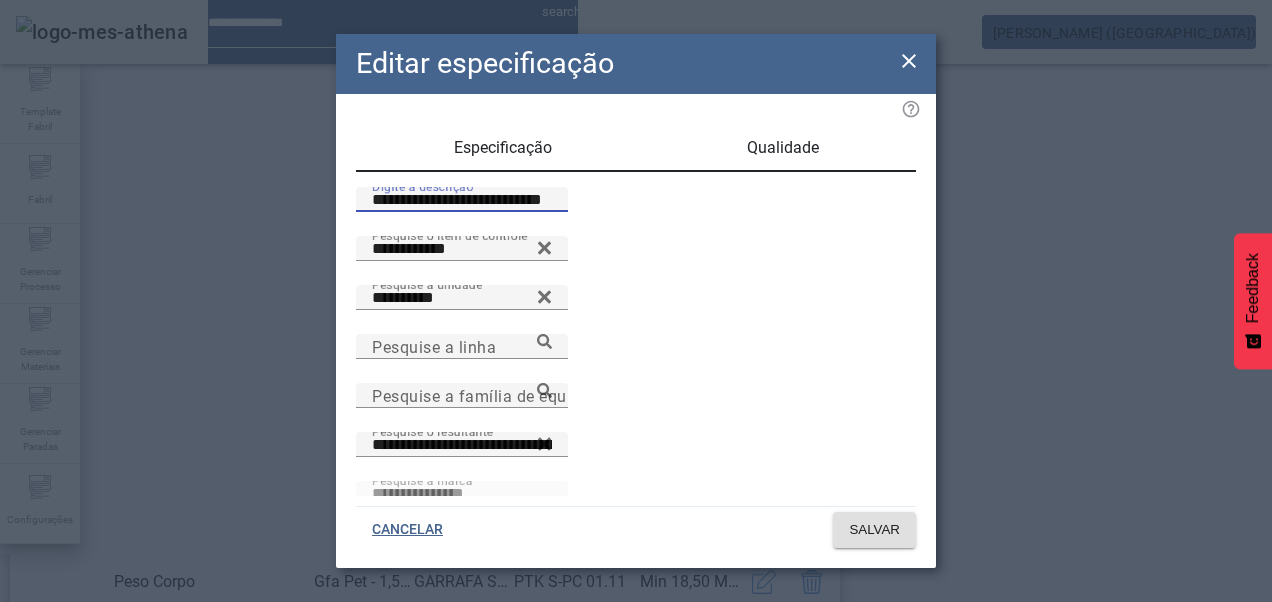 drag, startPoint x: 398, startPoint y: 222, endPoint x: 426, endPoint y: 219, distance: 28.160255 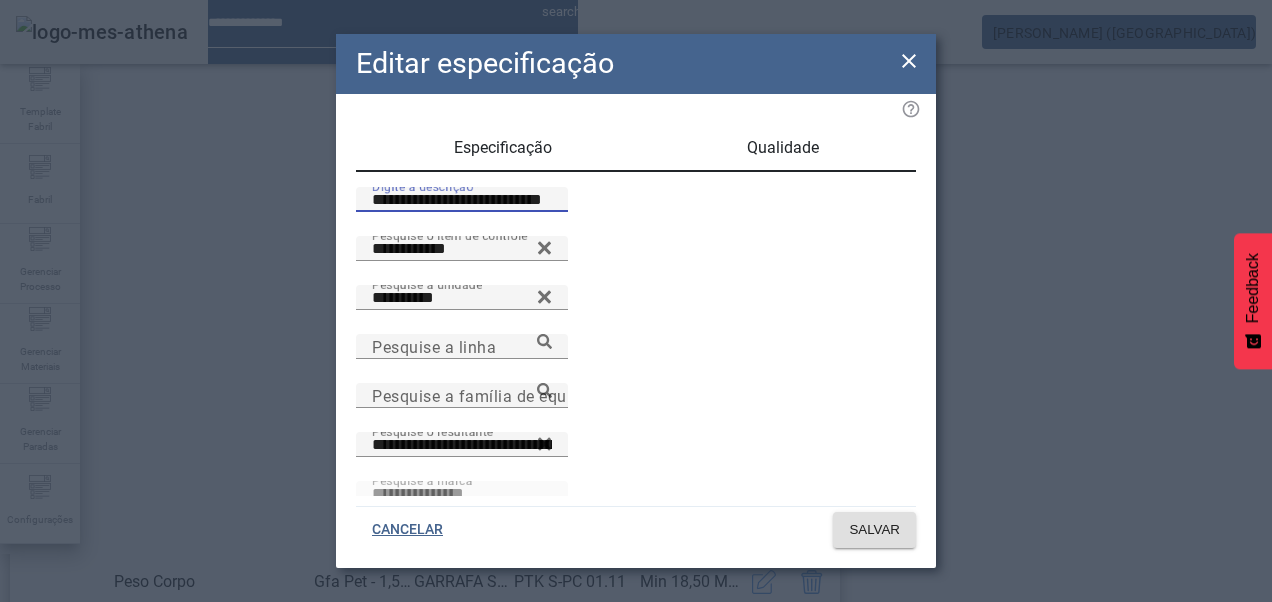 click on "**********" at bounding box center [462, 200] 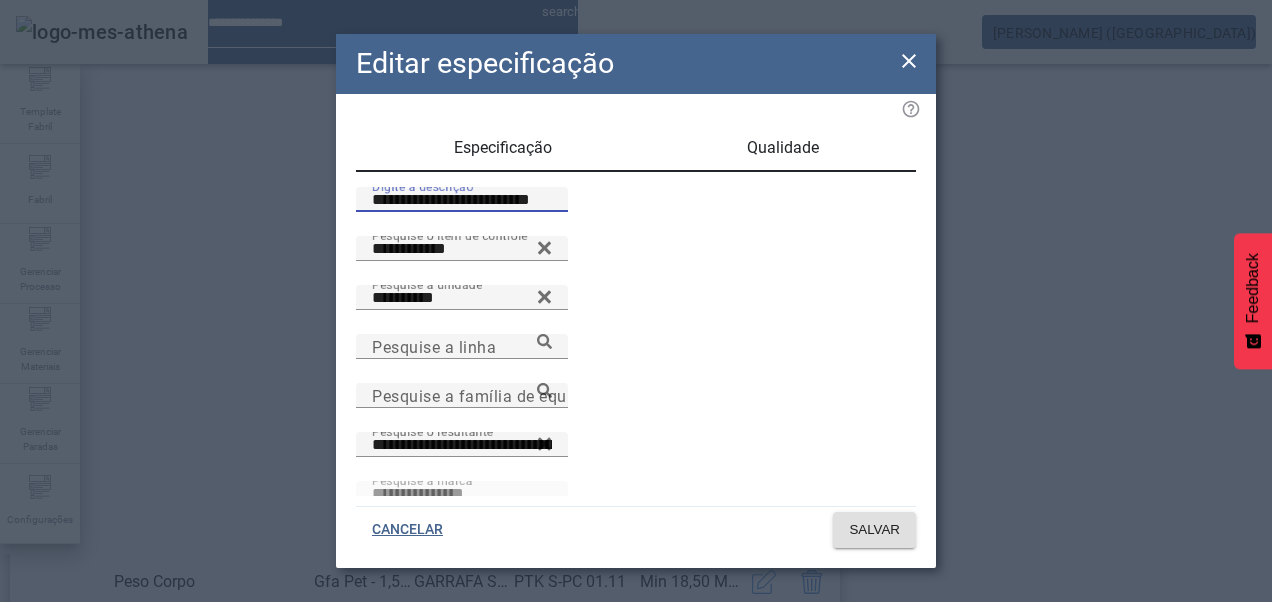 click on "**********" at bounding box center (462, 200) 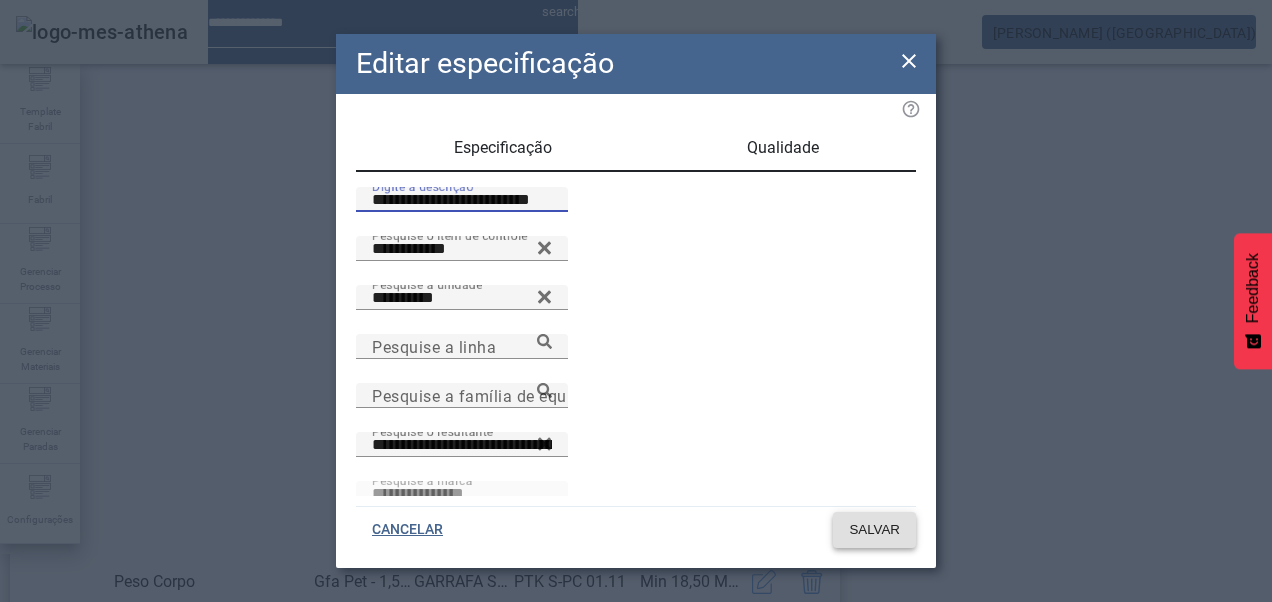 type on "**********" 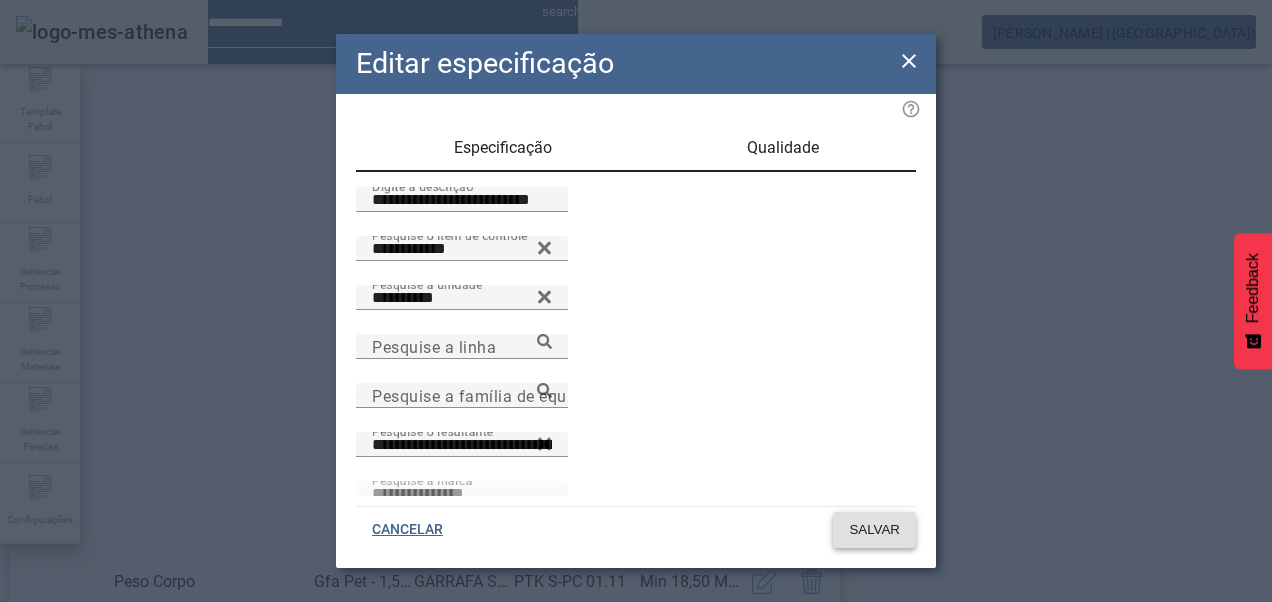 click on "SALVAR" 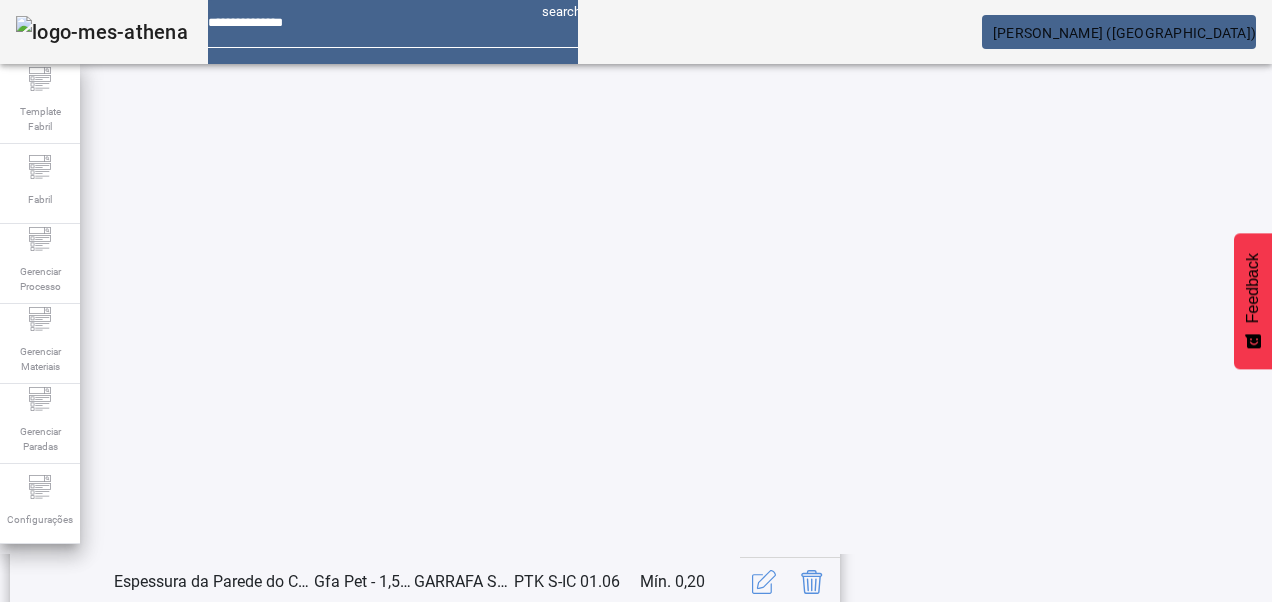 click on "21" 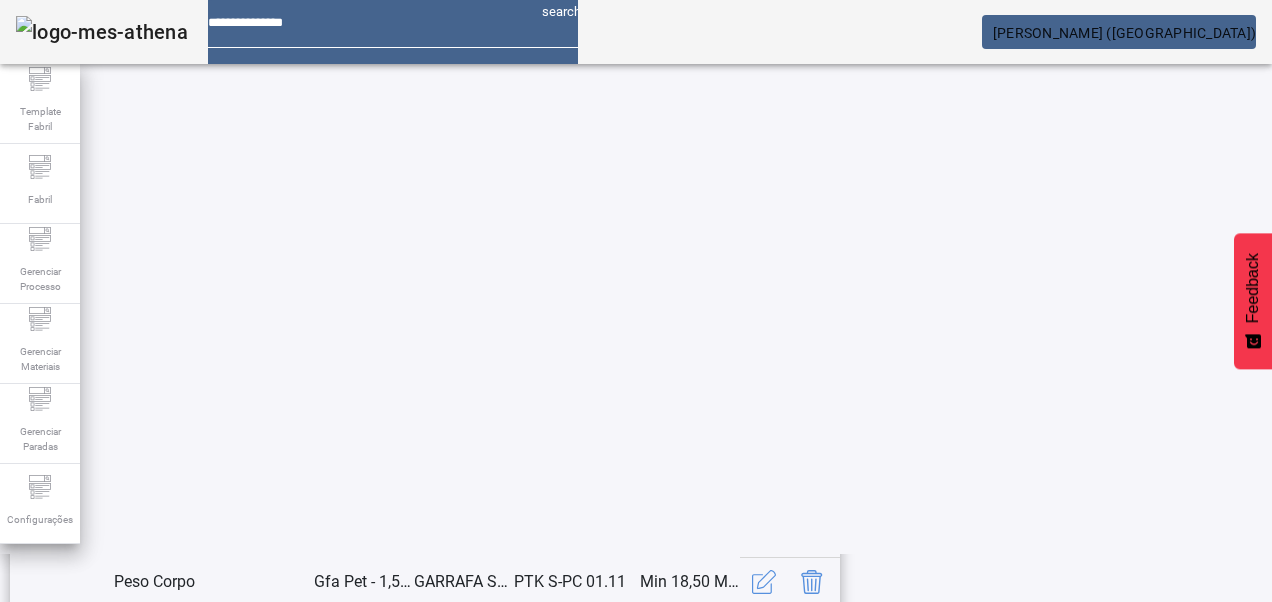 scroll, scrollTop: 423, scrollLeft: 0, axis: vertical 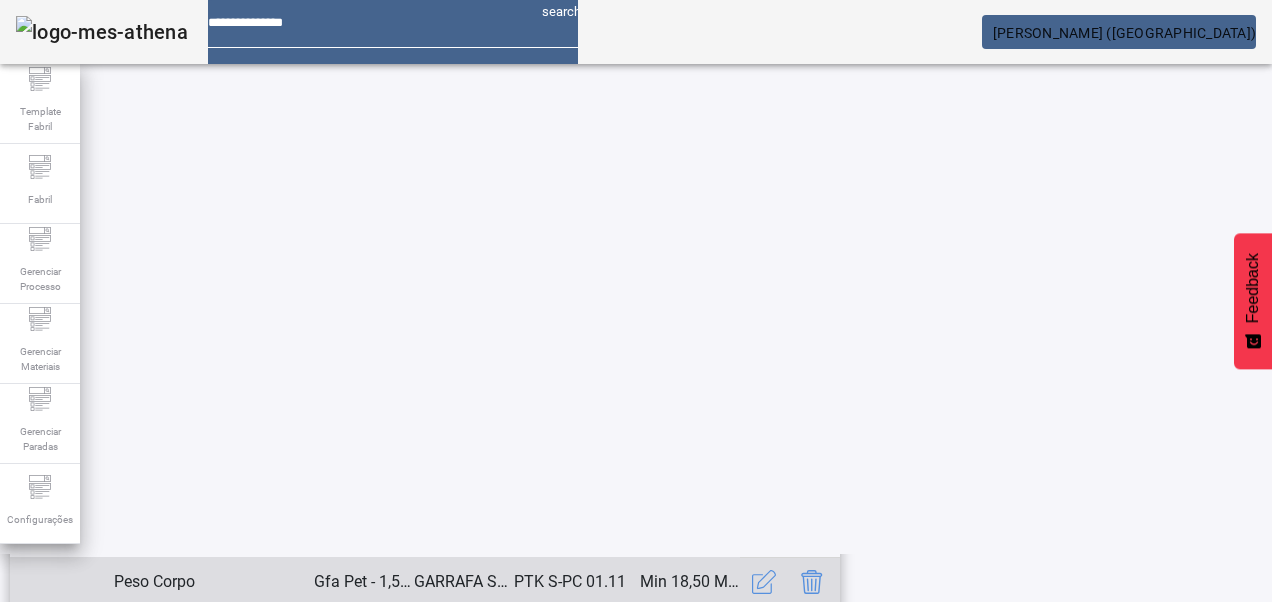 click 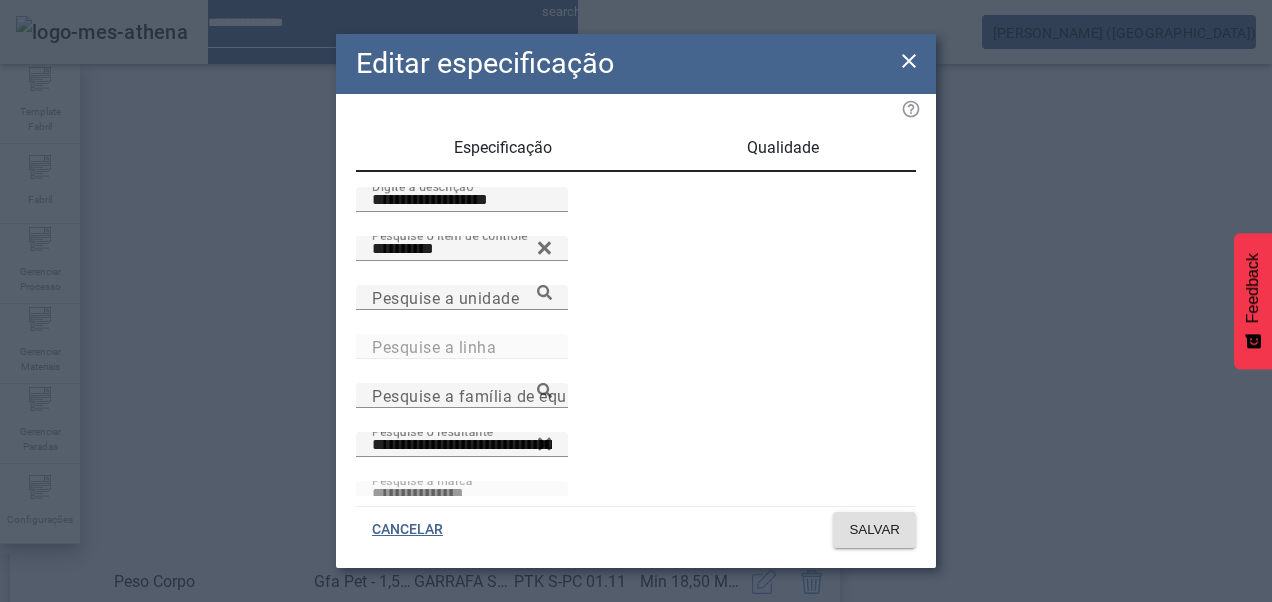 drag, startPoint x: 386, startPoint y: 221, endPoint x: 292, endPoint y: 236, distance: 95.189285 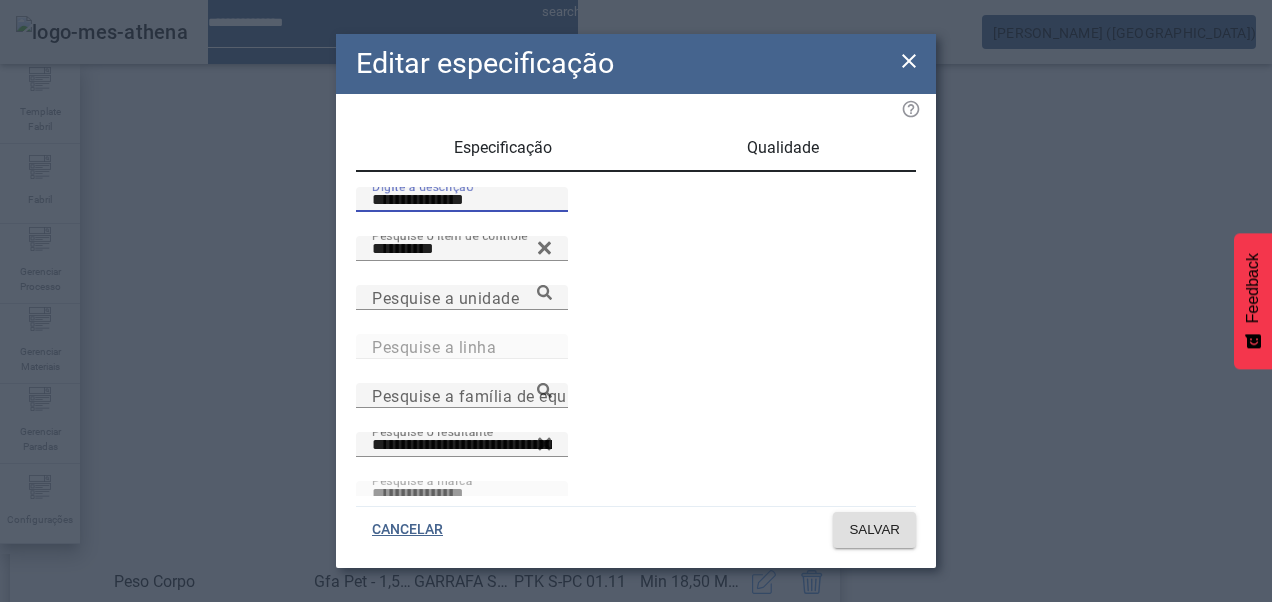 drag, startPoint x: 376, startPoint y: 224, endPoint x: 398, endPoint y: 227, distance: 22.203604 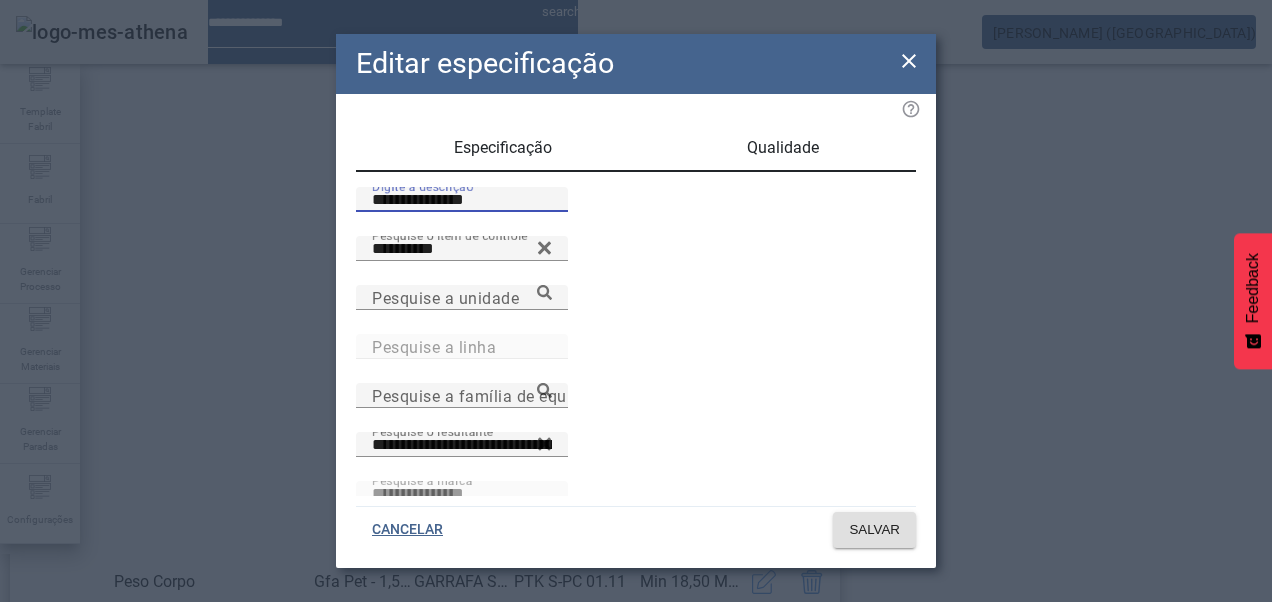 click on "**********" at bounding box center (462, 200) 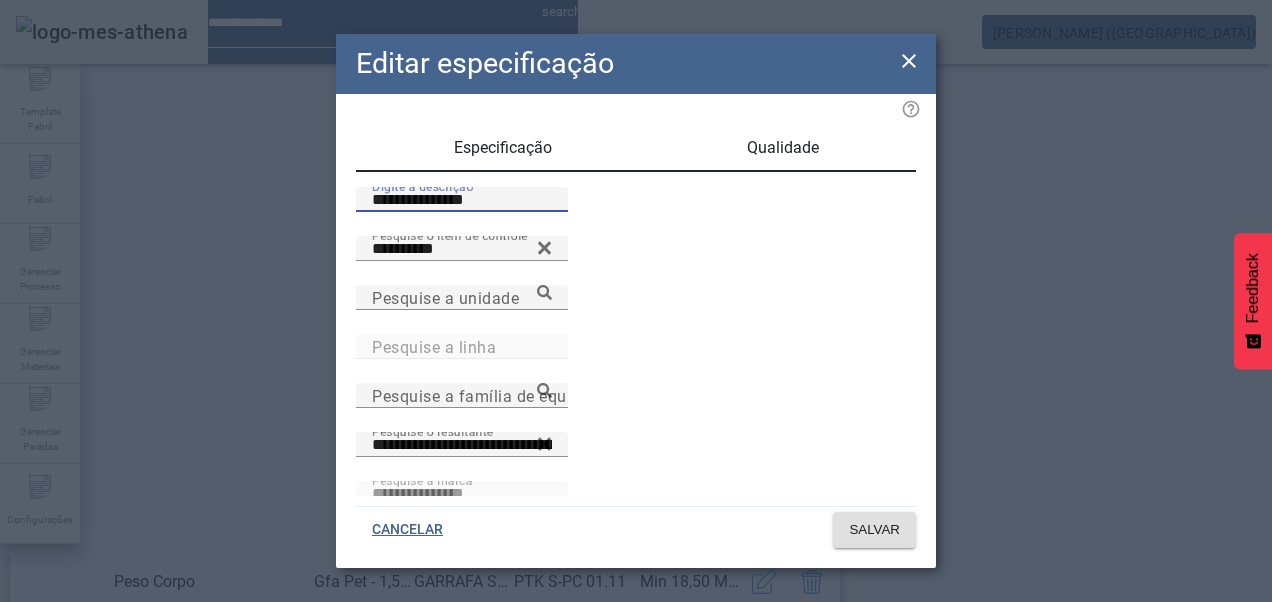 click on "**********" at bounding box center (462, 200) 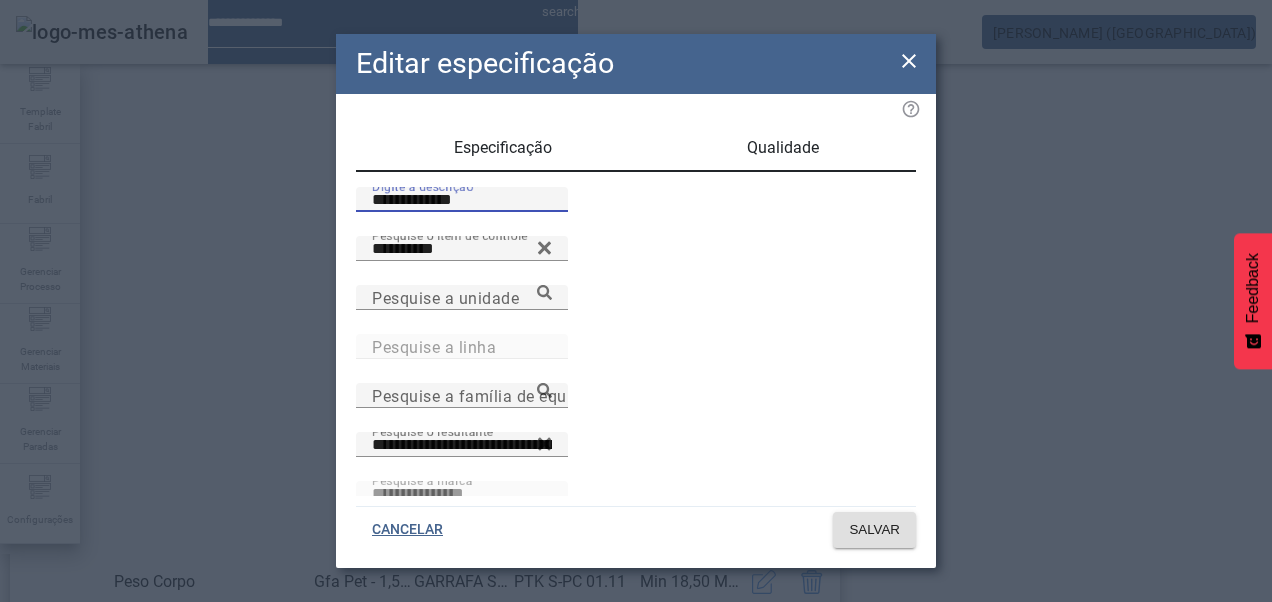 drag, startPoint x: 434, startPoint y: 226, endPoint x: 459, endPoint y: 230, distance: 25.317978 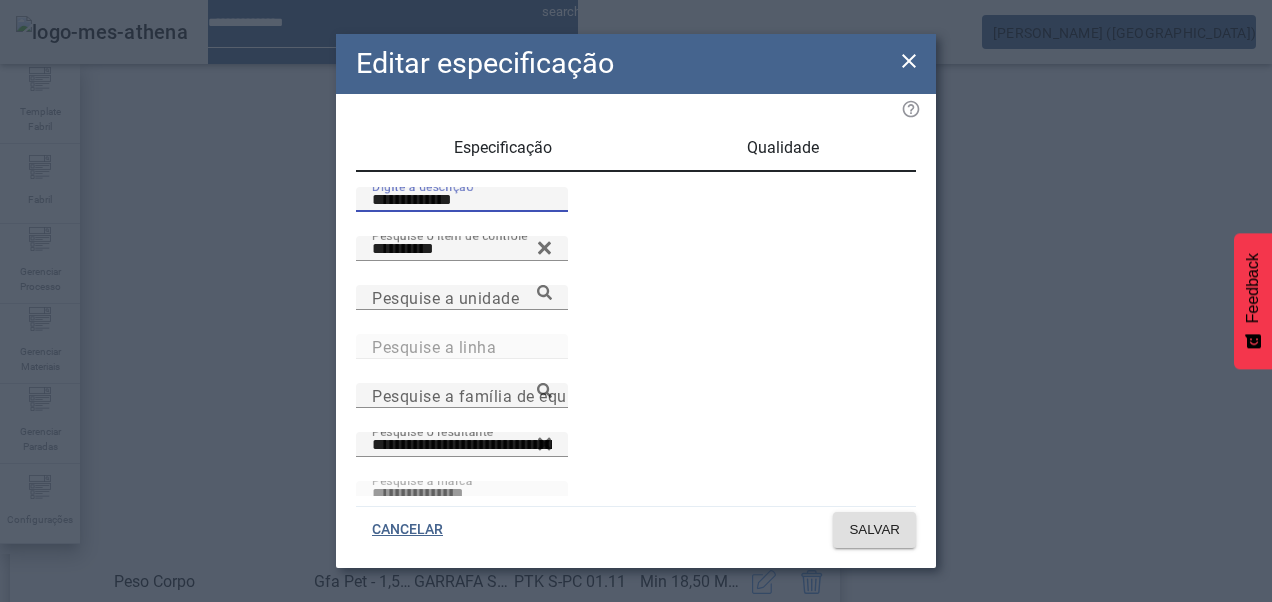 click on "**********" at bounding box center [462, 200] 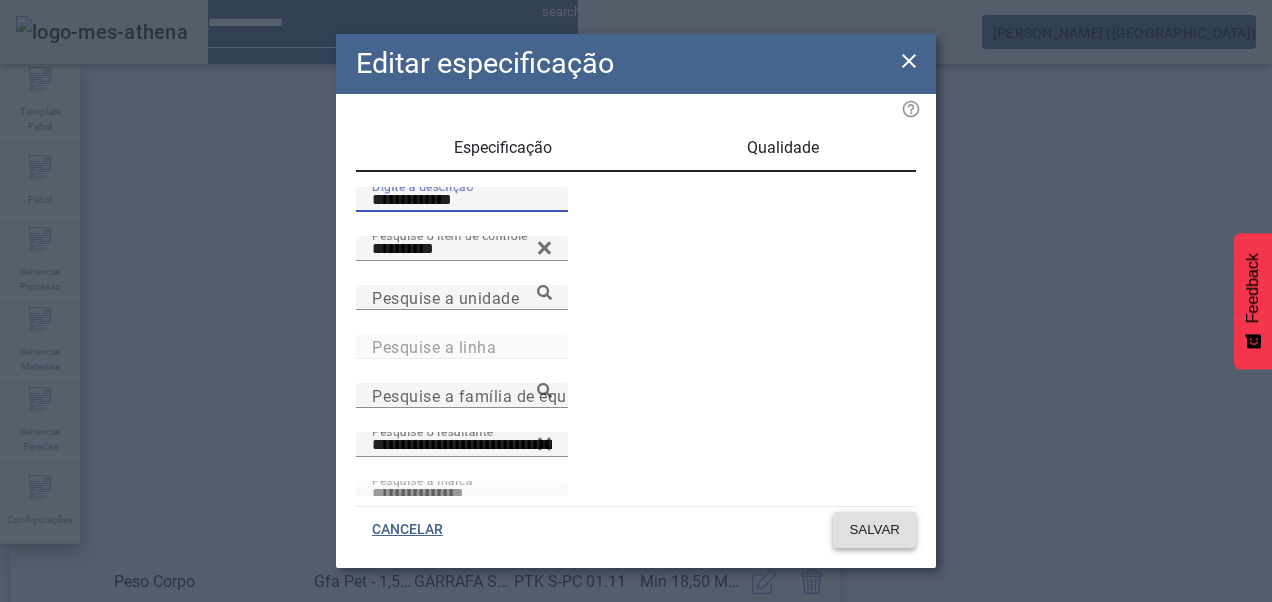 type on "**********" 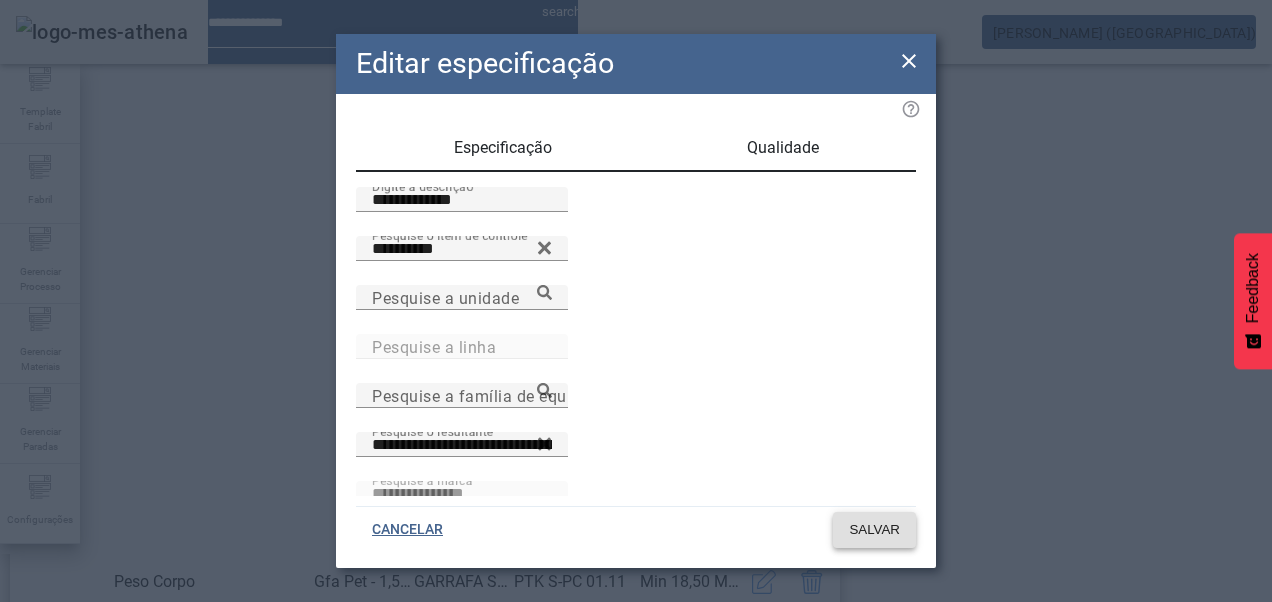 click on "SALVAR" 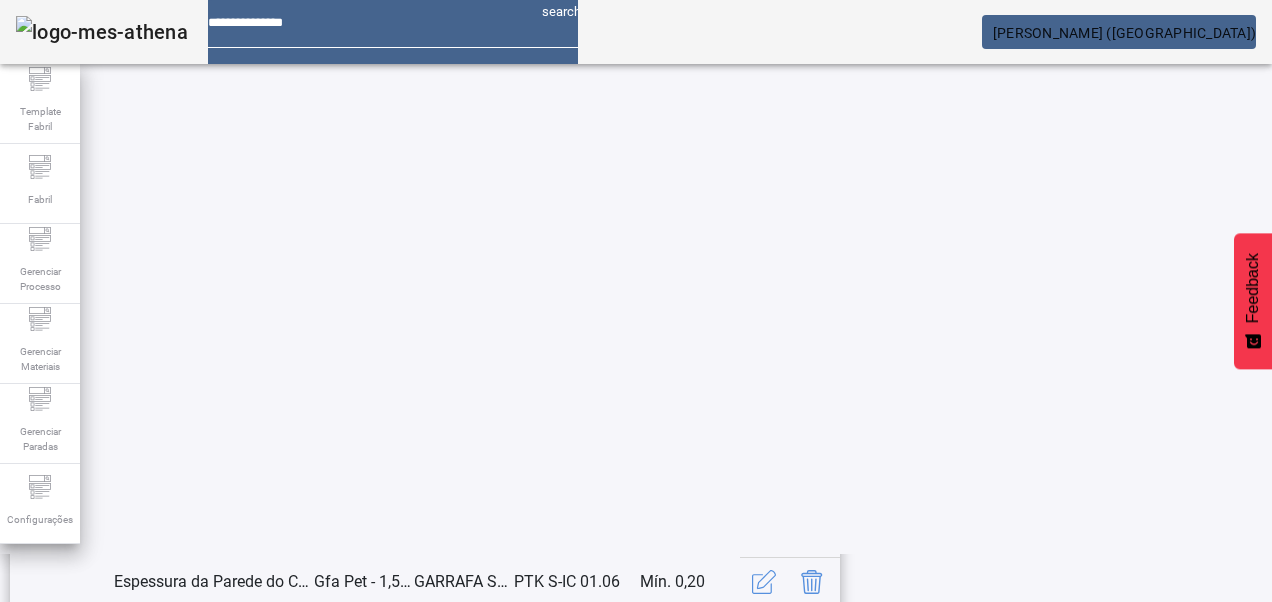 click on "21" 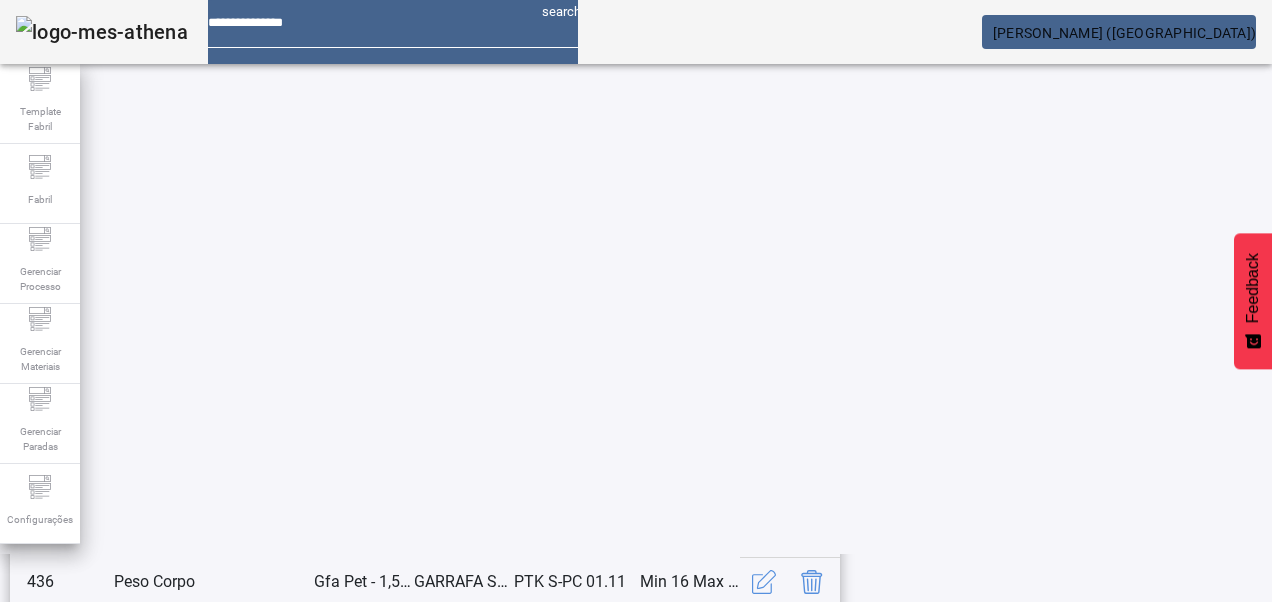 scroll, scrollTop: 423, scrollLeft: 0, axis: vertical 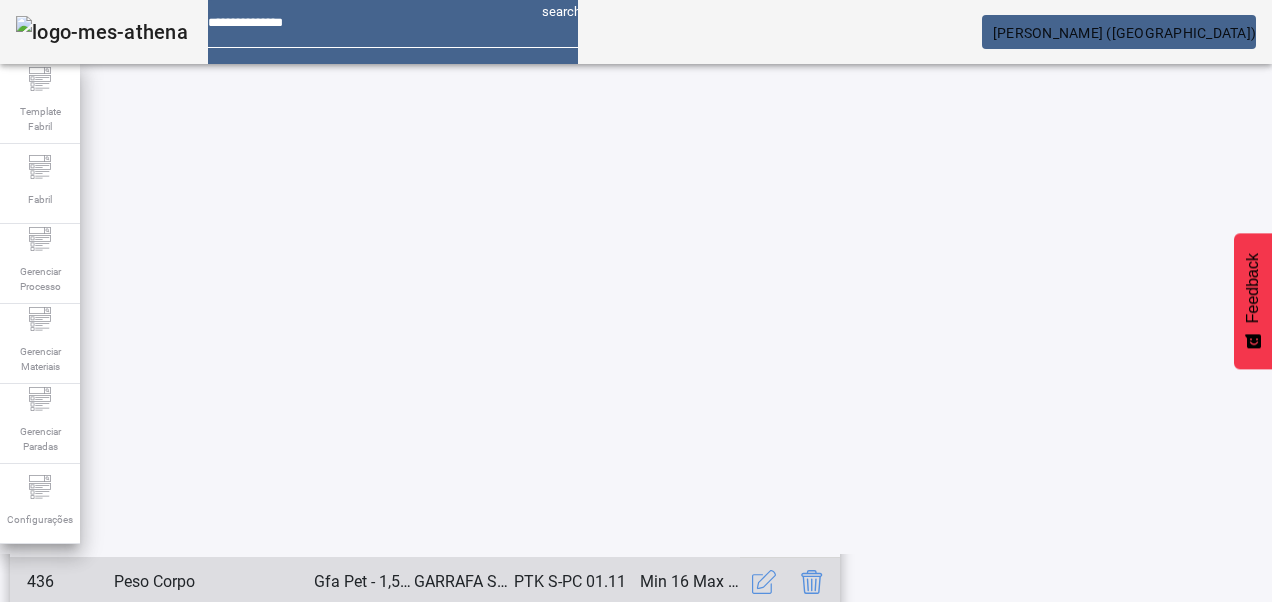 click at bounding box center [764, 582] 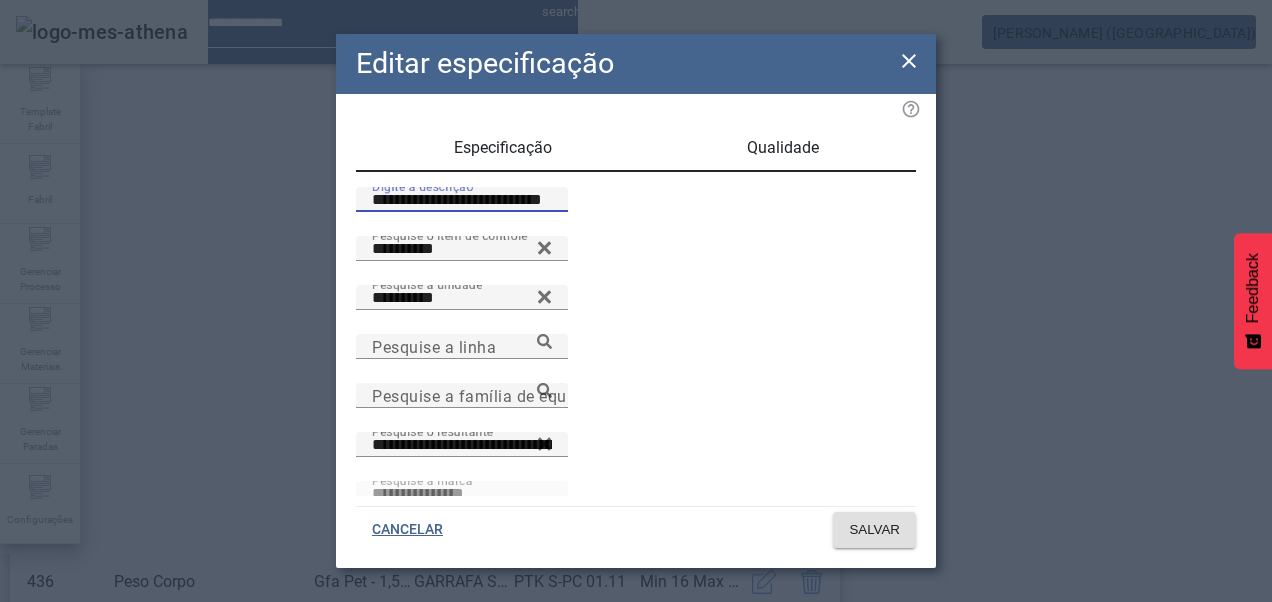 drag, startPoint x: 389, startPoint y: 222, endPoint x: 306, endPoint y: 232, distance: 83.60024 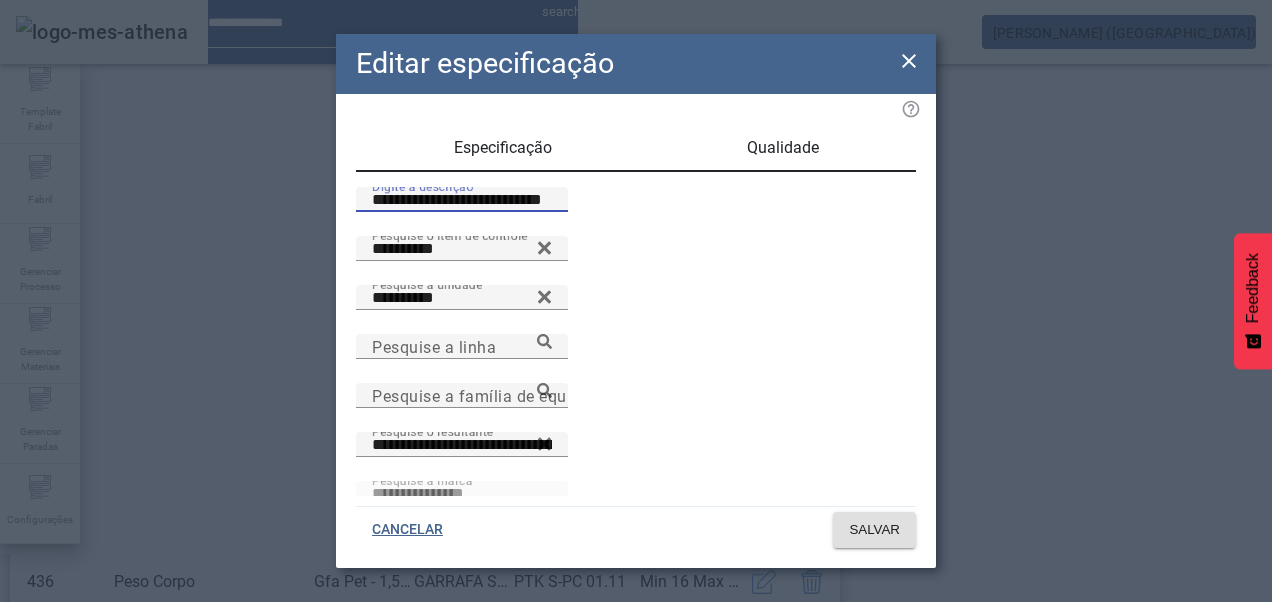 click on "**********" 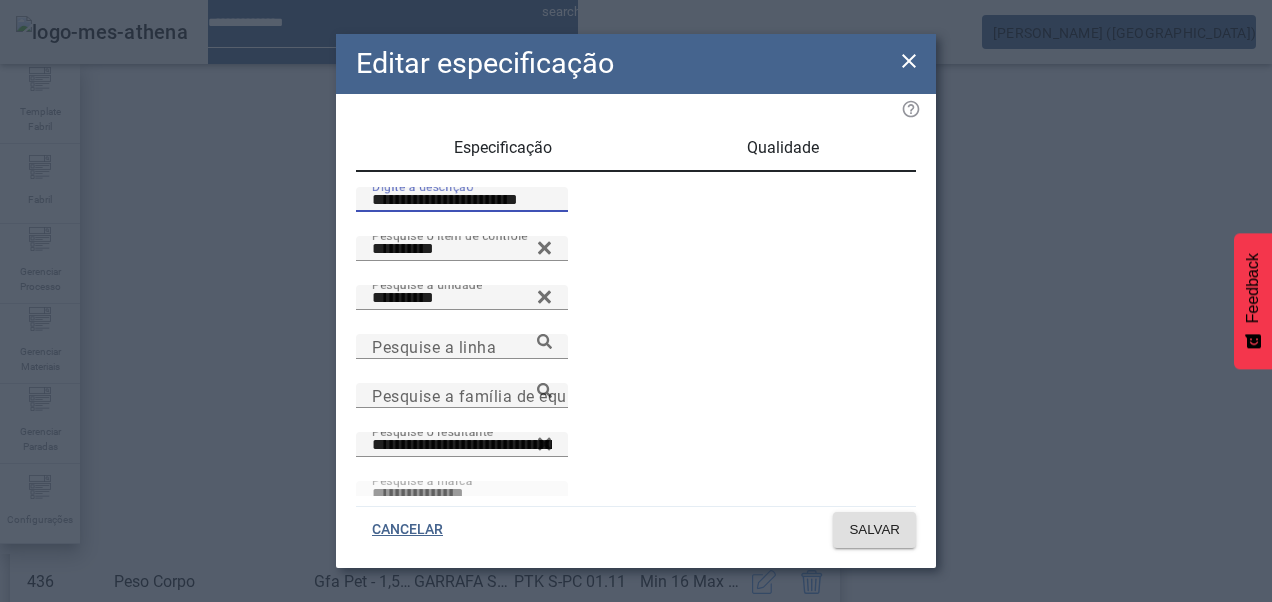 drag, startPoint x: 371, startPoint y: 219, endPoint x: 388, endPoint y: 227, distance: 18.788294 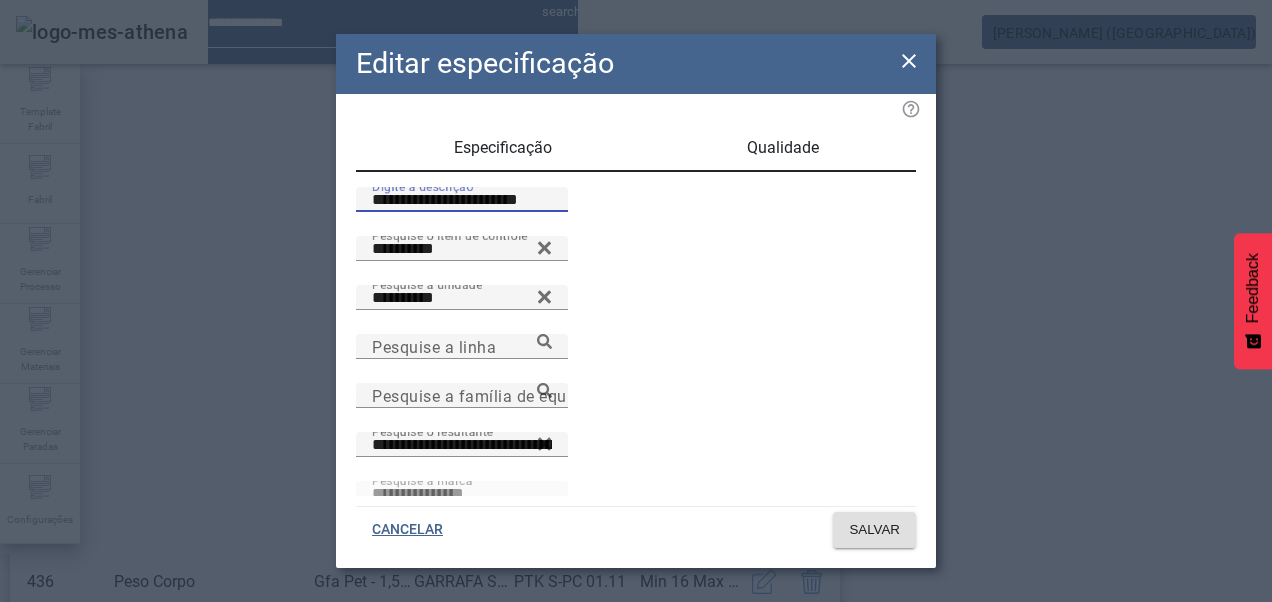 click on "**********" at bounding box center [462, 200] 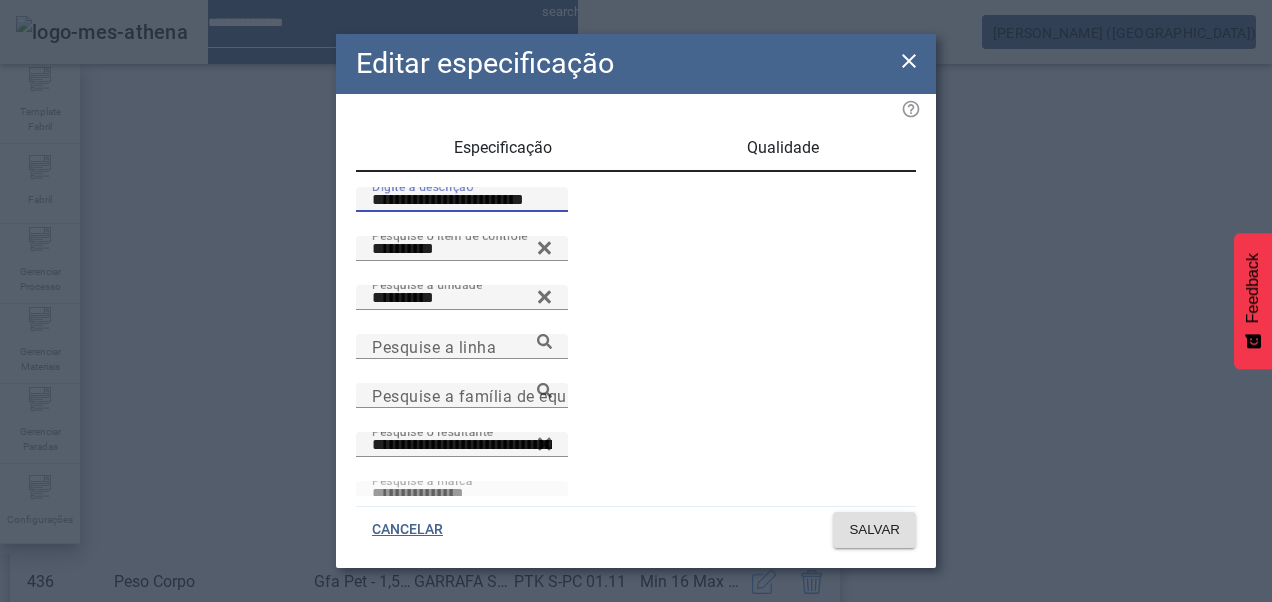 click on "**********" at bounding box center [462, 200] 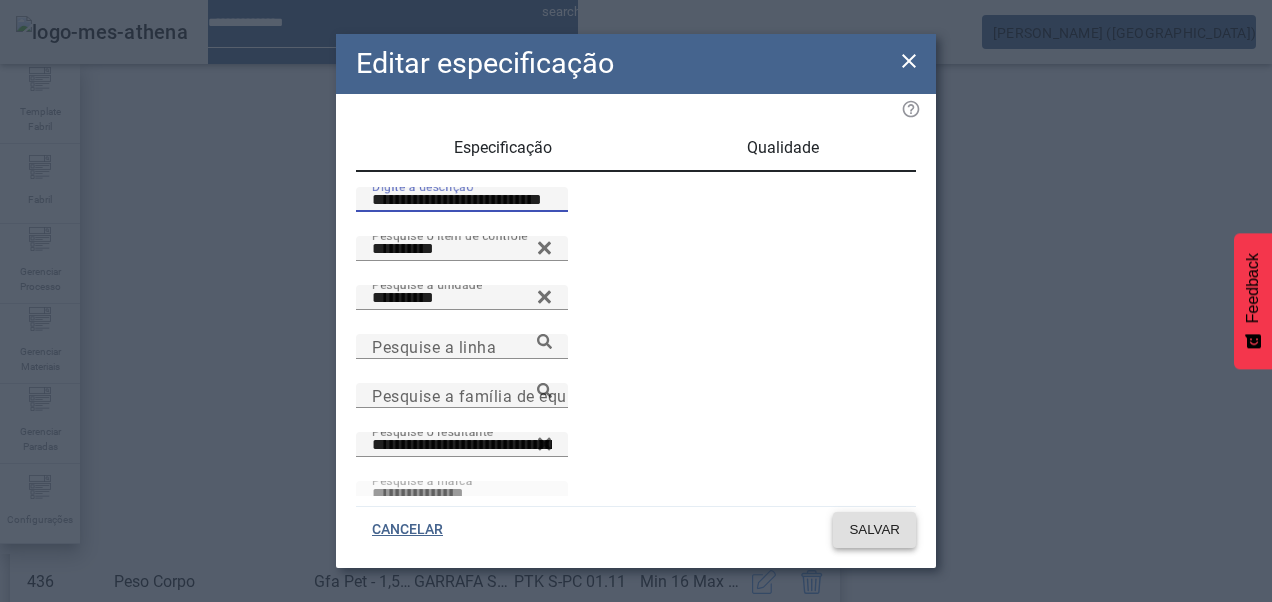 type on "**********" 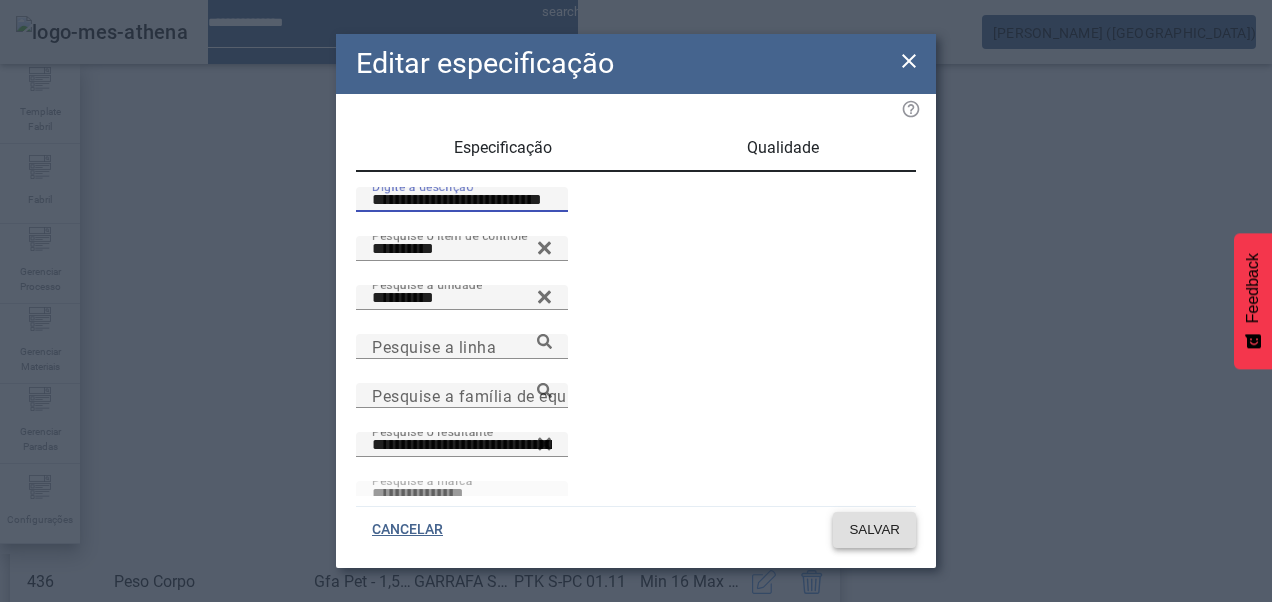click on "SALVAR" 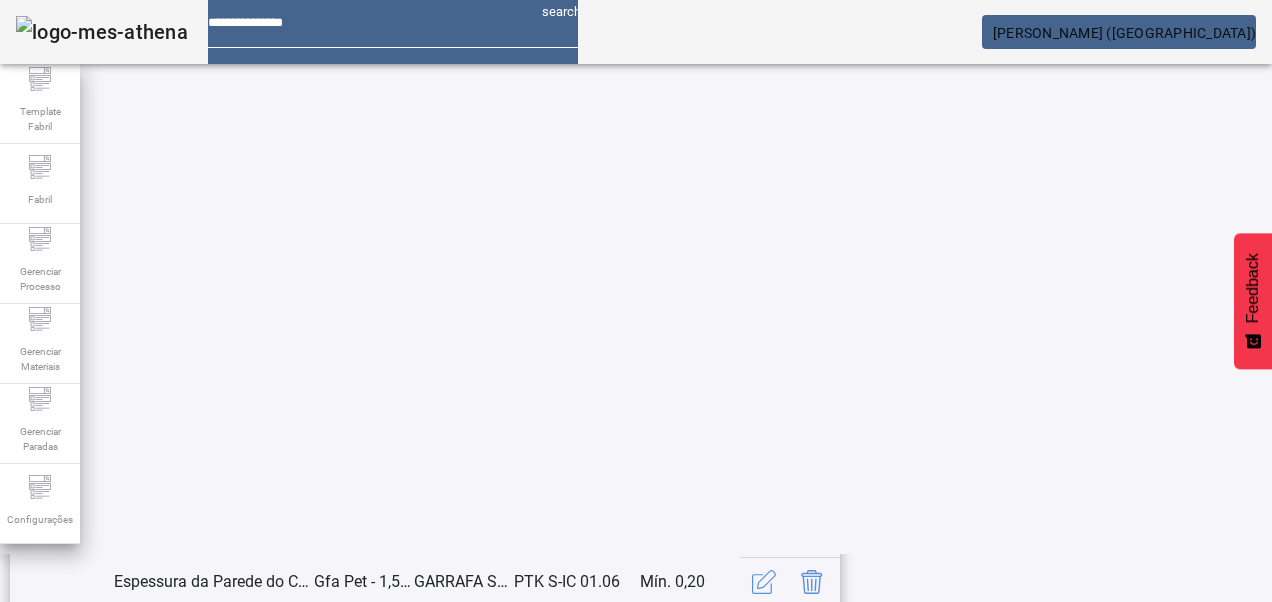 click on "21" 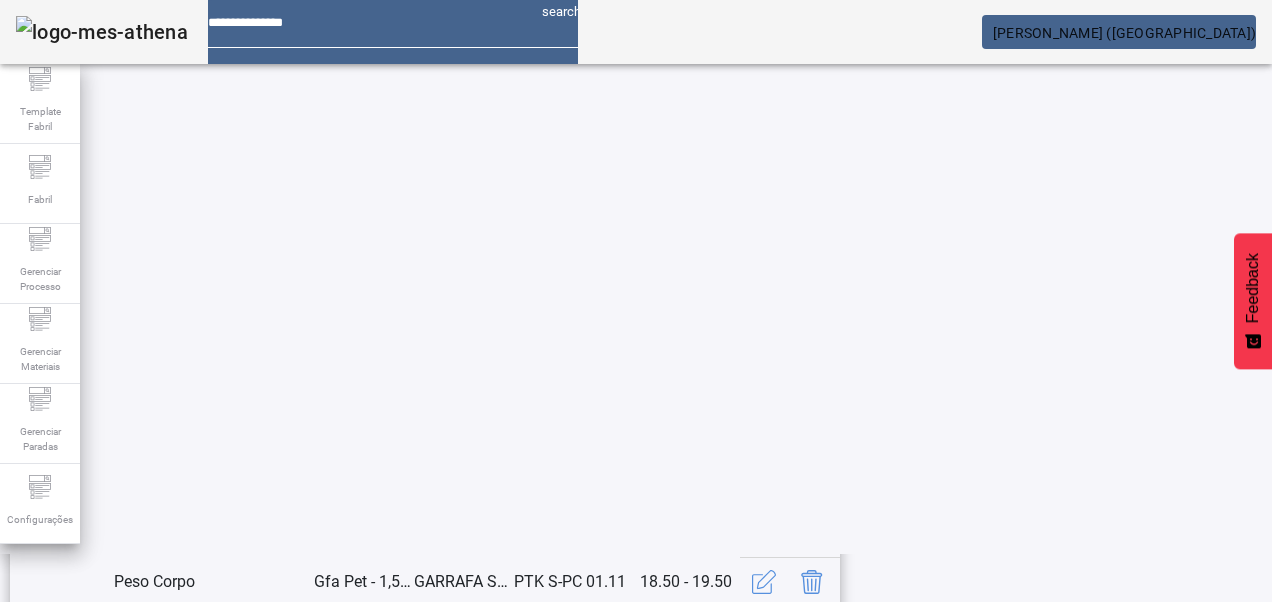 scroll, scrollTop: 653, scrollLeft: 0, axis: vertical 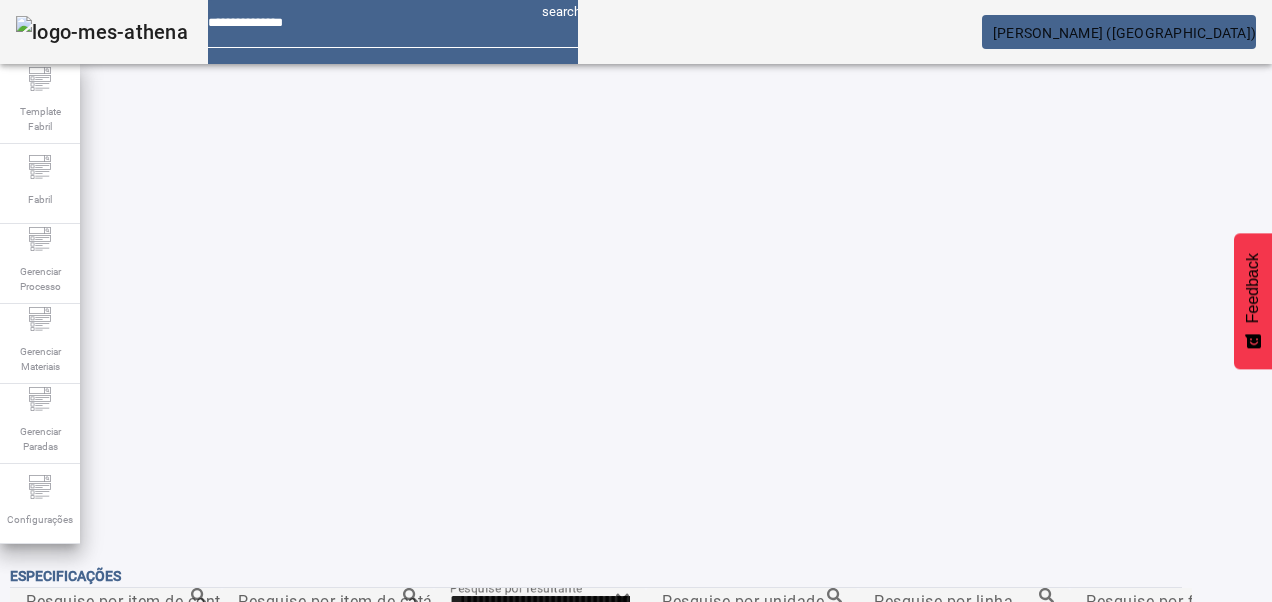 click on "**********" at bounding box center [540, 601] 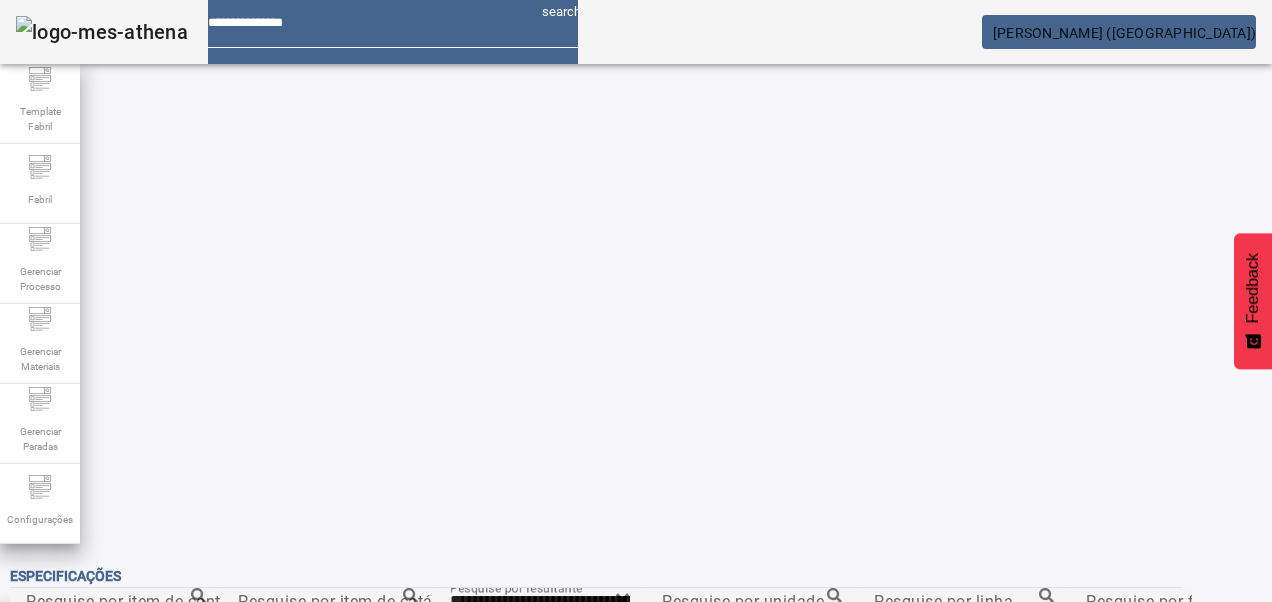 click 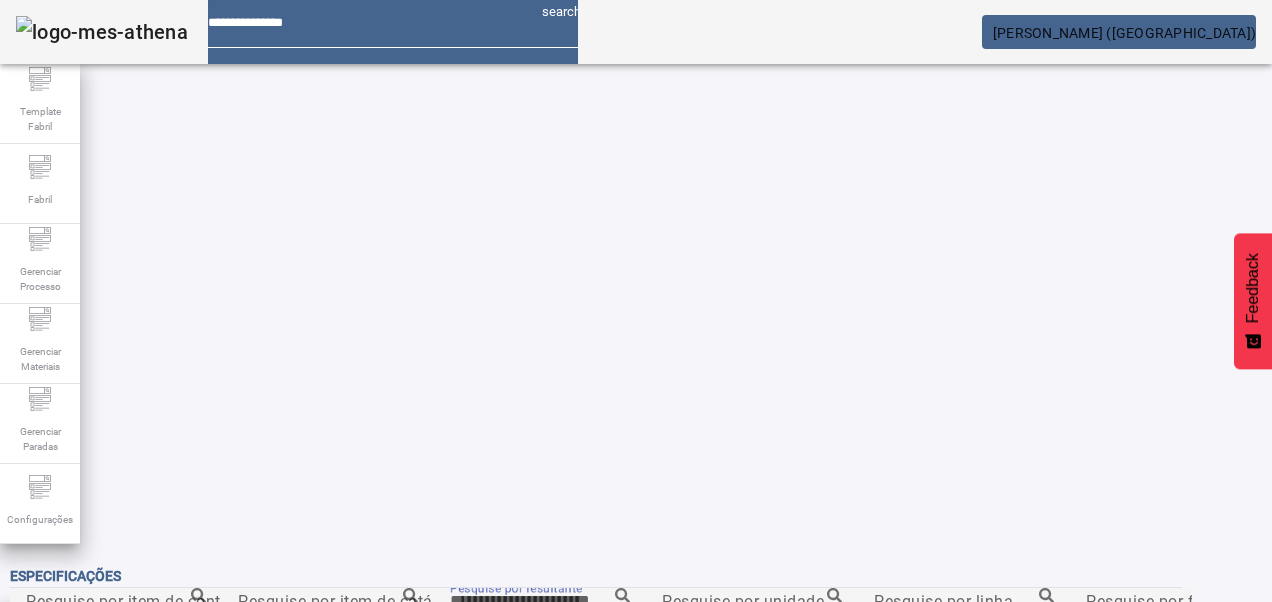 paste on "**********" 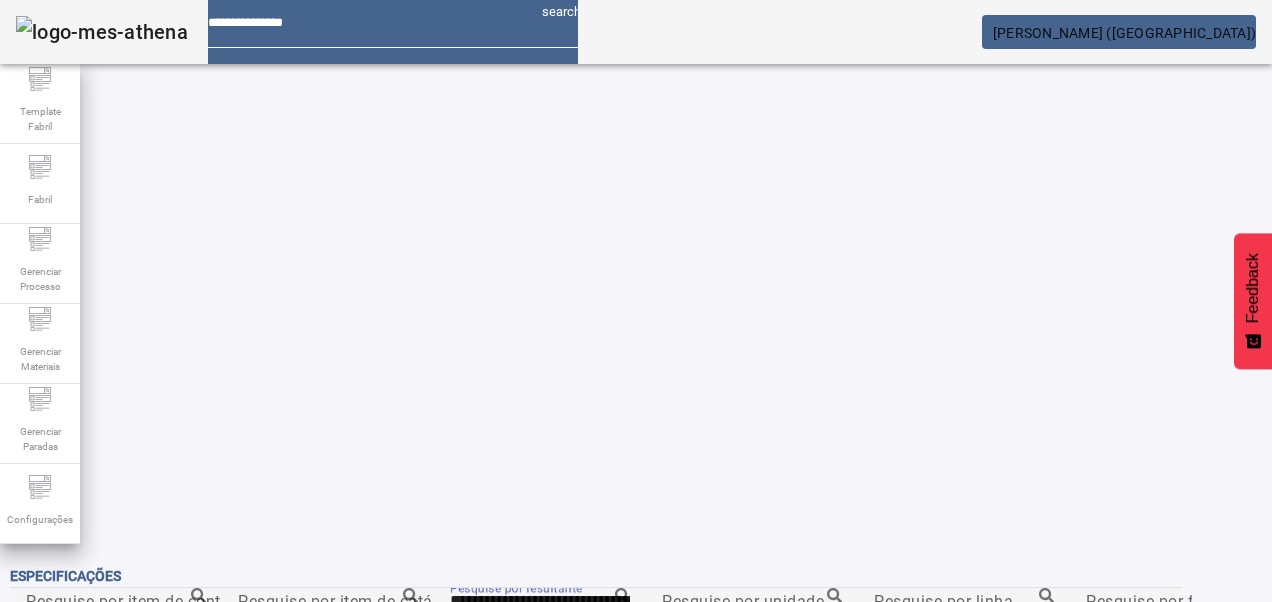 type on "**********" 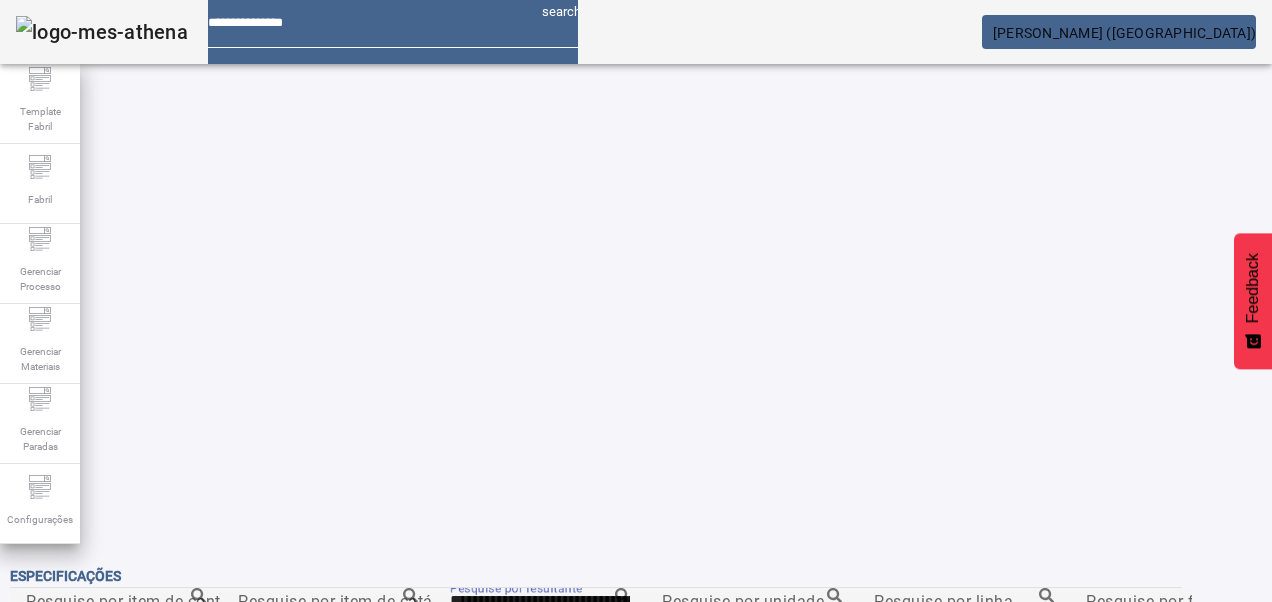 click 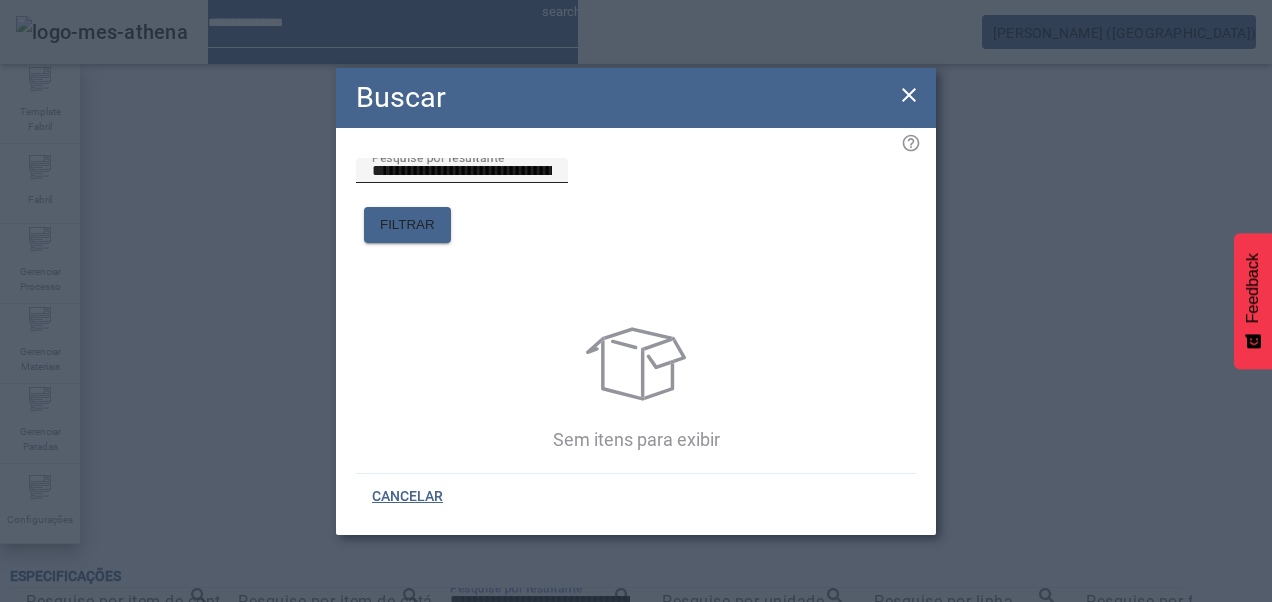 click on "**********" at bounding box center (462, 171) 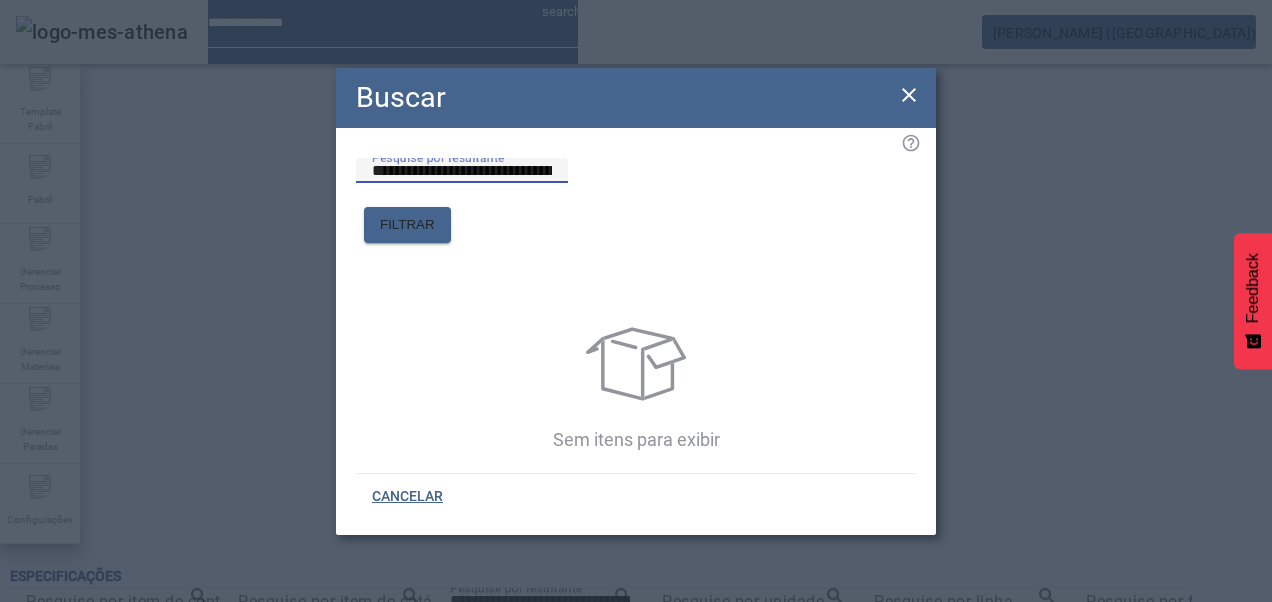 type on "**********" 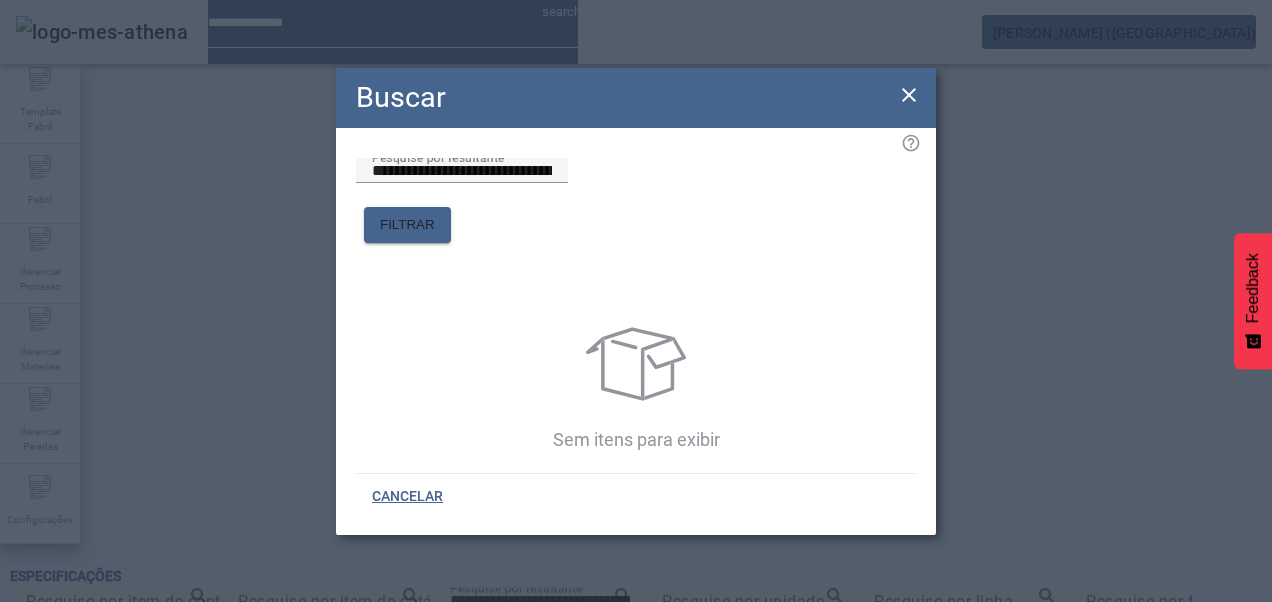 click on "**********" 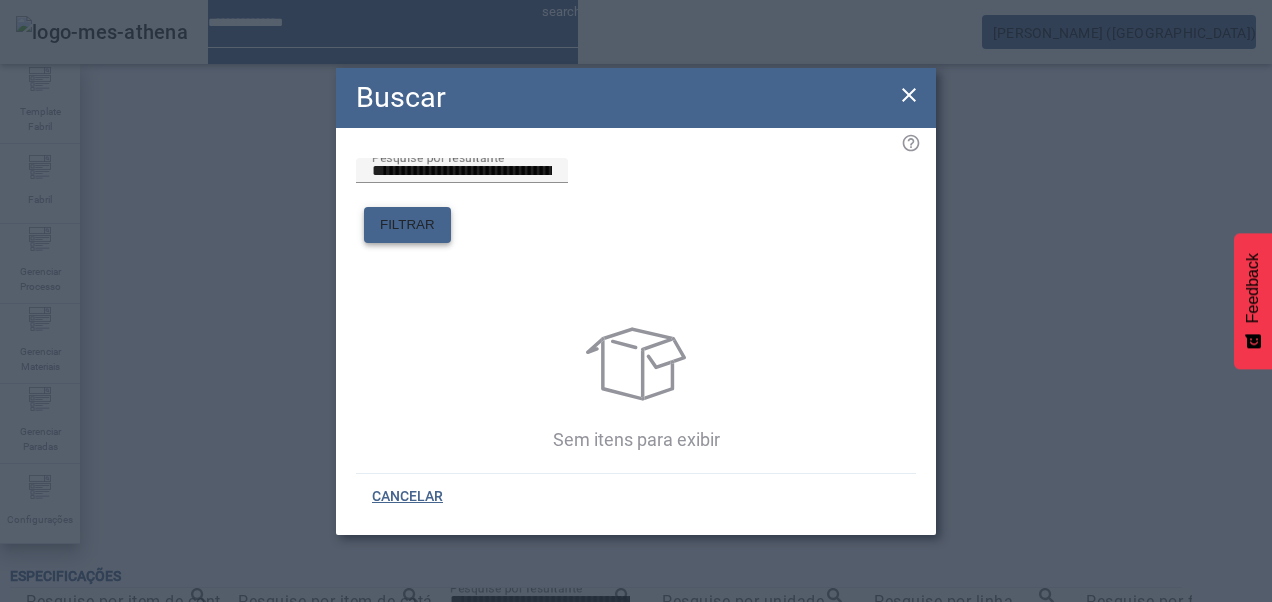 click 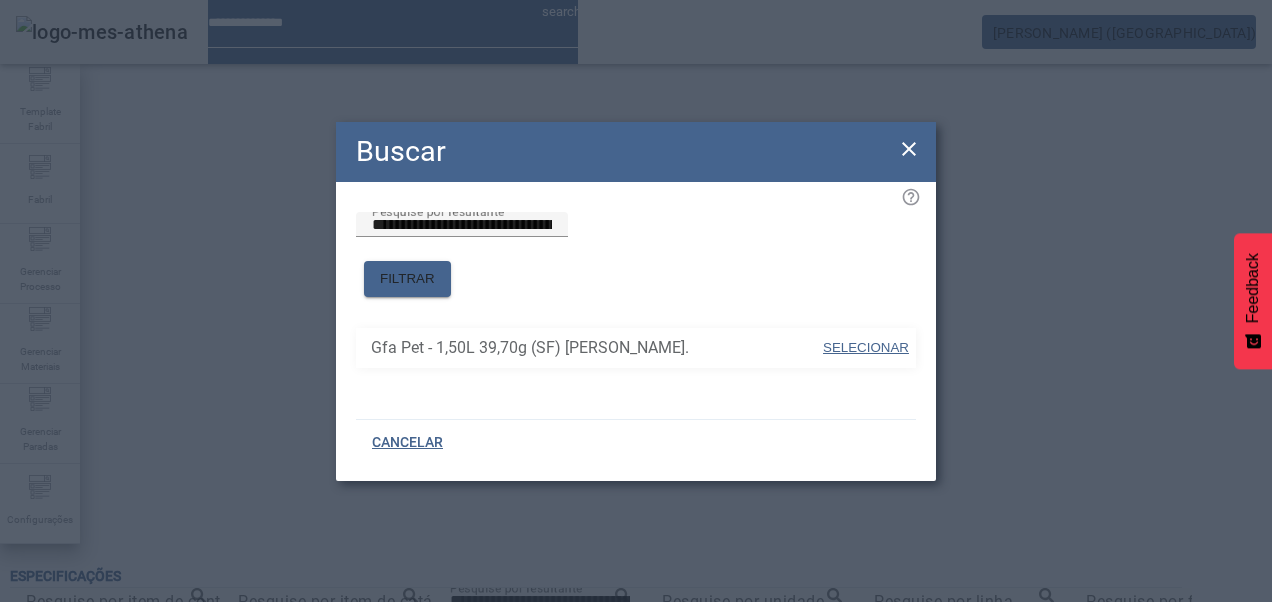 click on "SELECIONAR" at bounding box center (866, 348) 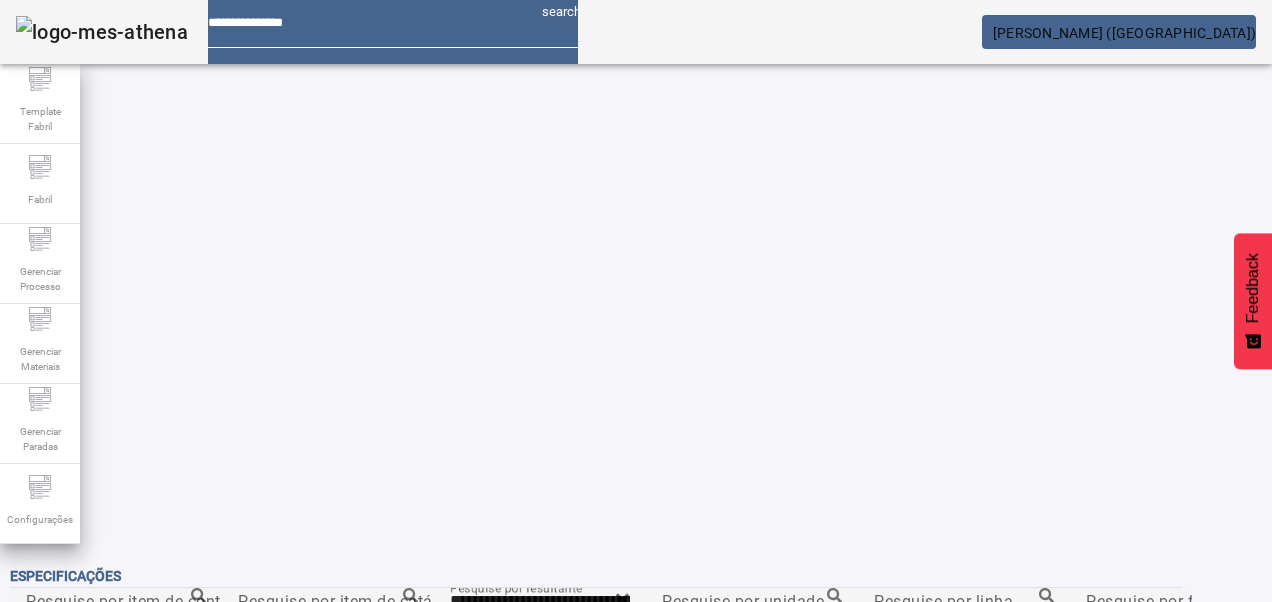 click on "FILTRAR" 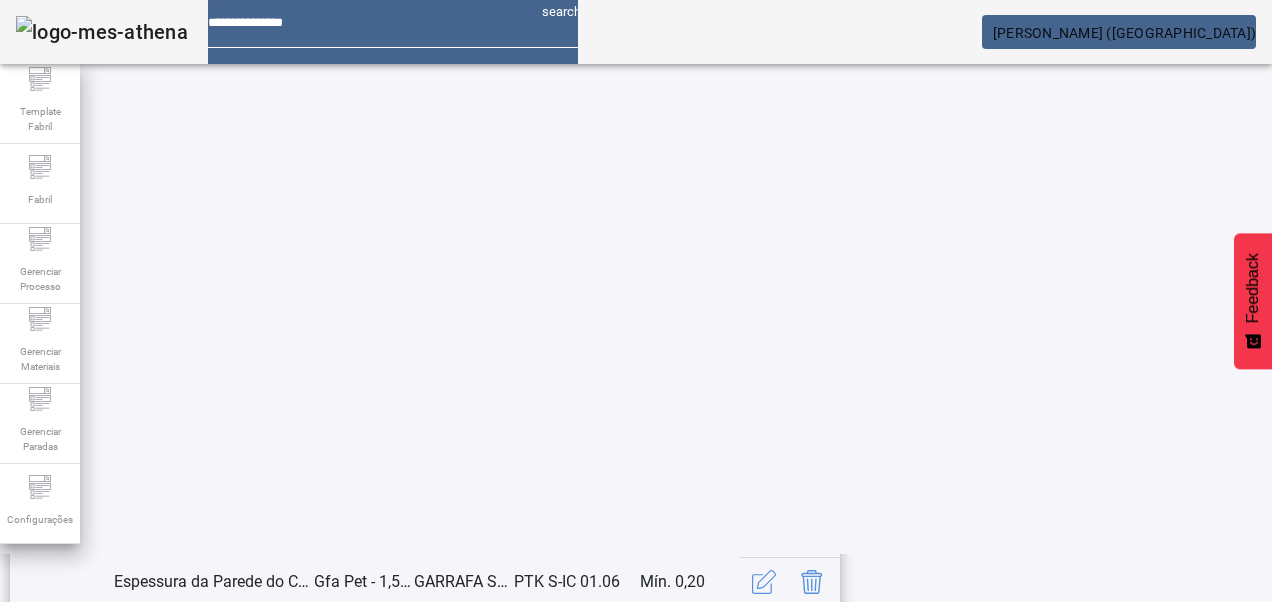 scroll, scrollTop: 653, scrollLeft: 0, axis: vertical 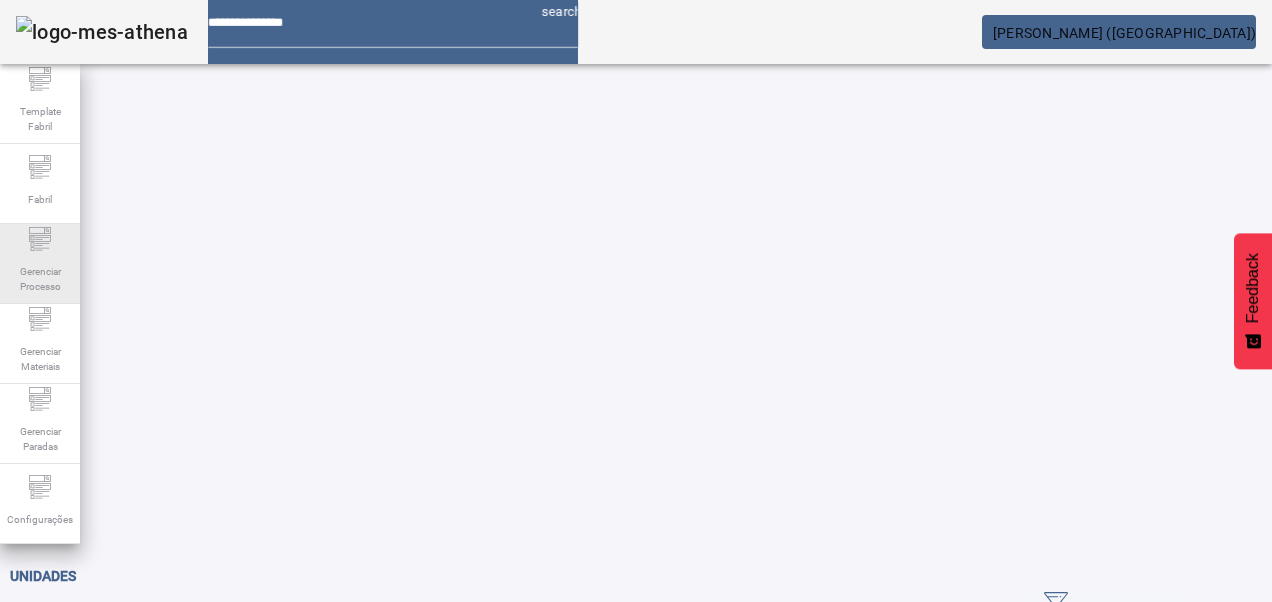 click on "search      [PERSON_NAME] (AmbevTech)    Template Fabril Fabril Gerenciar Processo Gerenciar Materiais Gerenciar Paradas Configurações Unidades ABRIR FILTROS  Pesquise por Código descrição ou sigla LIMPAR FILTRAR  Criar unidade  577 / C. [GEOGRAPHIC_DATA] PG / BR45 / Centro-Oeste EDITAR REMOVER  more_vert 185 / F. [GEOGRAPHIC_DATA] N1 / BR19 / Centro-Oeste EDITAR REMOVER  more_vert 125 / Copacker Cerpa  BE / BR / Copacker EDITAR REMOVER  more_vert 124 / Aromas Verticalizadas Aromas / BRV1 / Verticalizadas EDITAR REMOVER  more_vert 240 / F. Cebrasa CE / BR12 / Centro-Oeste EDITAR REMOVER  more_vert 428 / F. Teresina TE / BR08 / Centro-Oeste EDITAR REMOVER  more_vert 122 / C. Hato Nuevo HAN / RP01 / MAZ EDITAR REMOVER  more_vert 118 / C. [PERSON_NAME] / CL01 / ABC EDITAR REMOVER  more_vert 803 / F. [GEOGRAPHIC_DATA] NM / BR29 / Centro-Oeste EDITAR REMOVER  more_vert 134 / F. Latas Bolivia Oruro / BOV1 / Verticalizadas EDITAR REMOVER  more_vert 320 / C. Macacu BM / BR51 / Centro-Oeste EDITAR REMOVER  more_vert" at bounding box center [636, 301] 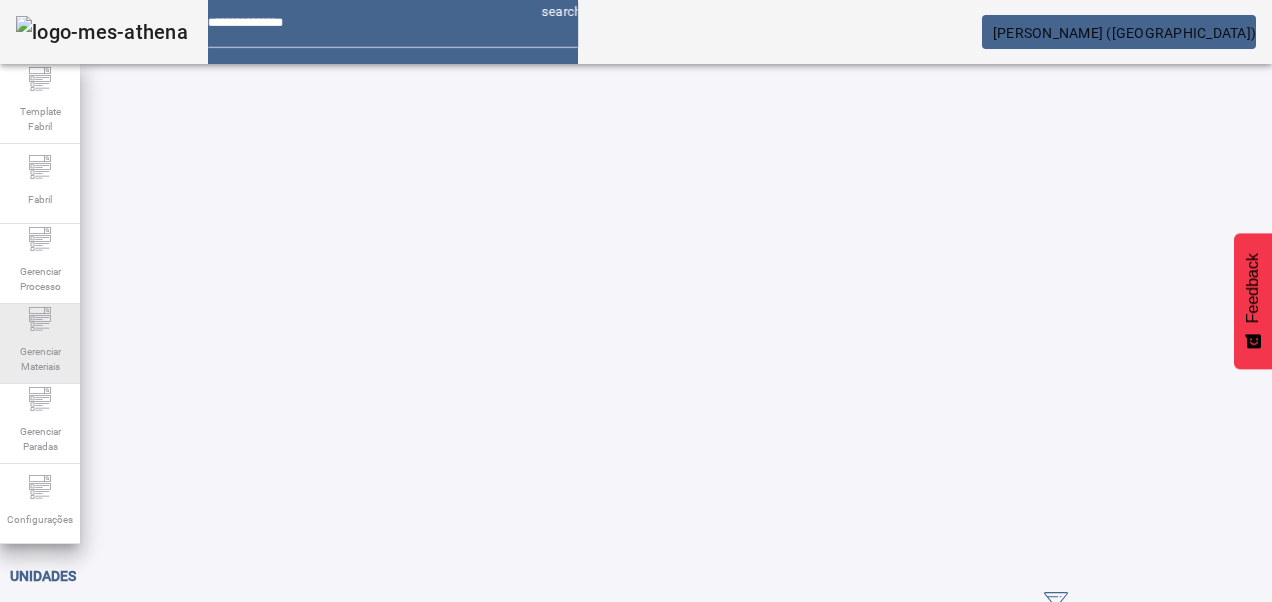 click 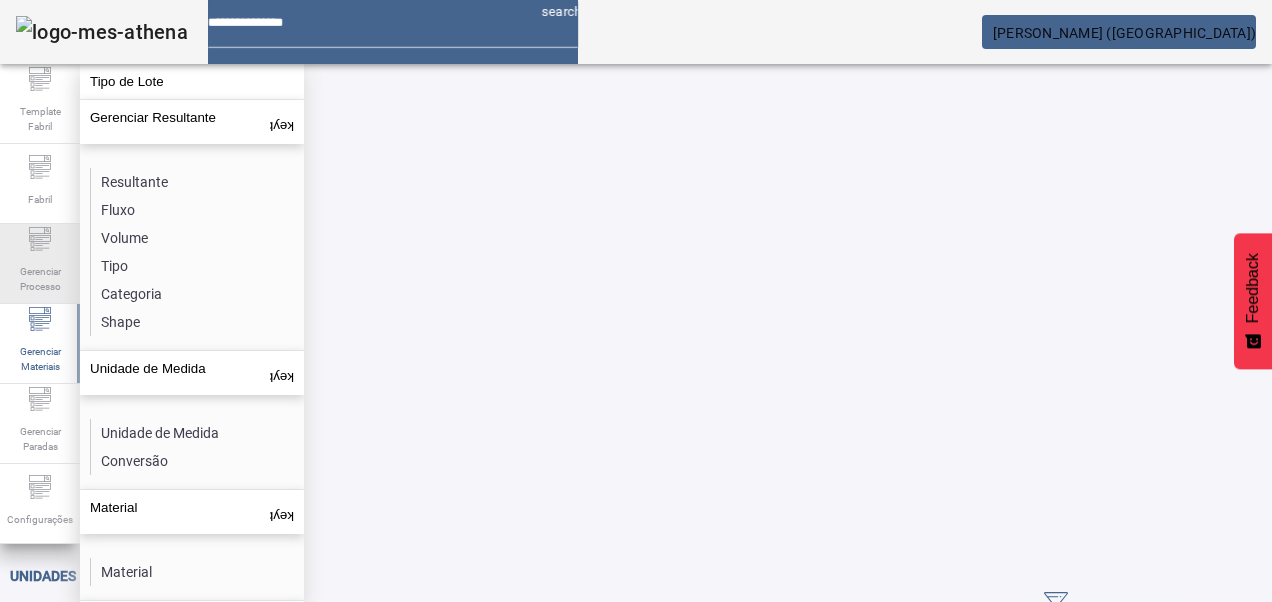 click on "Gerenciar Processo" 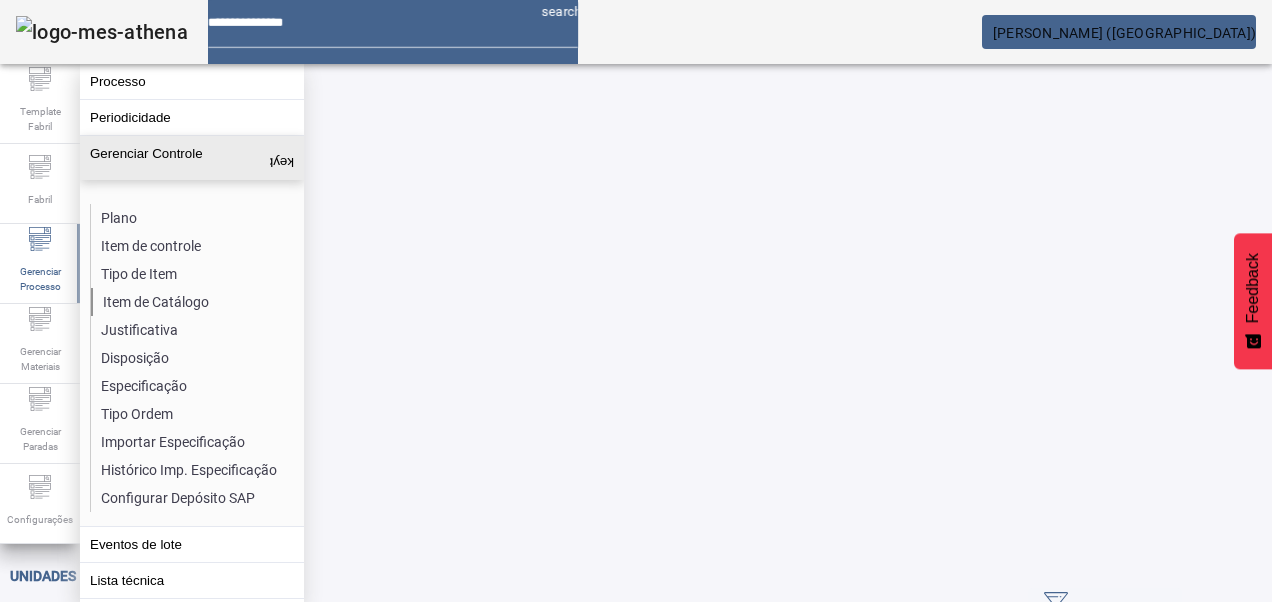 click on "Item de Catálogo" 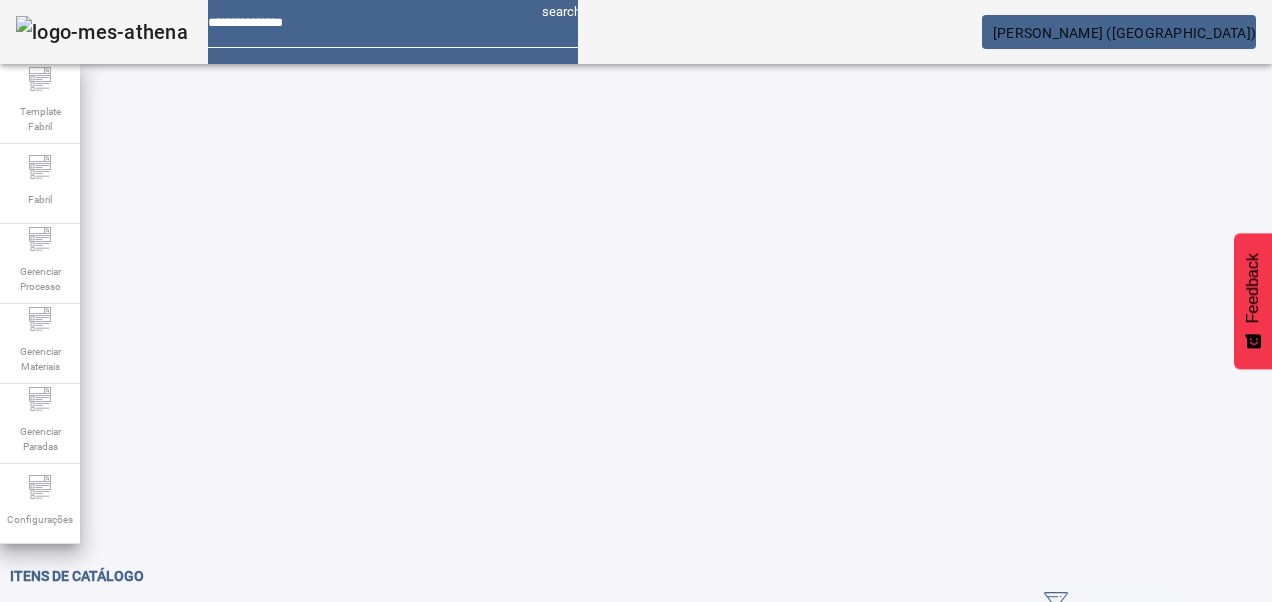 drag, startPoint x: 1136, startPoint y: 121, endPoint x: 1038, endPoint y: 134, distance: 98.85848 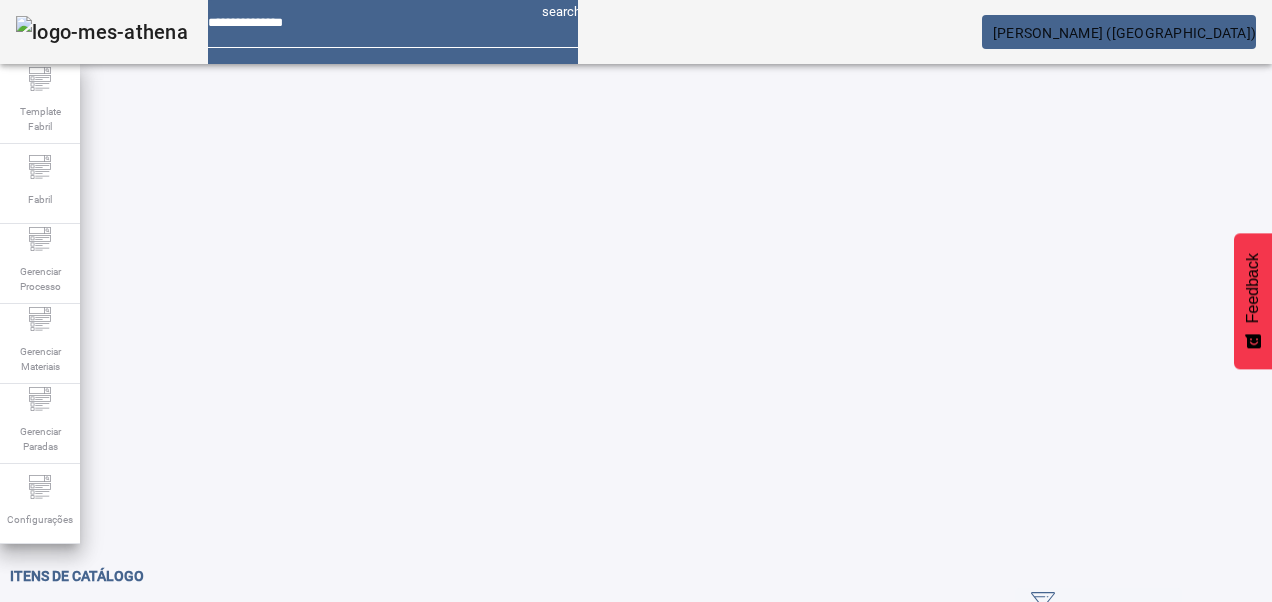drag, startPoint x: 280, startPoint y: 172, endPoint x: 308, endPoint y: 183, distance: 30.083218 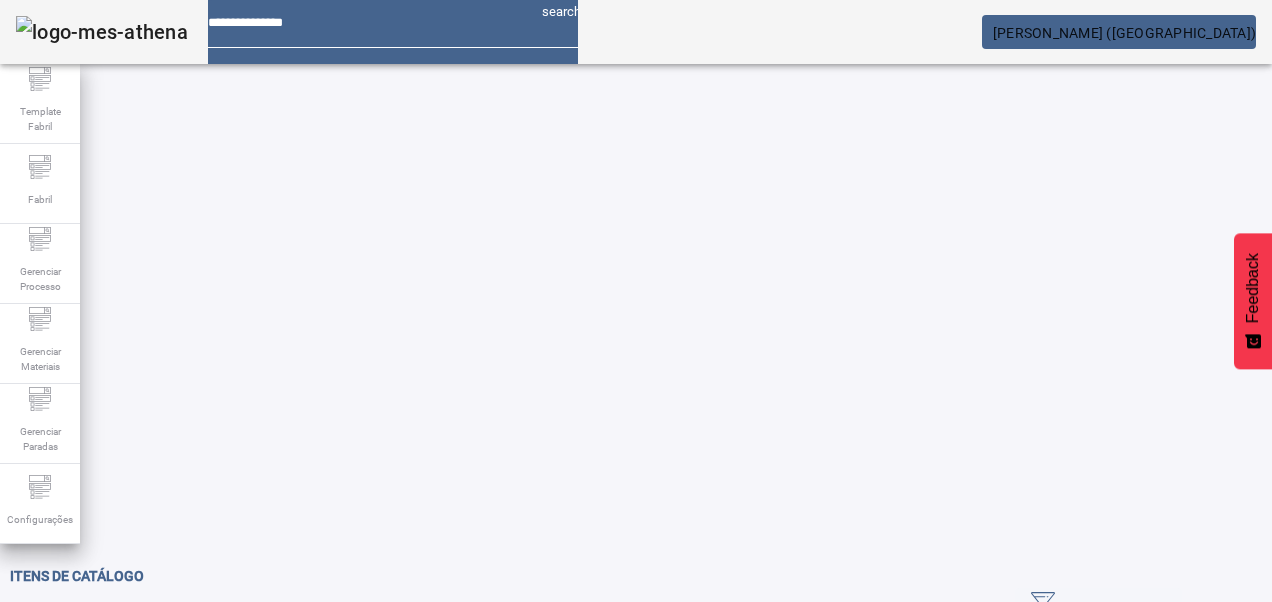 click 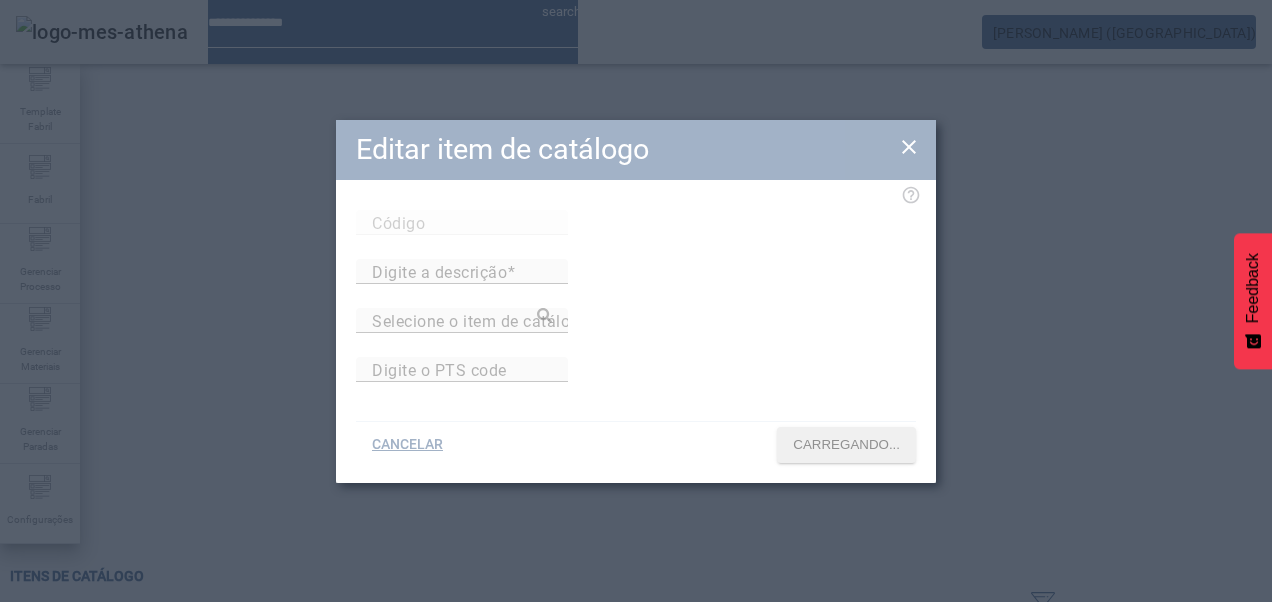 type on "*****" 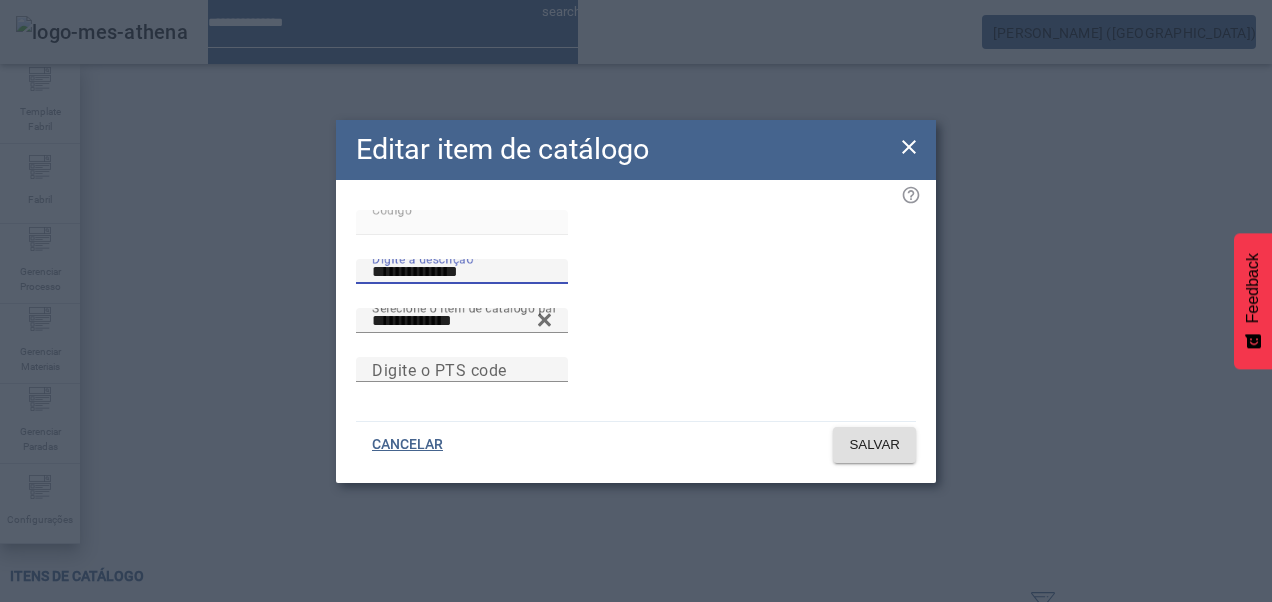 drag, startPoint x: 710, startPoint y: 233, endPoint x: 483, endPoint y: 250, distance: 227.63568 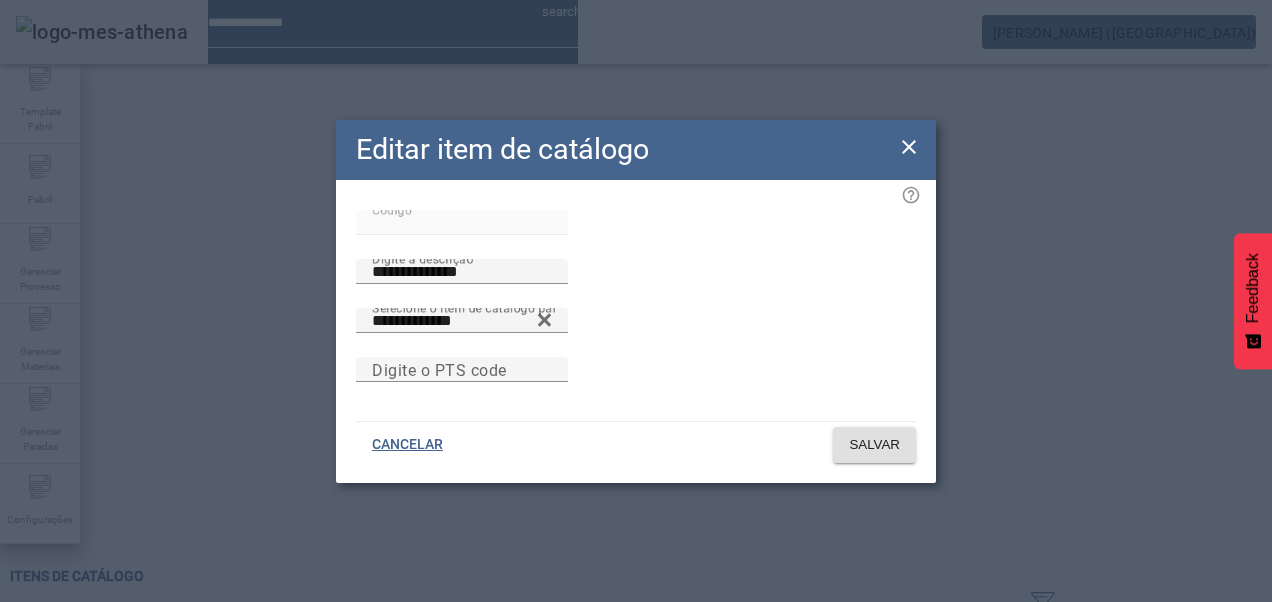 click 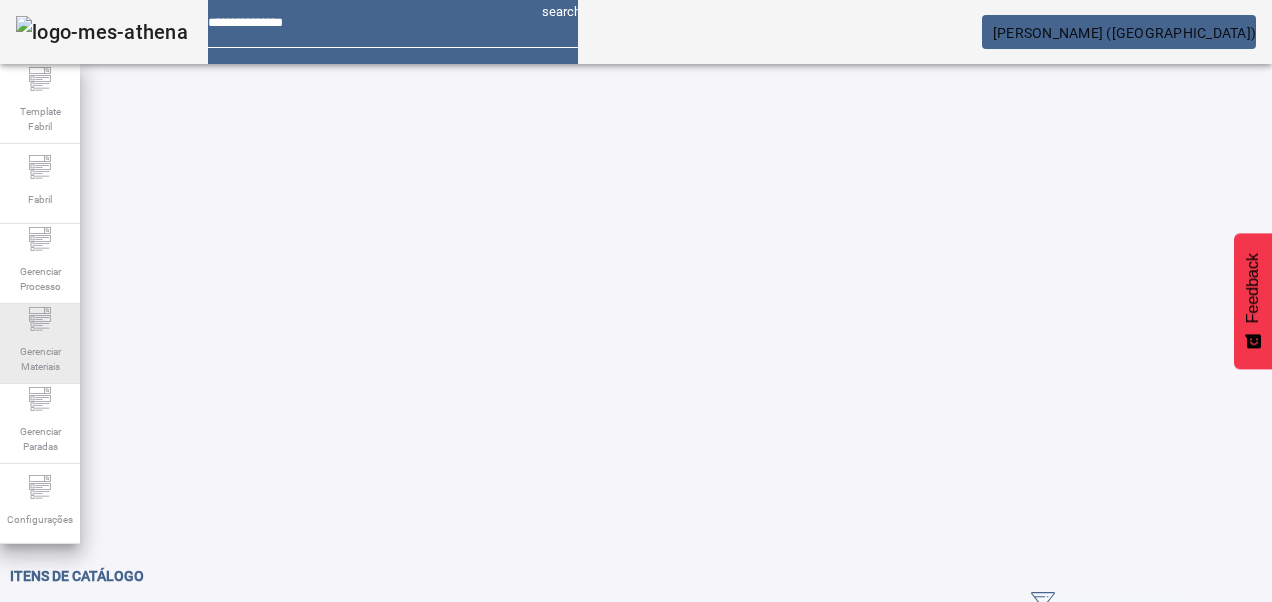 click on "Gerenciar Materiais" 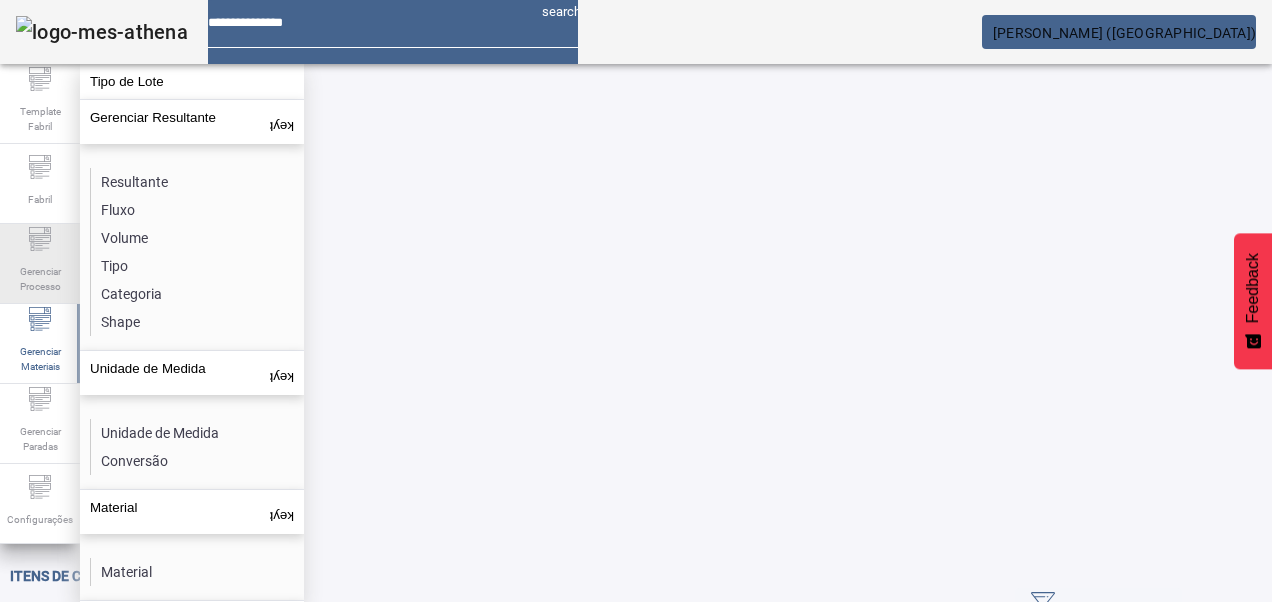 click on "Gerenciar Processo" 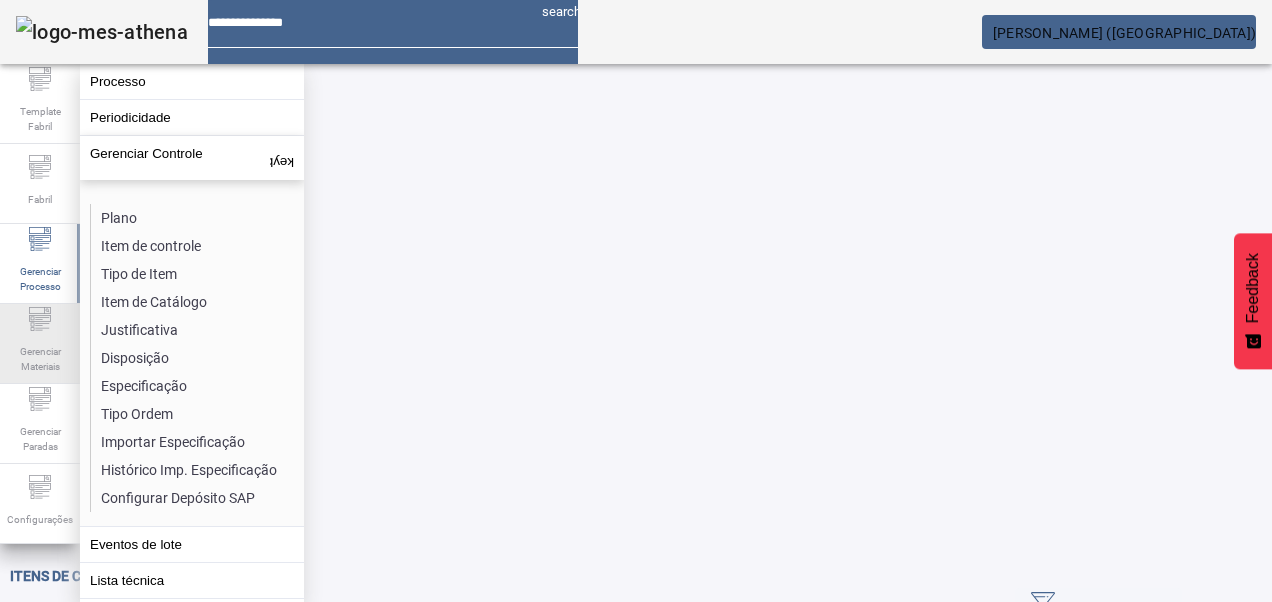 click on "Gerenciar Materiais" 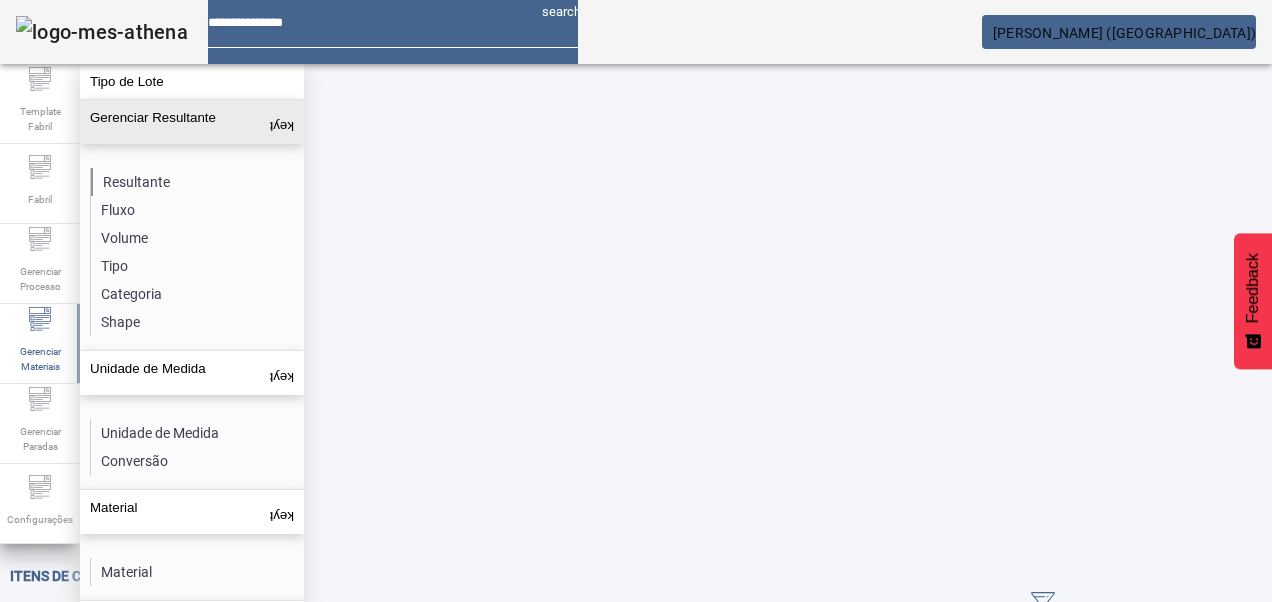 click on "Resultante" 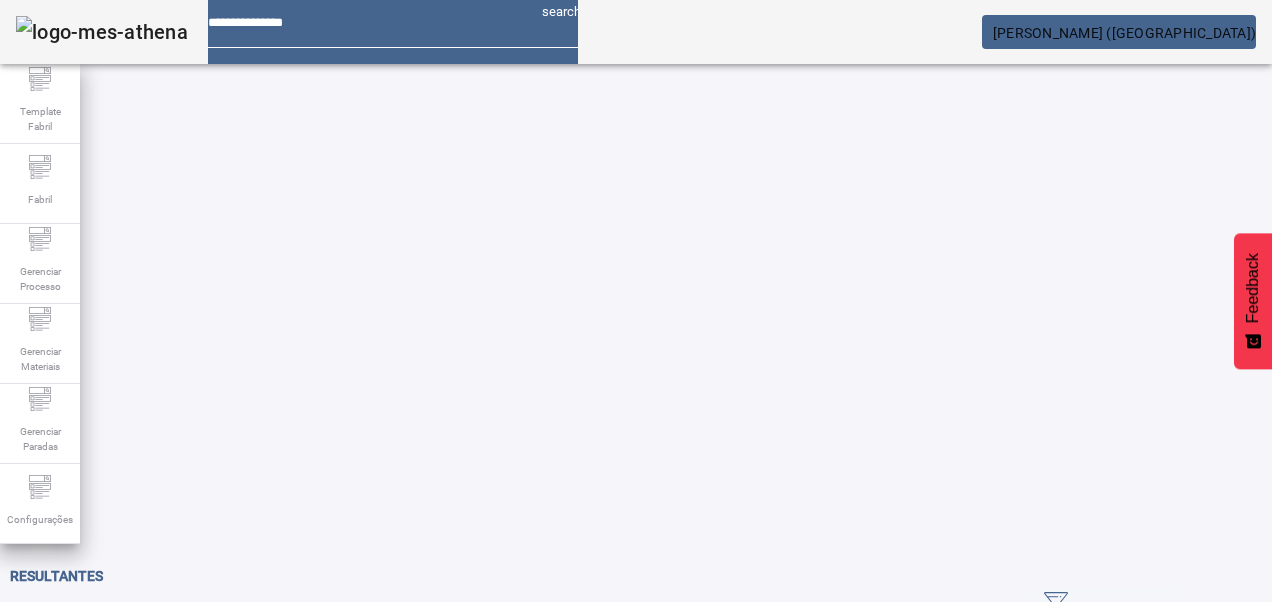 drag, startPoint x: 1156, startPoint y: 119, endPoint x: 880, endPoint y: 153, distance: 278.0863 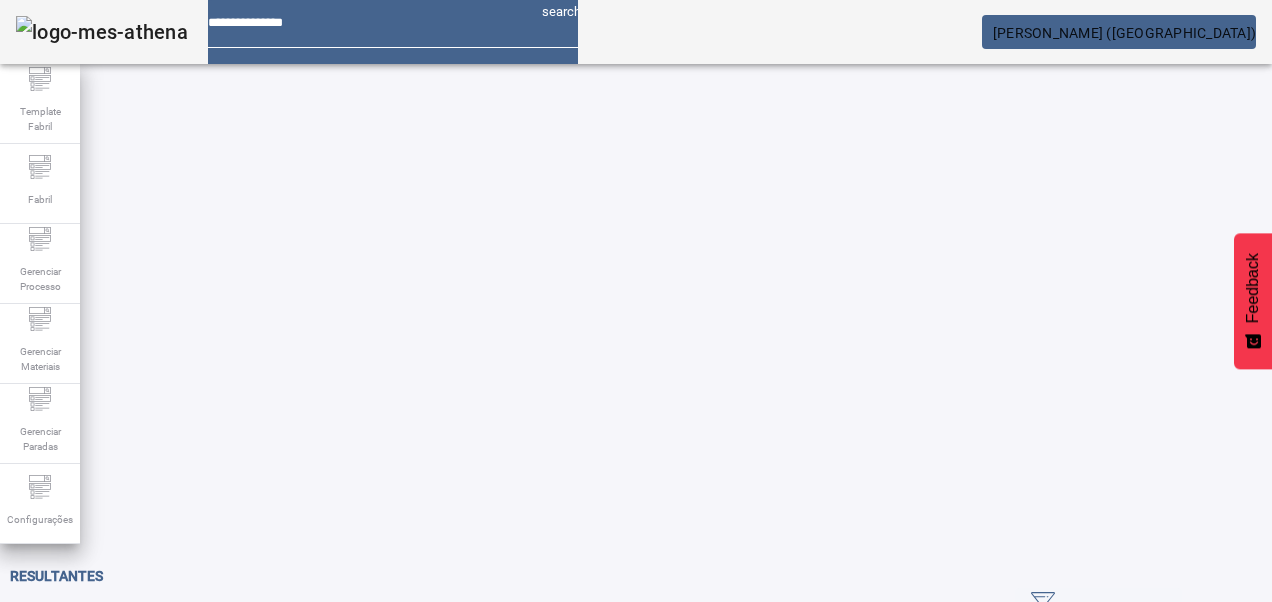 click on "Pesquise por código ou descrição" at bounding box center [152, 636] 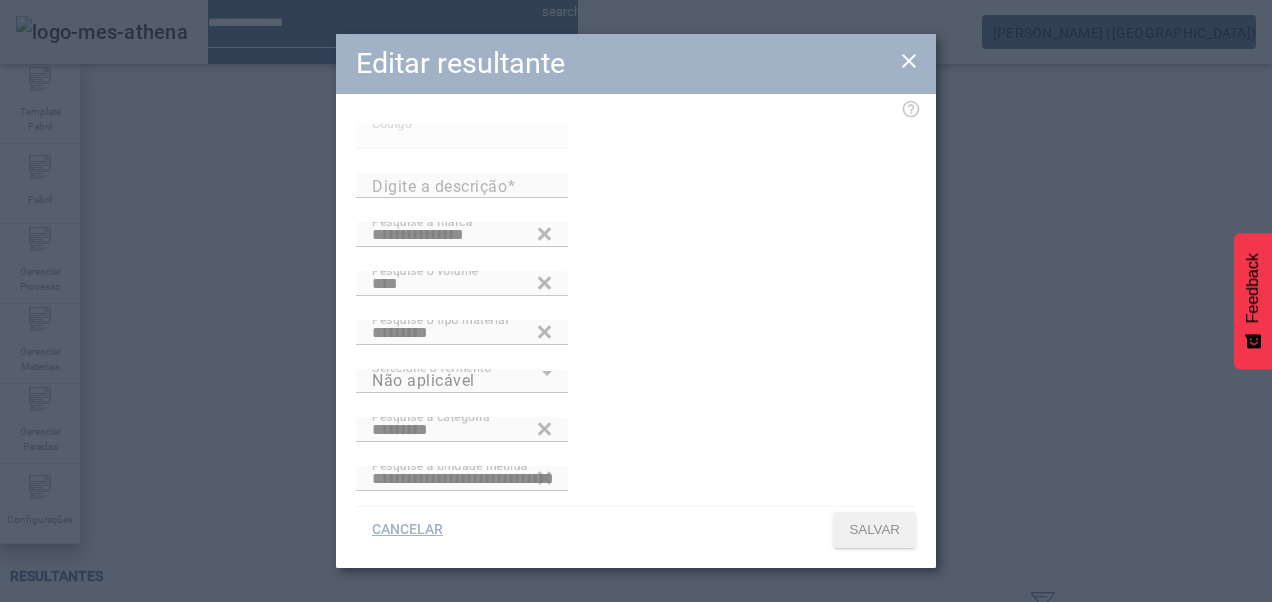 type on "**********" 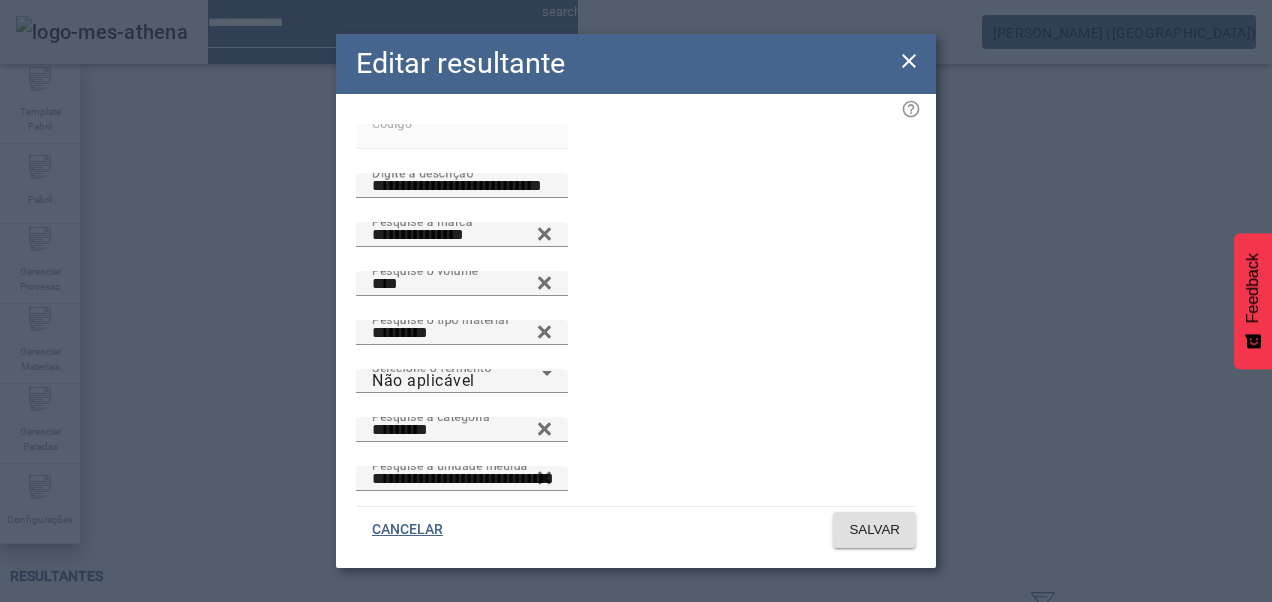 drag, startPoint x: 632, startPoint y: 233, endPoint x: 154, endPoint y: 214, distance: 478.37747 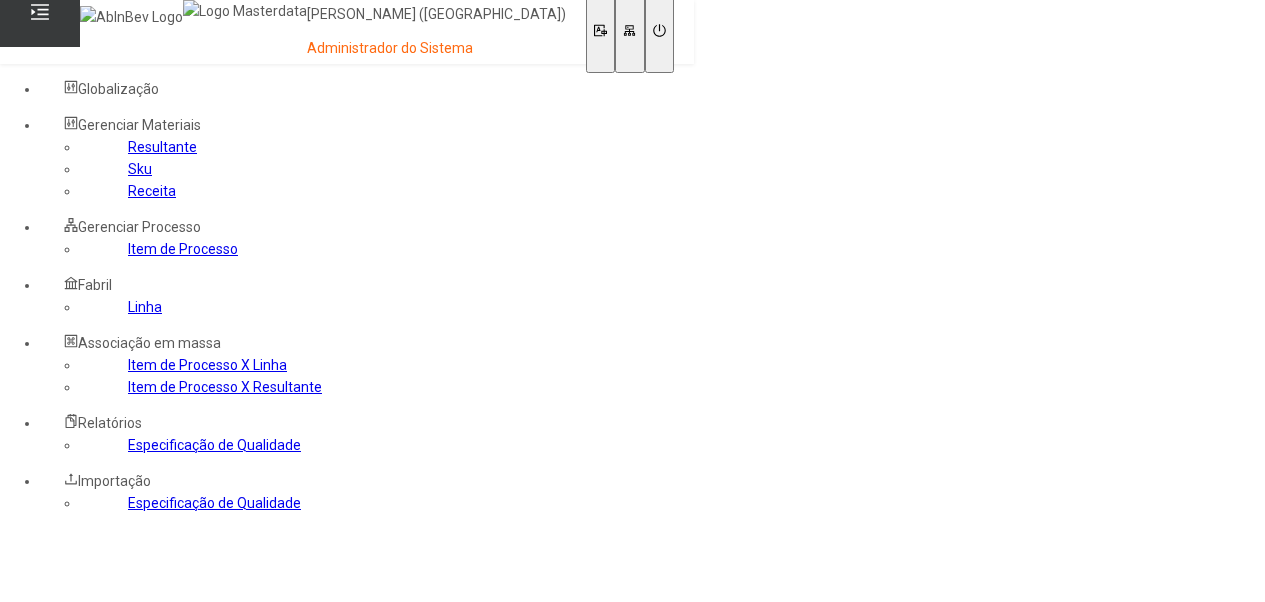 scroll, scrollTop: 0, scrollLeft: 0, axis: both 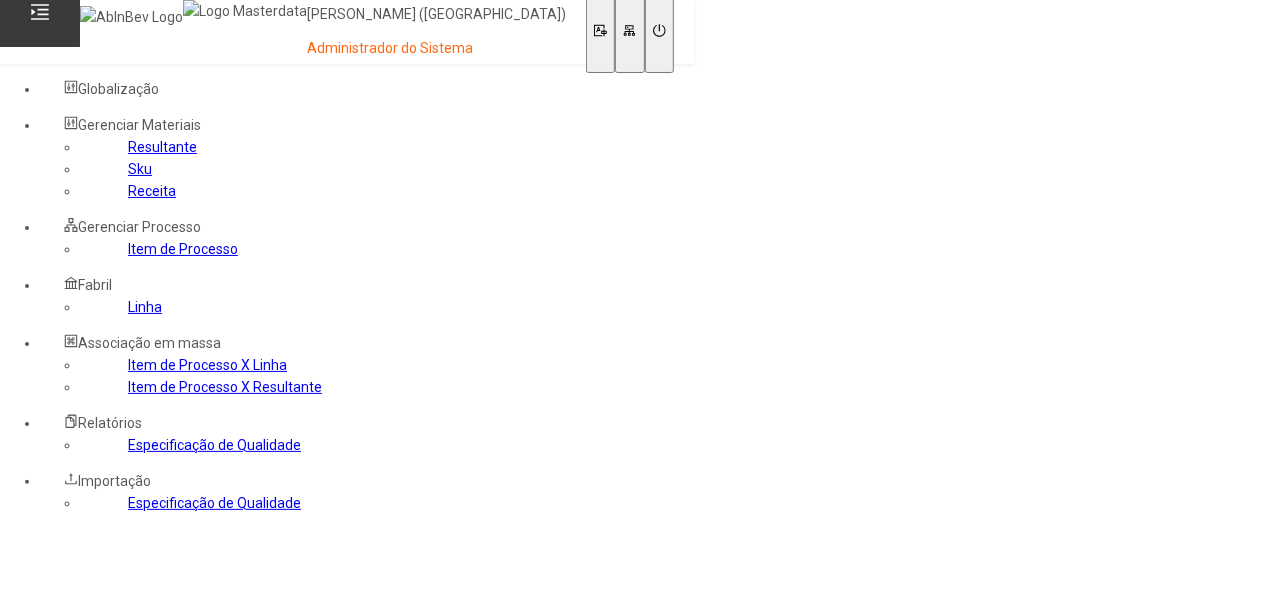 click on "Item de Processo" 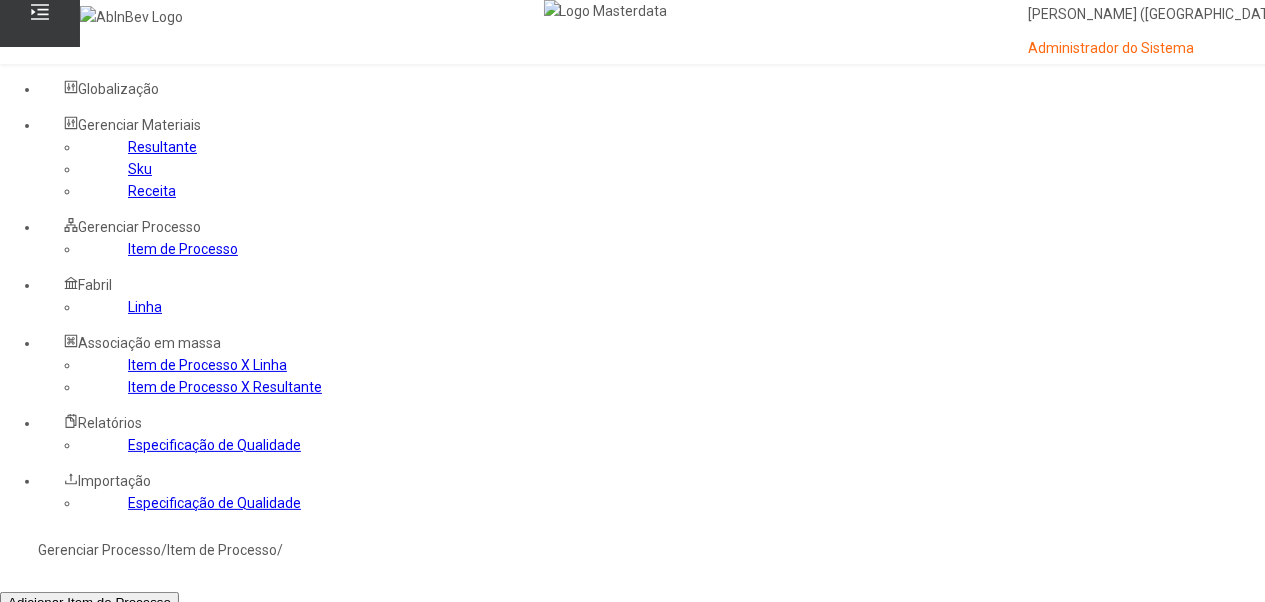 click 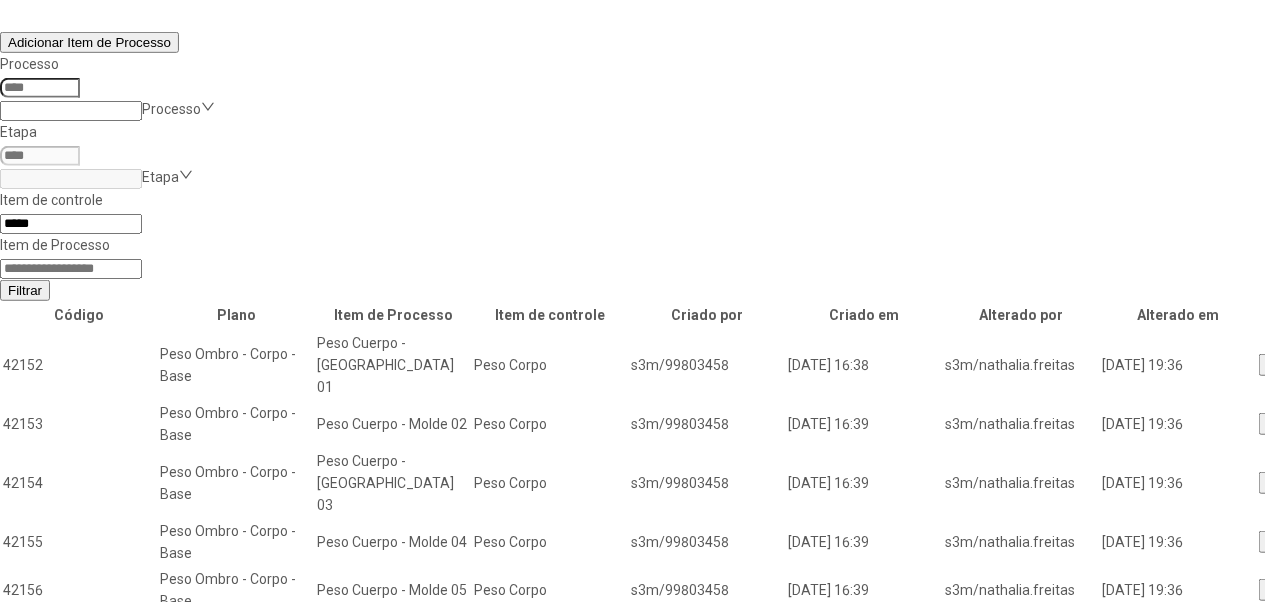 scroll, scrollTop: 616, scrollLeft: 0, axis: vertical 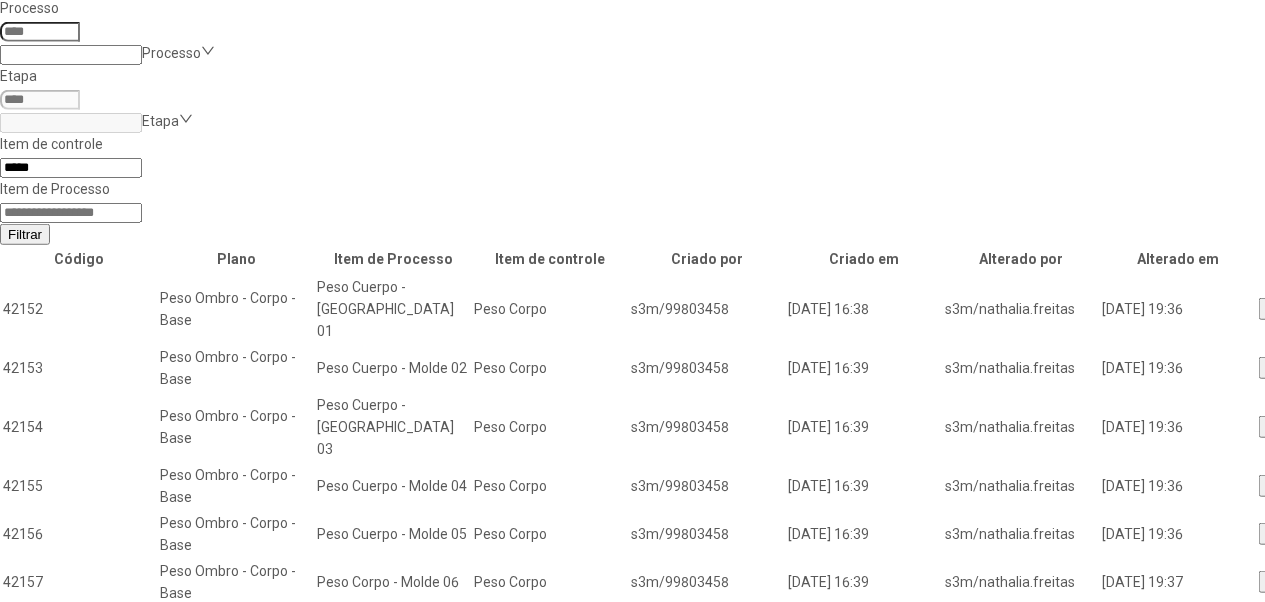 click on "2" 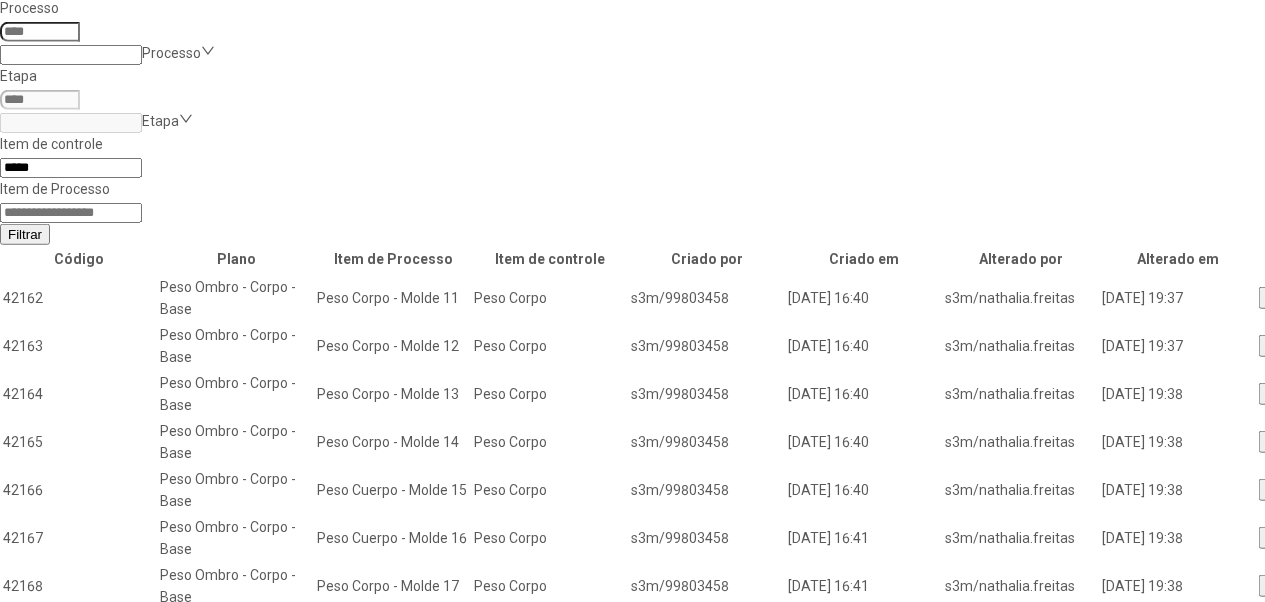 click on "4" 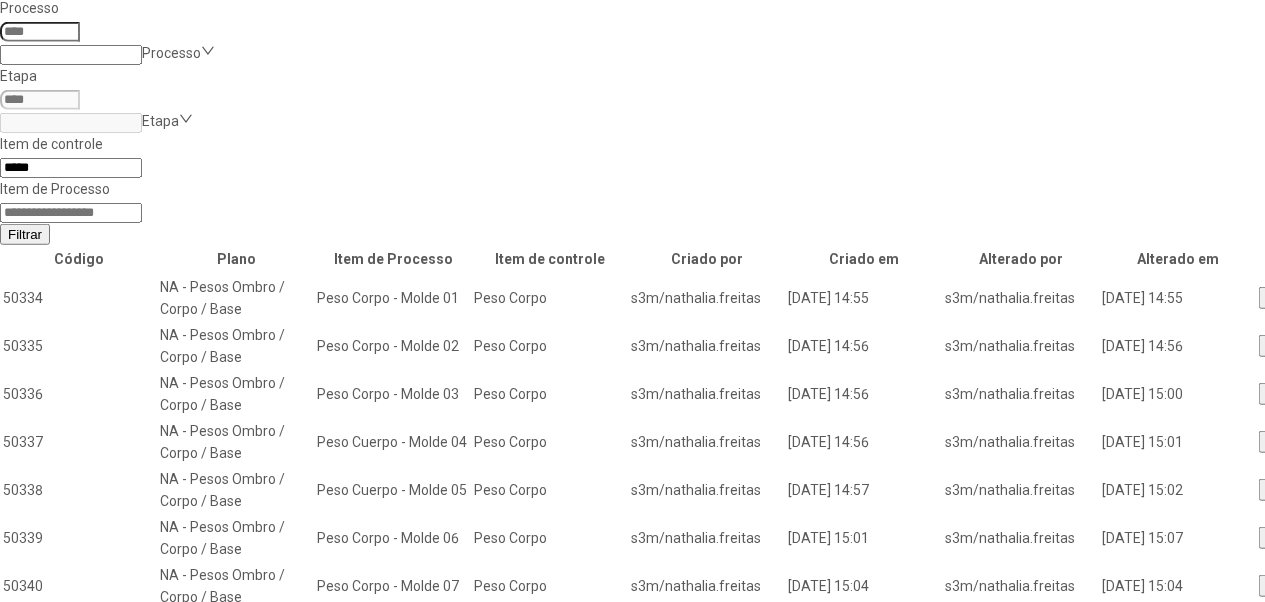 click on "6" 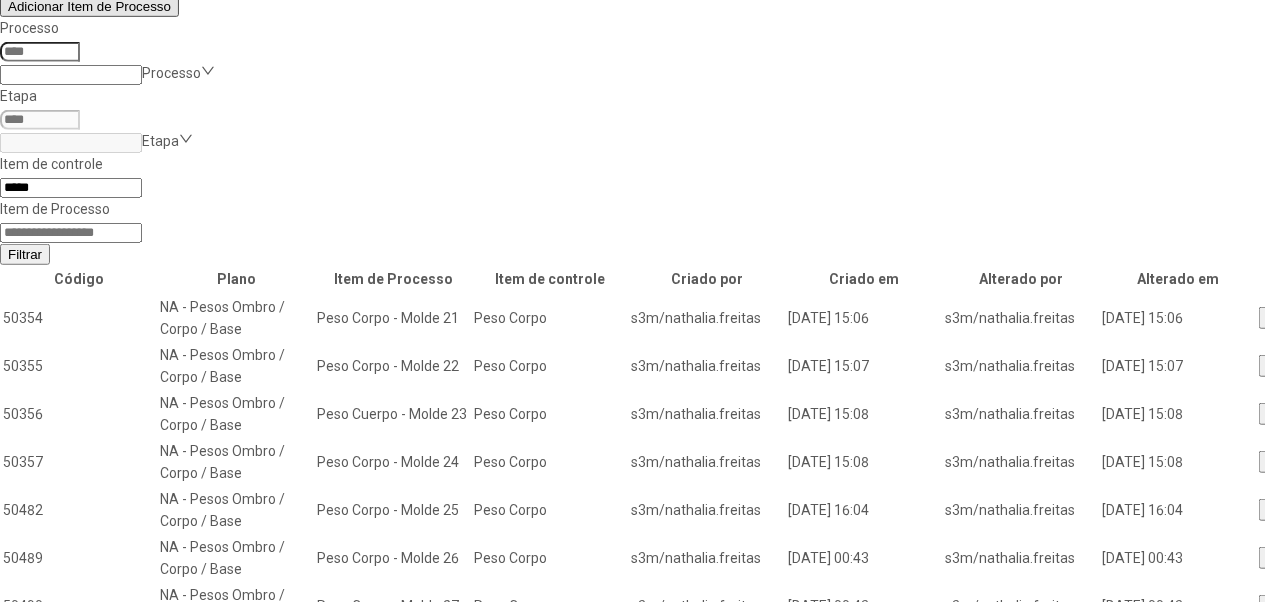 scroll, scrollTop: 616, scrollLeft: 0, axis: vertical 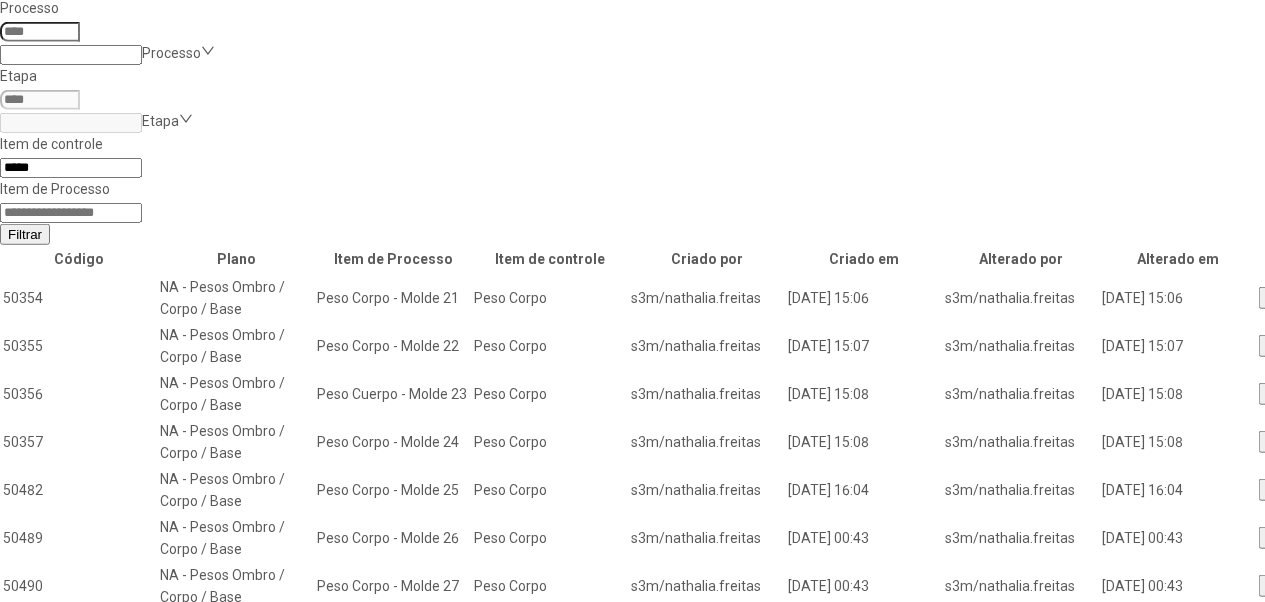 click on "5" 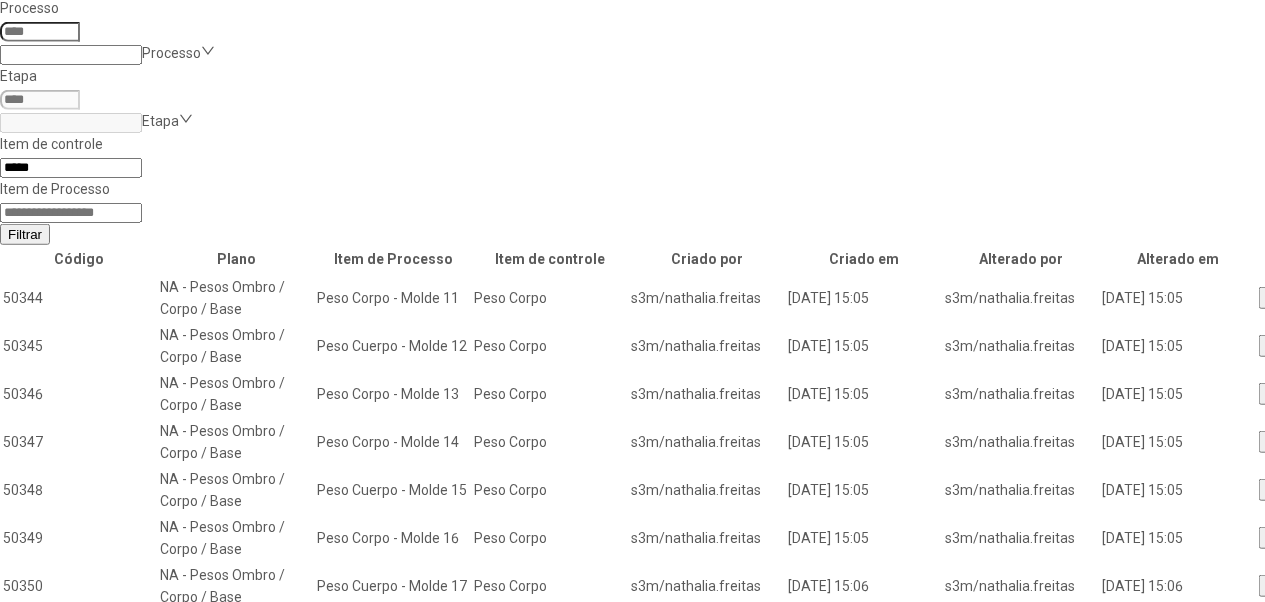 click on "4" 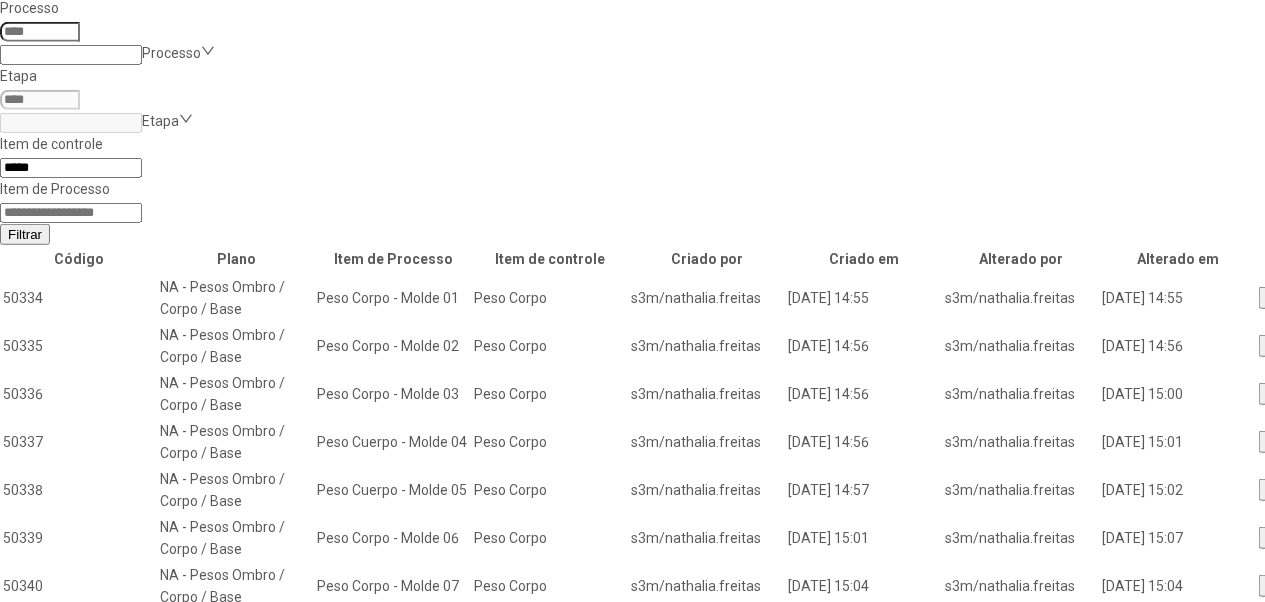 click on "3" 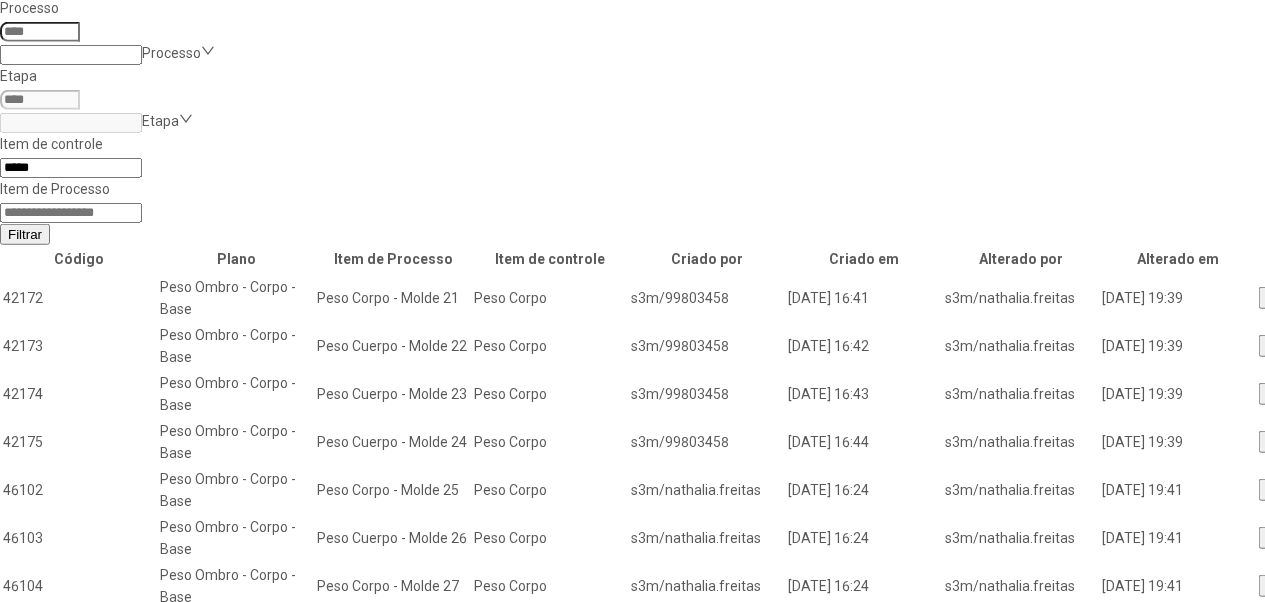 click on "3" 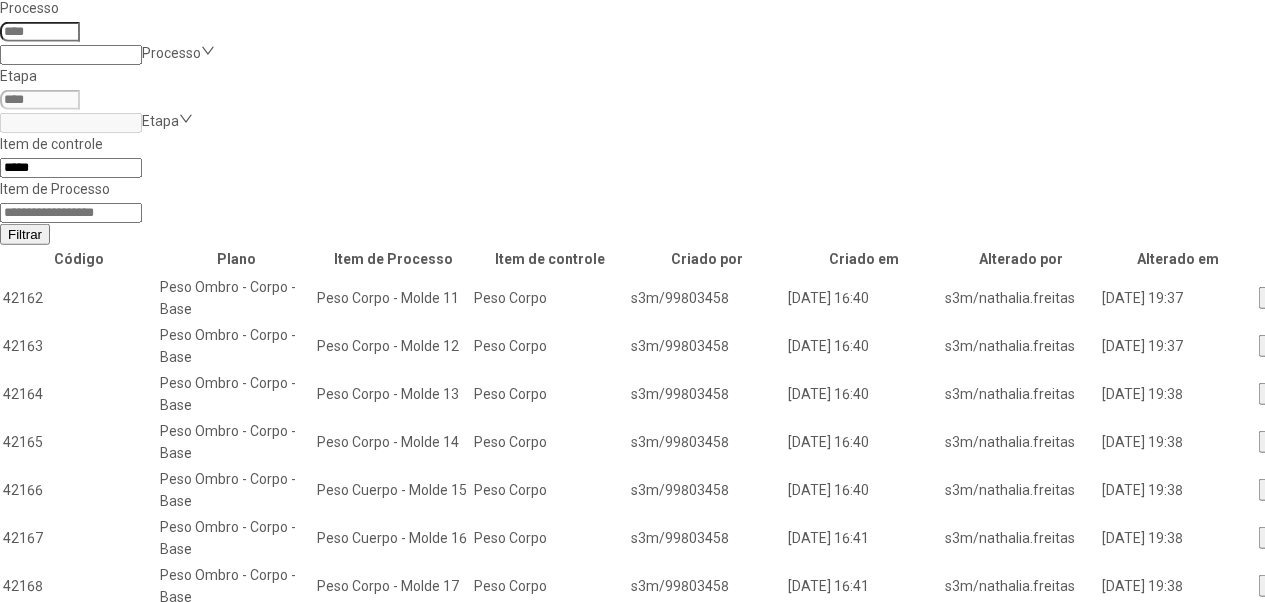 click on "2" 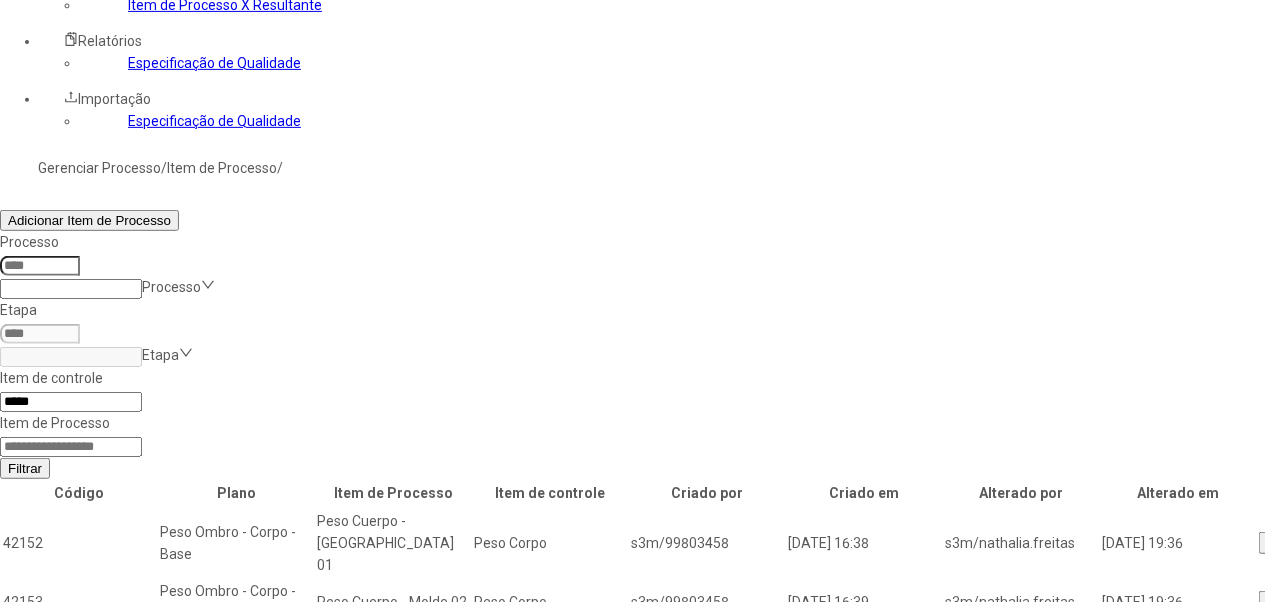scroll, scrollTop: 616, scrollLeft: 0, axis: vertical 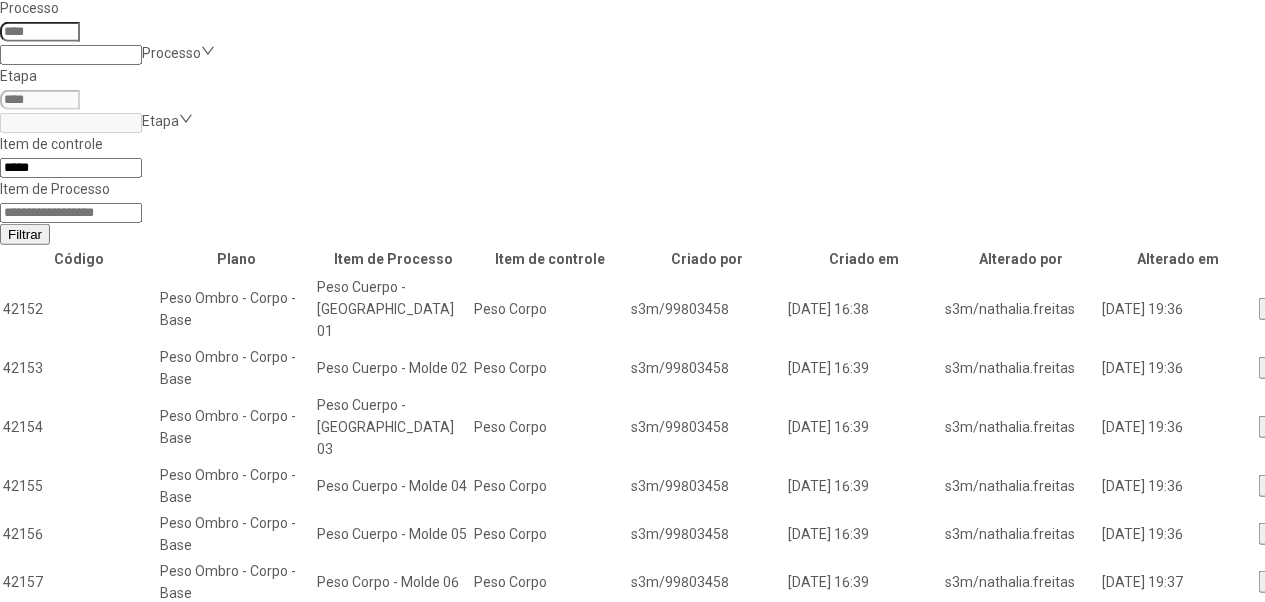 click on "2" 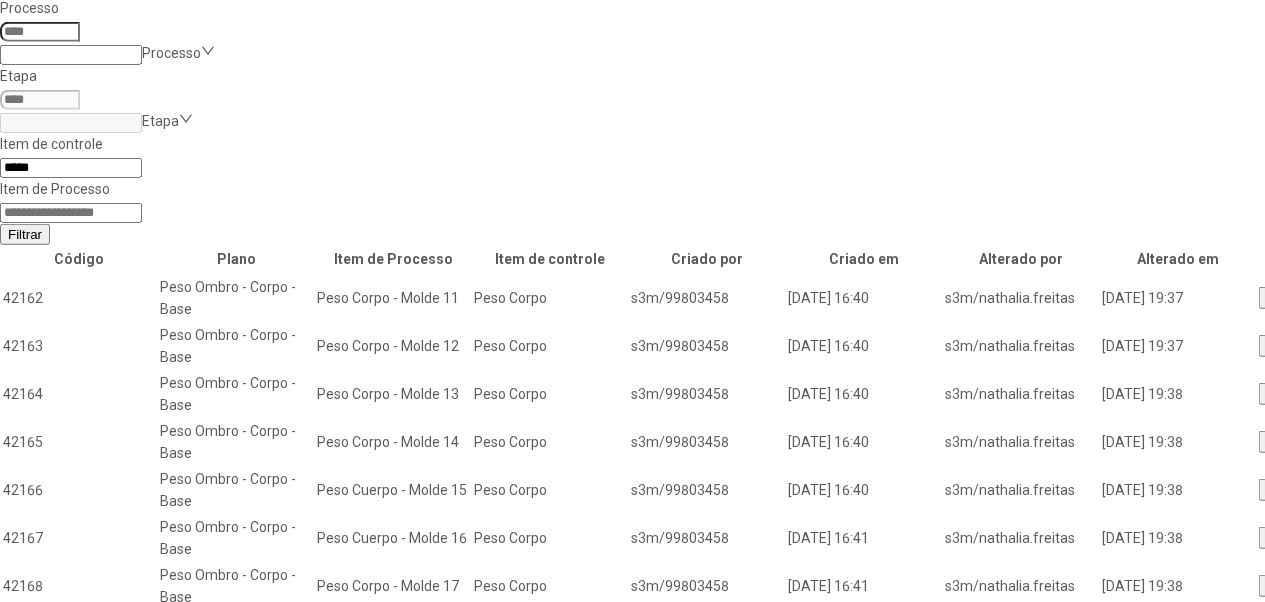 click on "3" 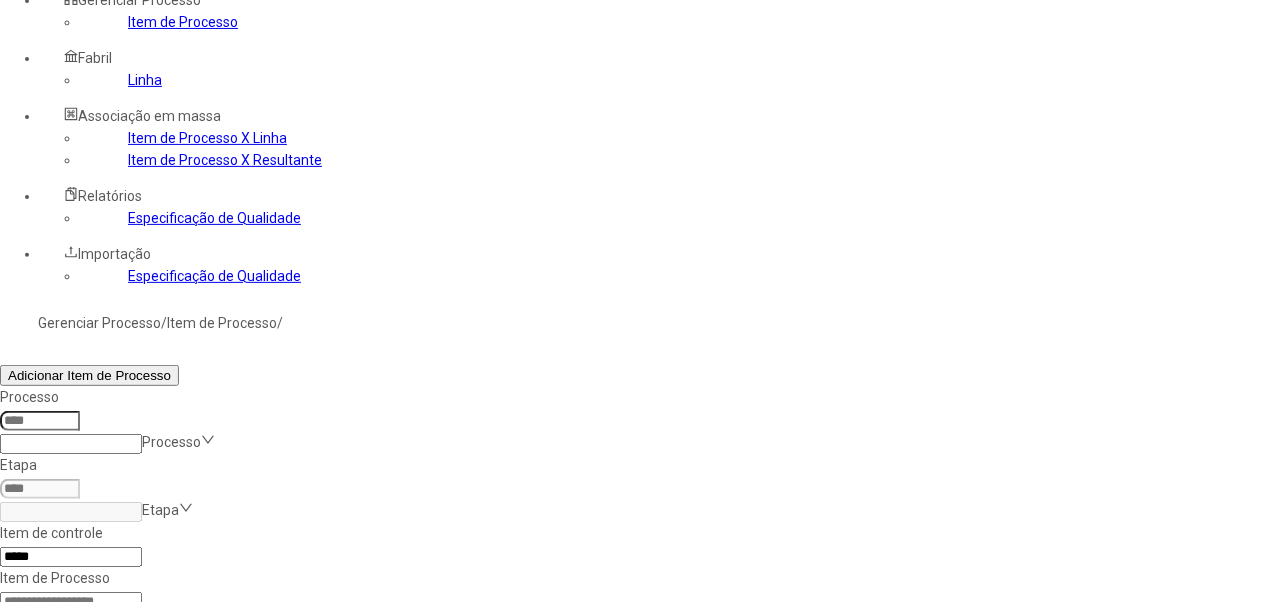 scroll, scrollTop: 0, scrollLeft: 0, axis: both 